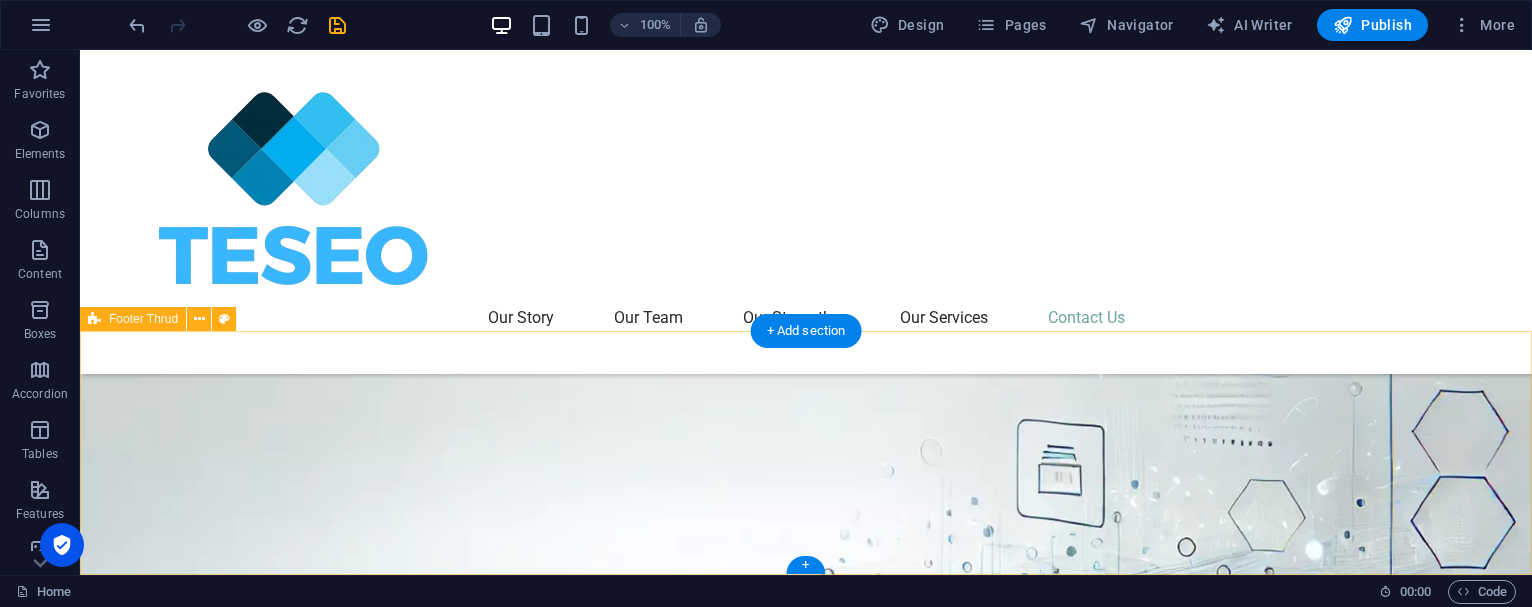 scroll, scrollTop: 7079, scrollLeft: 0, axis: vertical 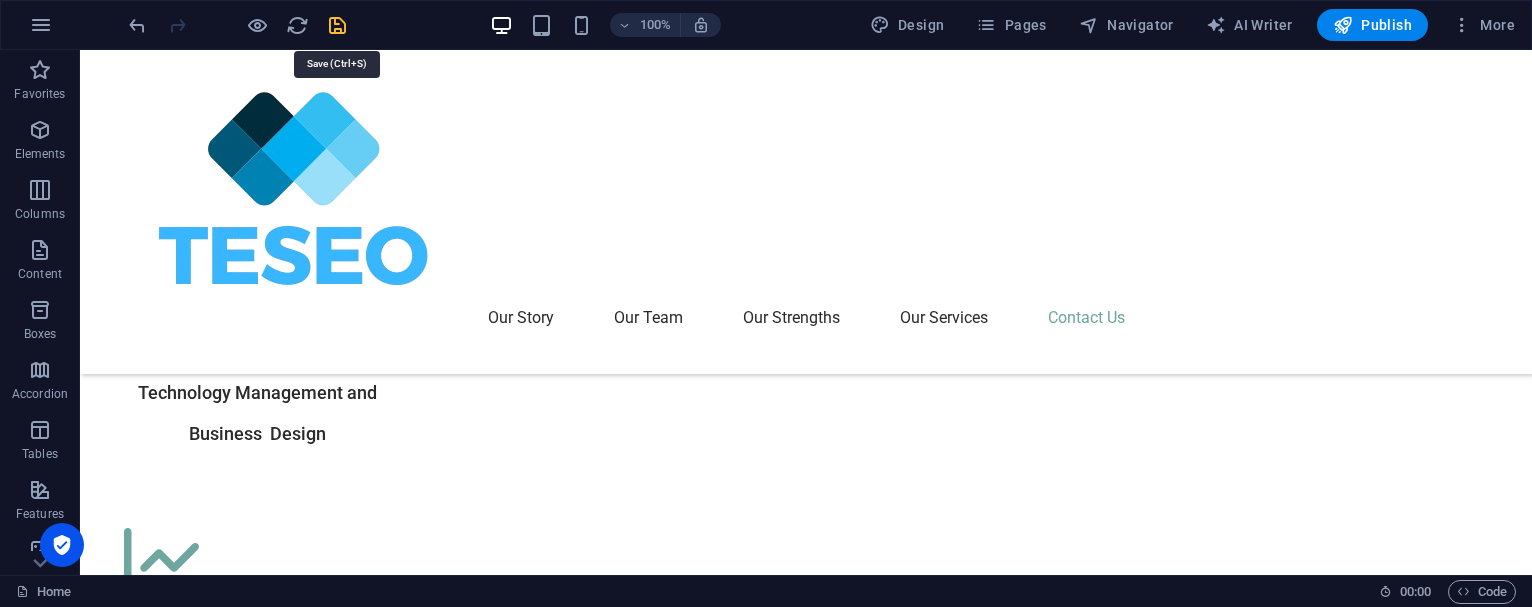 click at bounding box center (337, 25) 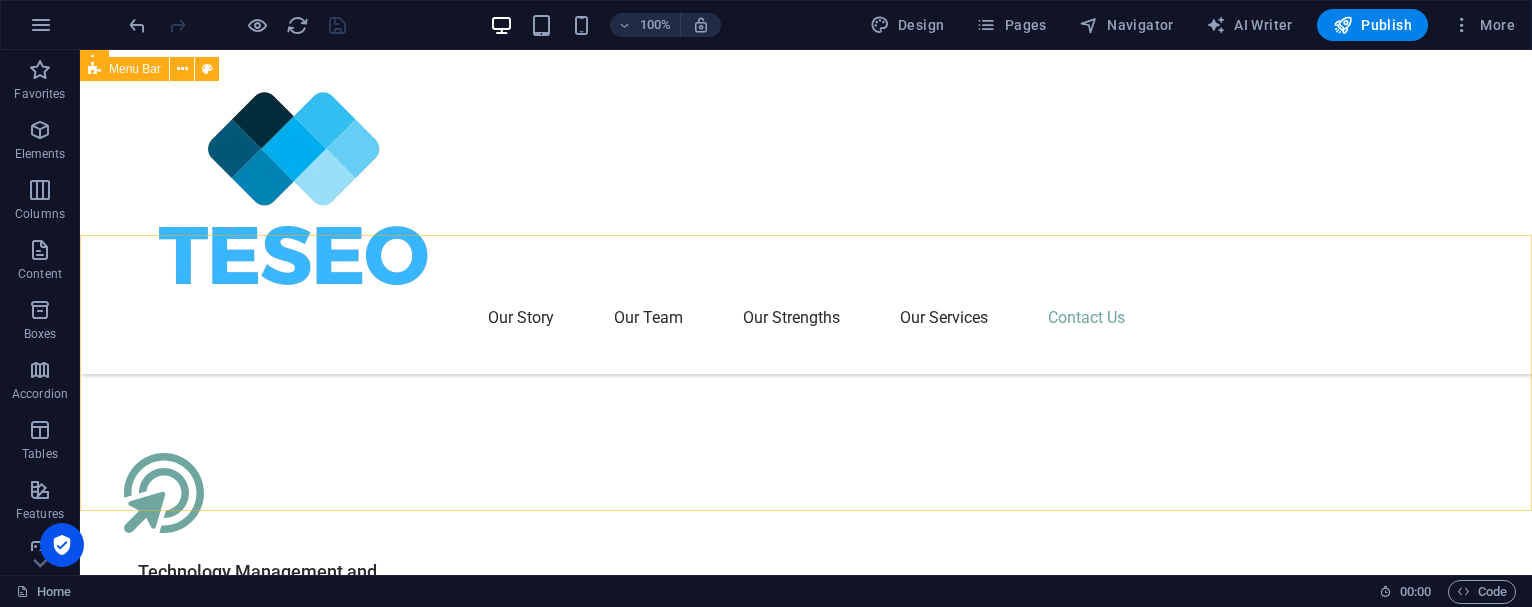 scroll, scrollTop: 7079, scrollLeft: 0, axis: vertical 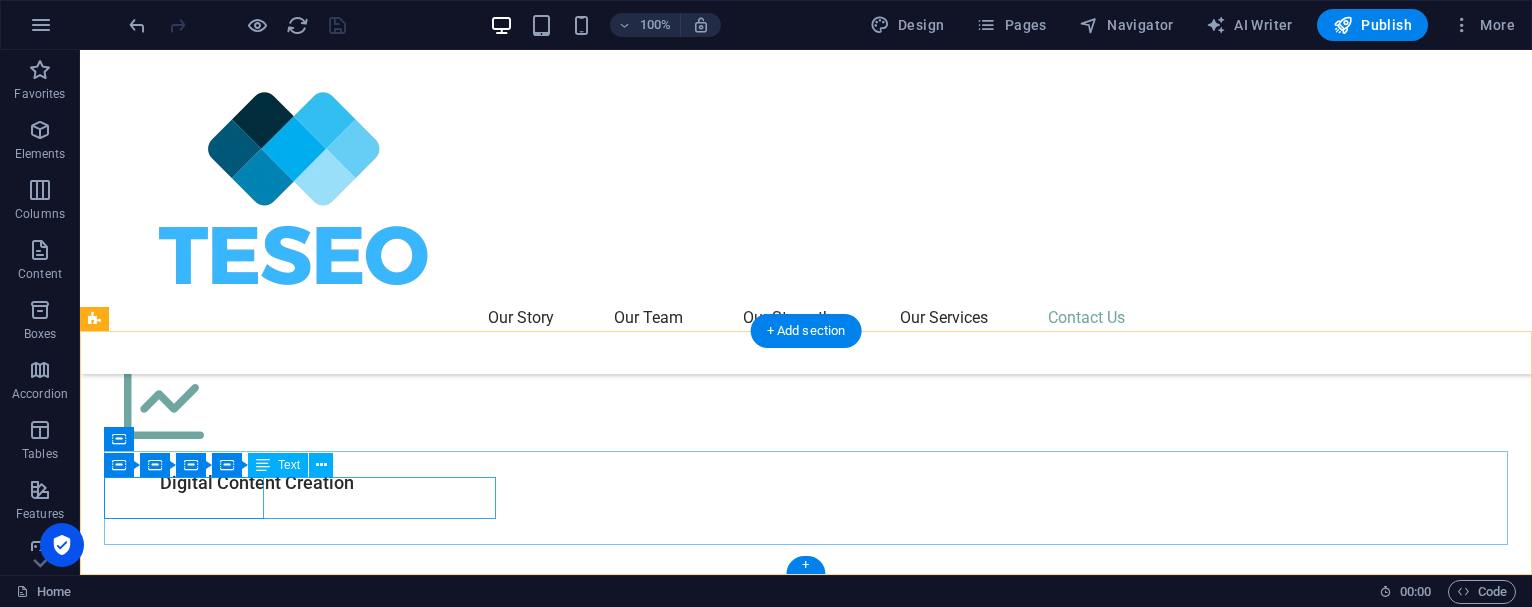 click on "Privacy Policy" at bounding box center [798, 5550] 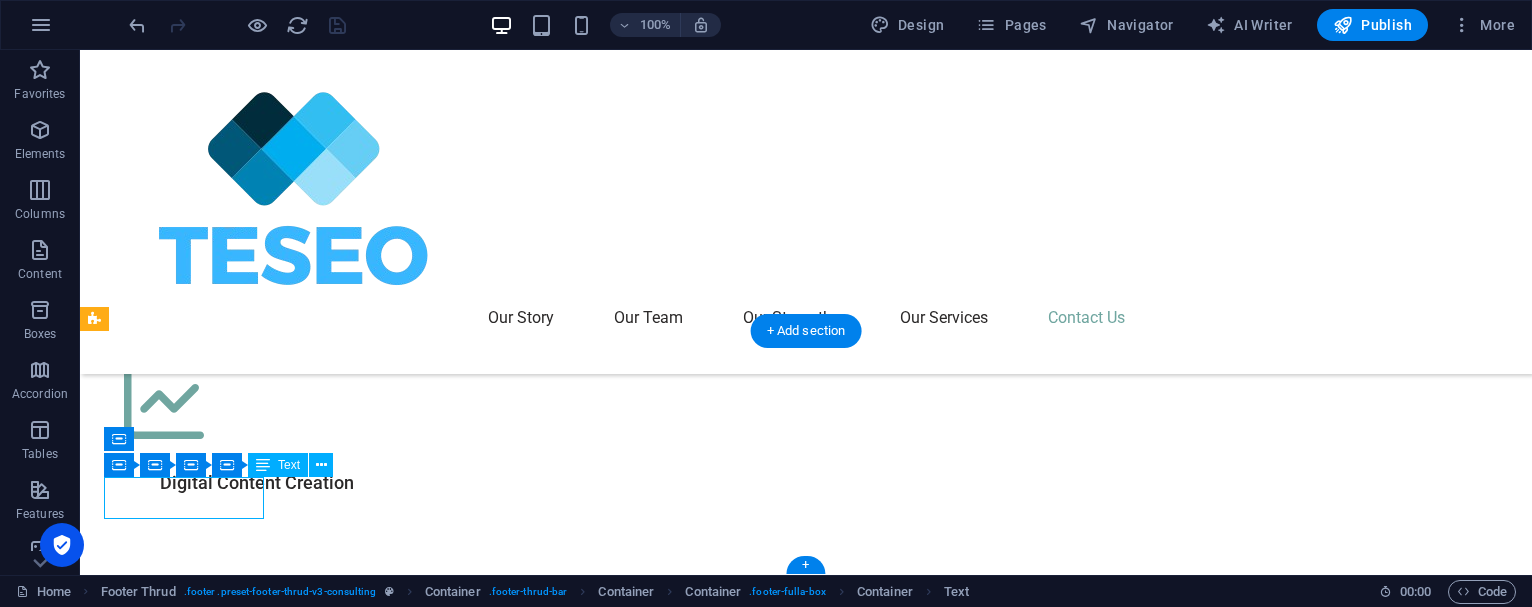 click on "Privacy Policy" at bounding box center [798, 5550] 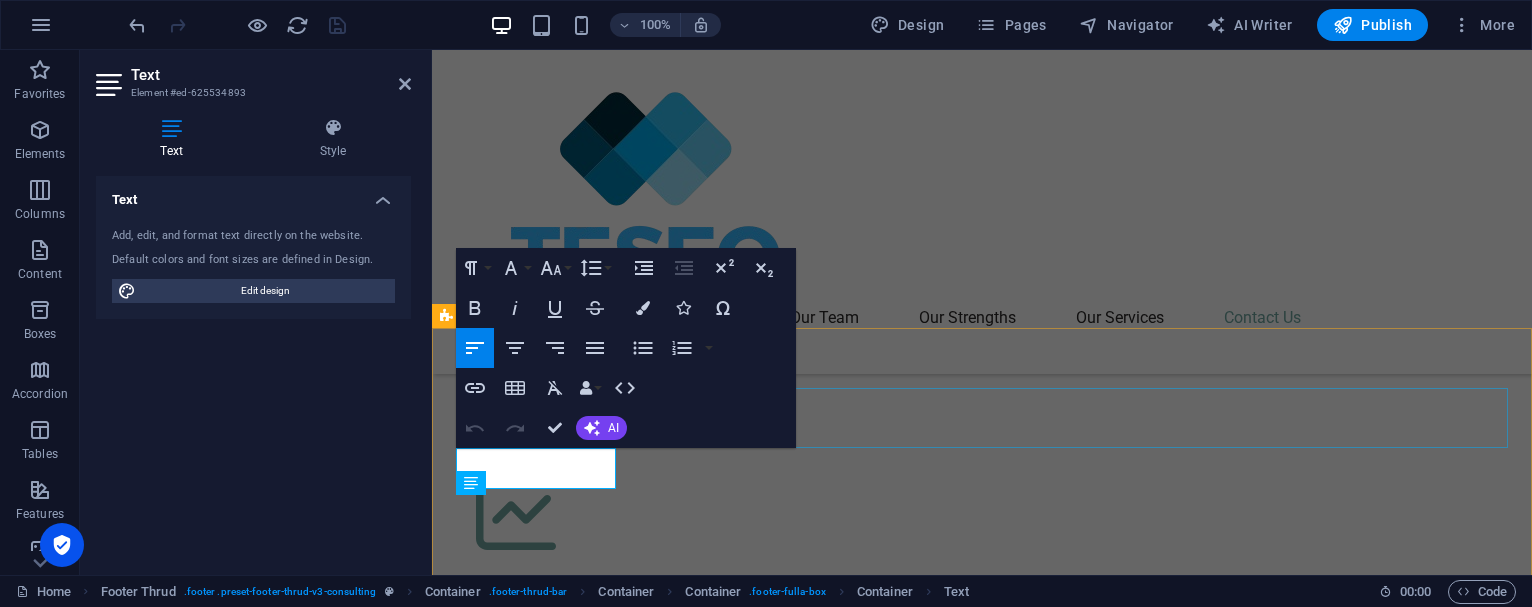 scroll, scrollTop: 7032, scrollLeft: 0, axis: vertical 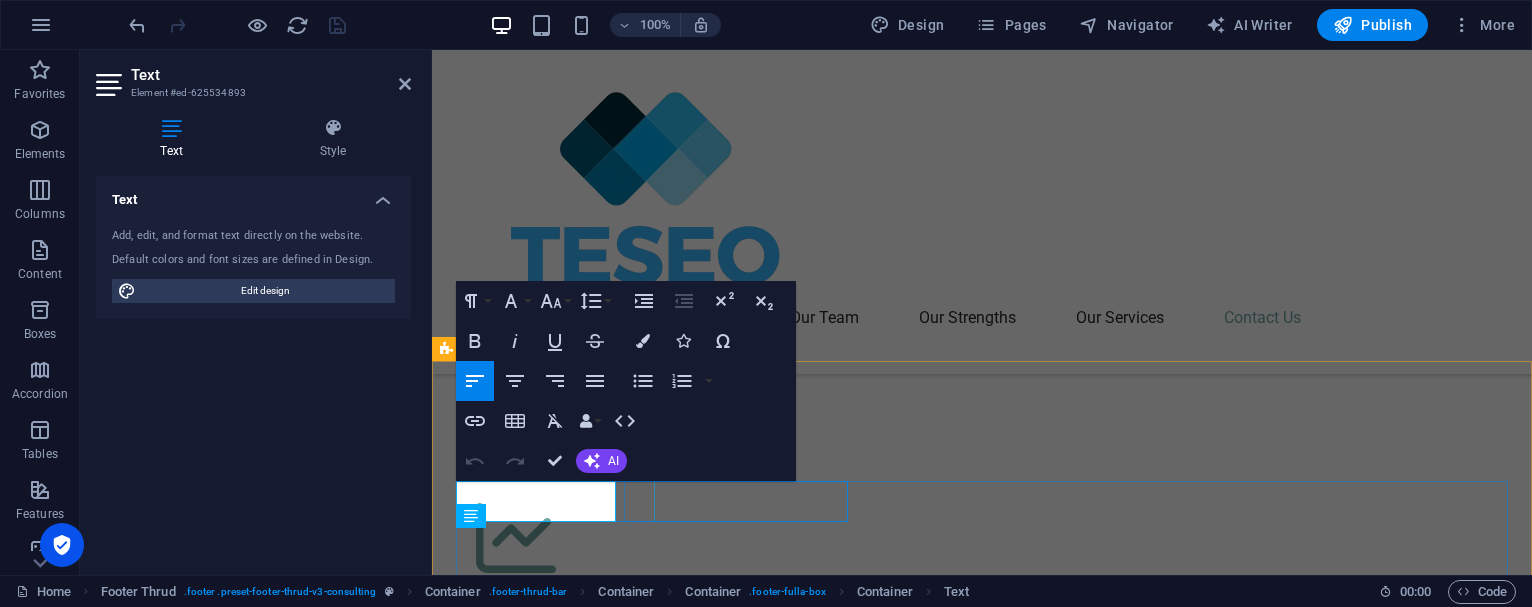 click on "Terms of Service" at bounding box center [993, 5342] 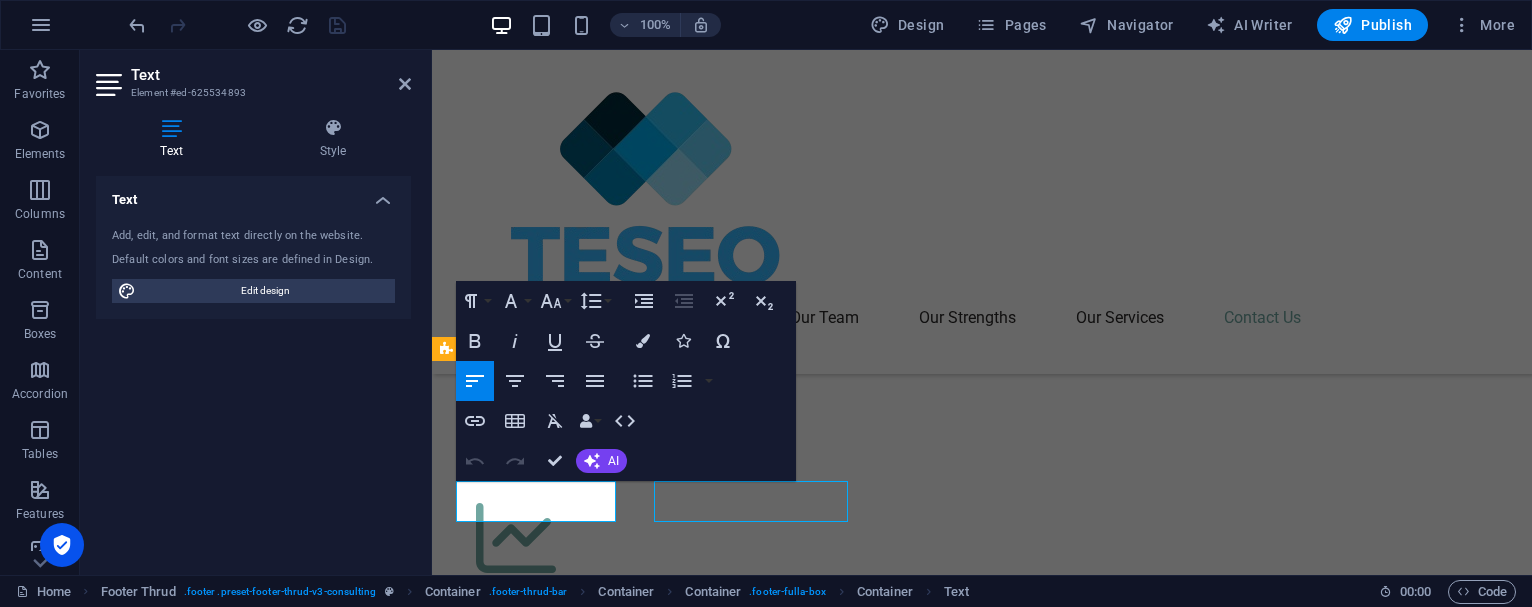 click on "Terms of Service" at bounding box center (993, 5342) 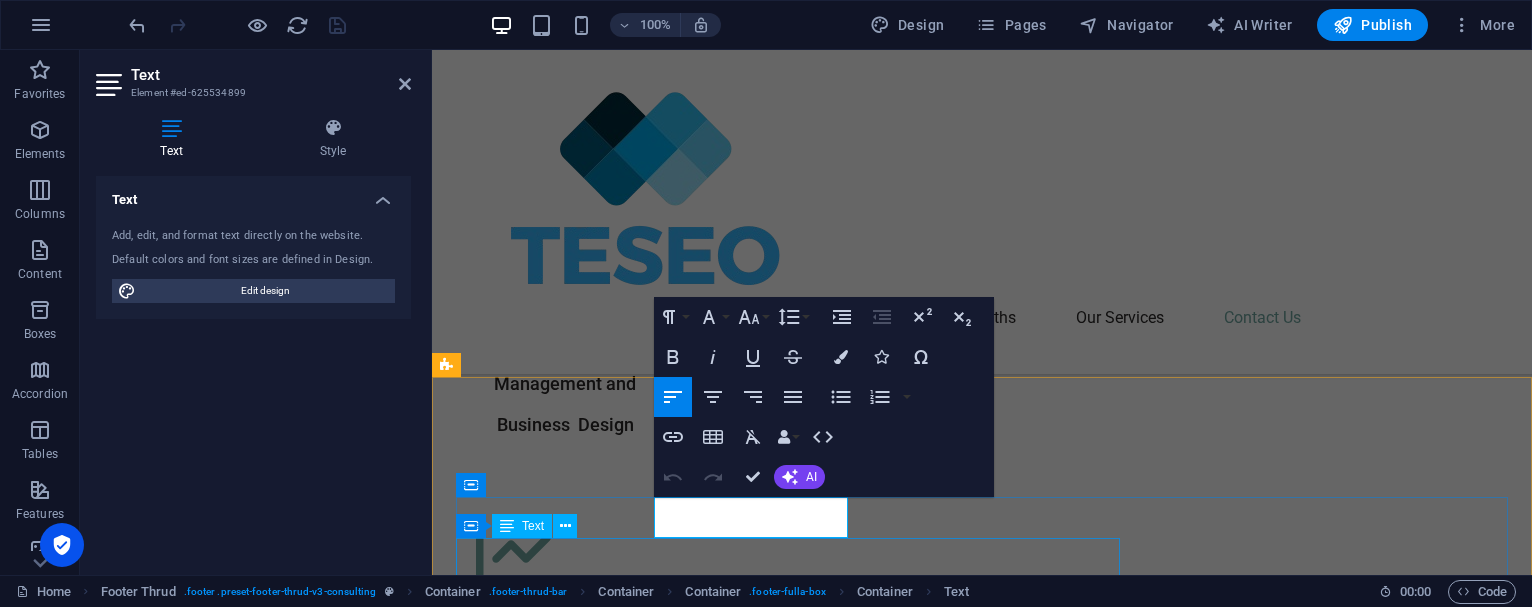 drag, startPoint x: 661, startPoint y: 519, endPoint x: 822, endPoint y: 551, distance: 164.14932 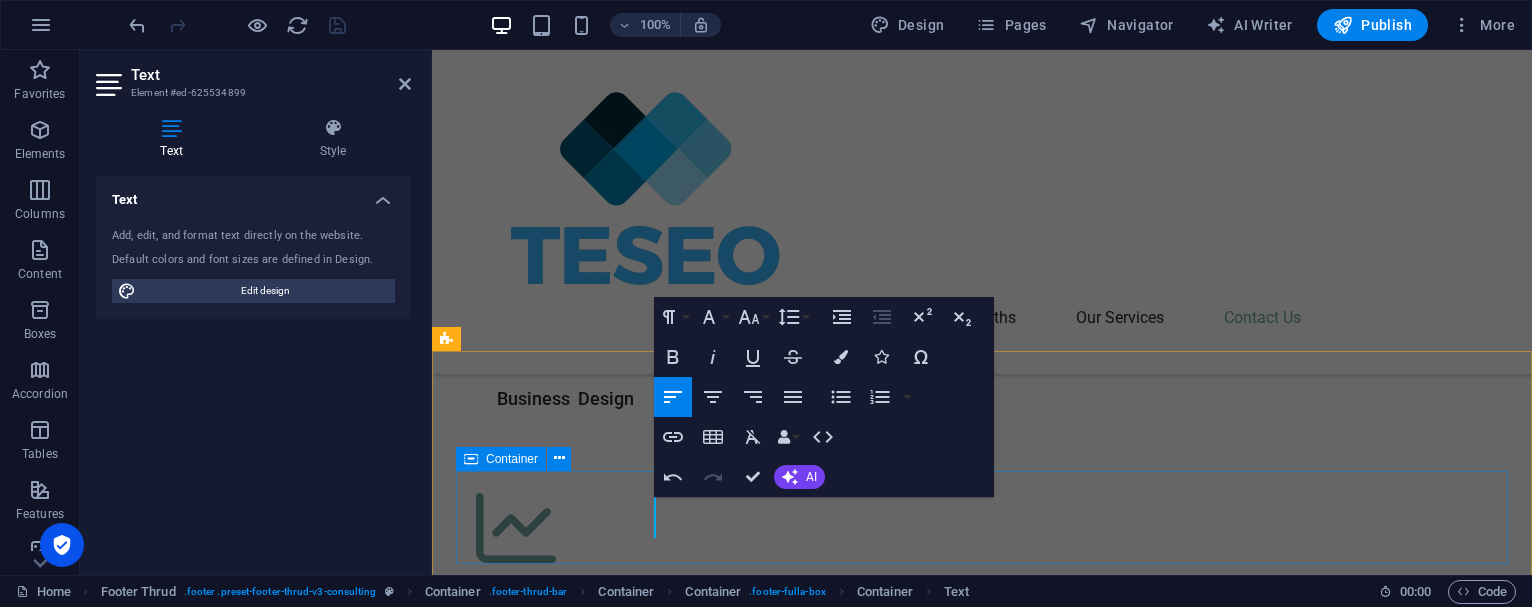 type 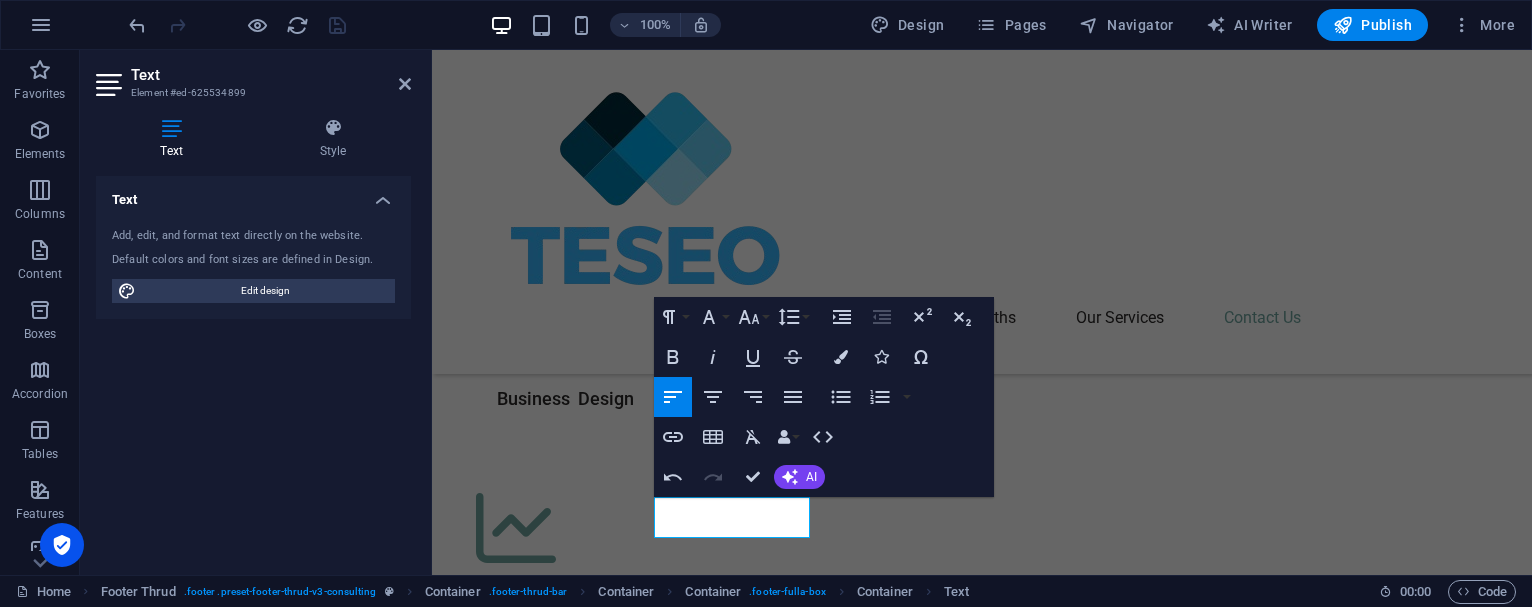 click on "Text Add, edit, and format text directly on the website. Default colors and font sizes are defined in Design. Edit design Alignment Left aligned Centered Right aligned" at bounding box center [253, 367] 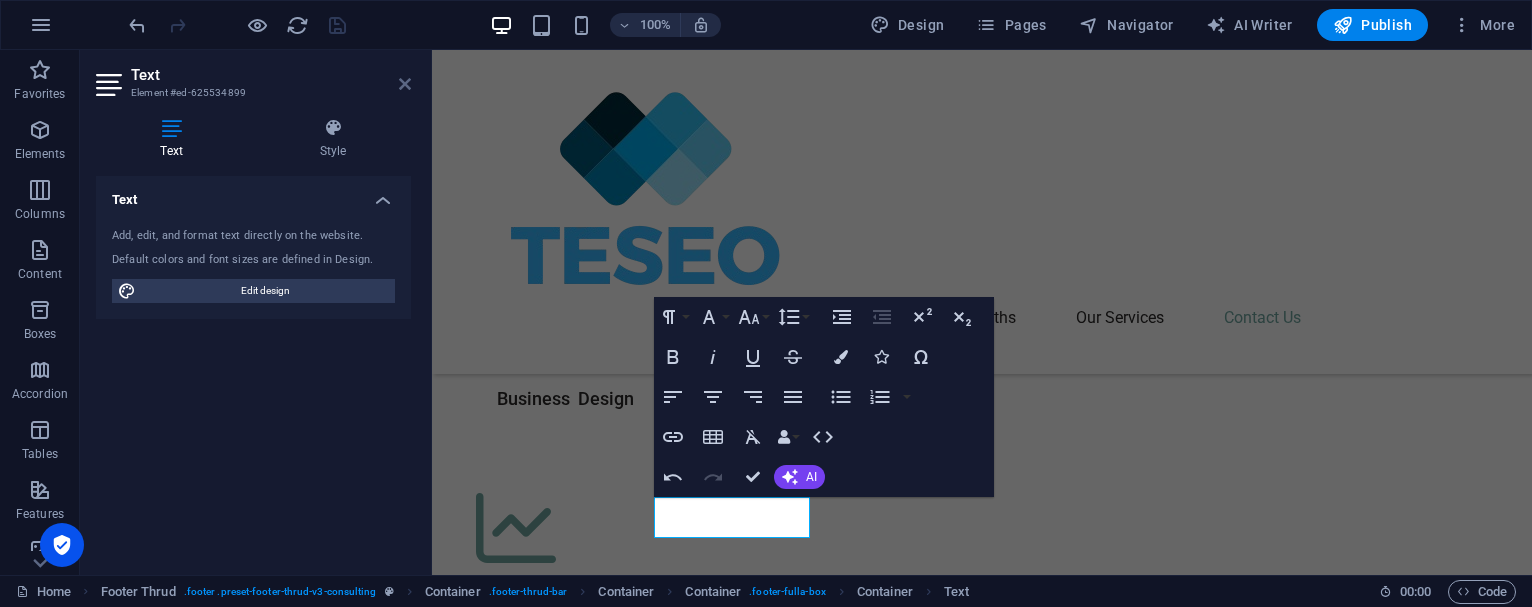 click at bounding box center [405, 84] 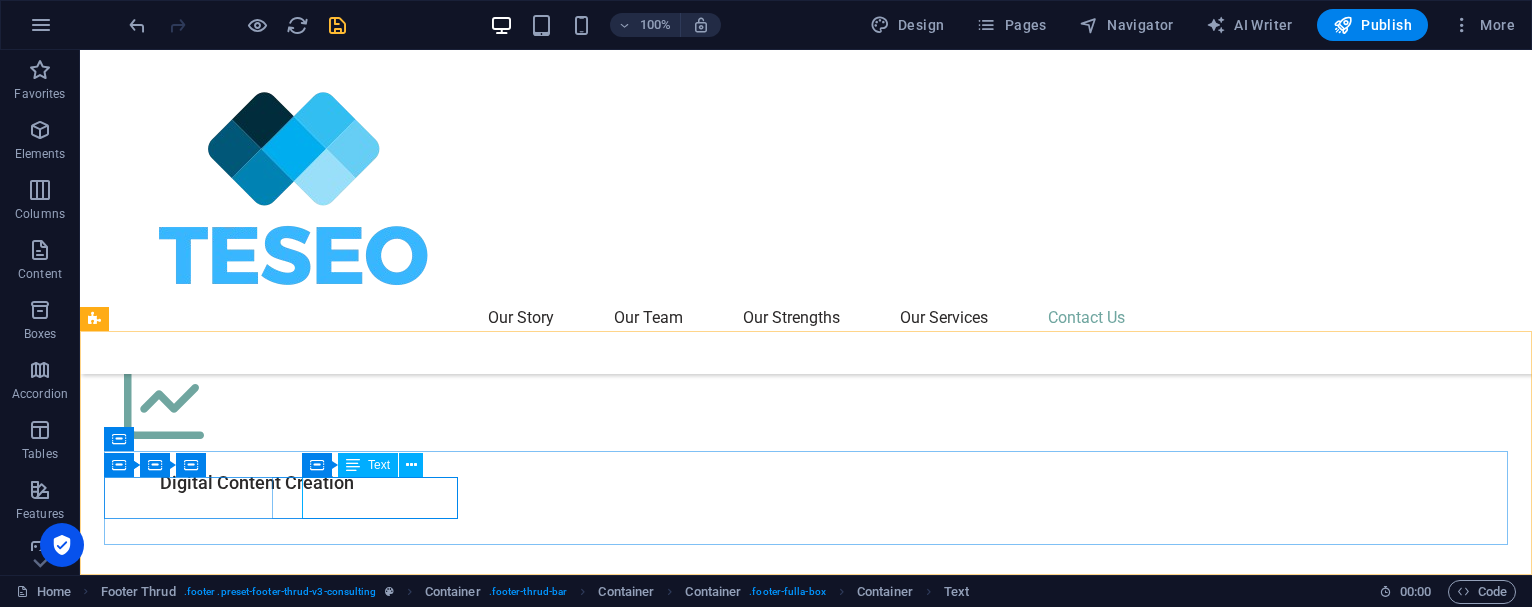 click on "Text" at bounding box center [368, 465] 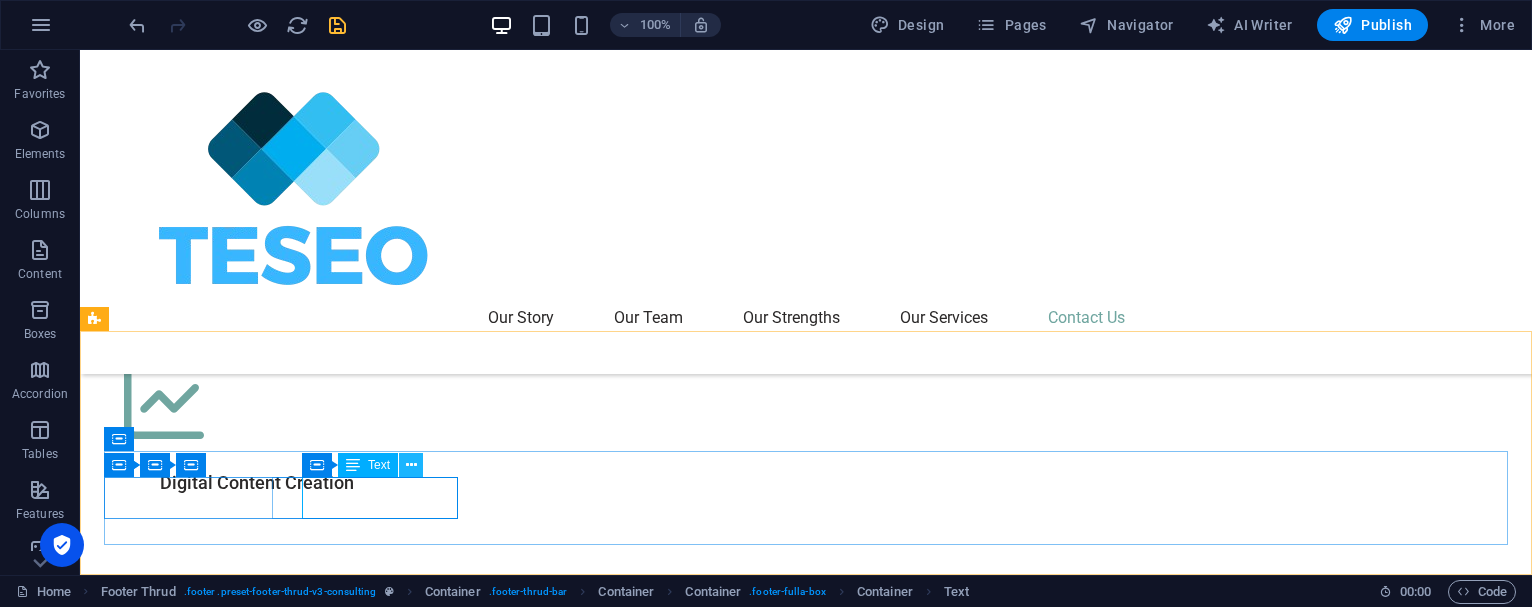 click at bounding box center (411, 465) 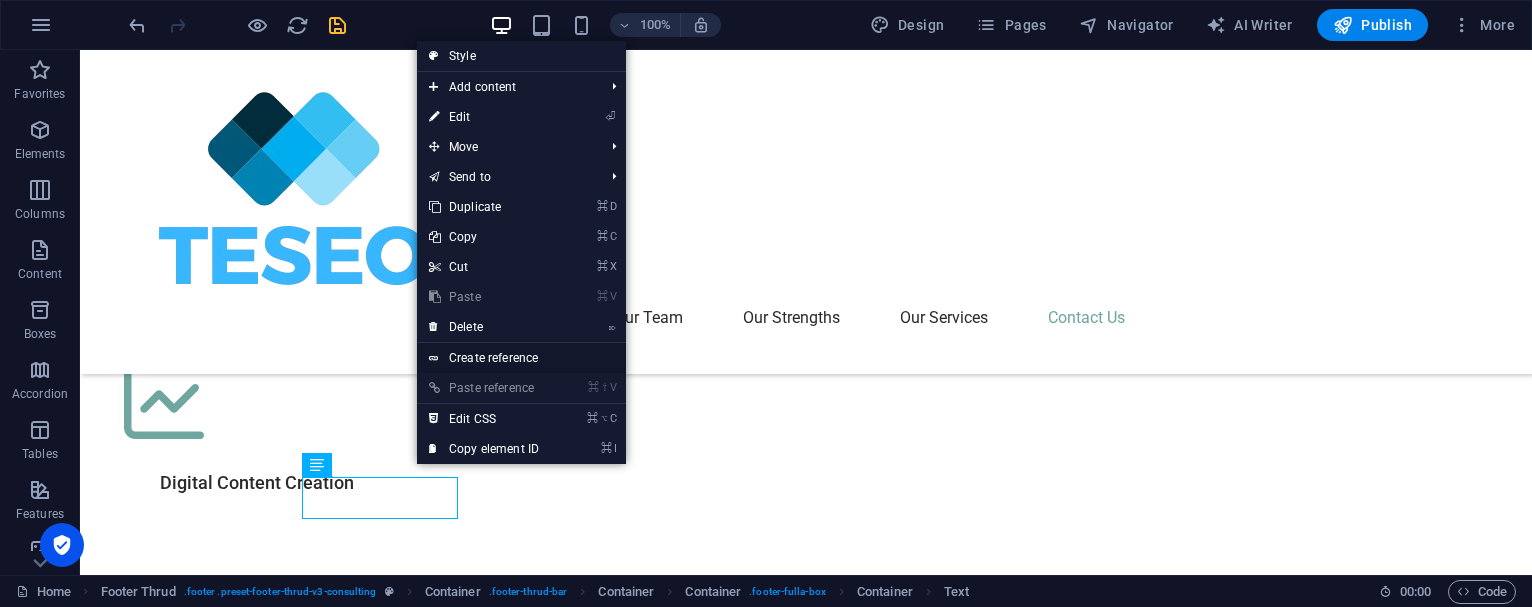 click on "Create reference" at bounding box center (521, 358) 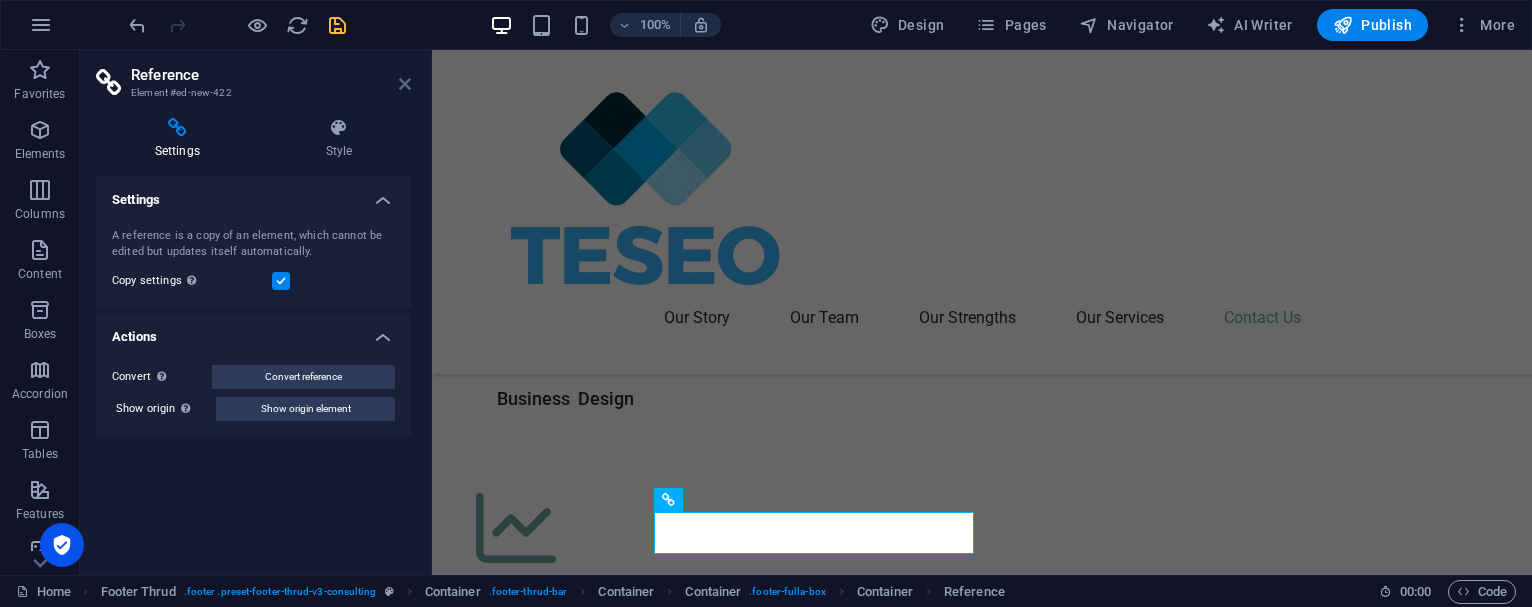 click at bounding box center [405, 84] 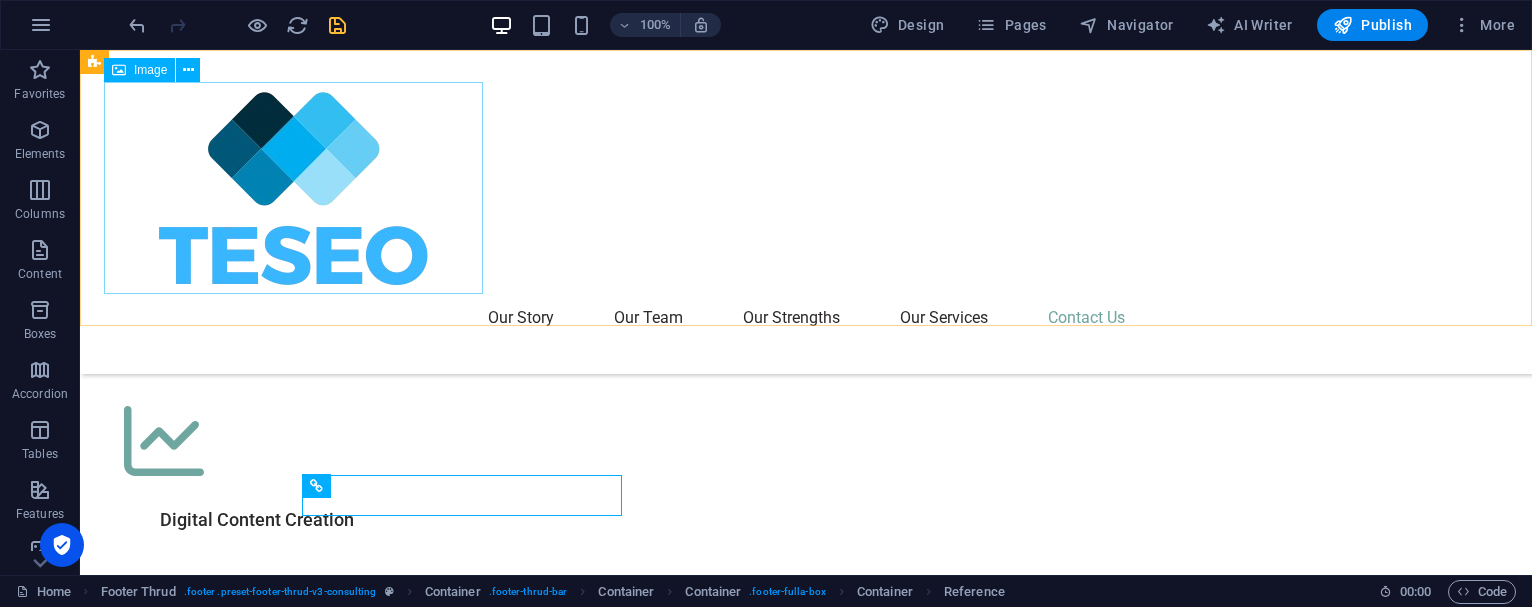 scroll, scrollTop: 7079, scrollLeft: 0, axis: vertical 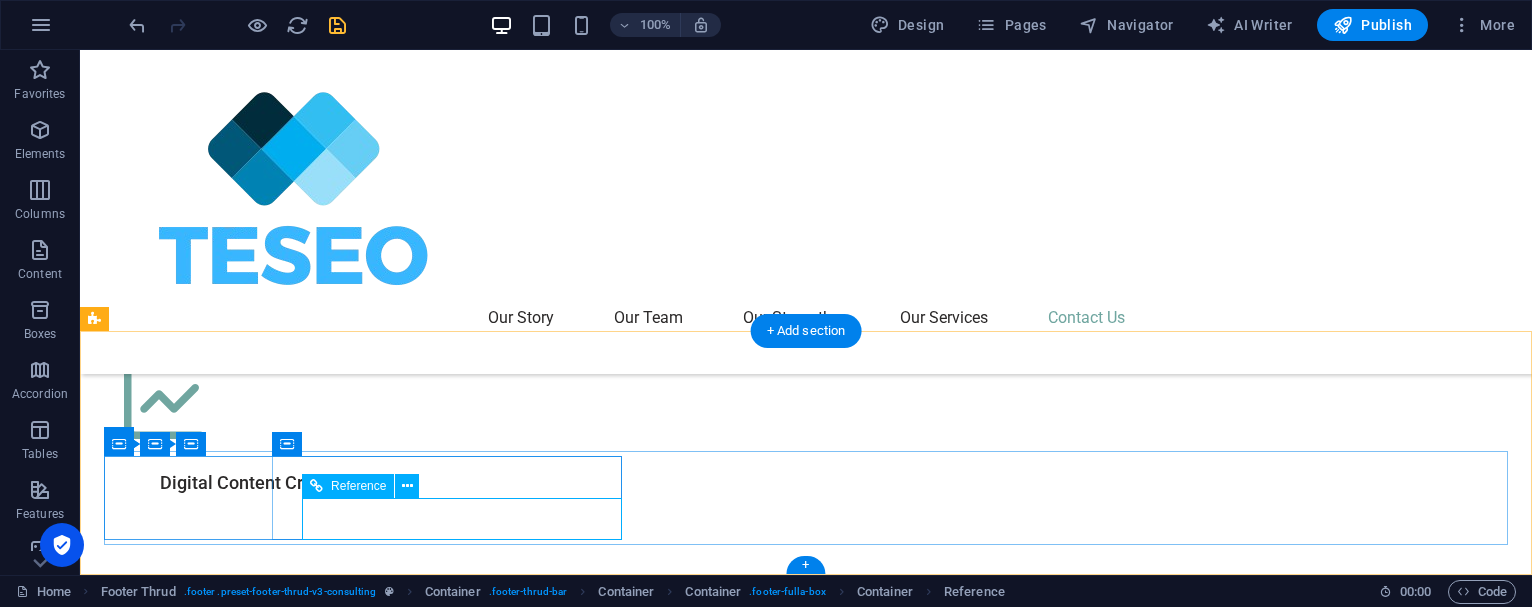 click on "Cookie Policy" at bounding box center [817, 5633] 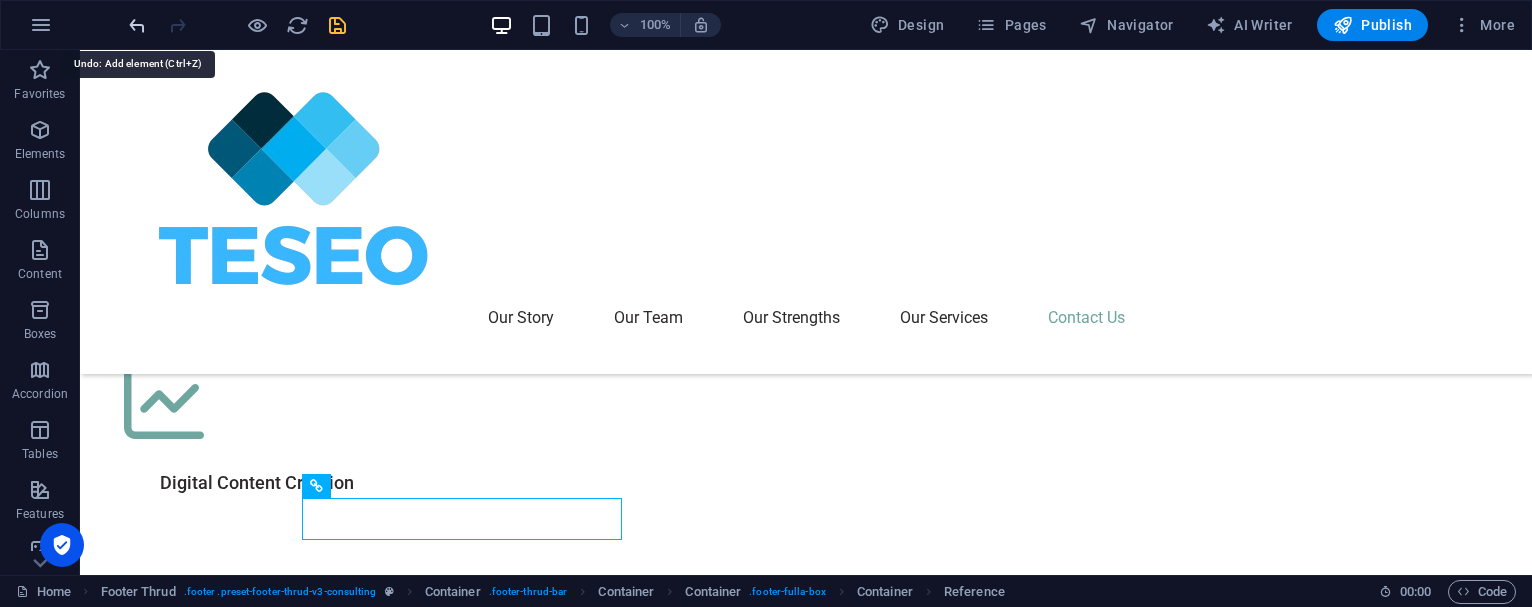click at bounding box center [137, 25] 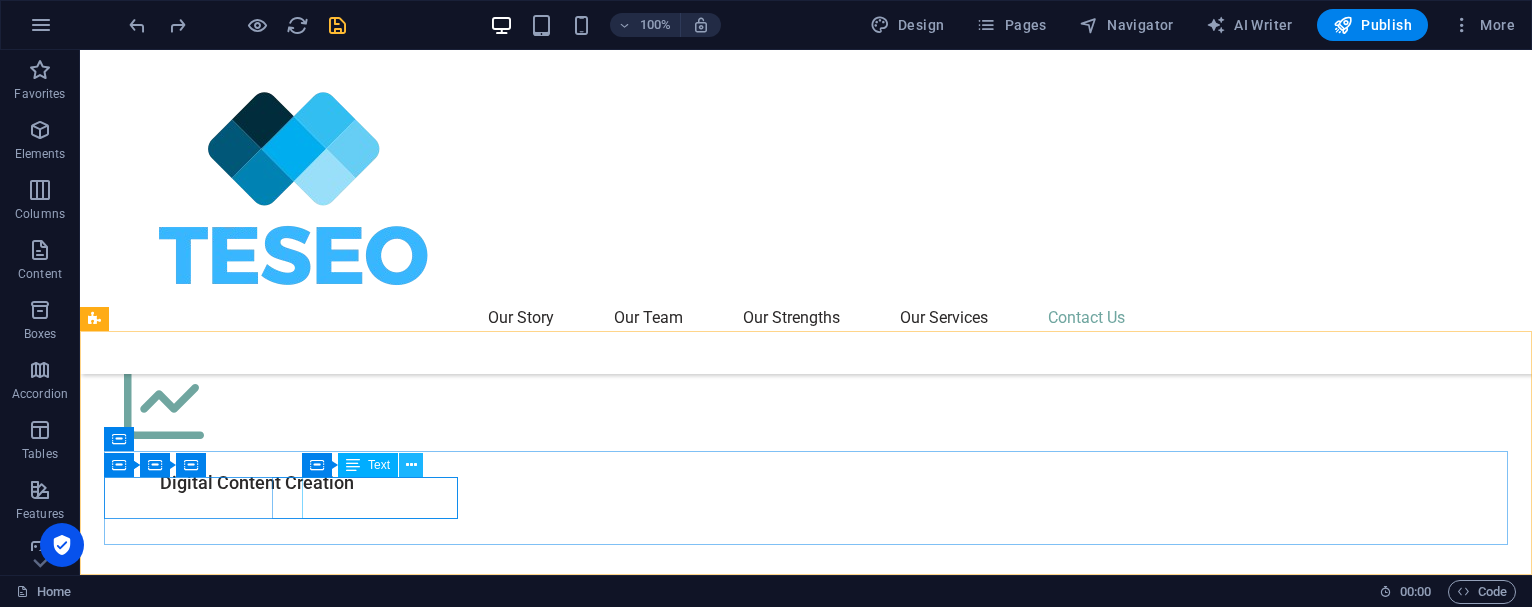 click at bounding box center [411, 465] 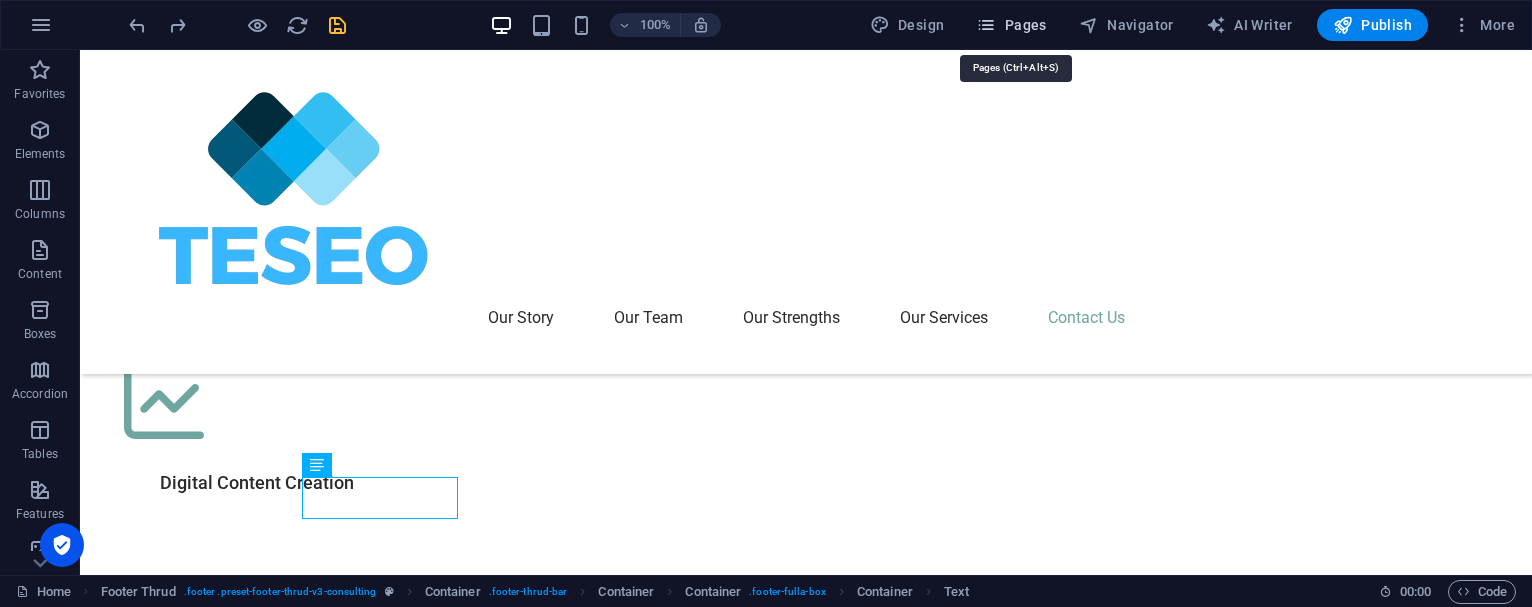 click on "Pages" at bounding box center (1011, 25) 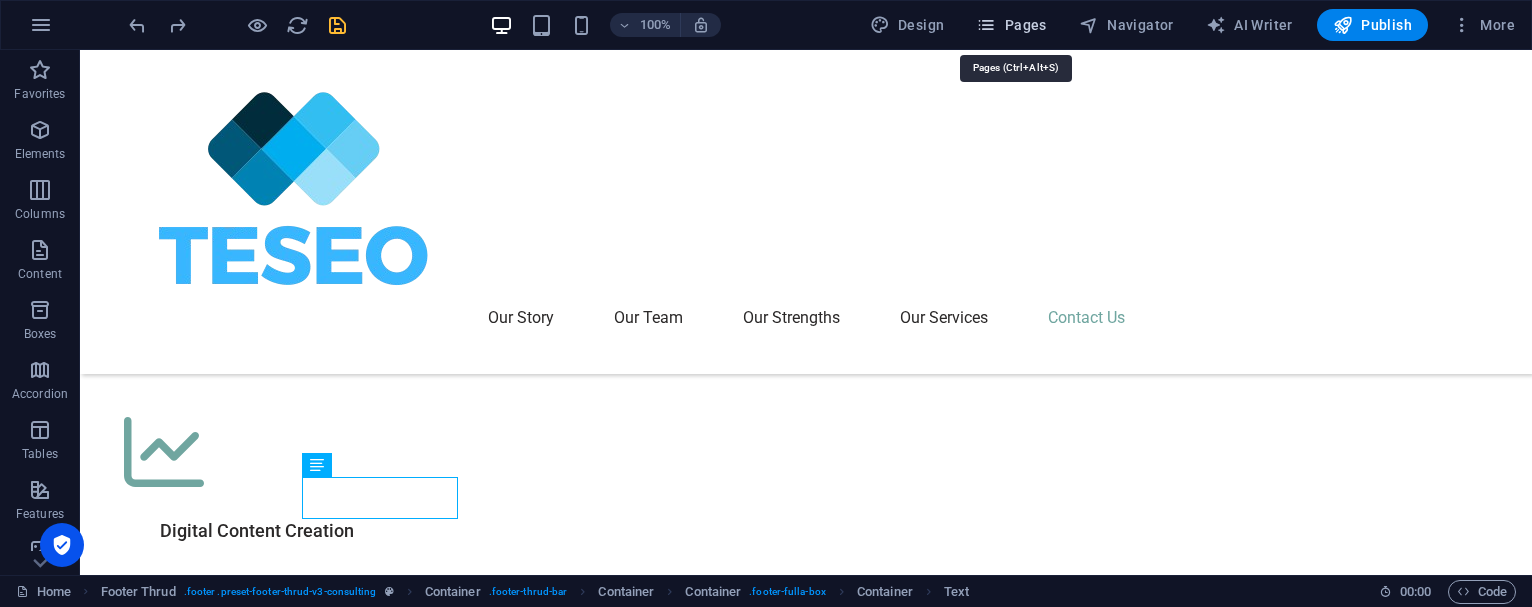 scroll, scrollTop: 7090, scrollLeft: 0, axis: vertical 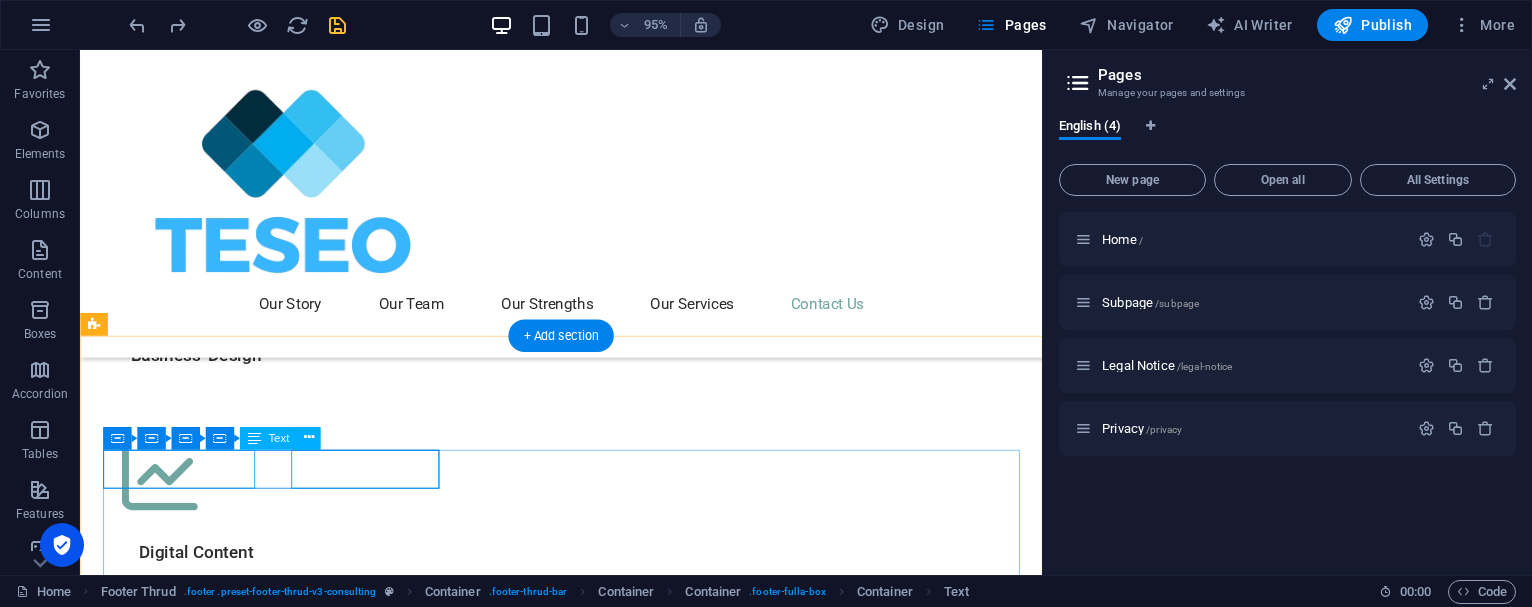 click on "Privacy Policy" at bounding box center [578, 5272] 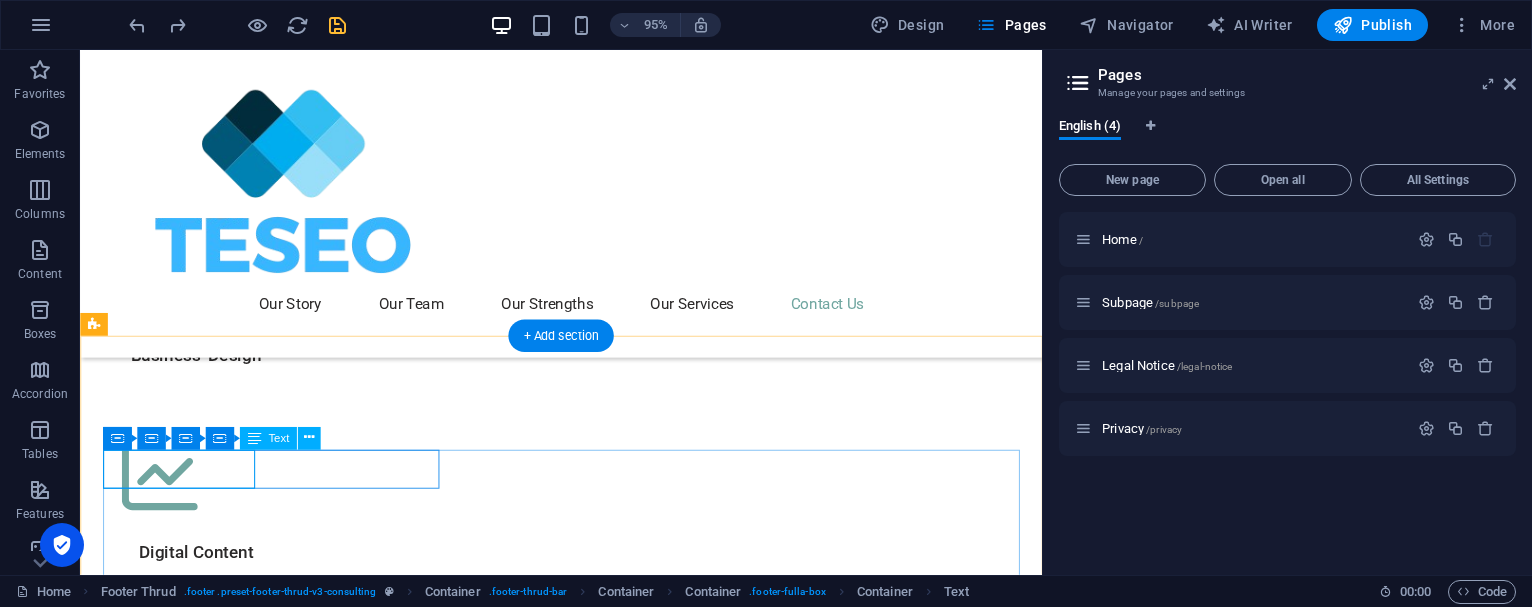 click on "Privacy Policy" at bounding box center [578, 5272] 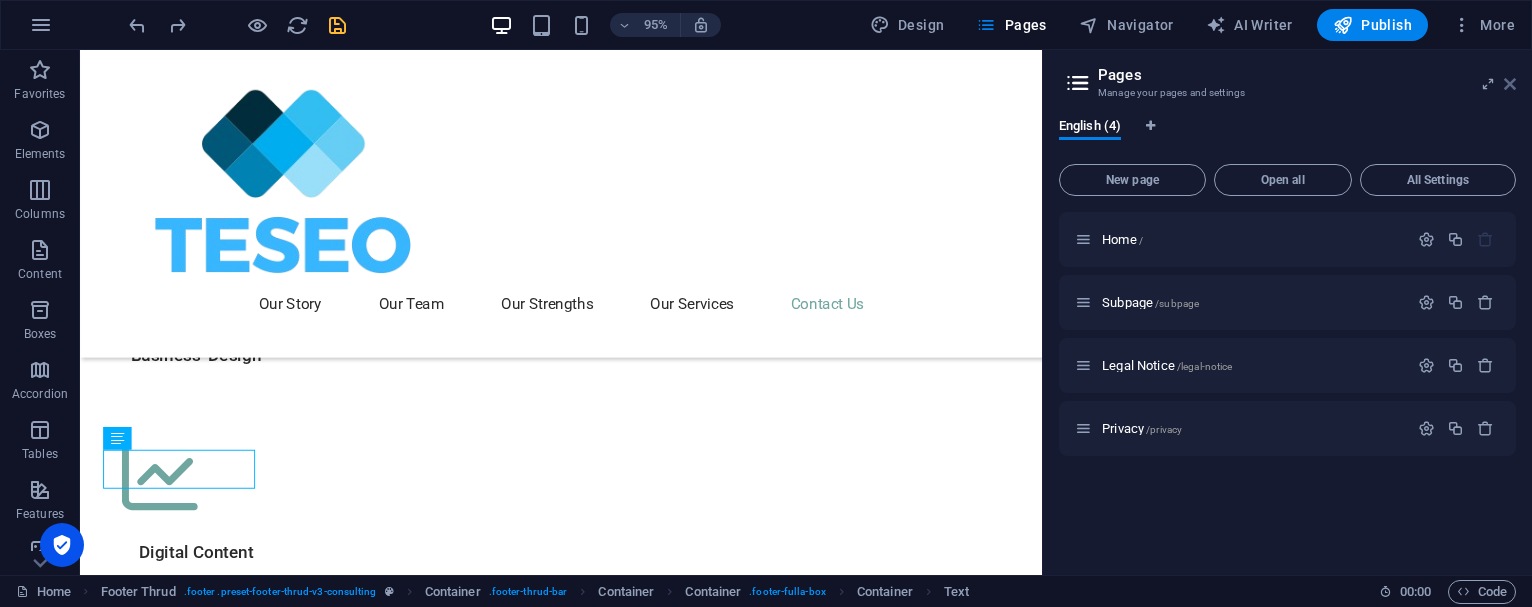 click at bounding box center [1510, 84] 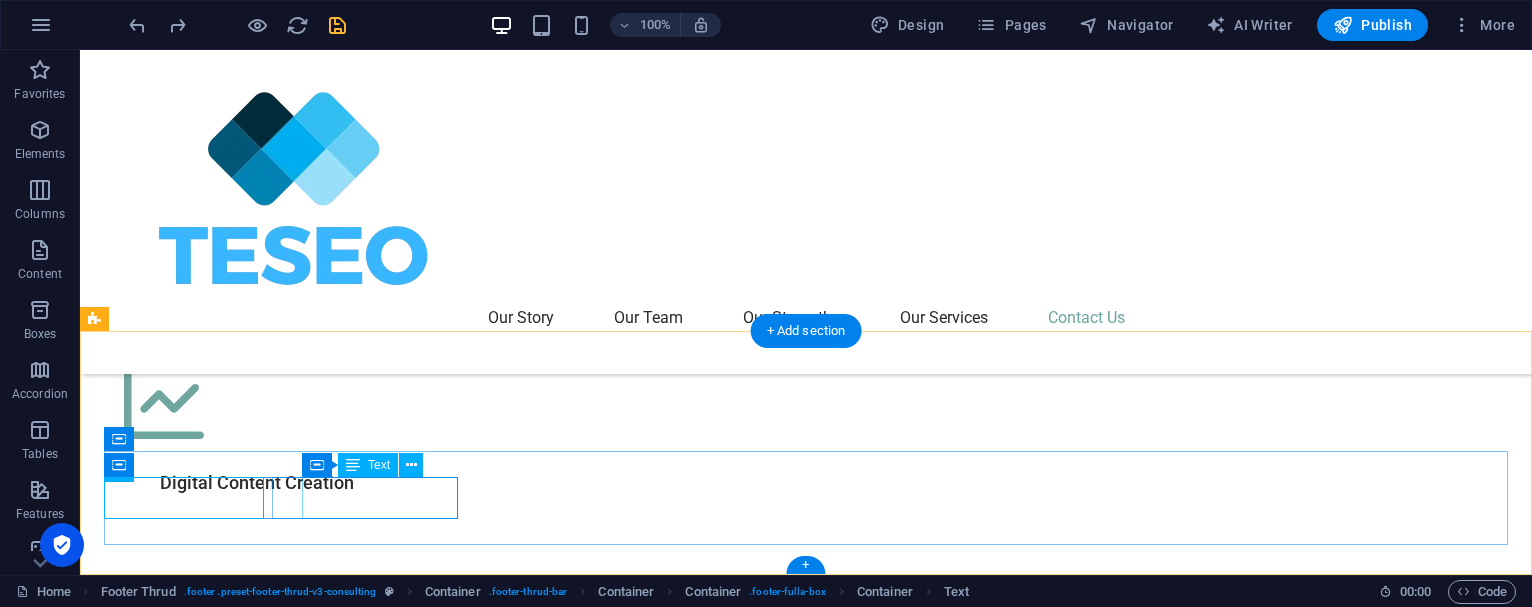 click on "Cookie Policy" at bounding box center (817, 5592) 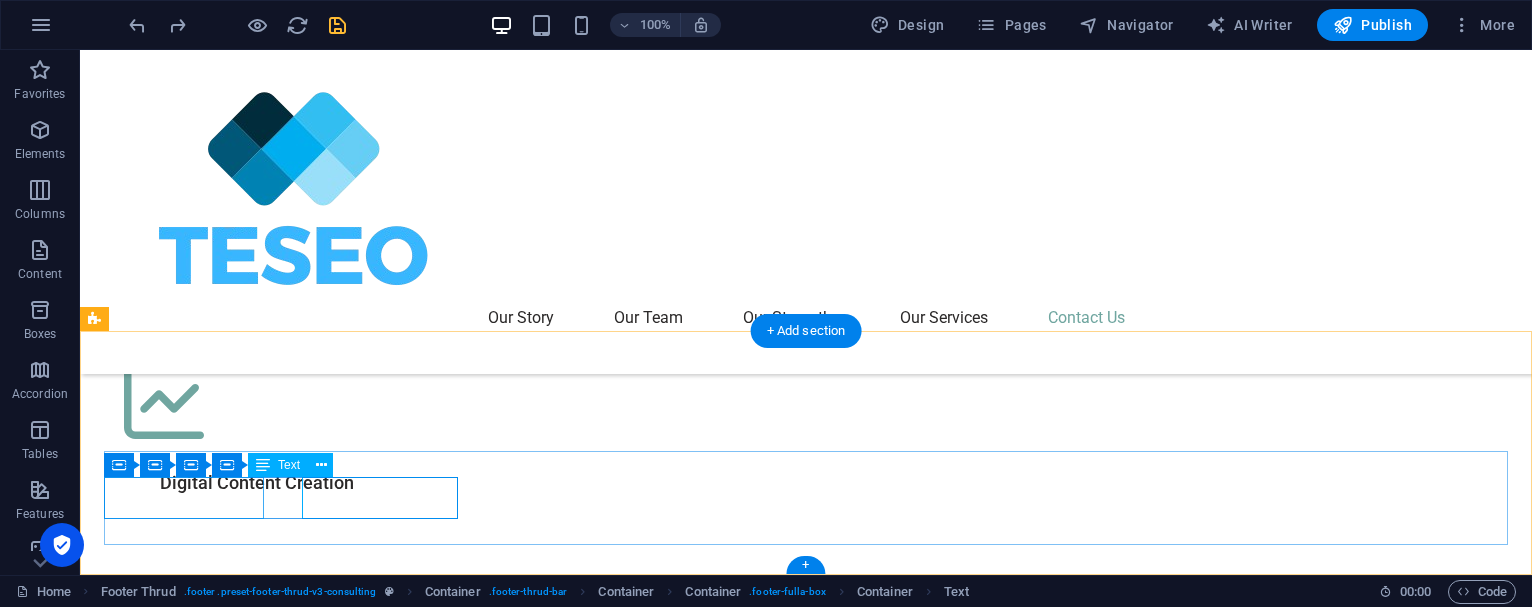 click on "Privacy Policy" at bounding box center (798, 5550) 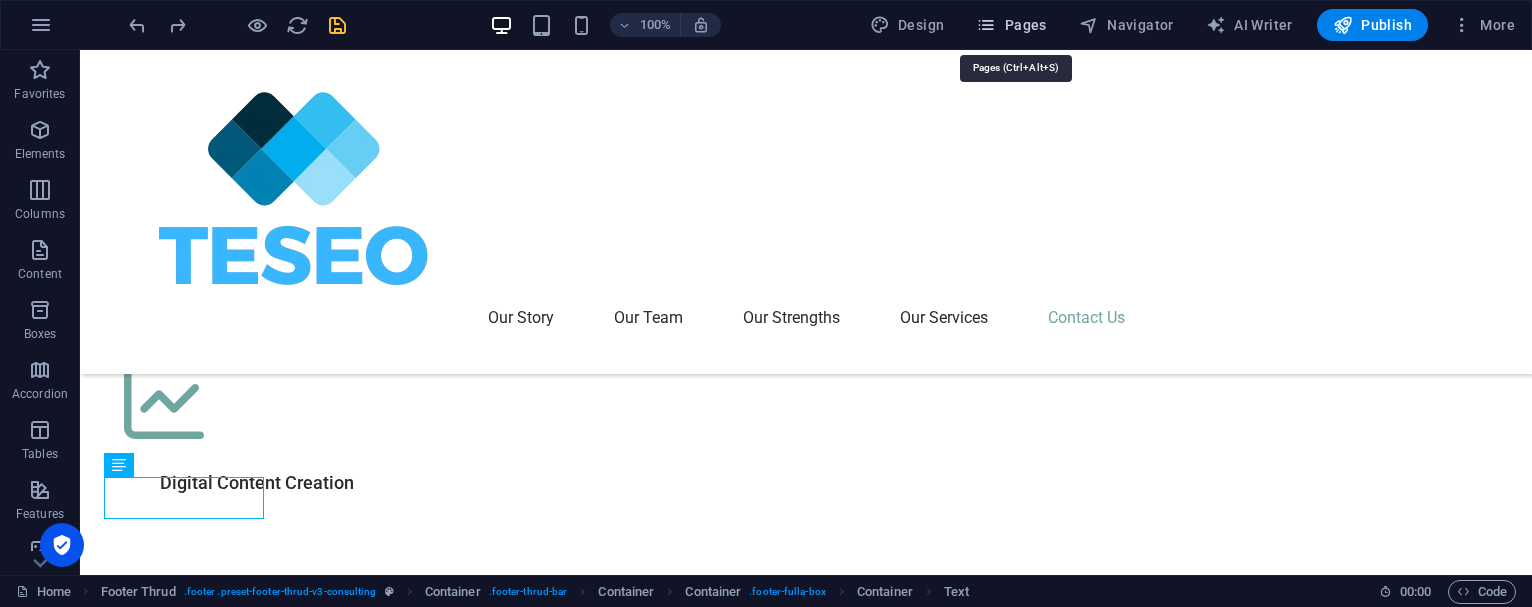 click on "Pages" at bounding box center (1011, 25) 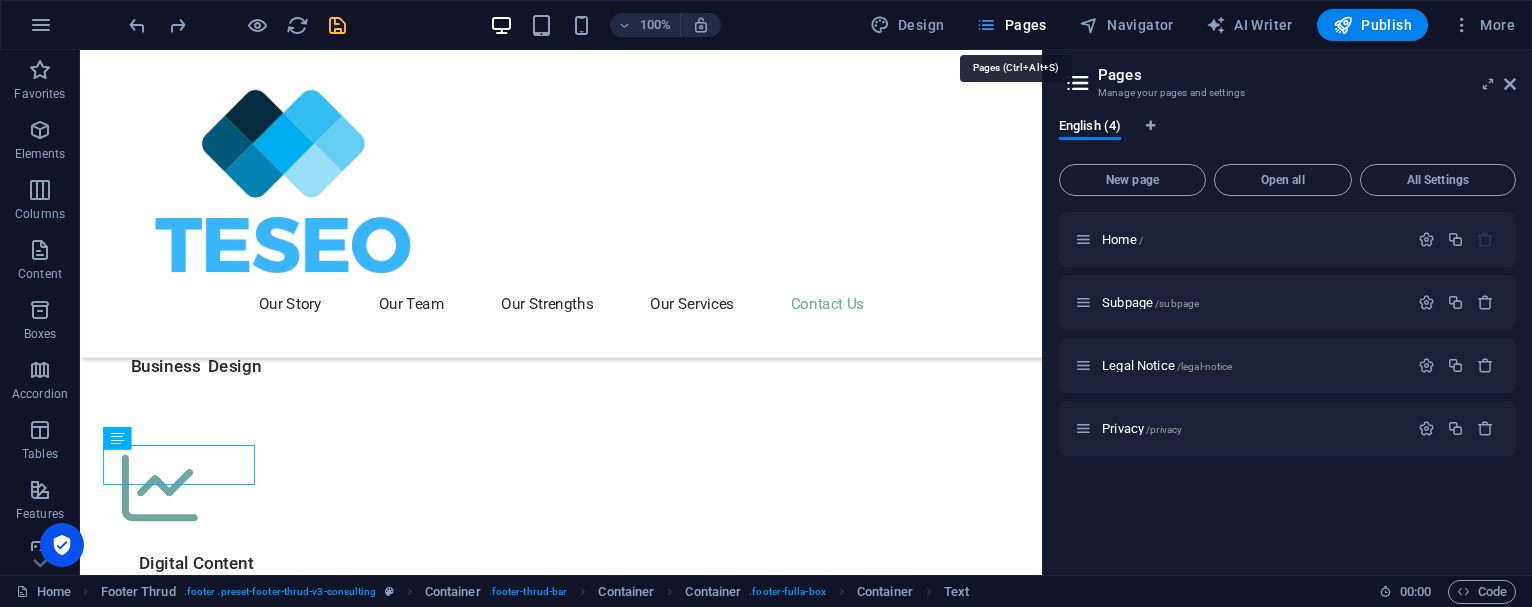 scroll, scrollTop: 7090, scrollLeft: 0, axis: vertical 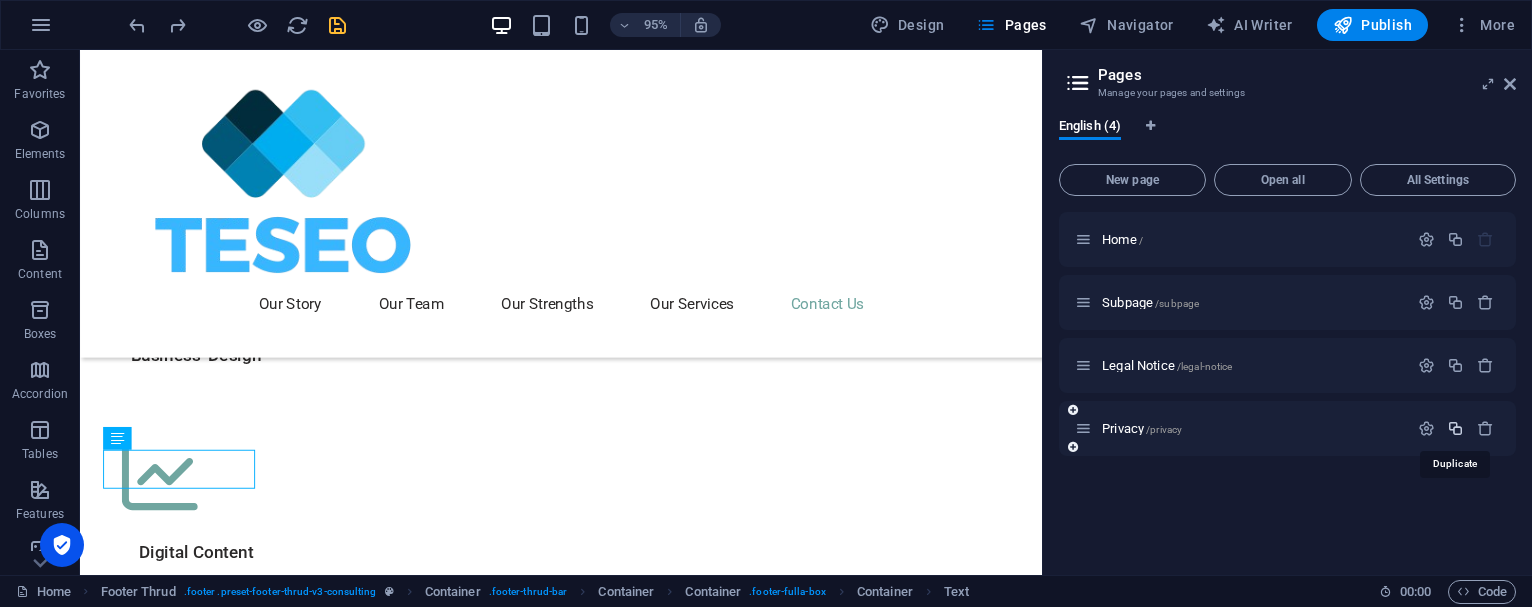 click at bounding box center (1455, 428) 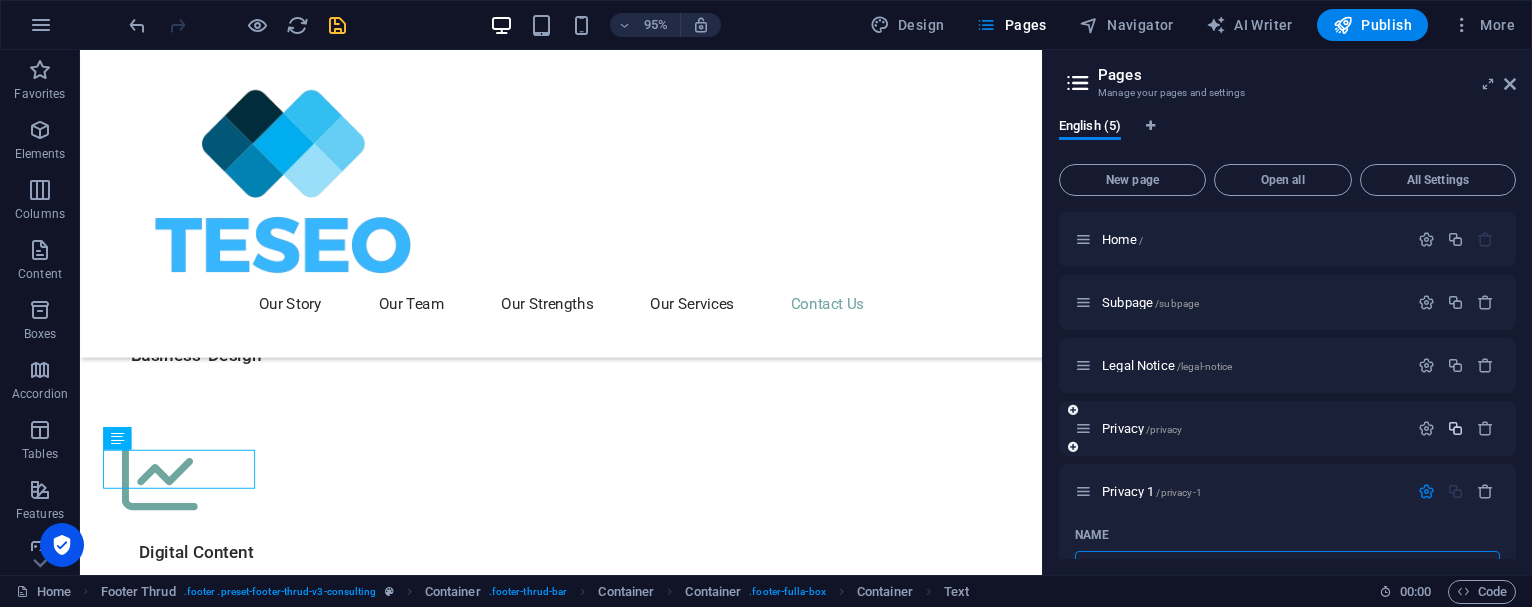 scroll, scrollTop: 24, scrollLeft: 0, axis: vertical 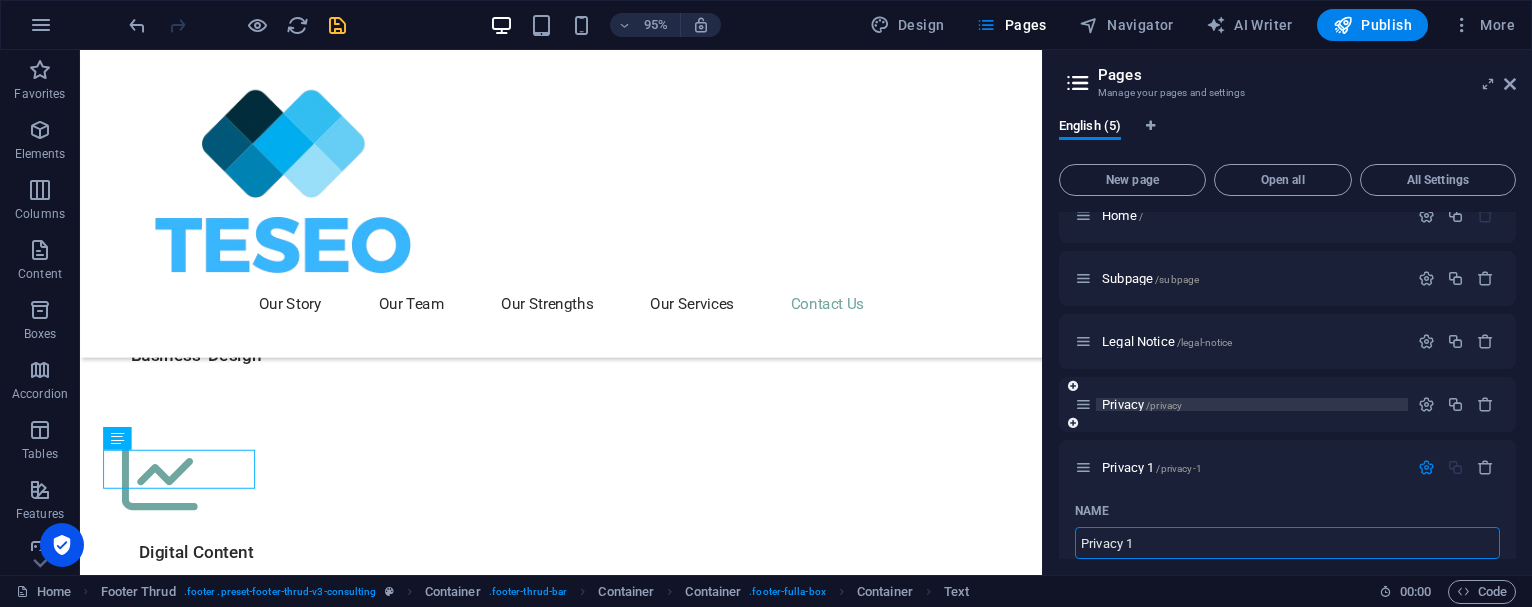 click on "Privacy /privacy" at bounding box center [1142, 404] 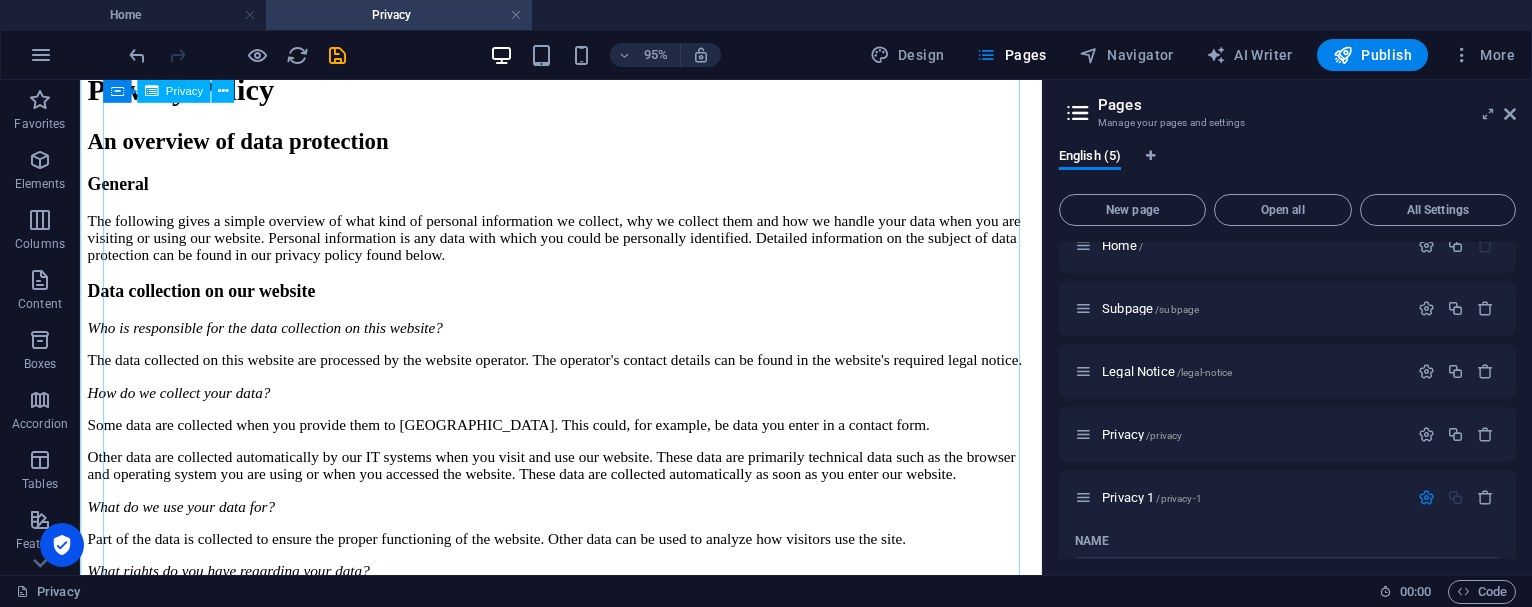 scroll, scrollTop: 0, scrollLeft: 0, axis: both 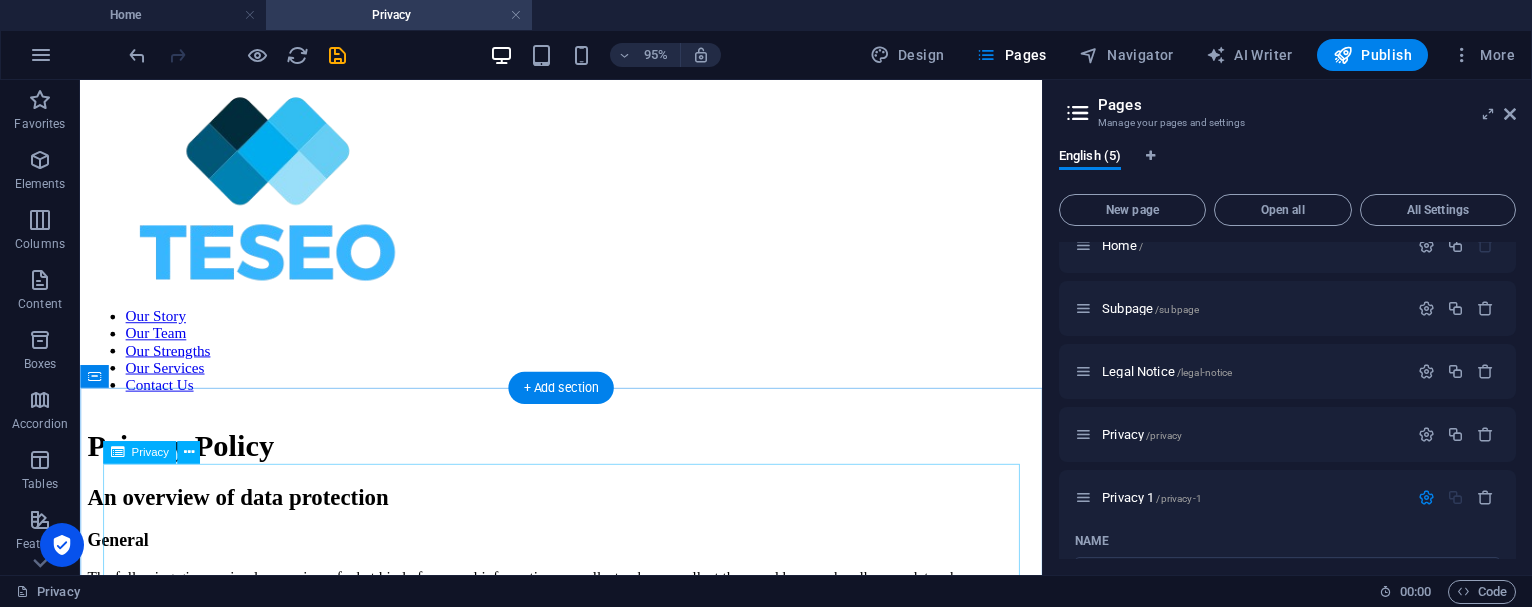 click on "Privacy Policy
An overview of data protection
General
The following gives a simple overview of what kind of personal information we collect, why we collect them and how we handle your data when you are visiting or using our website. Personal information is any data with which you could be personally identified. Detailed information on the subject of data protection can be found in our privacy policy found below.
Data collection on our website
Who is responsible for the data collection on this website?
The data collected on this website are processed by the website operator. The operator's contact details can be found in the website's required legal notice.
How do we collect your data?
Some data are collected when you provide them to us. This could, for example, be data you enter in a contact form.
What do we use your data for?
Part of the data is collected to ensure the proper functioning of the website. Other data can be used to analyze how visitors use the site." at bounding box center (586, 2496) 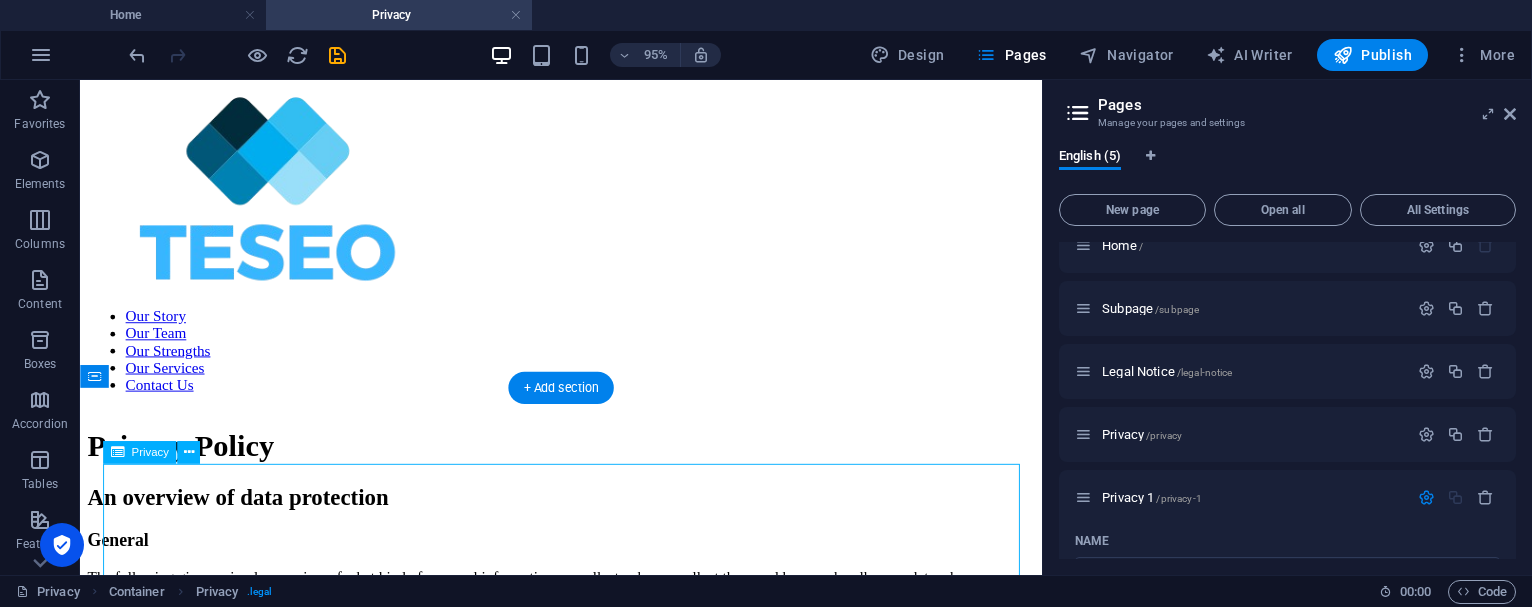 click on "Privacy Policy
An overview of data protection
General
The following gives a simple overview of what kind of personal information we collect, why we collect them and how we handle your data when you are visiting or using our website. Personal information is any data with which you could be personally identified. Detailed information on the subject of data protection can be found in our privacy policy found below.
Data collection on our website
Who is responsible for the data collection on this website?
The data collected on this website are processed by the website operator. The operator's contact details can be found in the website's required legal notice.
How do we collect your data?
Some data are collected when you provide them to us. This could, for example, be data you enter in a contact form.
What do we use your data for?
Part of the data is collected to ensure the proper functioning of the website. Other data can be used to analyze how visitors use the site." at bounding box center (586, 2496) 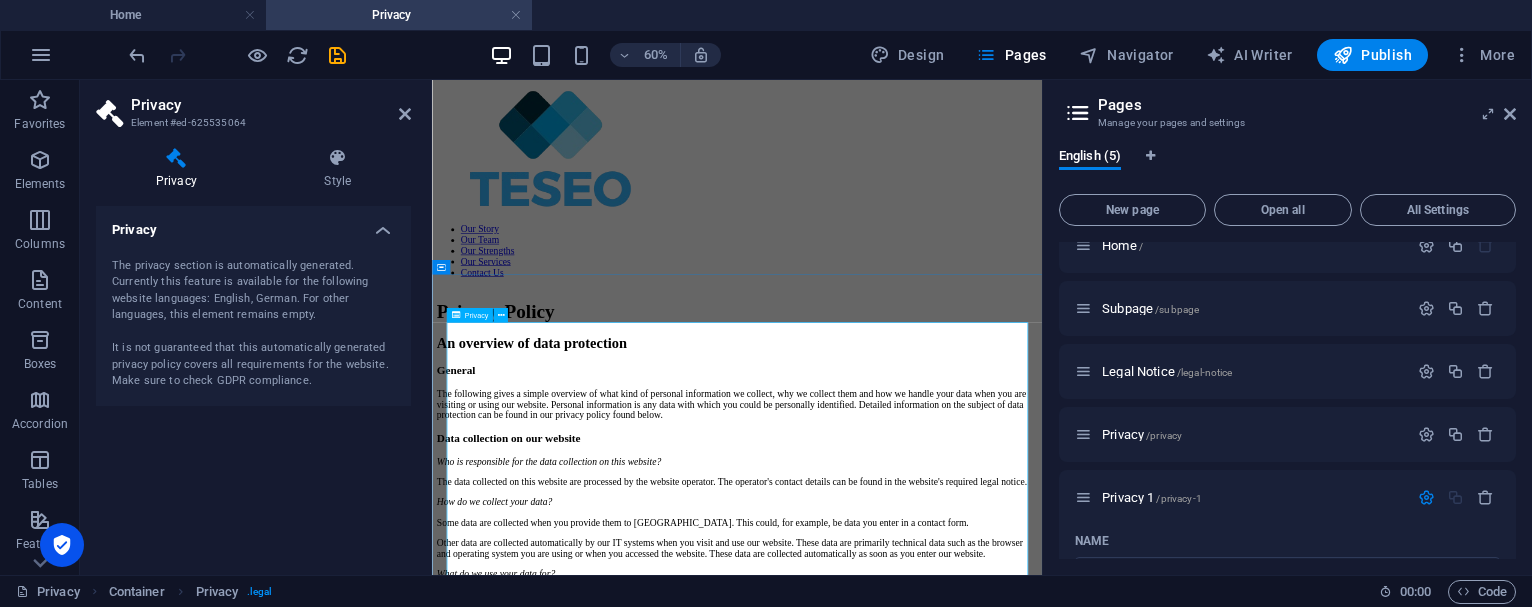 click on "Privacy Policy
An overview of data protection
General
The following gives a simple overview of what kind of personal information we collect, why we collect them and how we handle your data when you are visiting or using our website. Personal information is any data with which you could be personally identified. Detailed information on the subject of data protection can be found in our privacy policy found below.
Data collection on our website
Who is responsible for the data collection on this website?
The data collected on this website are processed by the website operator. The operator's contact details can be found in the website's required legal notice.
How do we collect your data?
Some data are collected when you provide them to us. This could, for example, be data you enter in a contact form.
What do we use your data for?
Part of the data is collected to ensure the proper functioning of the website. Other data can be used to analyze how visitors use the site." at bounding box center (940, 2487) 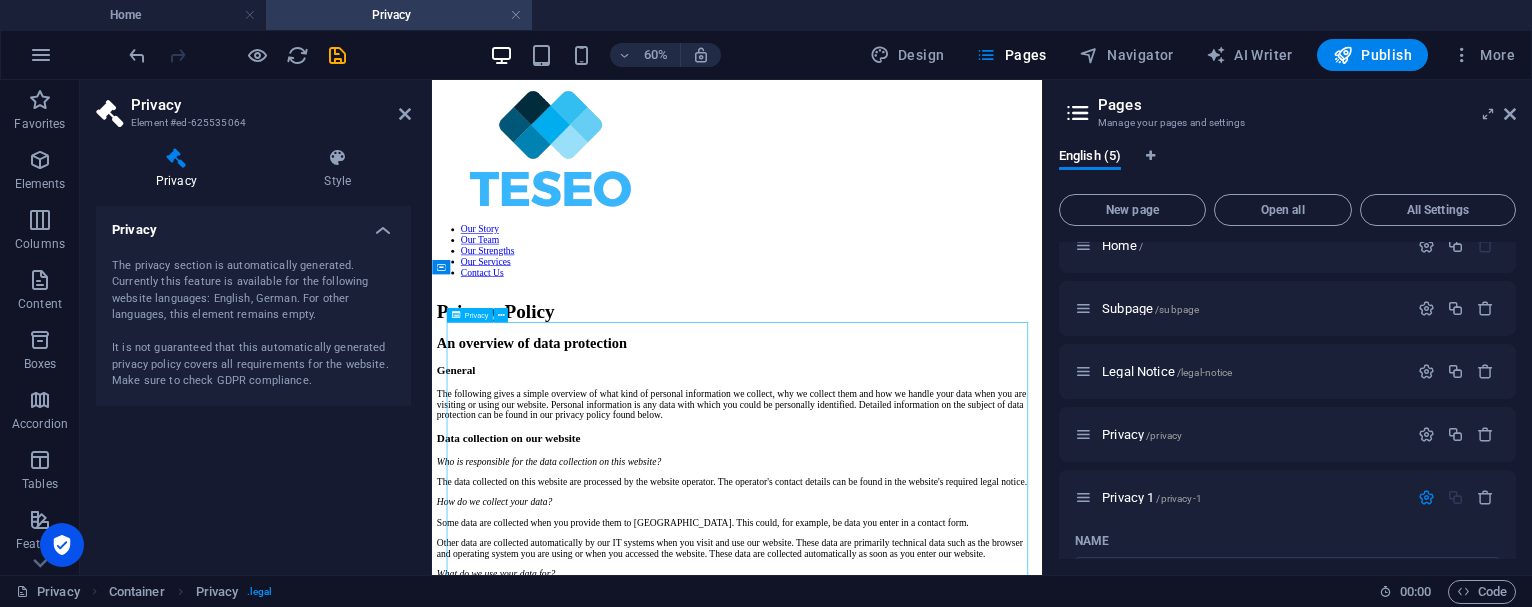 drag, startPoint x: 467, startPoint y: 589, endPoint x: 534, endPoint y: 670, distance: 105.11898 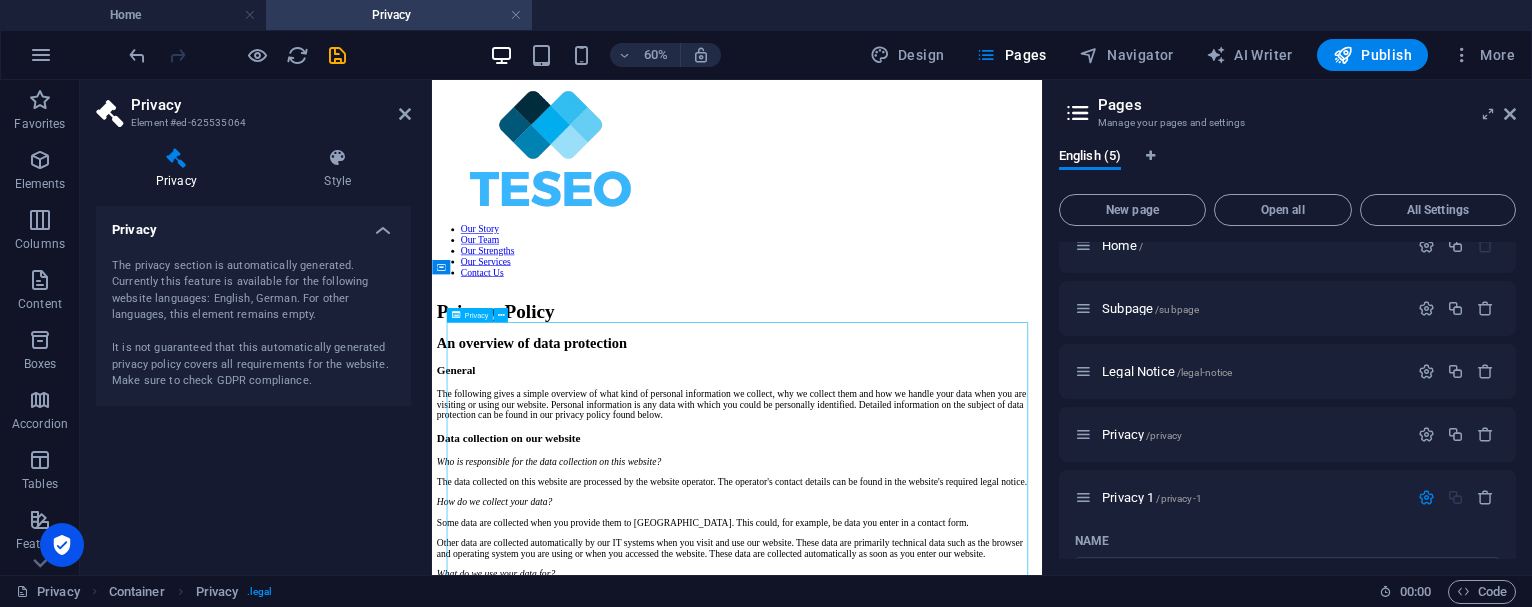 click on "Privacy Policy
An overview of data protection
General
The following gives a simple overview of what kind of personal information we collect, why we collect them and how we handle your data when you are visiting or using our website. Personal information is any data with which you could be personally identified. Detailed information on the subject of data protection can be found in our privacy policy found below.
Data collection on our website
Who is responsible for the data collection on this website?
The data collected on this website are processed by the website operator. The operator's contact details can be found in the website's required legal notice.
How do we collect your data?
Some data are collected when you provide them to us. This could, for example, be data you enter in a contact form.
What do we use your data for?
Part of the data is collected to ensure the proper functioning of the website. Other data can be used to analyze how visitors use the site." at bounding box center [940, 2487] 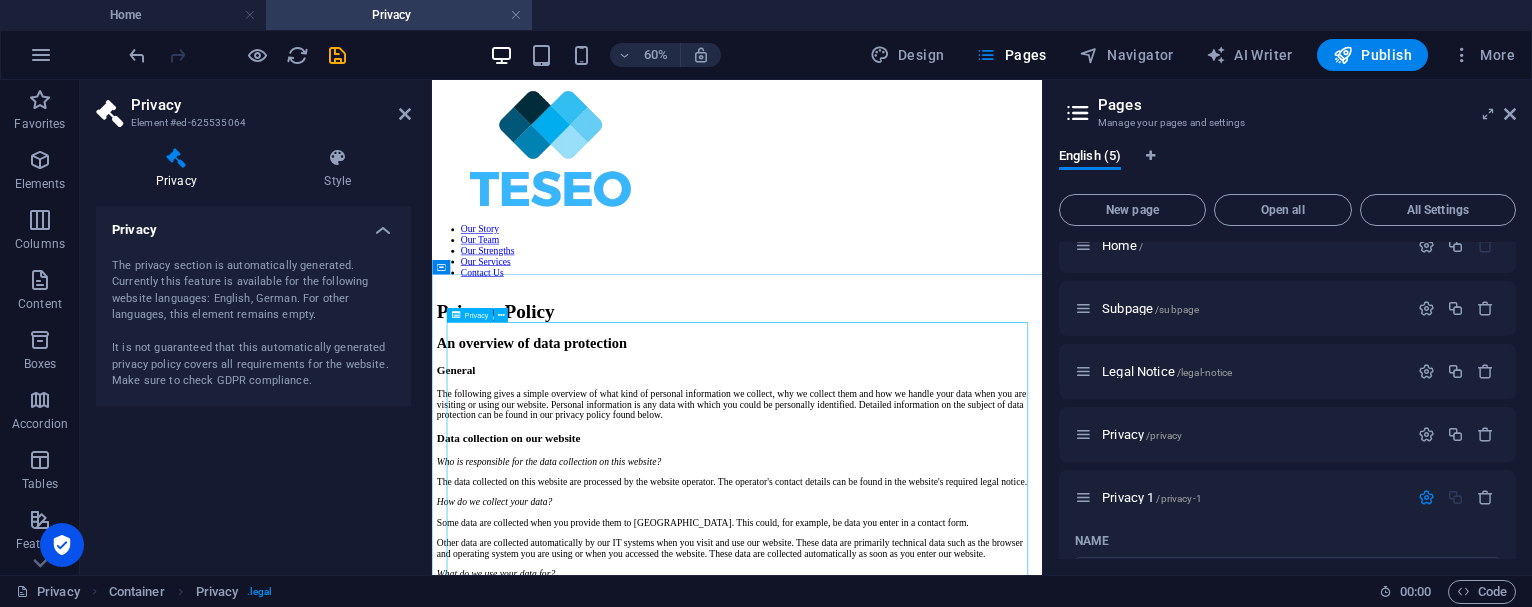 click on "Privacy Policy
An overview of data protection
General
The following gives a simple overview of what kind of personal information we collect, why we collect them and how we handle your data when you are visiting or using our website. Personal information is any data with which you could be personally identified. Detailed information on the subject of data protection can be found in our privacy policy found below.
Data collection on our website
Who is responsible for the data collection on this website?
The data collected on this website are processed by the website operator. The operator's contact details can be found in the website's required legal notice.
How do we collect your data?
Some data are collected when you provide them to us. This could, for example, be data you enter in a contact form.
What do we use your data for?
Part of the data is collected to ensure the proper functioning of the website. Other data can be used to analyze how visitors use the site." at bounding box center [940, 2487] 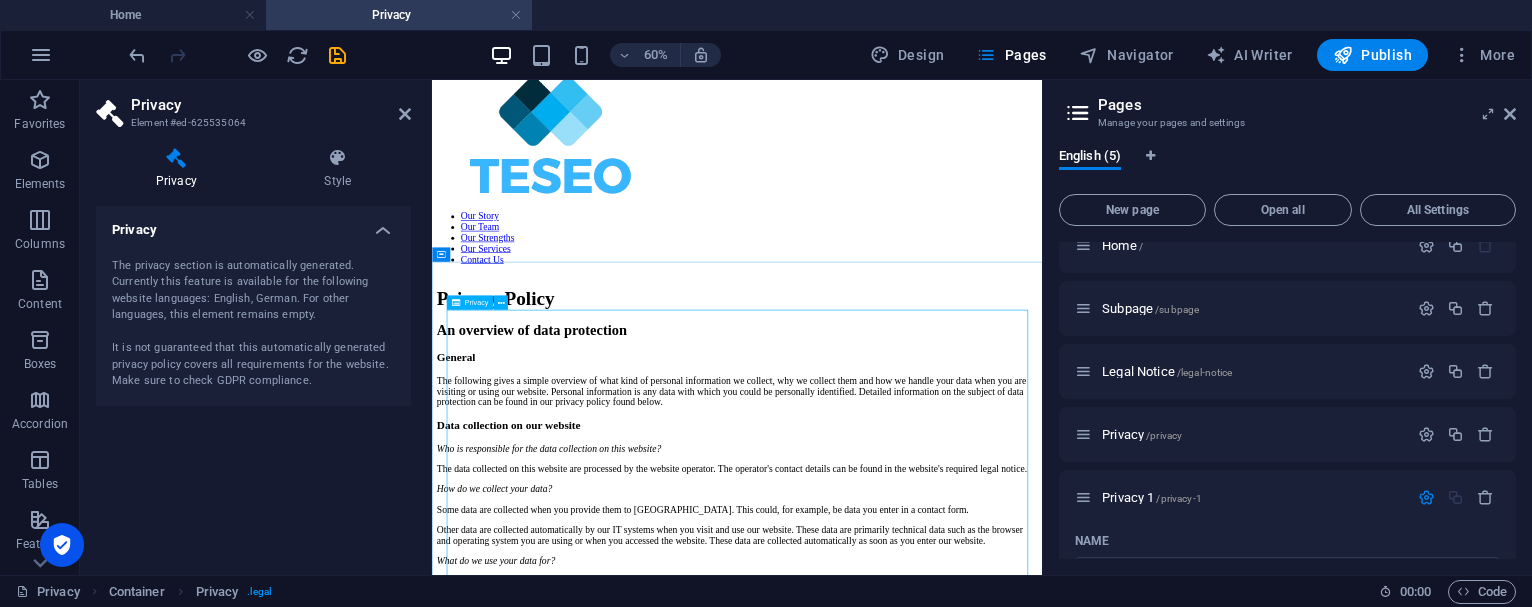 scroll, scrollTop: 0, scrollLeft: 0, axis: both 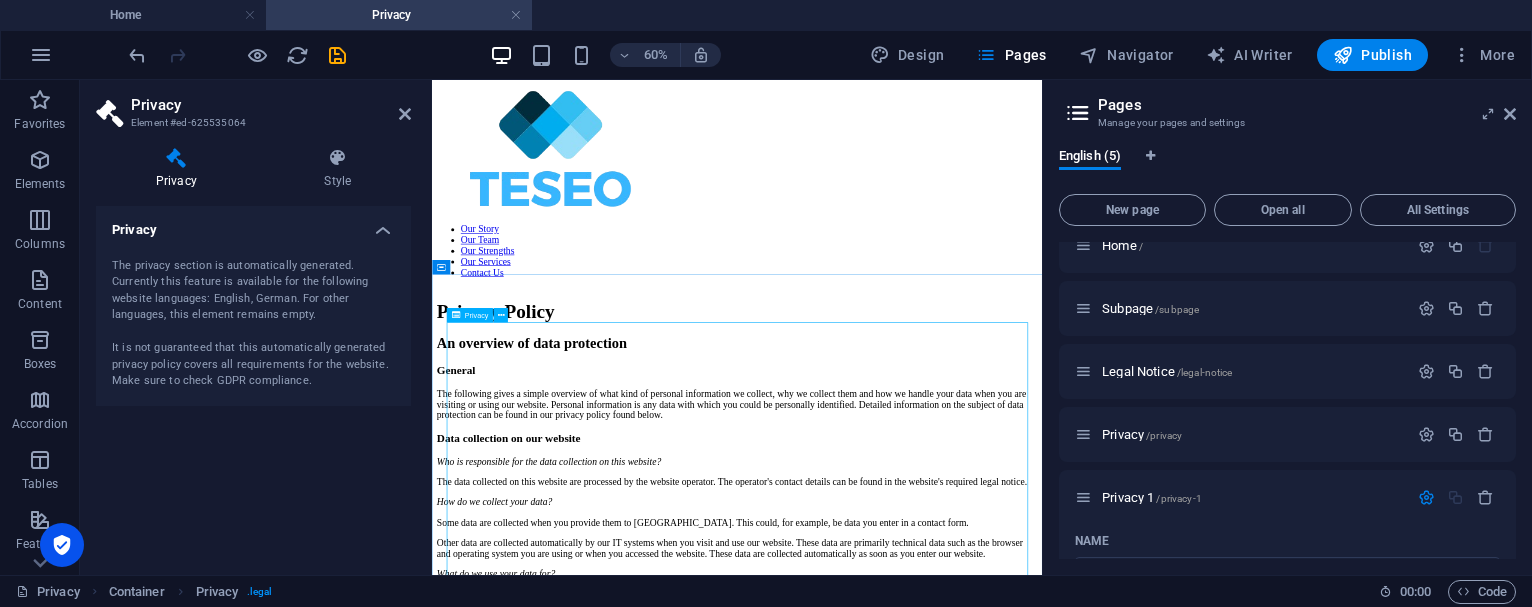click on "Privacy Policy
An overview of data protection
General
The following gives a simple overview of what kind of personal information we collect, why we collect them and how we handle your data when you are visiting or using our website. Personal information is any data with which you could be personally identified. Detailed information on the subject of data protection can be found in our privacy policy found below.
Data collection on our website
Who is responsible for the data collection on this website?
The data collected on this website are processed by the website operator. The operator's contact details can be found in the website's required legal notice.
How do we collect your data?
Some data are collected when you provide them to us. This could, for example, be data you enter in a contact form.
What do we use your data for?
Part of the data is collected to ensure the proper functioning of the website. Other data can be used to analyze how visitors use the site." at bounding box center [940, 2487] 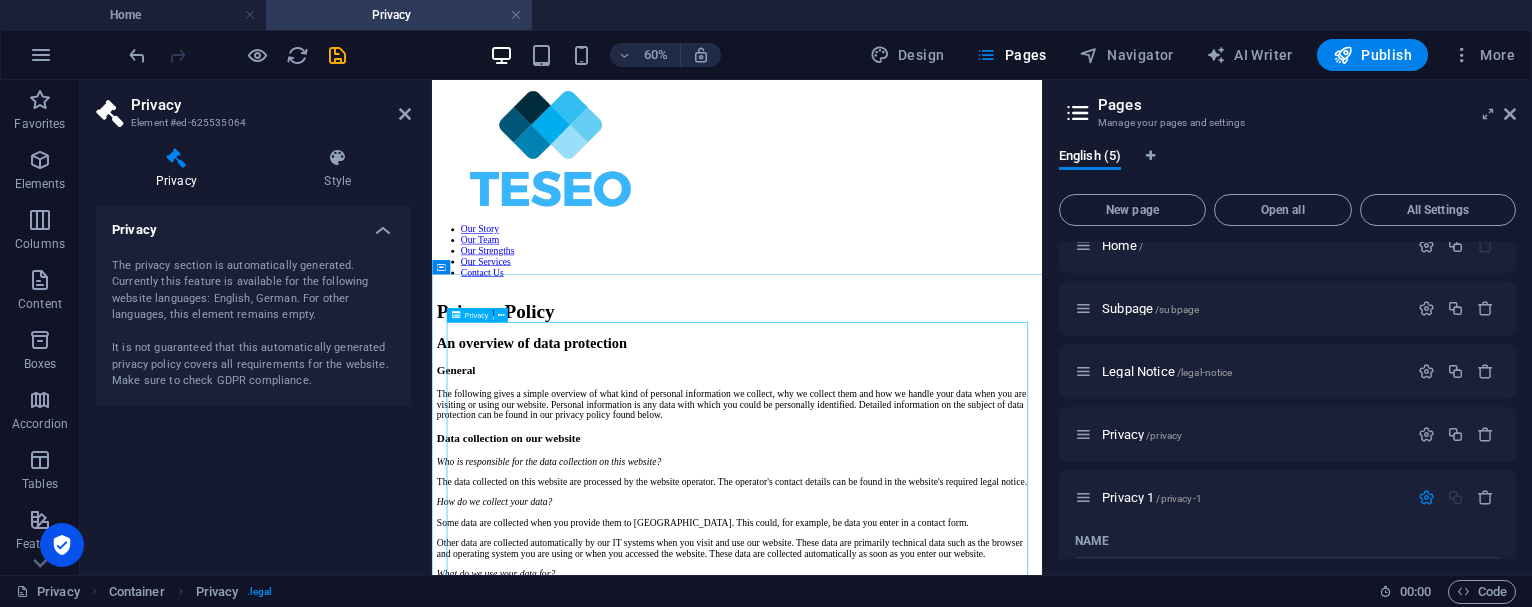 click on "Privacy Policy
An overview of data protection
General
The following gives a simple overview of what kind of personal information we collect, why we collect them and how we handle your data when you are visiting or using our website. Personal information is any data with which you could be personally identified. Detailed information on the subject of data protection can be found in our privacy policy found below.
Data collection on our website
Who is responsible for the data collection on this website?
The data collected on this website are processed by the website operator. The operator's contact details can be found in the website's required legal notice.
How do we collect your data?
Some data are collected when you provide them to us. This could, for example, be data you enter in a contact form.
What do we use your data for?
Part of the data is collected to ensure the proper functioning of the website. Other data can be used to analyze how visitors use the site." at bounding box center (940, 2487) 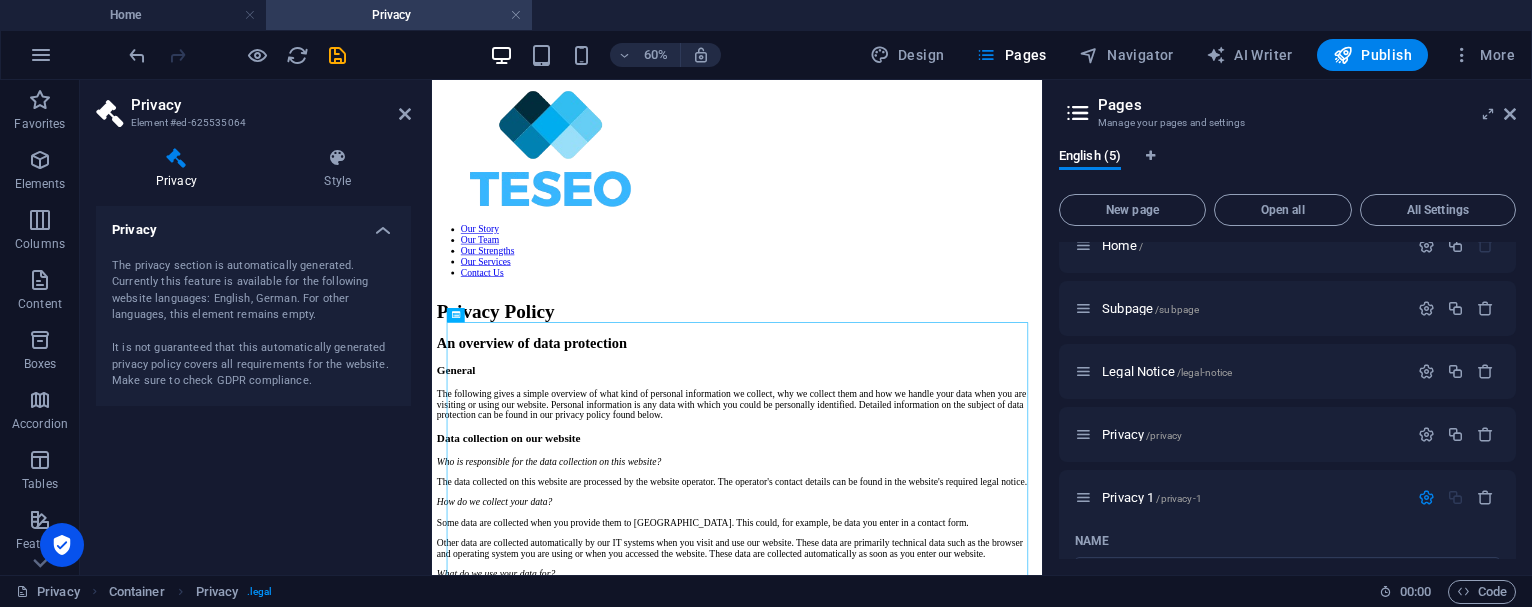 click on "The privacy section is automatically generated. Currently this feature is available for the following website languages: English, German. For other languages, this element remains empty. It is not guaranteed that this automatically generated privacy policy covers all requirements for the website. Make sure to check GDPR compliance." at bounding box center (253, 324) 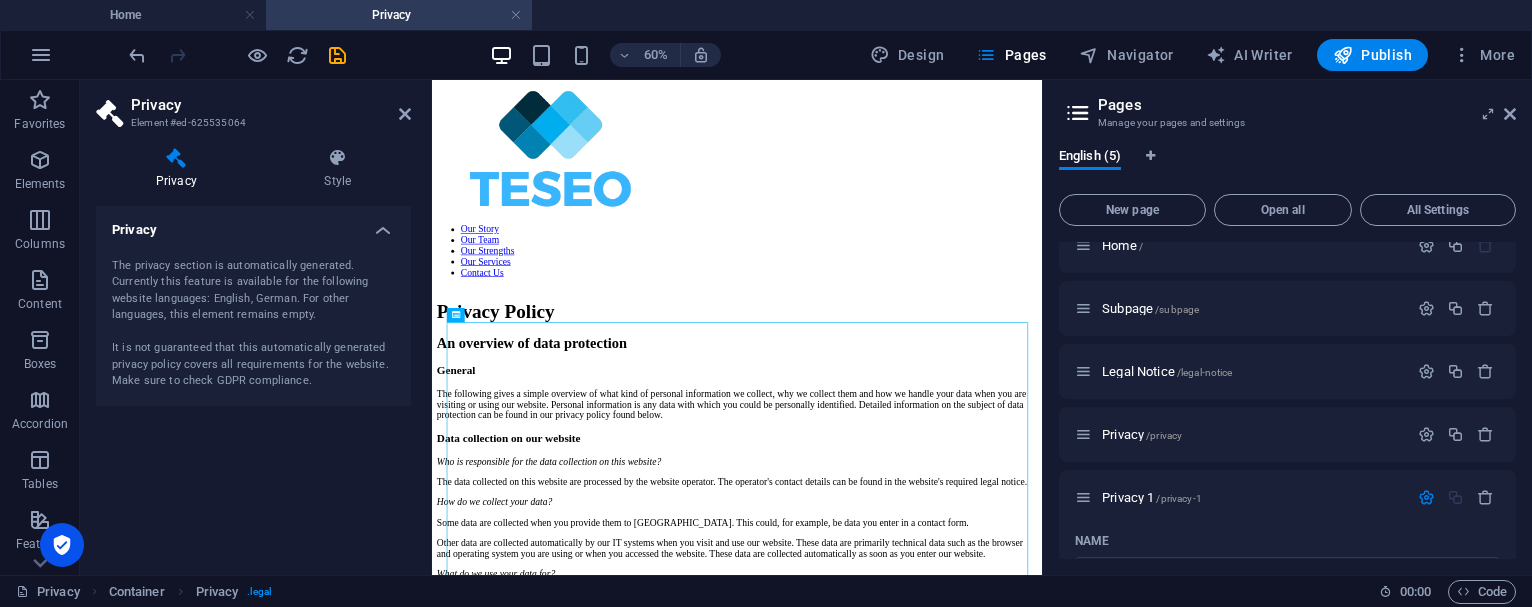 click on "Privacy" at bounding box center (253, 224) 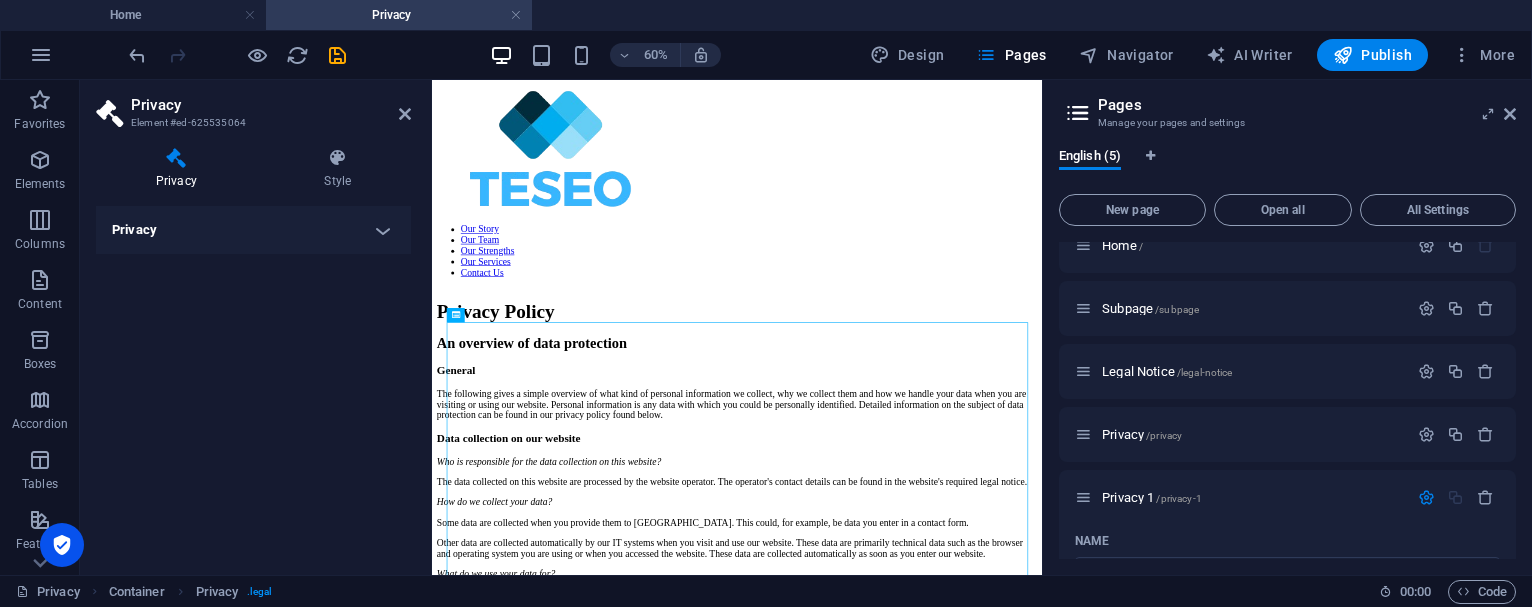 click on "Privacy" at bounding box center [253, 230] 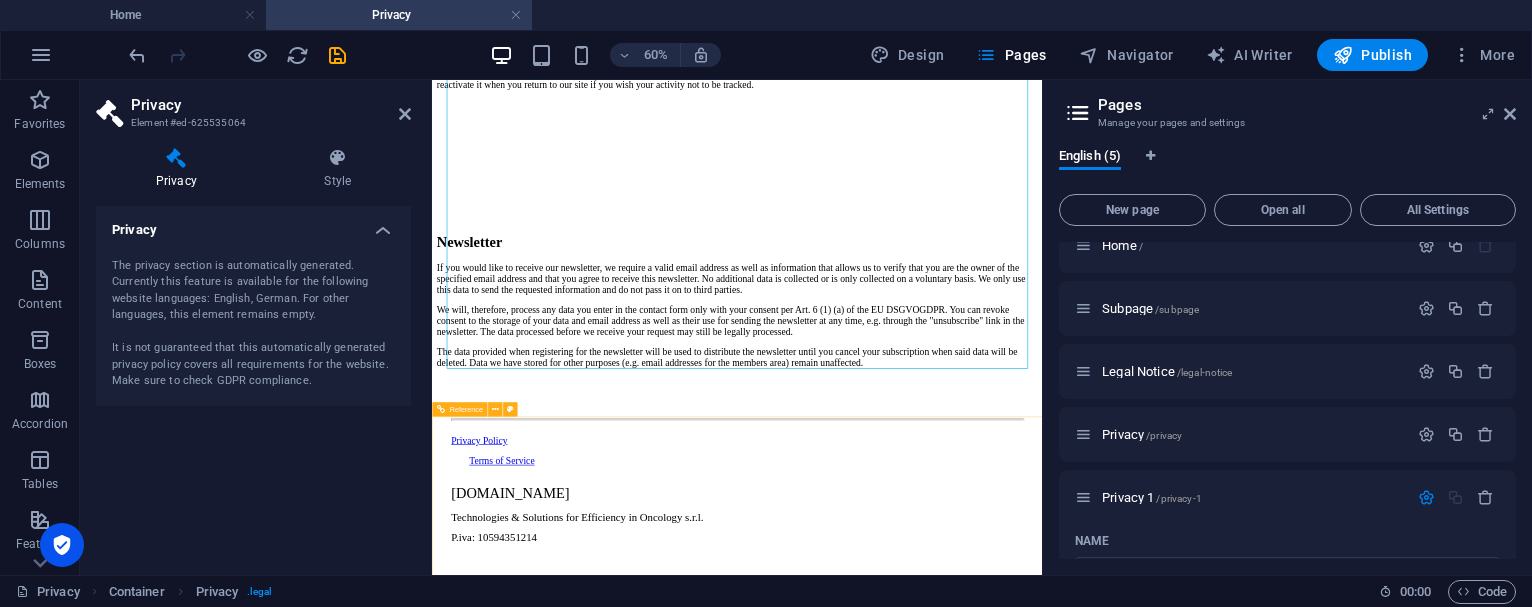 scroll, scrollTop: 9657, scrollLeft: 0, axis: vertical 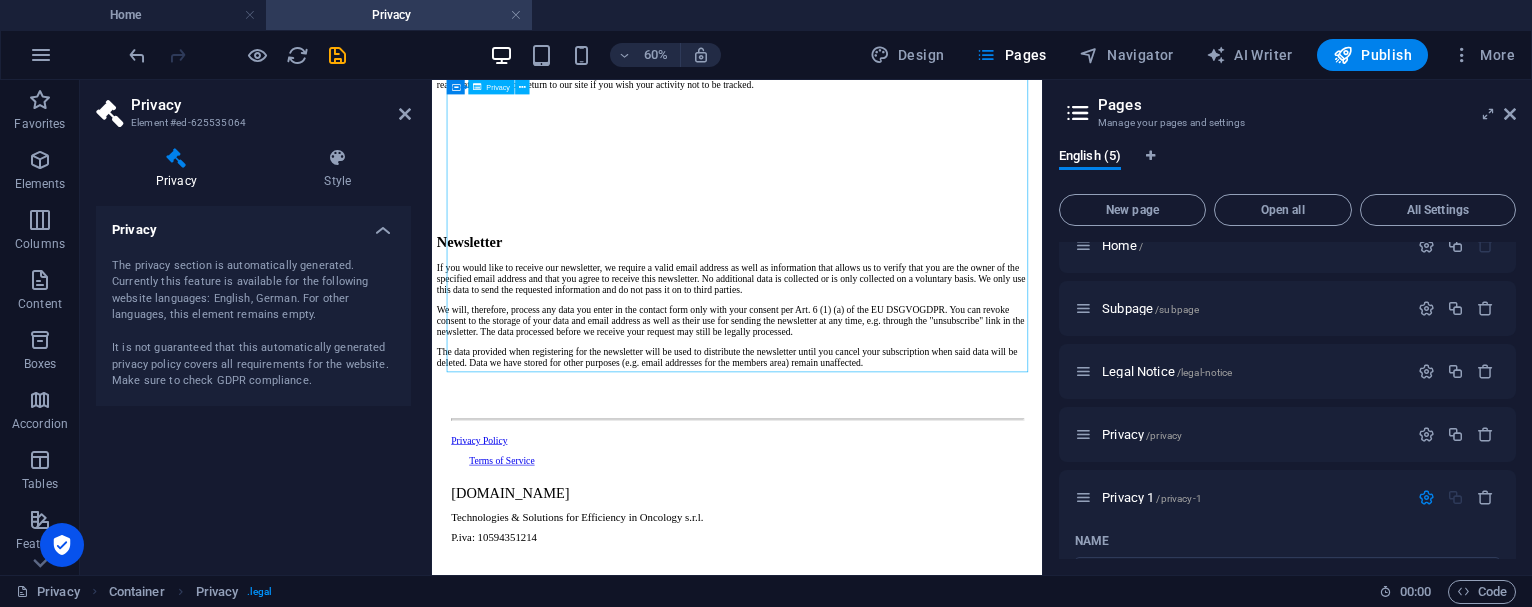 drag, startPoint x: 690, startPoint y: 528, endPoint x: 566, endPoint y: 472, distance: 136.0588 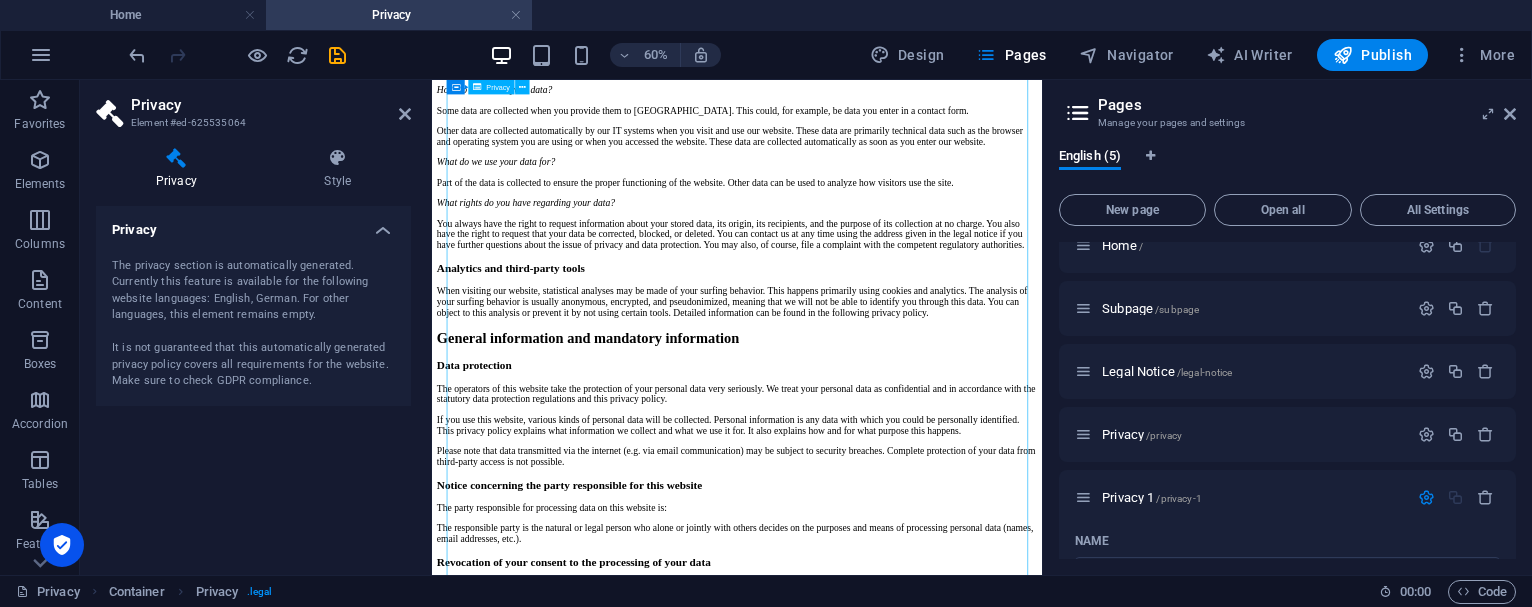 scroll, scrollTop: 0, scrollLeft: 0, axis: both 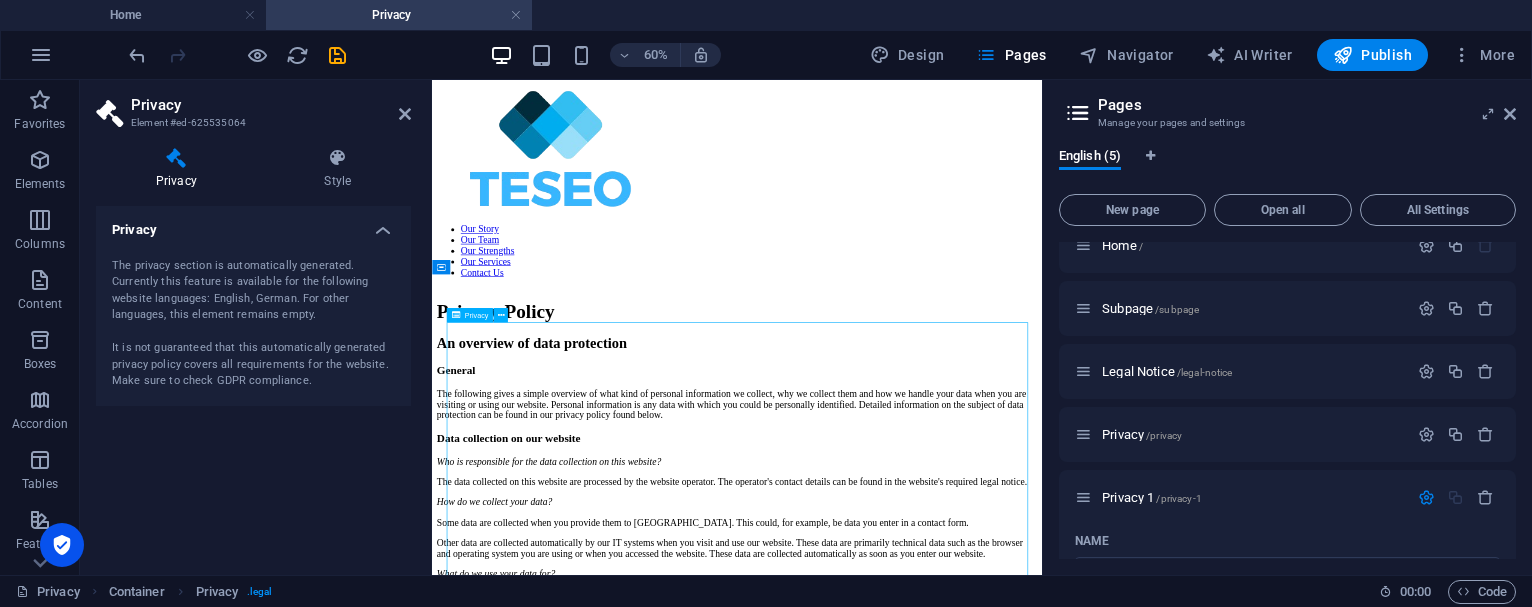 click on "Privacy Policy
An overview of data protection
General
The following gives a simple overview of what kind of personal information we collect, why we collect them and how we handle your data when you are visiting or using our website. Personal information is any data with which you could be personally identified. Detailed information on the subject of data protection can be found in our privacy policy found below.
Data collection on our website
Who is responsible for the data collection on this website?
The data collected on this website are processed by the website operator. The operator's contact details can be found in the website's required legal notice.
How do we collect your data?
Some data are collected when you provide them to us. This could, for example, be data you enter in a contact form.
What do we use your data for?
Part of the data is collected to ensure the proper functioning of the website. Other data can be used to analyze how visitors use the site." at bounding box center [940, 2487] 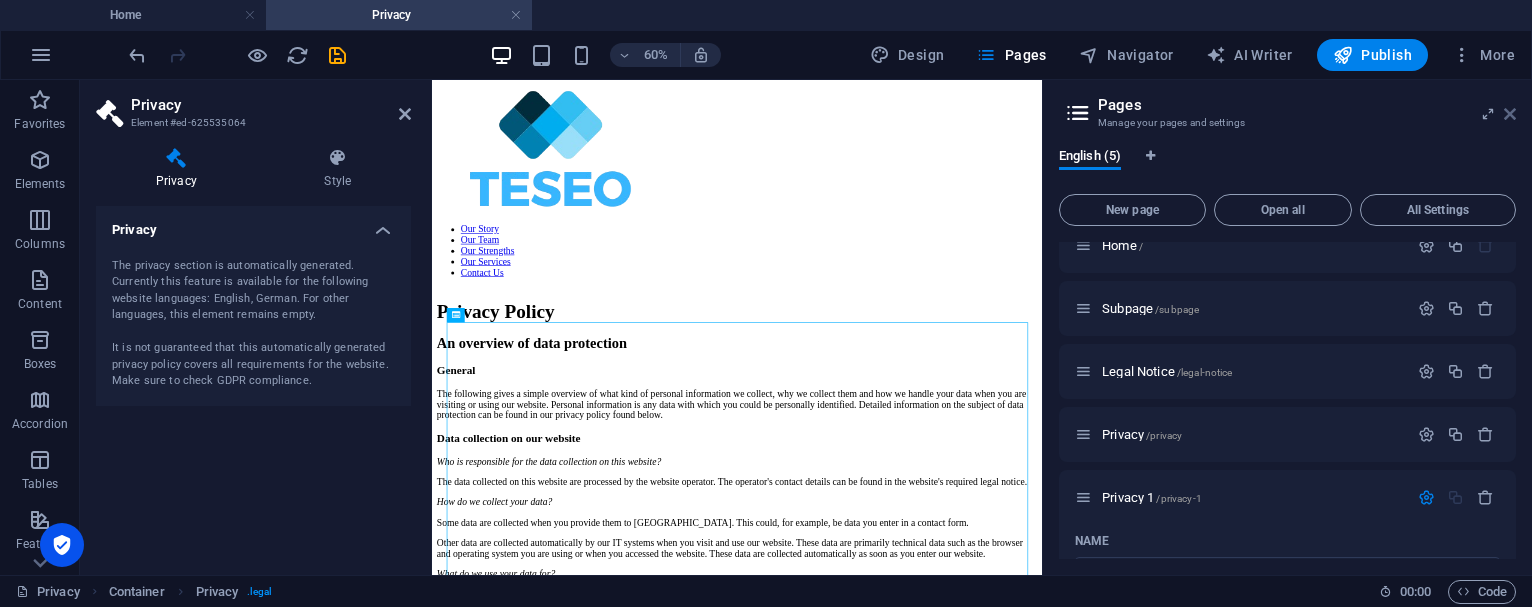 click at bounding box center [1510, 114] 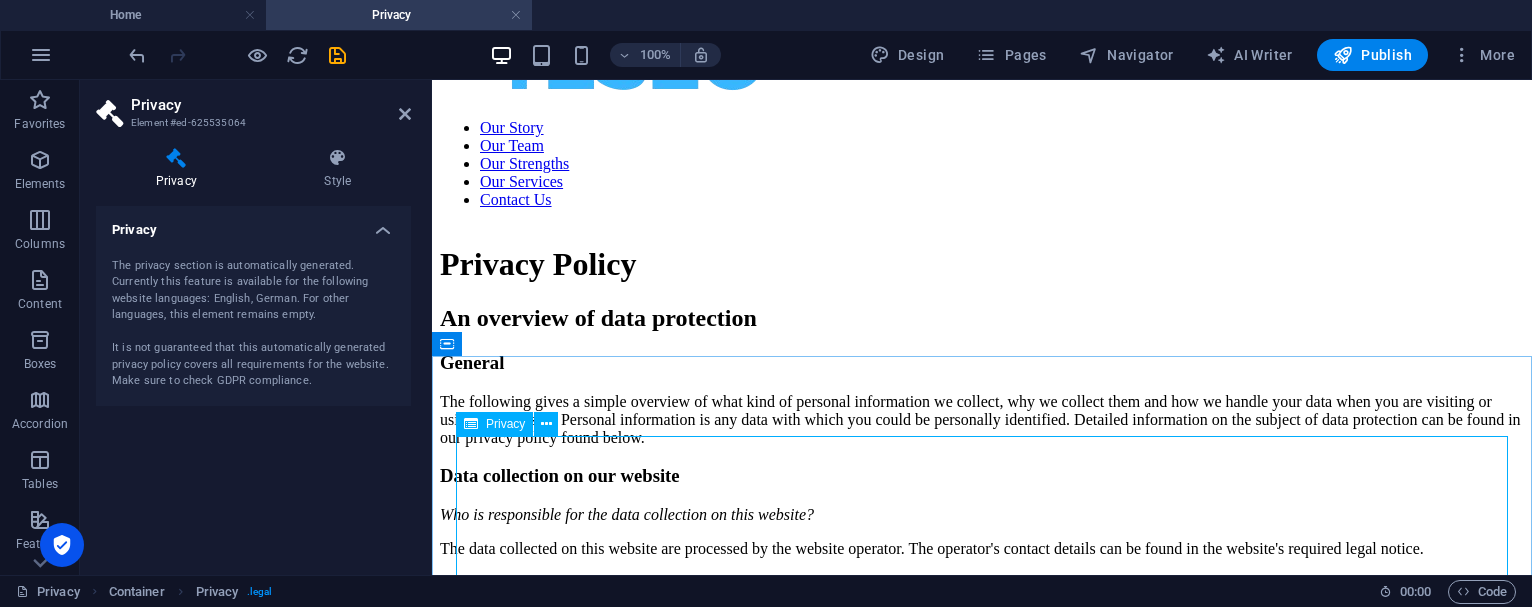 scroll, scrollTop: 271, scrollLeft: 0, axis: vertical 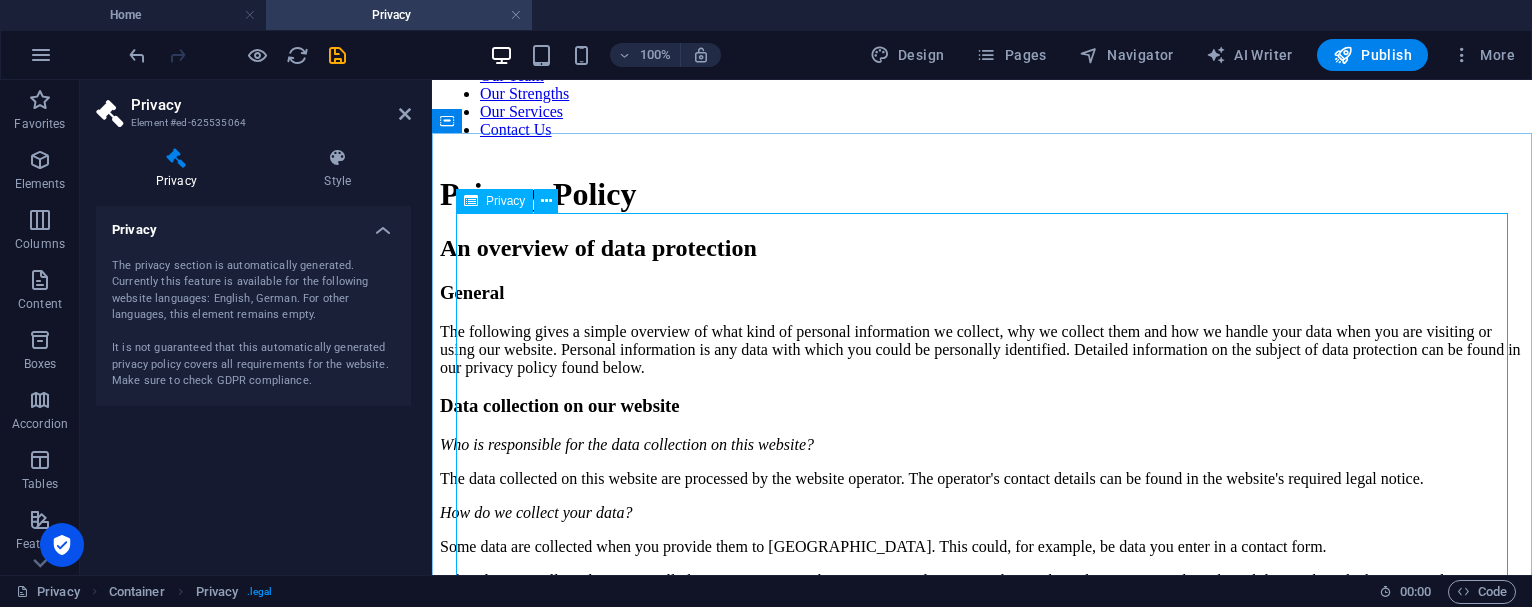 click on "Privacy Policy
An overview of data protection
General
The following gives a simple overview of what kind of personal information we collect, why we collect them and how we handle your data when you are visiting or using our website. Personal information is any data with which you could be personally identified. Detailed information on the subject of data protection can be found in our privacy policy found below.
Data collection on our website
Who is responsible for the data collection on this website?
The data collected on this website are processed by the website operator. The operator's contact details can be found in the website's required legal notice.
How do we collect your data?
Some data are collected when you provide them to us. This could, for example, be data you enter in a contact form.
What do we use your data for?
Part of the data is collected to ensure the proper functioning of the website. Other data can be used to analyze how visitors use the site." at bounding box center (982, 2144) 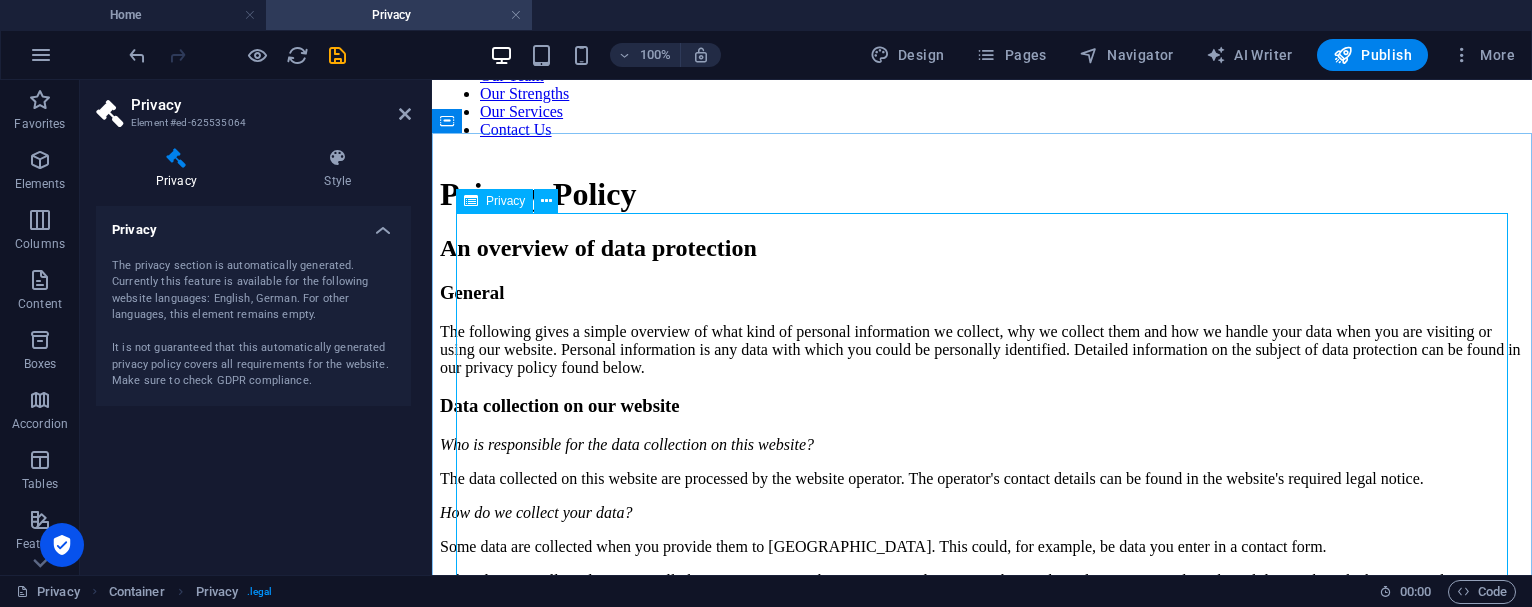 click on "Privacy Policy
An overview of data protection
General
The following gives a simple overview of what kind of personal information we collect, why we collect them and how we handle your data when you are visiting or using our website. Personal information is any data with which you could be personally identified. Detailed information on the subject of data protection can be found in our privacy policy found below.
Data collection on our website
Who is responsible for the data collection on this website?
The data collected on this website are processed by the website operator. The operator's contact details can be found in the website's required legal notice.
How do we collect your data?
Some data are collected when you provide them to us. This could, for example, be data you enter in a contact form.
What do we use your data for?
Part of the data is collected to ensure the proper functioning of the website. Other data can be used to analyze how visitors use the site." at bounding box center (982, 2144) 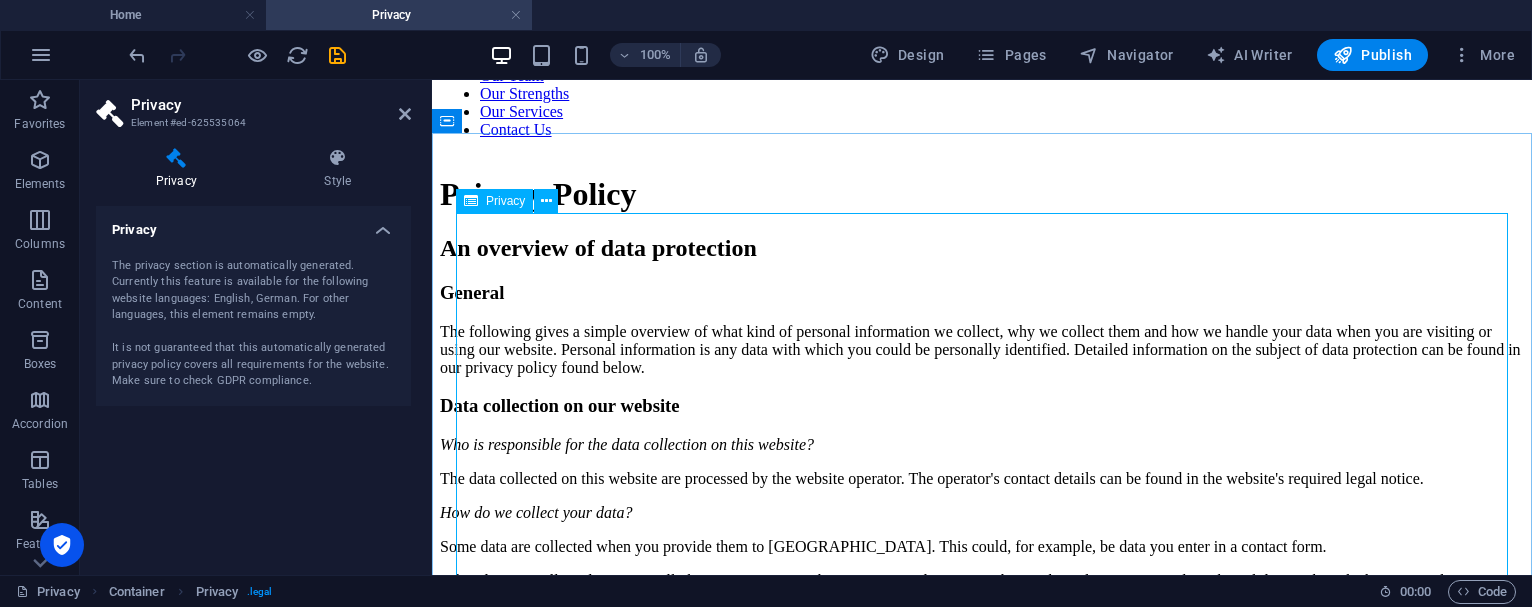 click on "Privacy Policy
An overview of data protection
General
The following gives a simple overview of what kind of personal information we collect, why we collect them and how we handle your data when you are visiting or using our website. Personal information is any data with which you could be personally identified. Detailed information on the subject of data protection can be found in our privacy policy found below.
Data collection on our website
Who is responsible for the data collection on this website?
The data collected on this website are processed by the website operator. The operator's contact details can be found in the website's required legal notice.
How do we collect your data?
Some data are collected when you provide them to us. This could, for example, be data you enter in a contact form.
What do we use your data for?
Part of the data is collected to ensure the proper functioning of the website. Other data can be used to analyze how visitors use the site." at bounding box center (982, 2144) 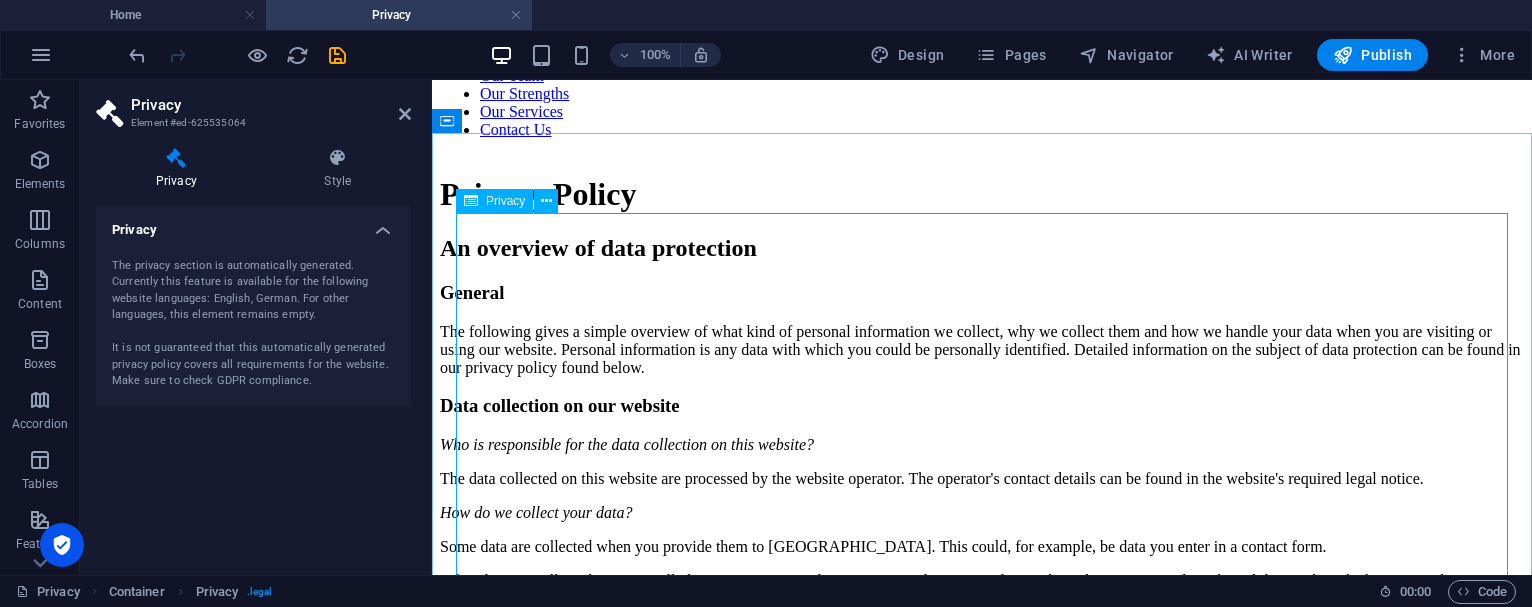 click on "Privacy Policy
An overview of data protection
General
The following gives a simple overview of what kind of personal information we collect, why we collect them and how we handle your data when you are visiting or using our website. Personal information is any data with which you could be personally identified. Detailed information on the subject of data protection can be found in our privacy policy found below.
Data collection on our website
Who is responsible for the data collection on this website?
The data collected on this website are processed by the website operator. The operator's contact details can be found in the website's required legal notice.
How do we collect your data?
Some data are collected when you provide them to us. This could, for example, be data you enter in a contact form.
What do we use your data for?
Part of the data is collected to ensure the proper functioning of the website. Other data can be used to analyze how visitors use the site." at bounding box center (982, 2144) 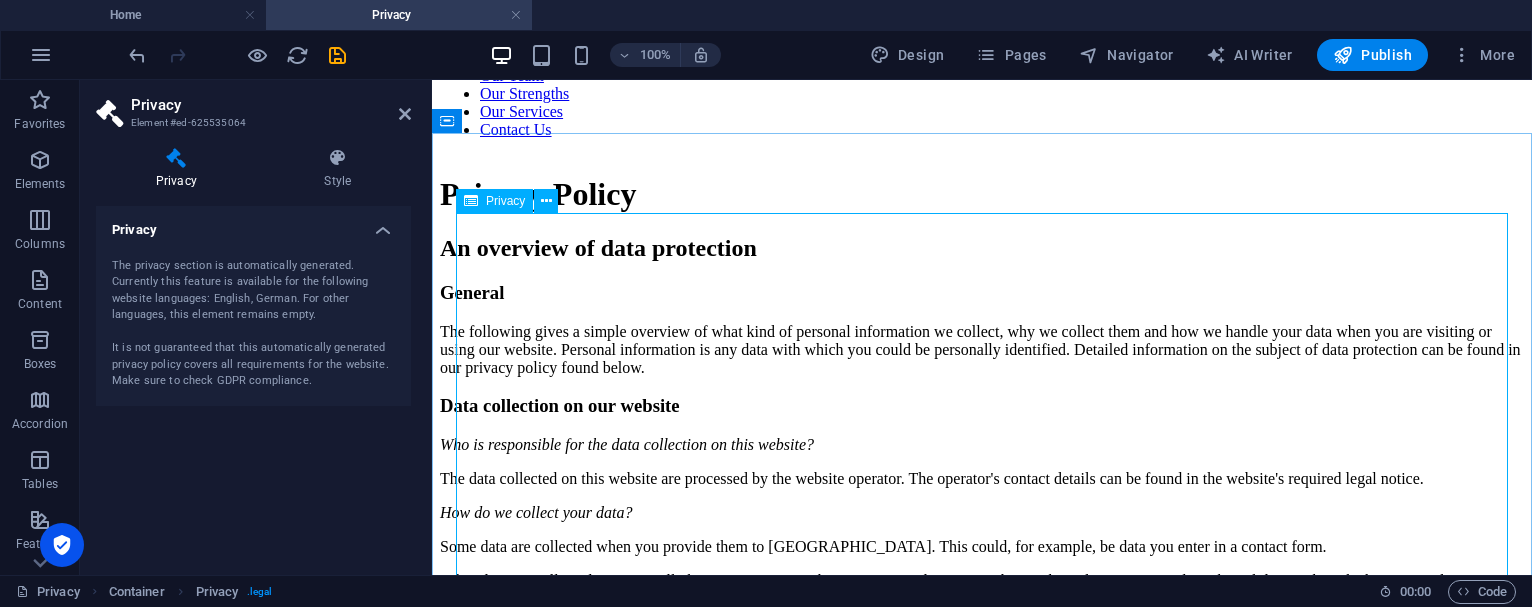 click on "Privacy Policy
An overview of data protection
General
The following gives a simple overview of what kind of personal information we collect, why we collect them and how we handle your data when you are visiting or using our website. Personal information is any data with which you could be personally identified. Detailed information on the subject of data protection can be found in our privacy policy found below.
Data collection on our website
Who is responsible for the data collection on this website?
The data collected on this website are processed by the website operator. The operator's contact details can be found in the website's required legal notice.
How do we collect your data?
Some data are collected when you provide them to us. This could, for example, be data you enter in a contact form.
What do we use your data for?
Part of the data is collected to ensure the proper functioning of the website. Other data can be used to analyze how visitors use the site." at bounding box center (982, 2144) 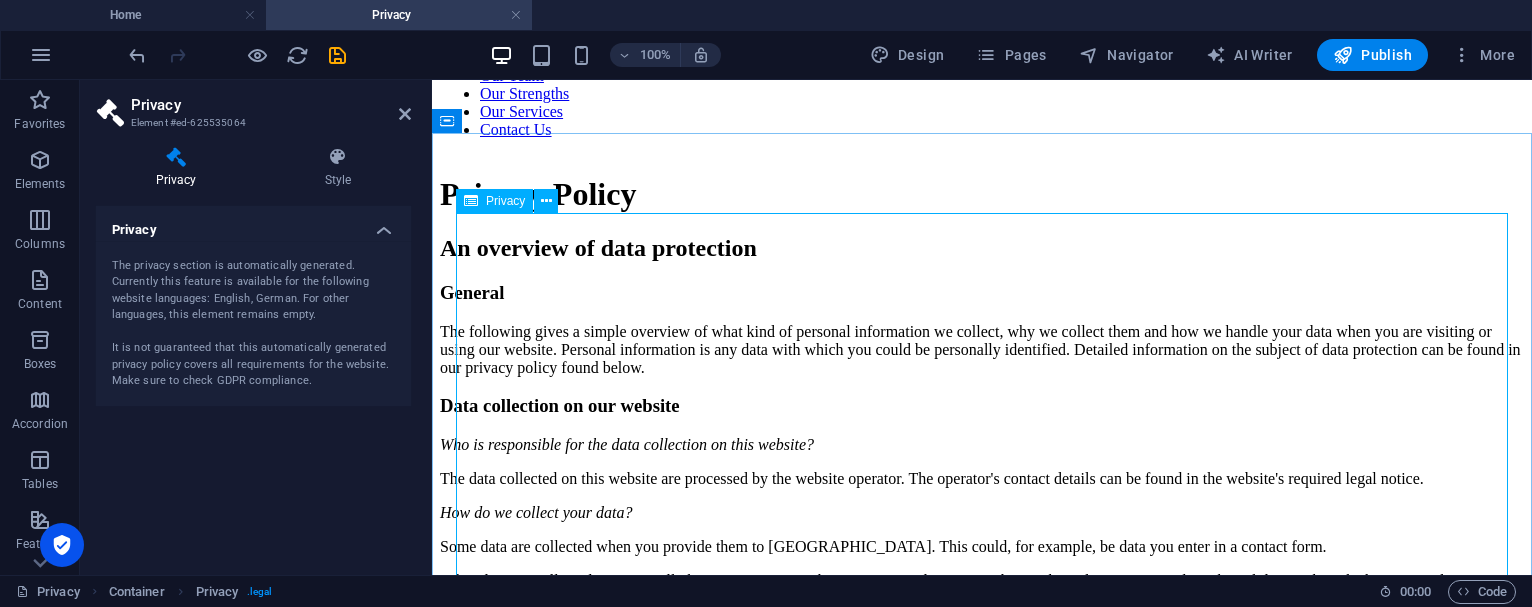 click on "Privacy Policy
An overview of data protection
General
The following gives a simple overview of what kind of personal information we collect, why we collect them and how we handle your data when you are visiting or using our website. Personal information is any data with which you could be personally identified. Detailed information on the subject of data protection can be found in our privacy policy found below.
Data collection on our website
Who is responsible for the data collection on this website?
The data collected on this website are processed by the website operator. The operator's contact details can be found in the website's required legal notice.
How do we collect your data?
Some data are collected when you provide them to us. This could, for example, be data you enter in a contact form.
What do we use your data for?
Part of the data is collected to ensure the proper functioning of the website. Other data can be used to analyze how visitors use the site." at bounding box center [982, 2144] 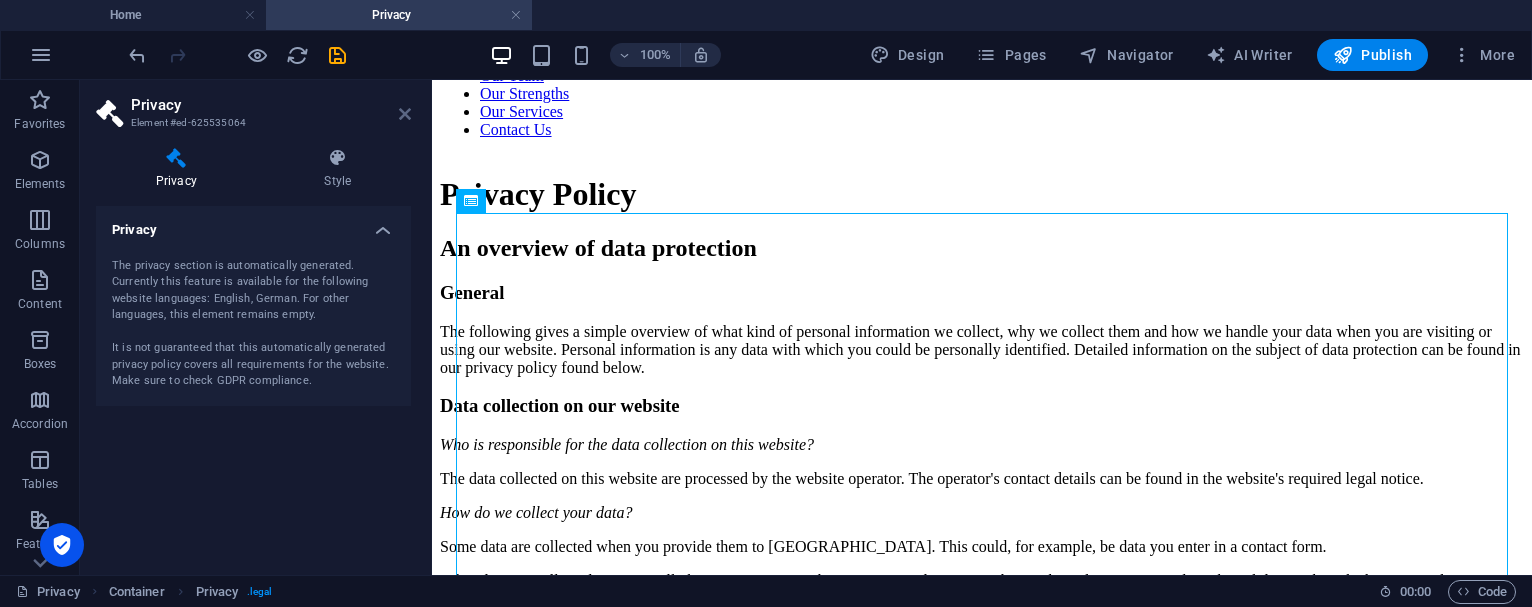 click at bounding box center [405, 114] 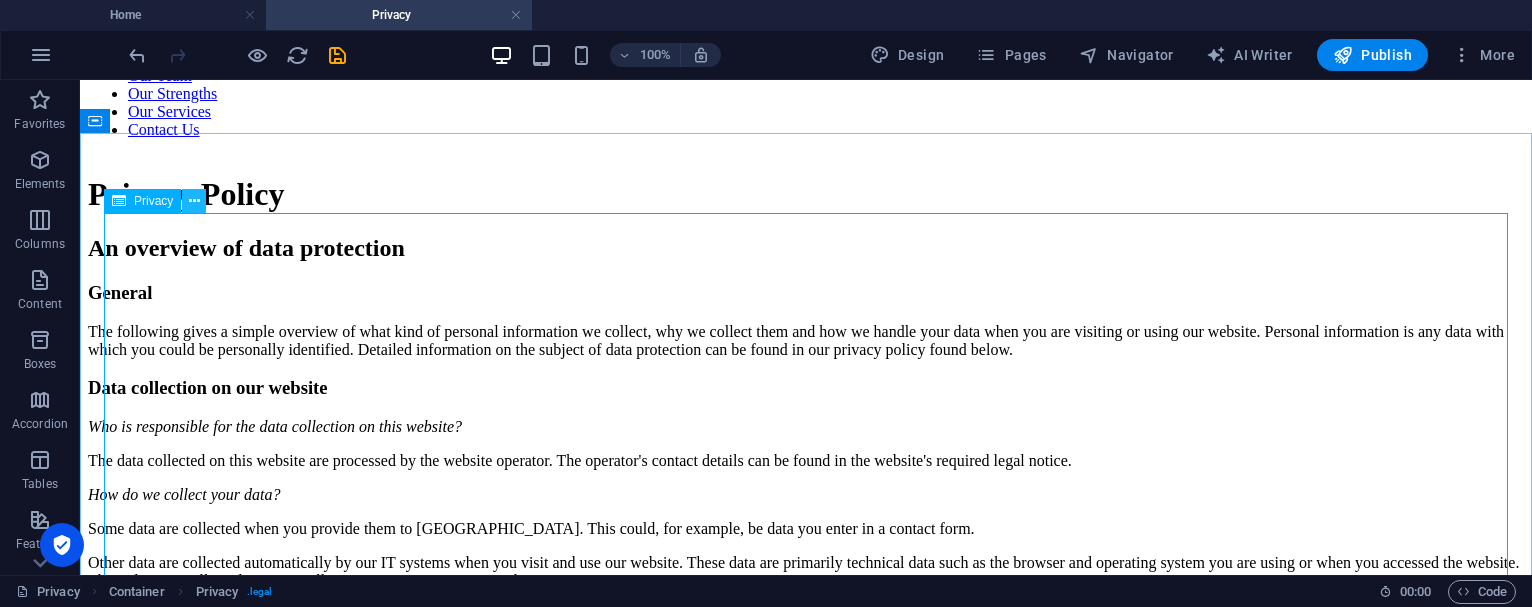 click at bounding box center [194, 201] 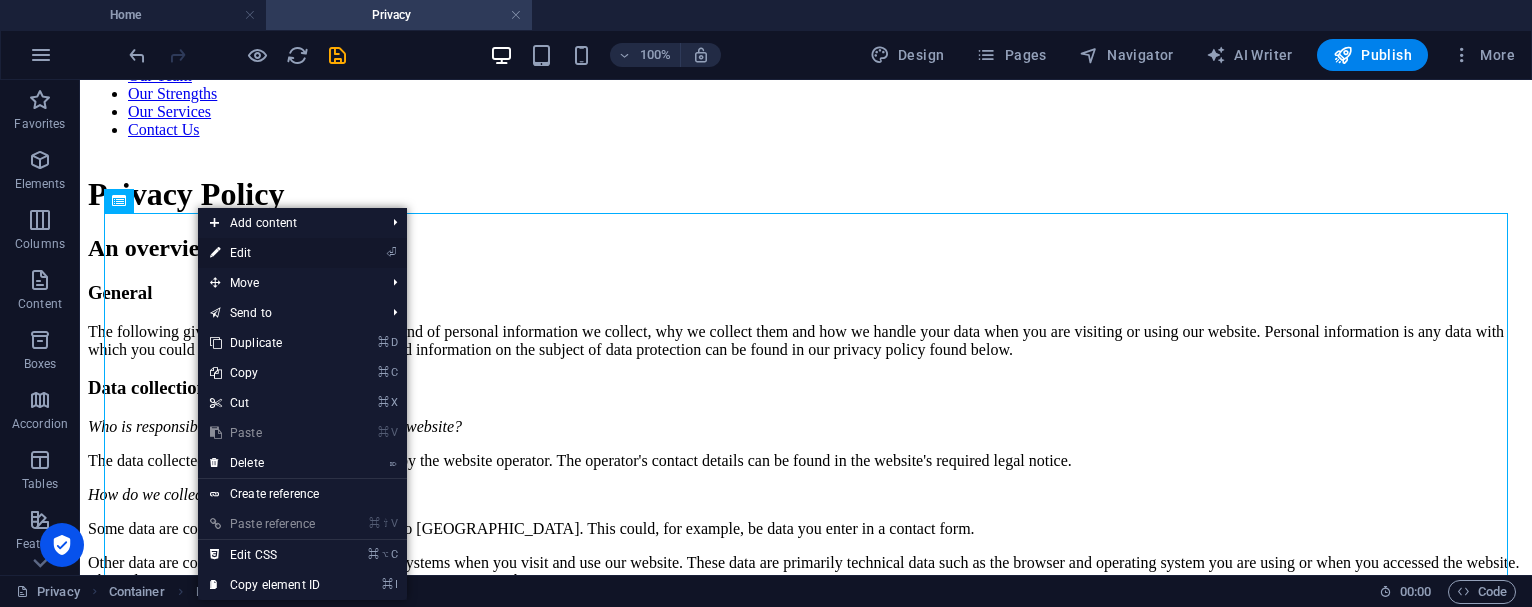 click on "⏎  Edit" at bounding box center [265, 253] 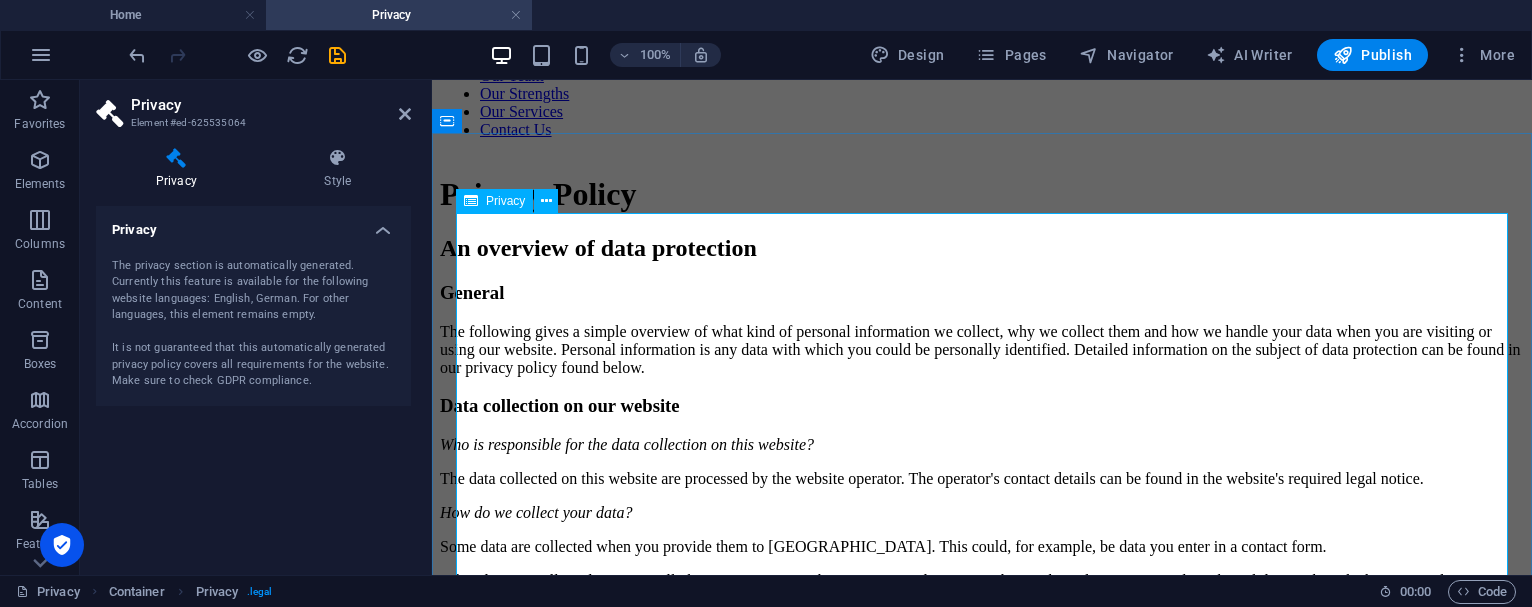 click on "Privacy Policy
An overview of data protection
General
The following gives a simple overview of what kind of personal information we collect, why we collect them and how we handle your data when you are visiting or using our website. Personal information is any data with which you could be personally identified. Detailed information on the subject of data protection can be found in our privacy policy found below.
Data collection on our website
Who is responsible for the data collection on this website?
The data collected on this website are processed by the website operator. The operator's contact details can be found in the website's required legal notice.
How do we collect your data?
Some data are collected when you provide them to us. This could, for example, be data you enter in a contact form.
What do we use your data for?
Part of the data is collected to ensure the proper functioning of the website. Other data can be used to analyze how visitors use the site." at bounding box center [982, 2144] 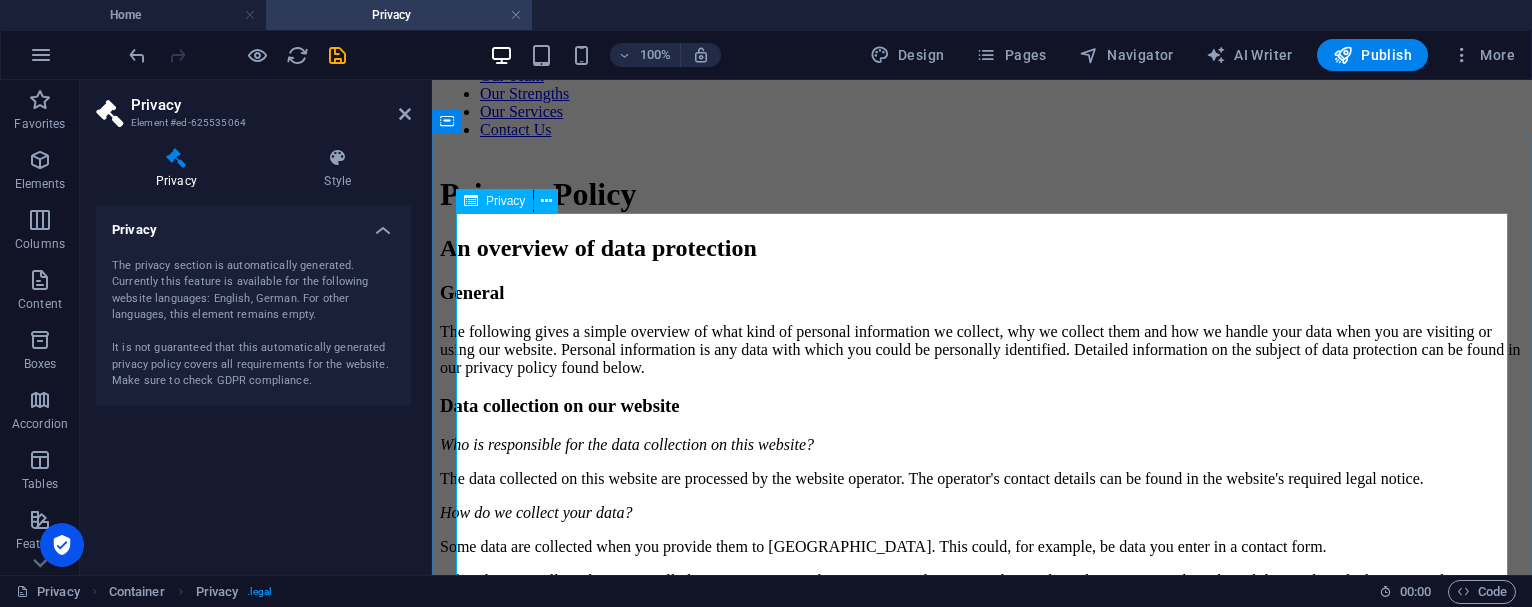 click on "Privacy Policy
An overview of data protection
General
The following gives a simple overview of what kind of personal information we collect, why we collect them and how we handle your data when you are visiting or using our website. Personal information is any data with which you could be personally identified. Detailed information on the subject of data protection can be found in our privacy policy found below.
Data collection on our website
Who is responsible for the data collection on this website?
The data collected on this website are processed by the website operator. The operator's contact details can be found in the website's required legal notice.
How do we collect your data?
Some data are collected when you provide them to us. This could, for example, be data you enter in a contact form.
What do we use your data for?
Part of the data is collected to ensure the proper functioning of the website. Other data can be used to analyze how visitors use the site." at bounding box center (982, 2144) 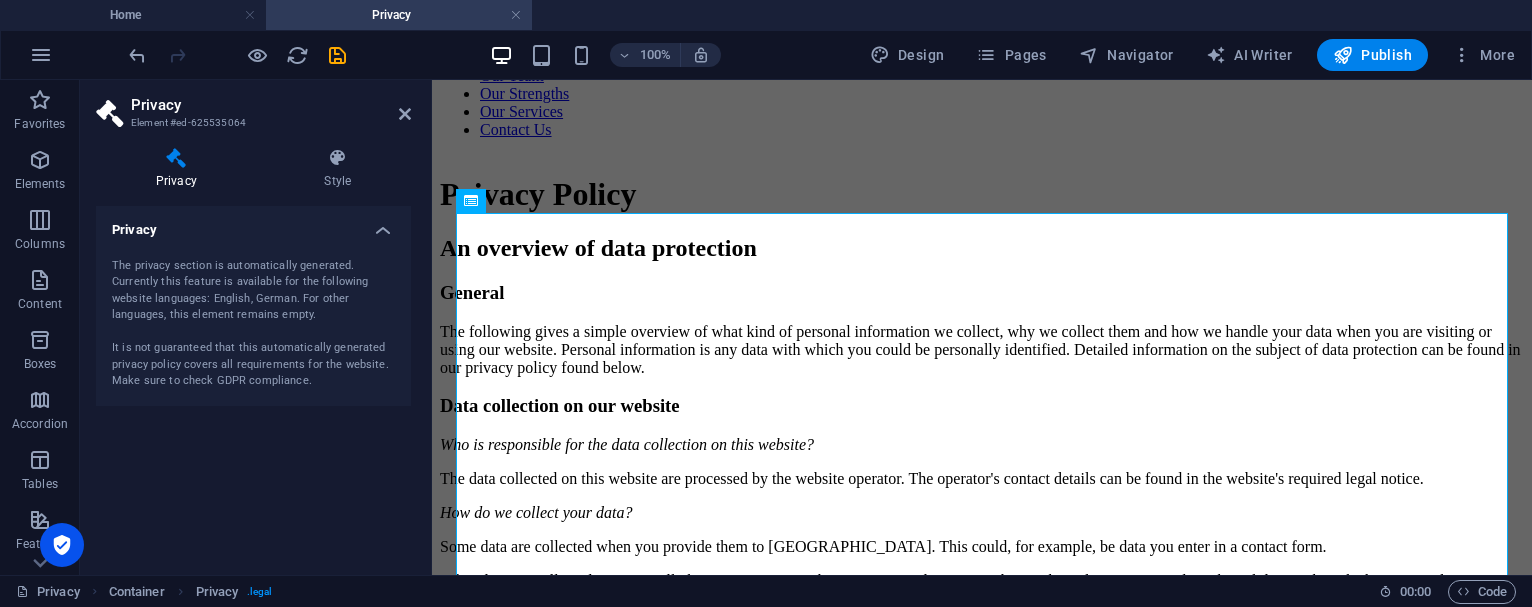 click on "Privacy" at bounding box center [253, 224] 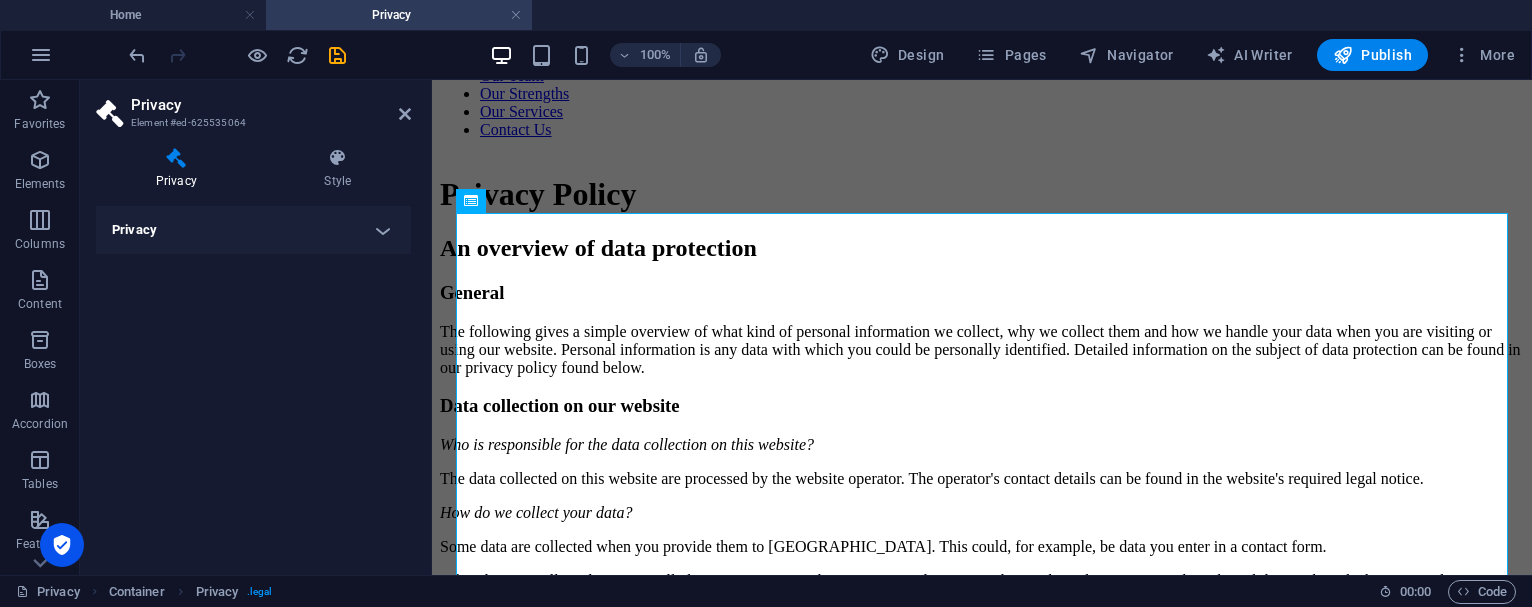 click on "Privacy" at bounding box center (253, 230) 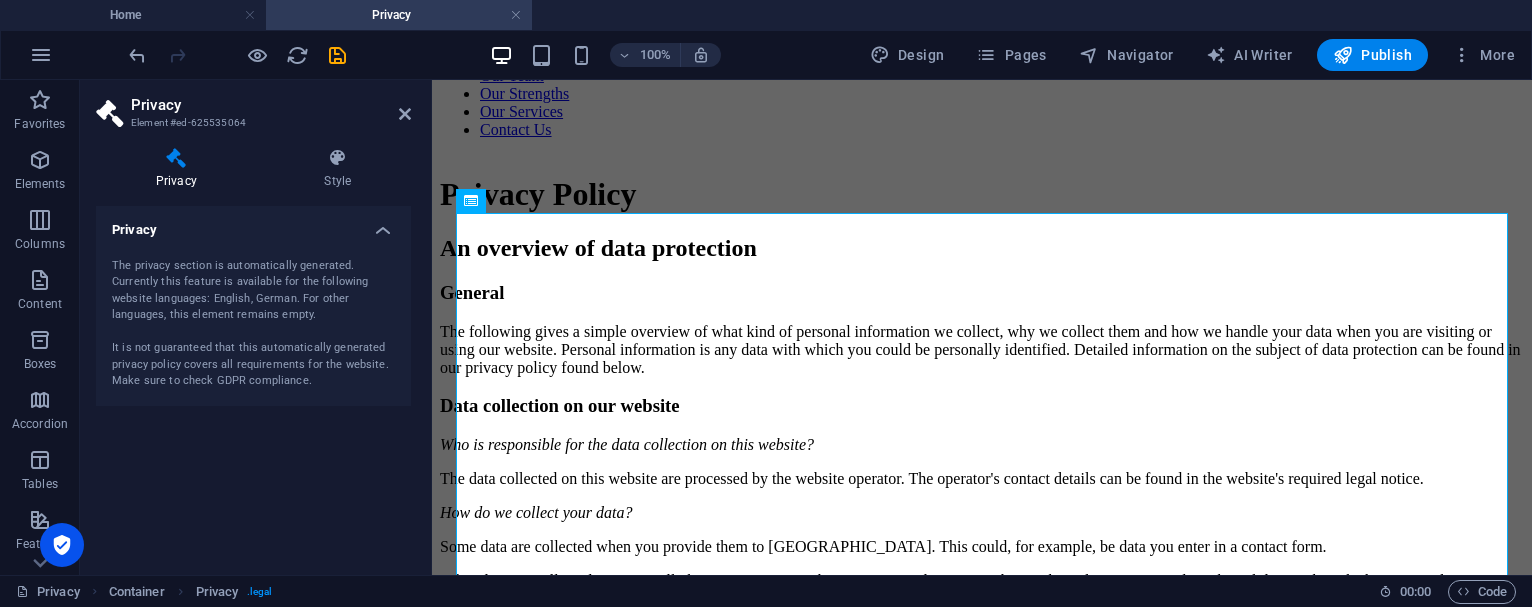 click on "The privacy section is automatically generated. Currently this feature is available for the following website languages: English, German. For other languages, this element remains empty. It is not guaranteed that this automatically generated privacy policy covers all requirements for the website. Make sure to check GDPR compliance." at bounding box center [253, 324] 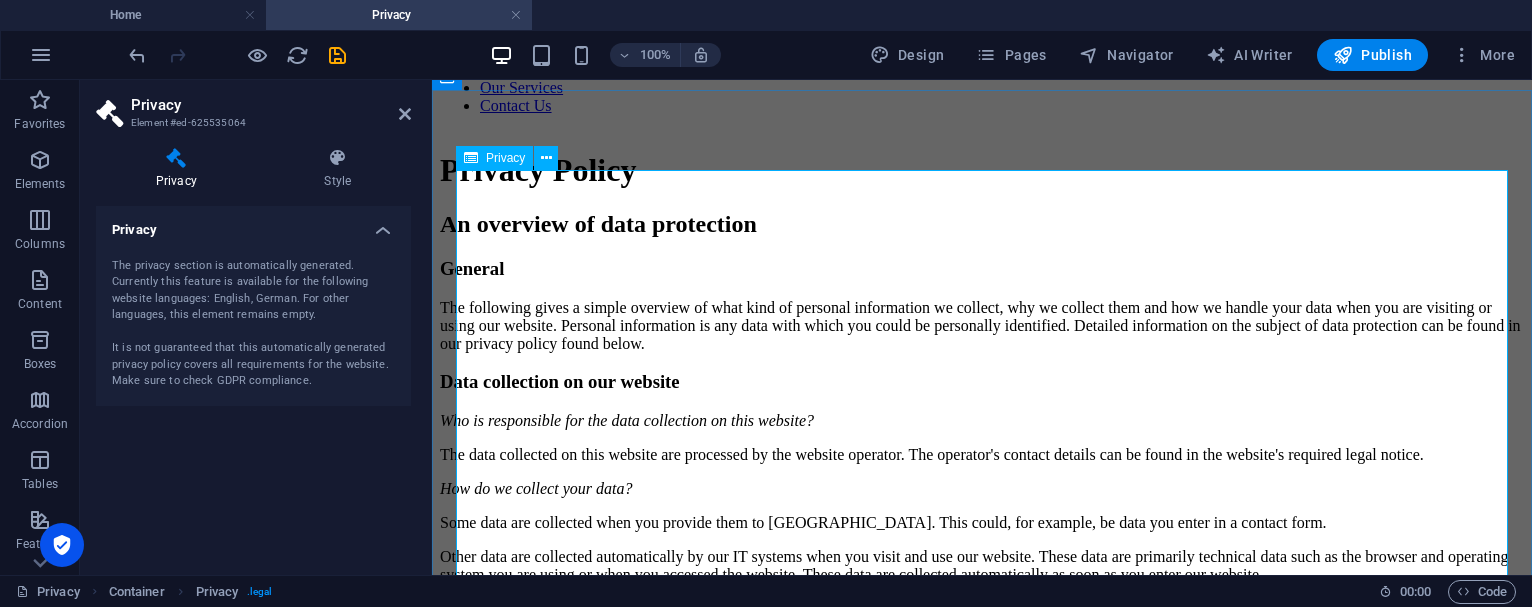 scroll, scrollTop: 339, scrollLeft: 0, axis: vertical 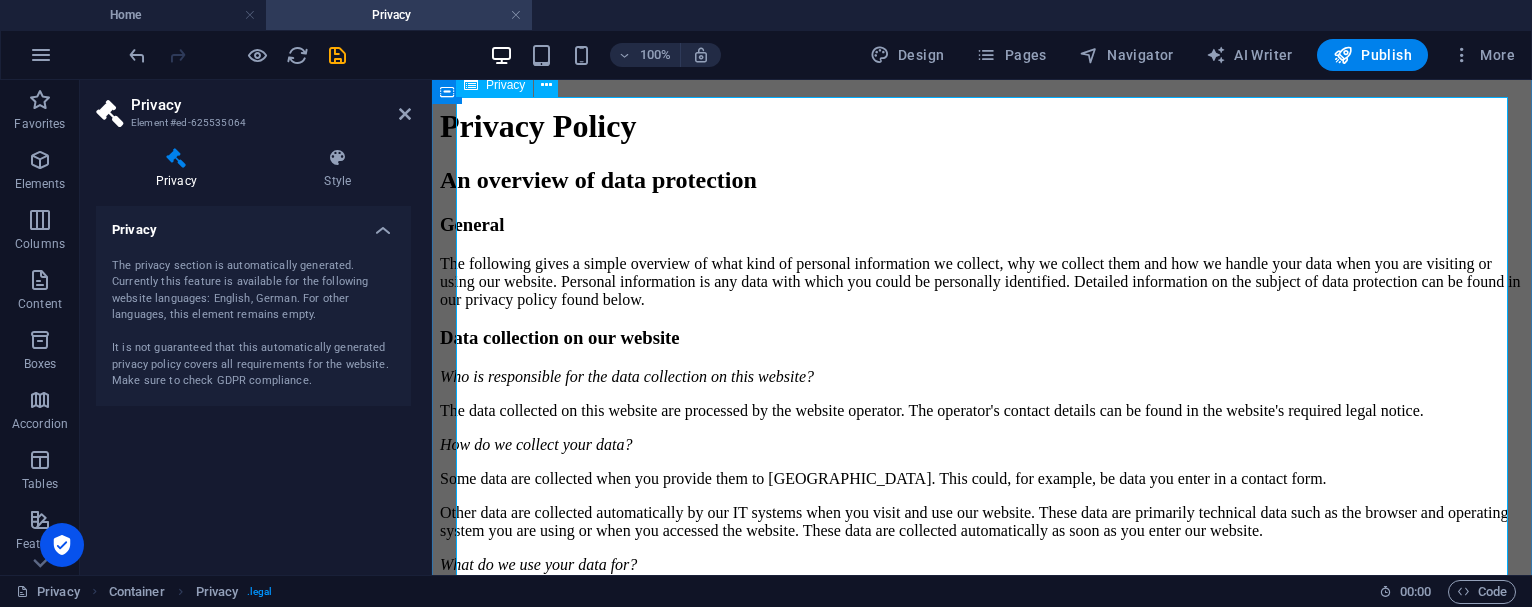 click on "Privacy Policy
An overview of data protection
General
The following gives a simple overview of what kind of personal information we collect, why we collect them and how we handle your data when you are visiting or using our website. Personal information is any data with which you could be personally identified. Detailed information on the subject of data protection can be found in our privacy policy found below.
Data collection on our website
Who is responsible for the data collection on this website?
The data collected on this website are processed by the website operator. The operator's contact details can be found in the website's required legal notice.
How do we collect your data?
Some data are collected when you provide them to us. This could, for example, be data you enter in a contact form.
What do we use your data for?
Part of the data is collected to ensure the proper functioning of the website. Other data can be used to analyze how visitors use the site." at bounding box center (982, 2076) 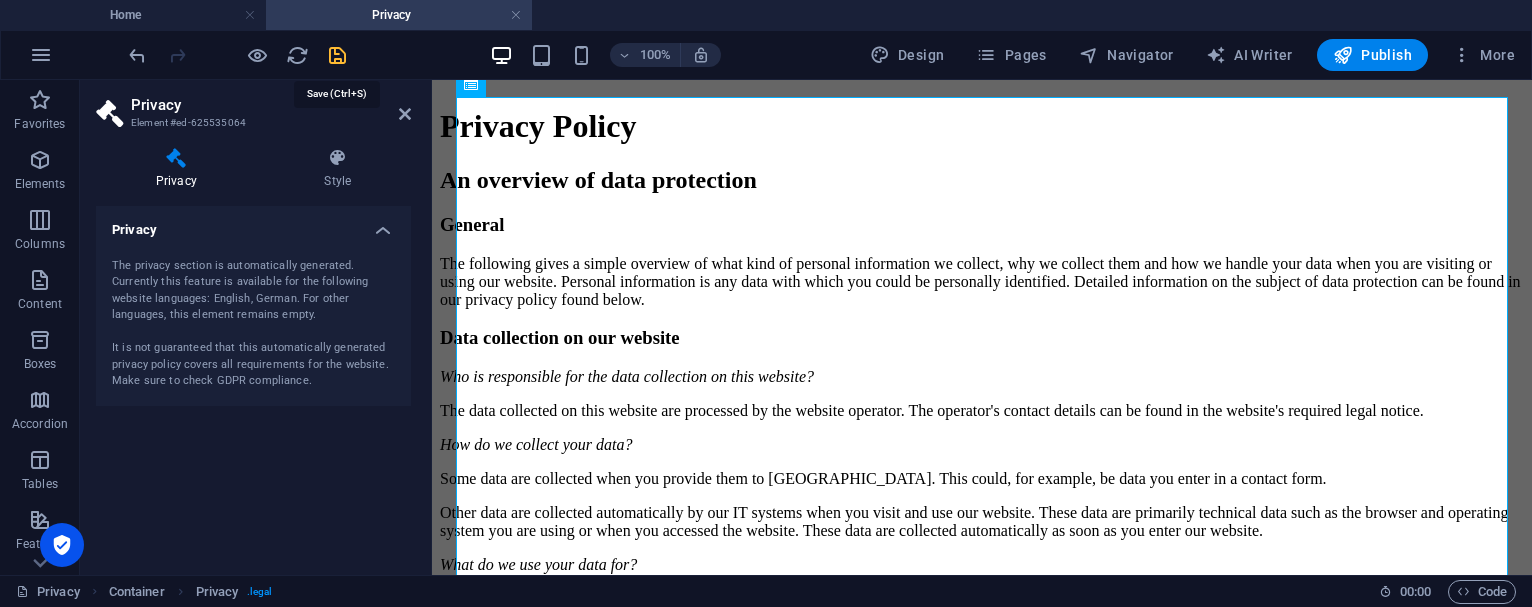 click at bounding box center [337, 55] 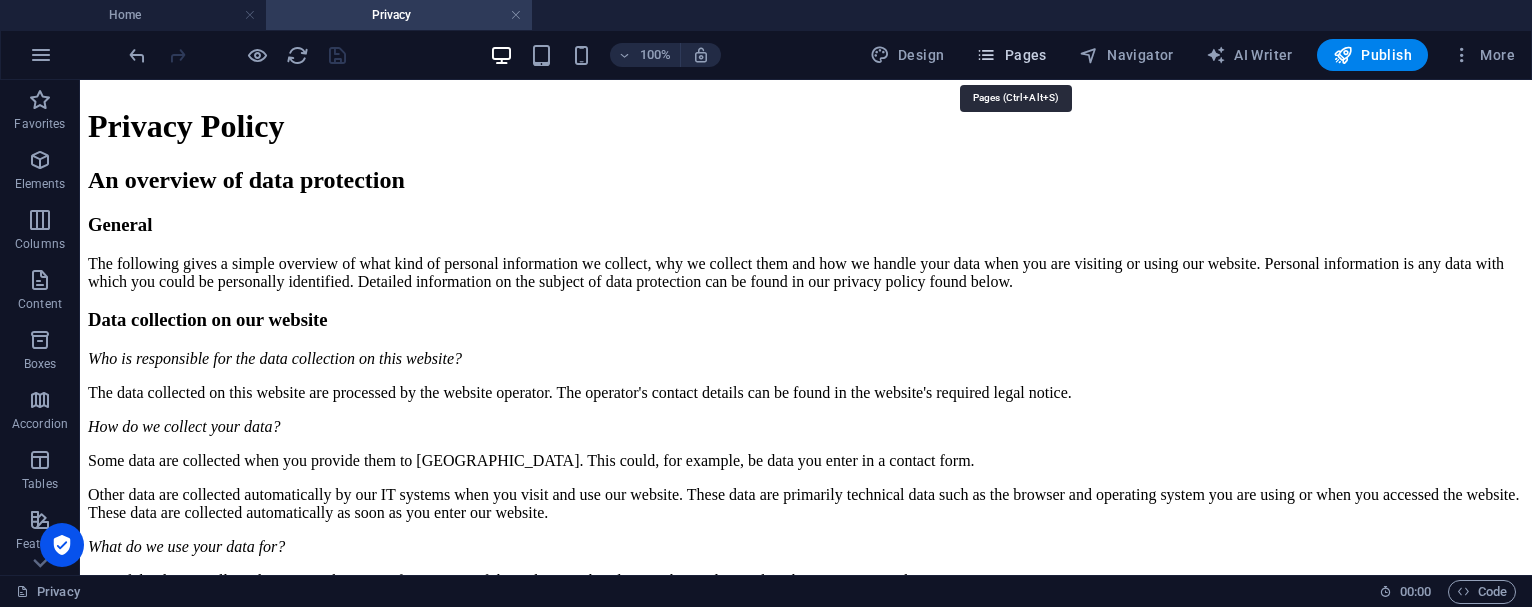 click on "Pages" at bounding box center (1011, 55) 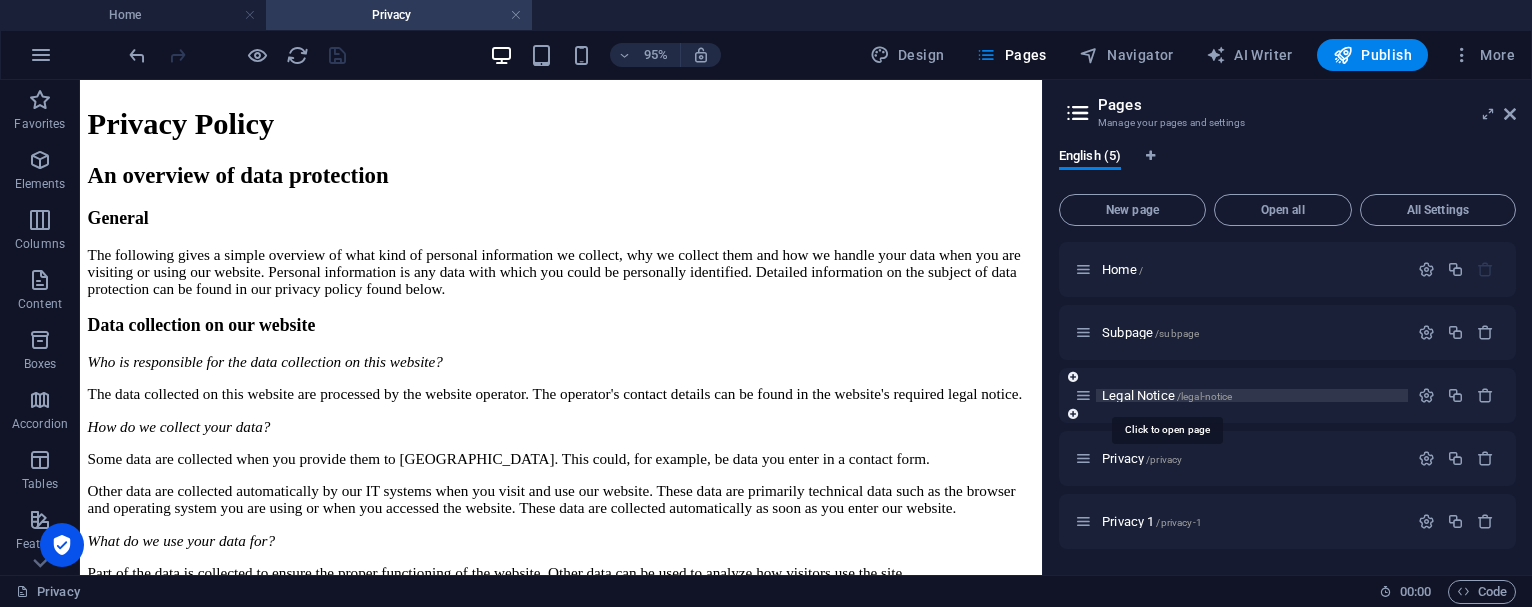 click on "Legal Notice /legal-notice" at bounding box center [1167, 395] 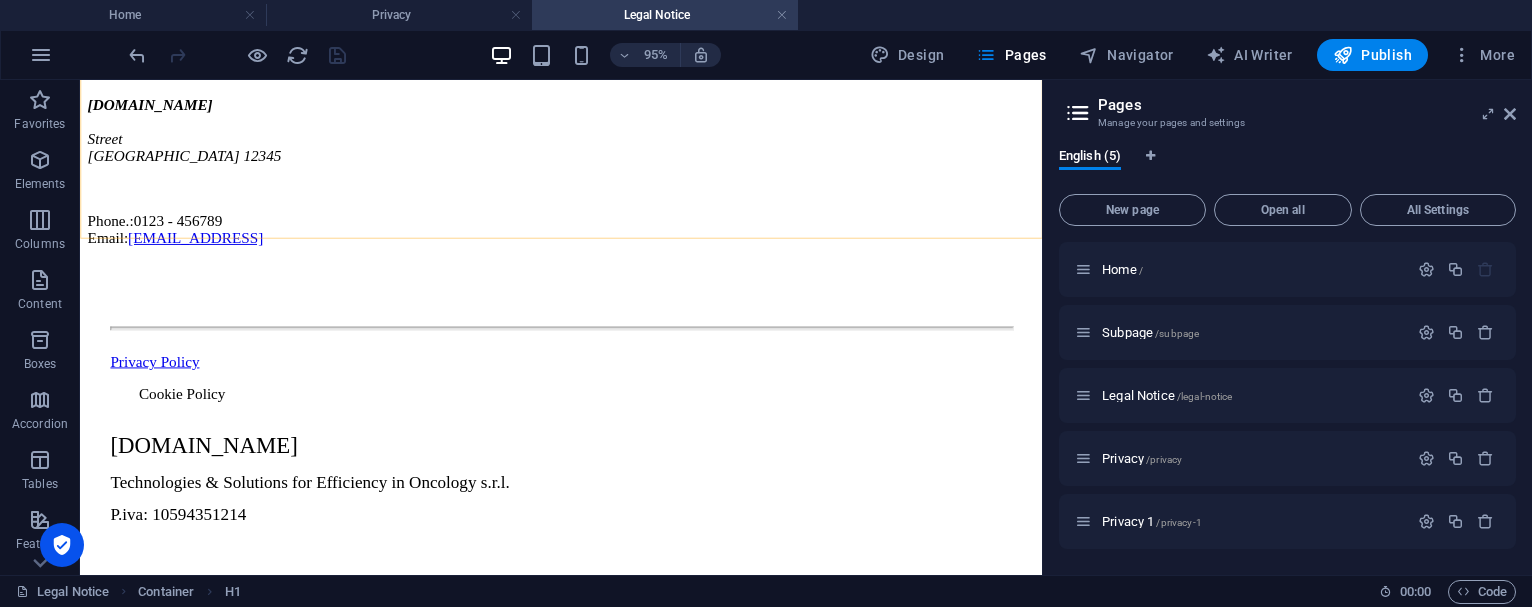 scroll, scrollTop: 617, scrollLeft: 0, axis: vertical 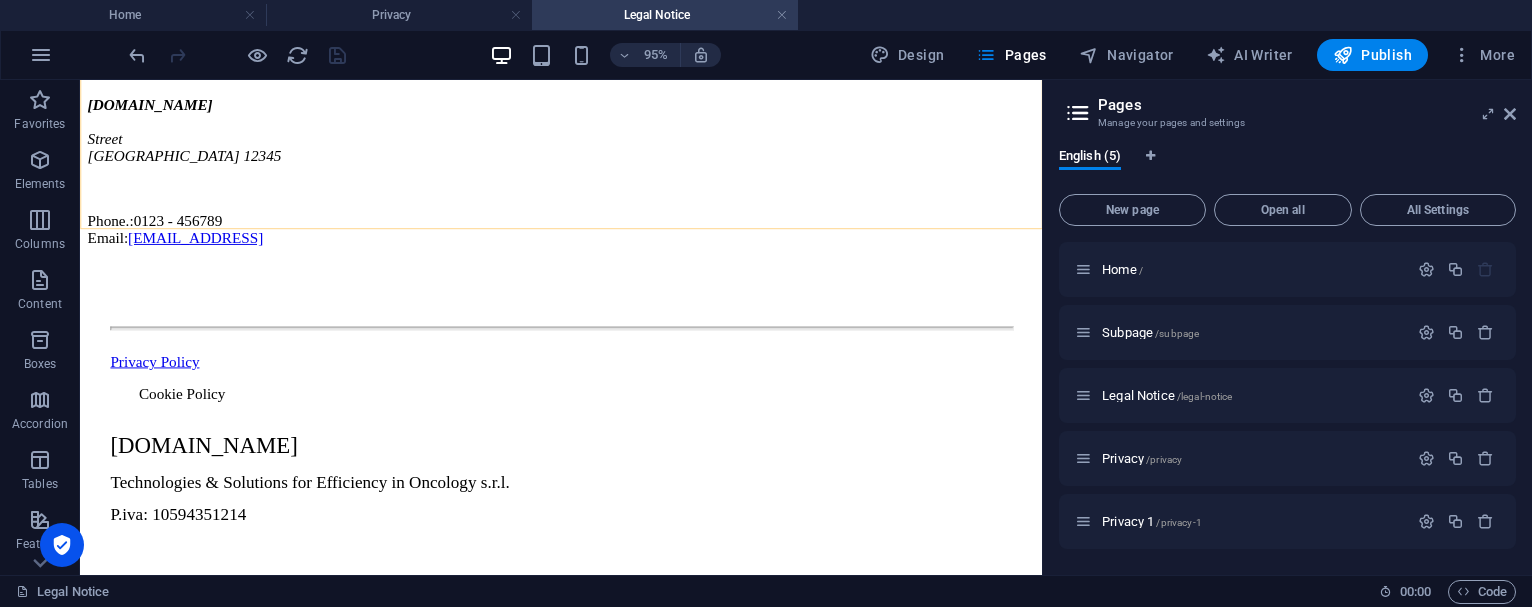 click on "Our Story Our Team Our Strengths Our Services Contact Us" at bounding box center (586, -83) 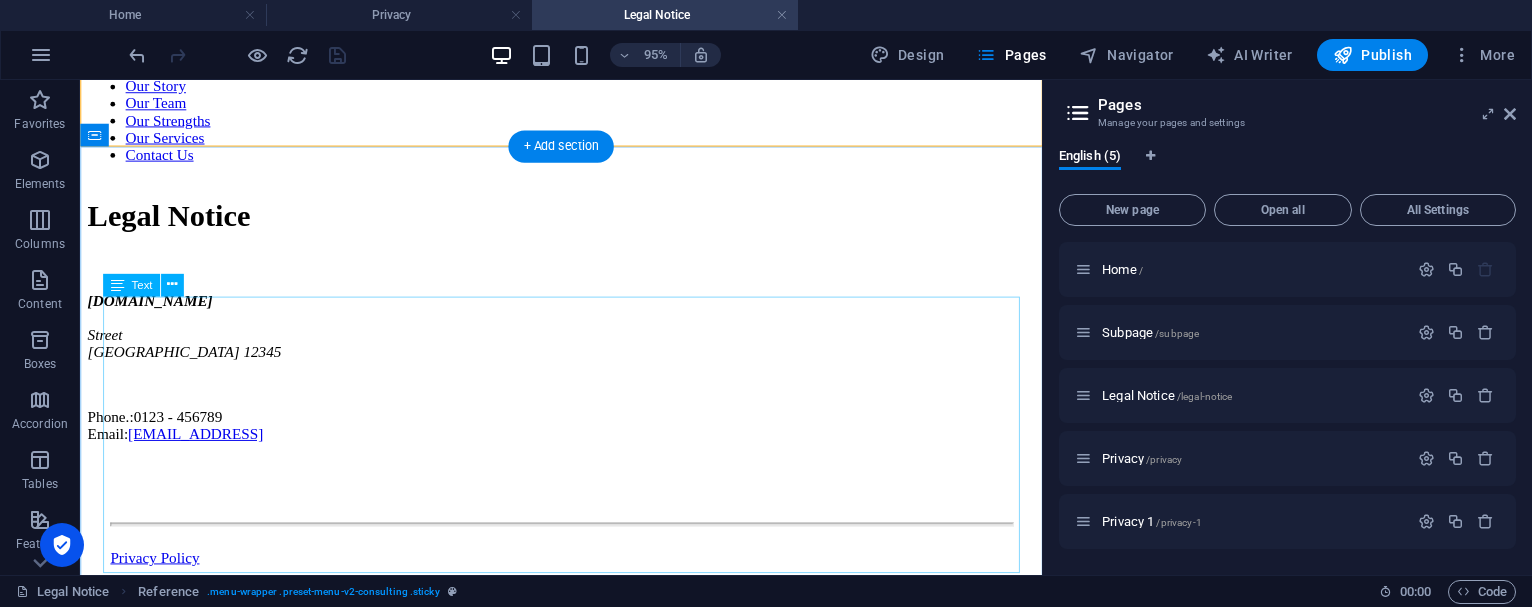 scroll, scrollTop: 240, scrollLeft: 0, axis: vertical 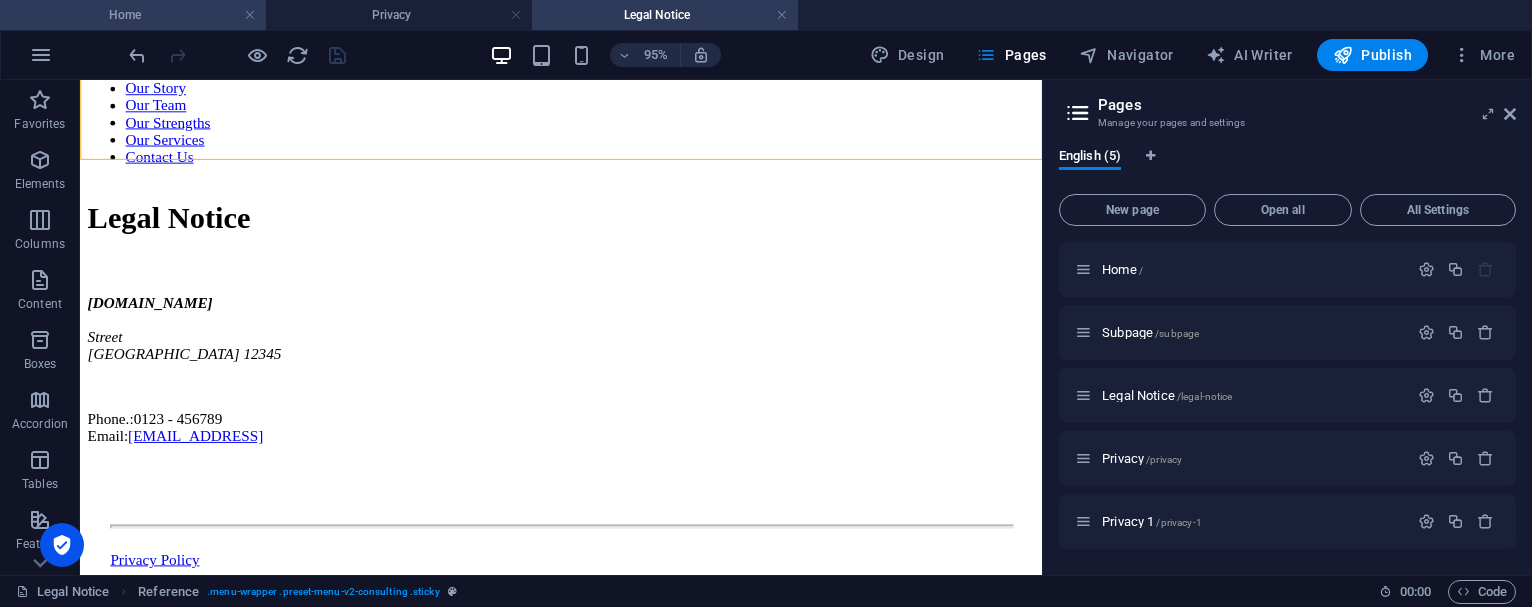 click on "Home" at bounding box center [133, 15] 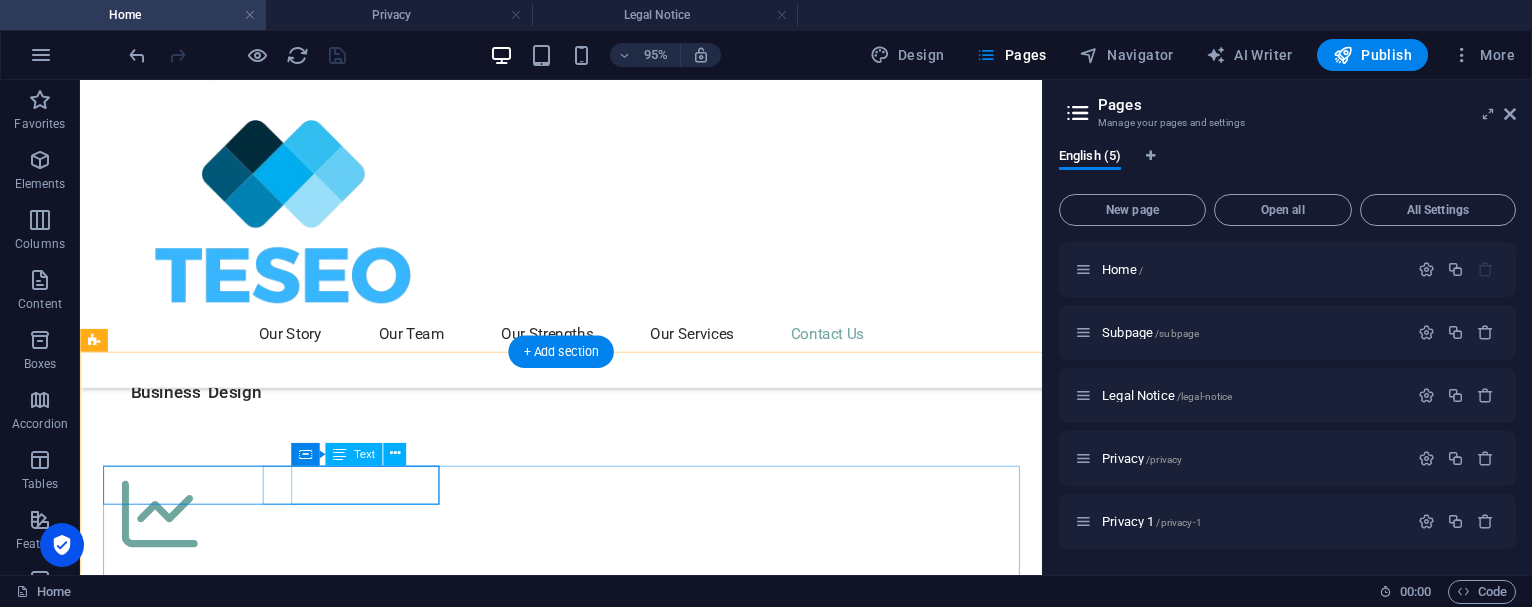 scroll, scrollTop: 7081, scrollLeft: 0, axis: vertical 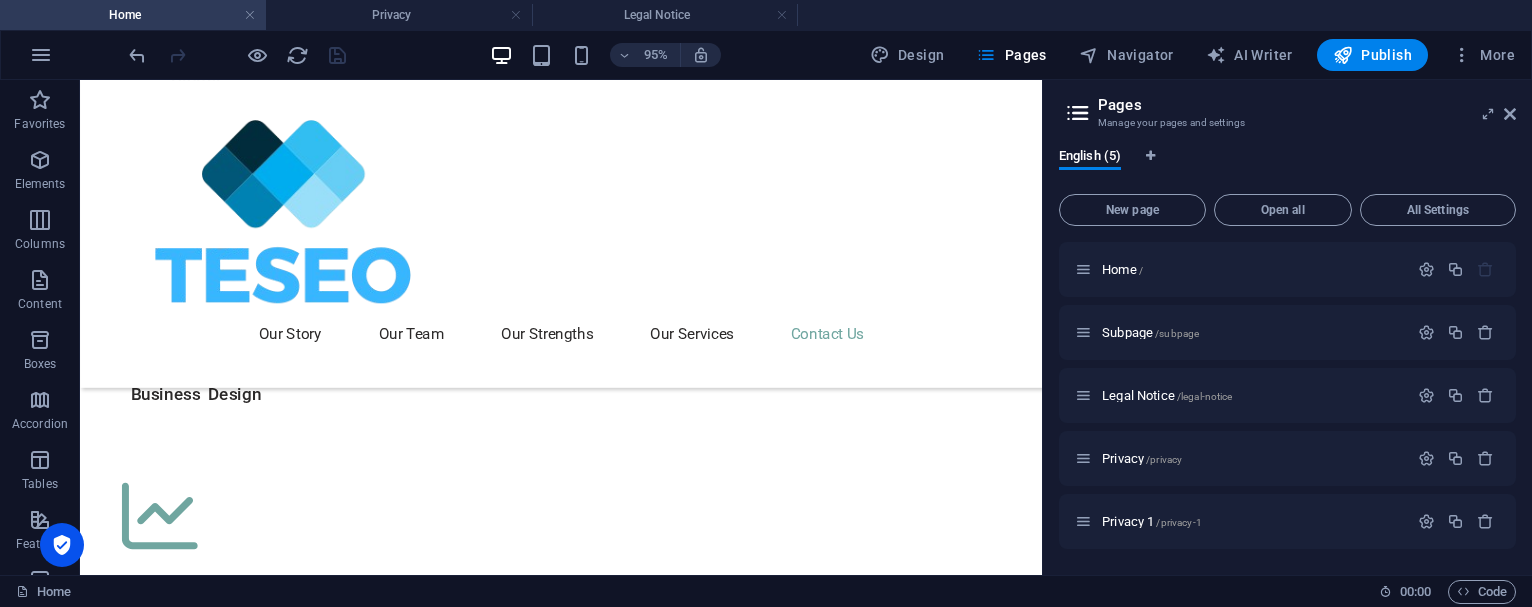 click on "Pages Manage your pages and settings English (5) New page Open all All Settings Home / Subpage /subpage Legal Notice /legal-notice Privacy /privacy Privacy 1 /privacy-1" at bounding box center [1287, 327] 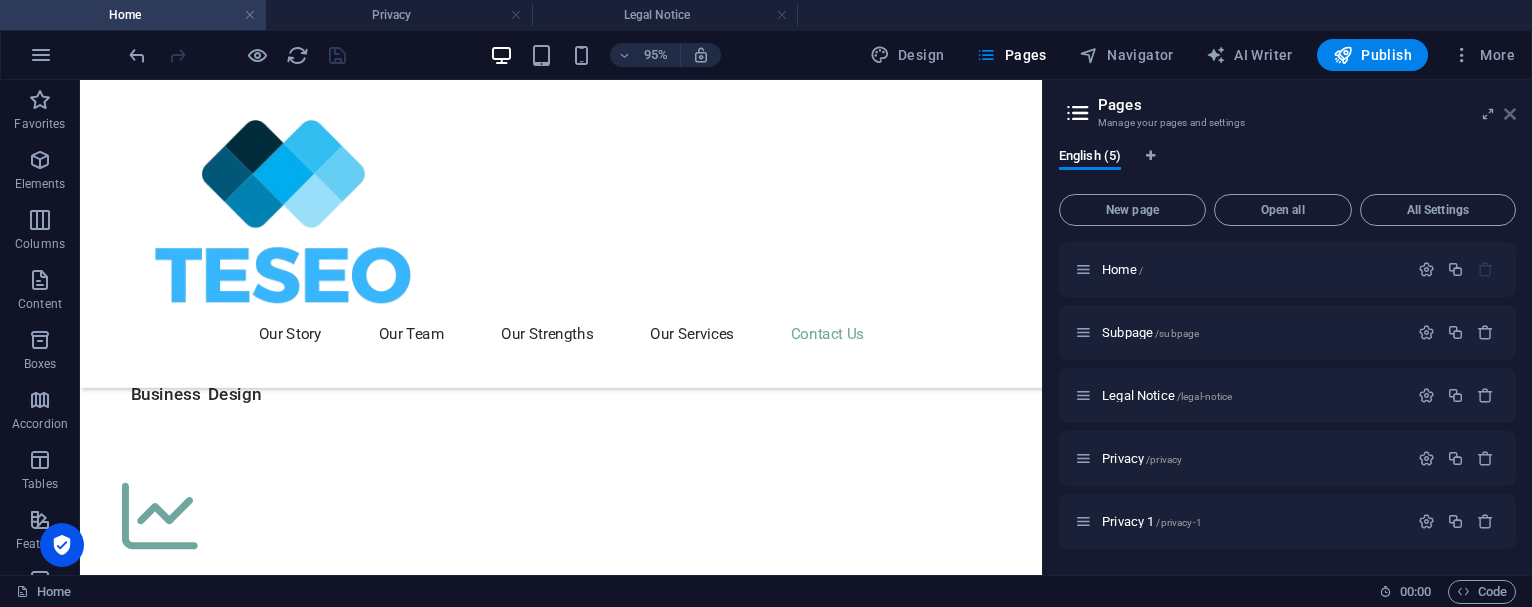 click at bounding box center [1510, 114] 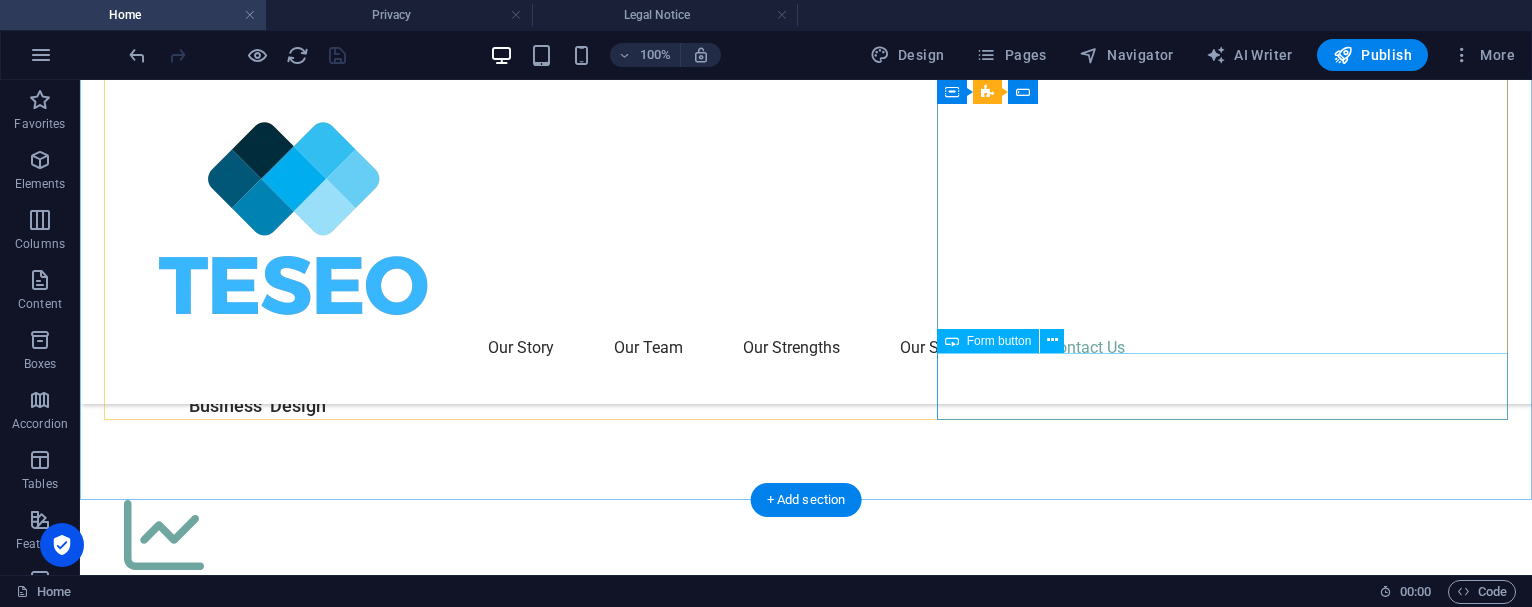 scroll, scrollTop: 7109, scrollLeft: 0, axis: vertical 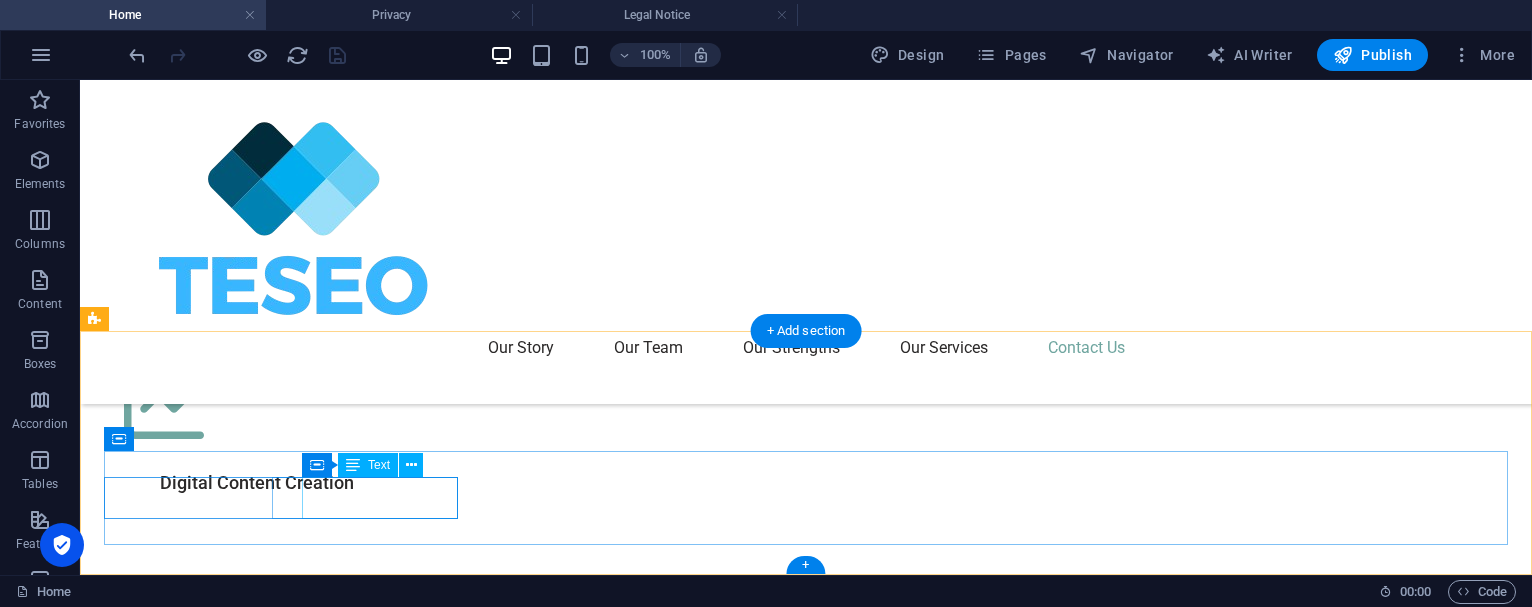 click on "Cookie Policy" at bounding box center (817, 5592) 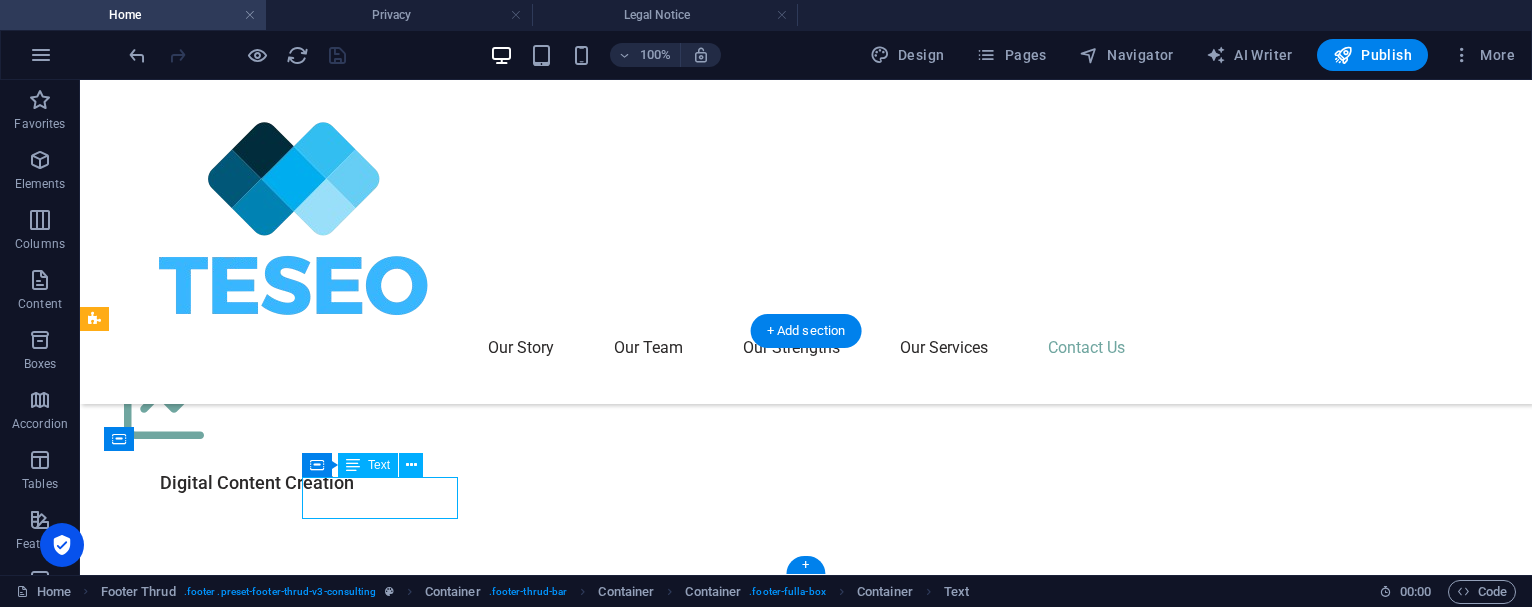 click on "Cookie Policy" at bounding box center (817, 5592) 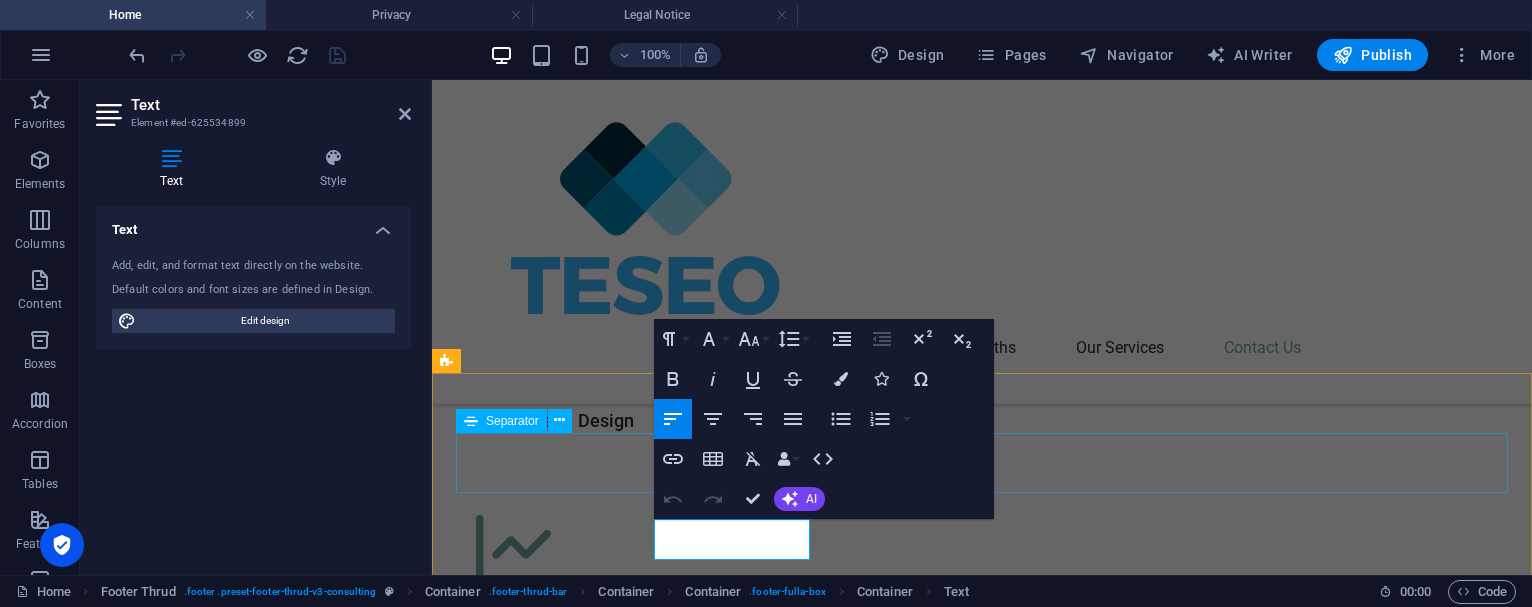 click at bounding box center [982, 5261] 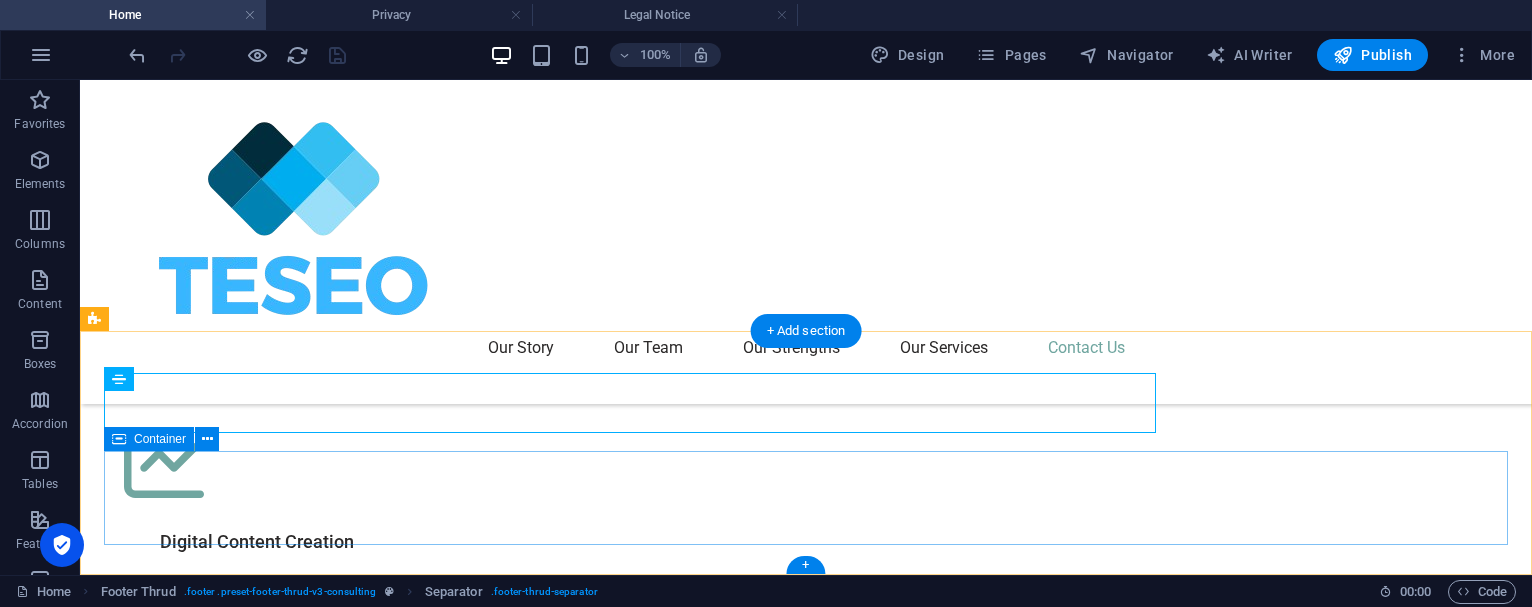 scroll, scrollTop: 7109, scrollLeft: 0, axis: vertical 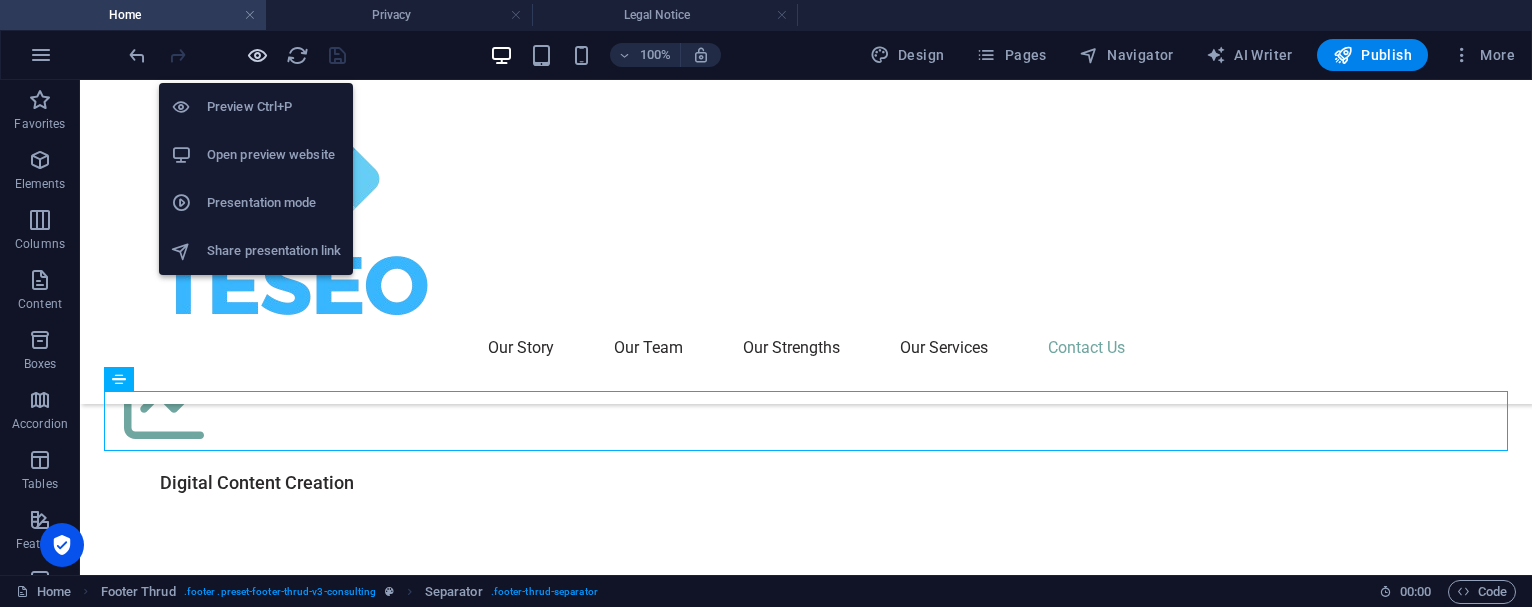 click at bounding box center [257, 55] 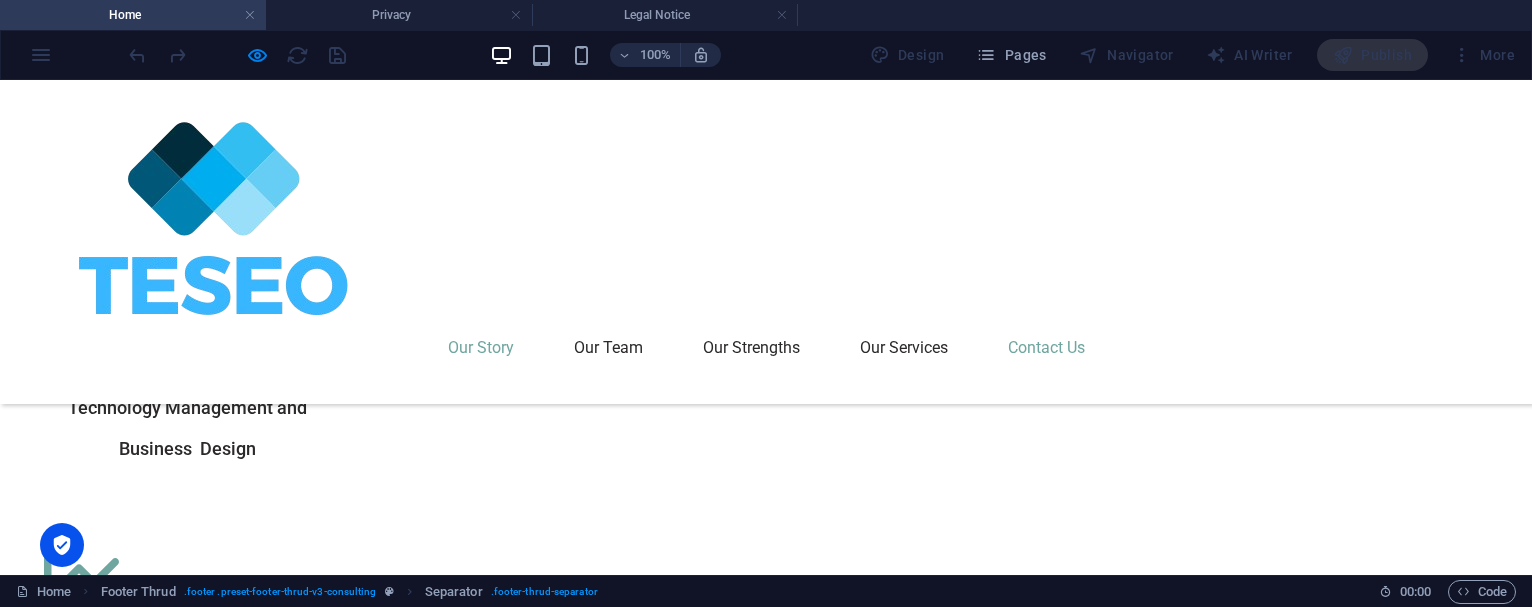 click on "Our Story" at bounding box center (481, 348) 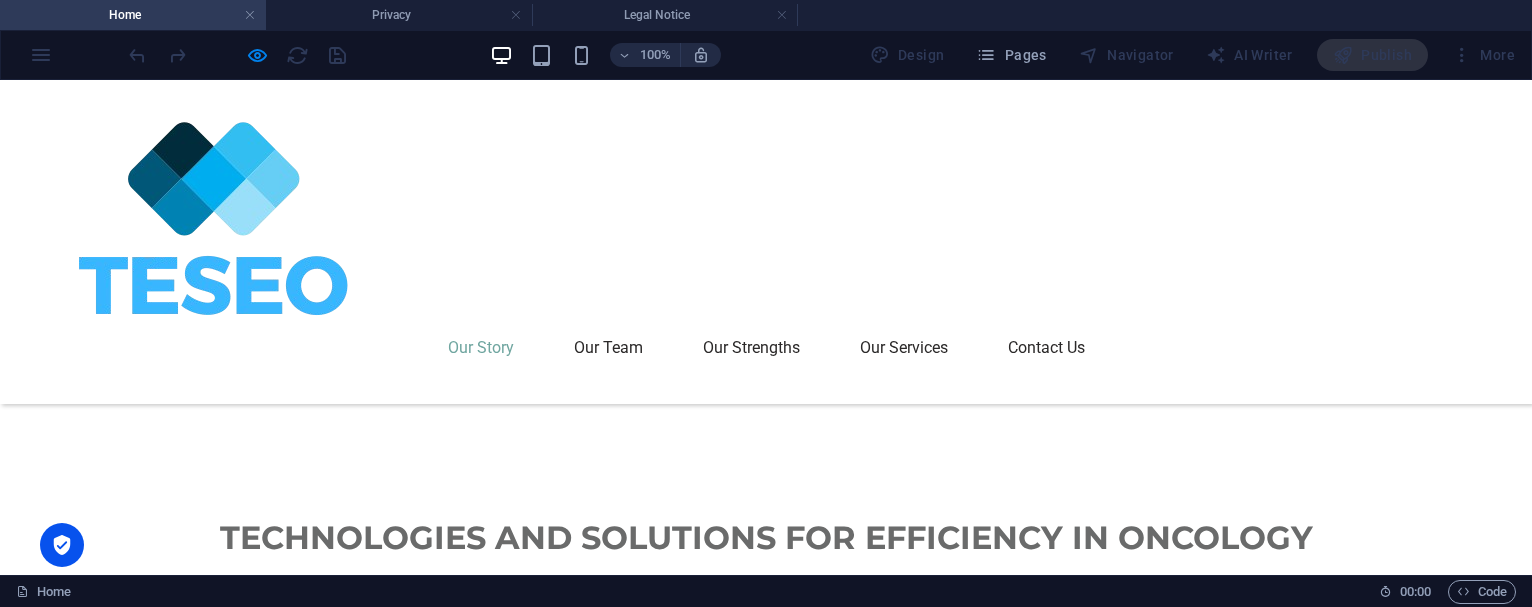 scroll, scrollTop: 735, scrollLeft: 0, axis: vertical 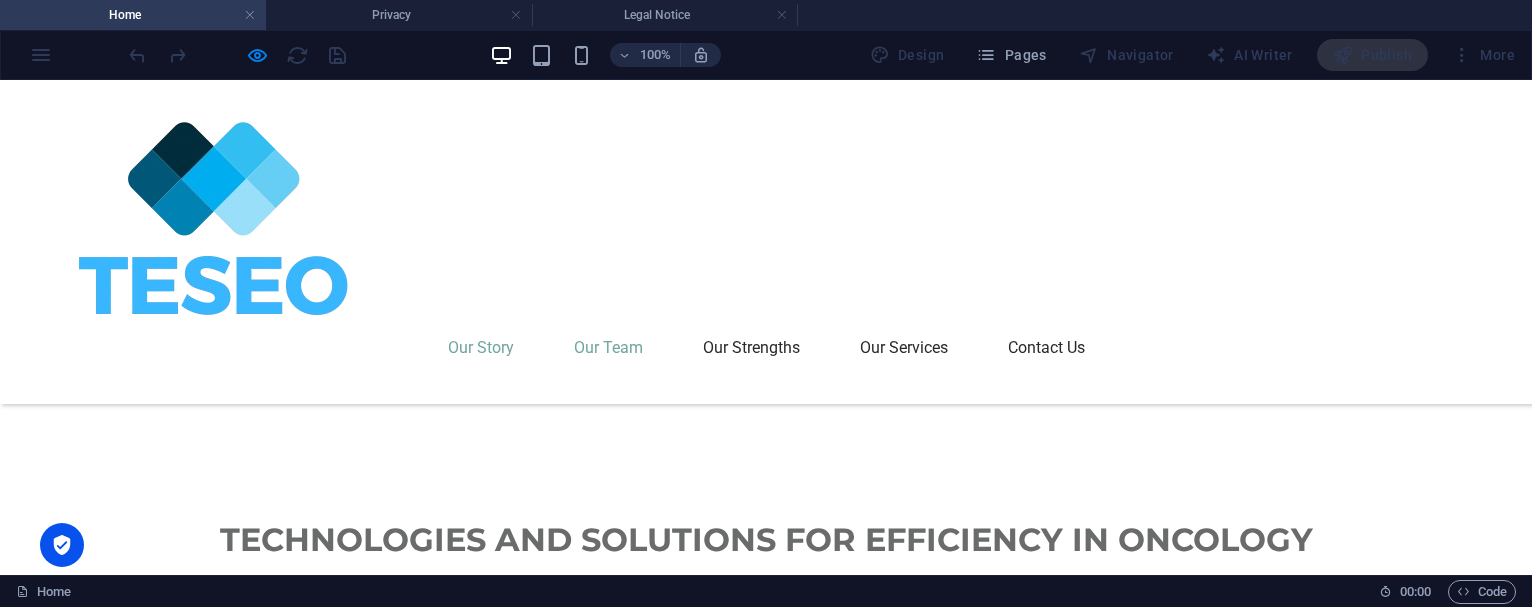 click on "Our Team" at bounding box center [608, 348] 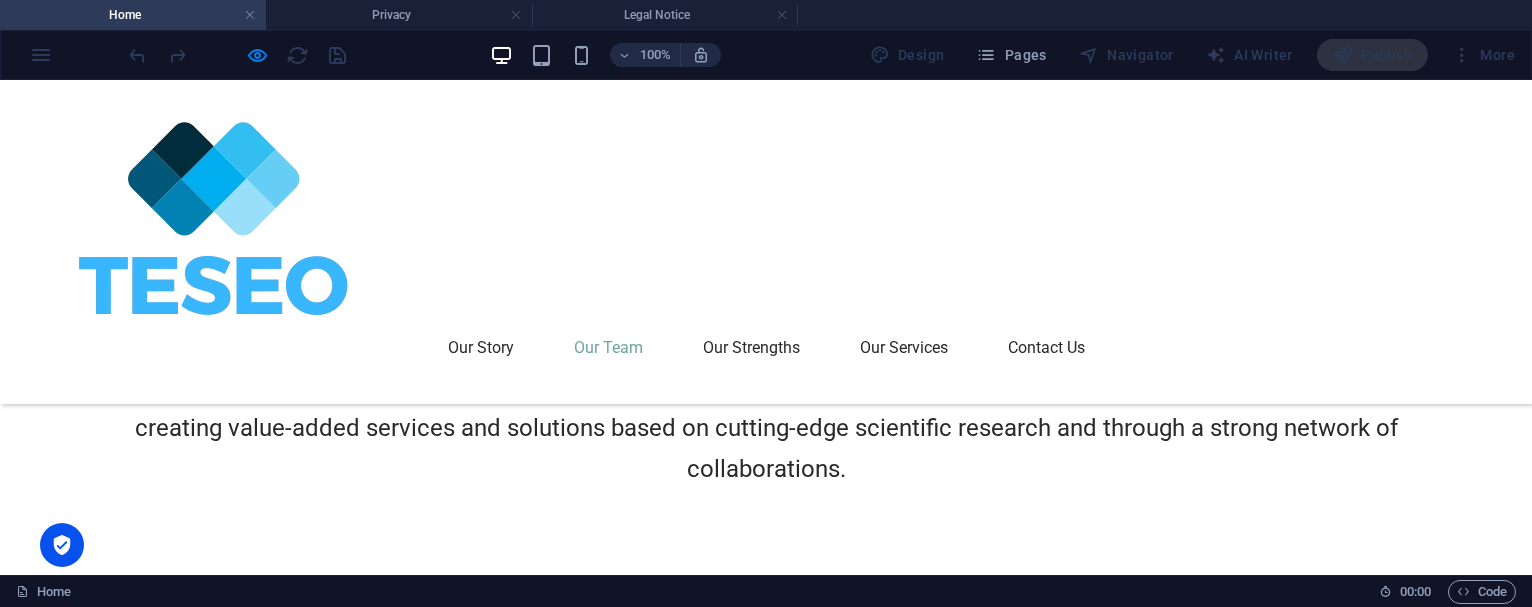 scroll, scrollTop: 1837, scrollLeft: 0, axis: vertical 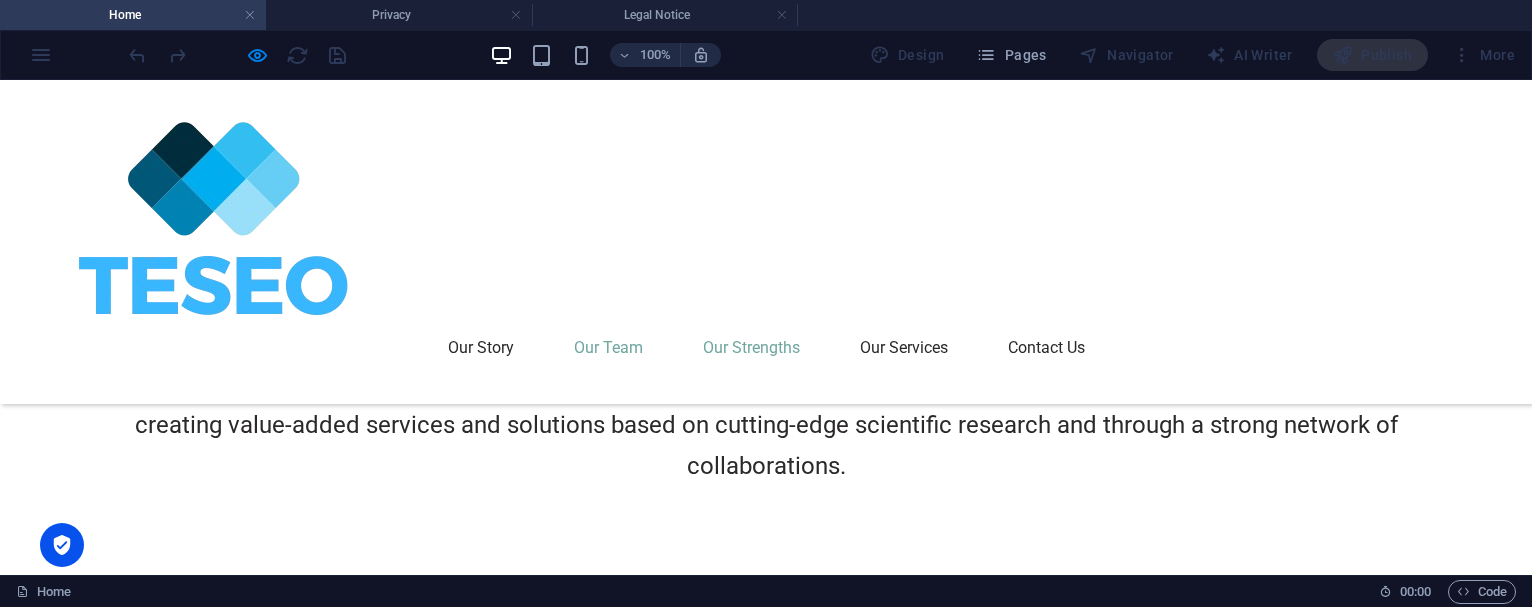 click on "Our Strengths" at bounding box center (751, 348) 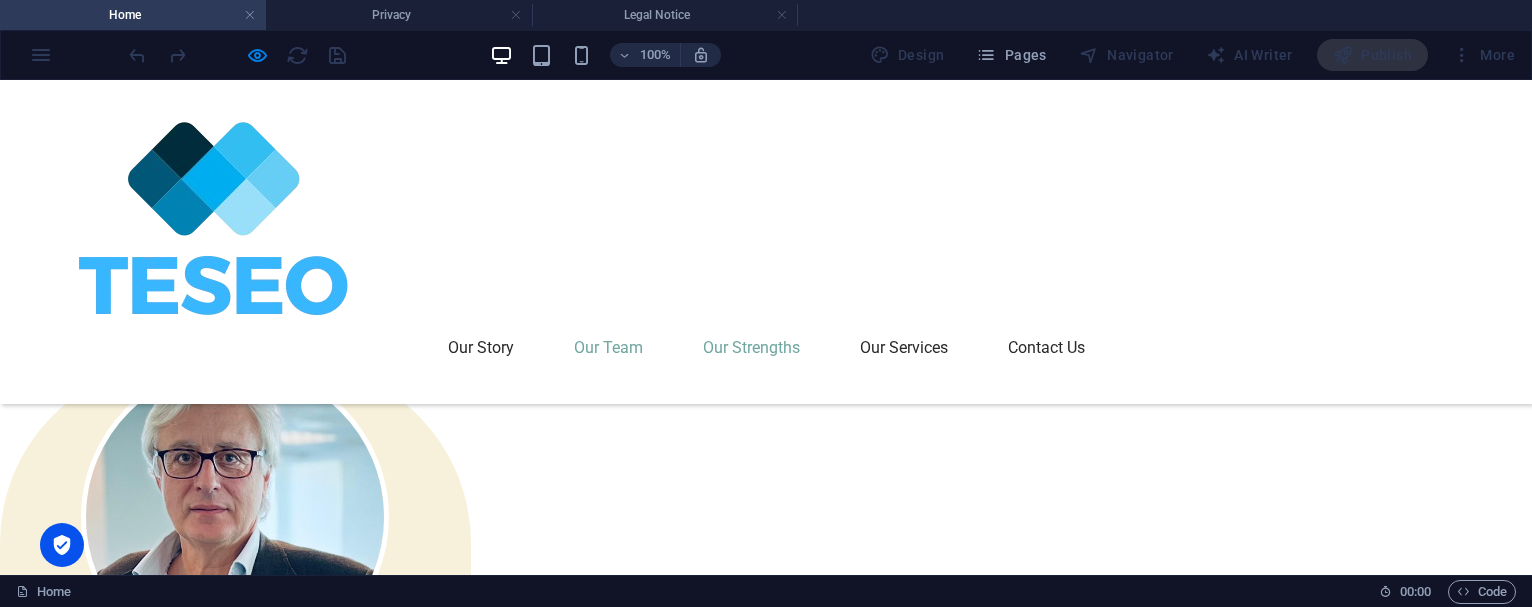scroll, scrollTop: 4178, scrollLeft: 0, axis: vertical 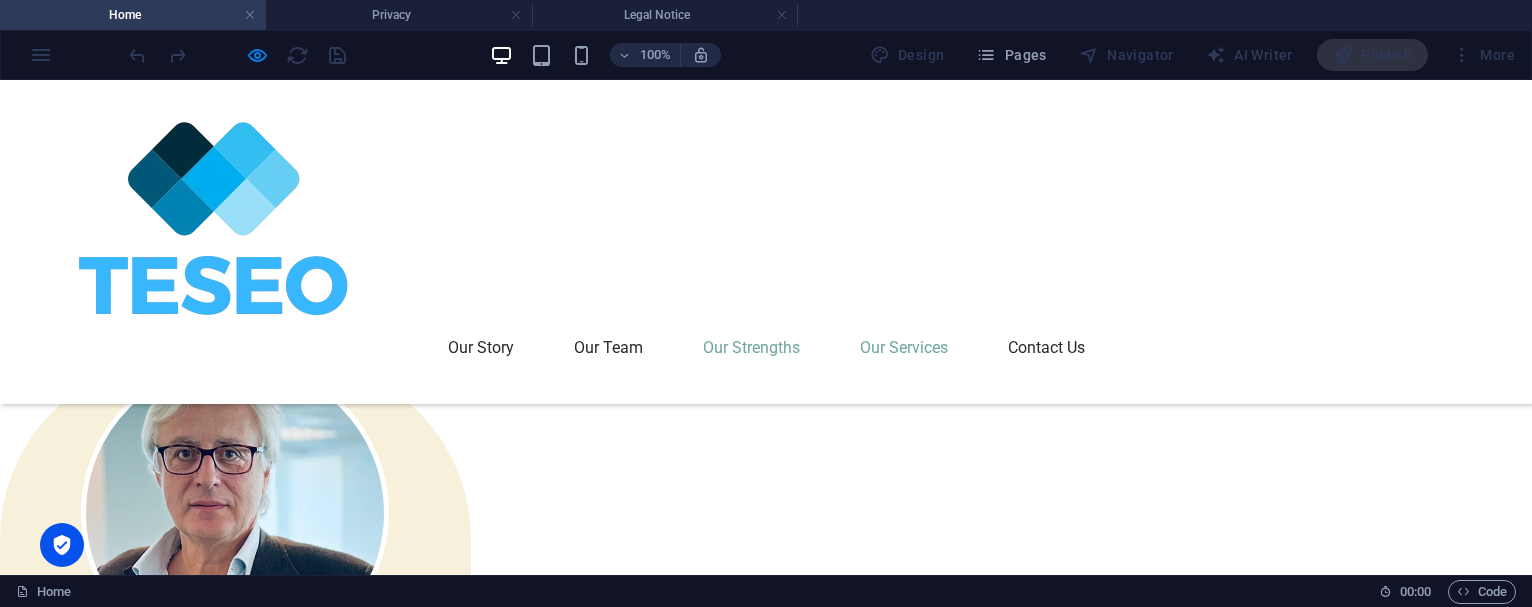 click on "Our Services" at bounding box center (904, 348) 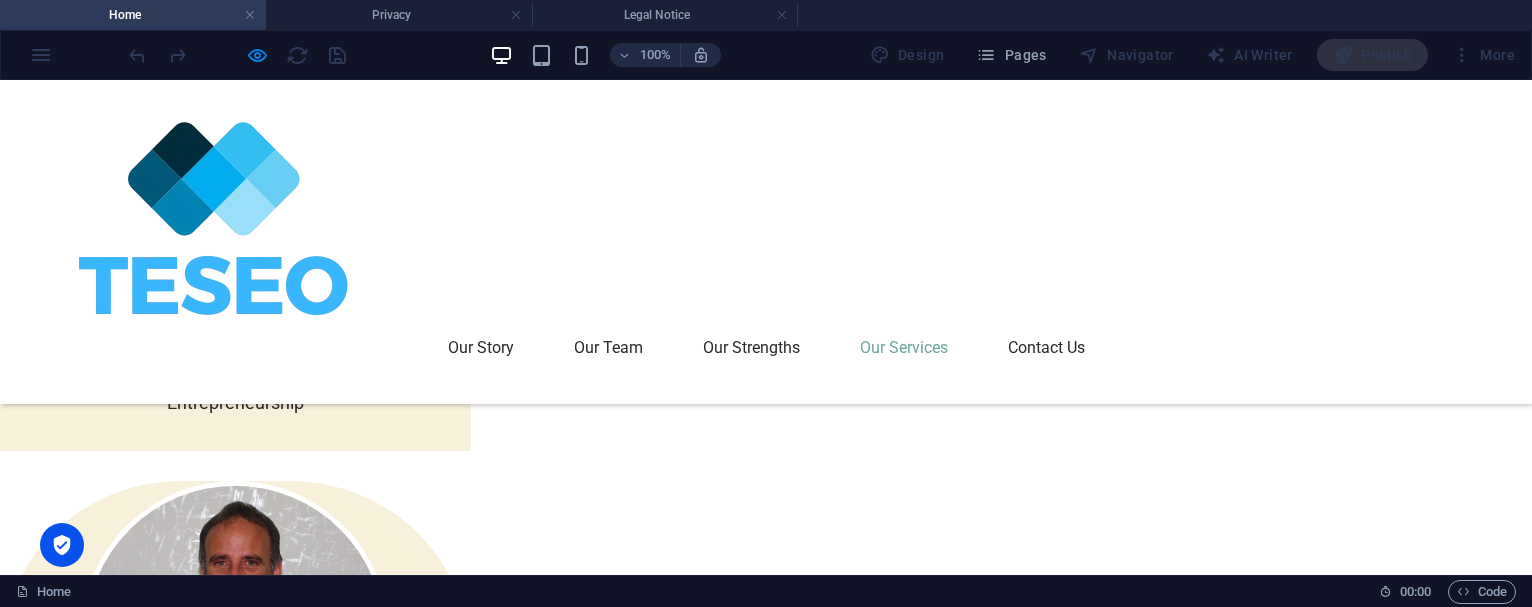 scroll, scrollTop: 4697, scrollLeft: 0, axis: vertical 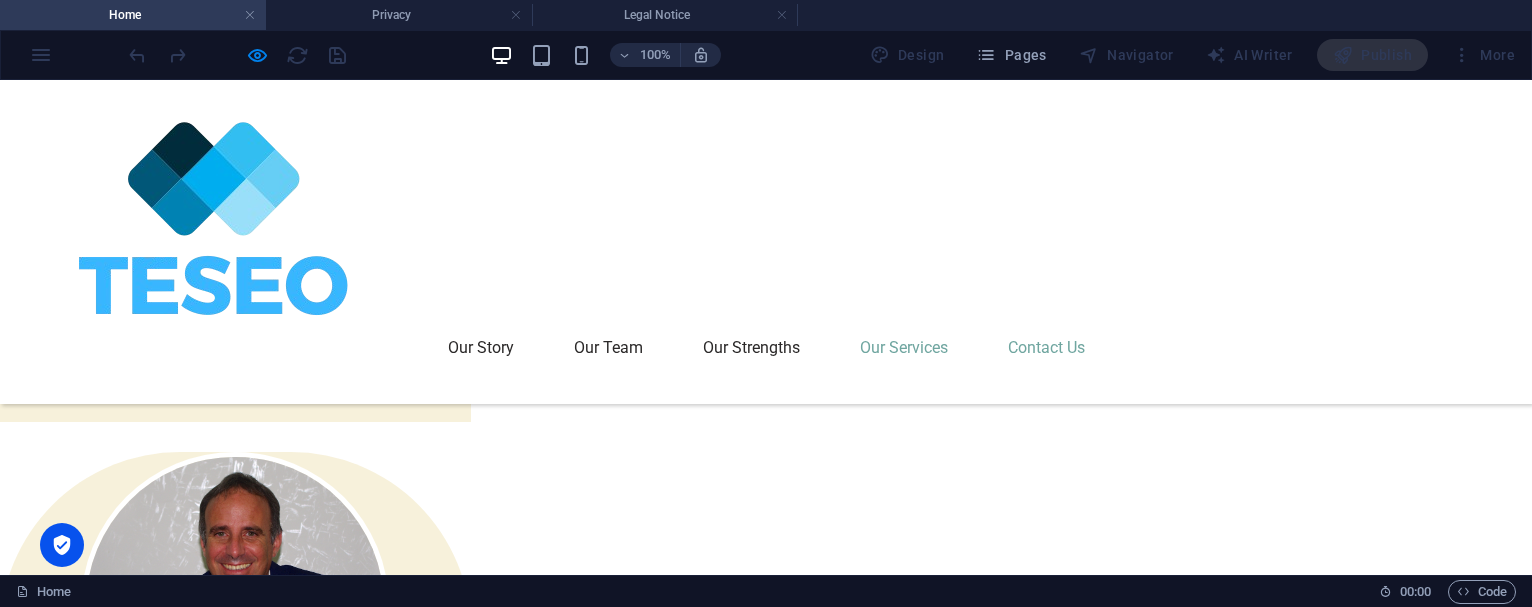 click on "Contact Us" at bounding box center [1046, 348] 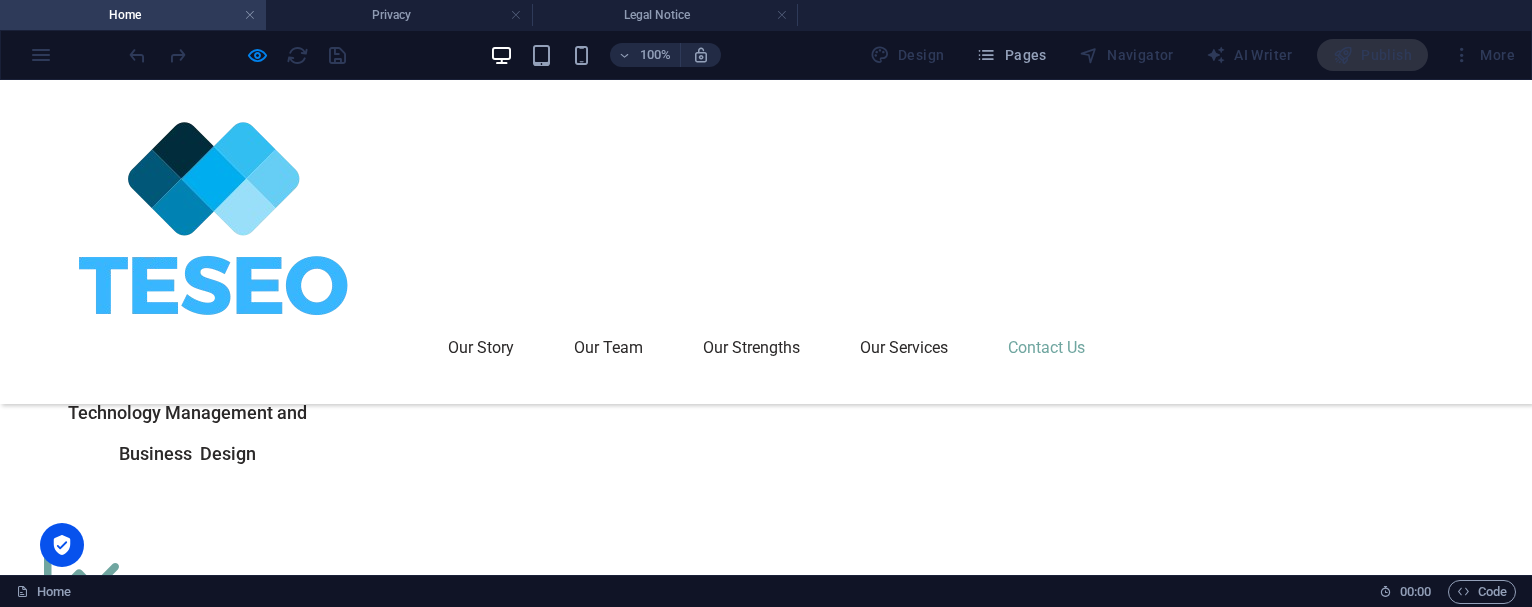 scroll, scrollTop: 6993, scrollLeft: 0, axis: vertical 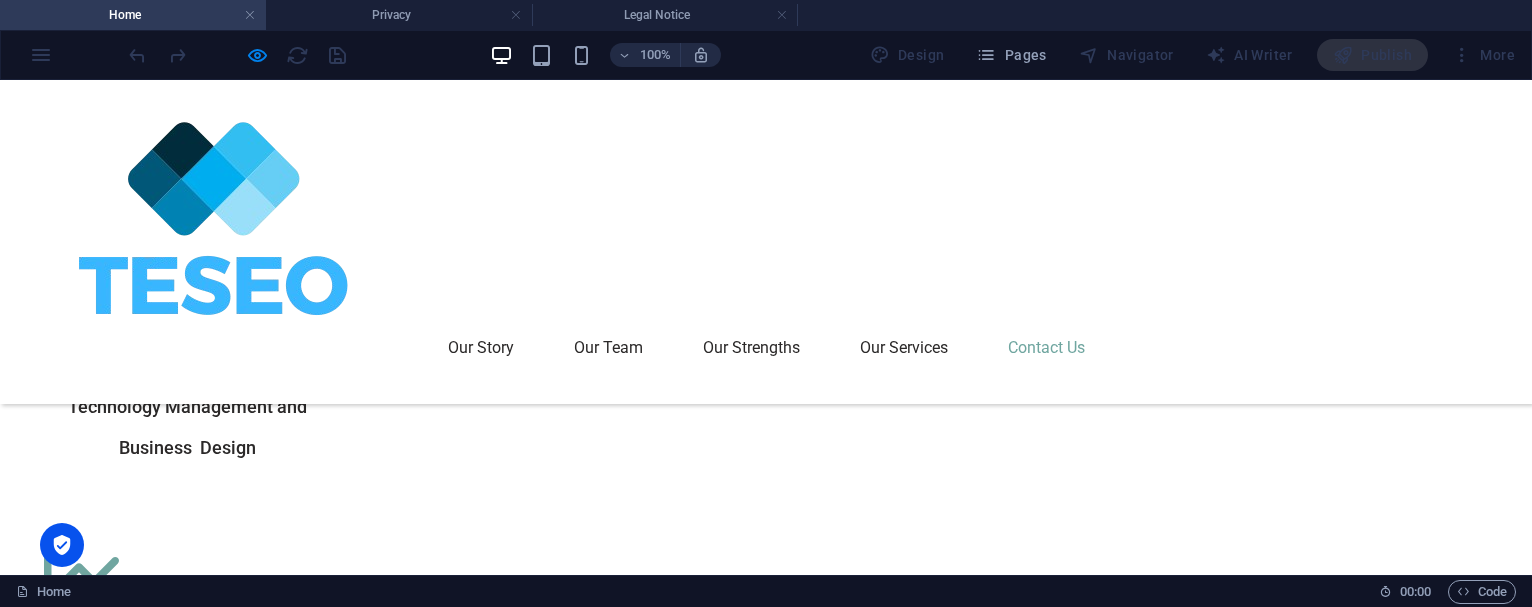 click on "Privacy Policy" at bounding box center [103, 5665] 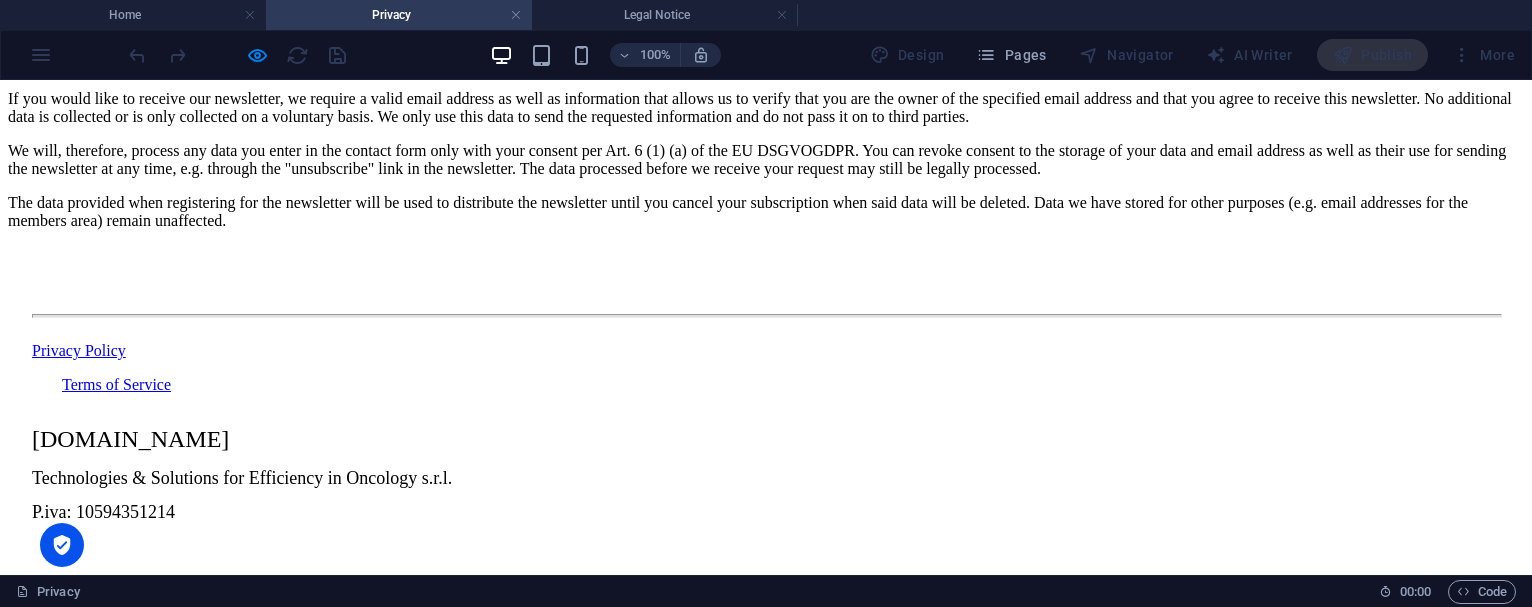 scroll, scrollTop: 8063, scrollLeft: 0, axis: vertical 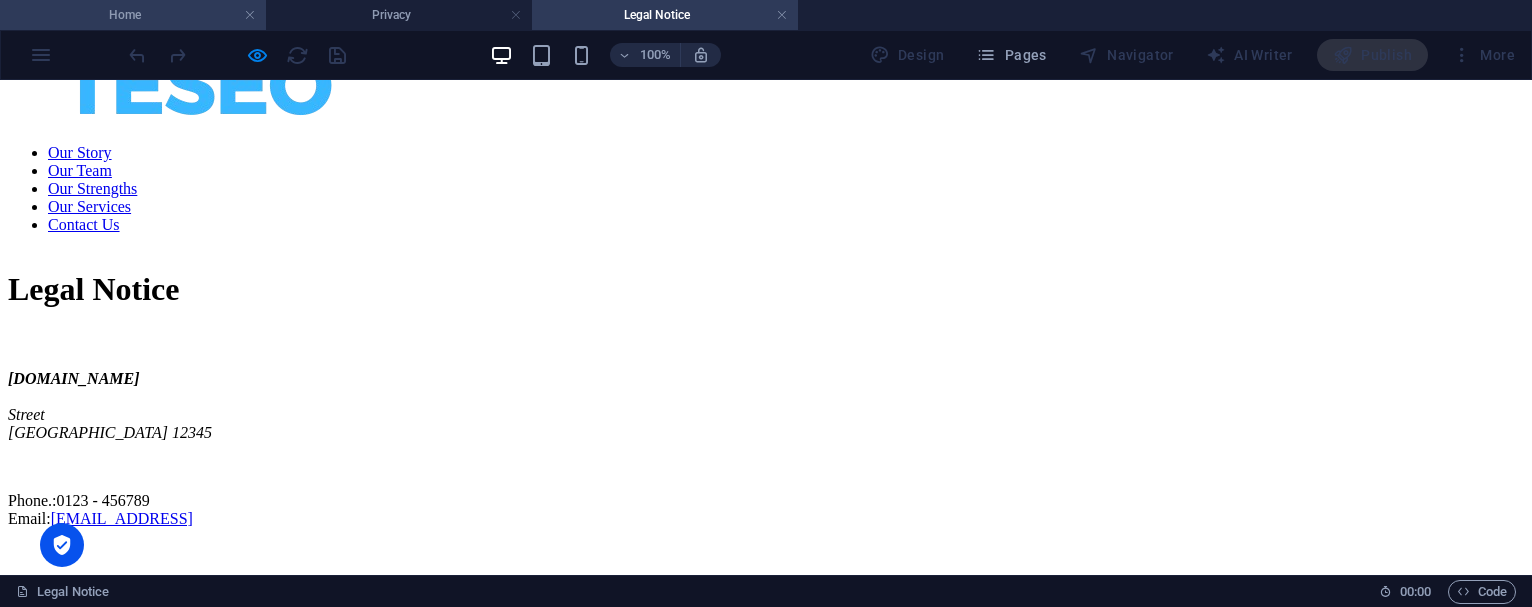 click on "Home" at bounding box center (133, 15) 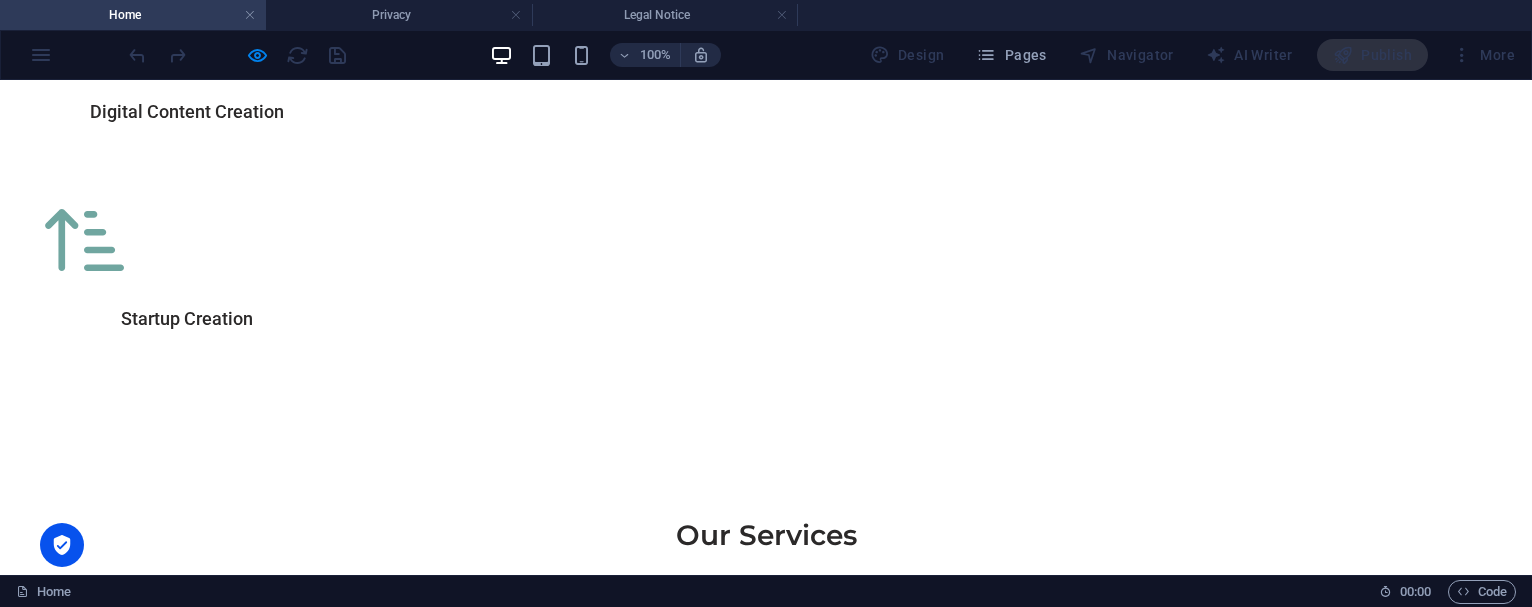 scroll, scrollTop: 0, scrollLeft: 0, axis: both 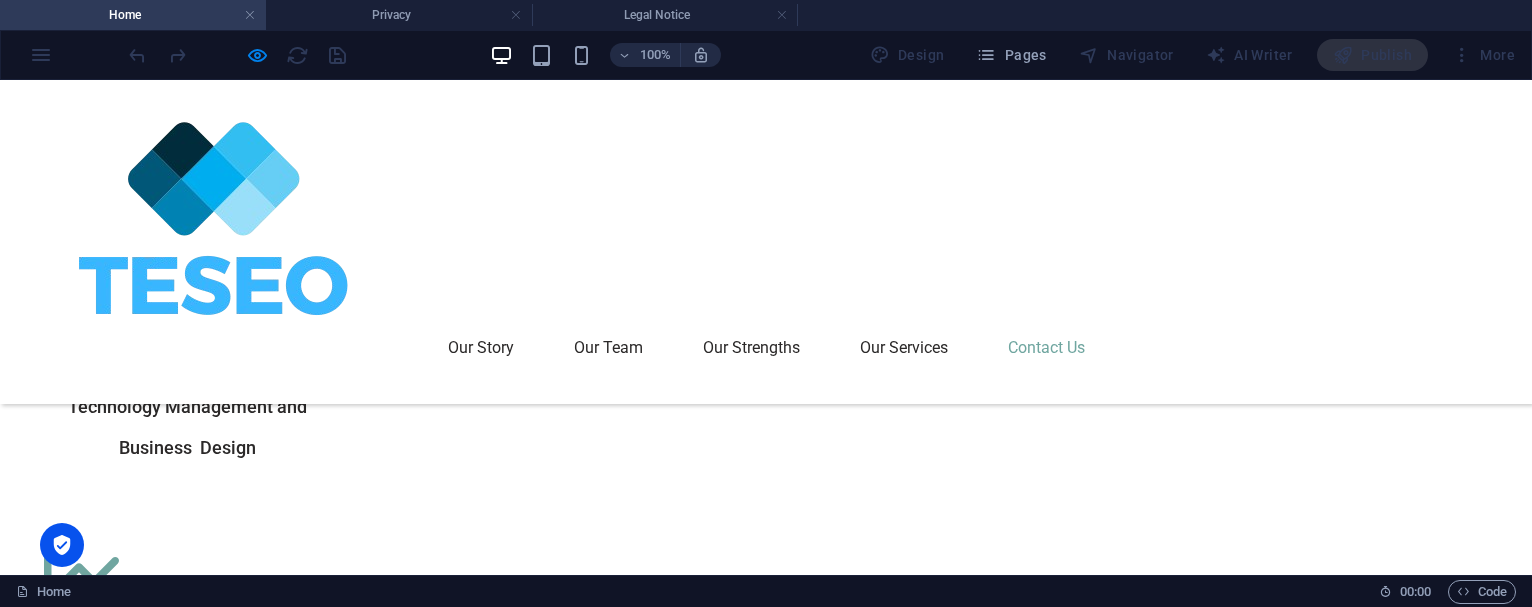 click on "Cookie Policy" at bounding box center [777, 5708] 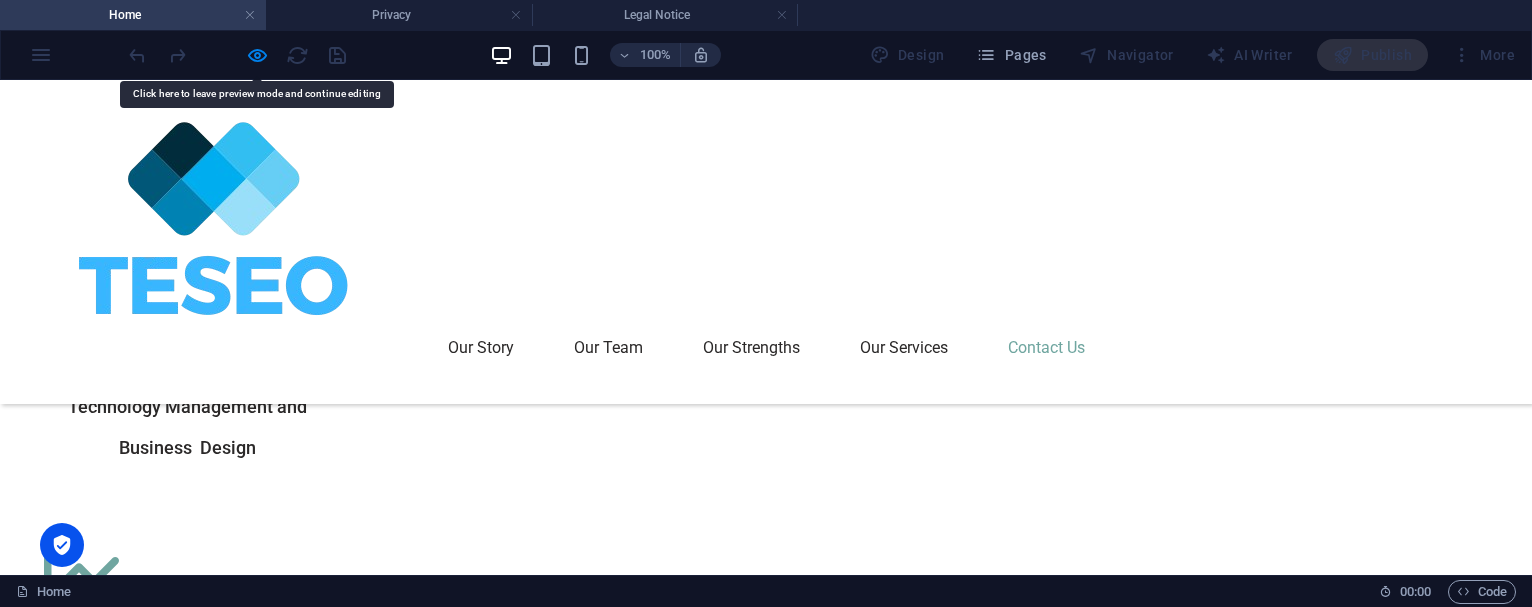 click on "Cookie Policy" at bounding box center (777, 5708) 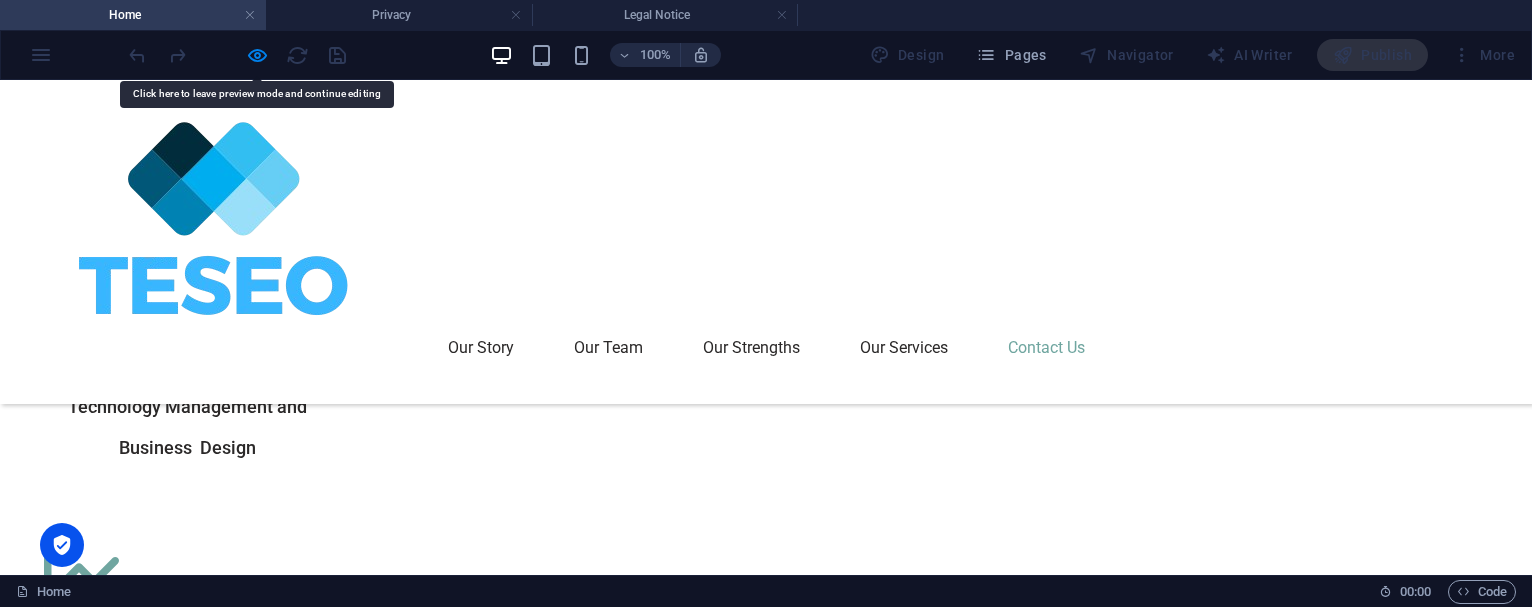 click on "Cookie Policy" at bounding box center [777, 5708] 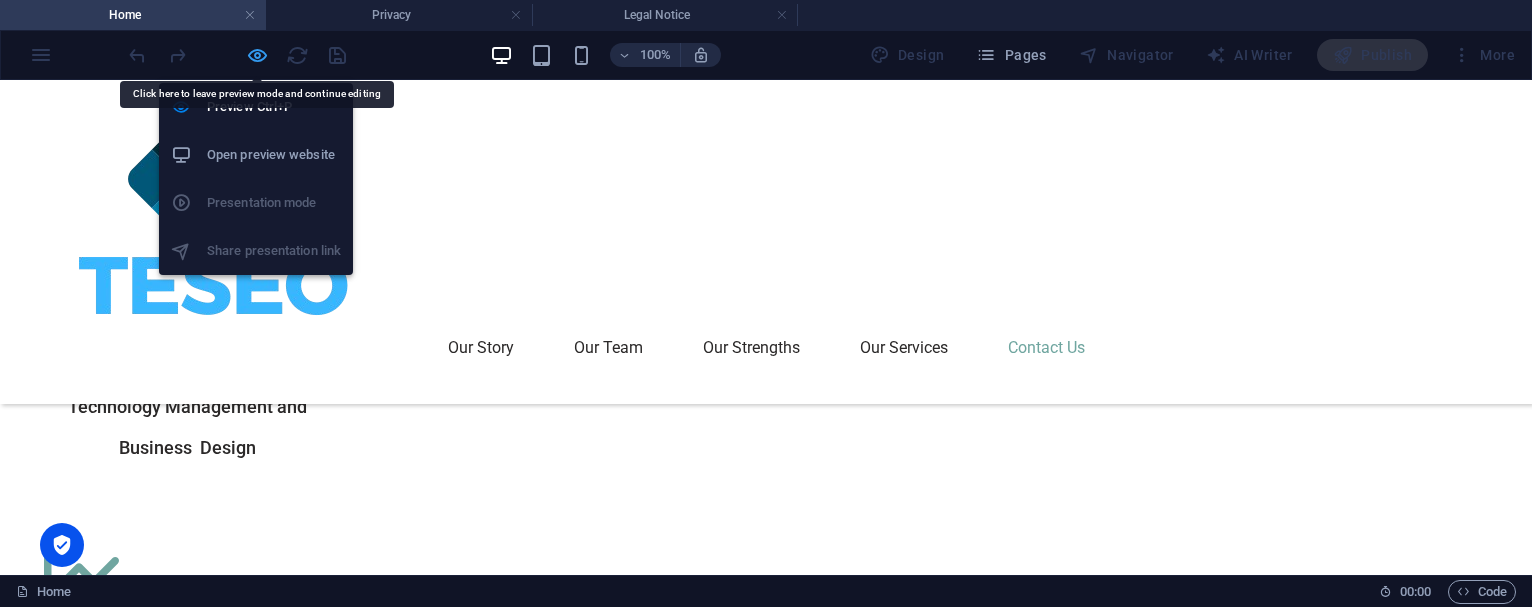 click at bounding box center (257, 55) 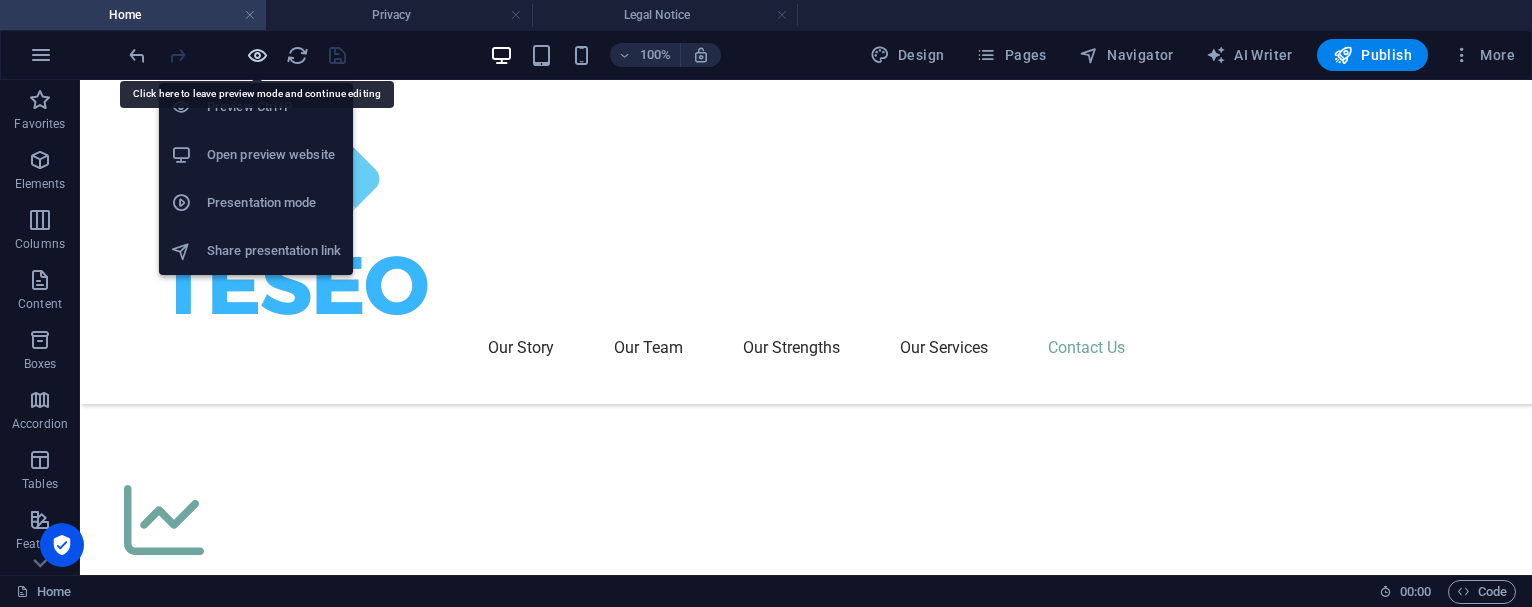 scroll, scrollTop: 7109, scrollLeft: 0, axis: vertical 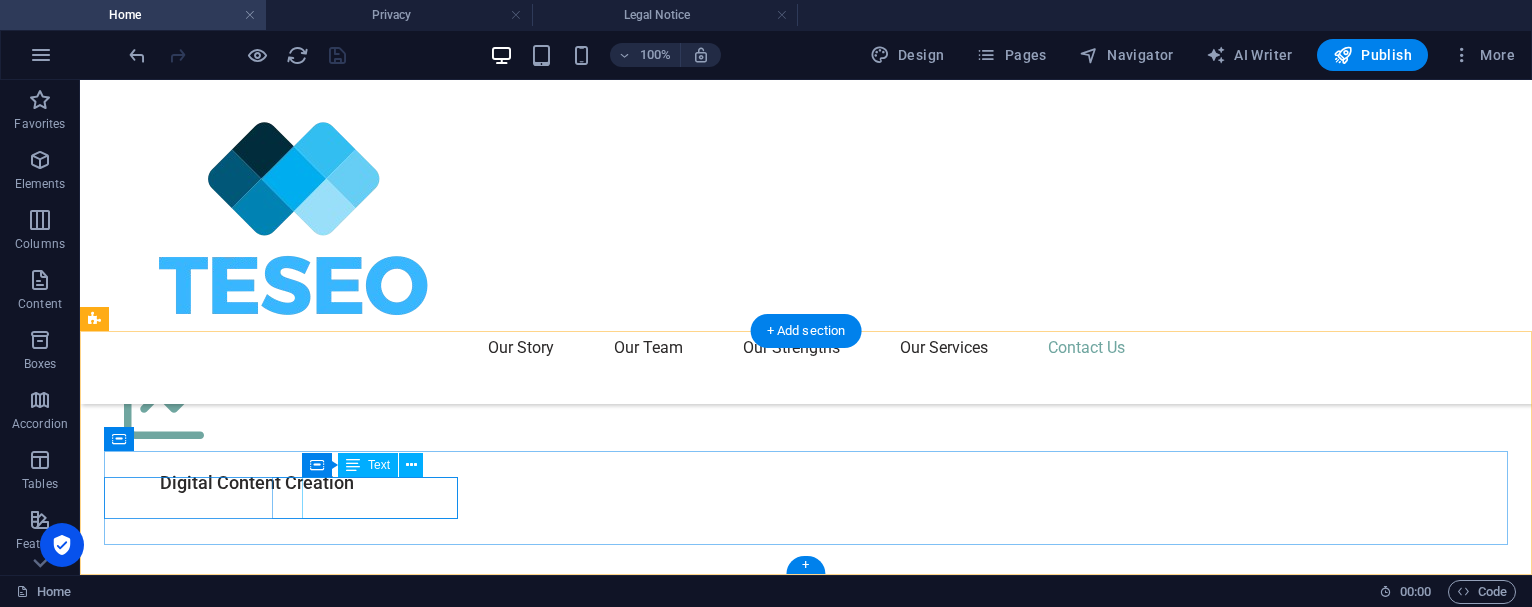 click on "Cookie Policy" at bounding box center [817, 5592] 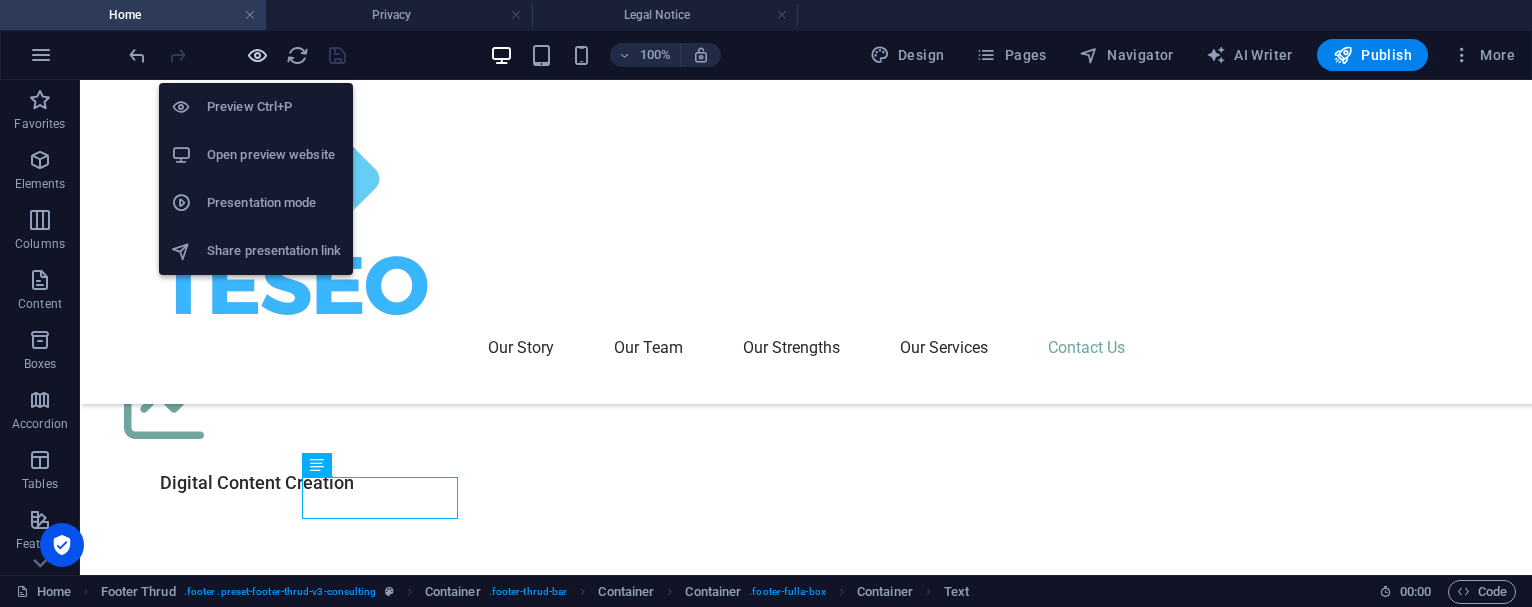 click at bounding box center [257, 55] 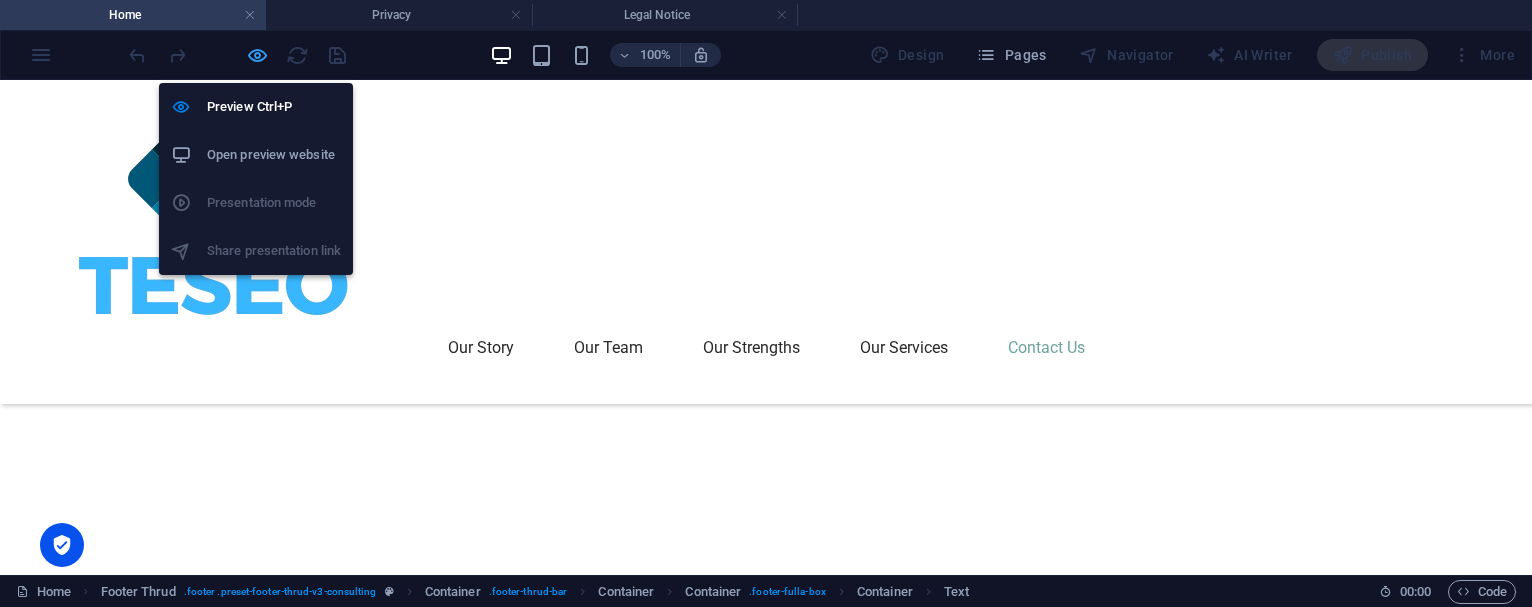 click at bounding box center [257, 55] 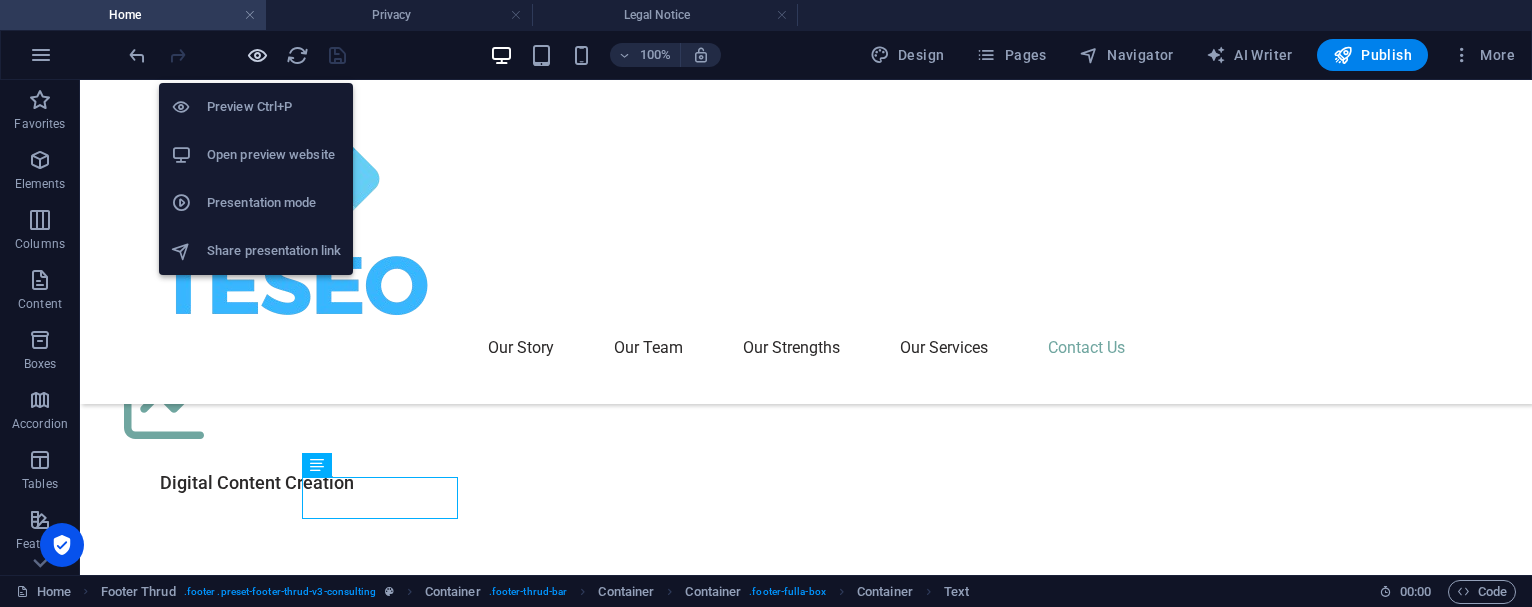 click at bounding box center (257, 55) 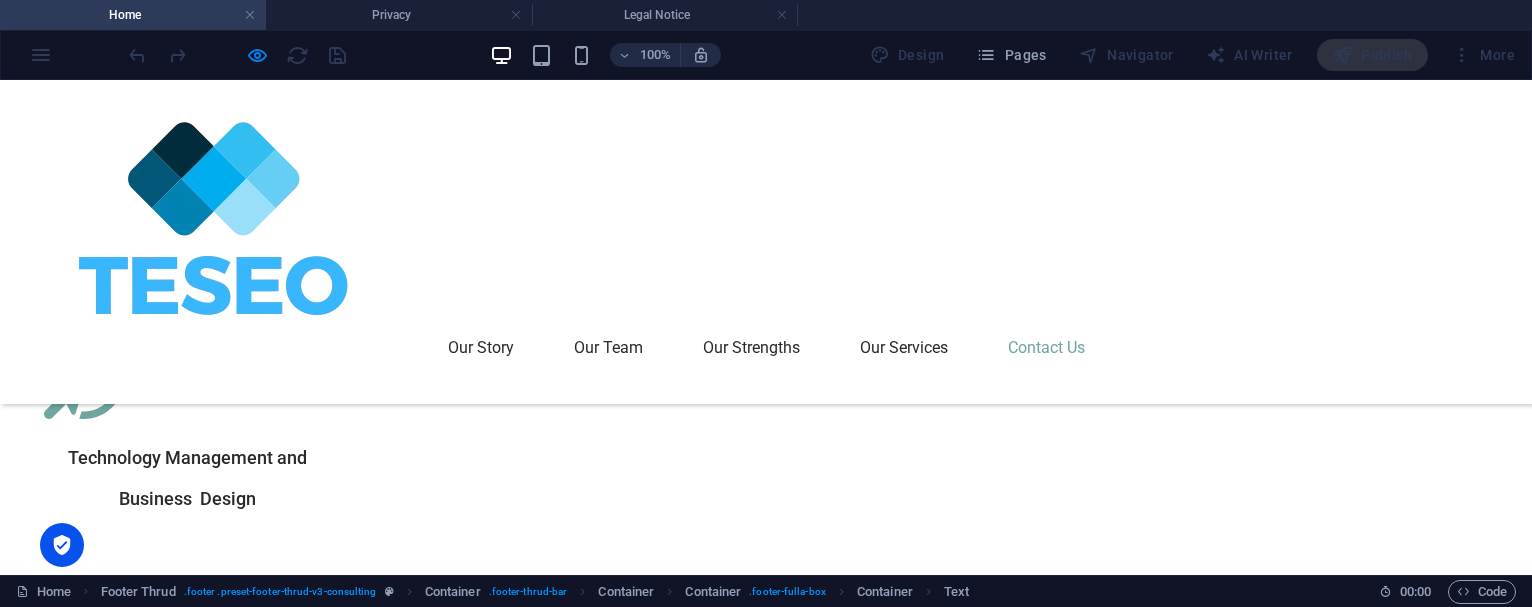 scroll, scrollTop: 6989, scrollLeft: 0, axis: vertical 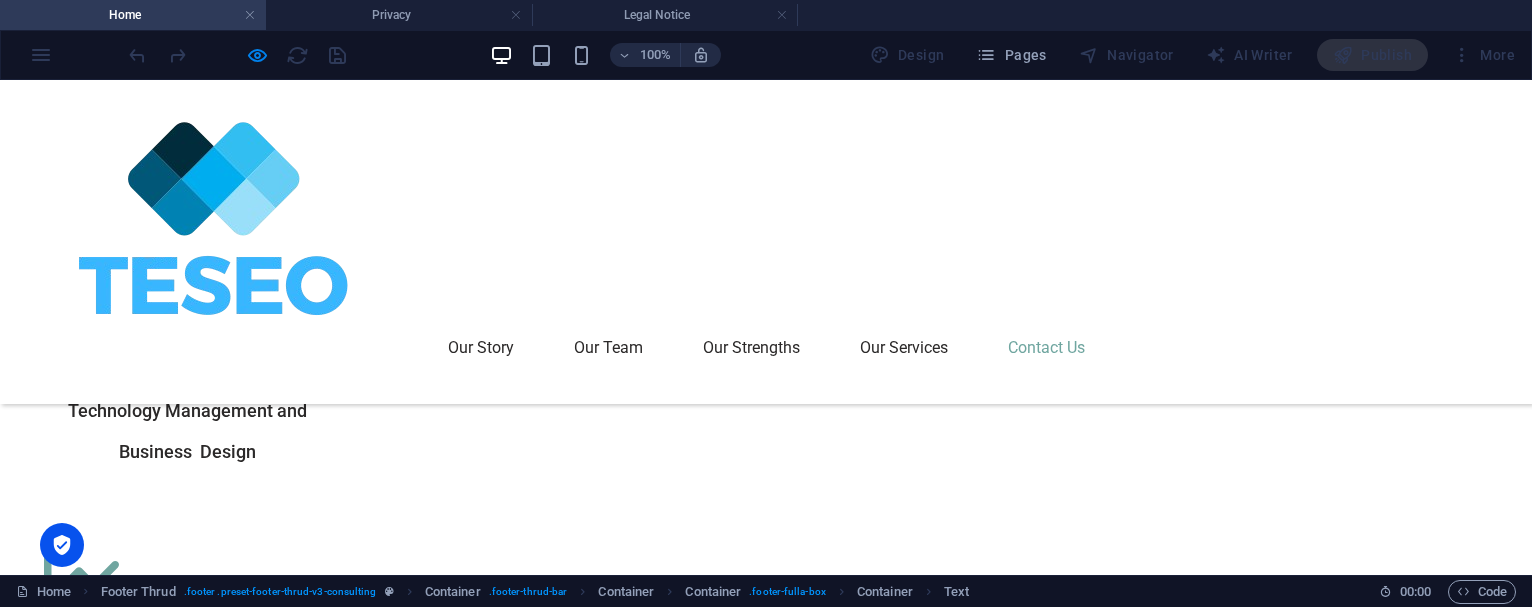 click on "Cookie Policy" at bounding box center (777, 5712) 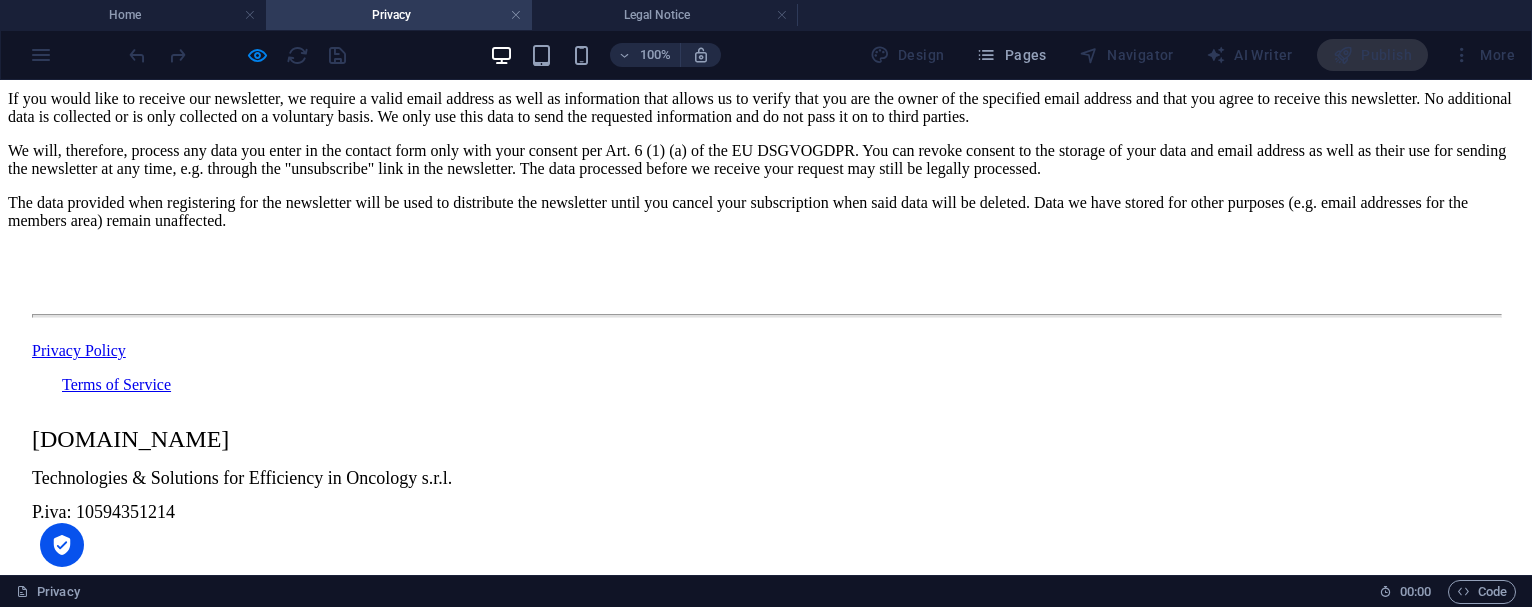 scroll, scrollTop: 8063, scrollLeft: 0, axis: vertical 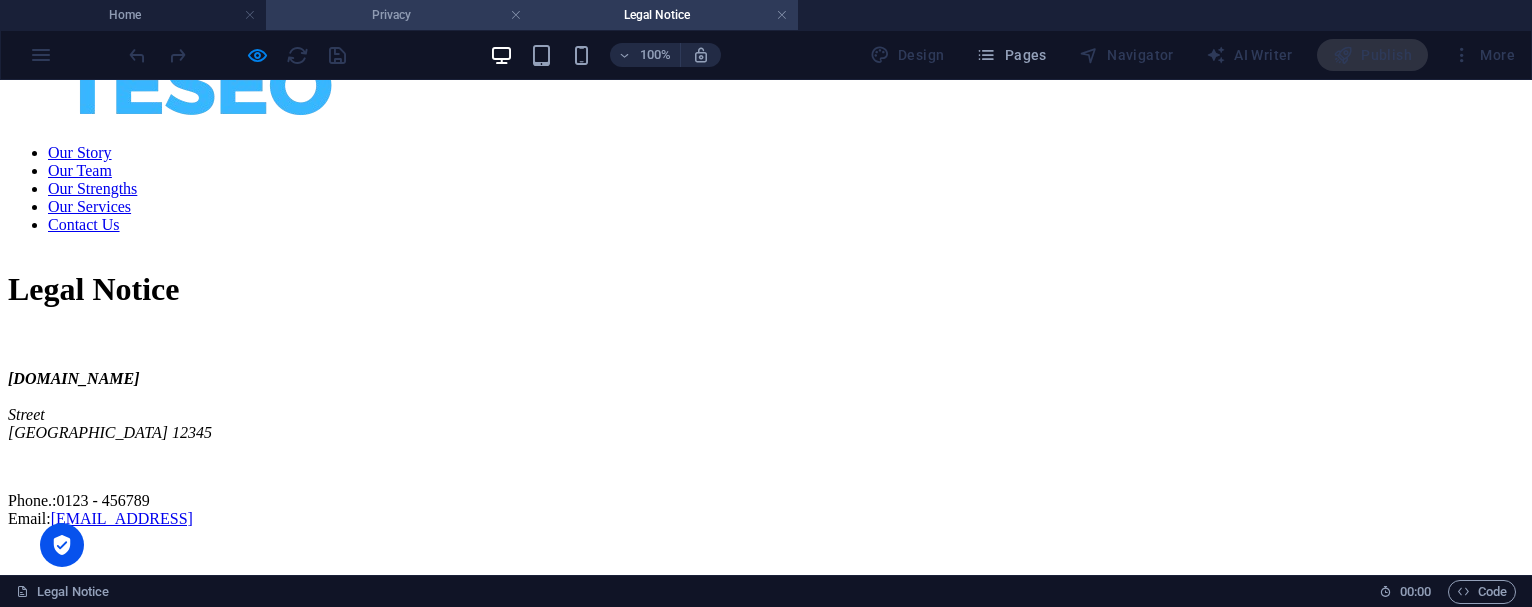click on "Privacy" at bounding box center (399, 15) 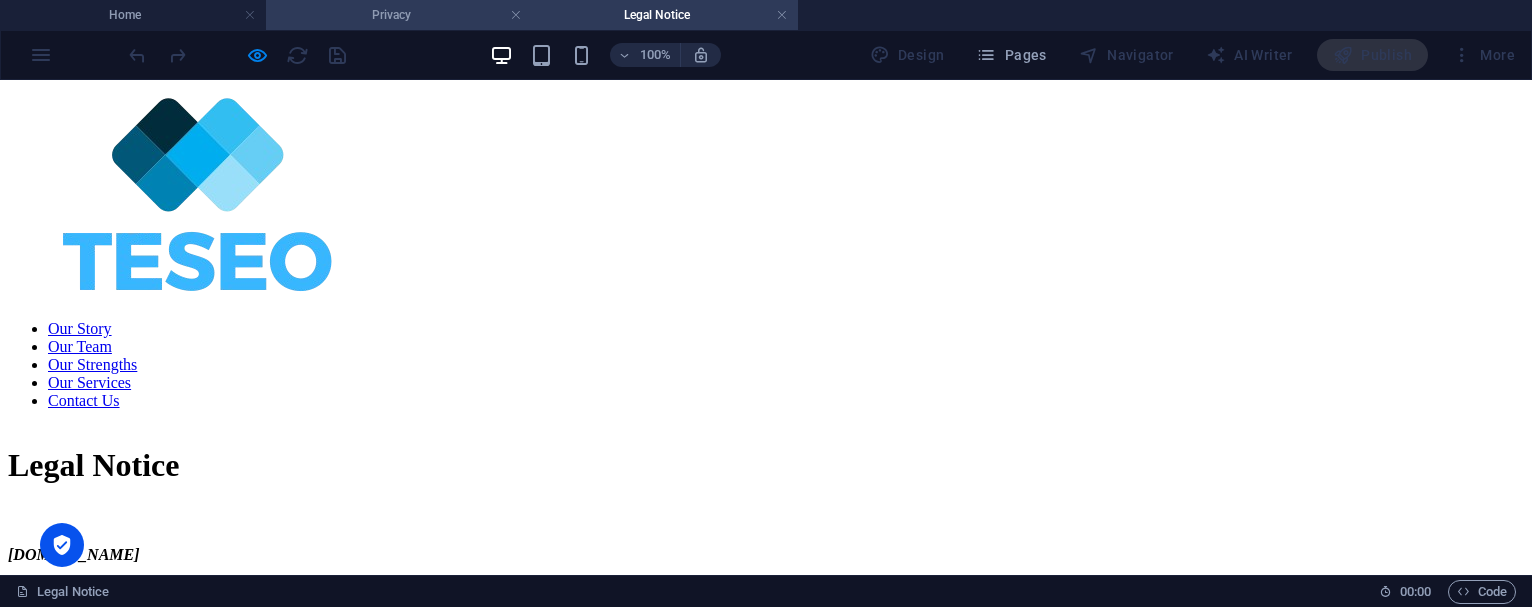 scroll, scrollTop: 8063, scrollLeft: 0, axis: vertical 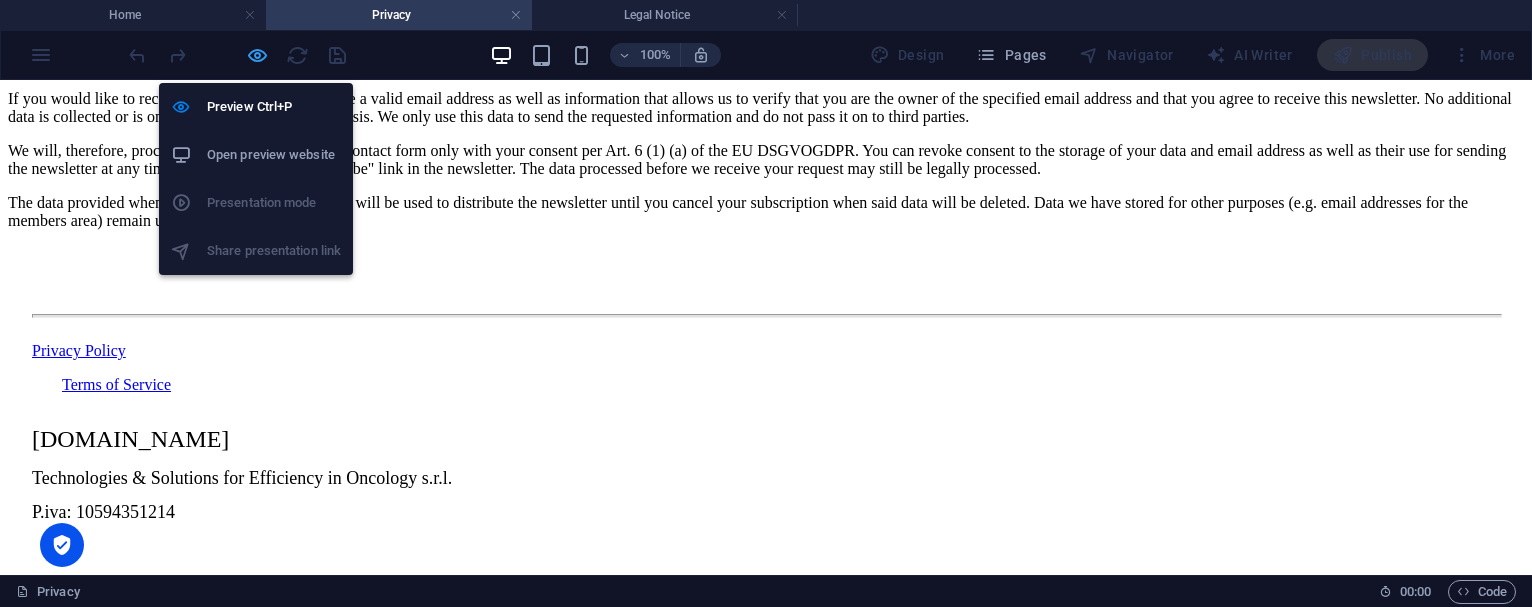 click at bounding box center (257, 55) 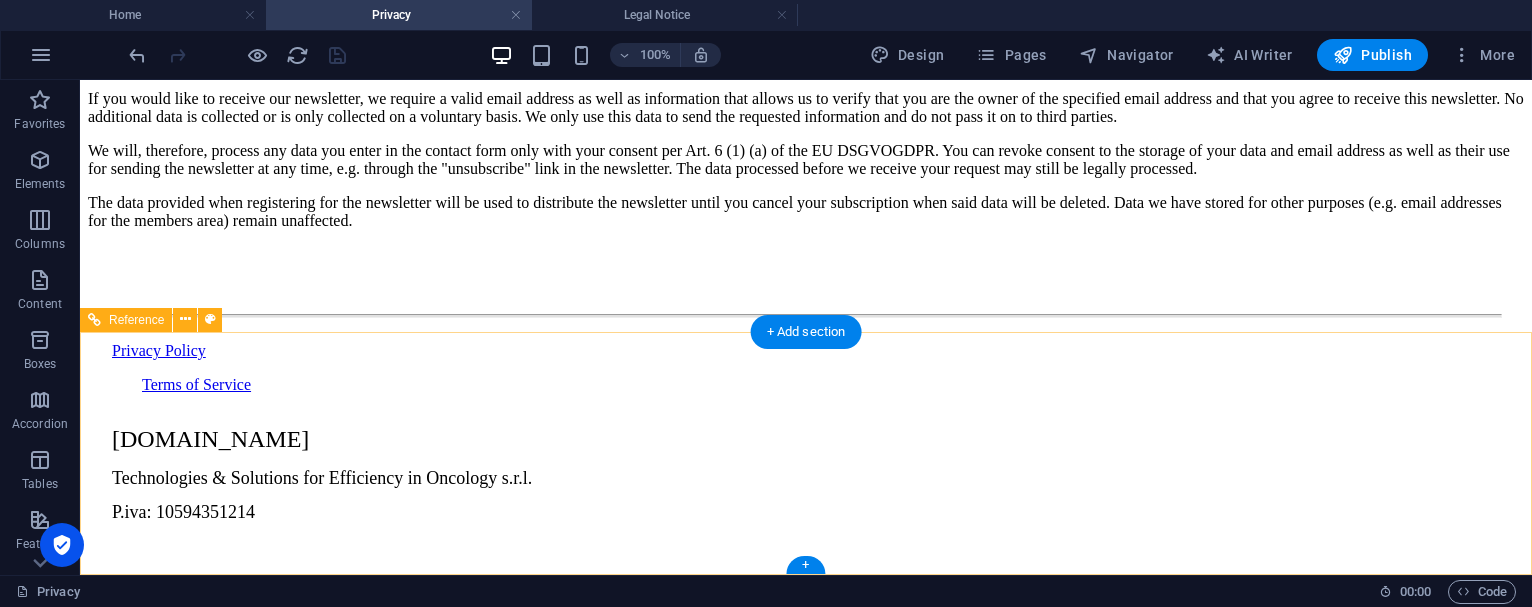 click on "Terms of Service" at bounding box center [821, 385] 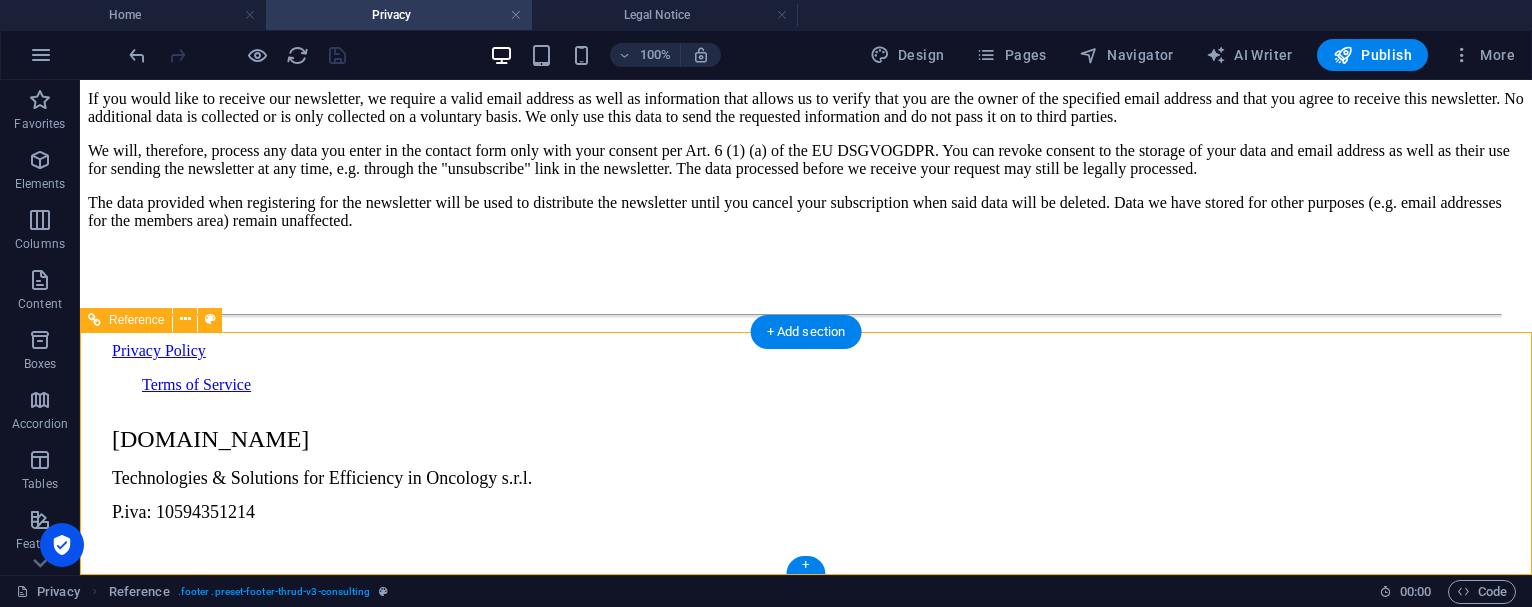 click on "Terms of Service" at bounding box center (821, 385) 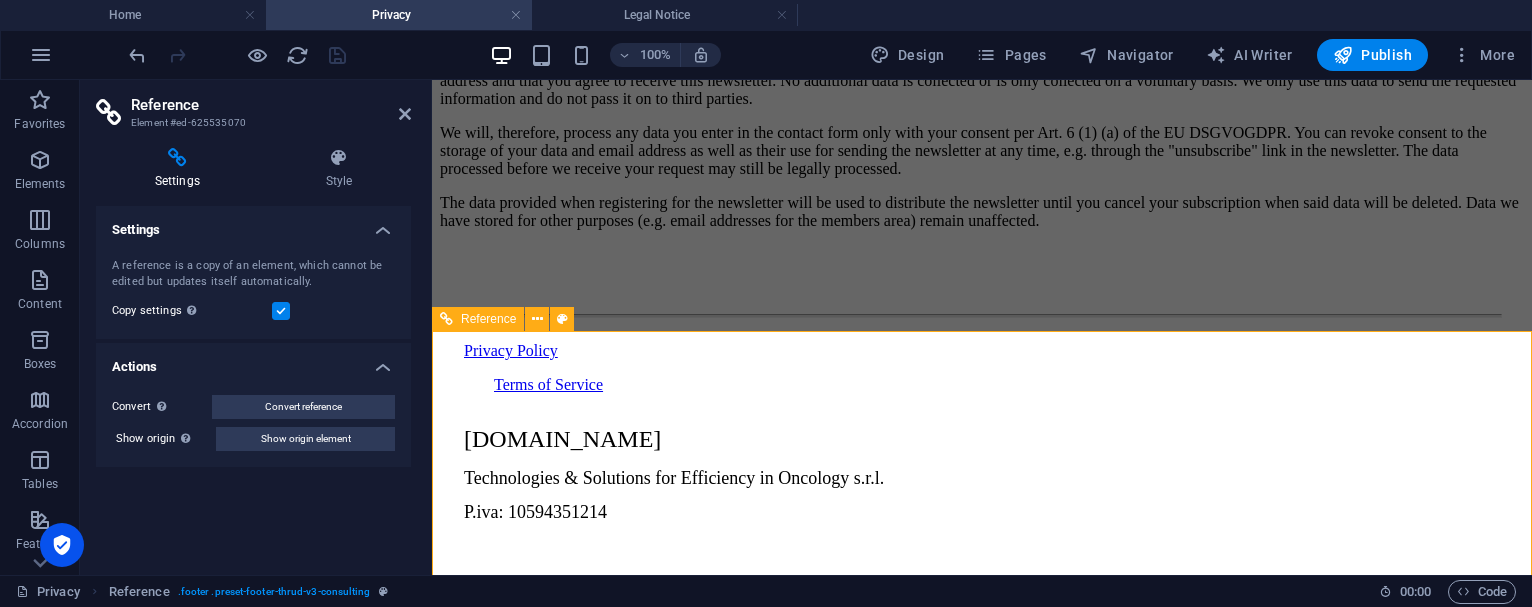 click on "Terms of Service" at bounding box center (997, 385) 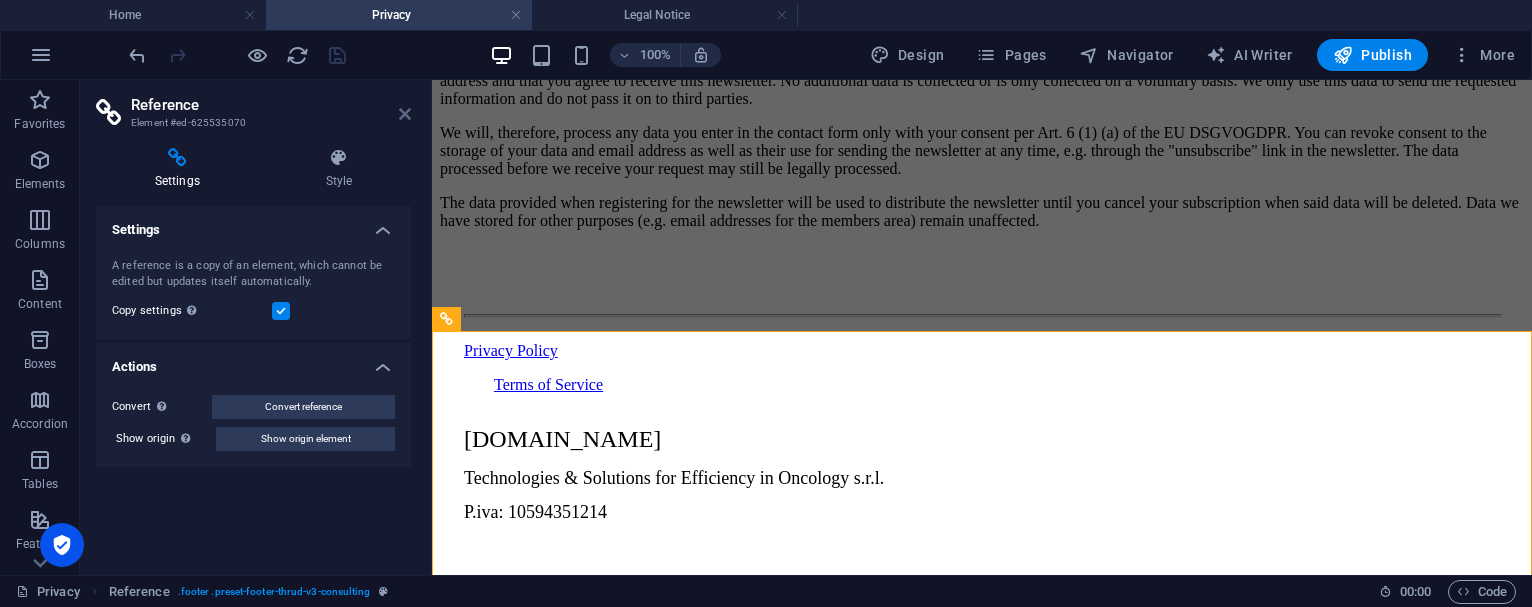 click at bounding box center (405, 114) 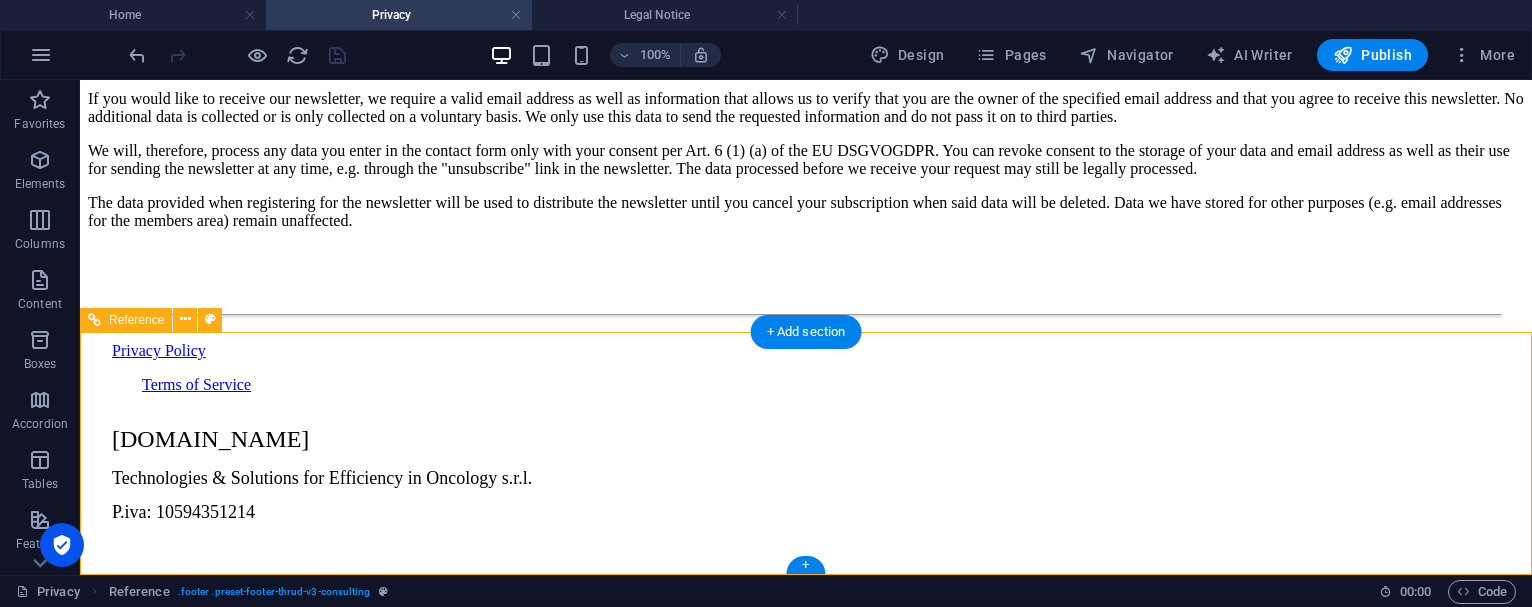 click on "Privacy Policy" at bounding box center (806, 351) 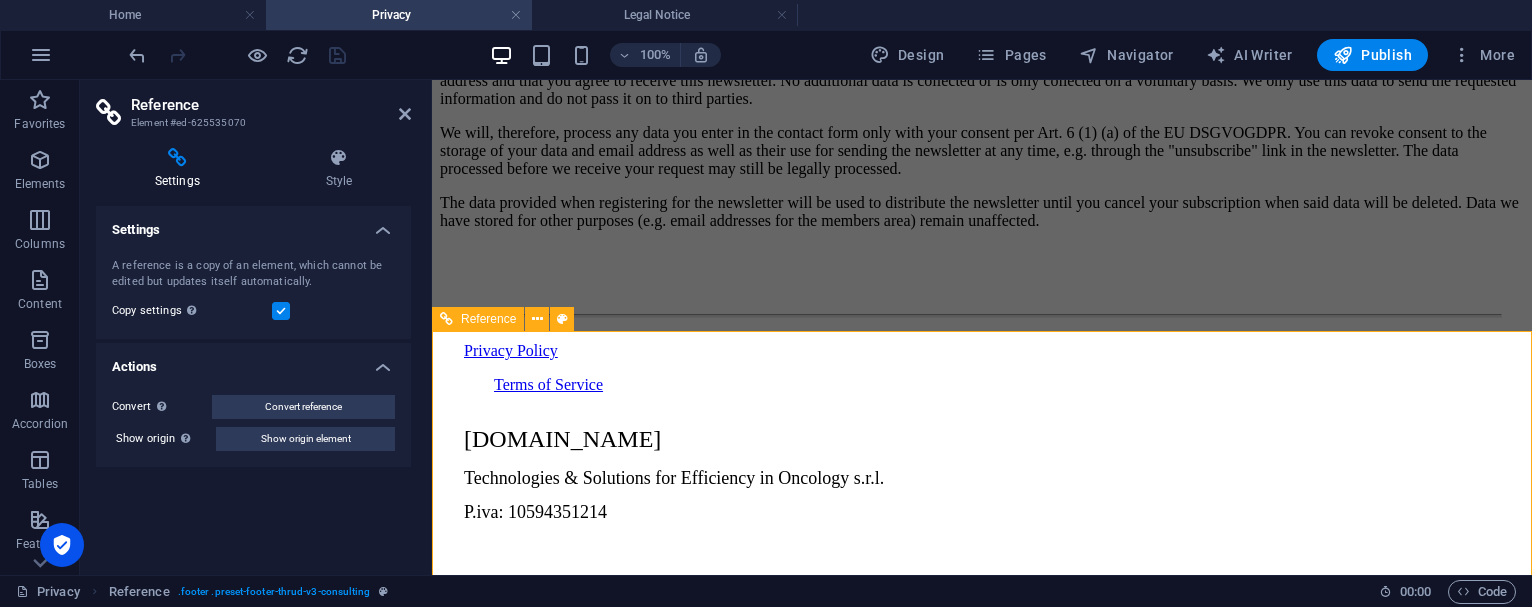 click on "Privacy Policy" at bounding box center [982, 351] 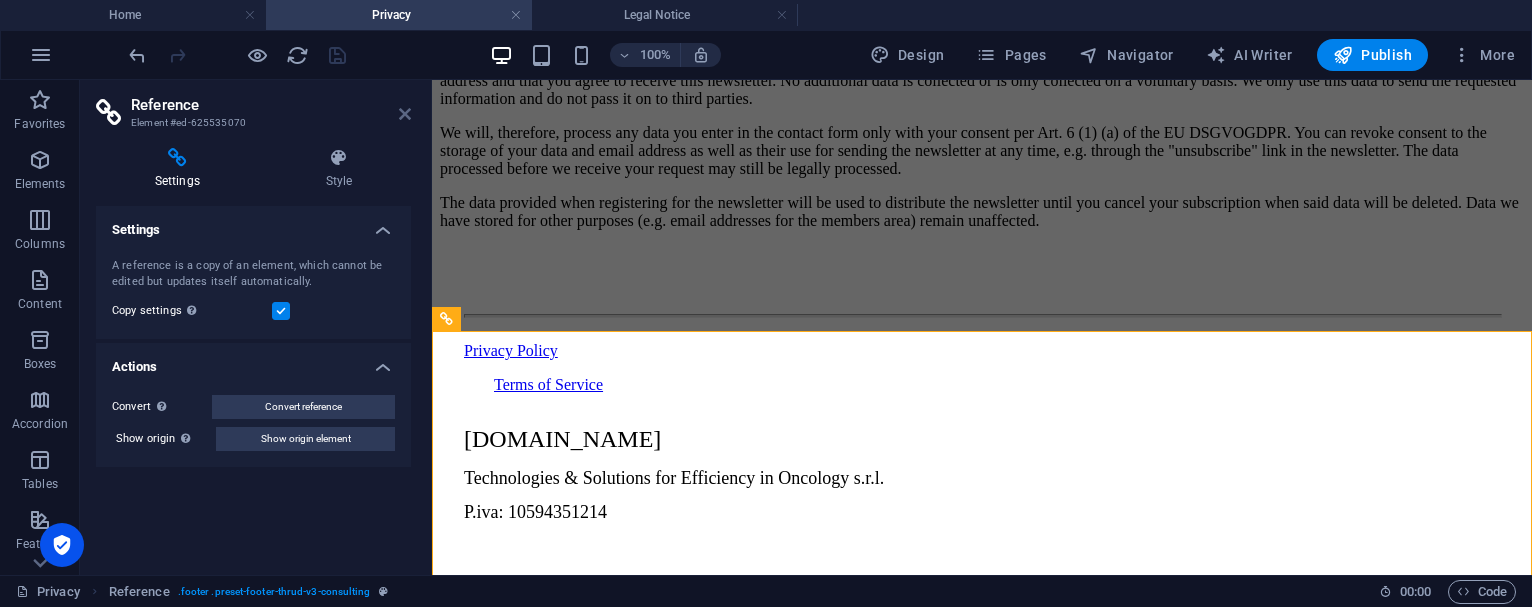 click at bounding box center (405, 114) 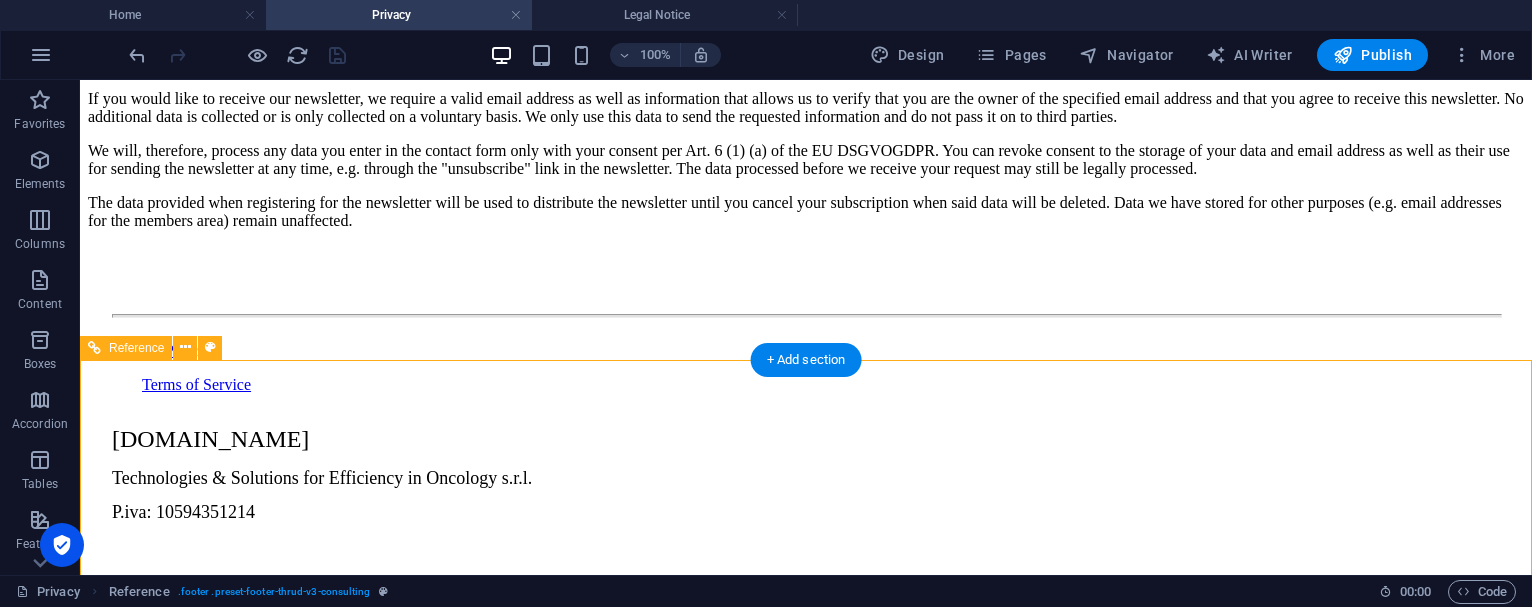 scroll, scrollTop: 8188, scrollLeft: 0, axis: vertical 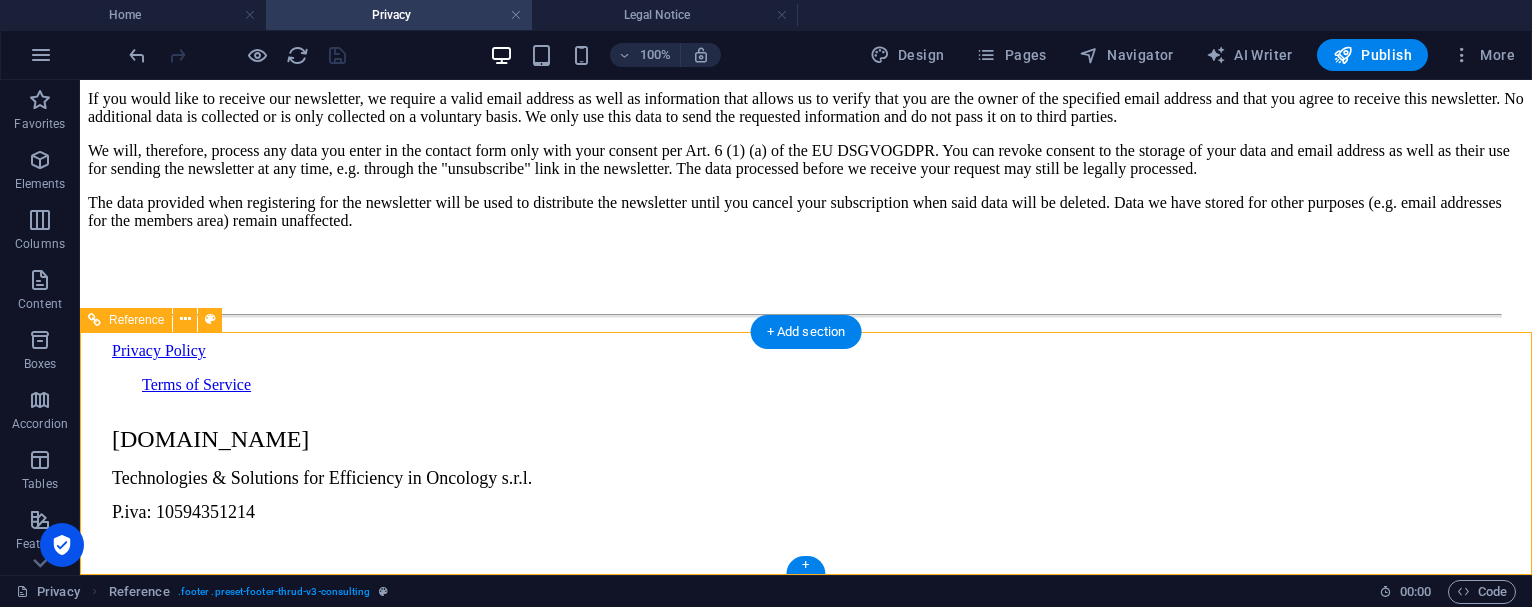 click on "Terms of Service" at bounding box center [821, 385] 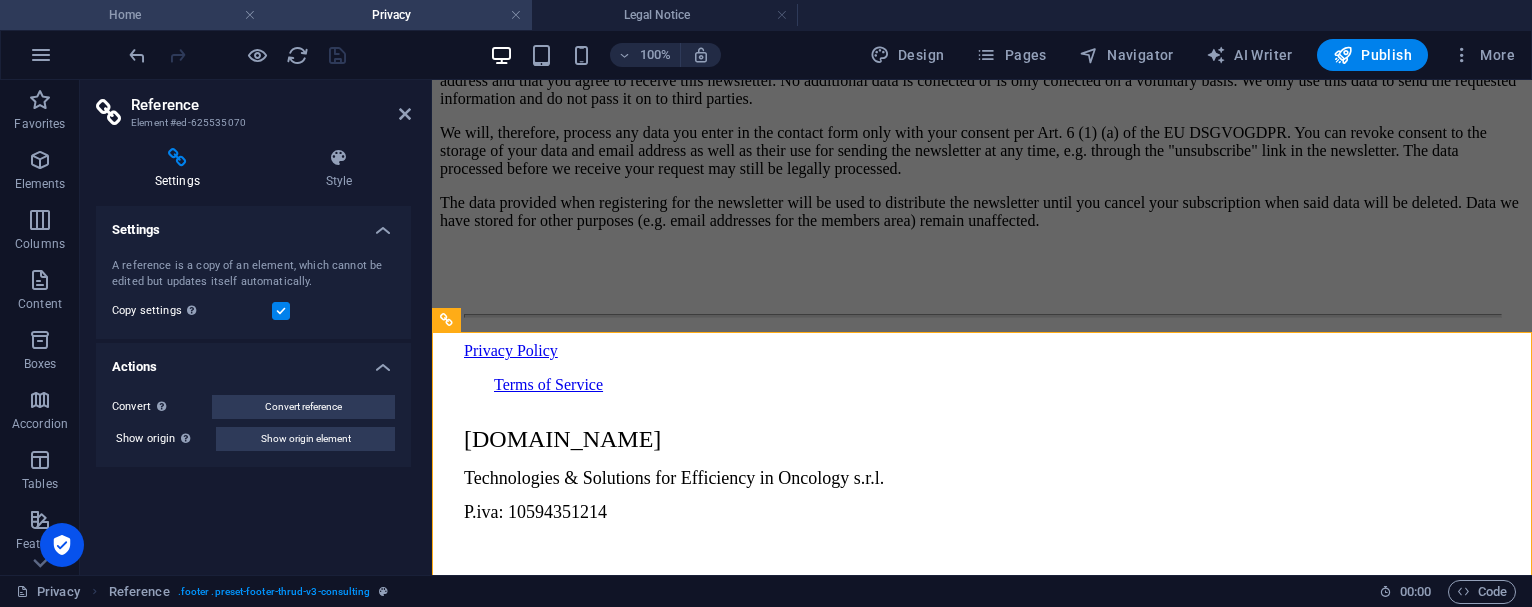 click on "Home" at bounding box center (133, 15) 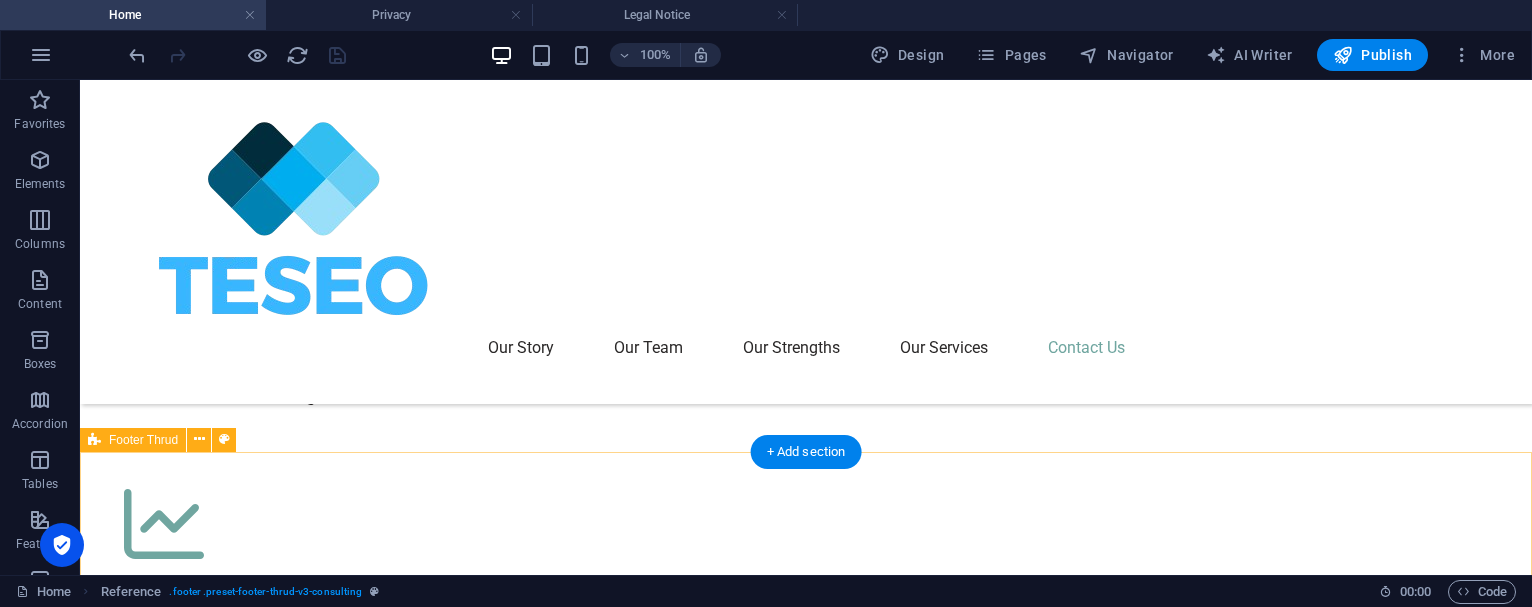 scroll, scrollTop: 7109, scrollLeft: 0, axis: vertical 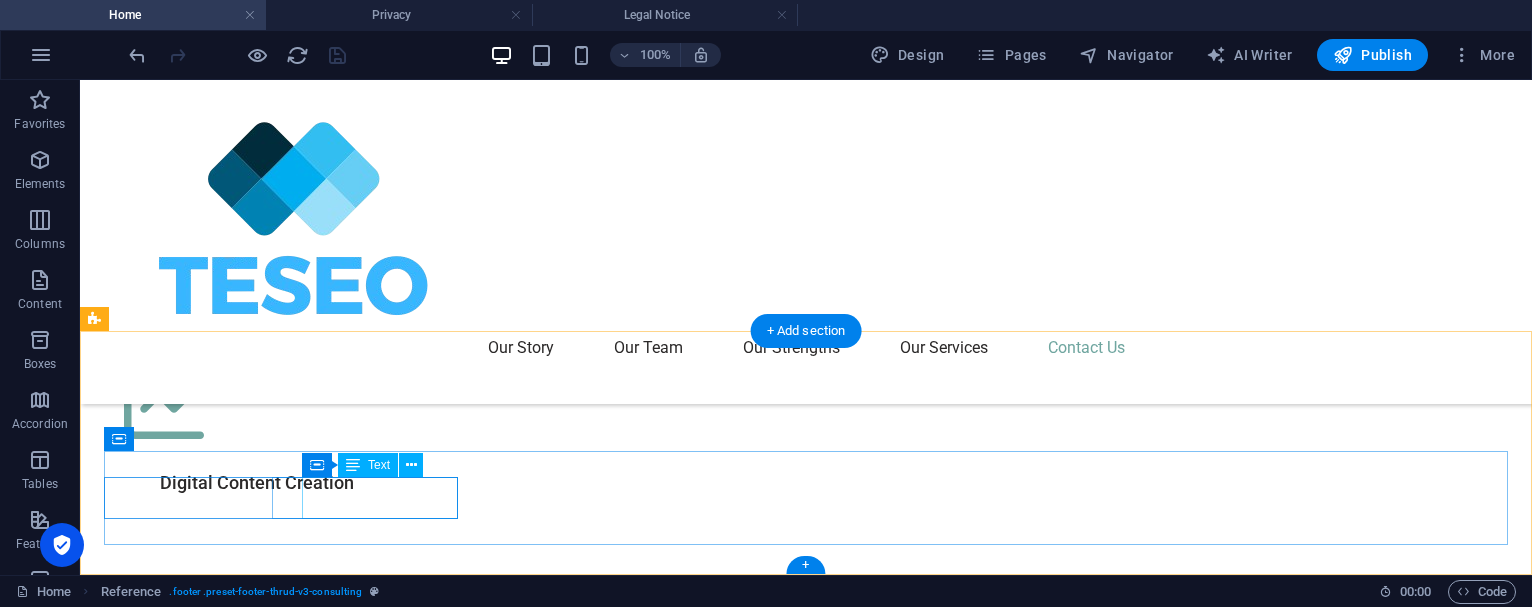 click on "Cookie Policy" at bounding box center (817, 5592) 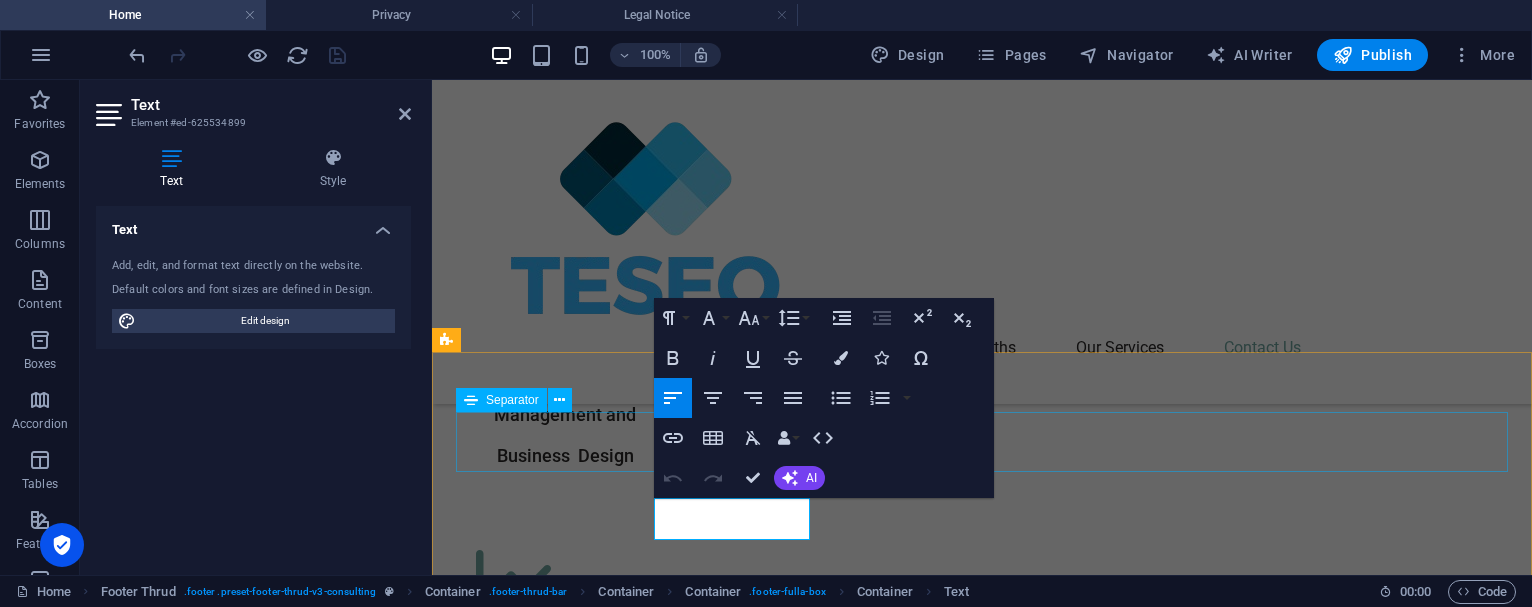 scroll, scrollTop: 7091, scrollLeft: 0, axis: vertical 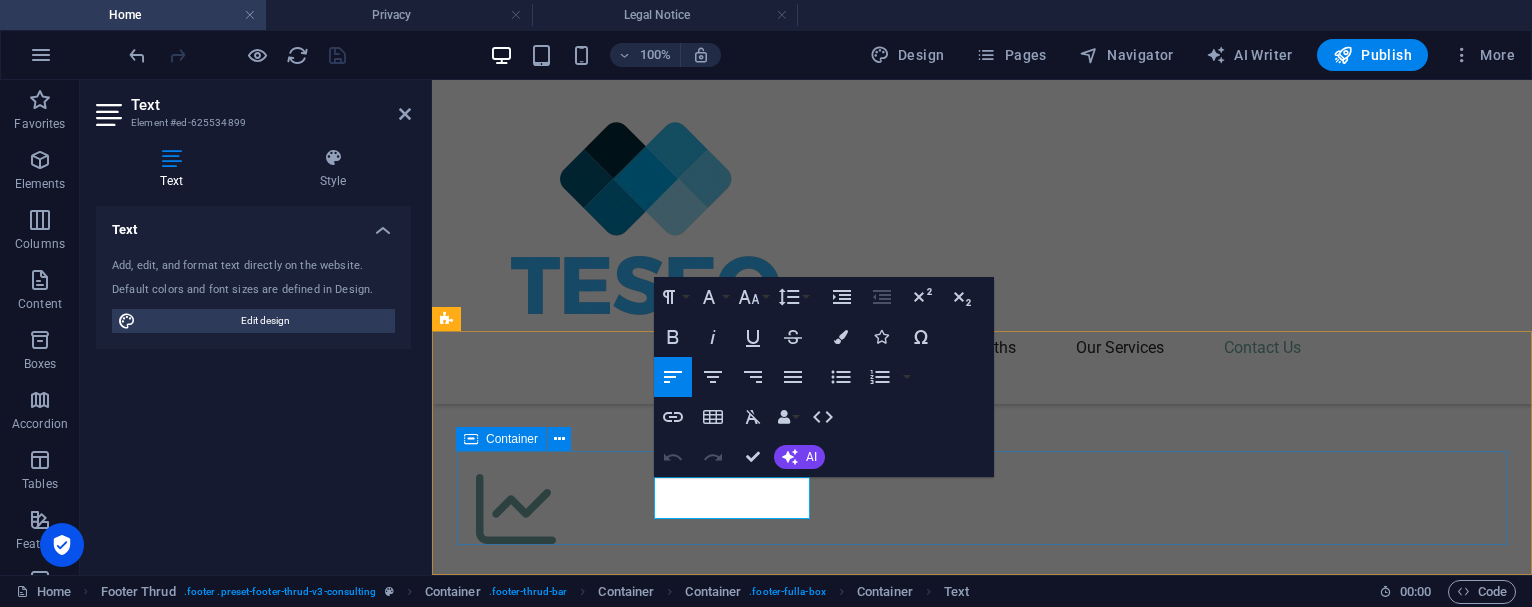 click on "Privacy Policy Cookie Policy   [DOMAIN_NAME]   Technologies & Solutions for Efficiency in Oncology s.r.l. P.iva: 10594351214" at bounding box center (982, 5338) 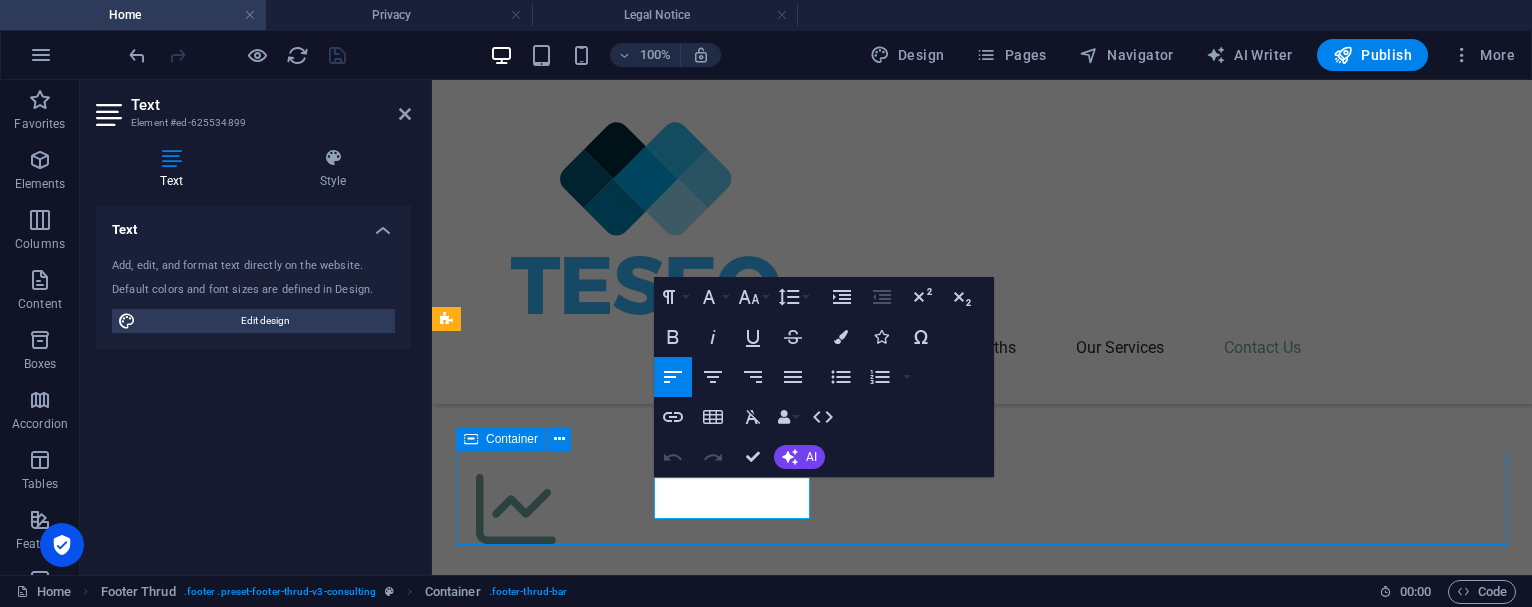 scroll, scrollTop: 7109, scrollLeft: 0, axis: vertical 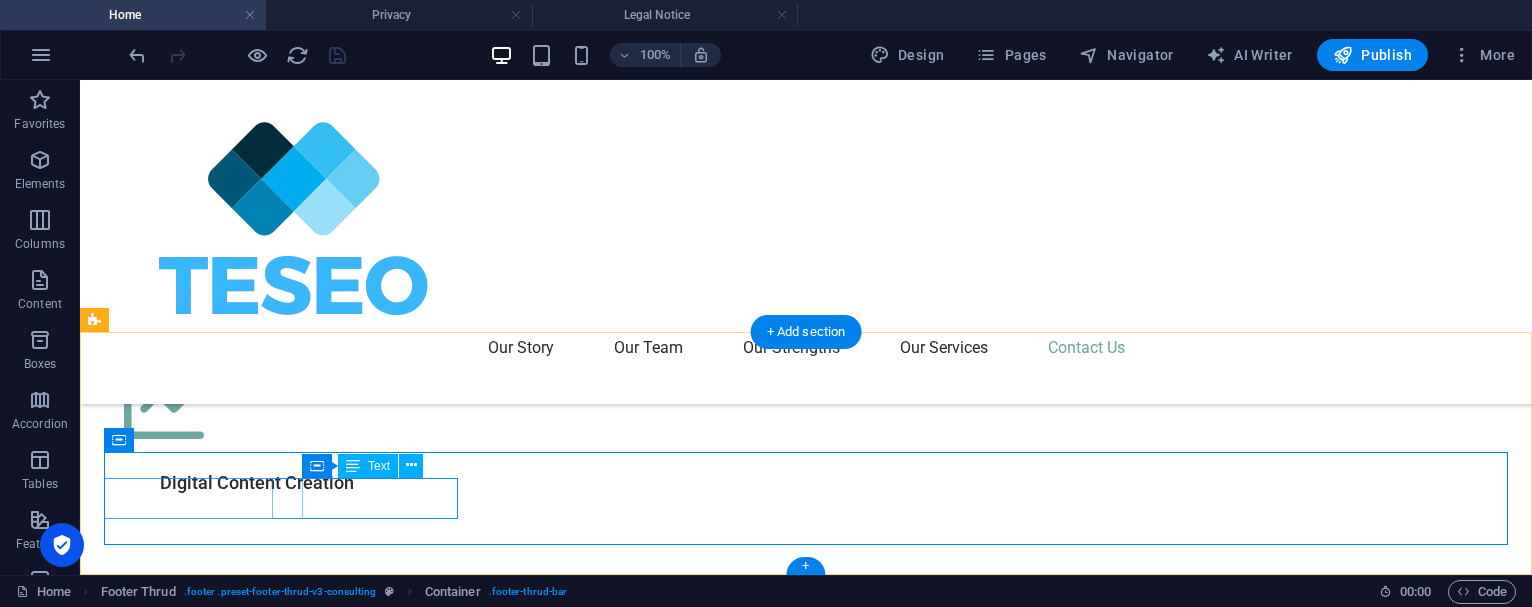 click on "Cookie Policy" at bounding box center [817, 5592] 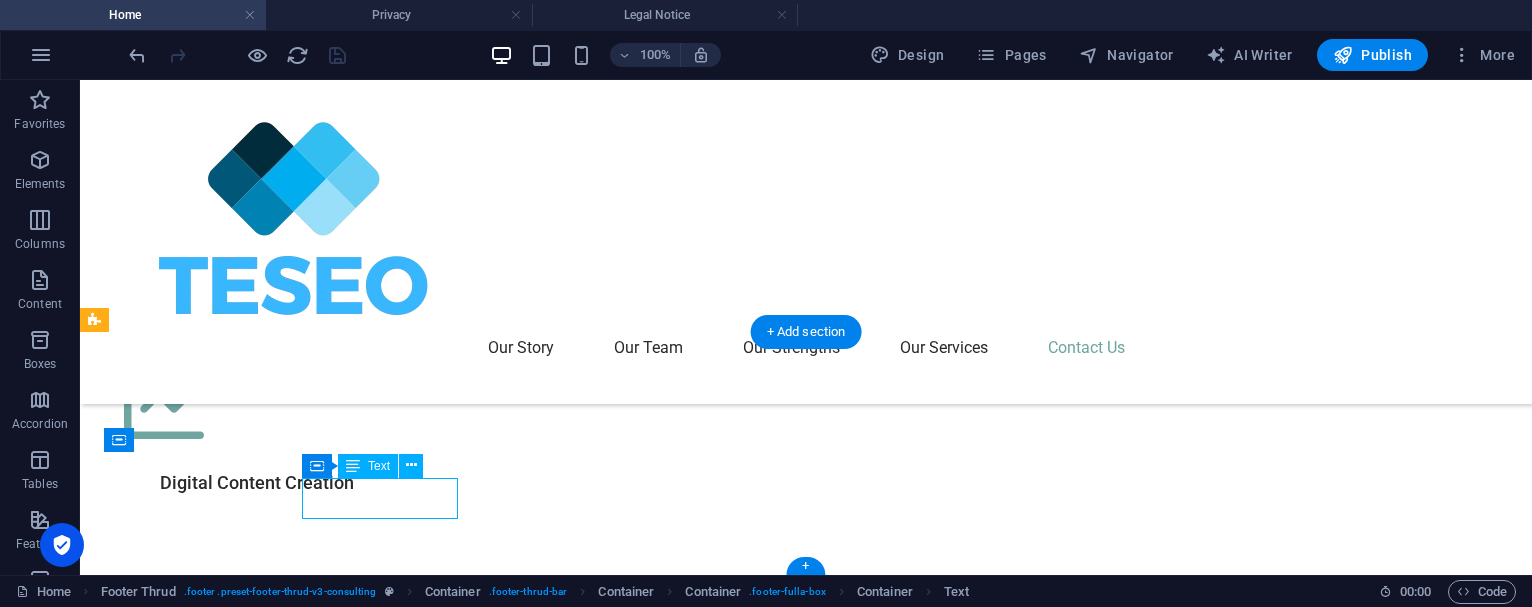 click on "Cookie Policy" at bounding box center (817, 5592) 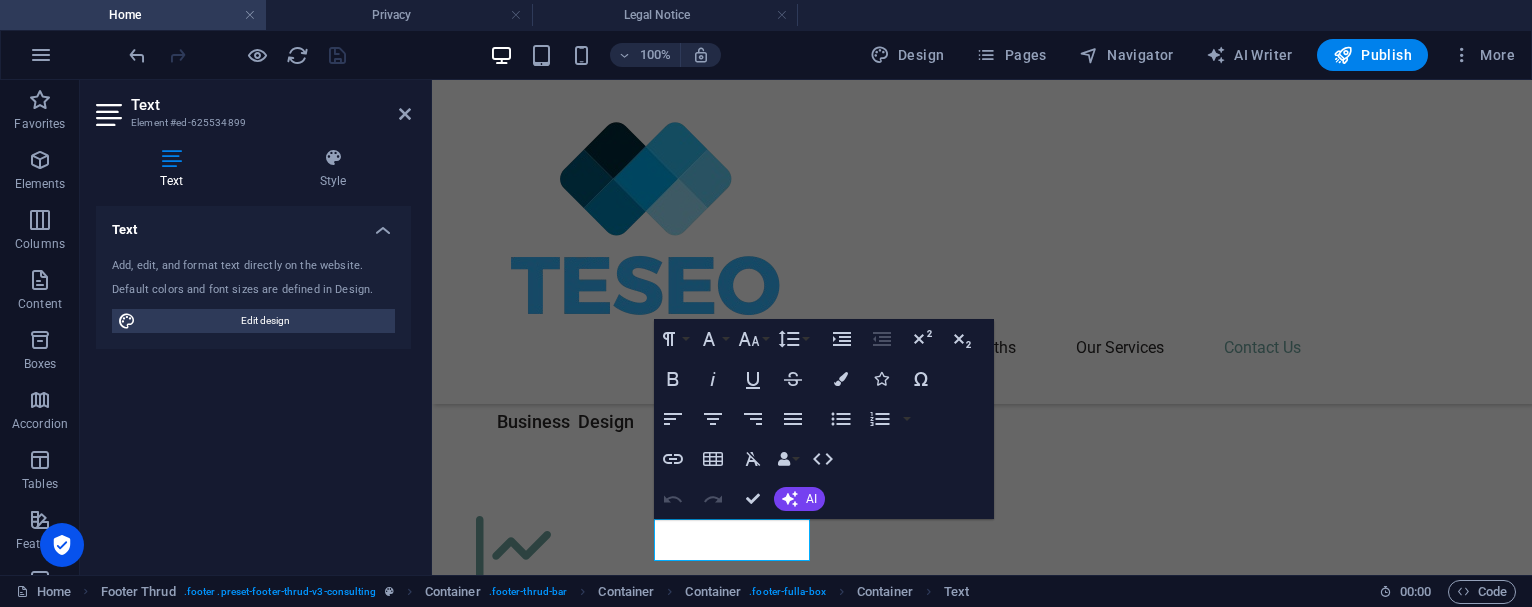 click on "Text Add, edit, and format text directly on the website. Default colors and font sizes are defined in Design. Edit design Alignment Left aligned Centered Right aligned" at bounding box center [253, 382] 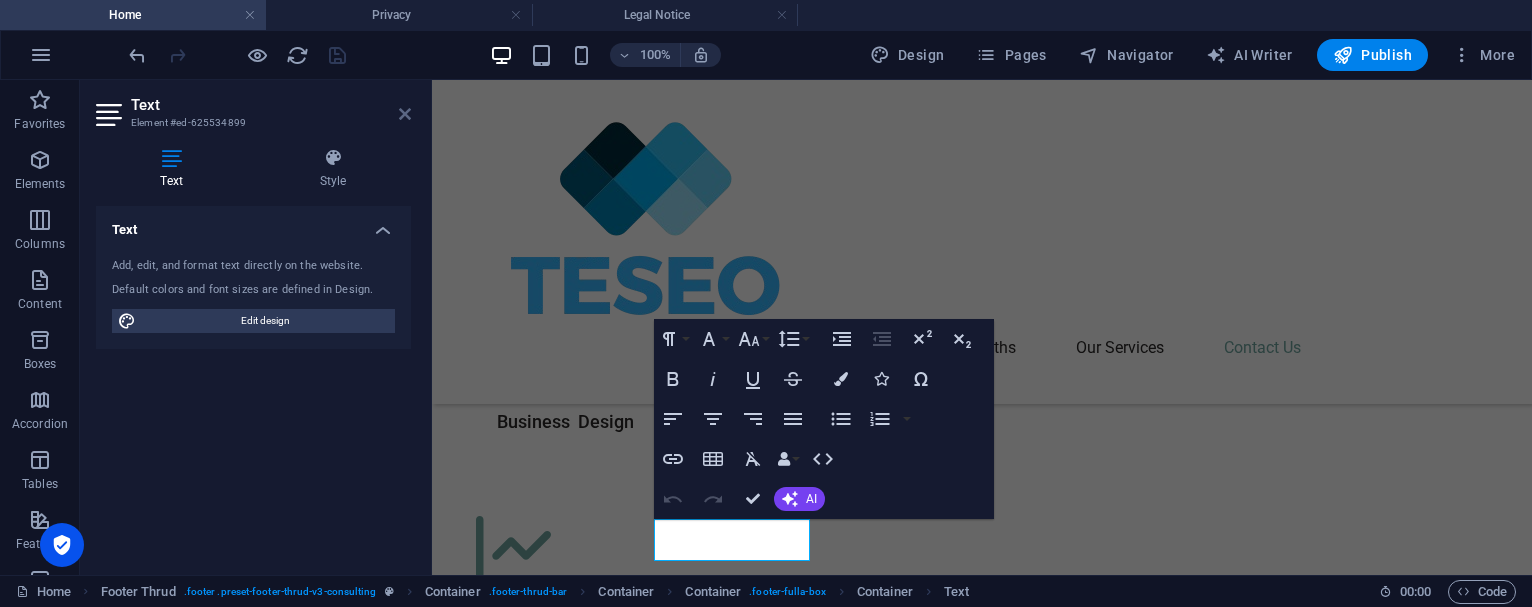 click at bounding box center (405, 114) 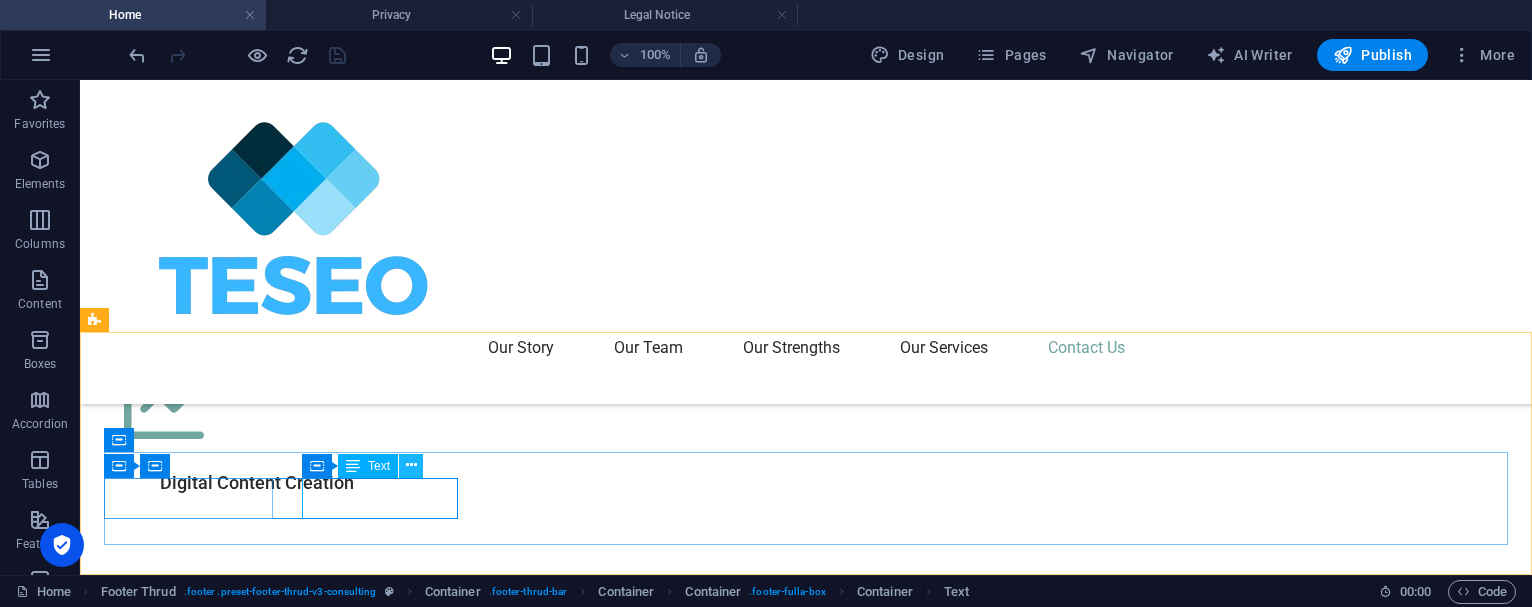 click at bounding box center (411, 466) 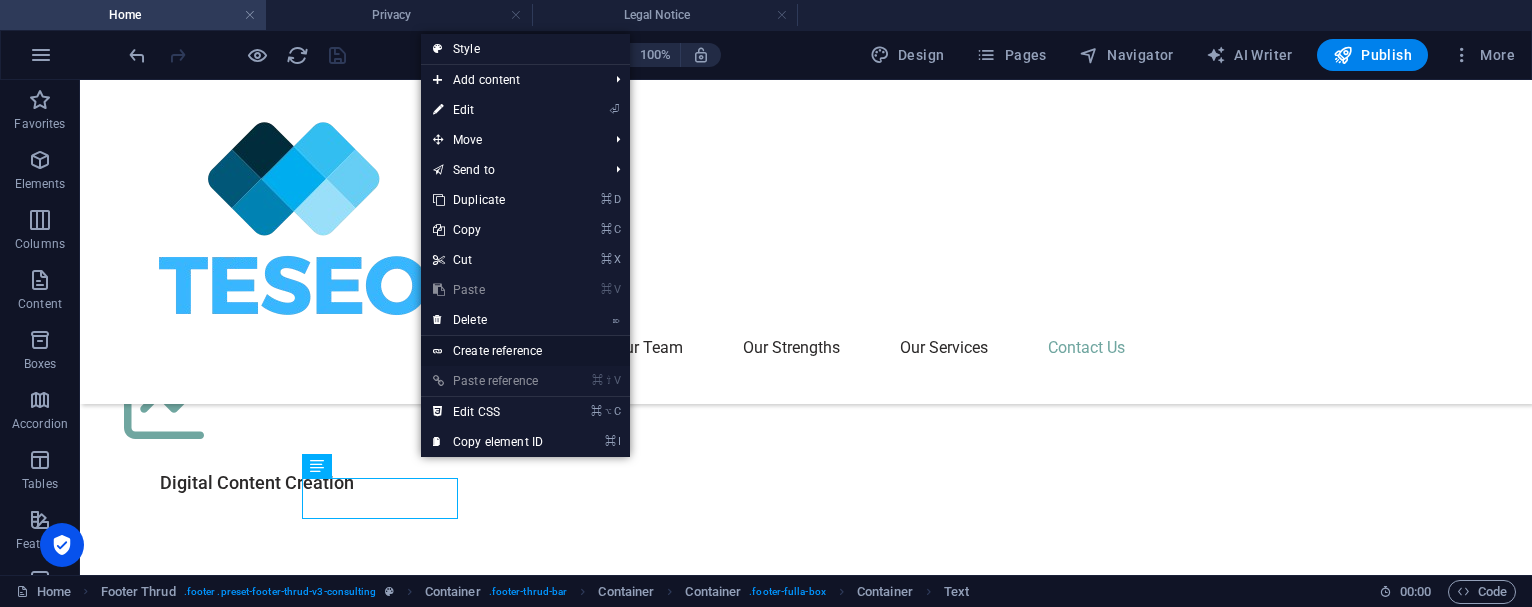 click on "Create reference" at bounding box center (525, 351) 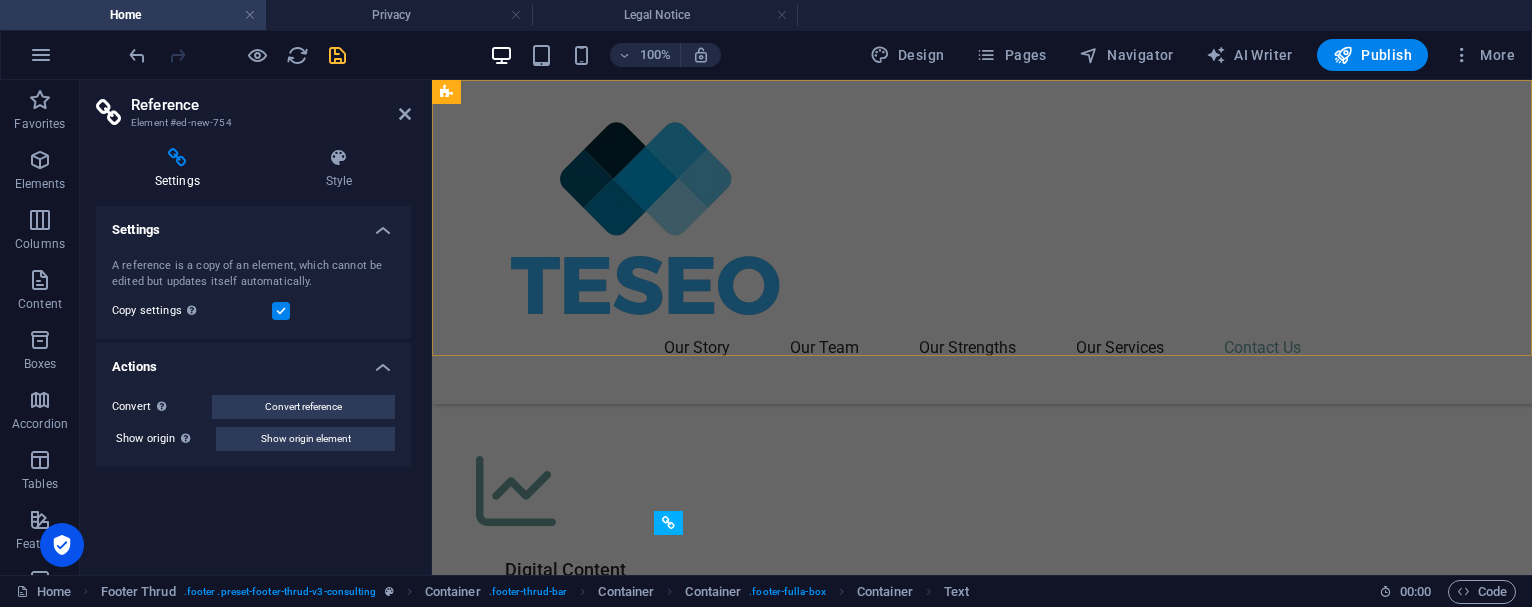 scroll, scrollTop: 7049, scrollLeft: 0, axis: vertical 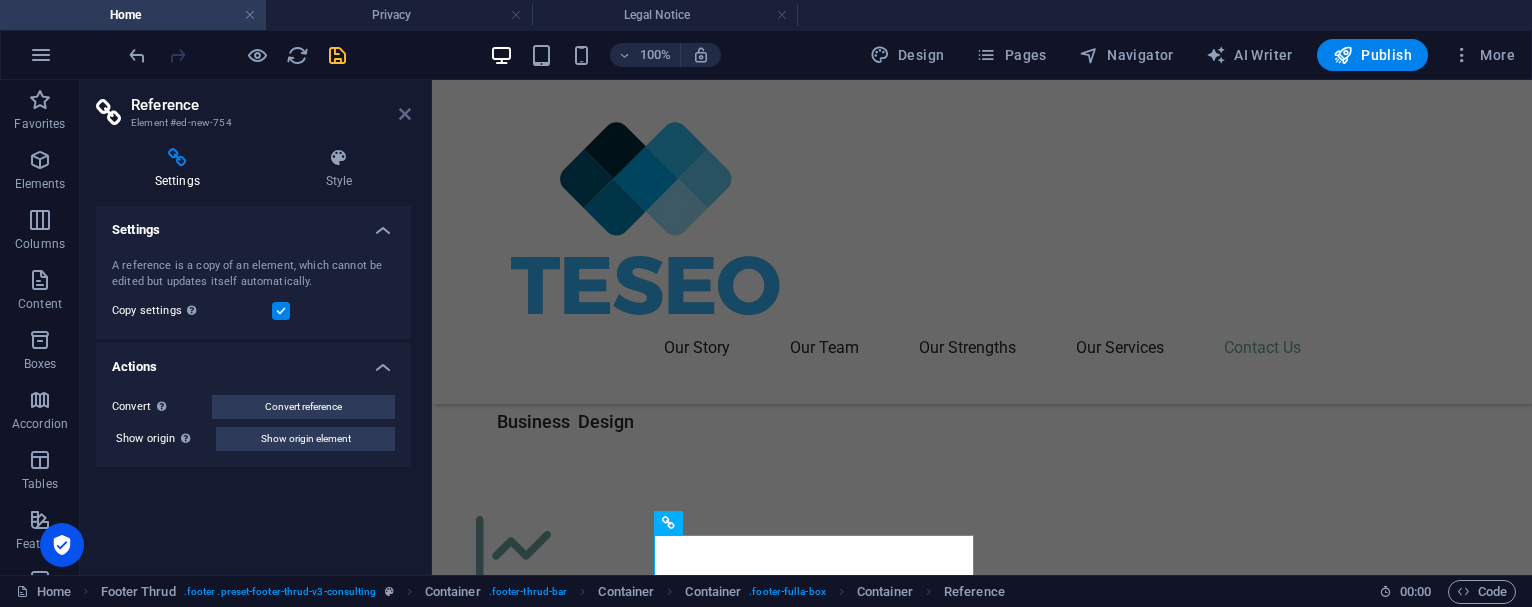 click at bounding box center [405, 114] 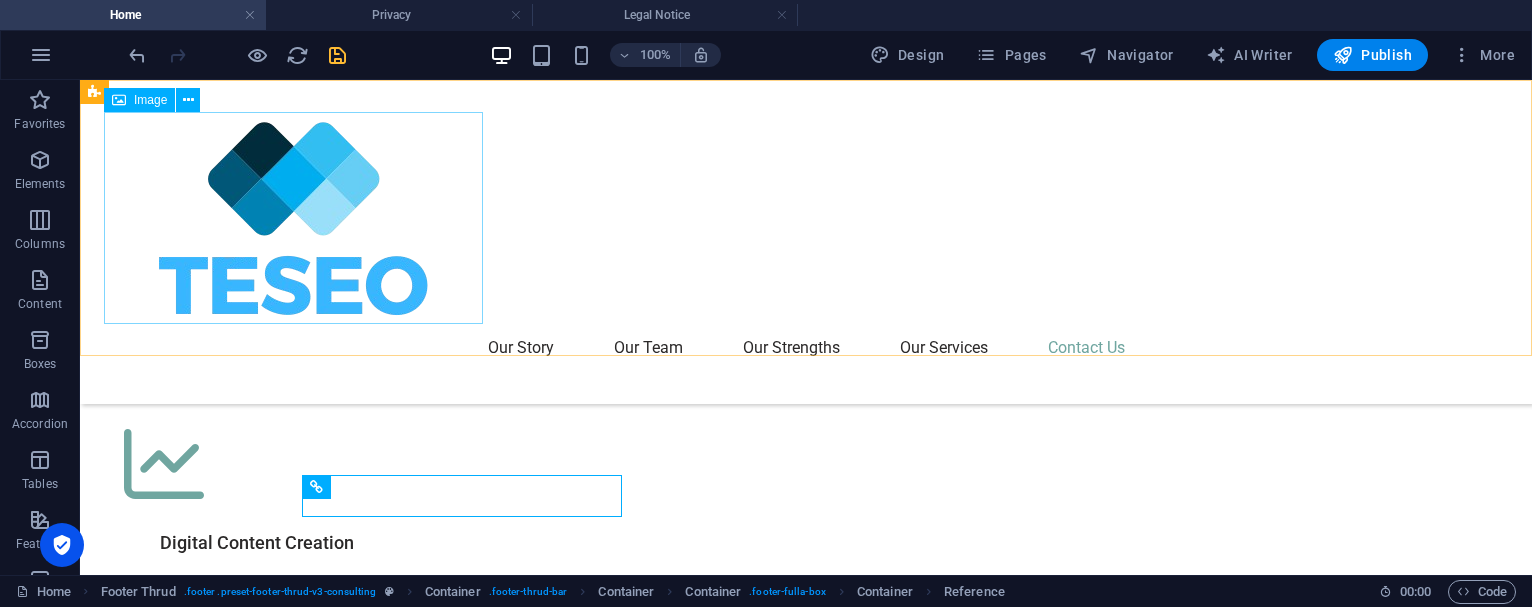 scroll, scrollTop: 7109, scrollLeft: 0, axis: vertical 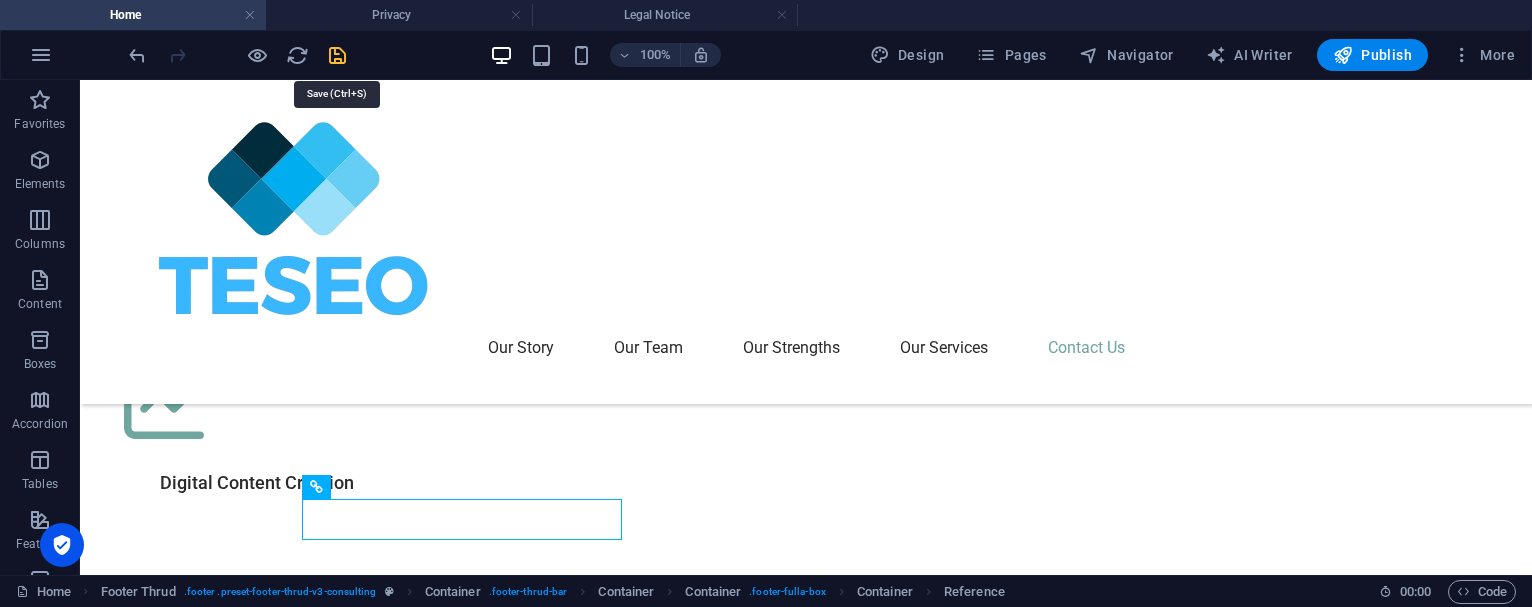 click at bounding box center (337, 55) 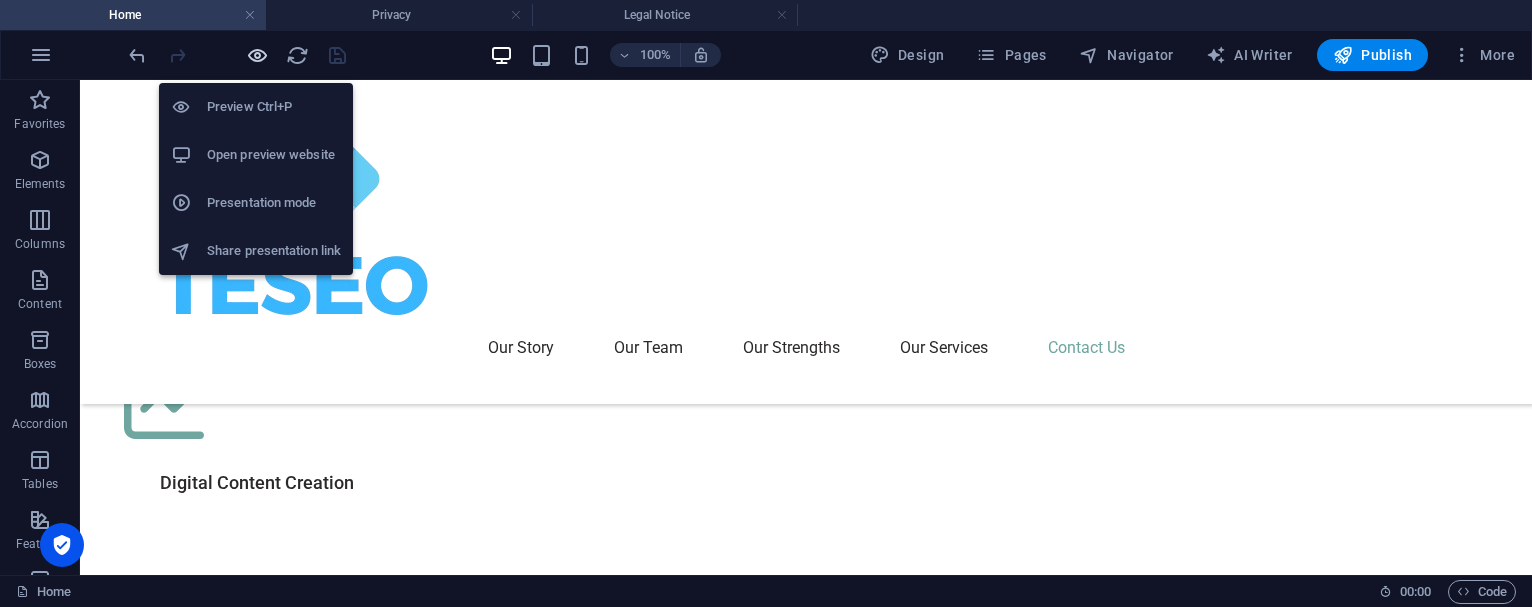 click at bounding box center (257, 55) 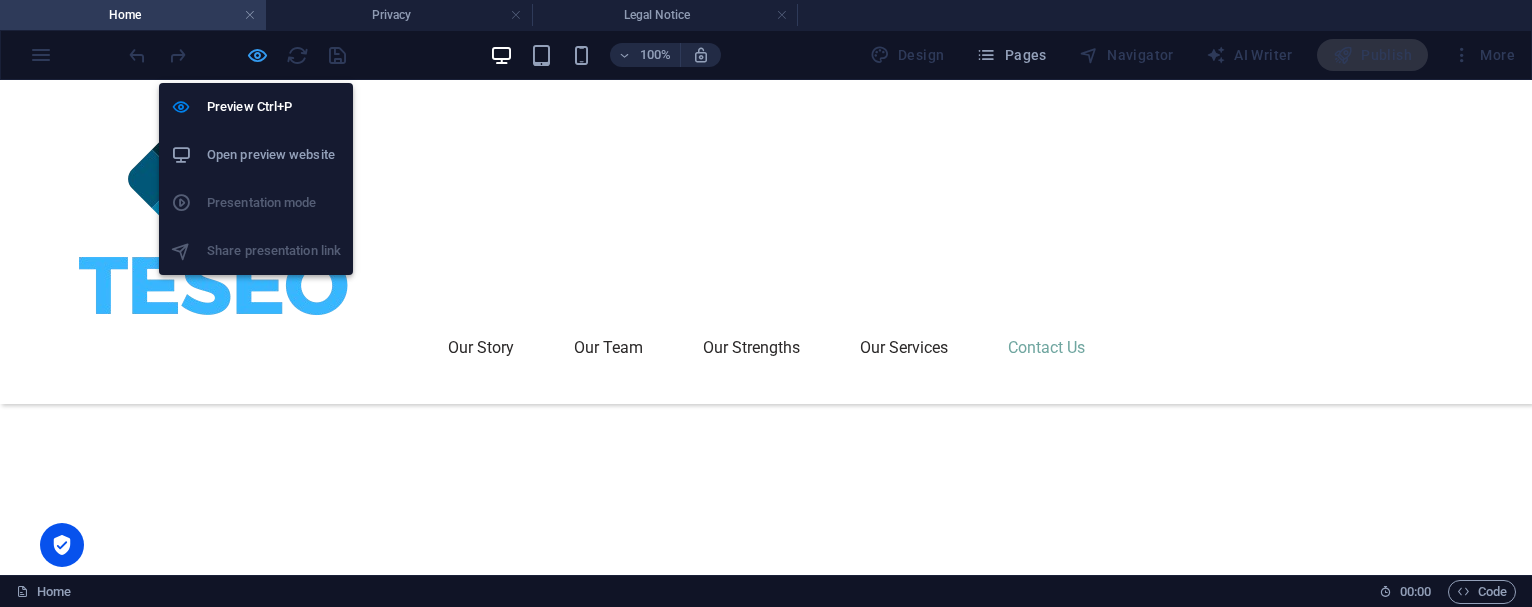 scroll, scrollTop: 6992, scrollLeft: 0, axis: vertical 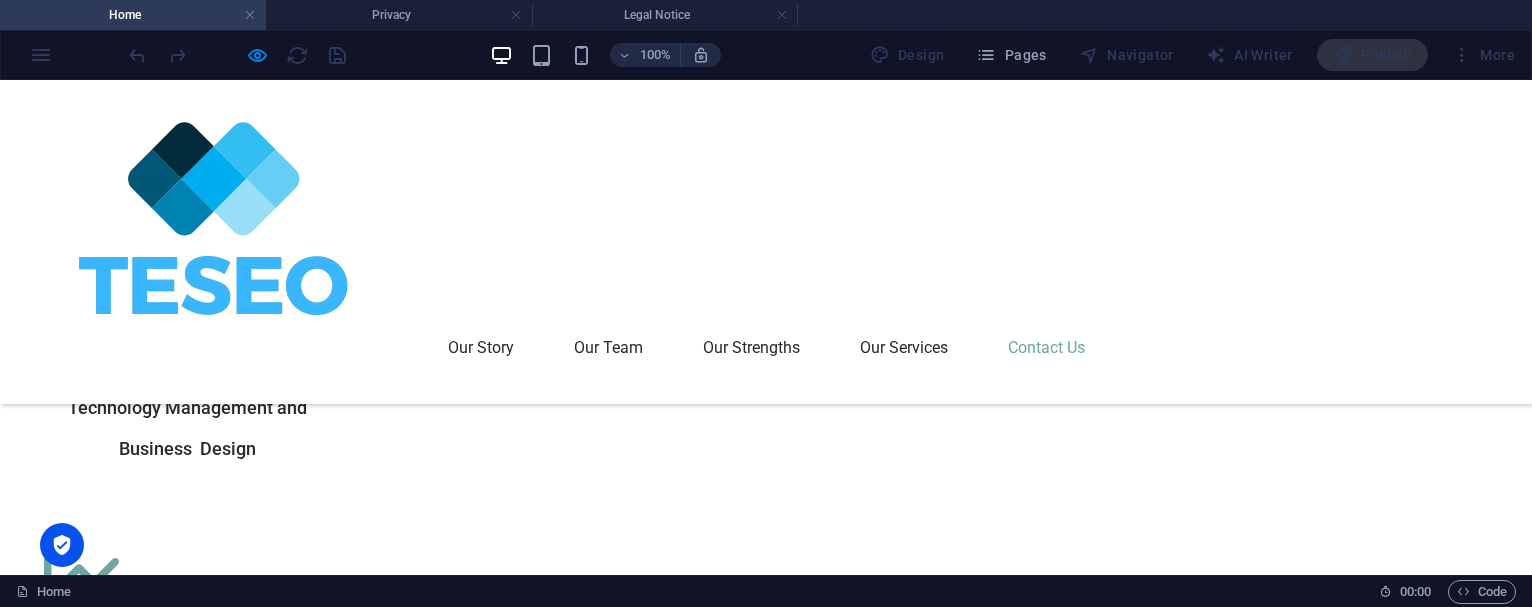 click on "Cookie Policy" at bounding box center (777, 5751) 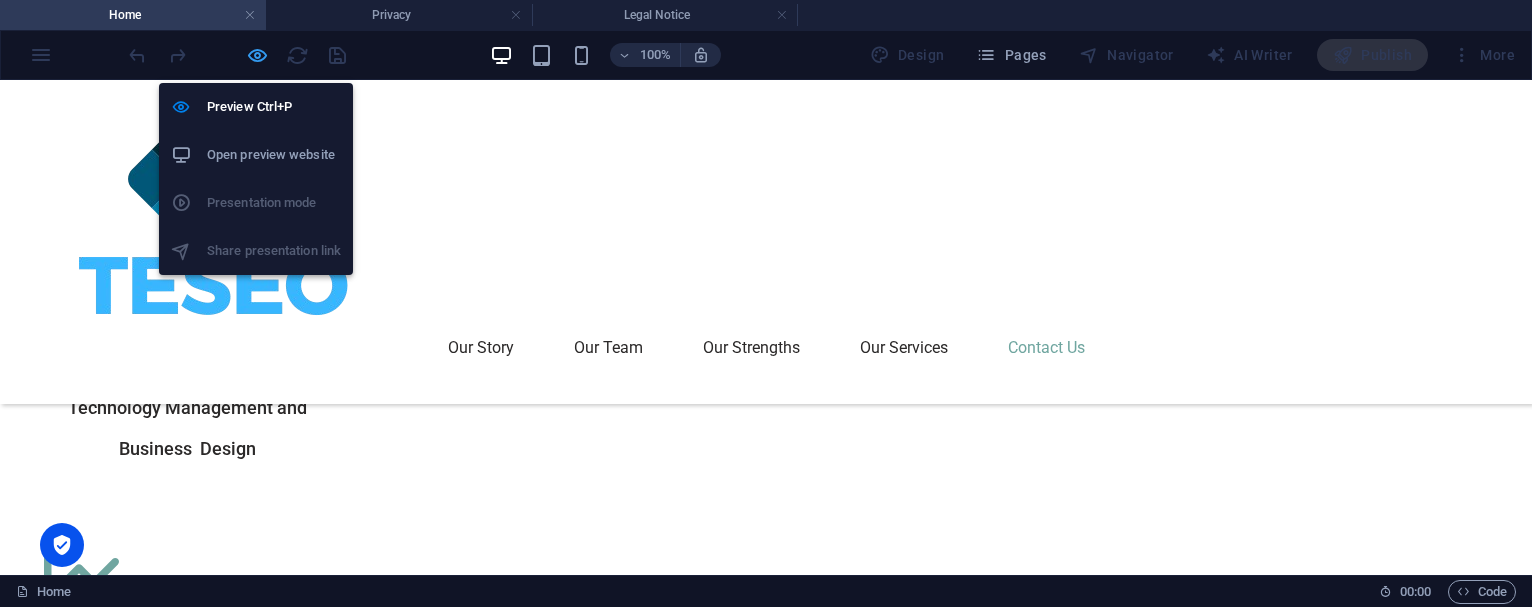 click at bounding box center [257, 55] 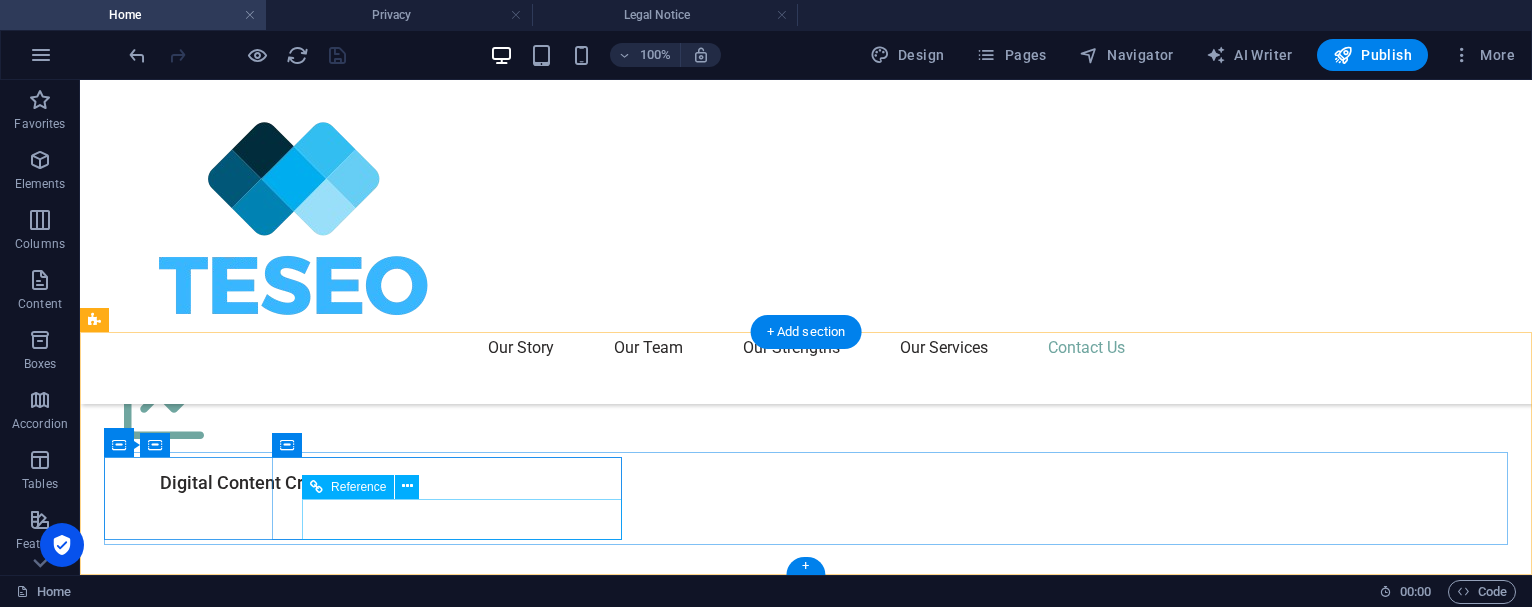 click on "Cookie Policy" at bounding box center [817, 5633] 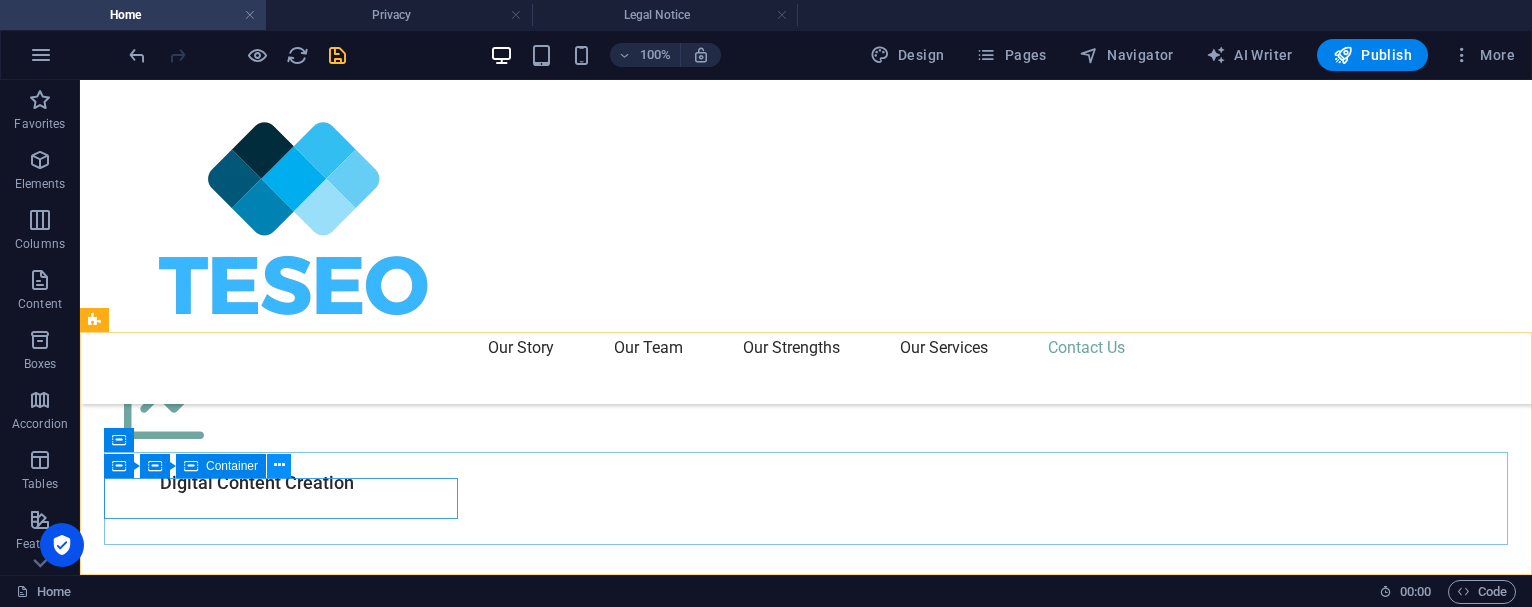 click at bounding box center (279, 465) 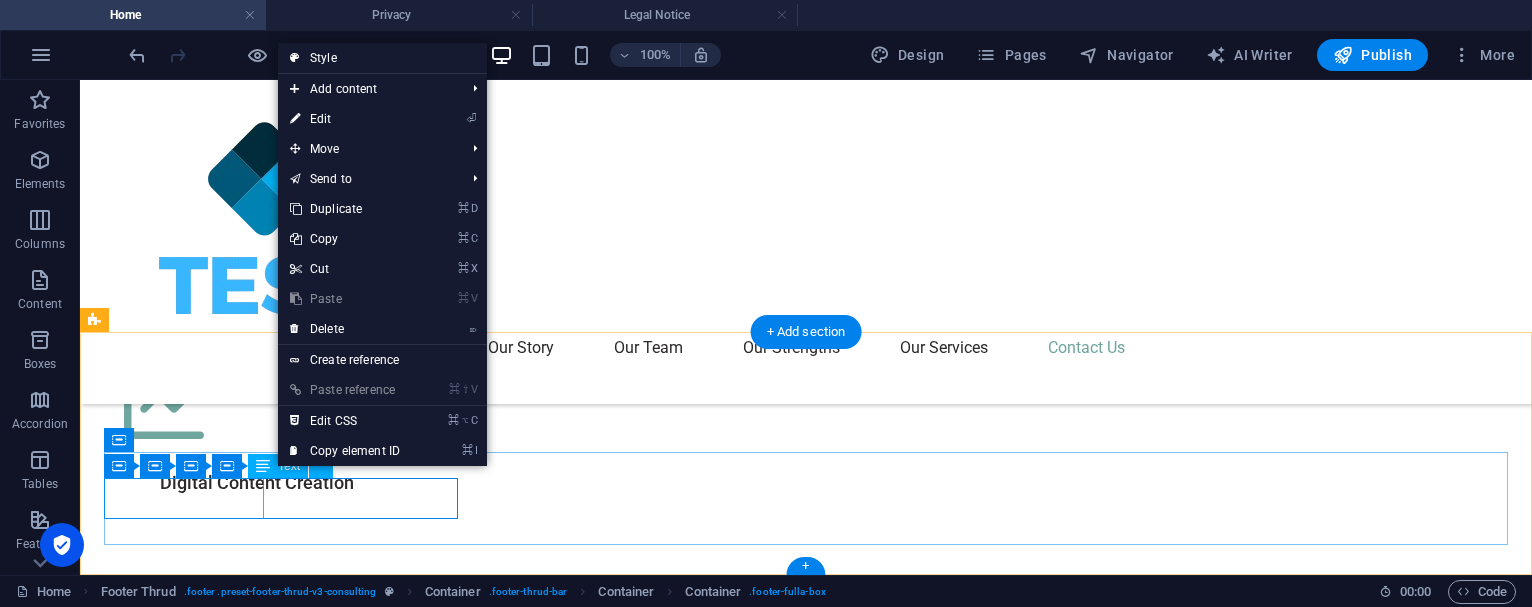 click on "Privacy Policy" at bounding box center [798, 5550] 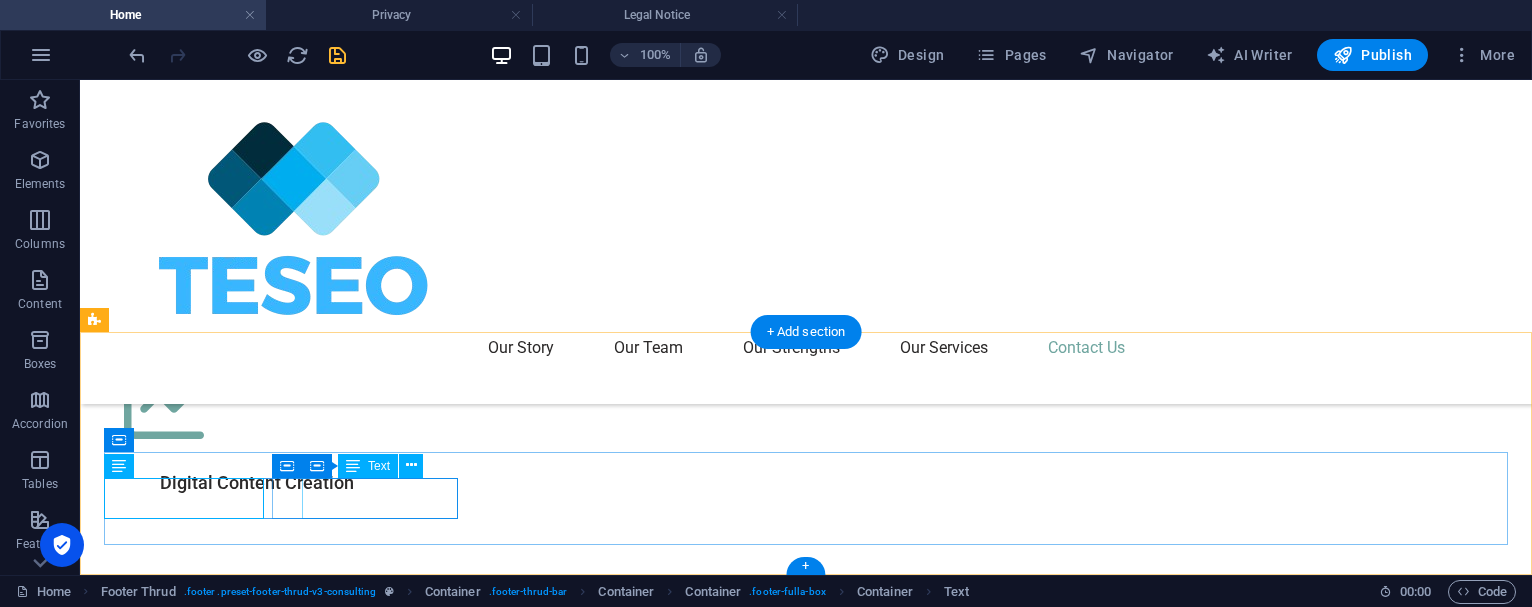 click on "Cookie Policy" at bounding box center [817, 5592] 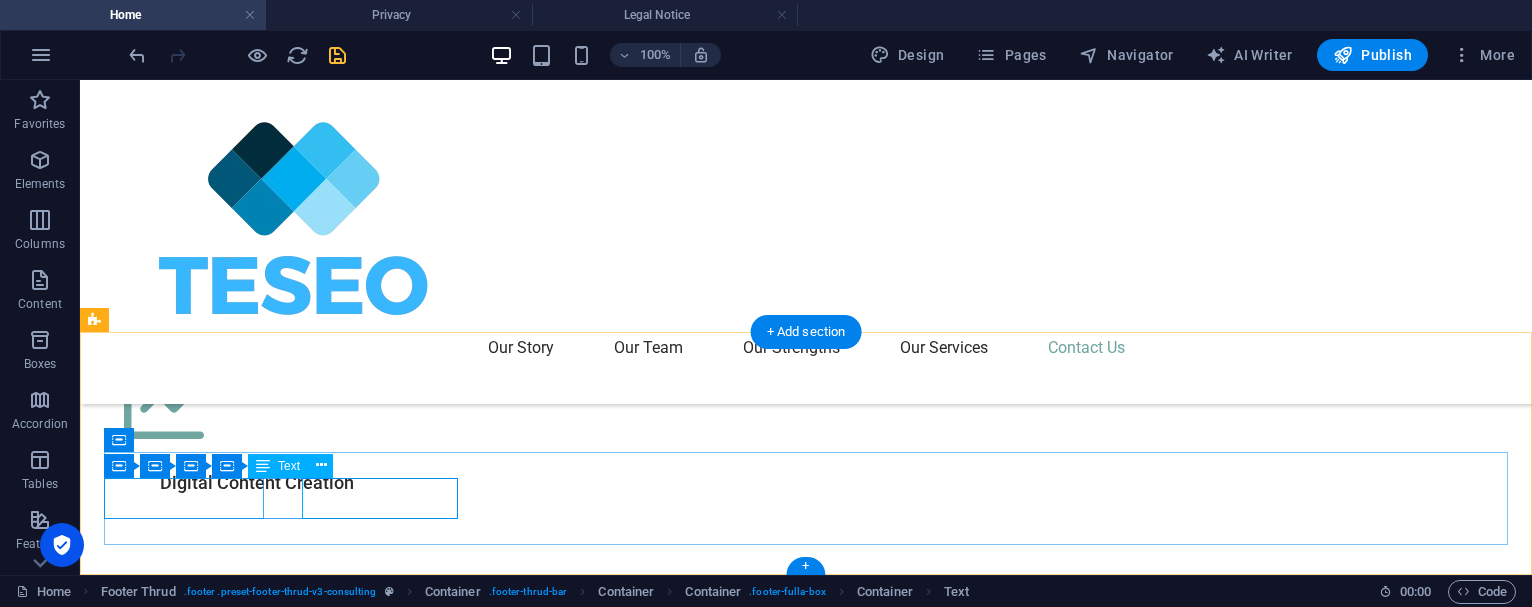 click on "Privacy Policy" at bounding box center (798, 5550) 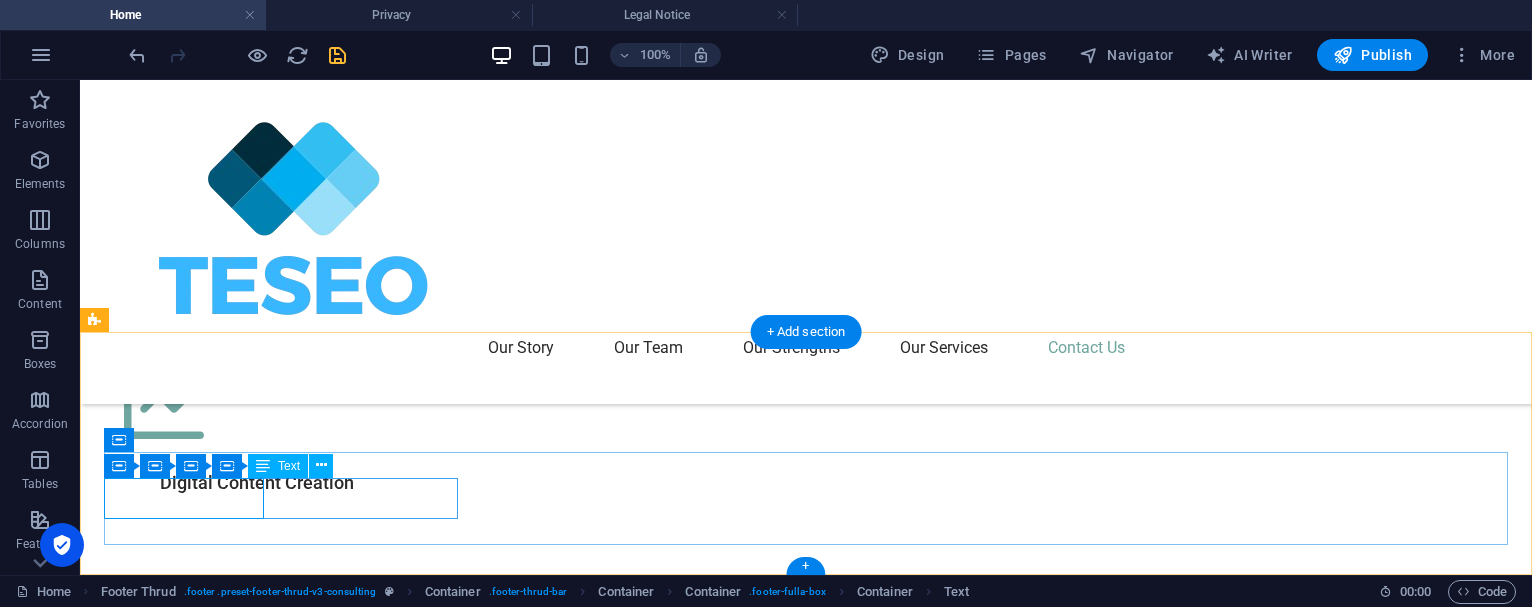 click on "Privacy Policy" at bounding box center (798, 5550) 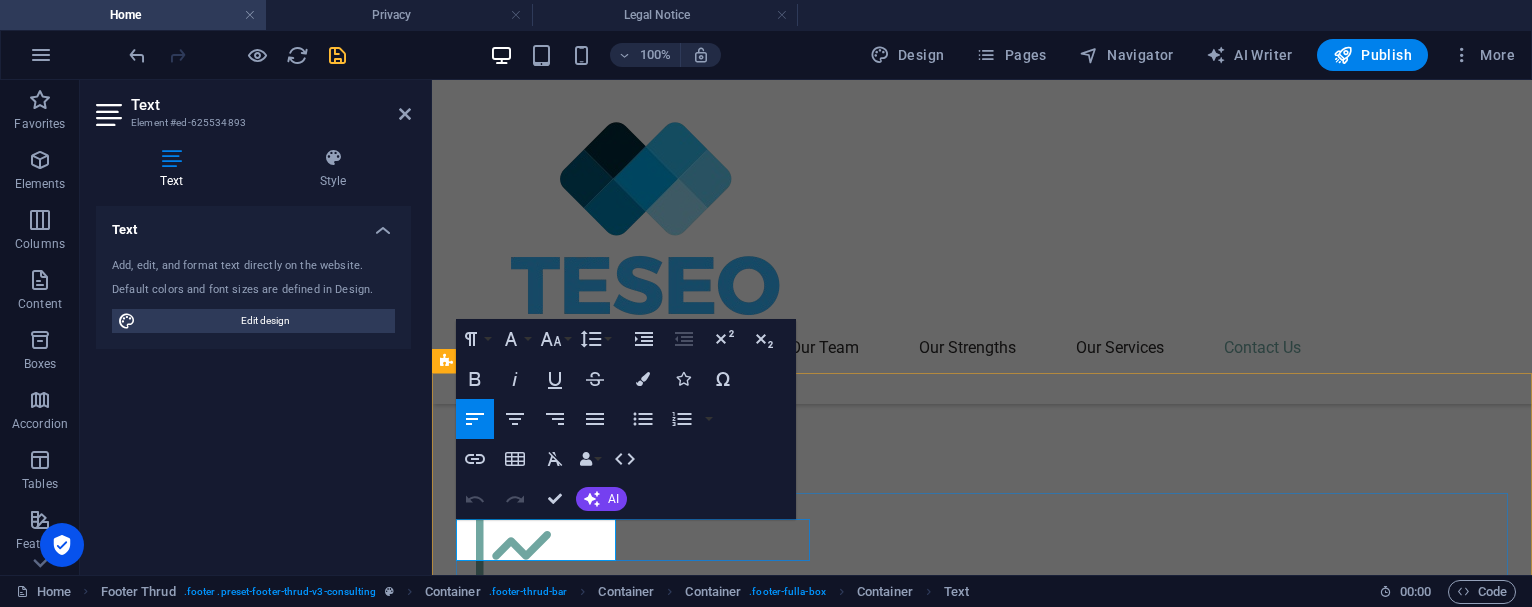 click on "Privacy Policy" at bounding box center (535, 5312) 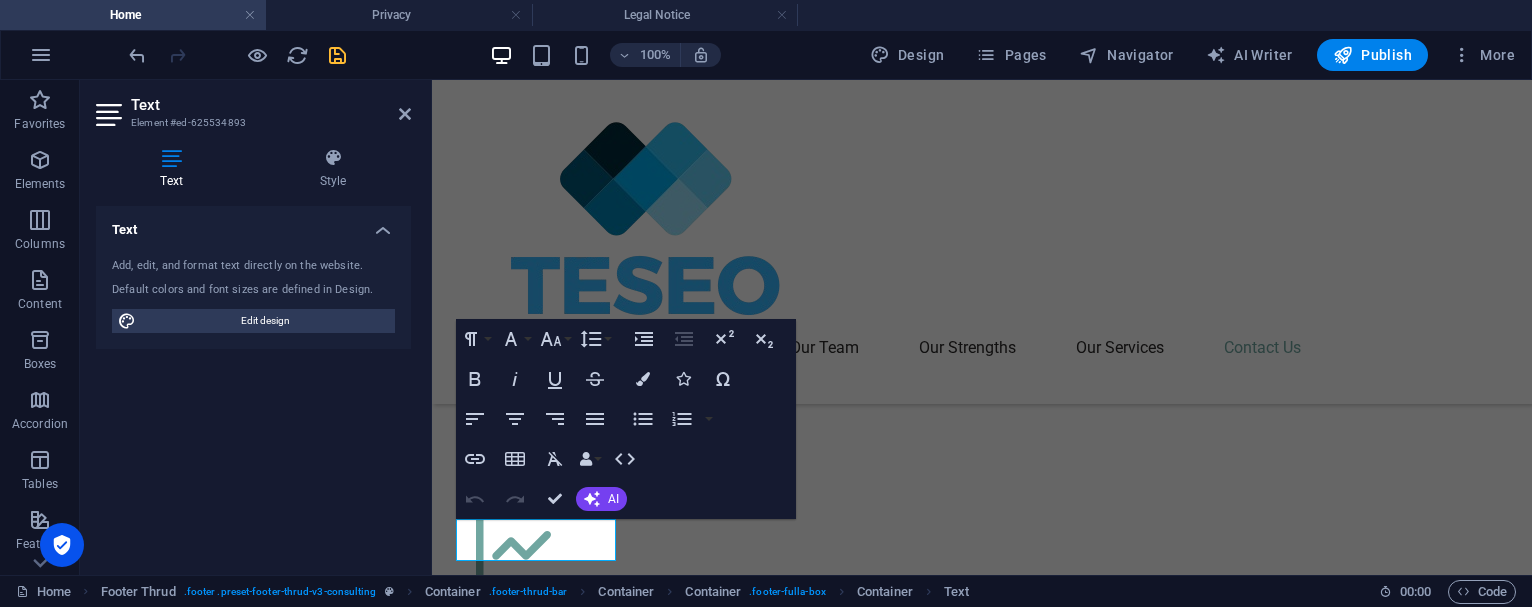 click on "Text Element #ed-625534893" at bounding box center [253, 106] 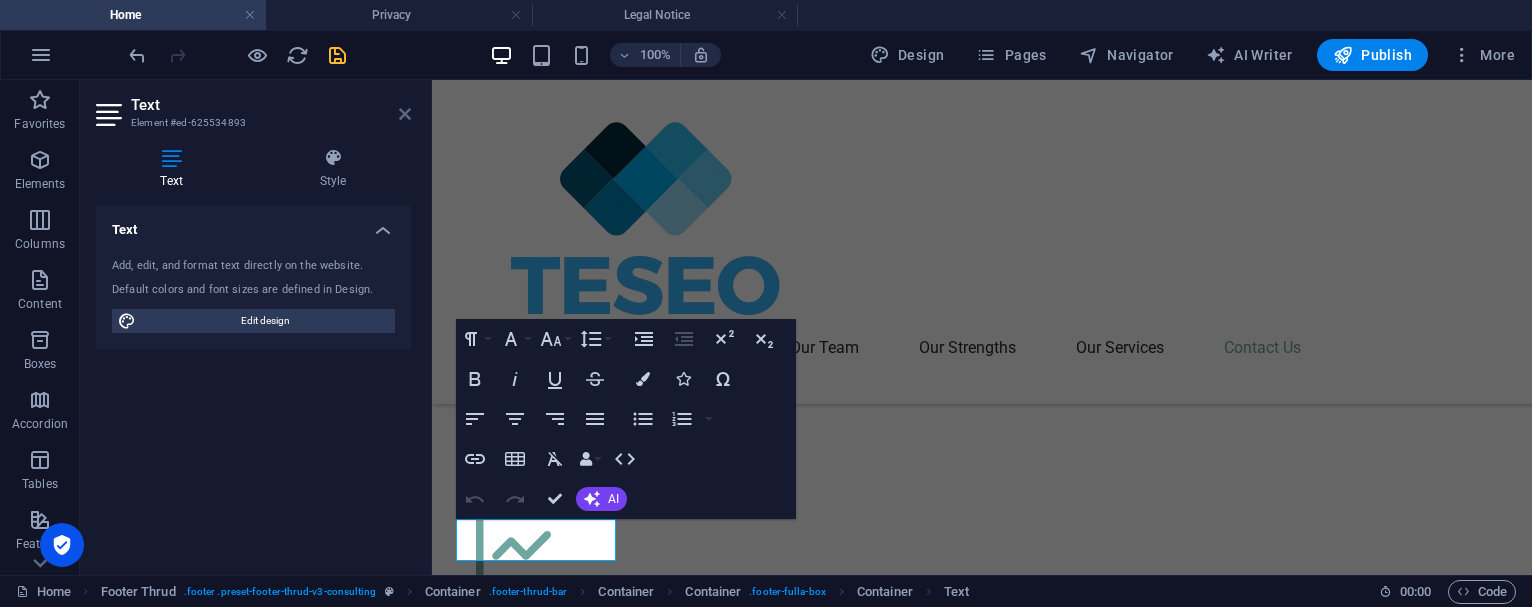 click at bounding box center (405, 114) 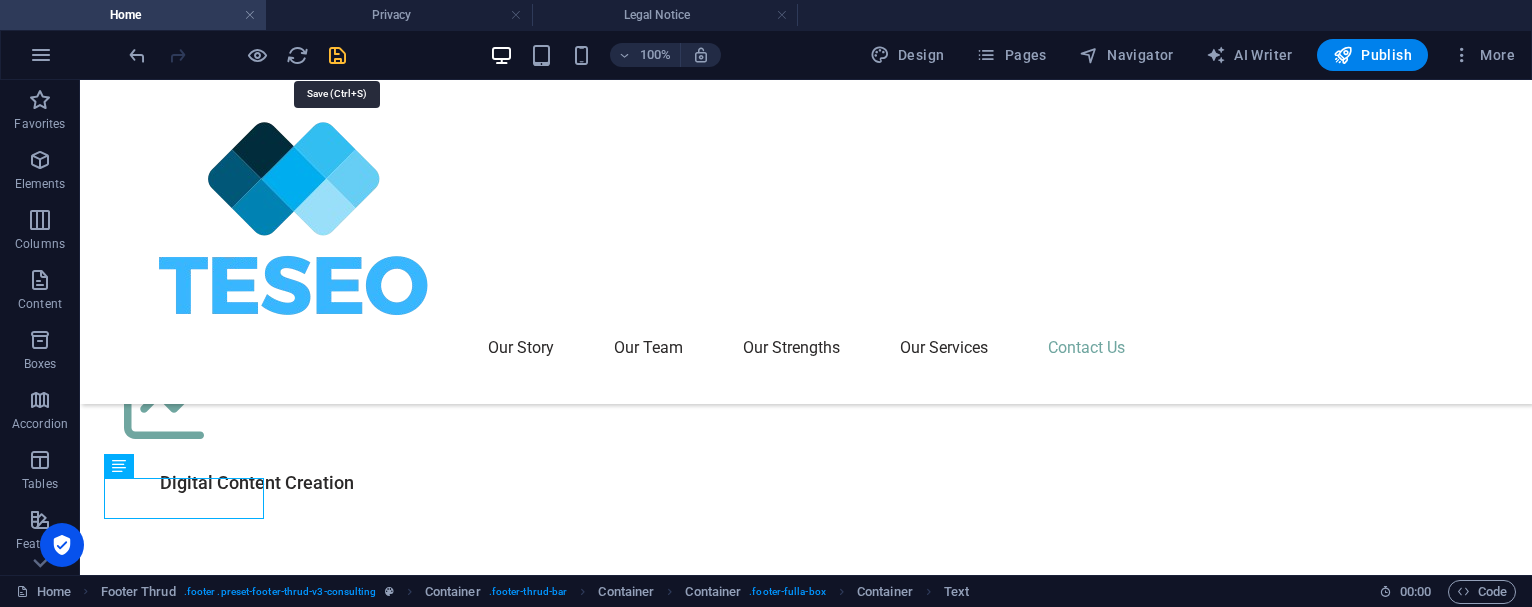 click at bounding box center (337, 55) 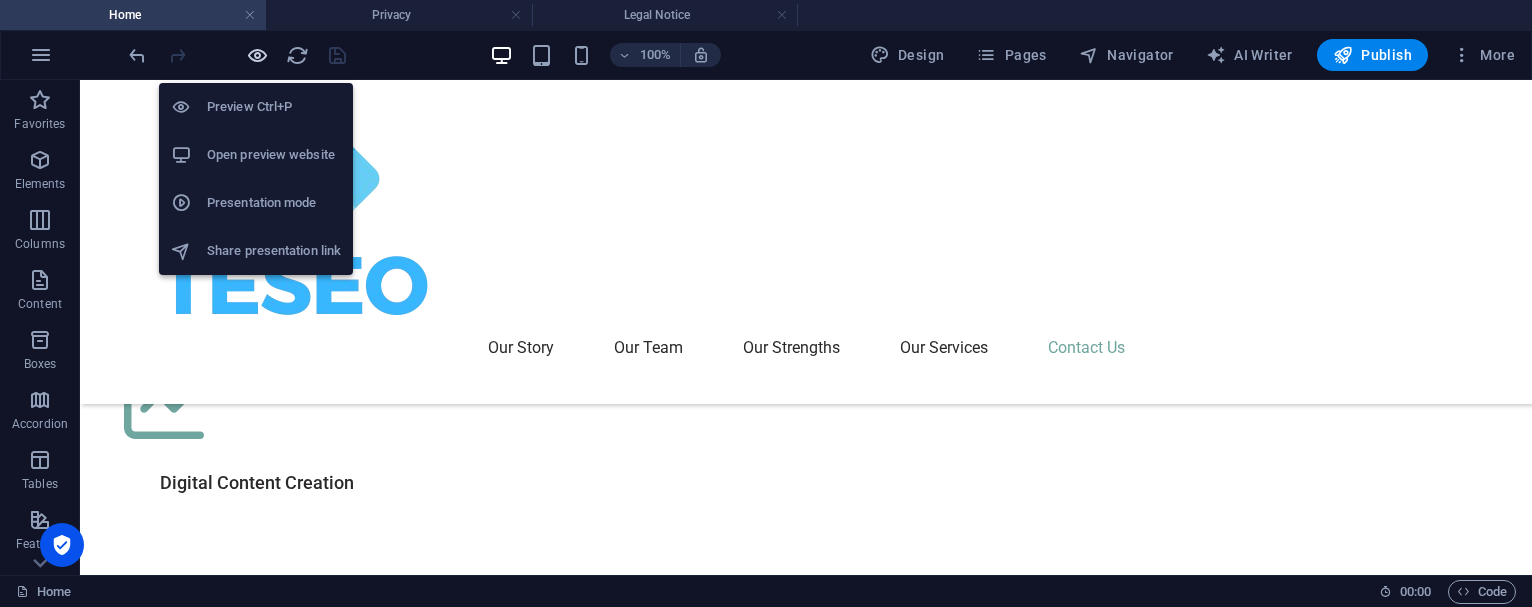 click at bounding box center (257, 55) 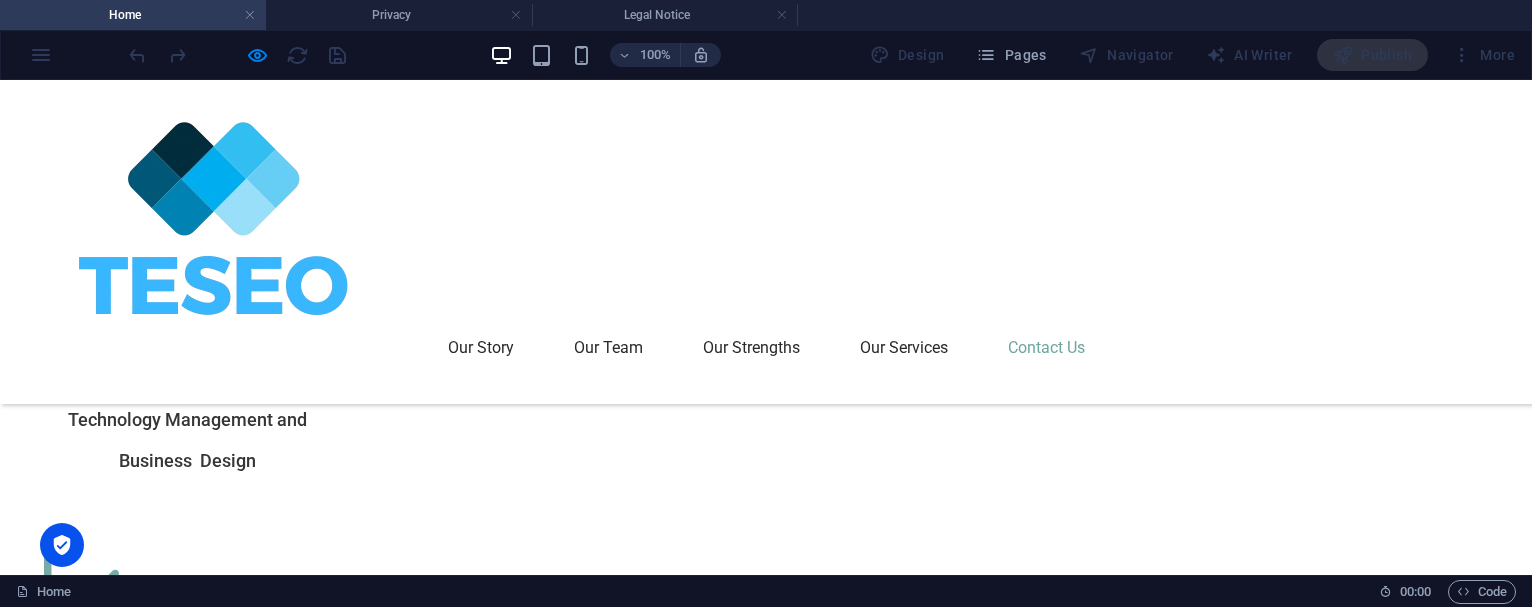click on "Privacy Policy" at bounding box center [103, 5666] 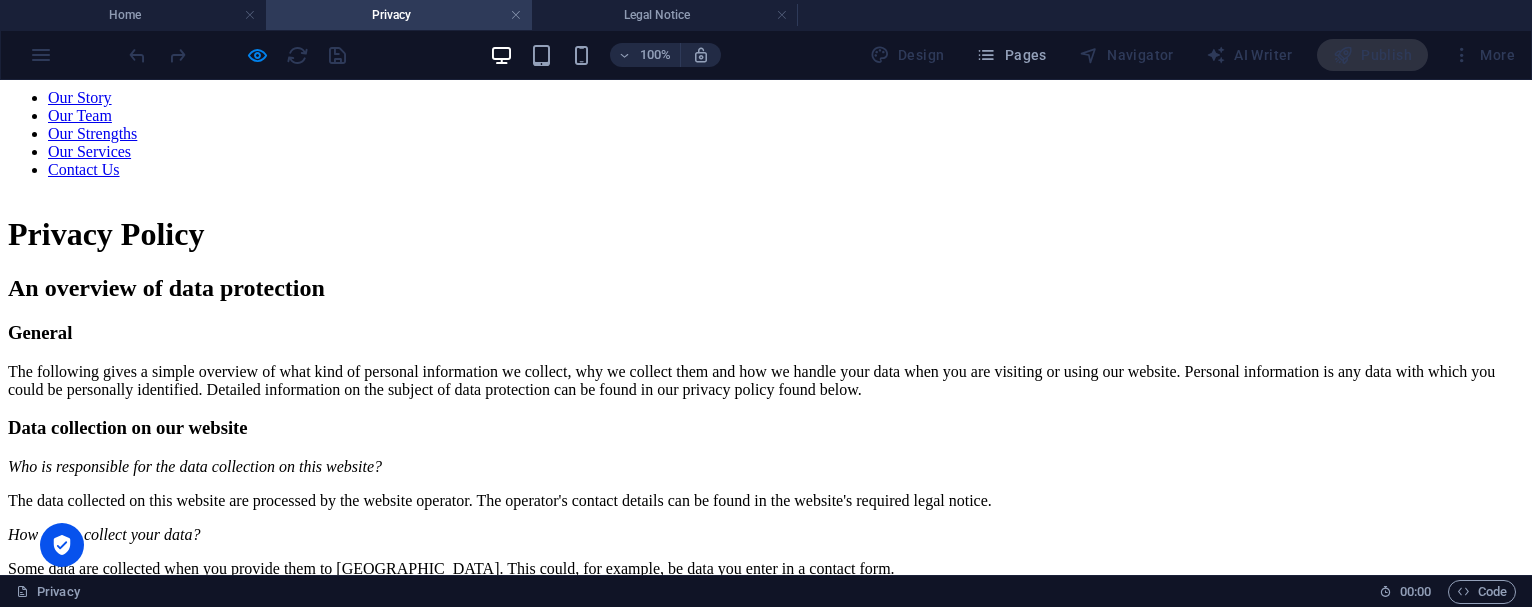 scroll, scrollTop: 0, scrollLeft: 0, axis: both 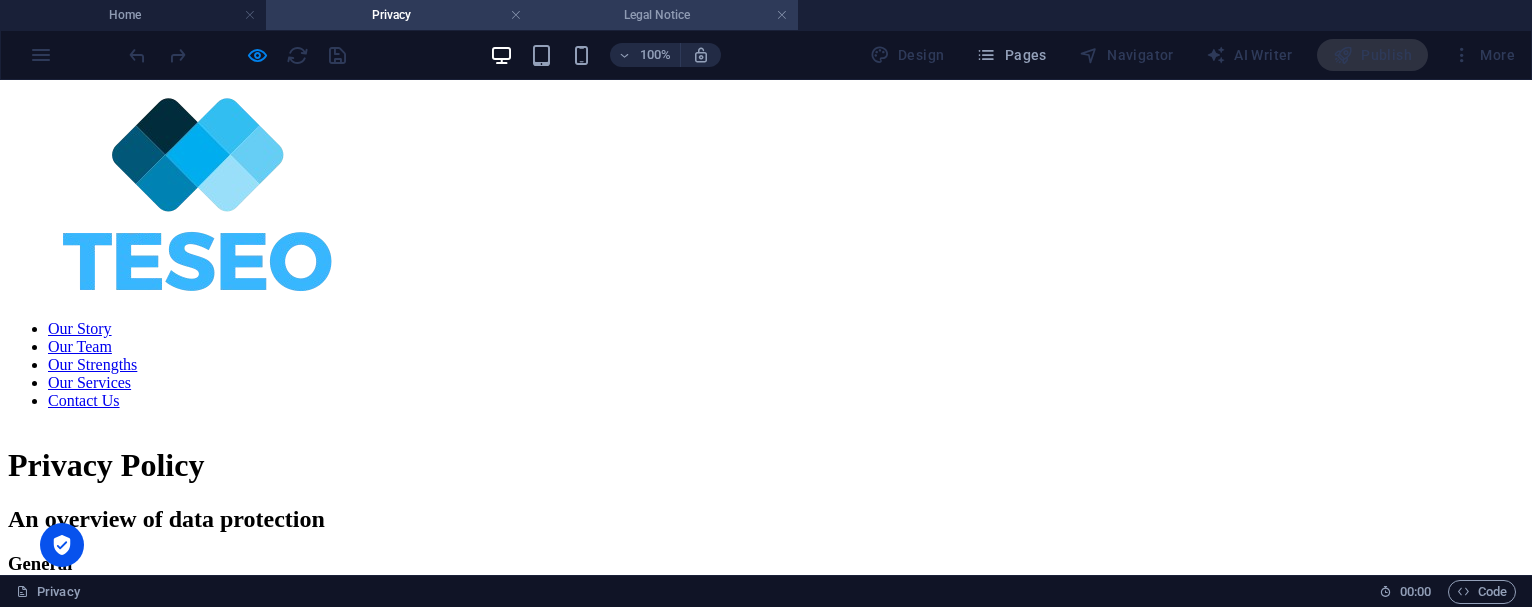 click on "Legal Notice" at bounding box center (665, 15) 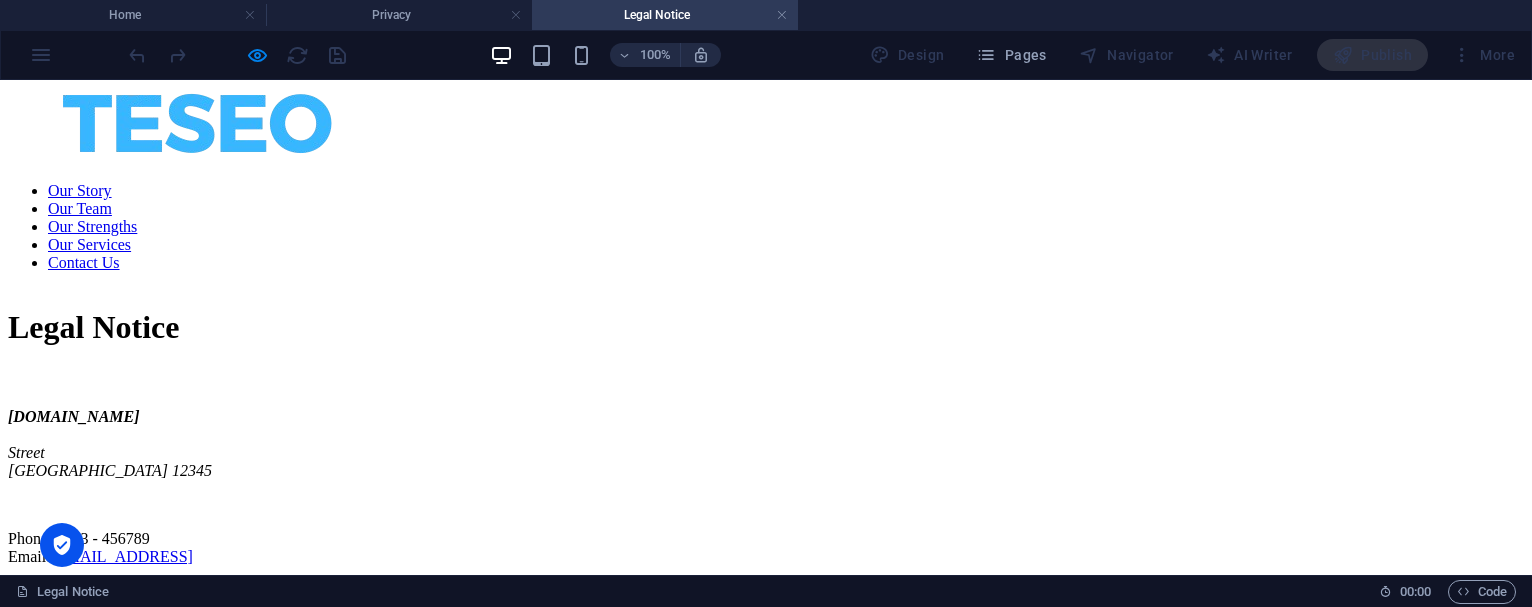 scroll, scrollTop: 0, scrollLeft: 0, axis: both 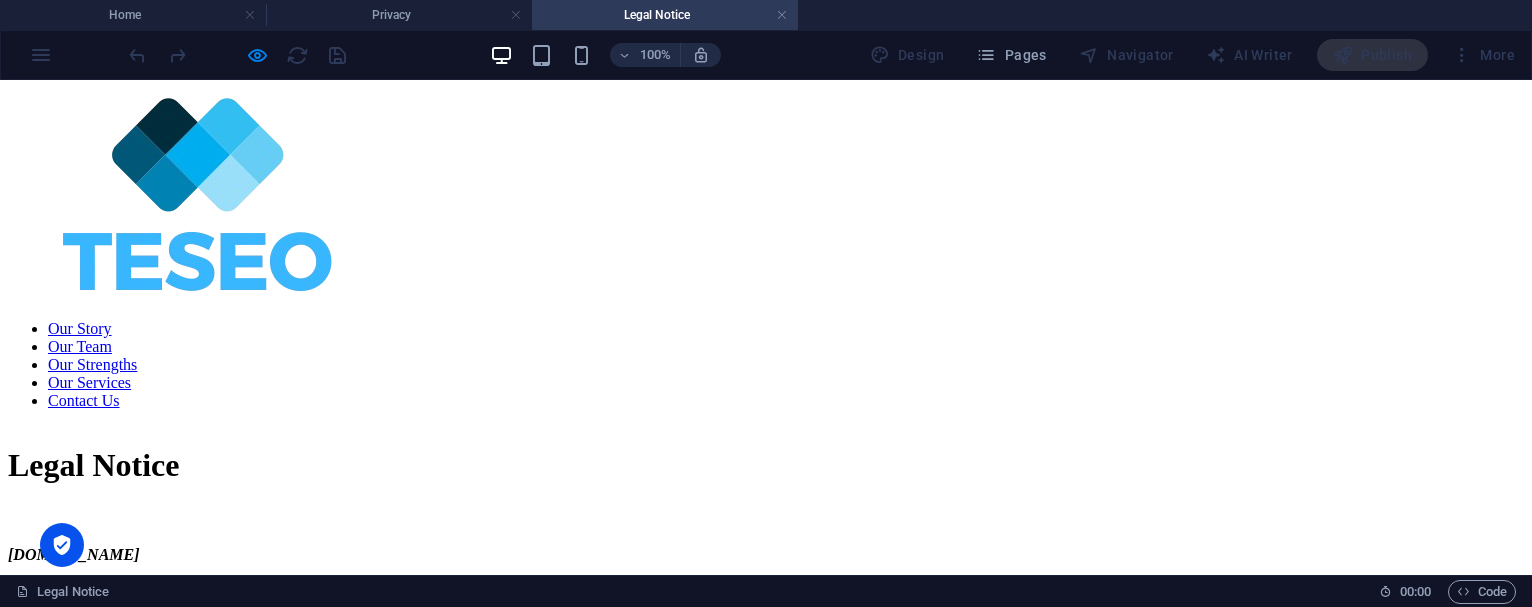 click on "100% Design Pages Navigator AI Writer Publish More" at bounding box center (766, 55) 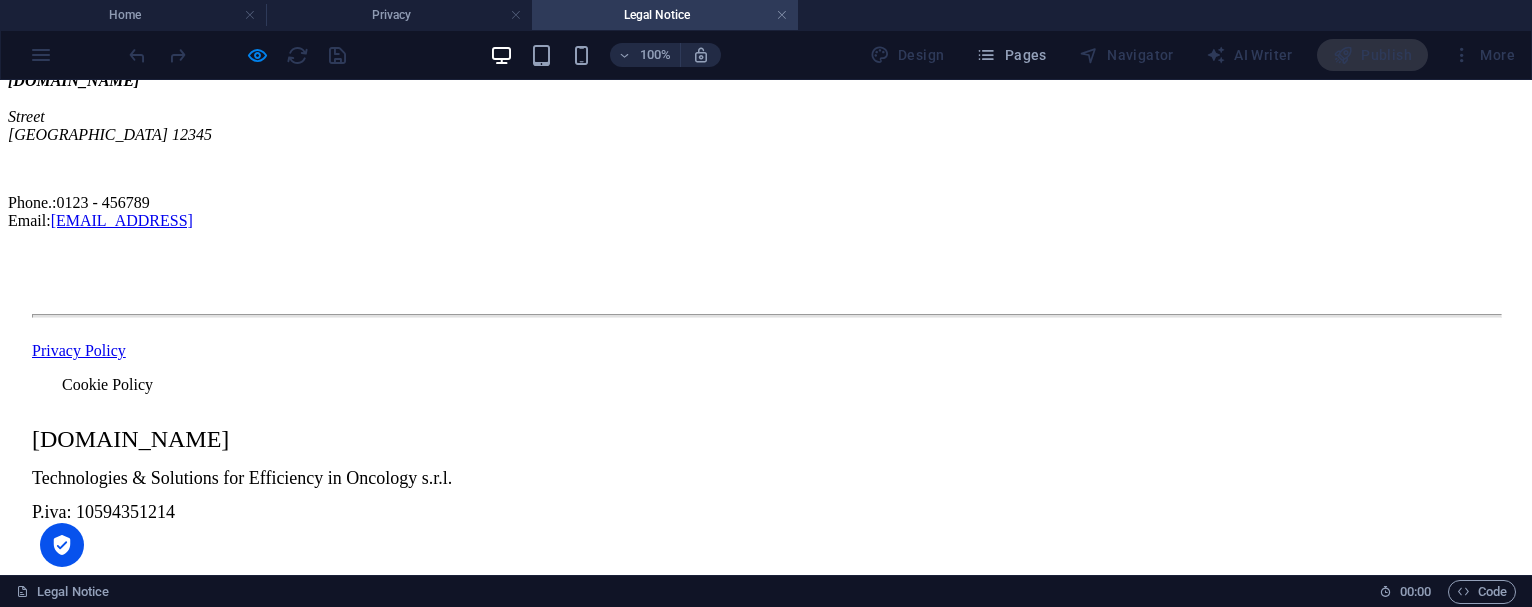 scroll, scrollTop: 554, scrollLeft: 0, axis: vertical 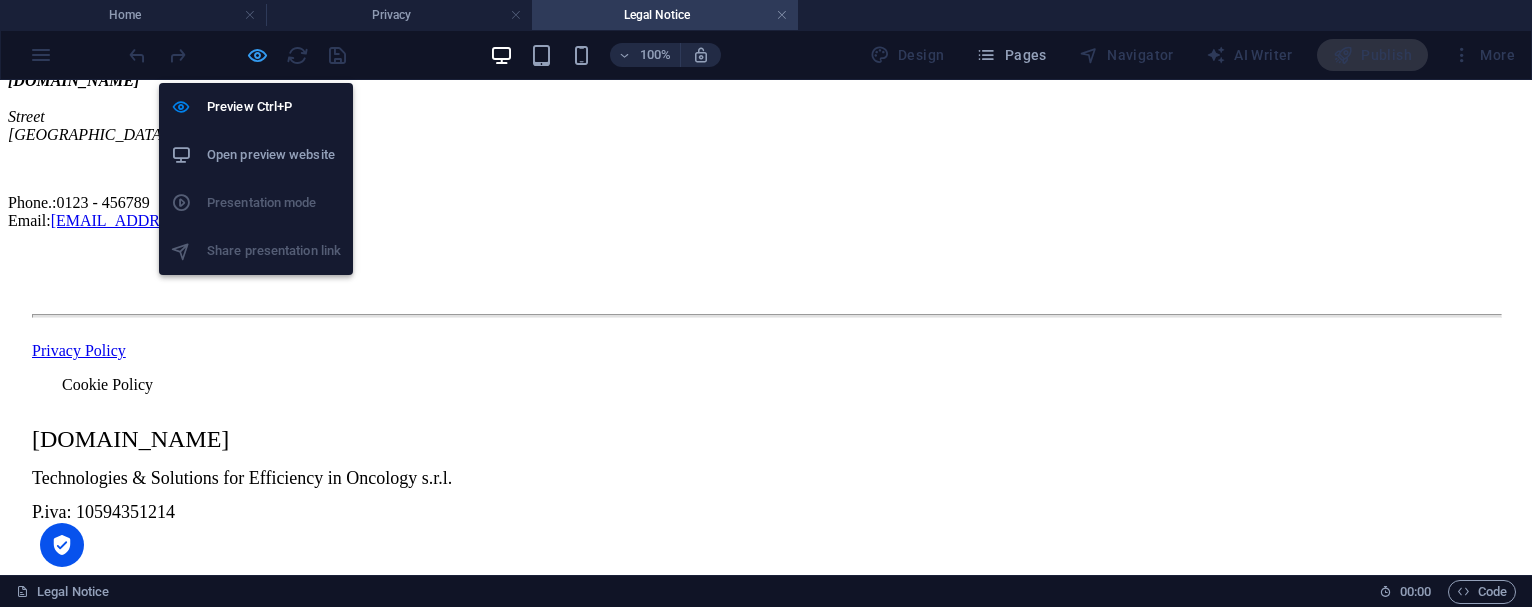 click at bounding box center [257, 55] 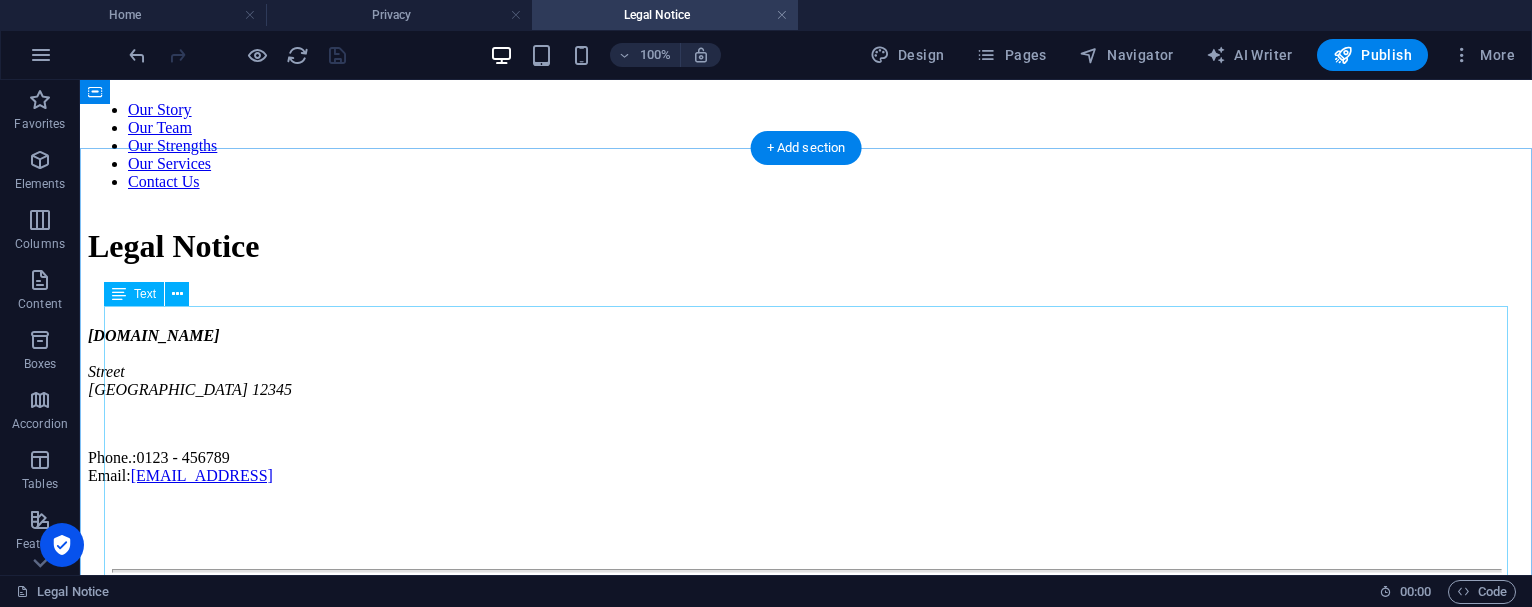 scroll, scrollTop: 177, scrollLeft: 0, axis: vertical 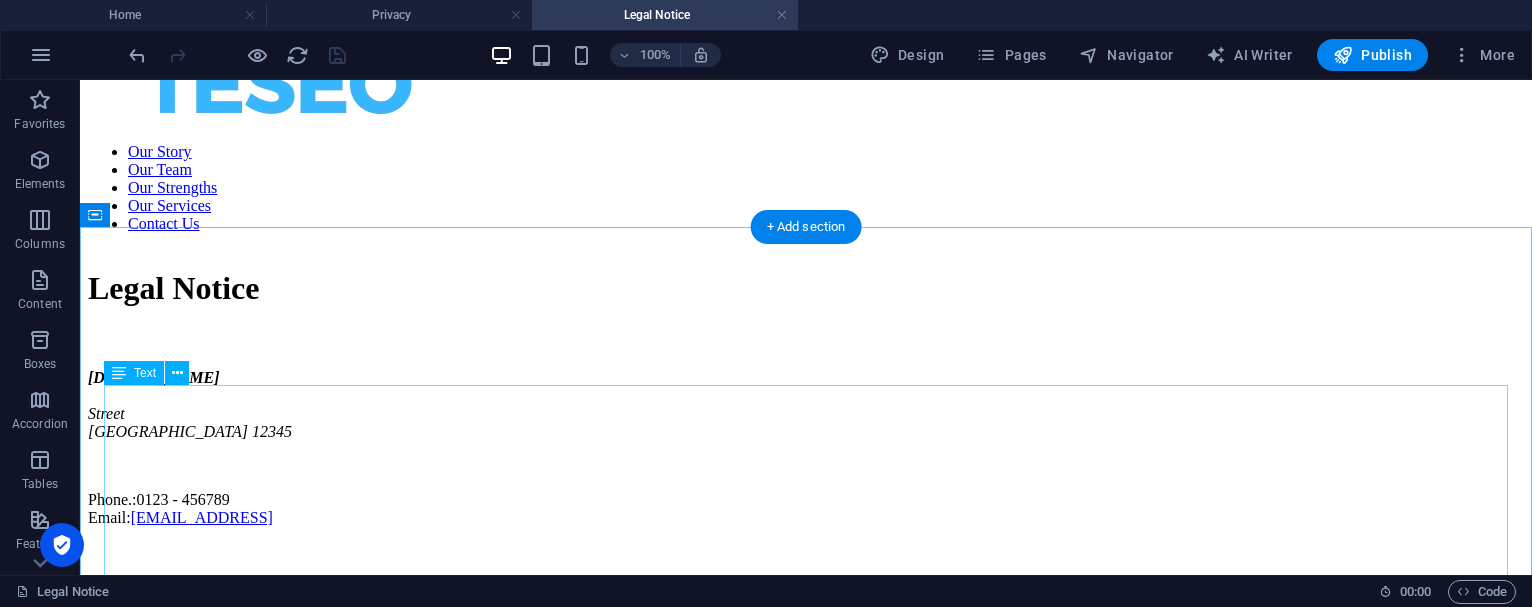 click on "[DOMAIN_NAME]   [GEOGRAPHIC_DATA]   12345
Phone.:  0123 - 456789 Email:  [EMAIL_ADDRESS]" at bounding box center [806, 448] 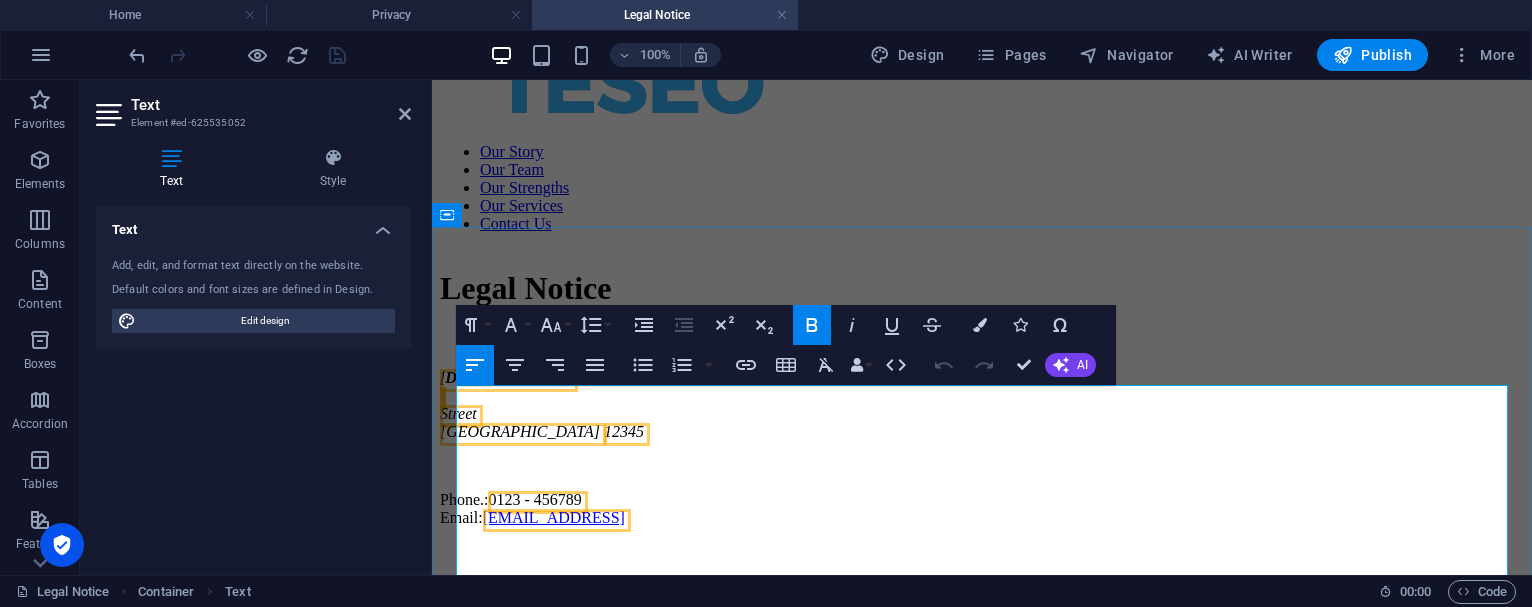 click on "[DOMAIN_NAME]" at bounding box center (506, 377) 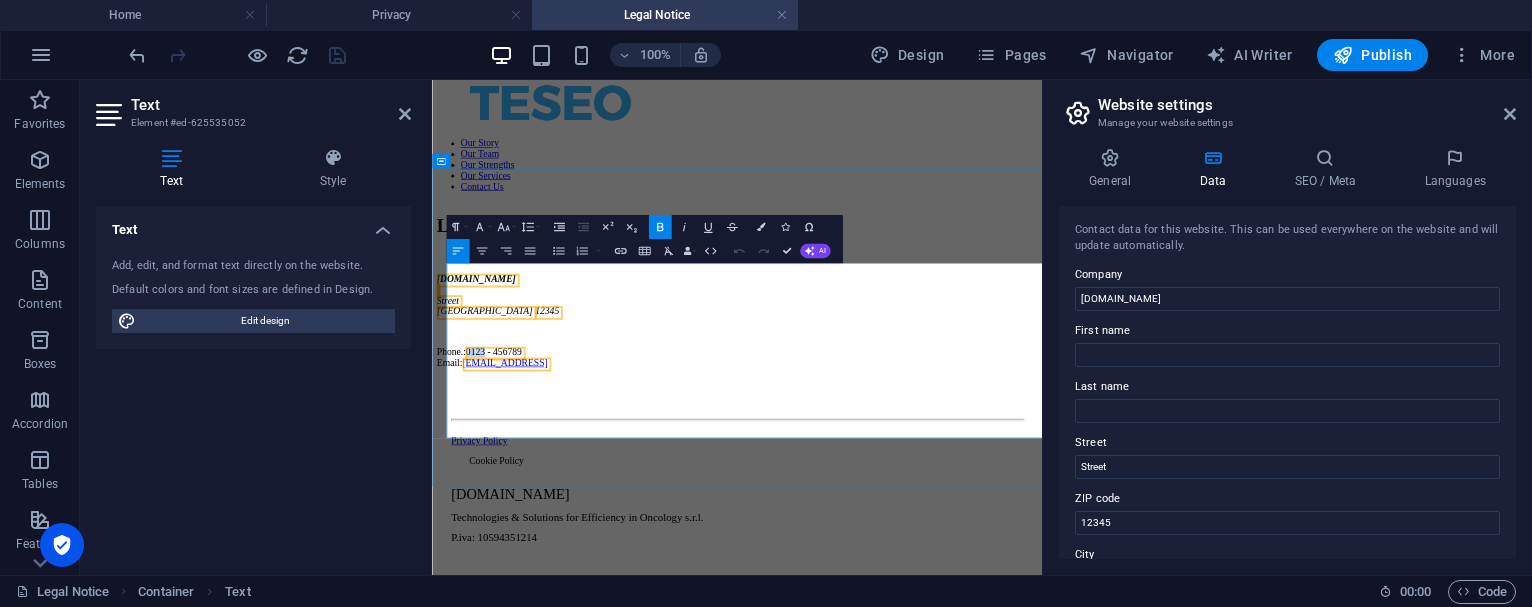 click on "Phone.:  0123 - 456789 Email:  [EMAIL_ADDRESS]" at bounding box center [940, 542] 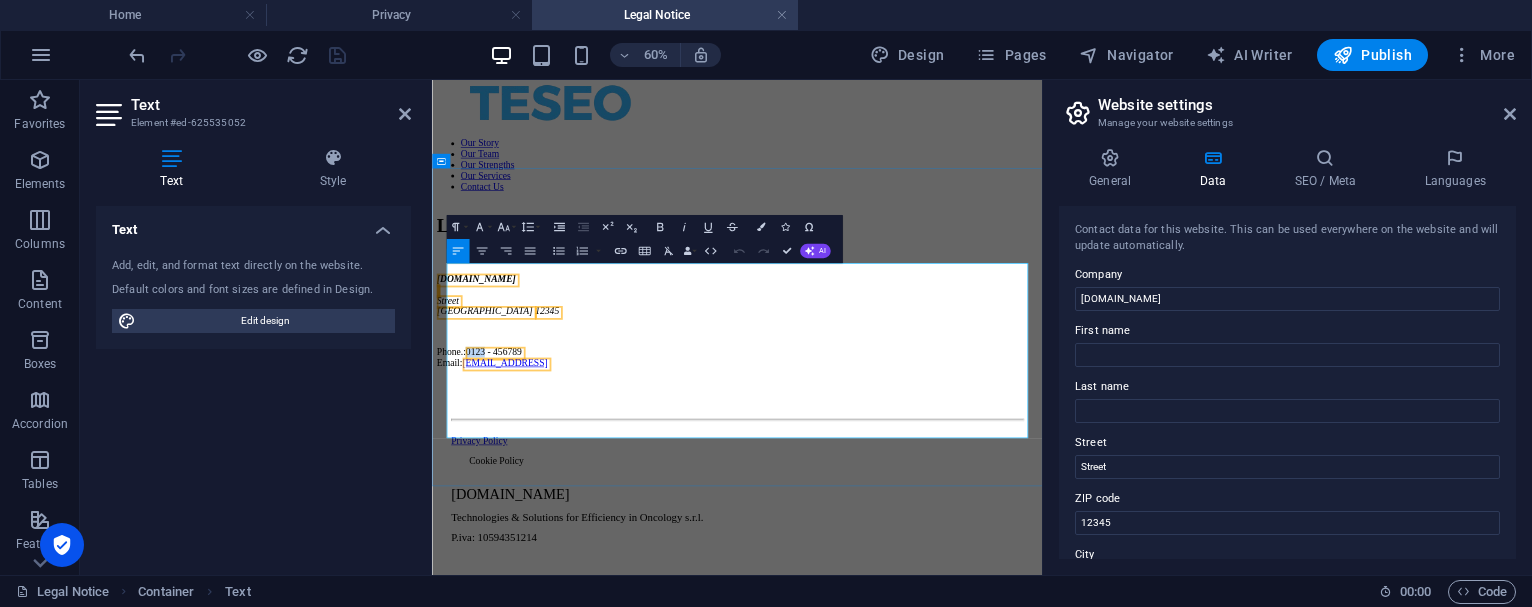 drag, startPoint x: 645, startPoint y: 404, endPoint x: 509, endPoint y: 396, distance: 136.23509 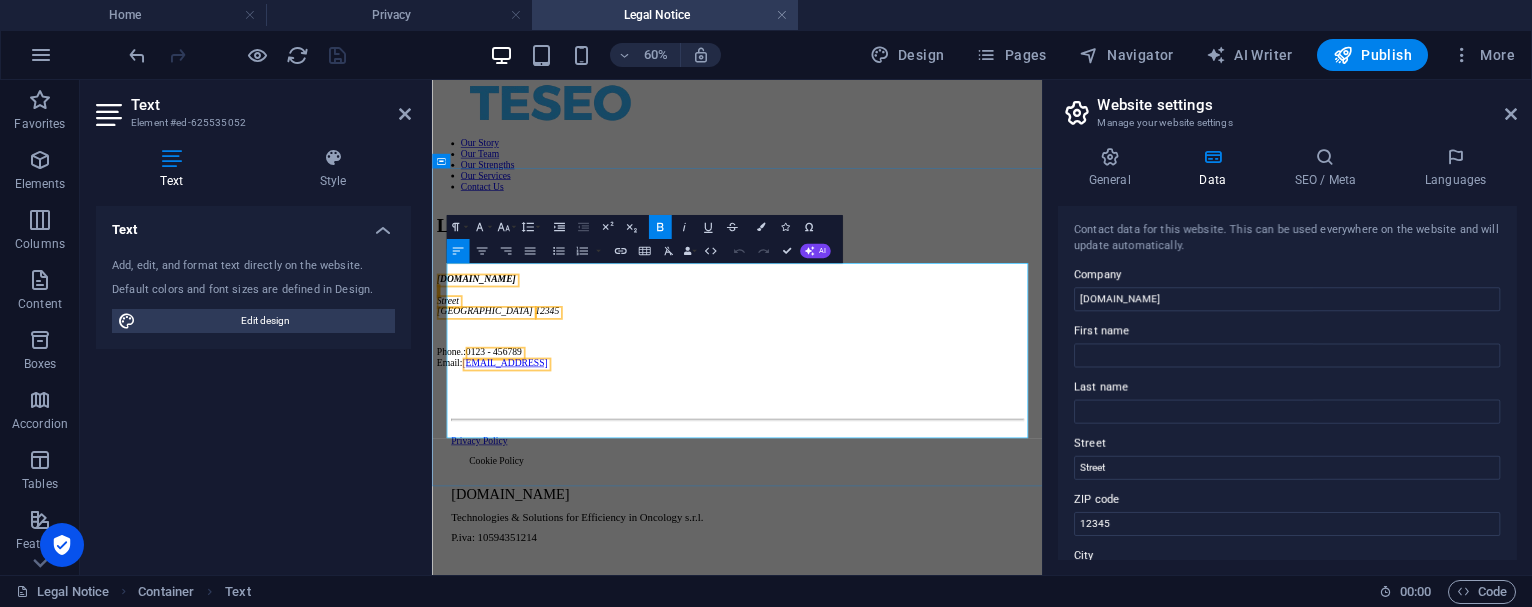 click on "[DOMAIN_NAME]   [GEOGRAPHIC_DATA]   12345" at bounding box center [940, 438] 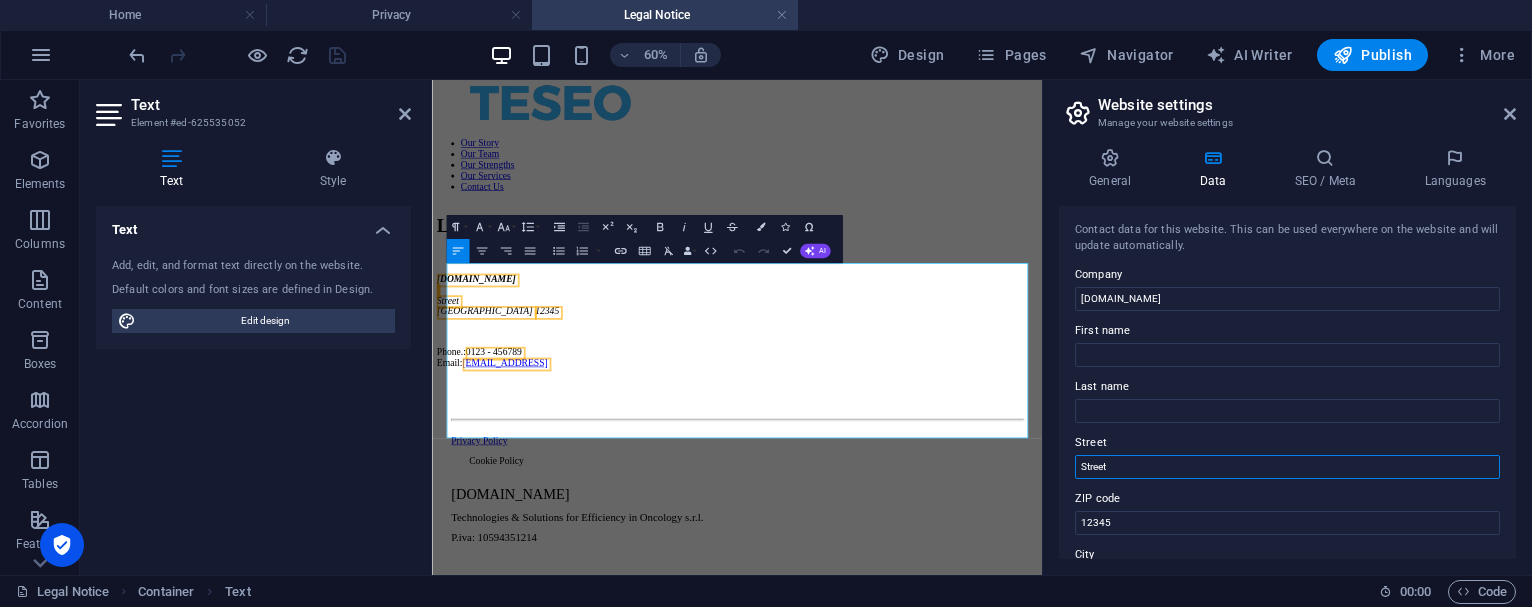 click on "Street" at bounding box center (1287, 467) 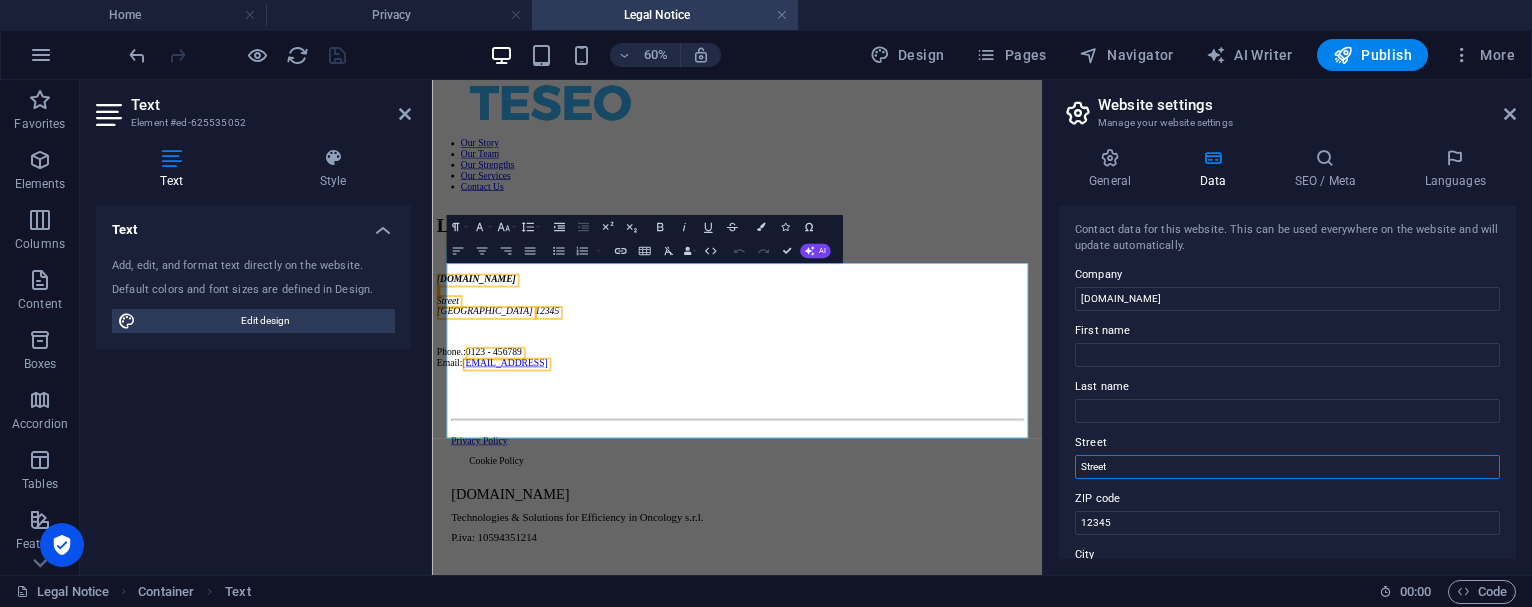 click on "Street" at bounding box center (1287, 467) 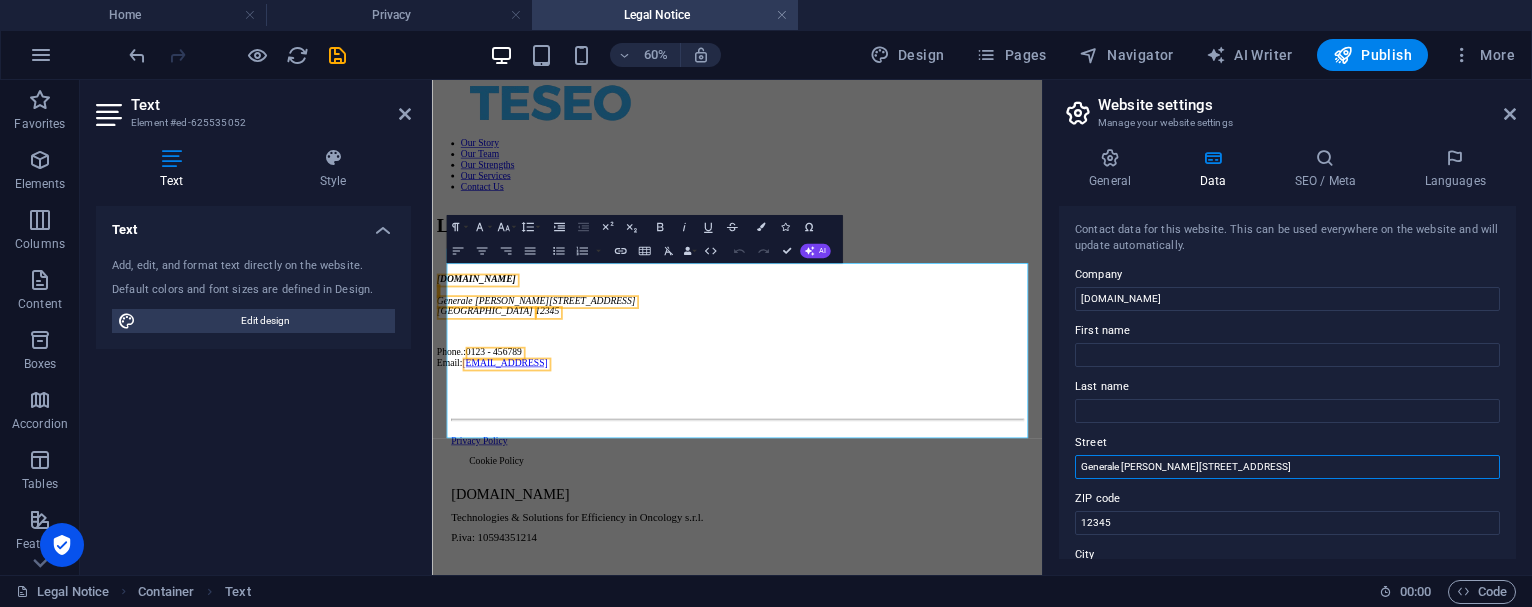 click on "Generale [PERSON_NAME][STREET_ADDRESS]" at bounding box center [1287, 467] 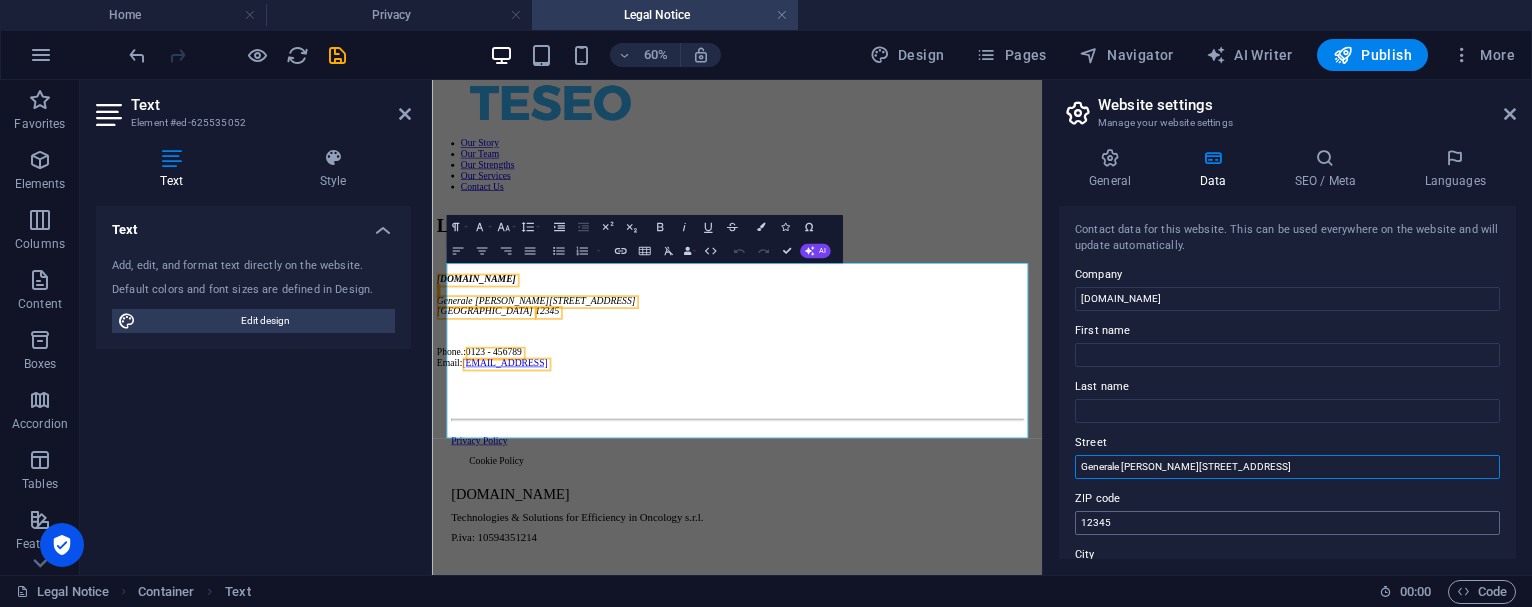type on "Generale [PERSON_NAME][STREET_ADDRESS]" 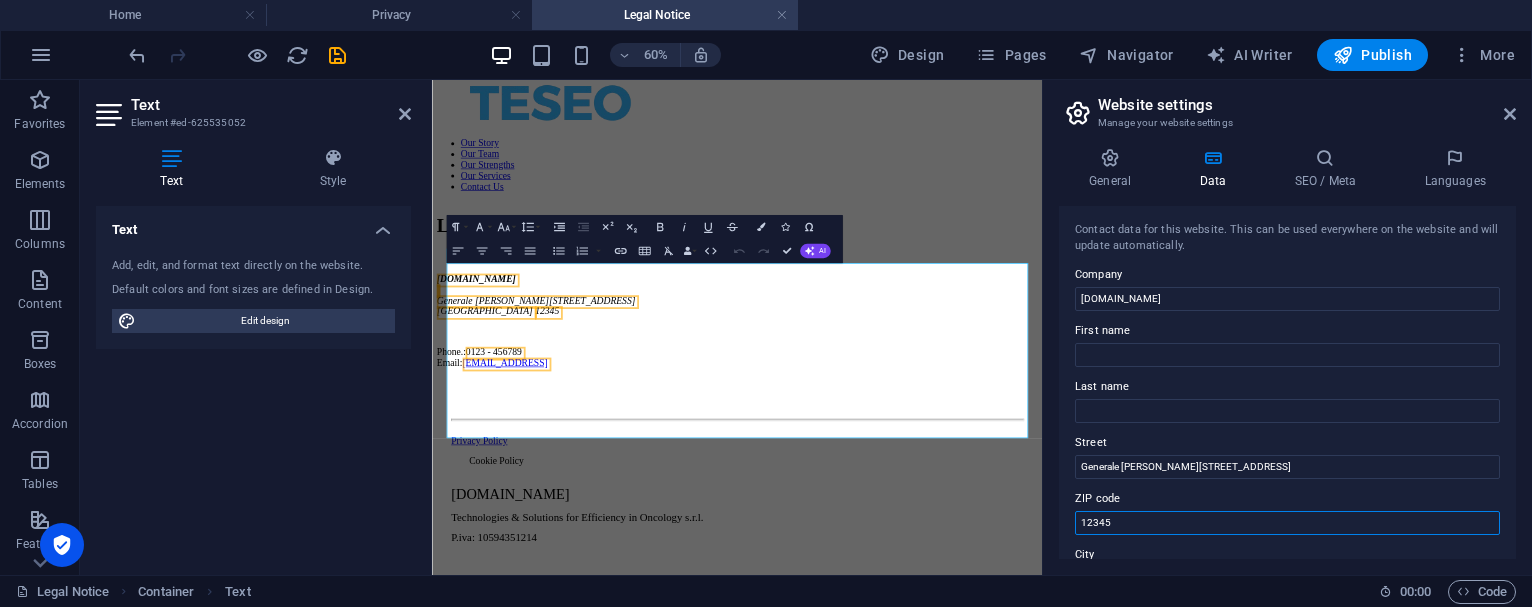 click on "12345" at bounding box center [1287, 523] 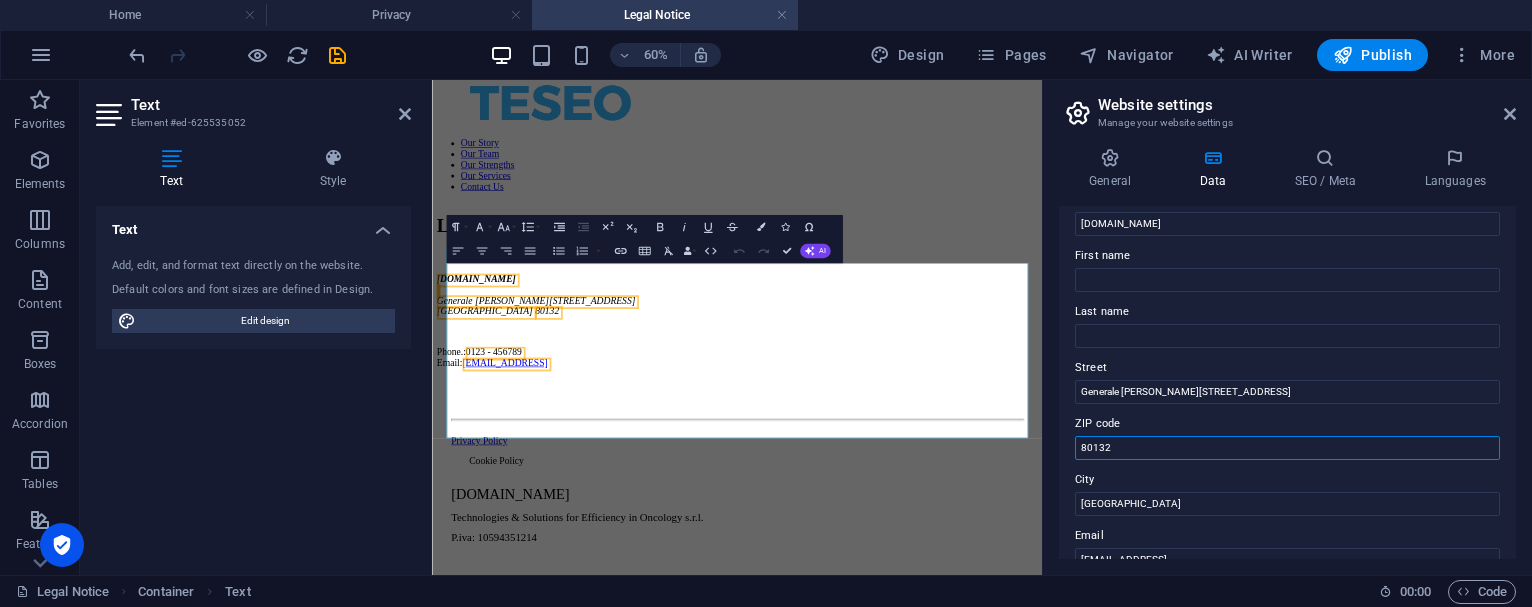 scroll, scrollTop: 88, scrollLeft: 0, axis: vertical 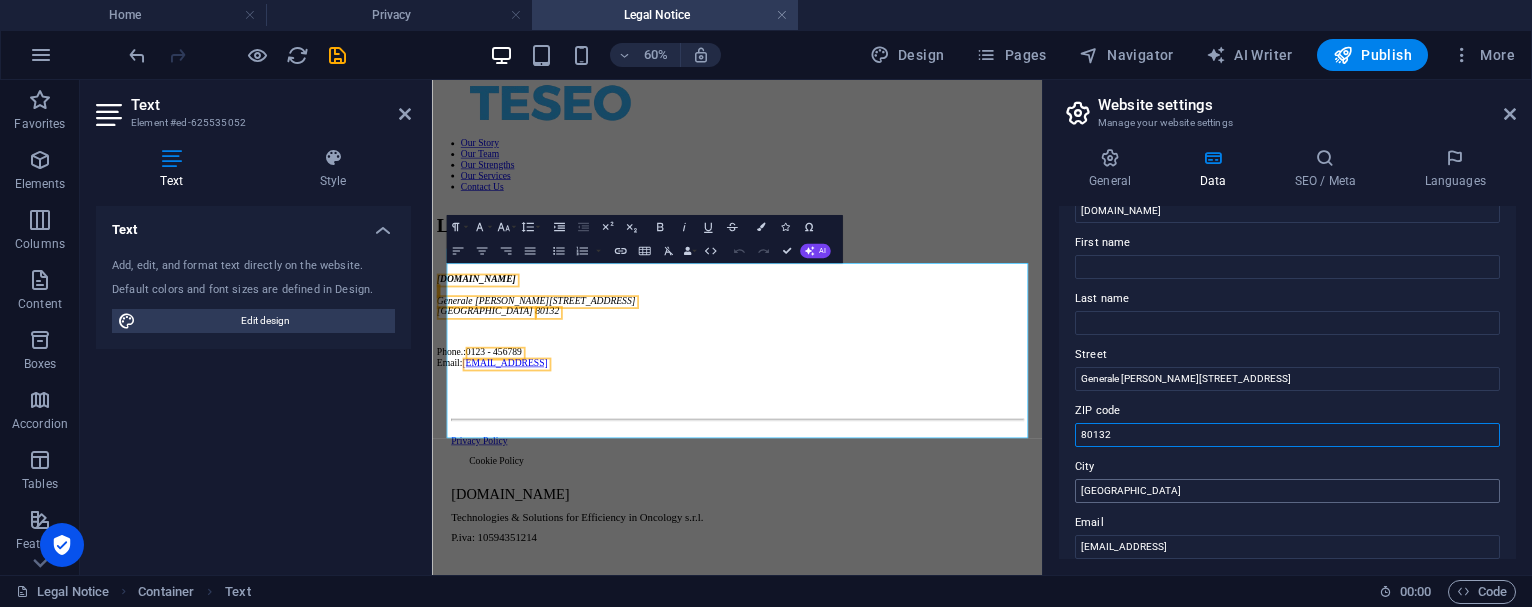 type on "80132" 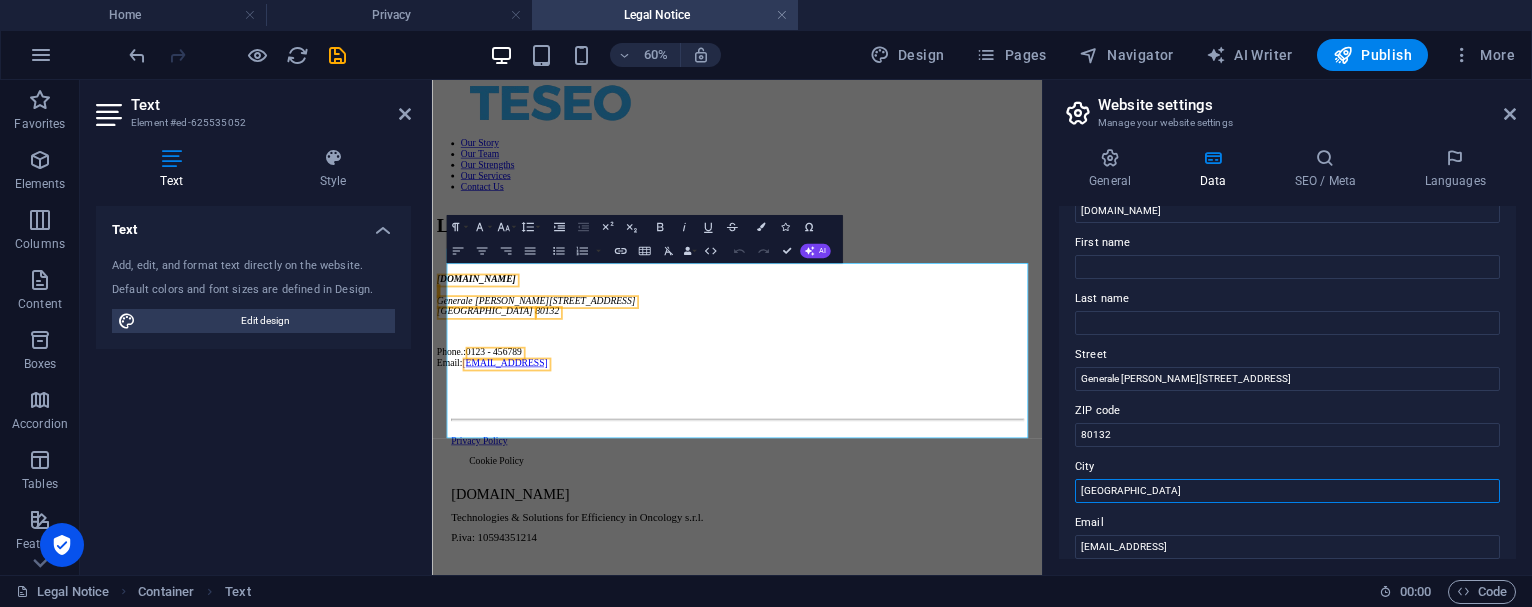 click on "[GEOGRAPHIC_DATA]" at bounding box center (1287, 491) 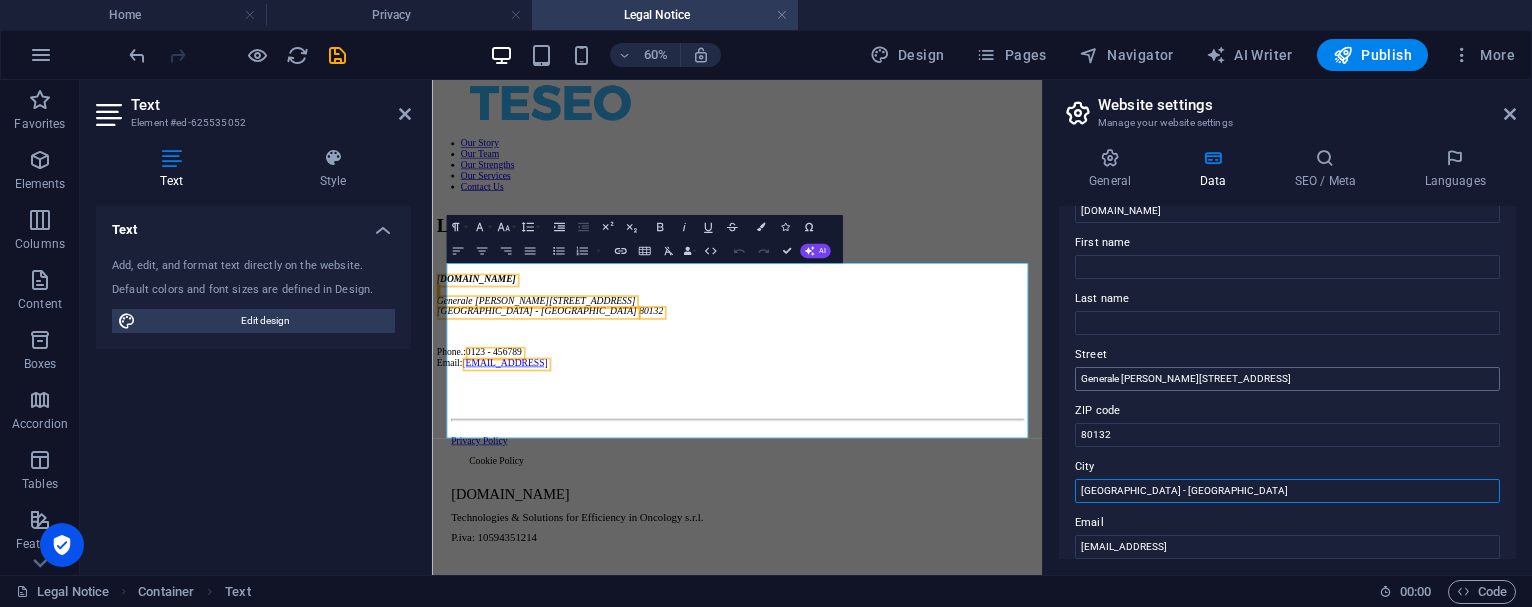 type on "[GEOGRAPHIC_DATA] - [GEOGRAPHIC_DATA]" 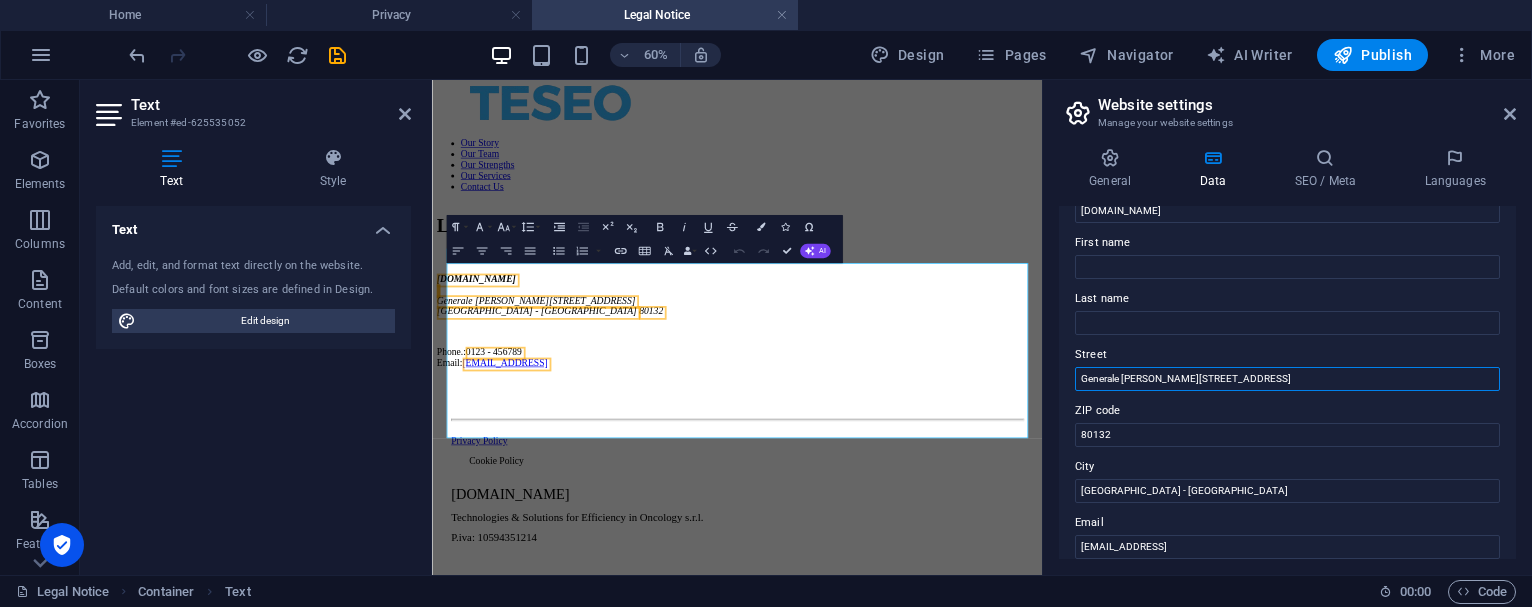 click on "Generale [PERSON_NAME][STREET_ADDRESS]" at bounding box center (1287, 379) 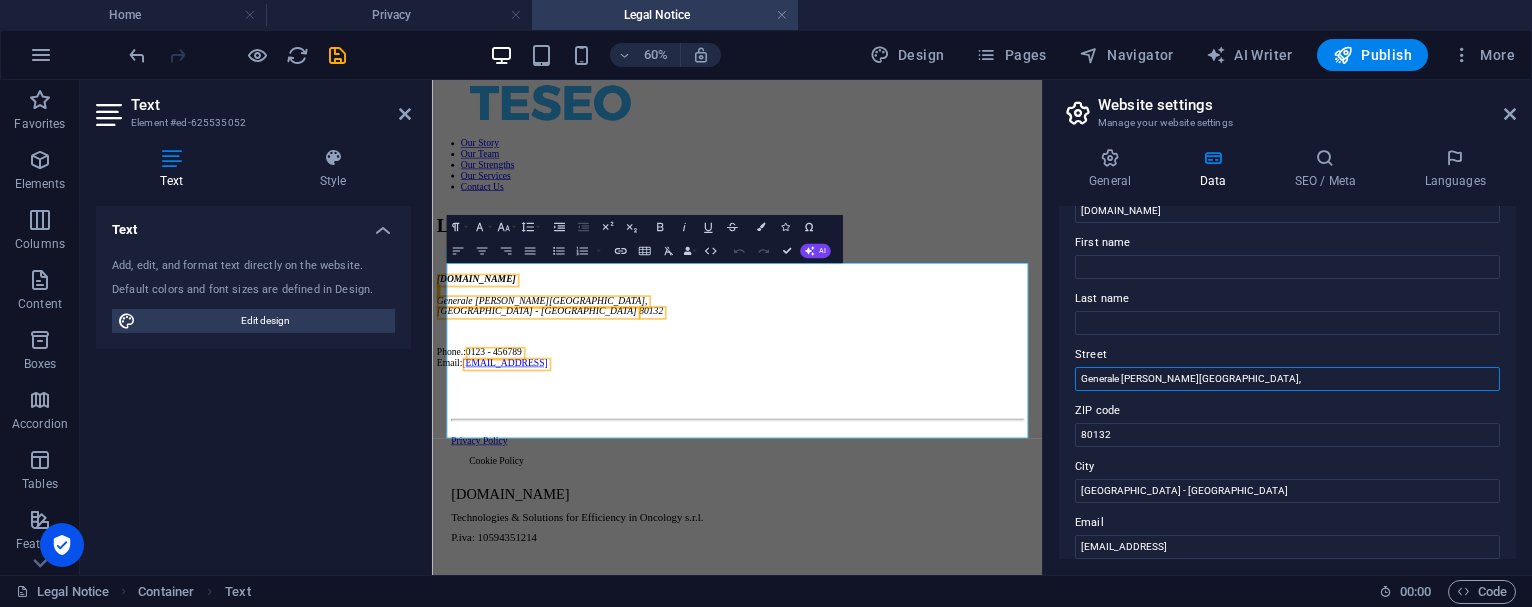 click on "Generale [PERSON_NAME][GEOGRAPHIC_DATA]," at bounding box center (1287, 379) 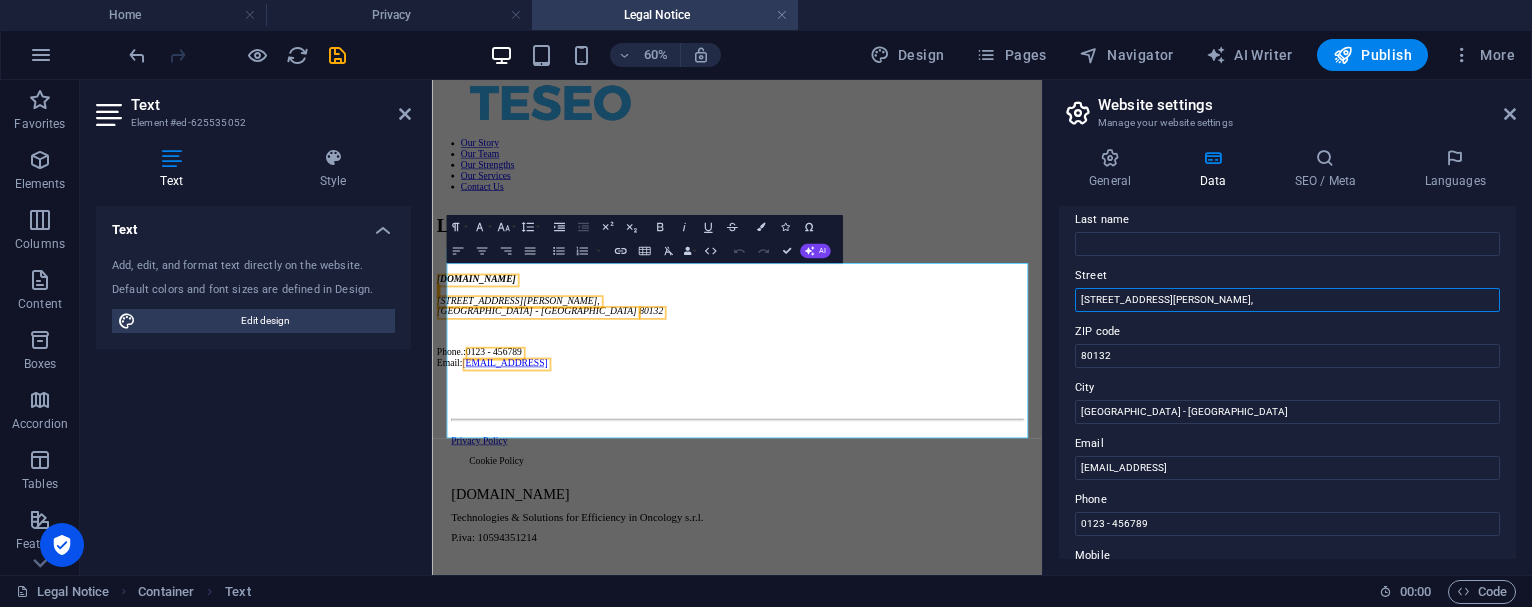 scroll, scrollTop: 148, scrollLeft: 0, axis: vertical 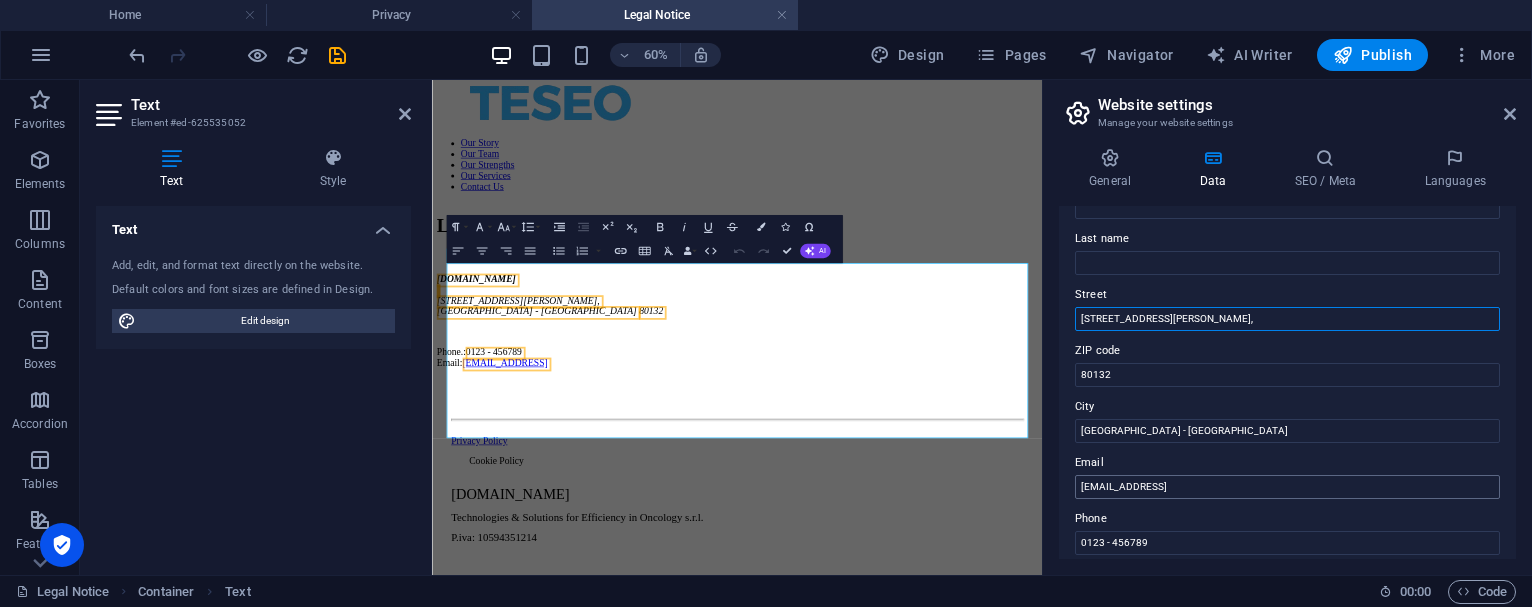 type on "[STREET_ADDRESS][PERSON_NAME]," 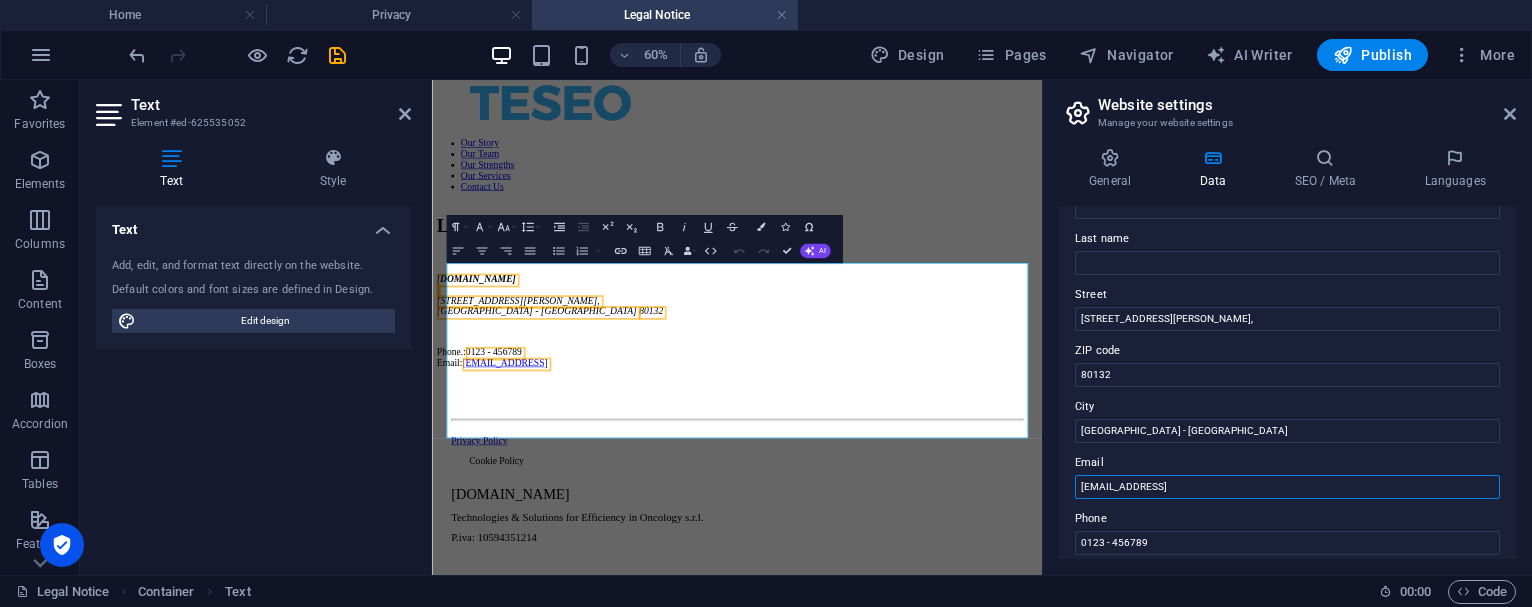 drag, startPoint x: 1330, startPoint y: 480, endPoint x: 1073, endPoint y: 483, distance: 257.01752 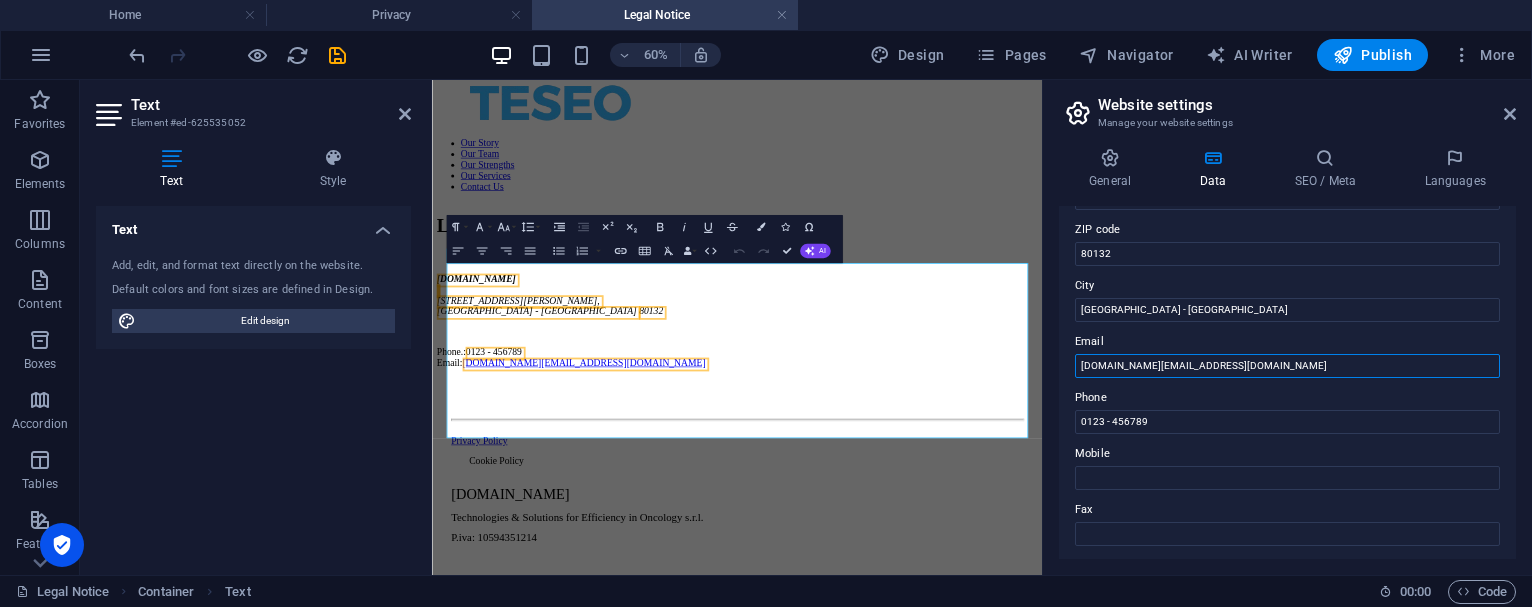 scroll, scrollTop: 329, scrollLeft: 0, axis: vertical 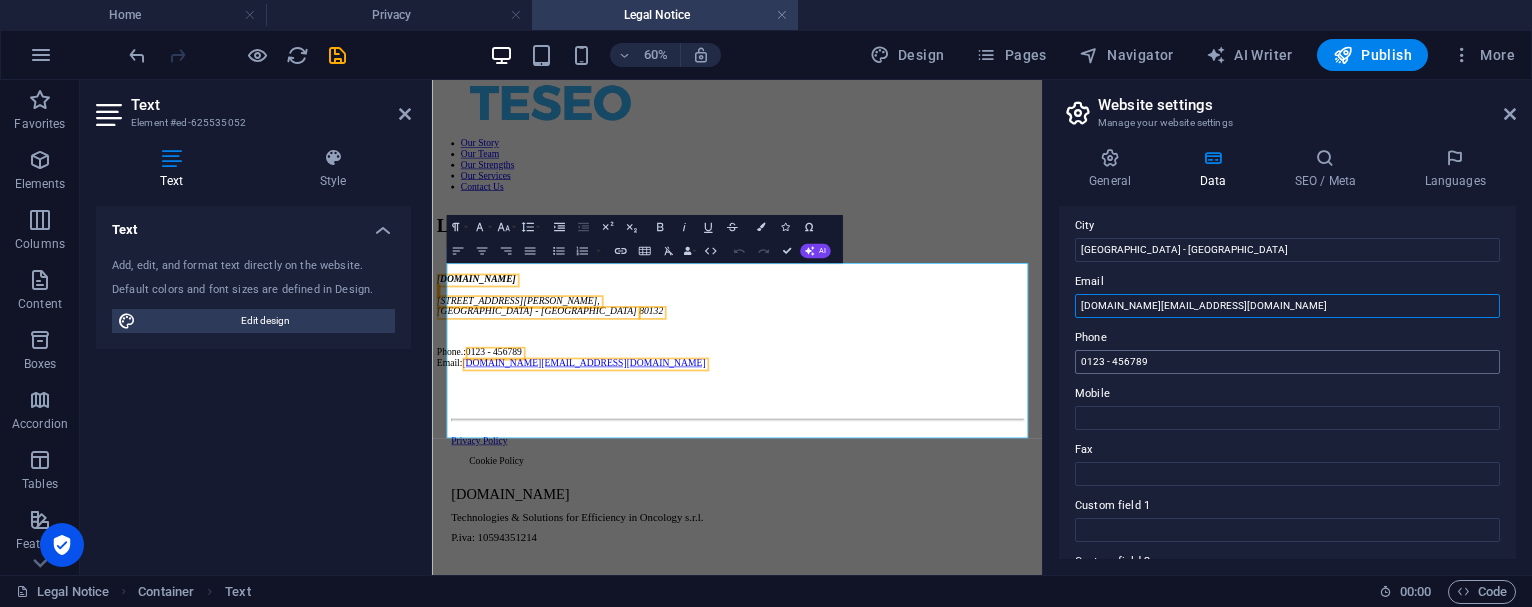 type on "[DOMAIN_NAME][EMAIL_ADDRESS][DOMAIN_NAME]" 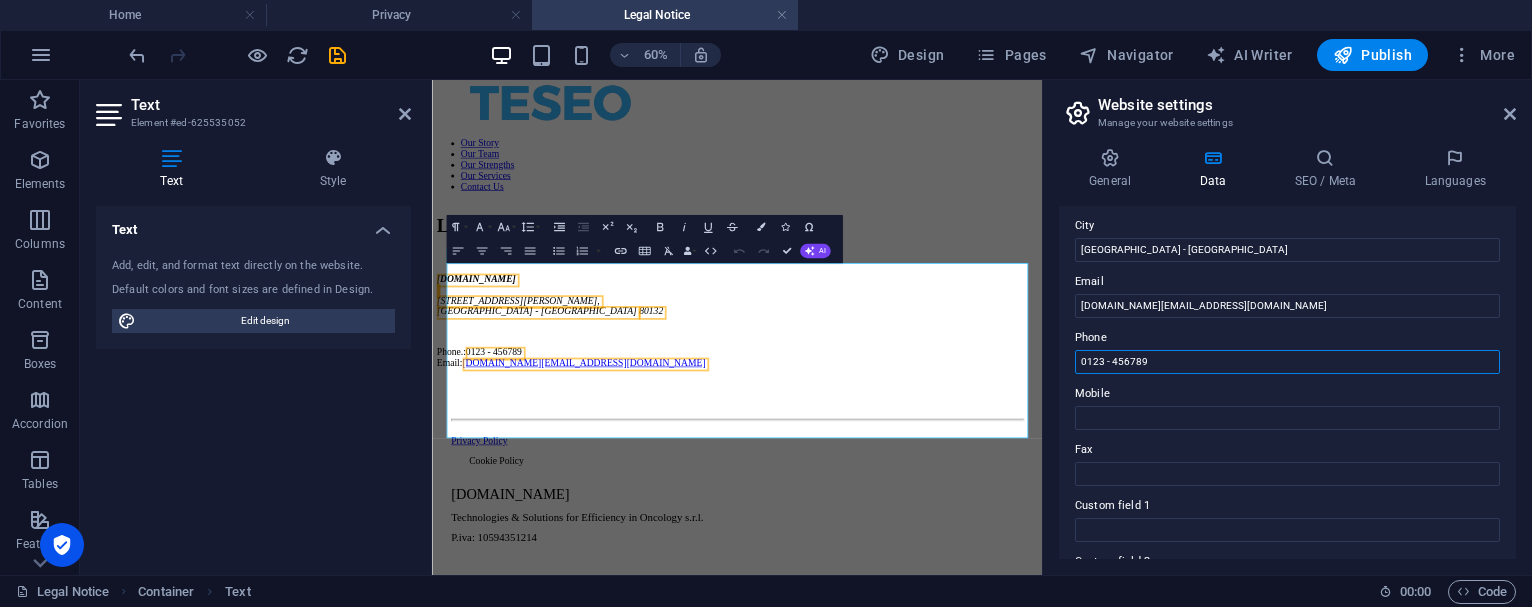 click on "0123 - 456789" at bounding box center (1287, 362) 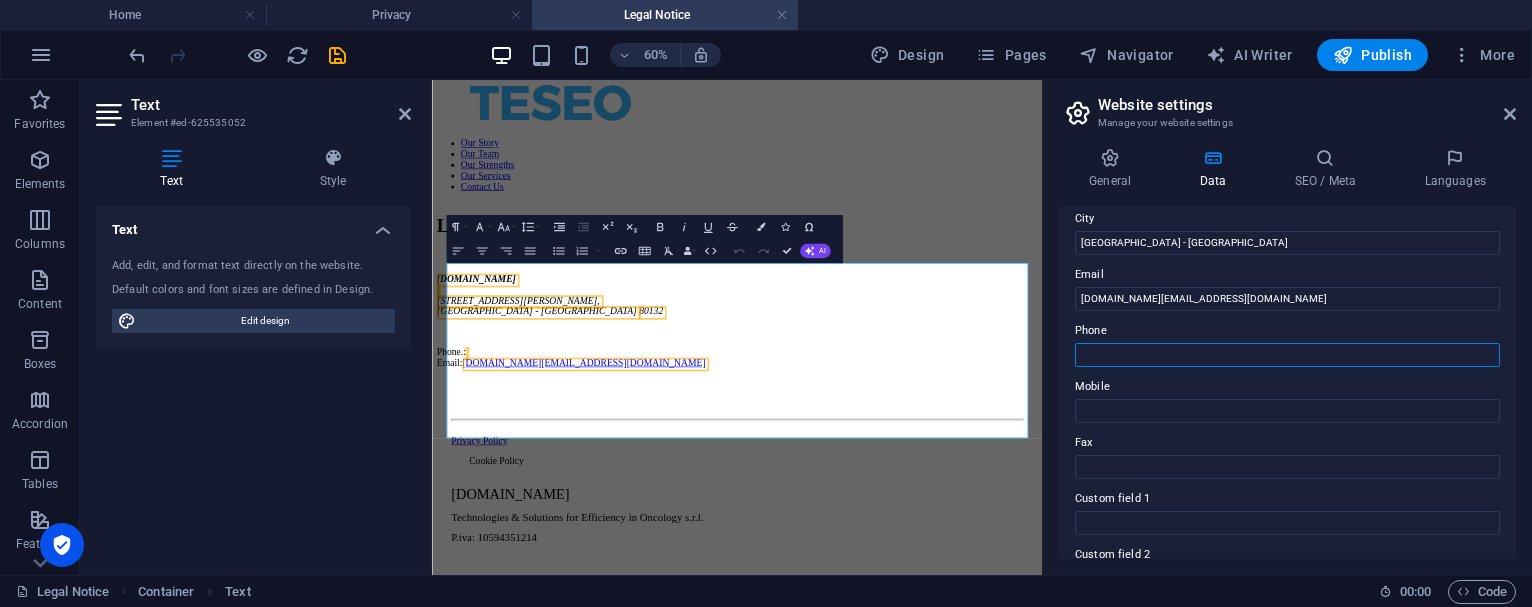 scroll, scrollTop: 331, scrollLeft: 0, axis: vertical 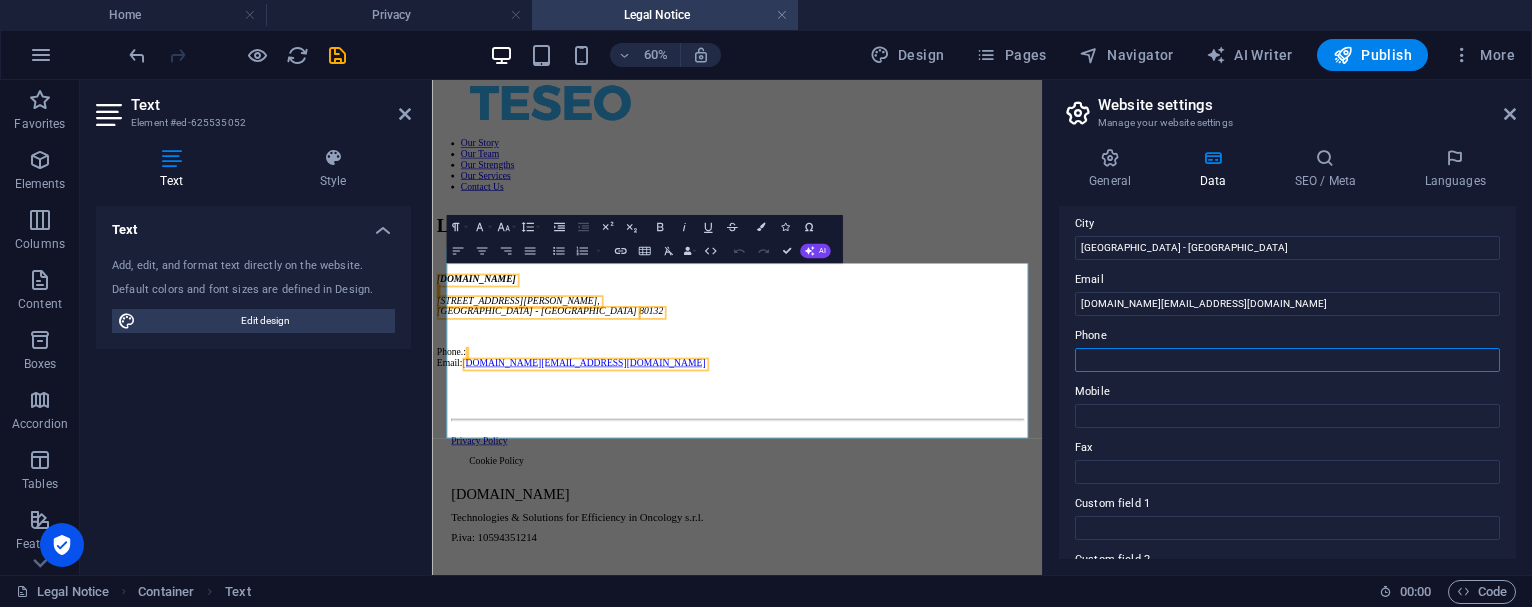 type 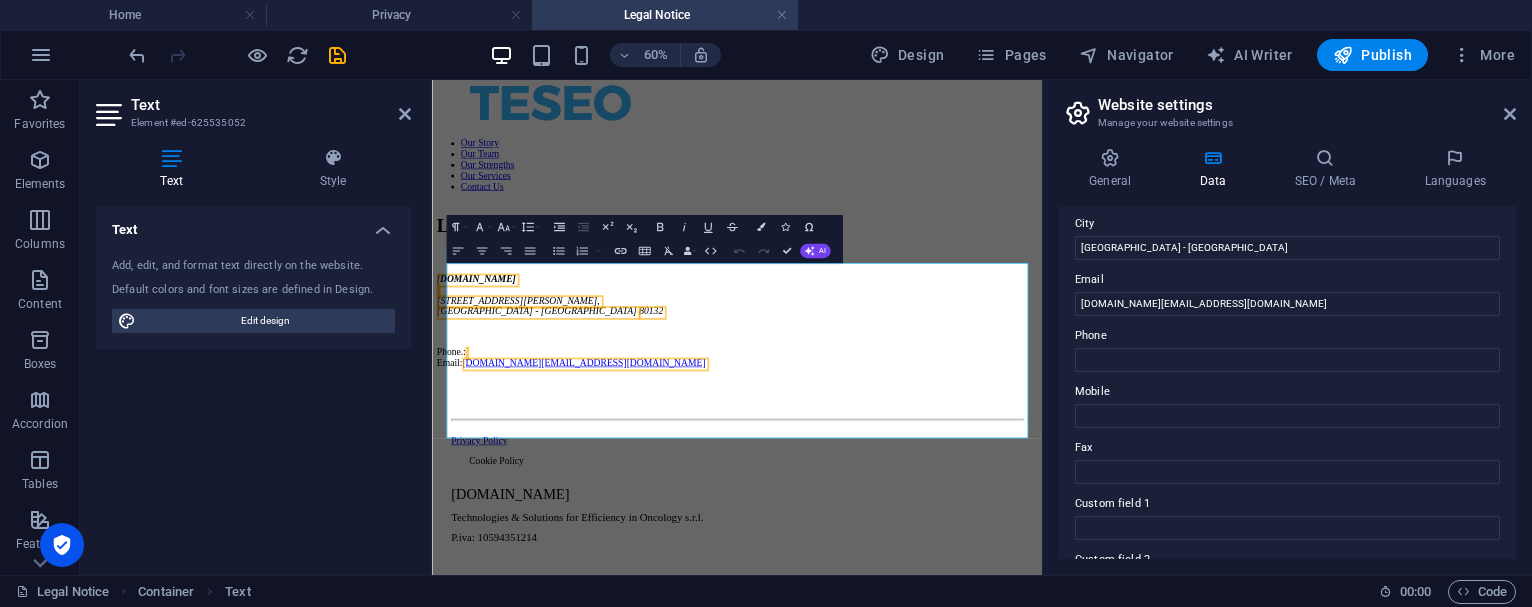 click on "Text Add, edit, and format text directly on the website. Default colors and font sizes are defined in Design. Edit design Alignment Left aligned Centered Right aligned" at bounding box center (253, 382) 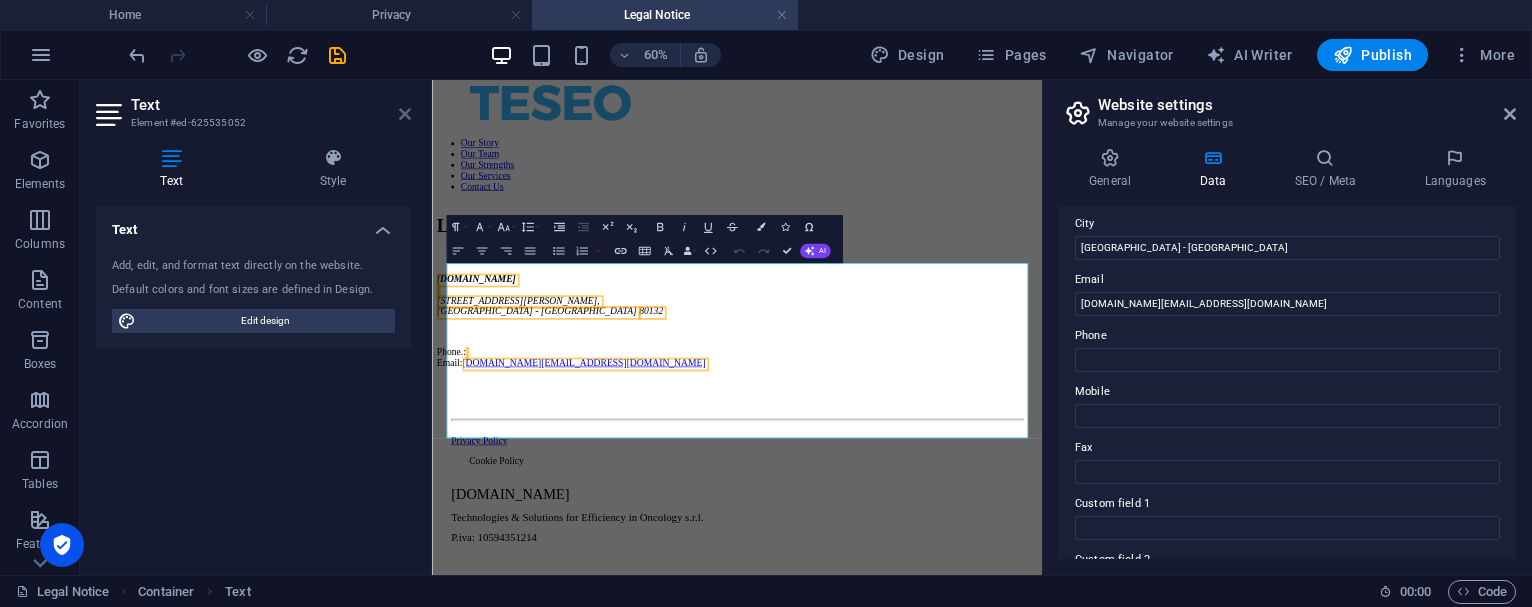 click at bounding box center [405, 114] 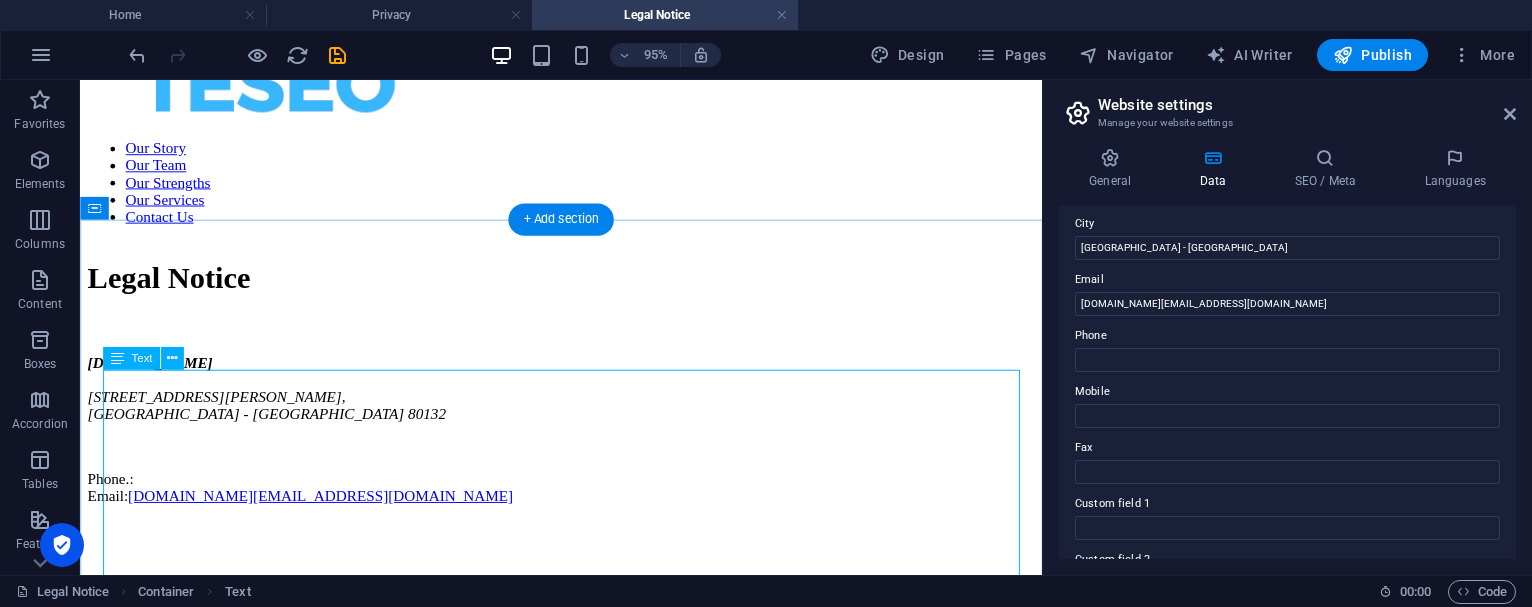 click on "[DOMAIN_NAME]   [STREET_ADDRESS][PERSON_NAME]
Phone.:  Email:  [DOMAIN_NAME][EMAIL_ADDRESS][DOMAIN_NAME]" at bounding box center (586, 448) 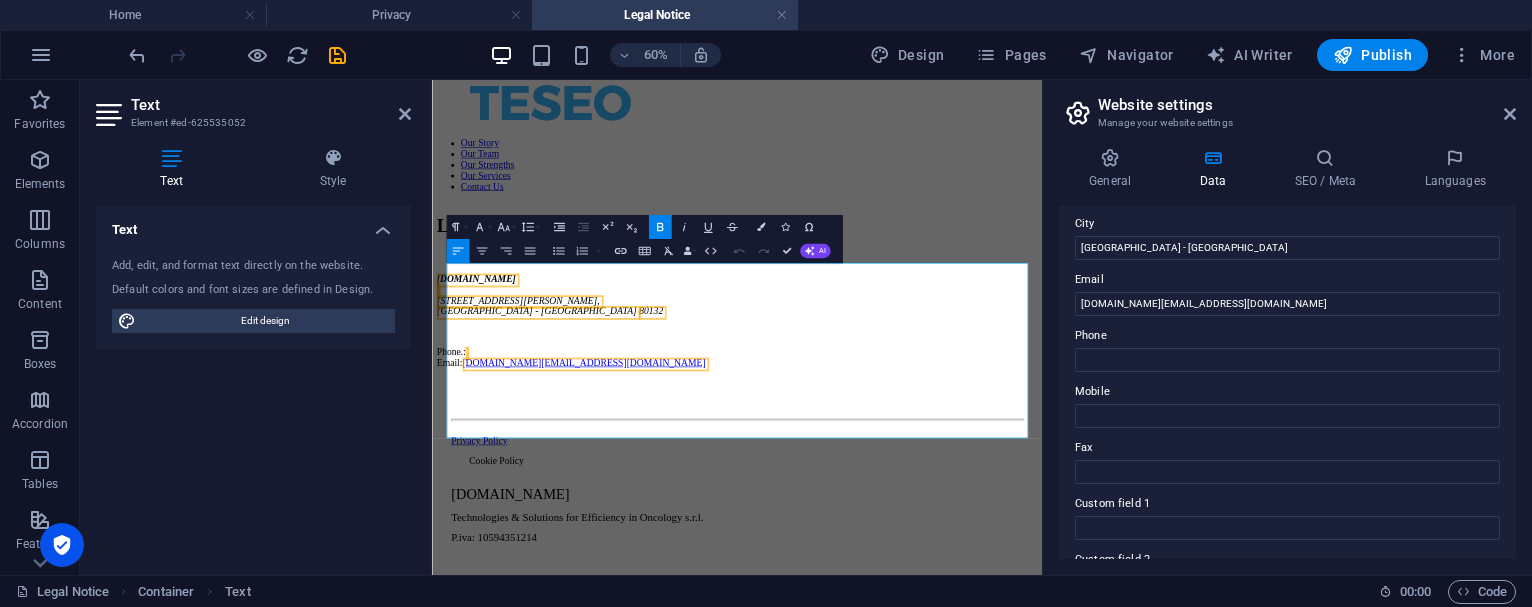 click on "Text Add, edit, and format text directly on the website. Default colors and font sizes are defined in Design. Edit design Alignment Left aligned Centered Right aligned" at bounding box center [253, 382] 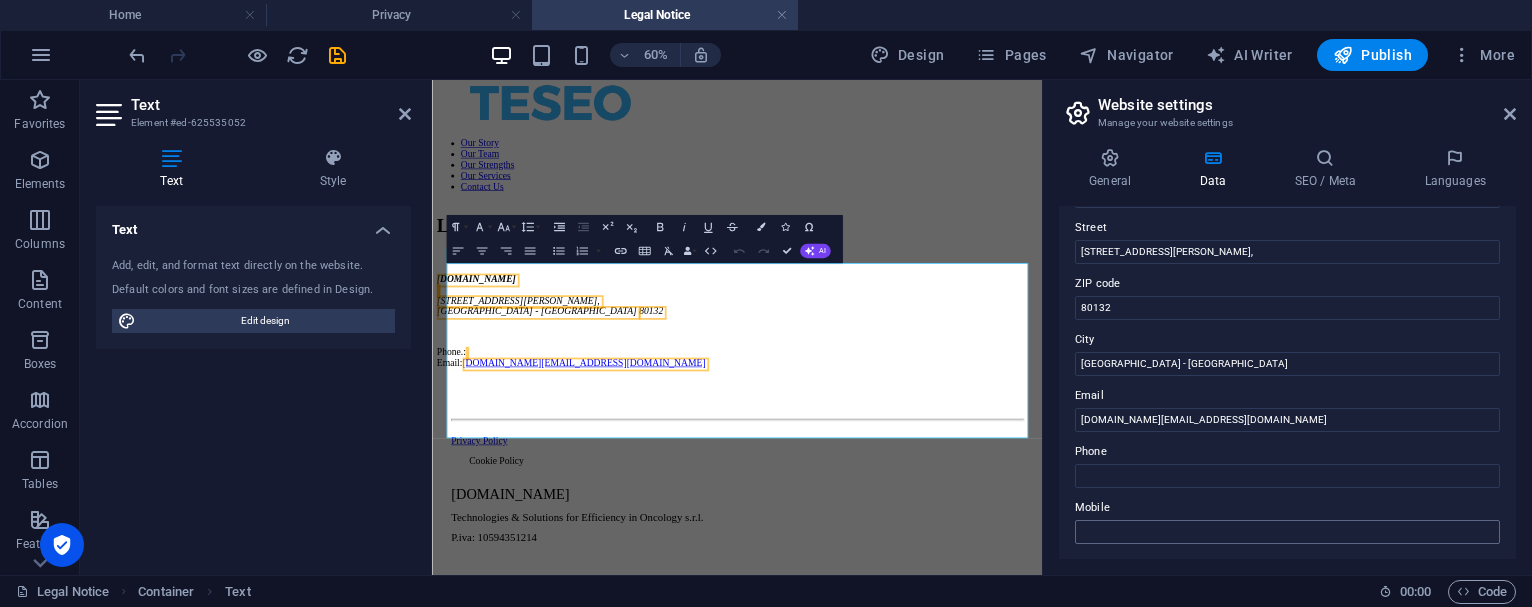 scroll, scrollTop: 0, scrollLeft: 0, axis: both 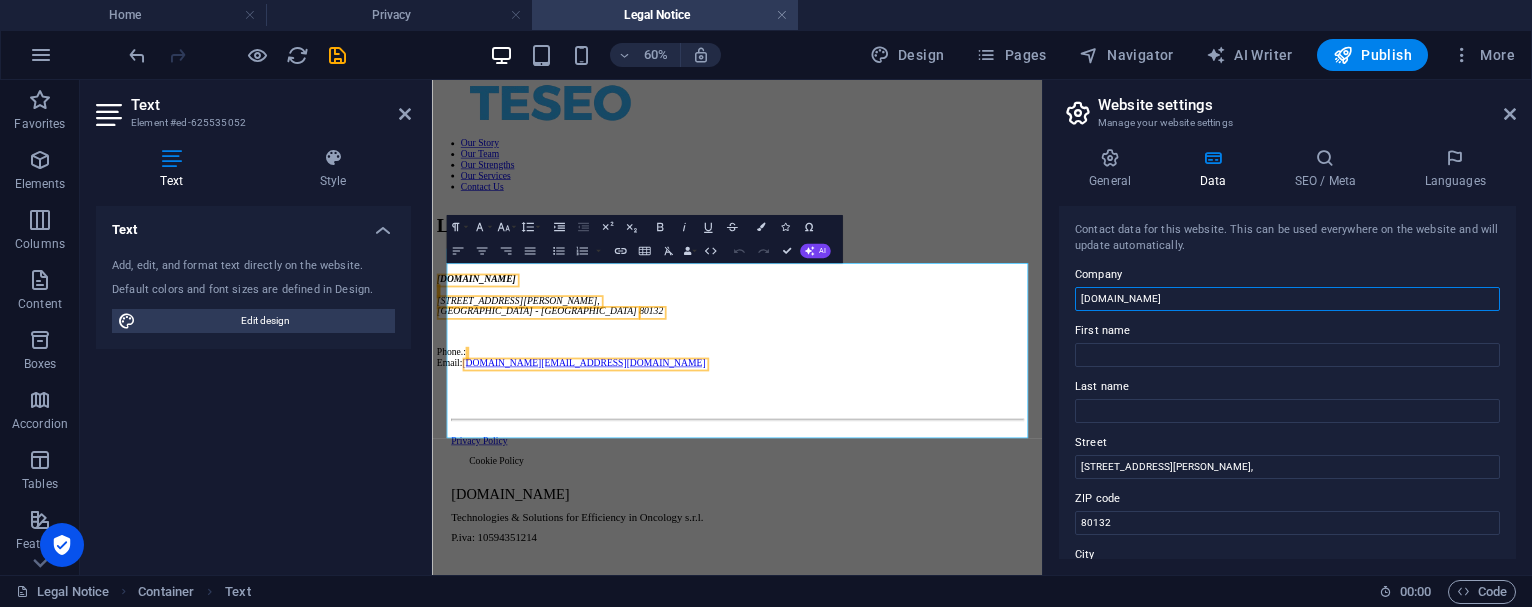 click on "[DOMAIN_NAME]" at bounding box center [1287, 299] 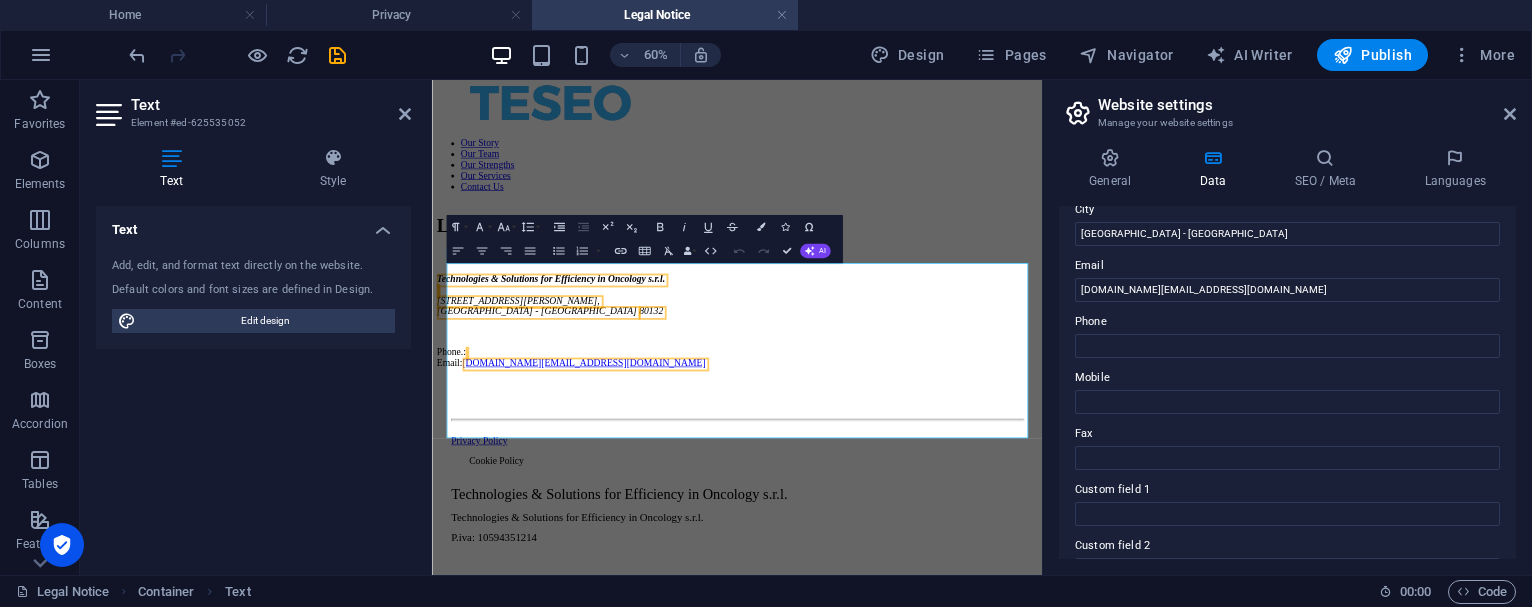 scroll, scrollTop: 346, scrollLeft: 0, axis: vertical 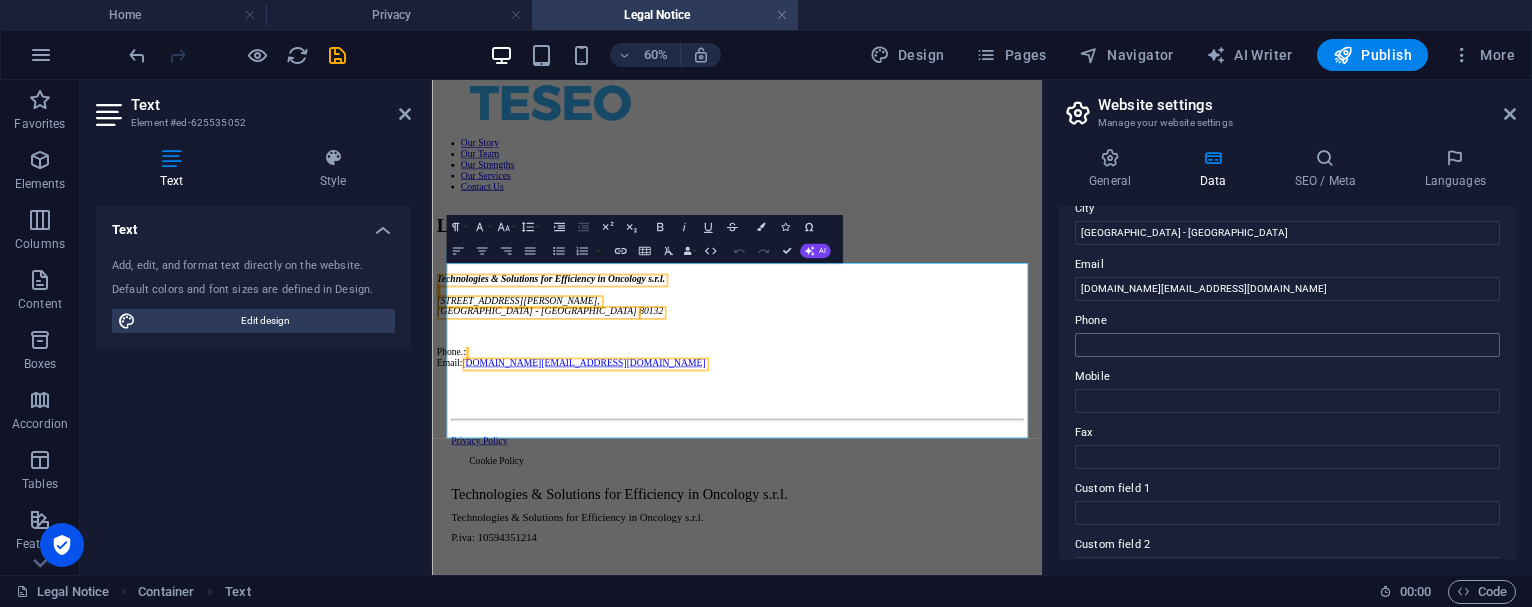 type on "Technologies & Solutions for Efficiency in Oncology s.r.l." 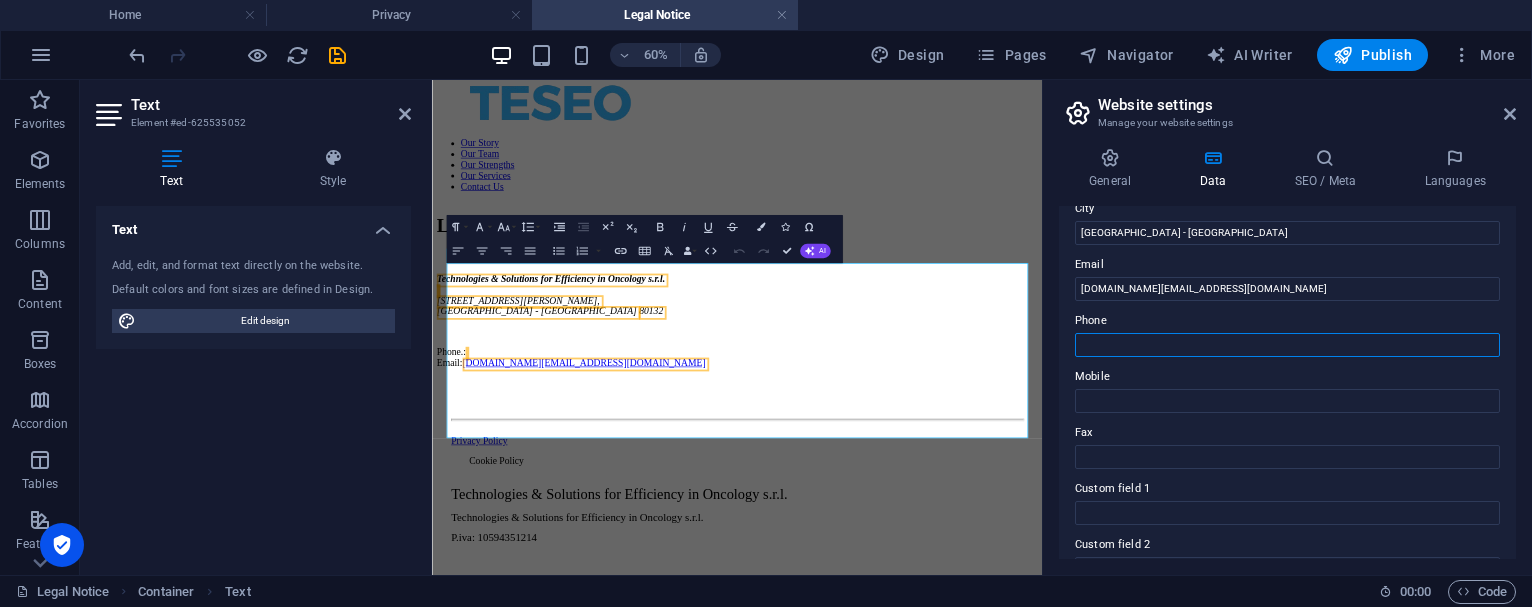 click on "Phone" at bounding box center (1287, 345) 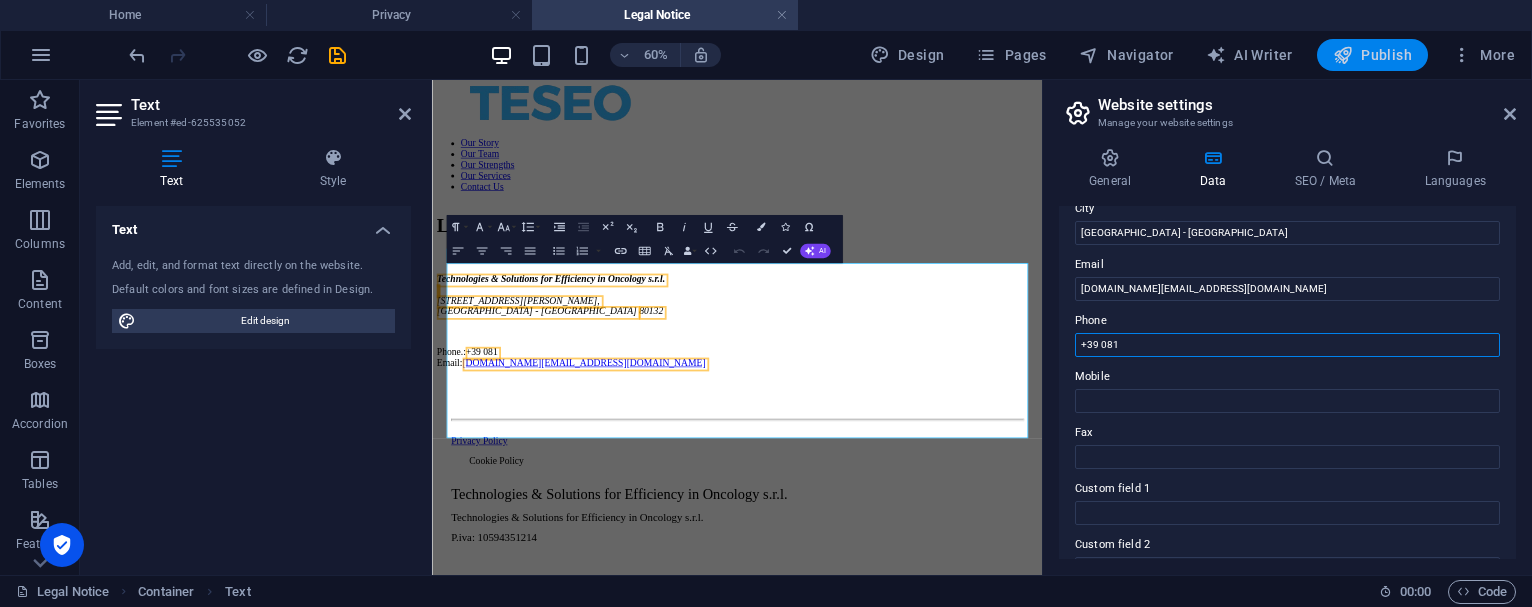 type on "+39 081" 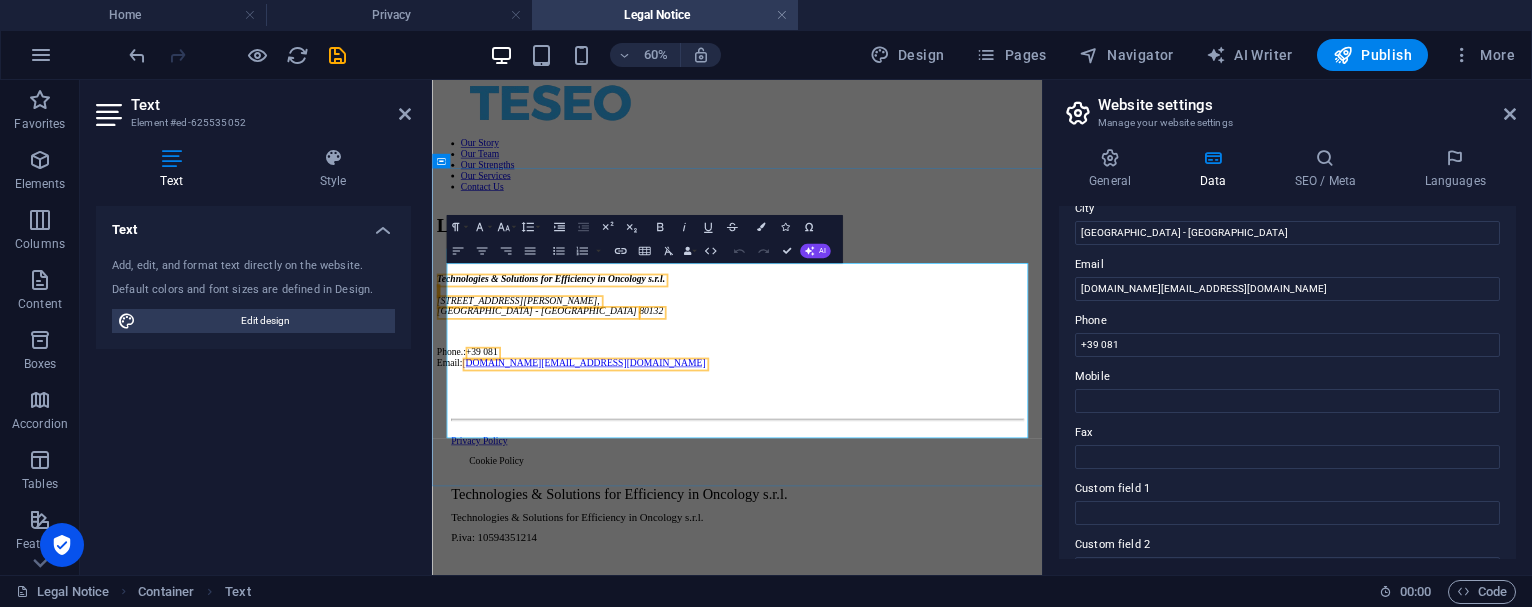 click on "Phone.:  +39 081  Email:  [DOMAIN_NAME][EMAIL_ADDRESS][DOMAIN_NAME]" at bounding box center [940, 542] 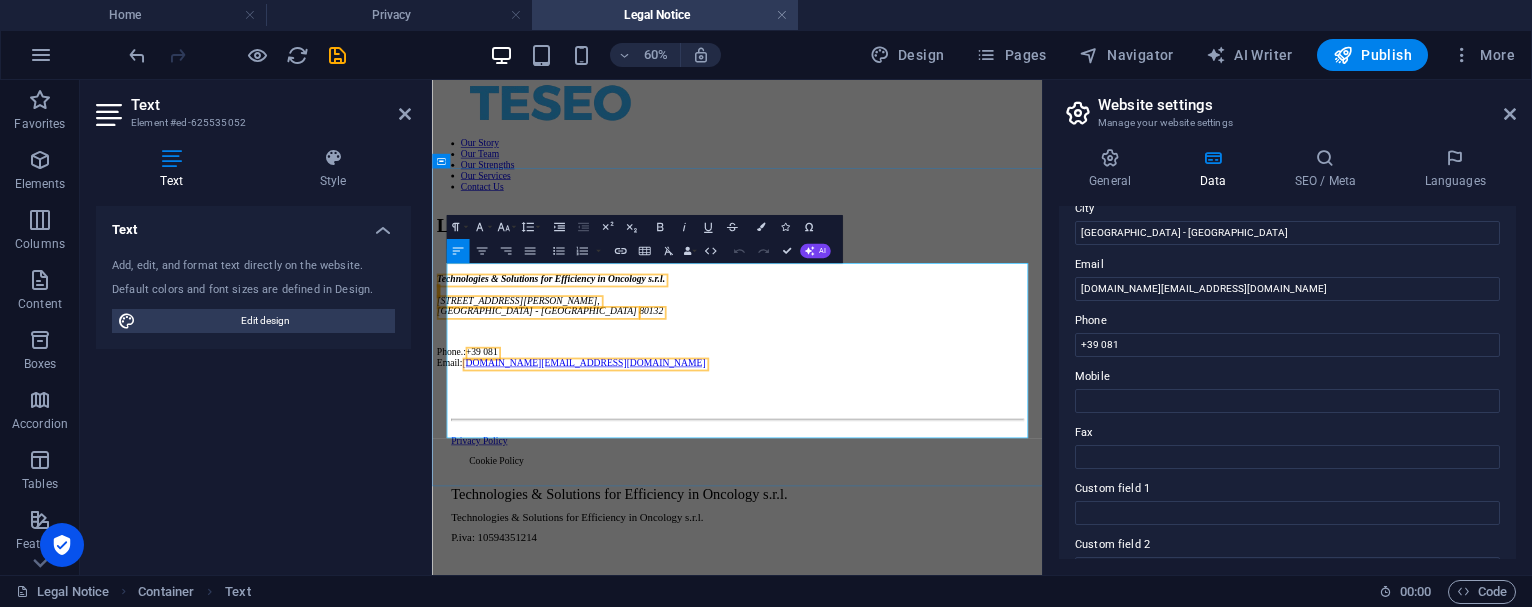 type 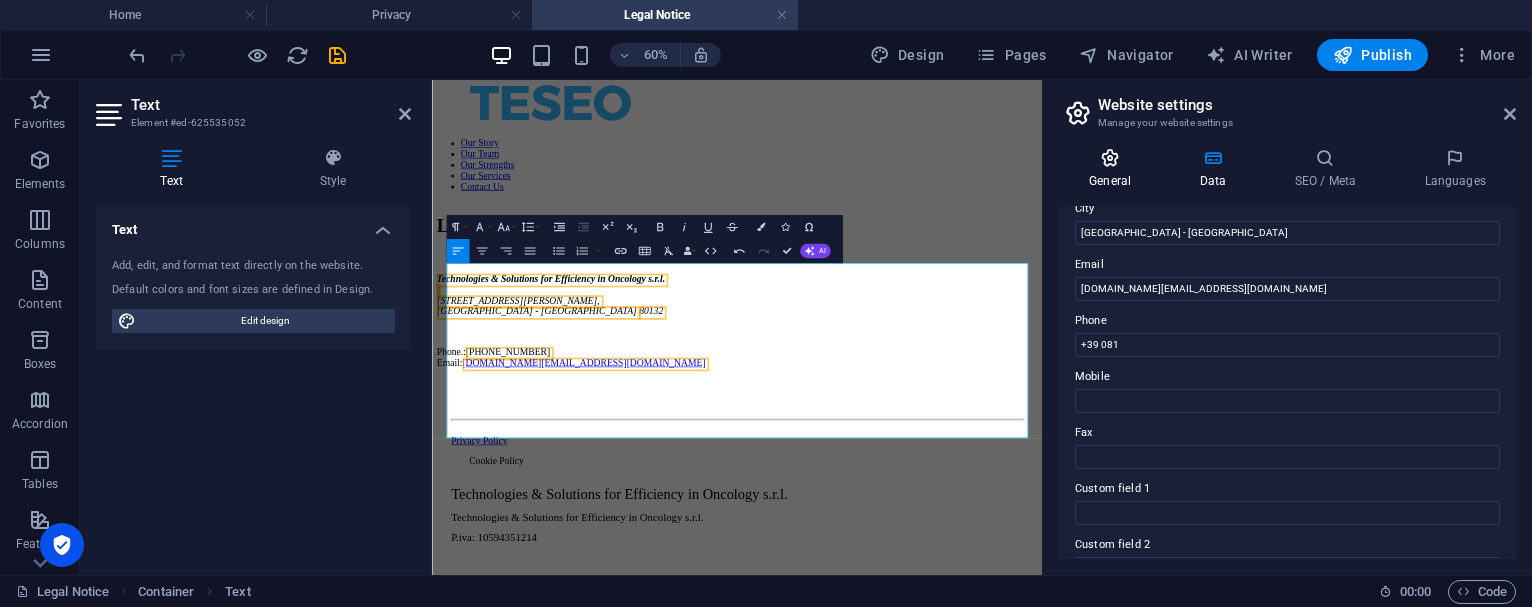 click at bounding box center [1110, 158] 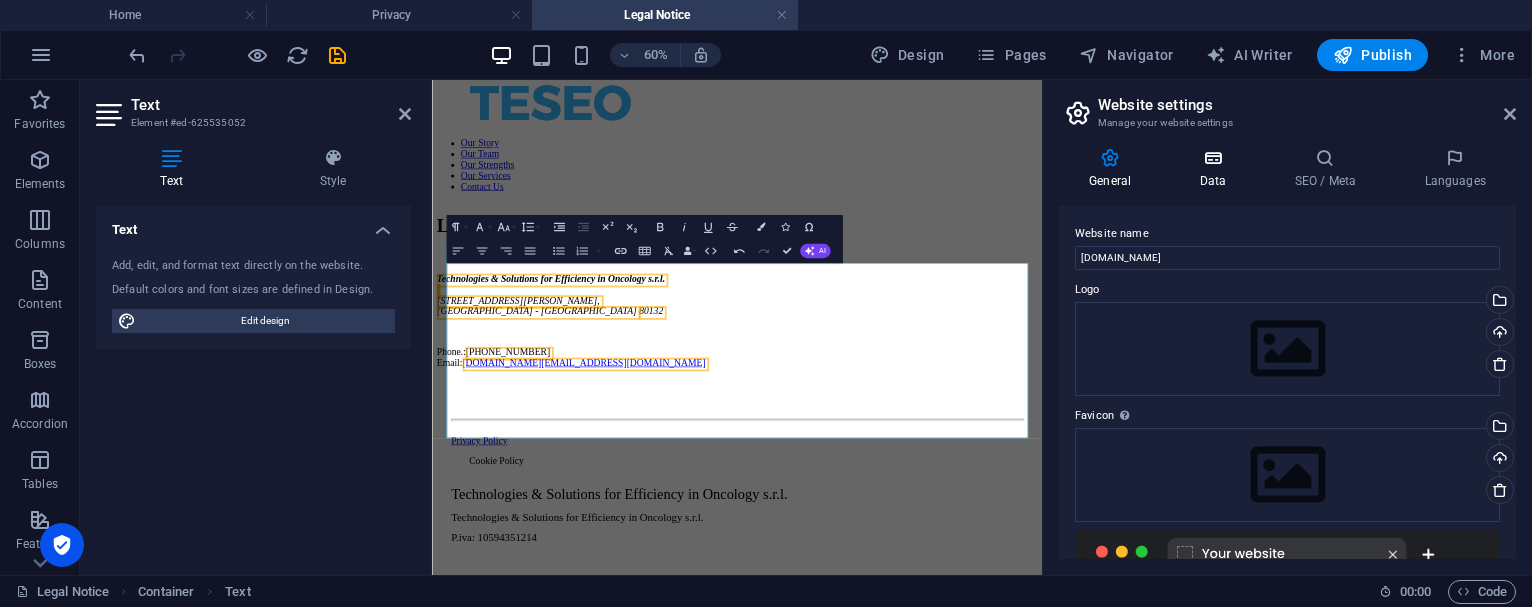 click on "Data" at bounding box center [1216, 169] 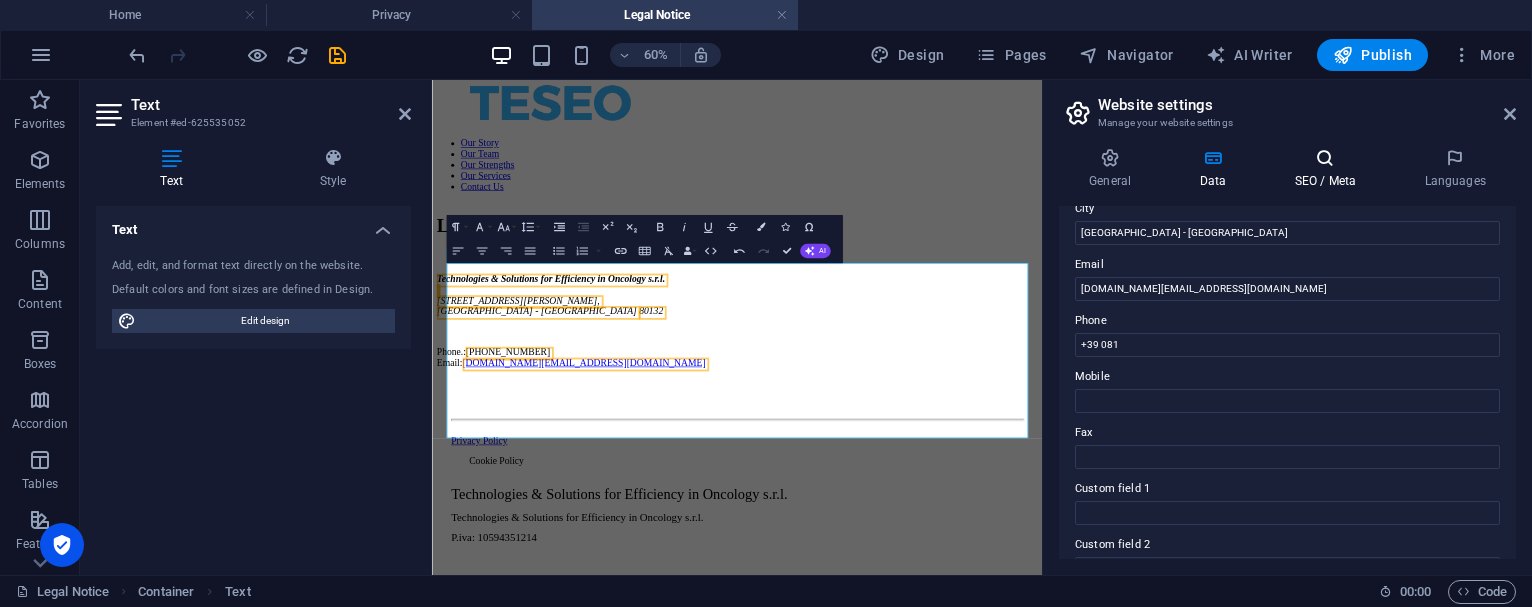 click on "SEO / Meta" at bounding box center [1329, 169] 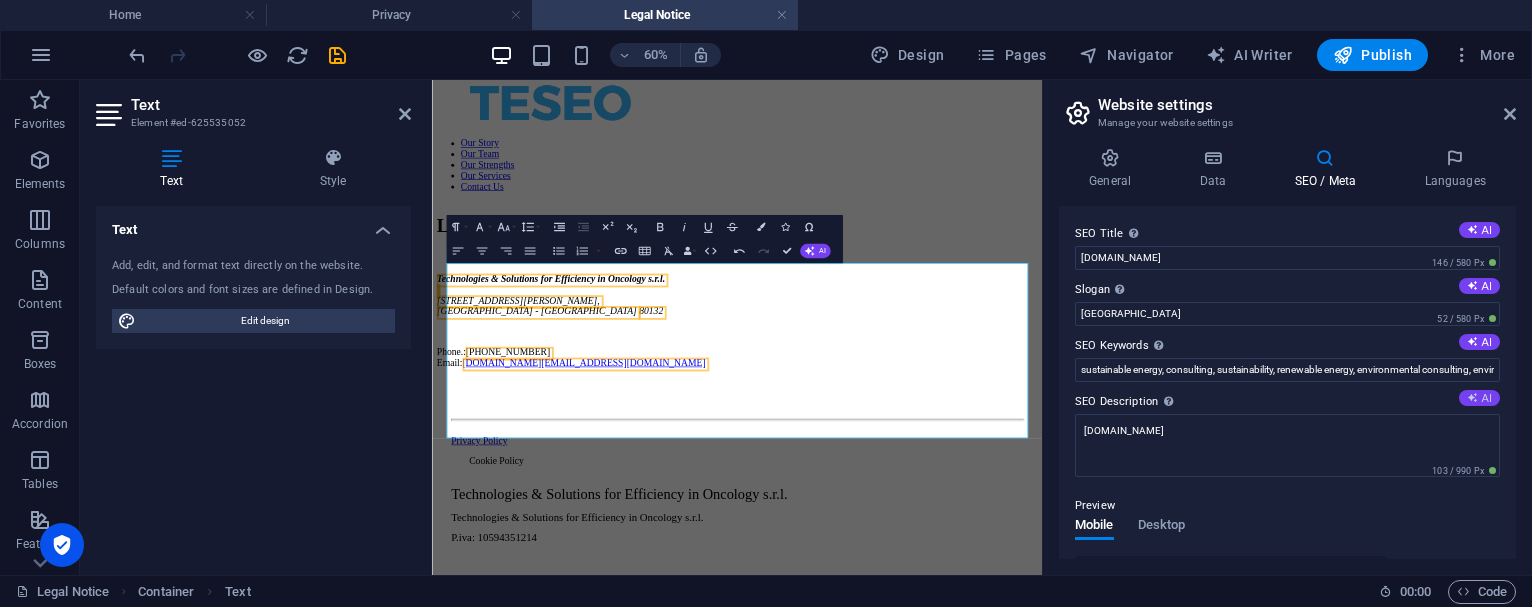click on "AI" at bounding box center (1479, 398) 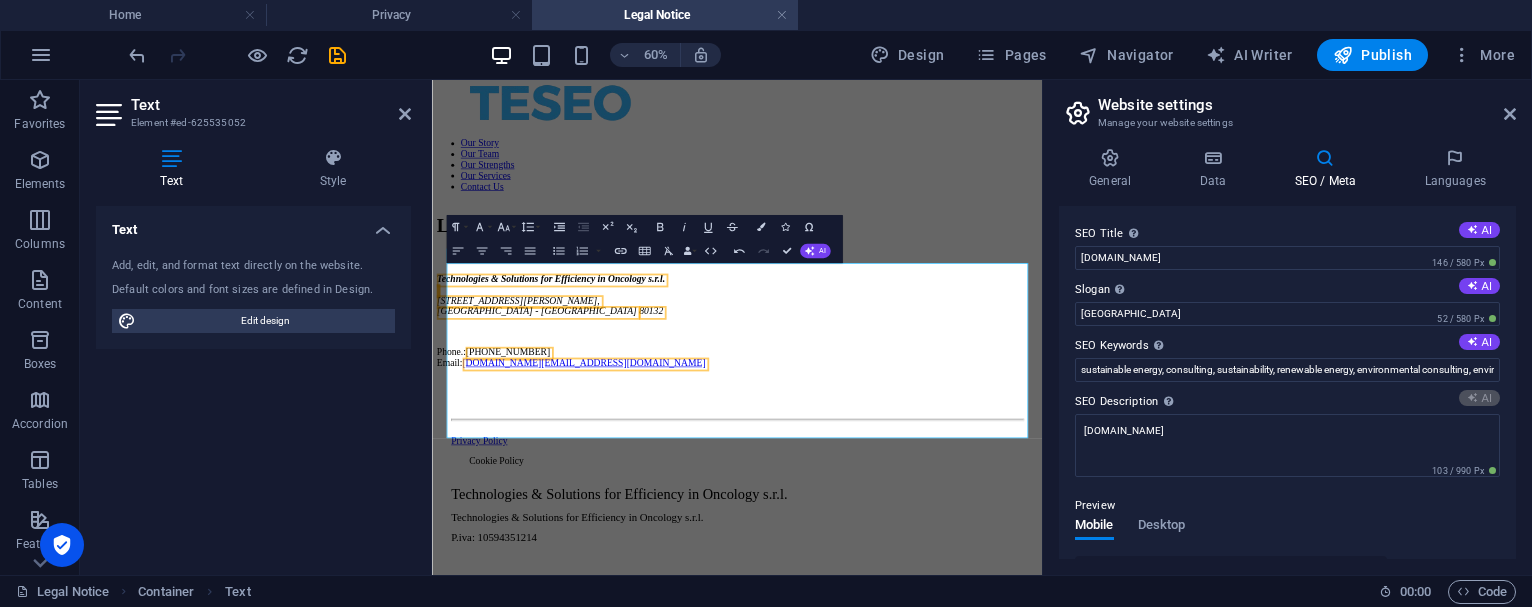 type on "Transform oncology care with [PERSON_NAME] innovative digital solutions, enhancing patient journeys and healthcare efficiency." 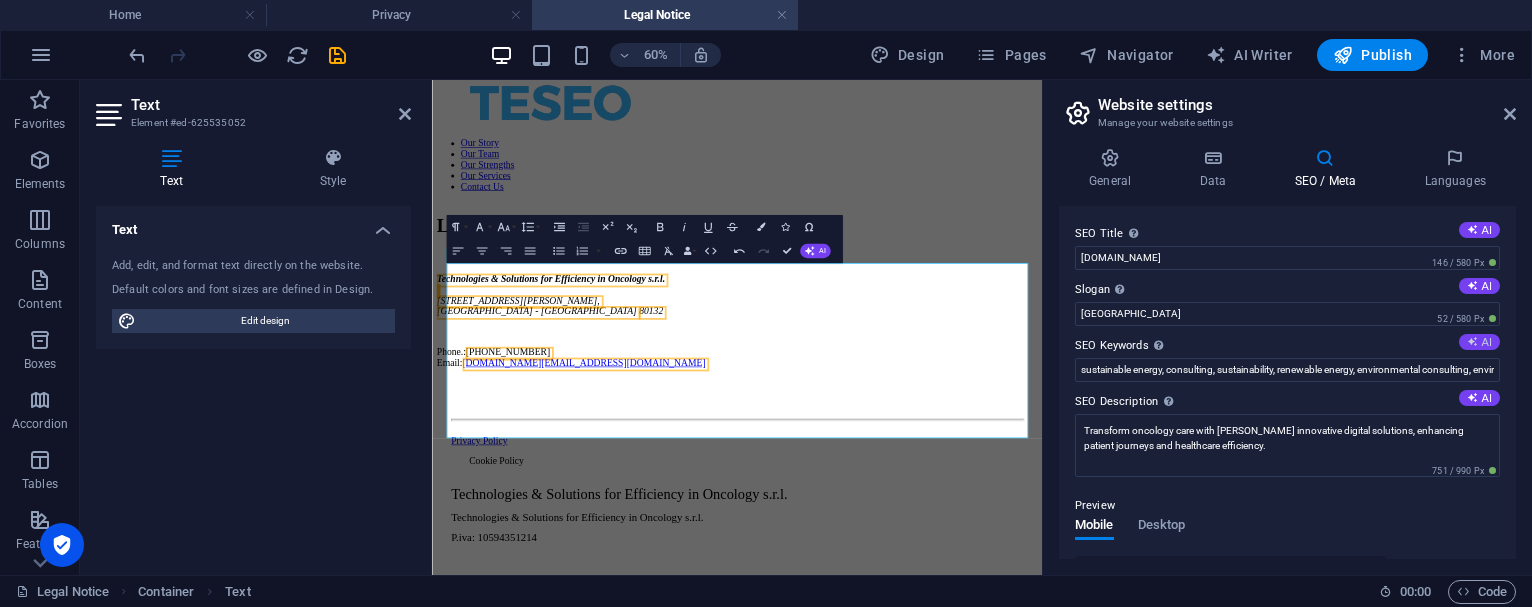 click at bounding box center [1472, 341] 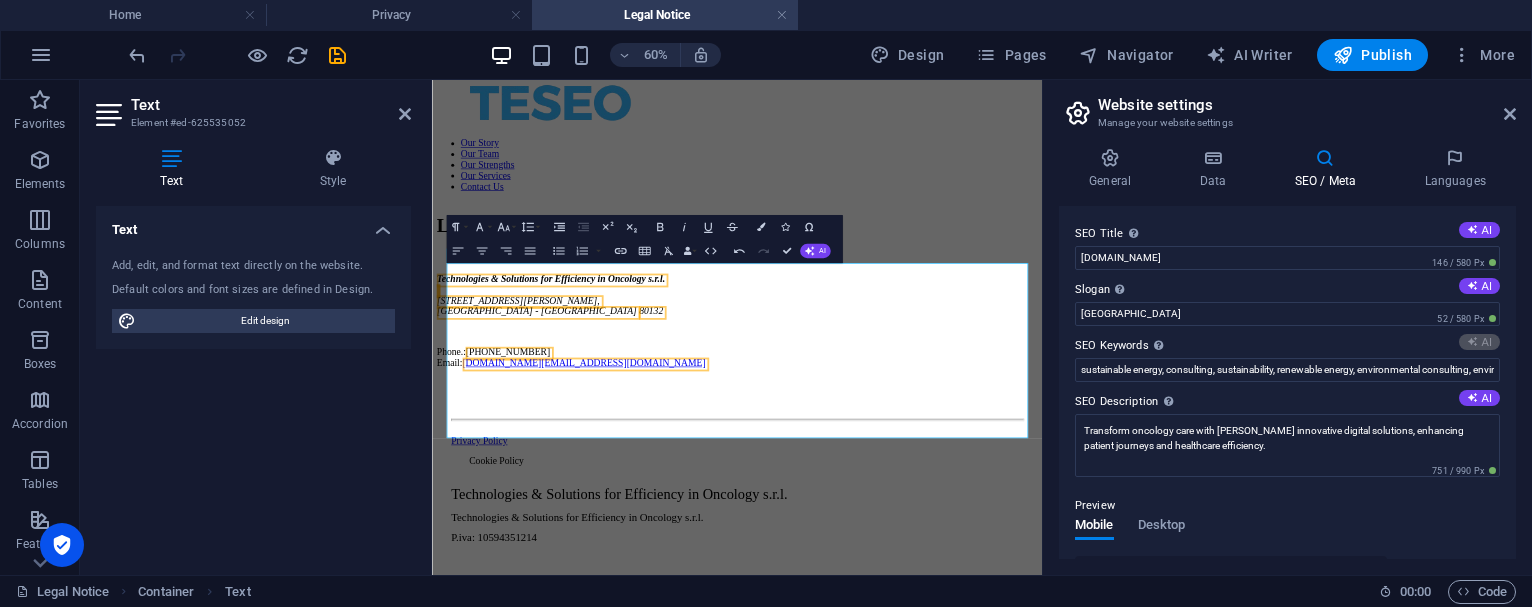 type on "digital solutions oncology, healthcare efficiency, innovative healthcare management, digital transformation in healthcare, oncology patient journey, strategic consulting healthcare" 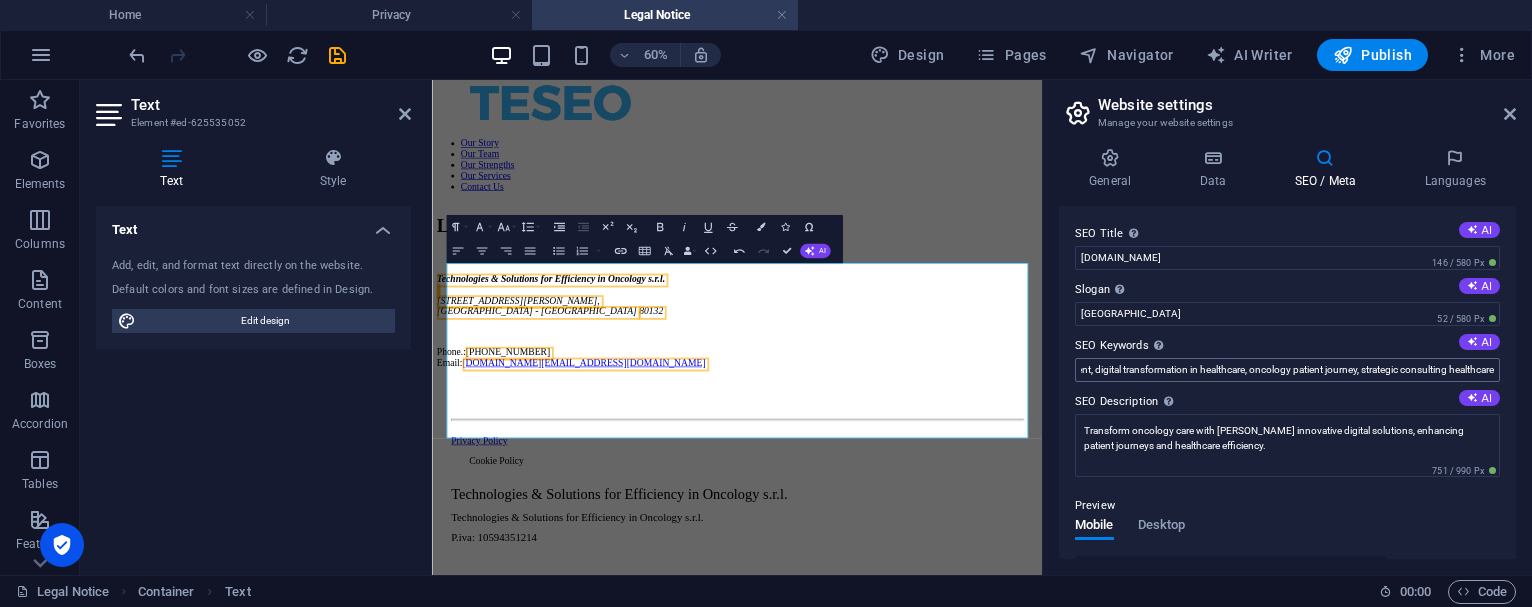scroll, scrollTop: 0, scrollLeft: 374, axis: horizontal 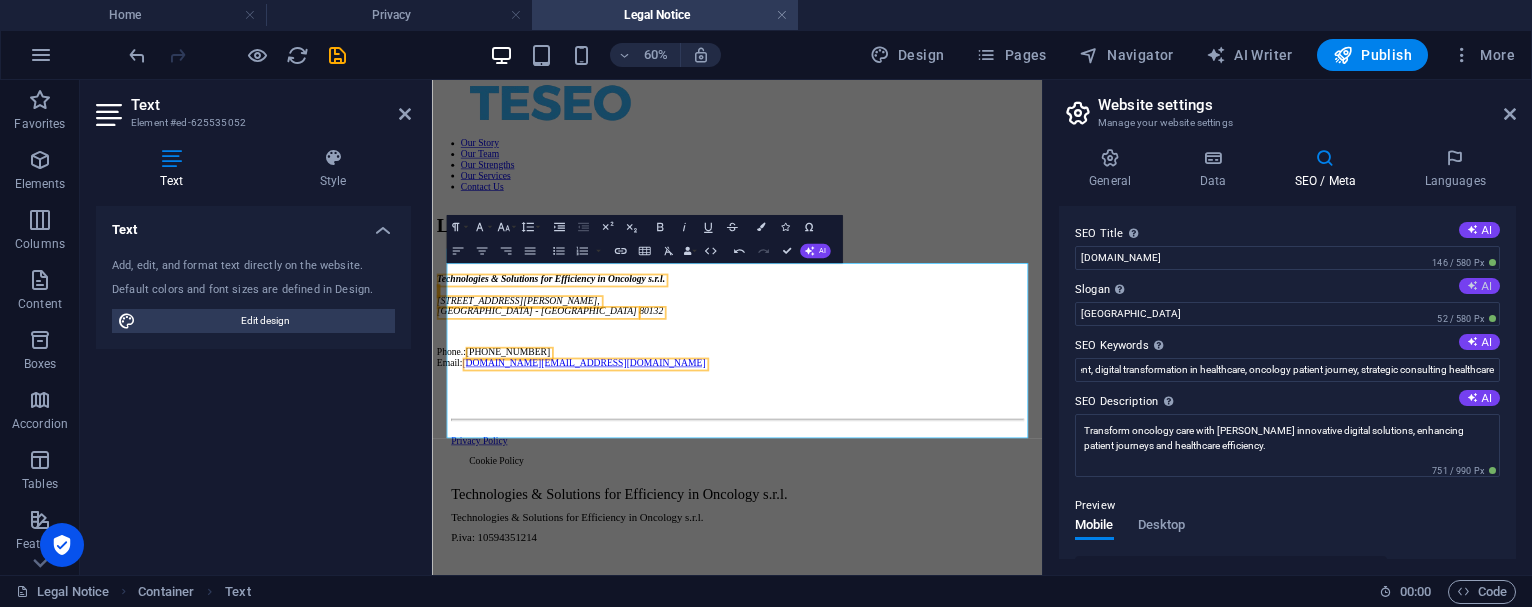 click on "AI" at bounding box center [1479, 286] 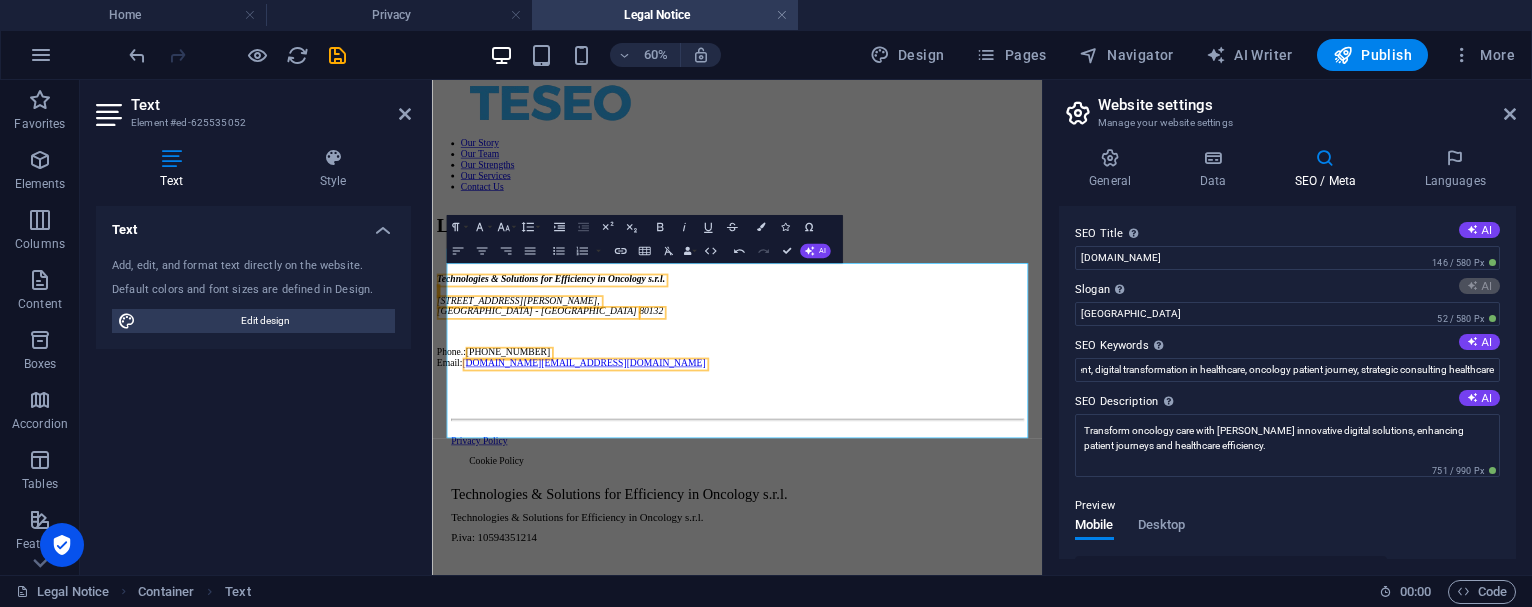 type on "Empowering Oncology Through Digital Innovation" 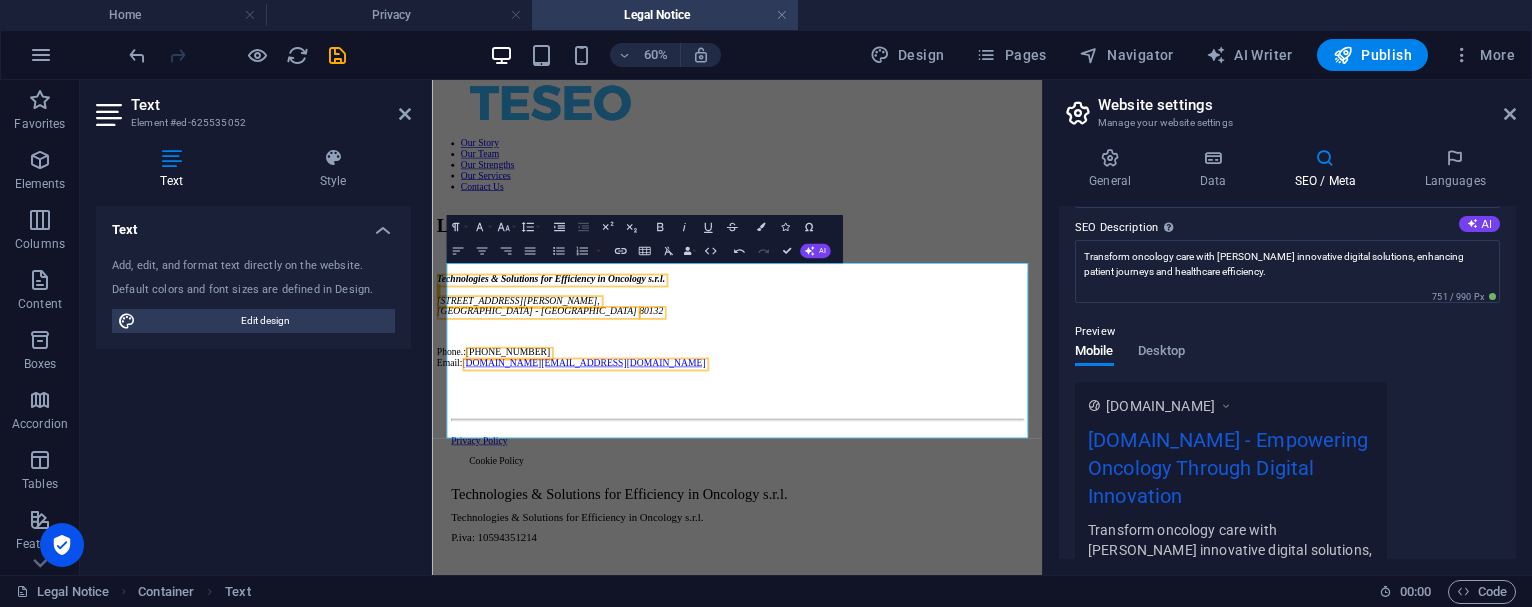 scroll, scrollTop: 0, scrollLeft: 0, axis: both 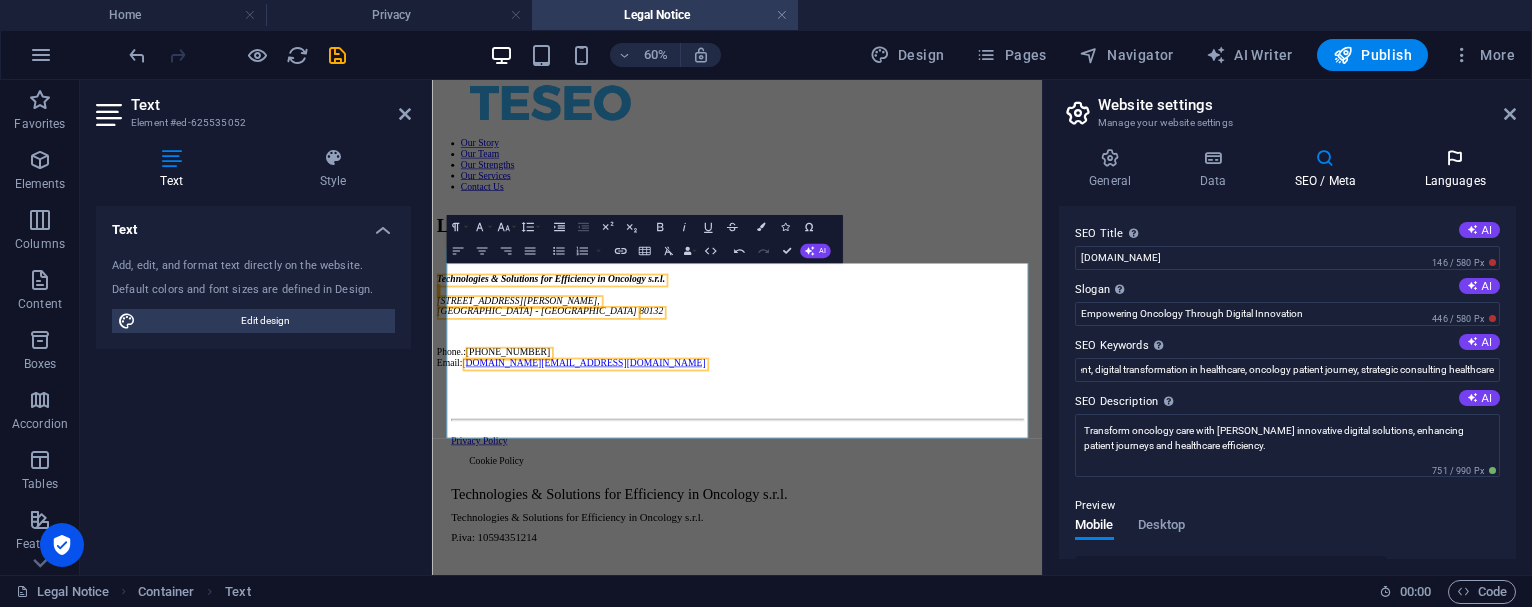 click at bounding box center (1455, 158) 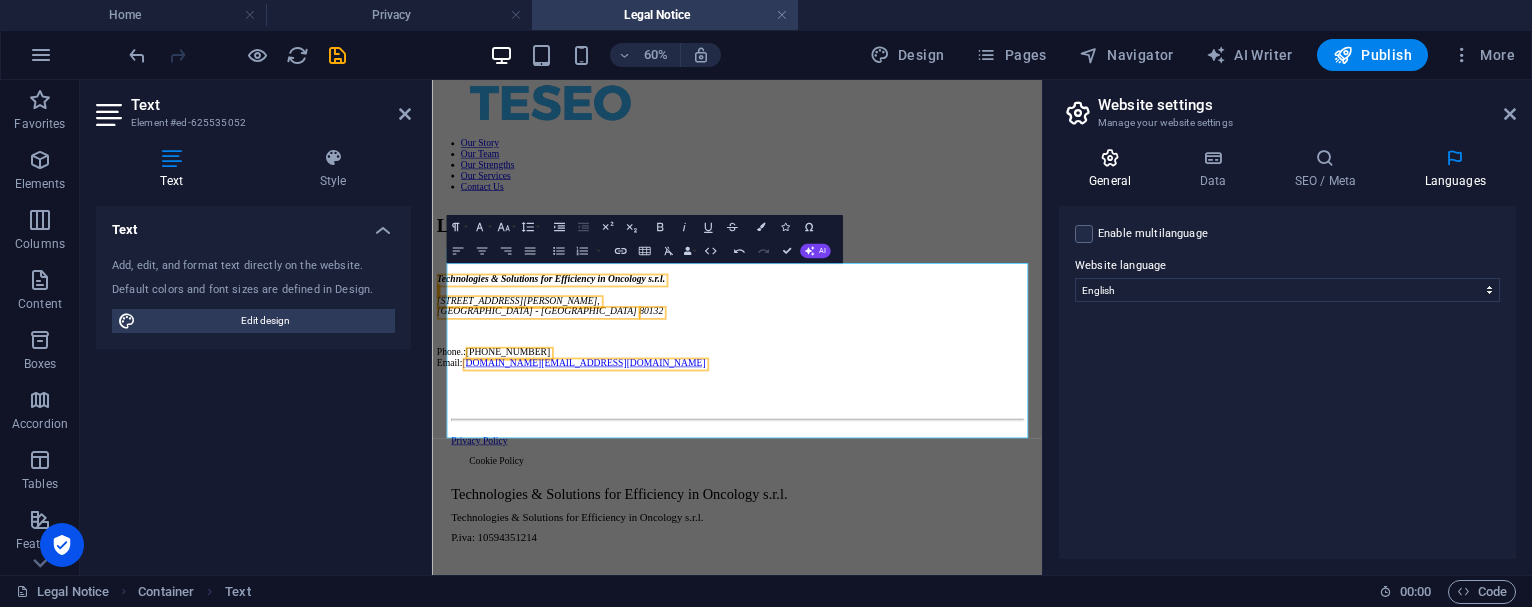 click on "General" at bounding box center [1114, 169] 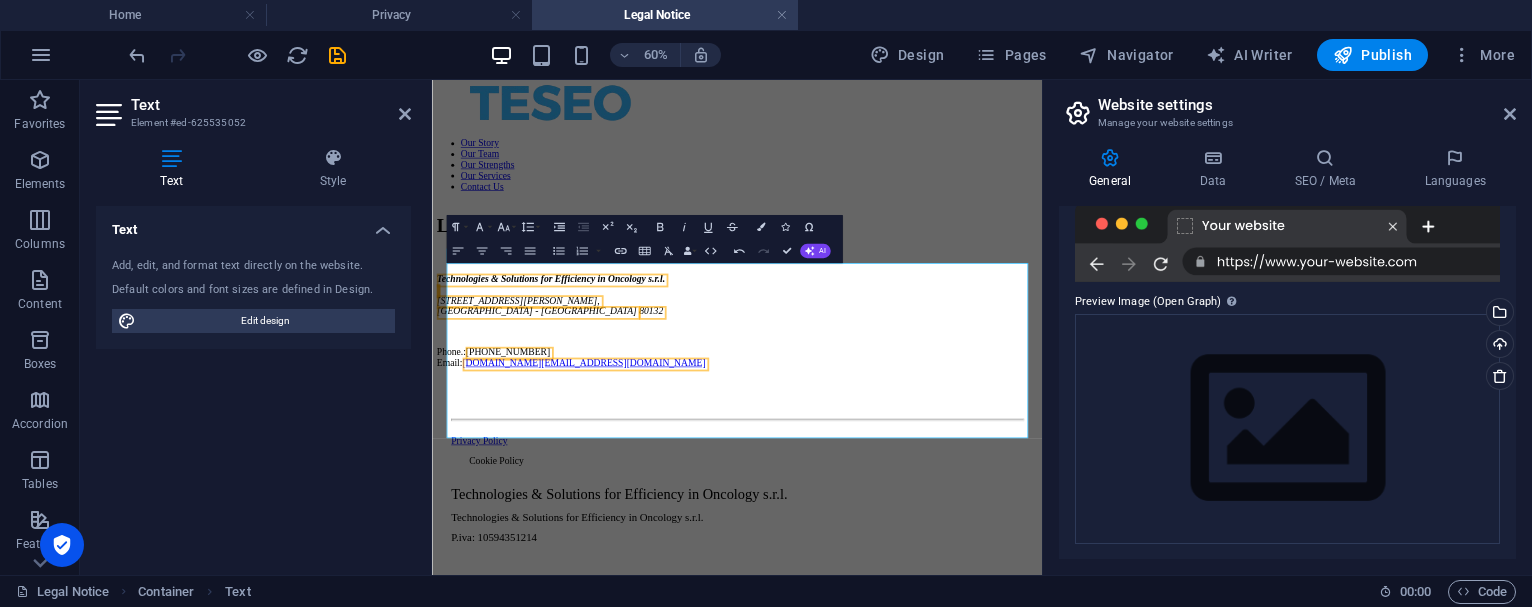 scroll, scrollTop: 0, scrollLeft: 0, axis: both 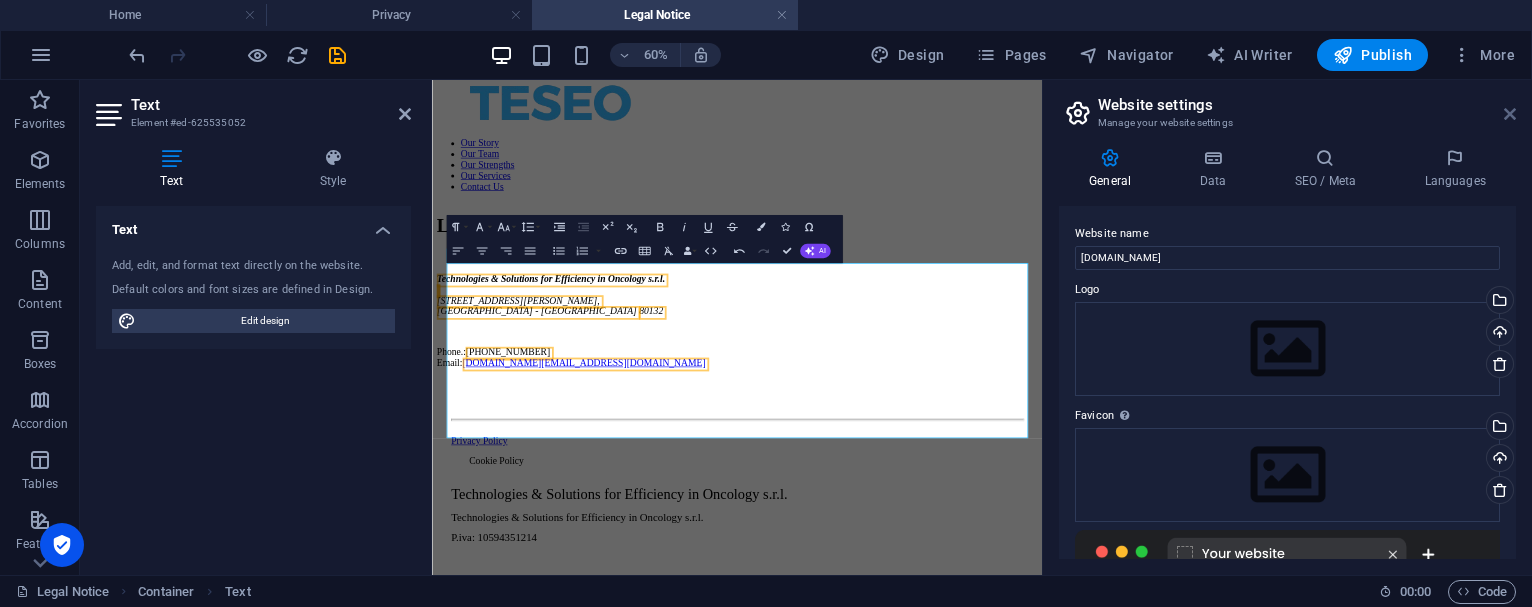 click at bounding box center (1510, 114) 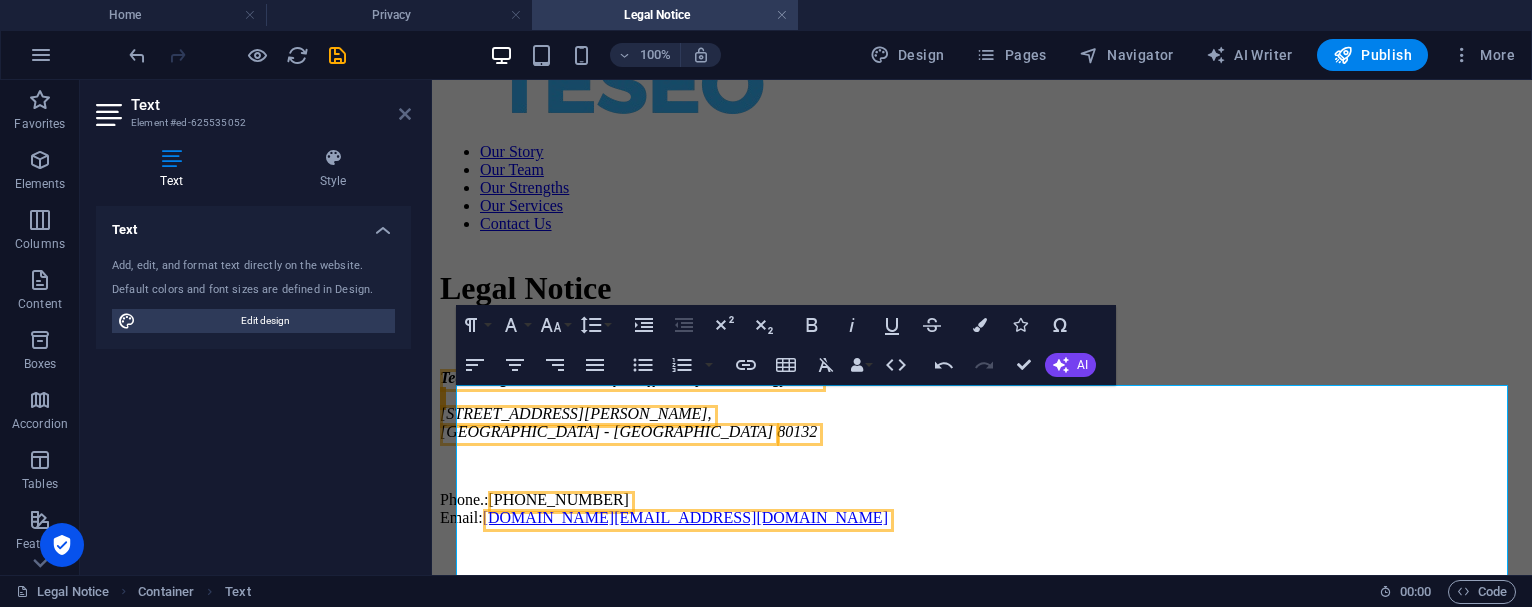 click at bounding box center [405, 114] 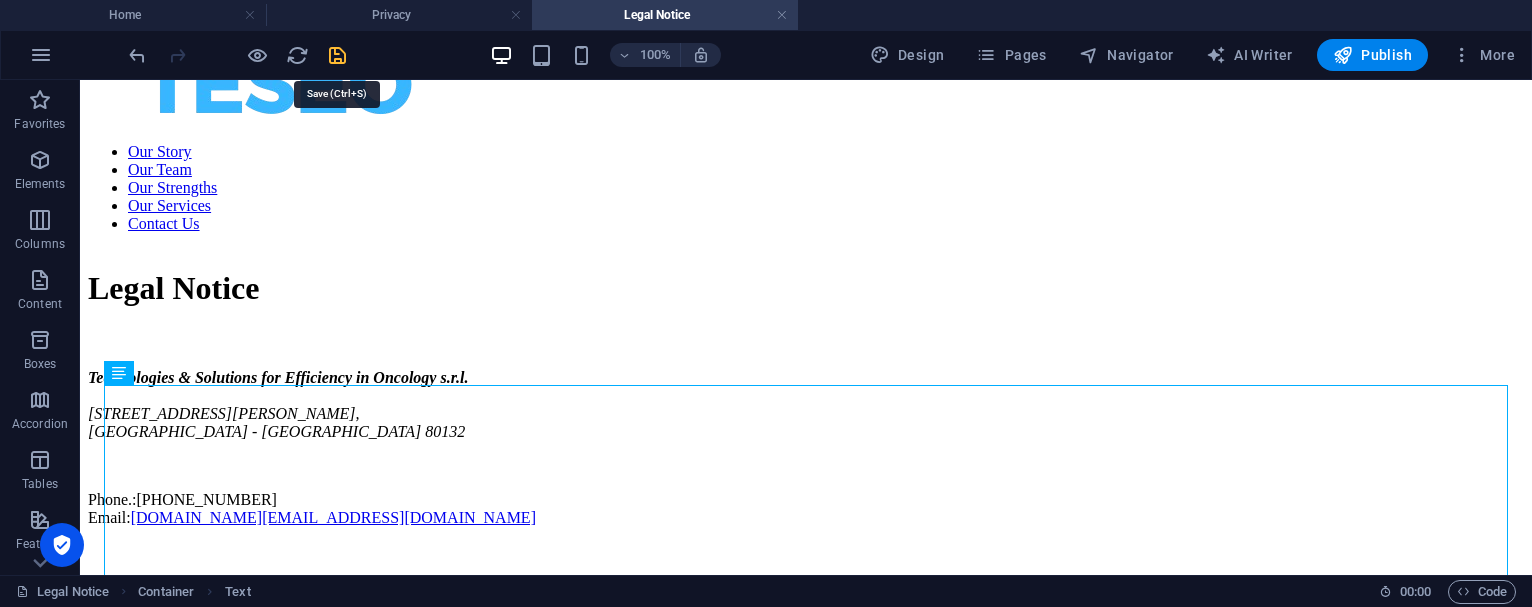 click at bounding box center (337, 55) 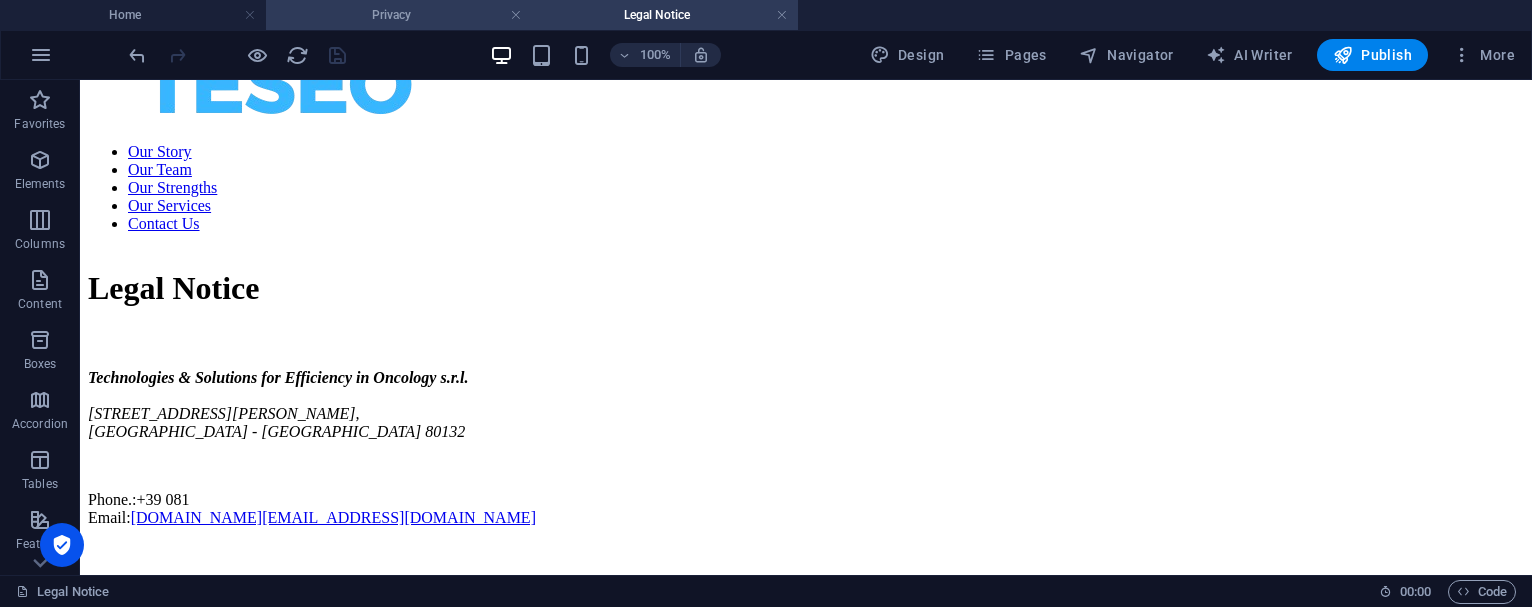 click on "Privacy" at bounding box center [399, 15] 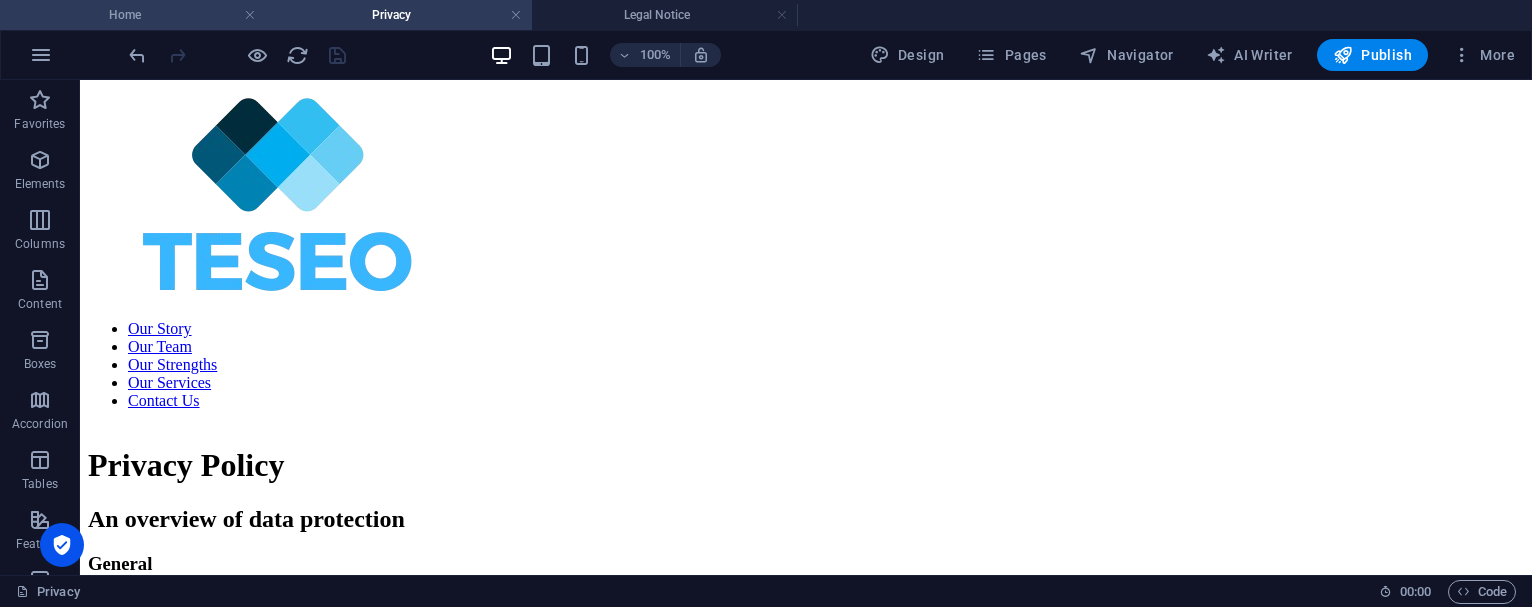 click on "Home" at bounding box center (133, 15) 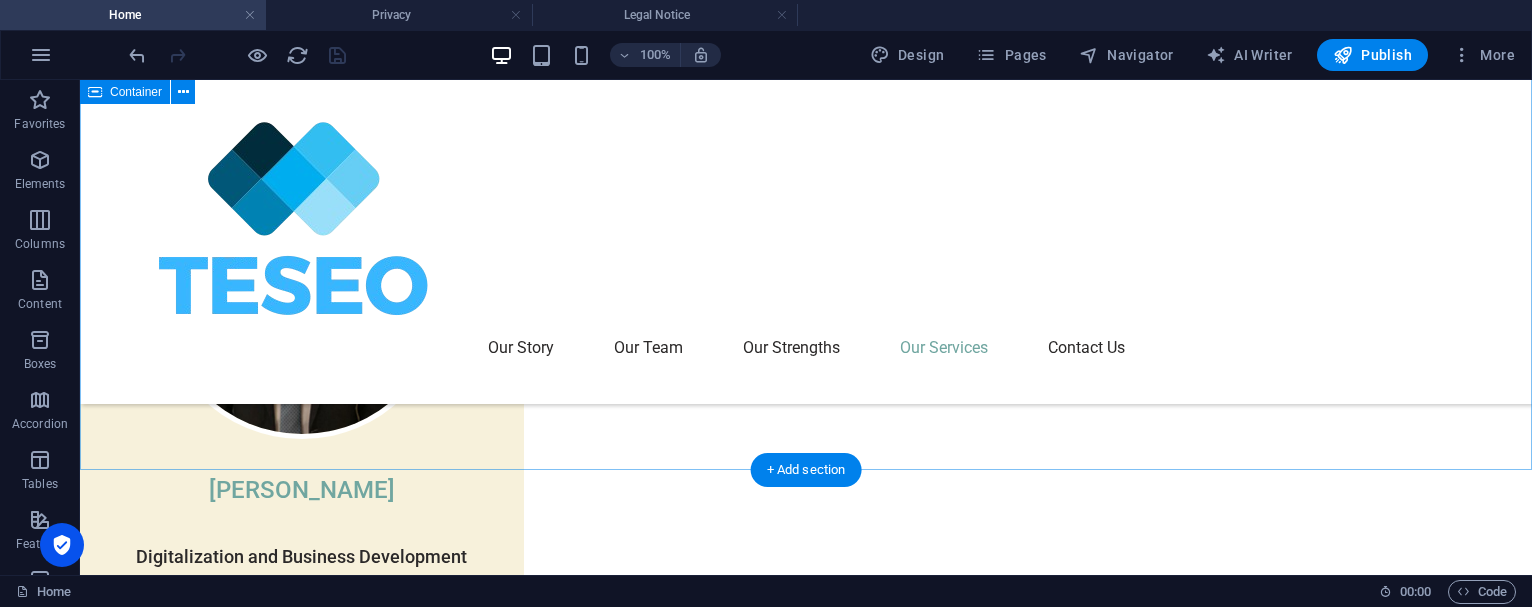 scroll, scrollTop: 6115, scrollLeft: 0, axis: vertical 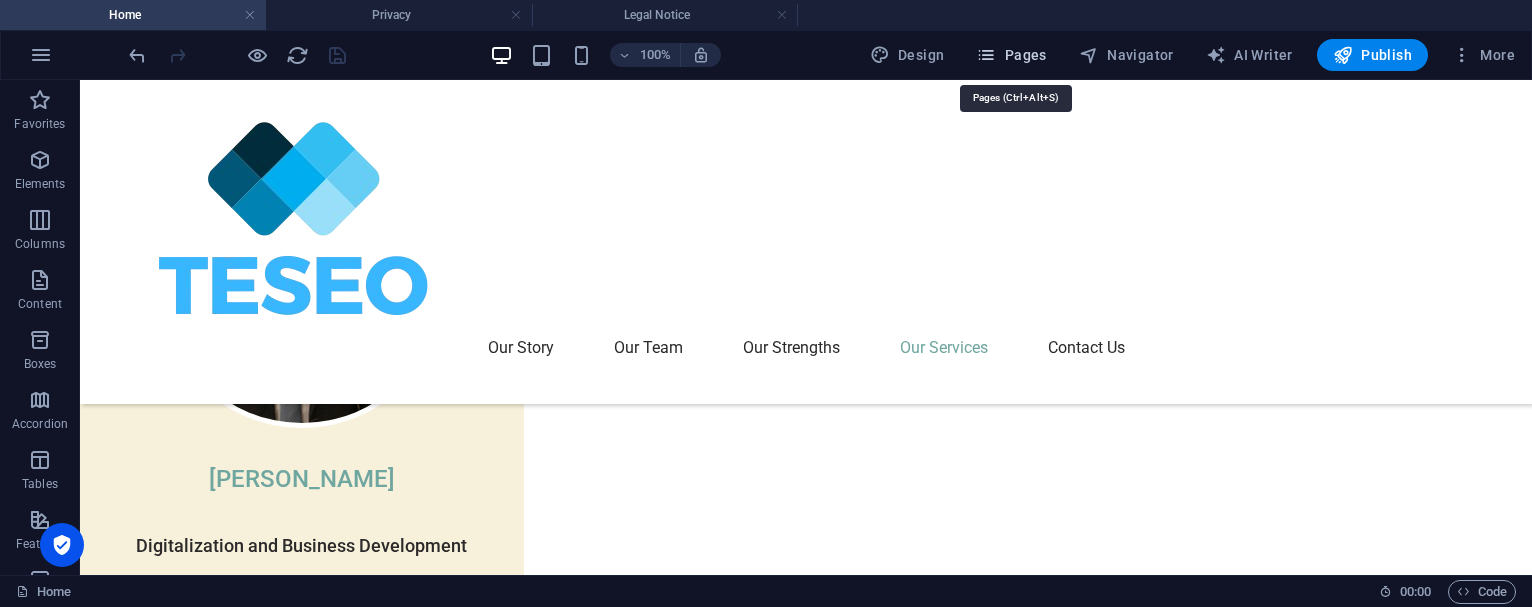 click on "Pages" at bounding box center (1011, 55) 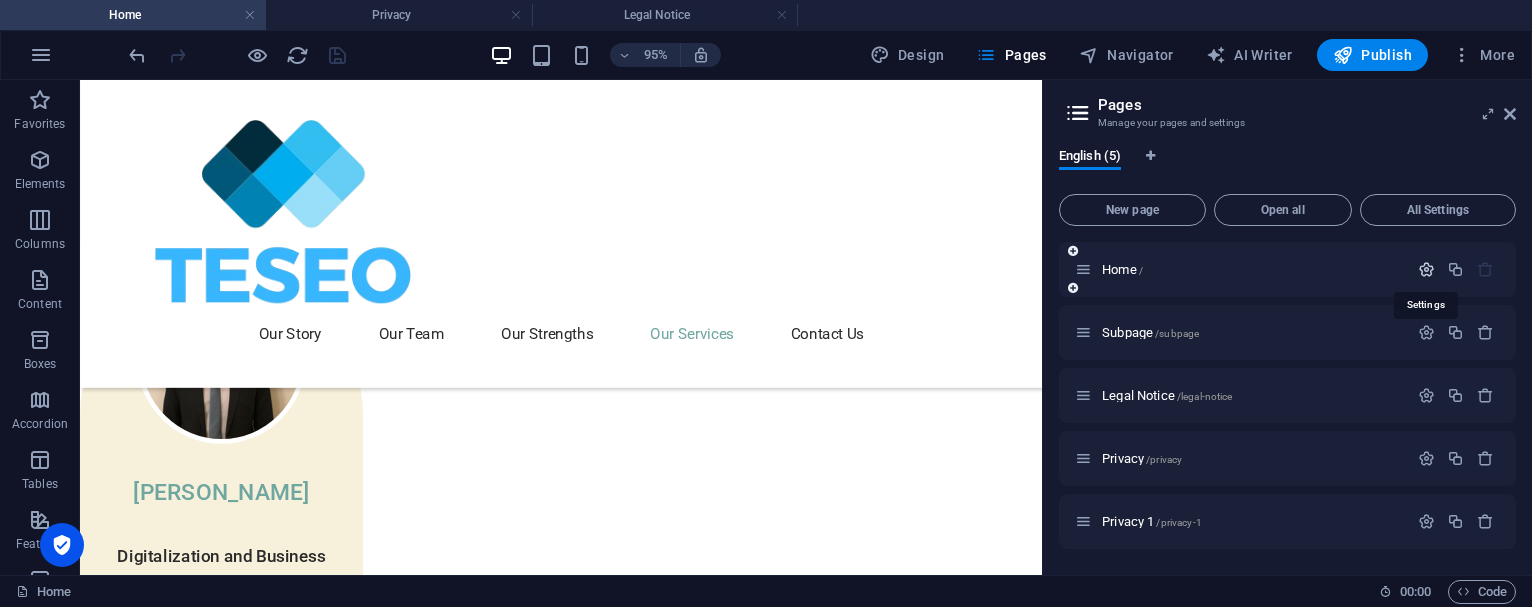 click at bounding box center [1426, 269] 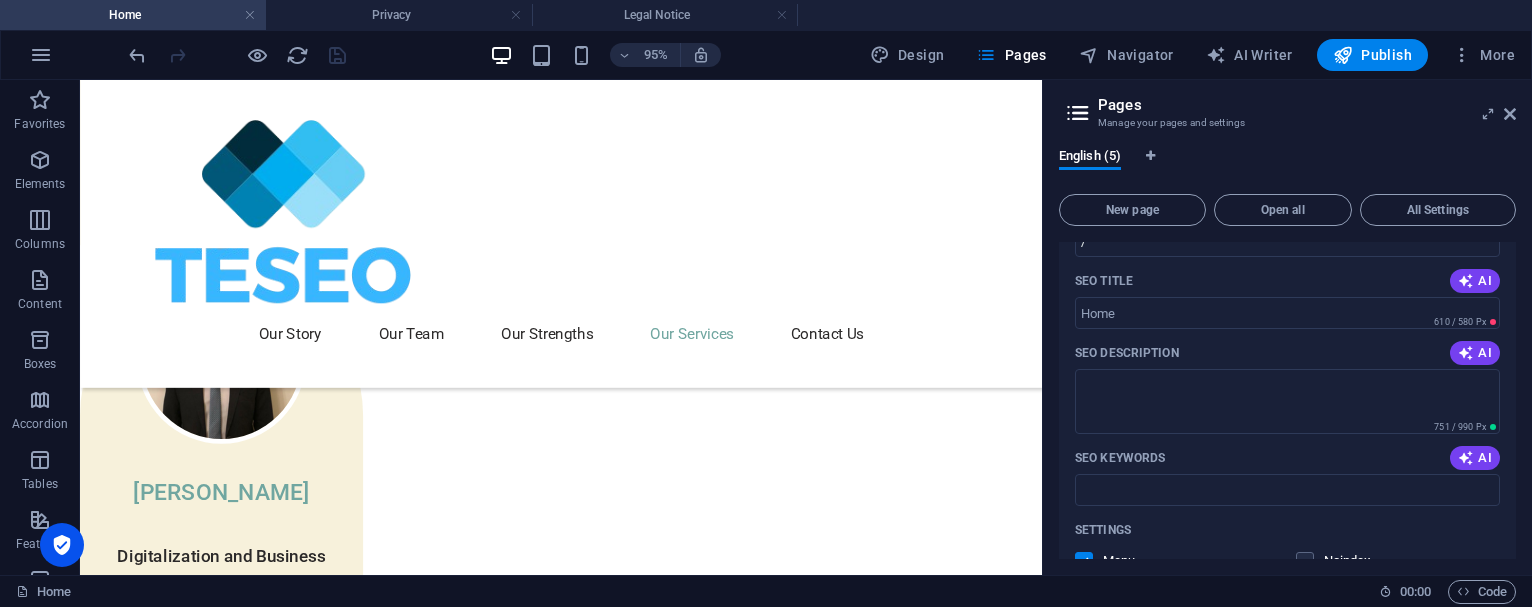 scroll, scrollTop: 178, scrollLeft: 0, axis: vertical 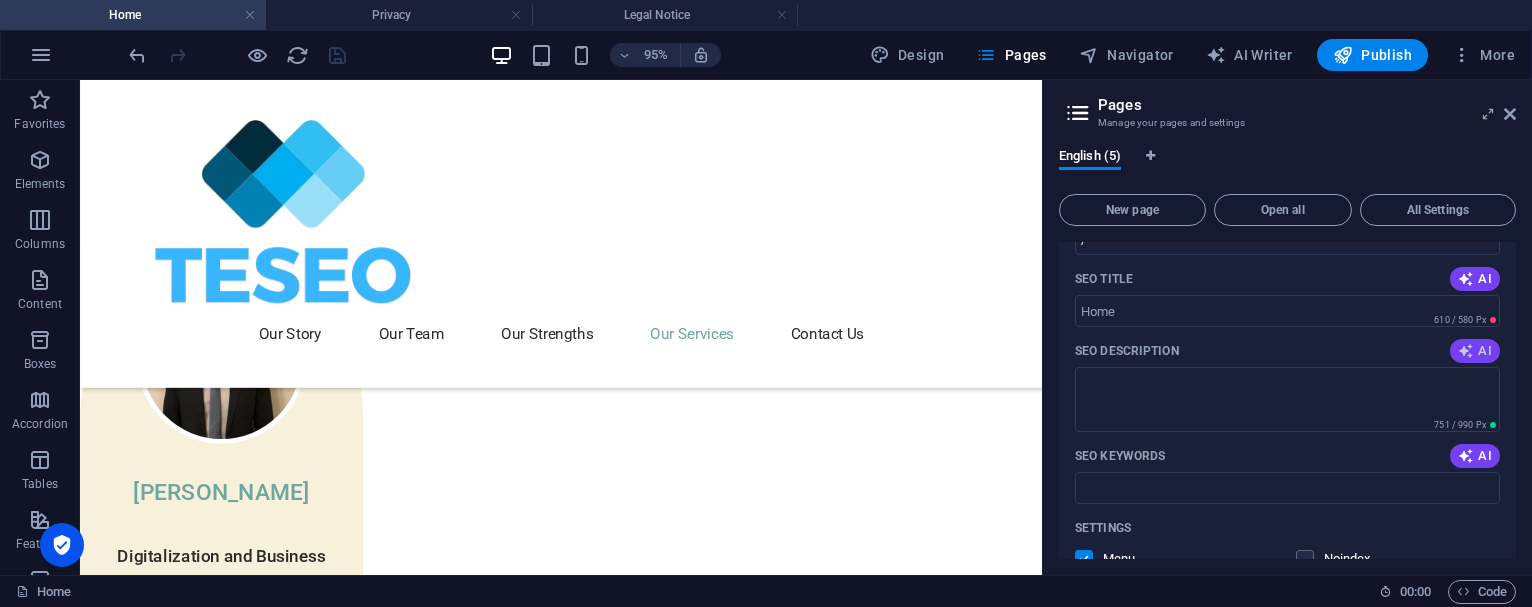 click on "AI" at bounding box center [1475, 351] 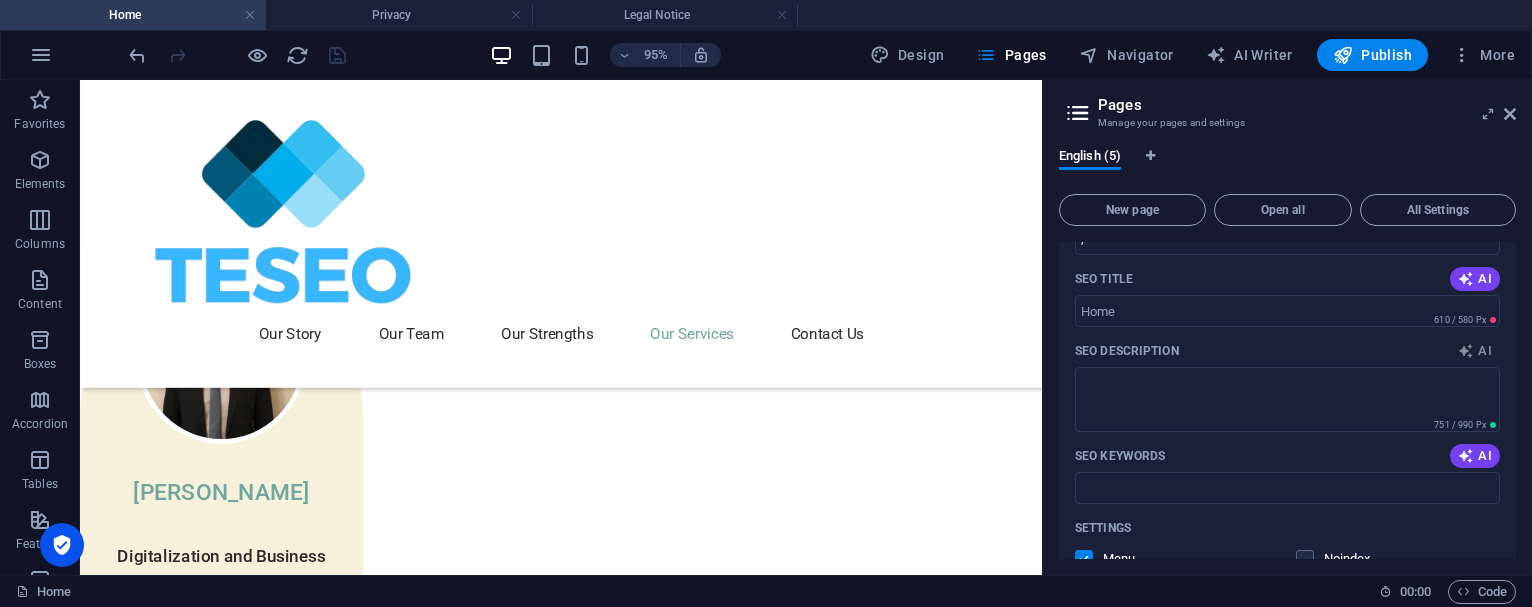 type on "Discover Teseos innovative digital solutions for enhancing efficiency in oncology, improving patient experiences and healthcare management." 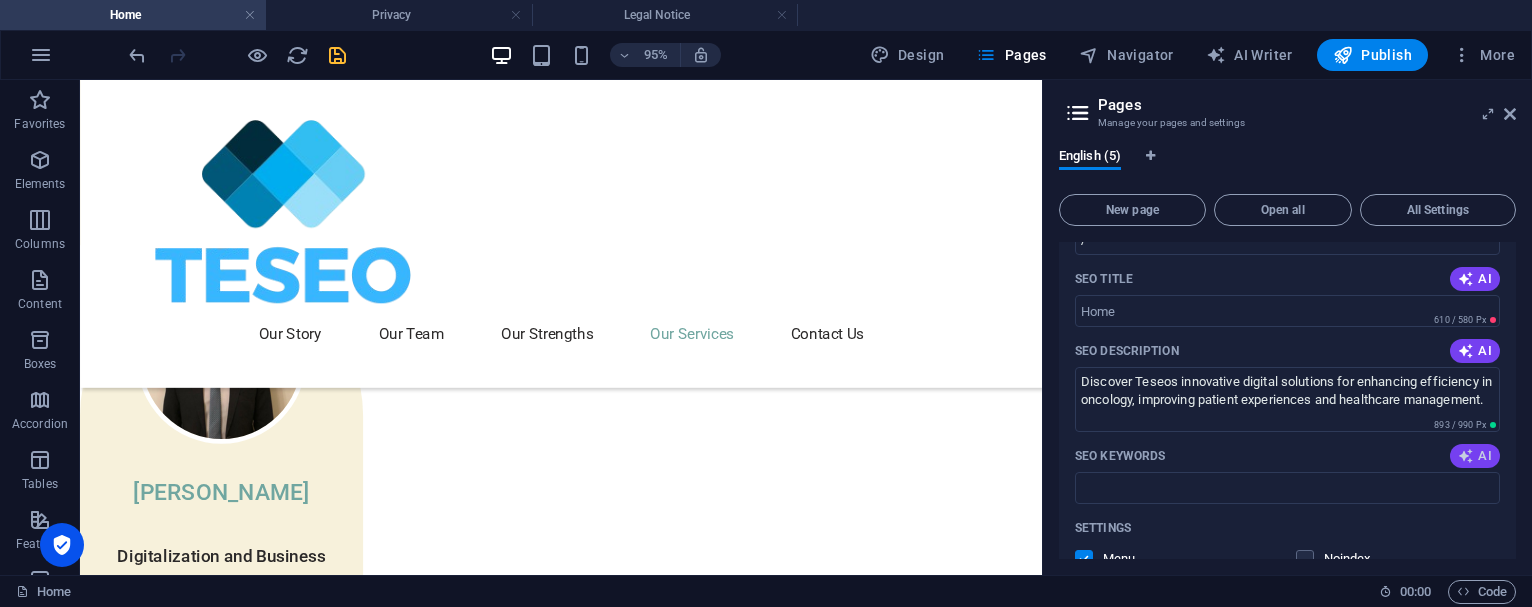 click at bounding box center (1466, 456) 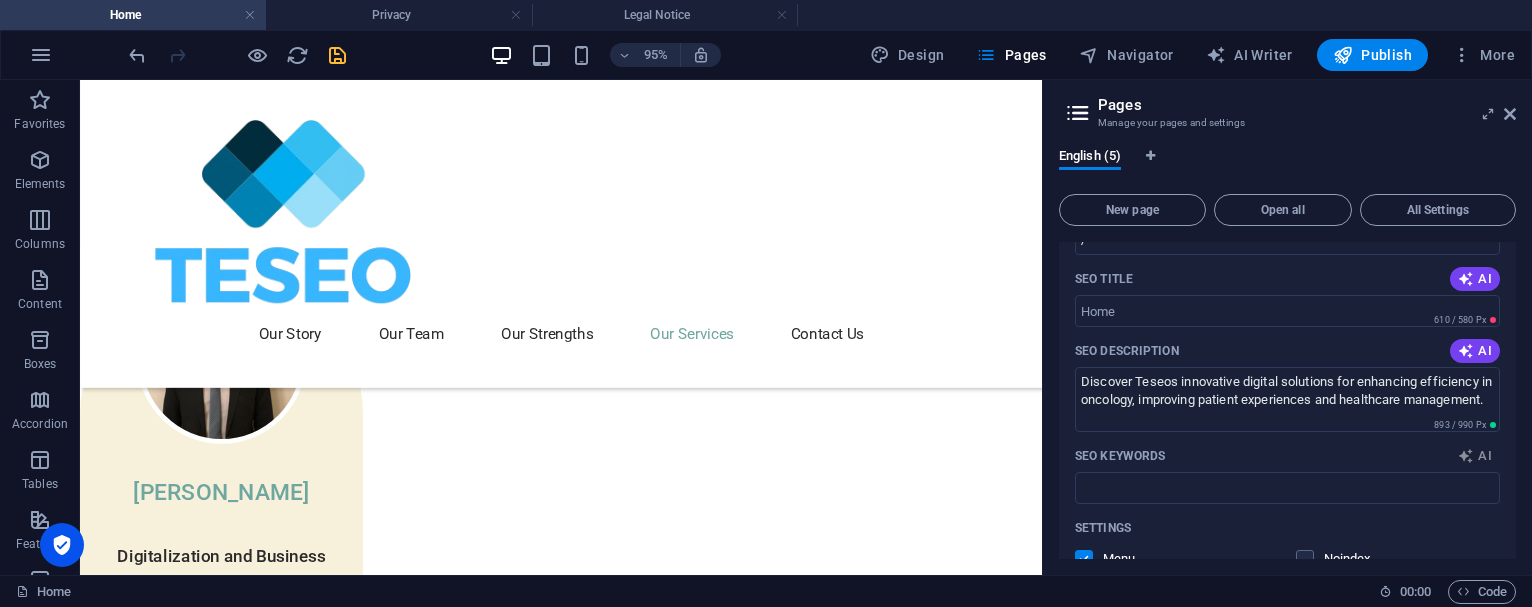 type on "digital solutions oncology, healthcare innovation, efficiency in patient journey, digital transformation healthcare, strategic technological consulting, entrepreneurial support healthcare" 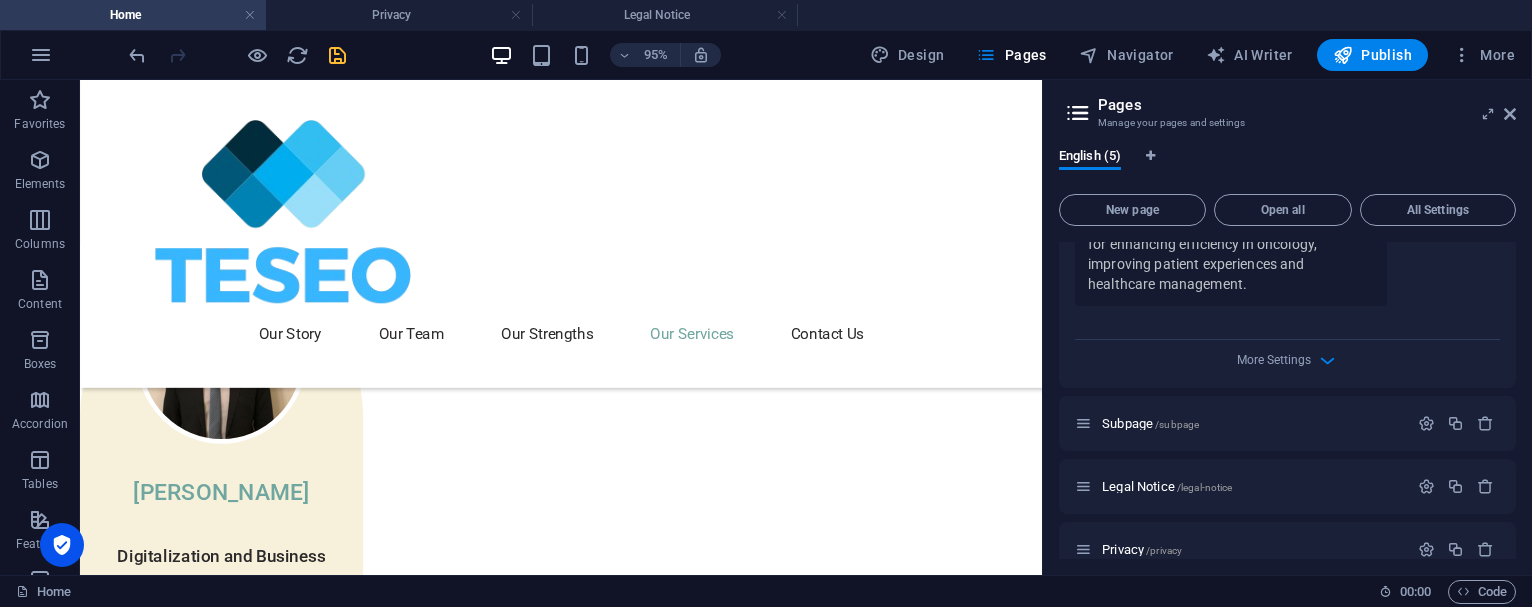 scroll, scrollTop: 795, scrollLeft: 0, axis: vertical 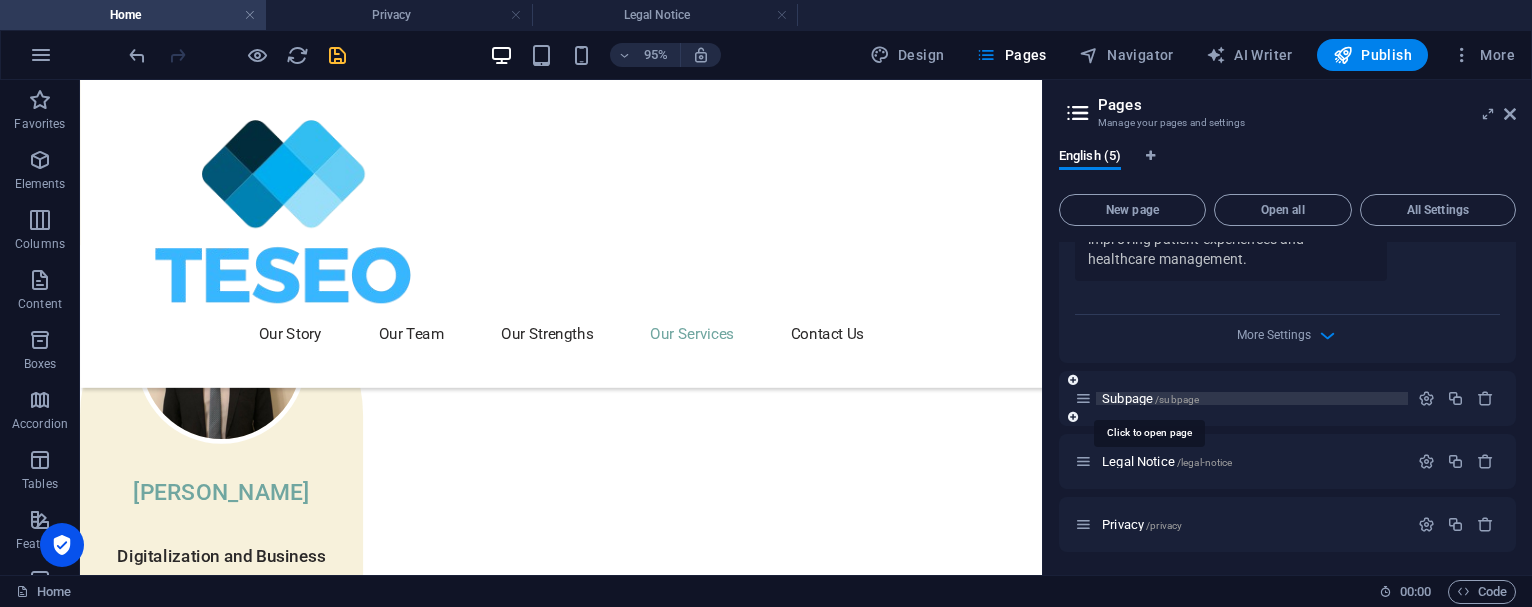 click on "/subpage" at bounding box center (1177, 399) 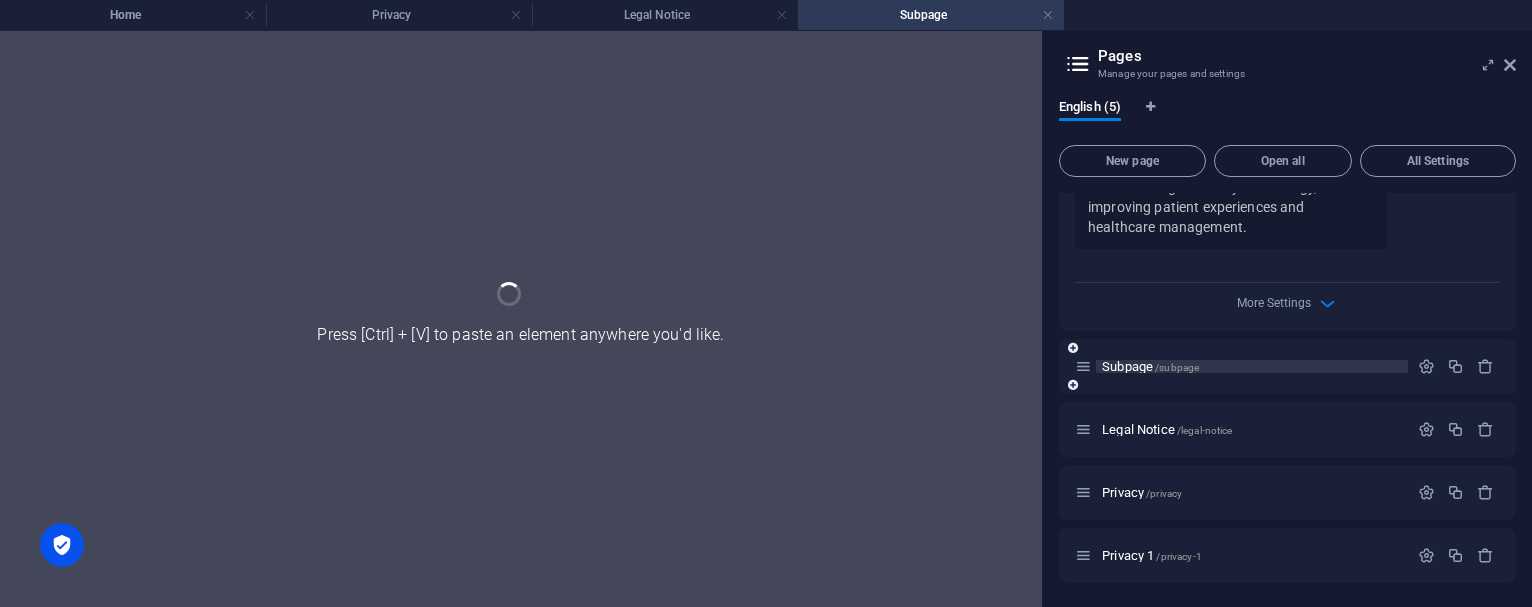 scroll, scrollTop: 778, scrollLeft: 0, axis: vertical 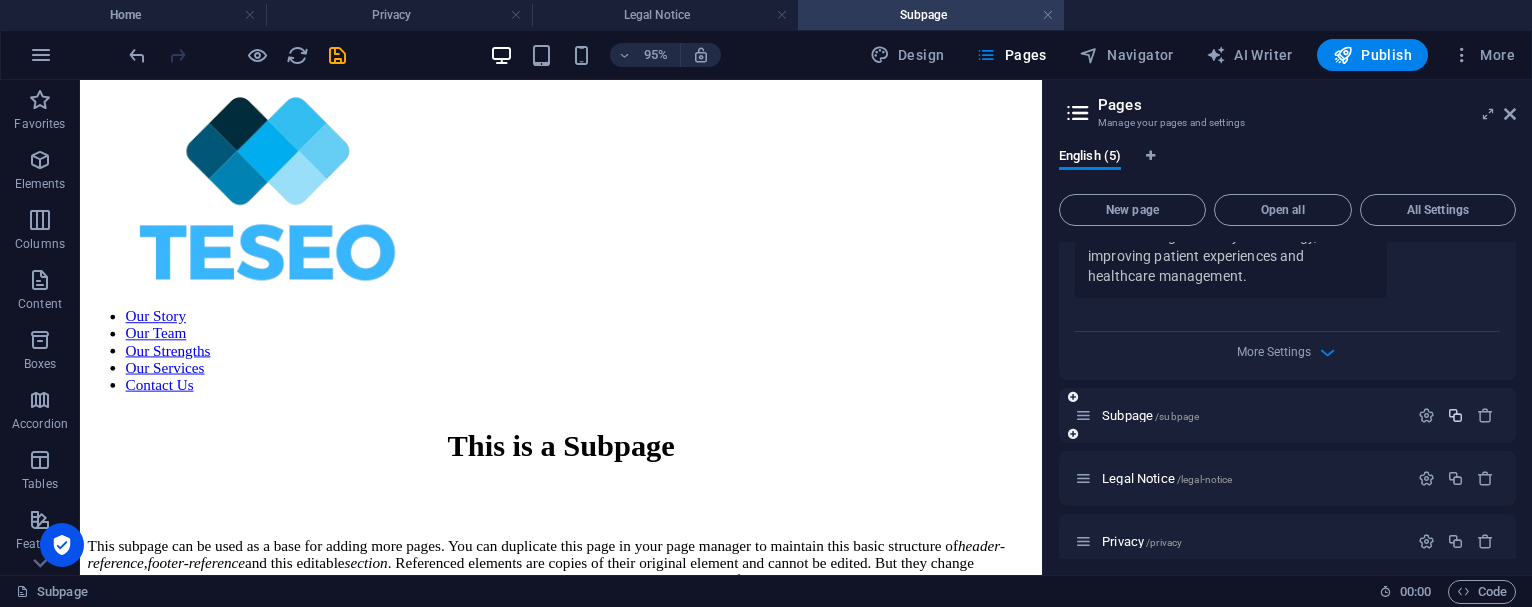 click at bounding box center [1455, 415] 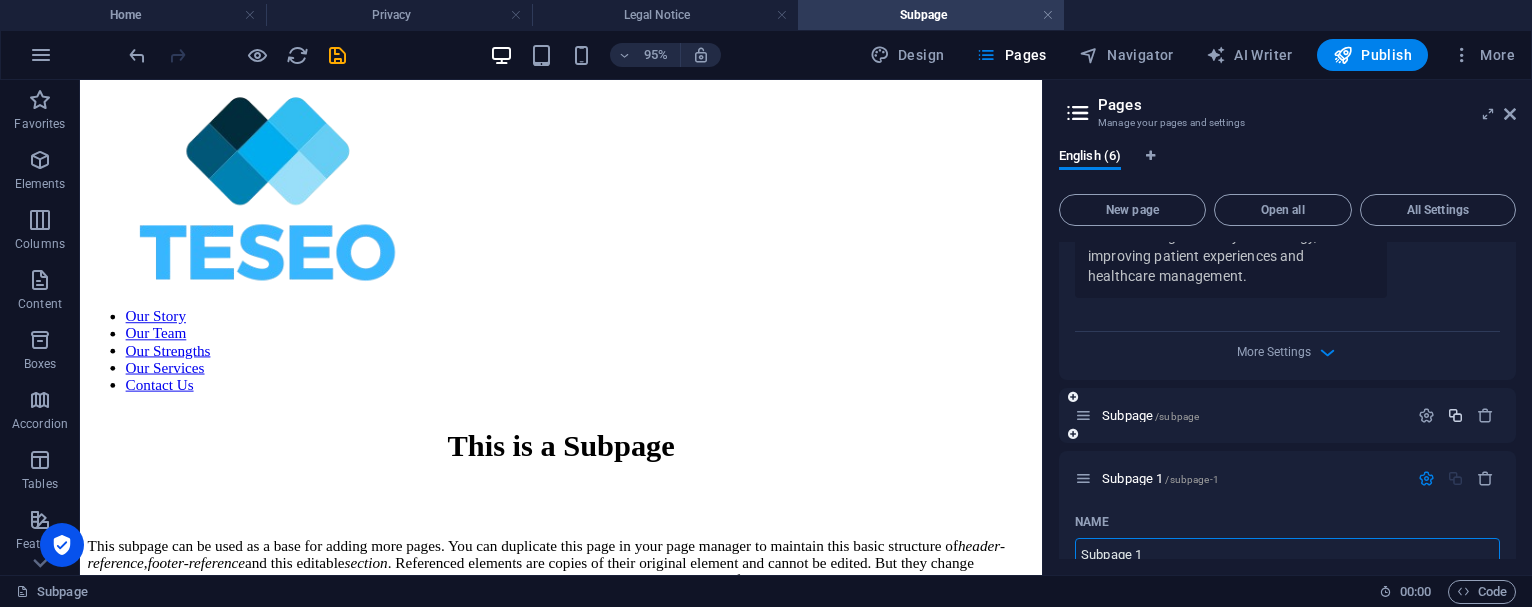 scroll, scrollTop: 789, scrollLeft: 0, axis: vertical 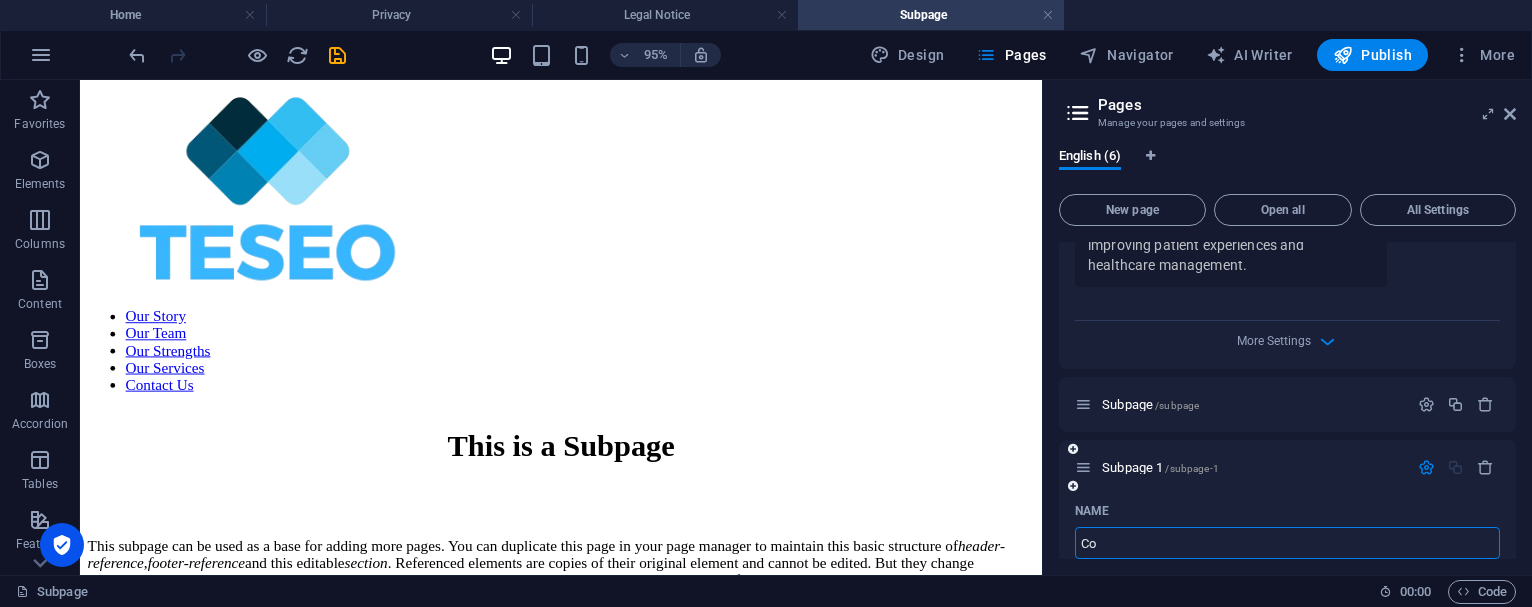 type on "Coo" 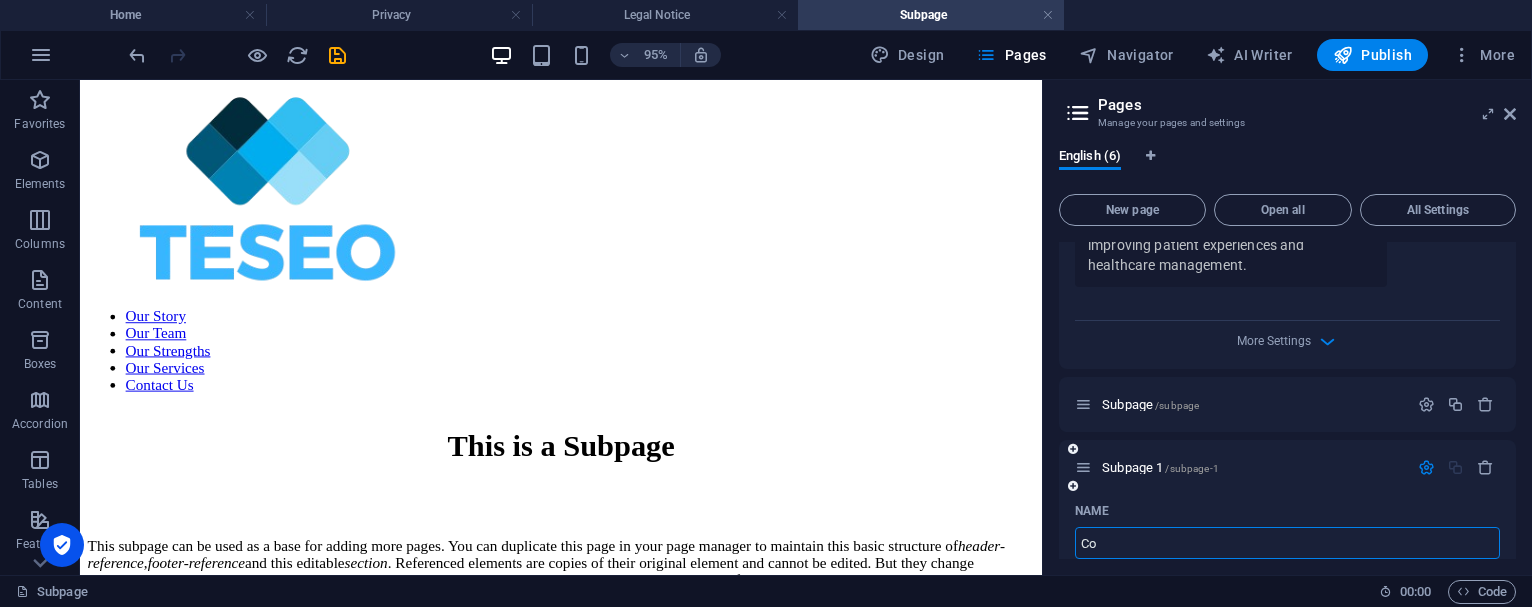 type on "/co" 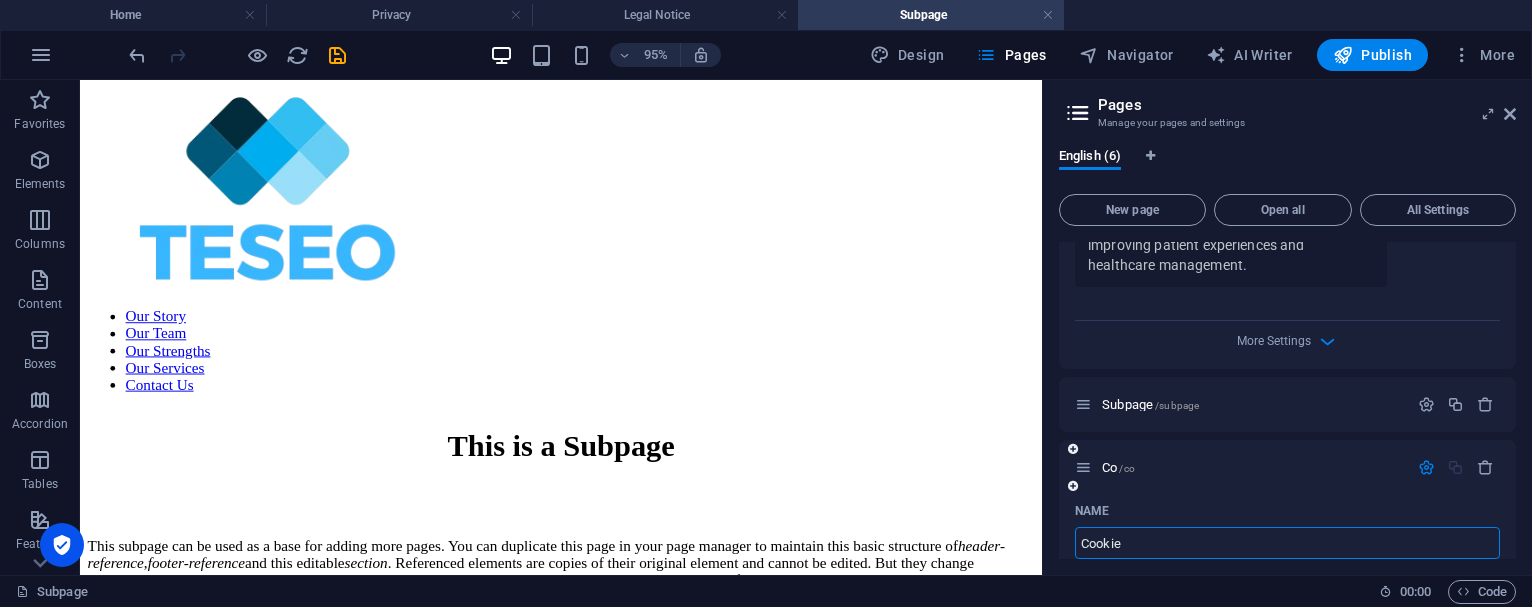 type on "Cookie" 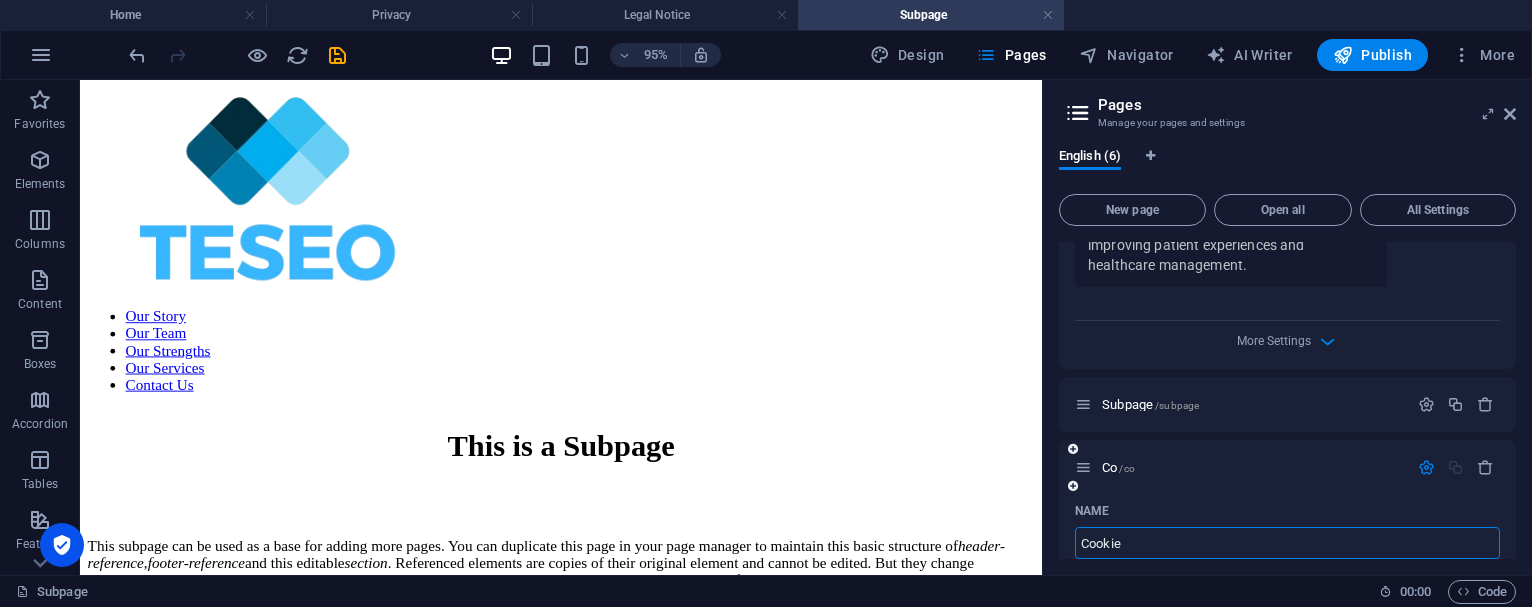 type on "/cookie" 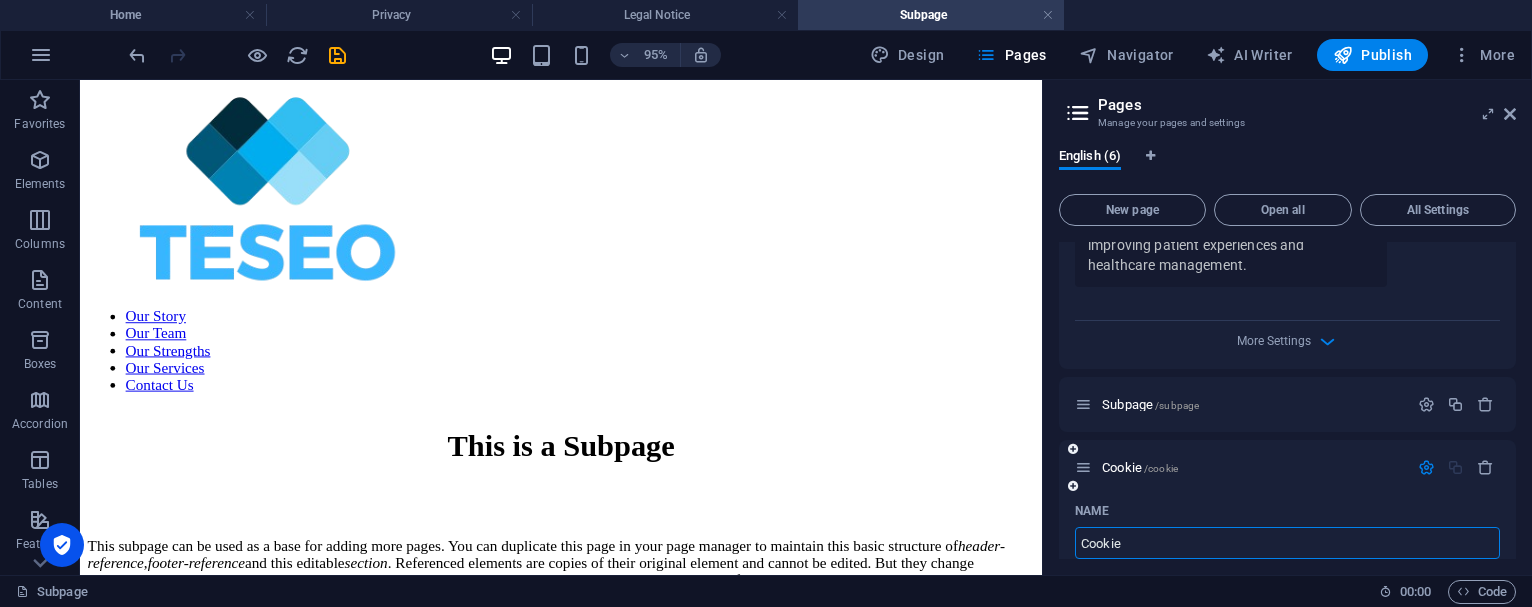 type on "Cookie" 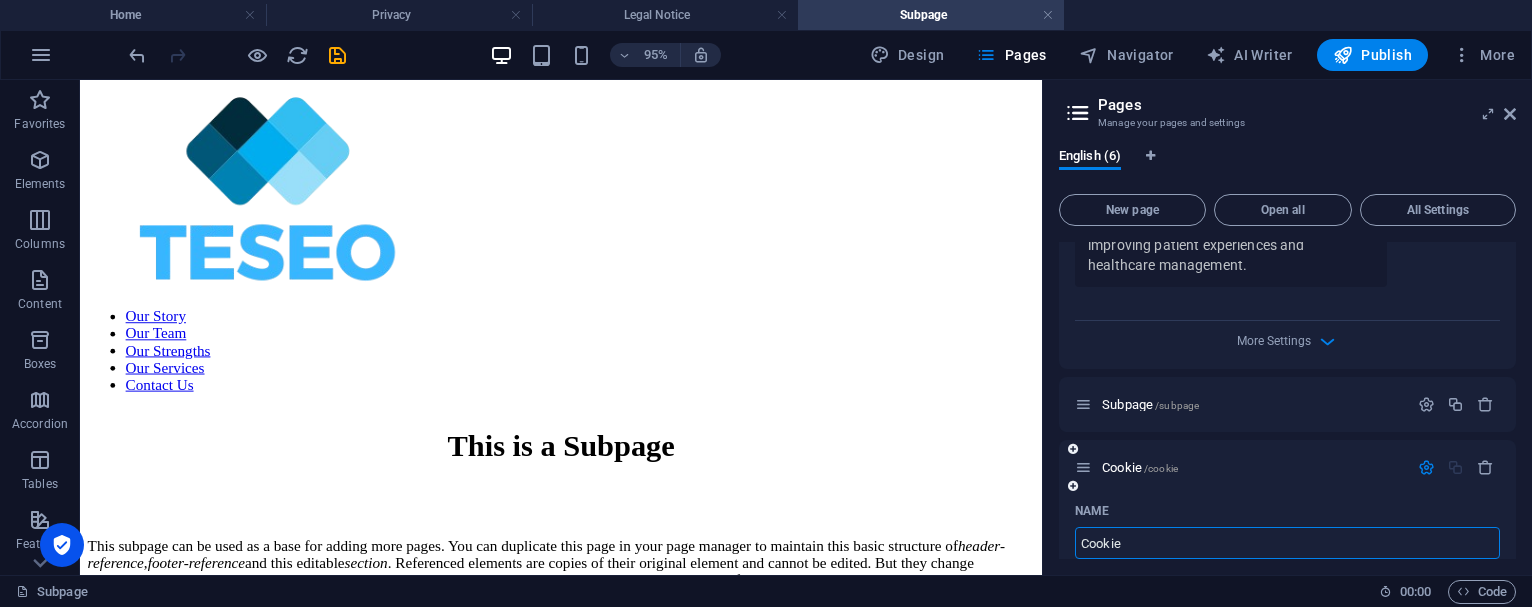 type on "Cookie" 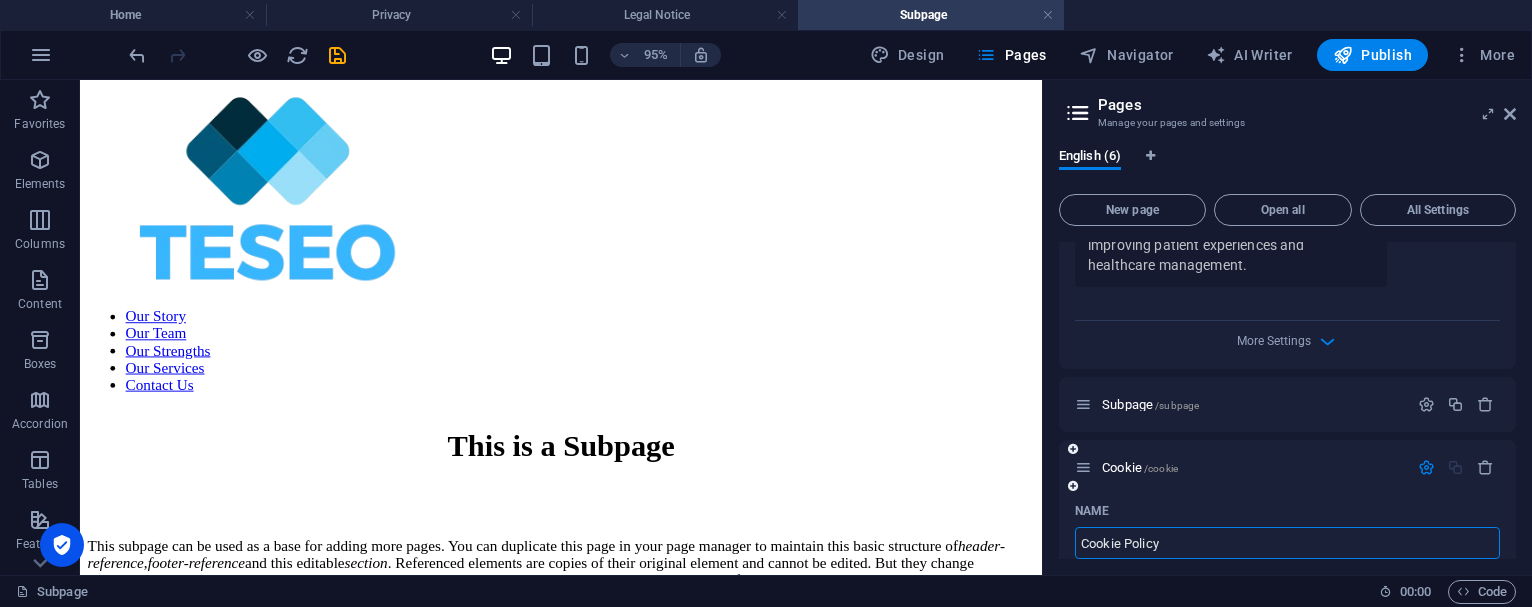 type on "Cookie Policy" 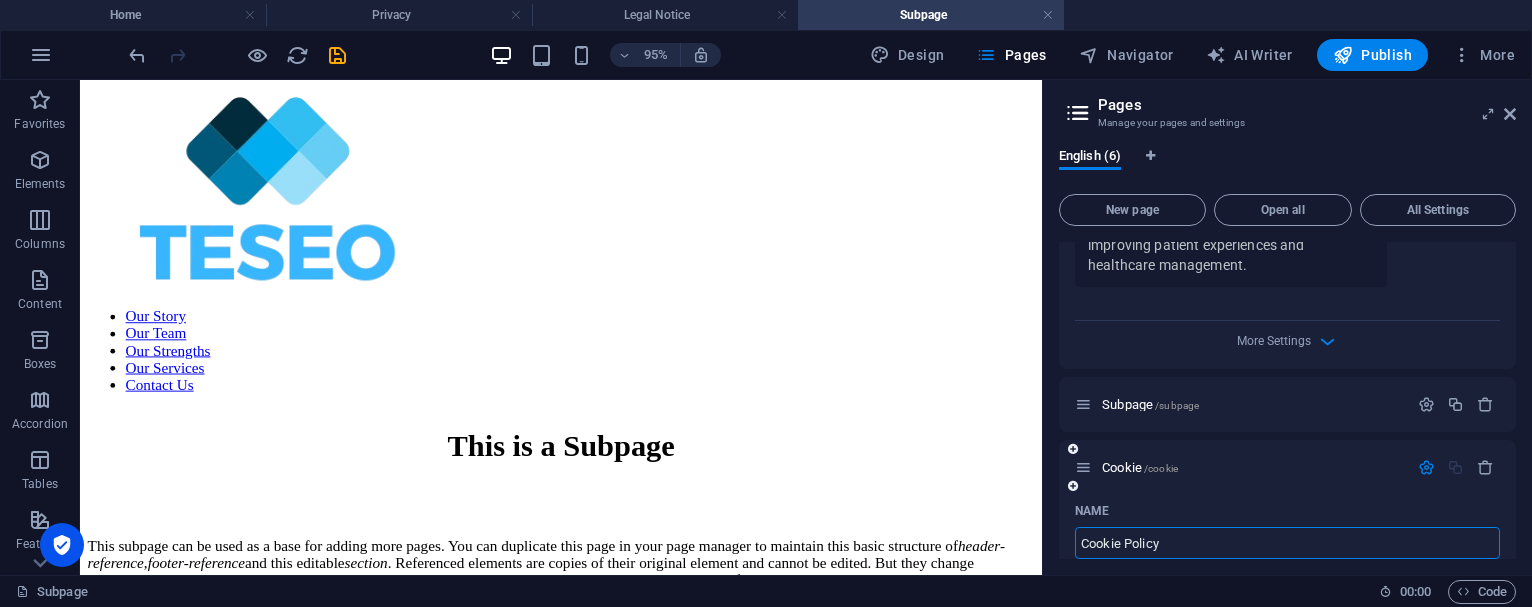 type on "/cookie-policy" 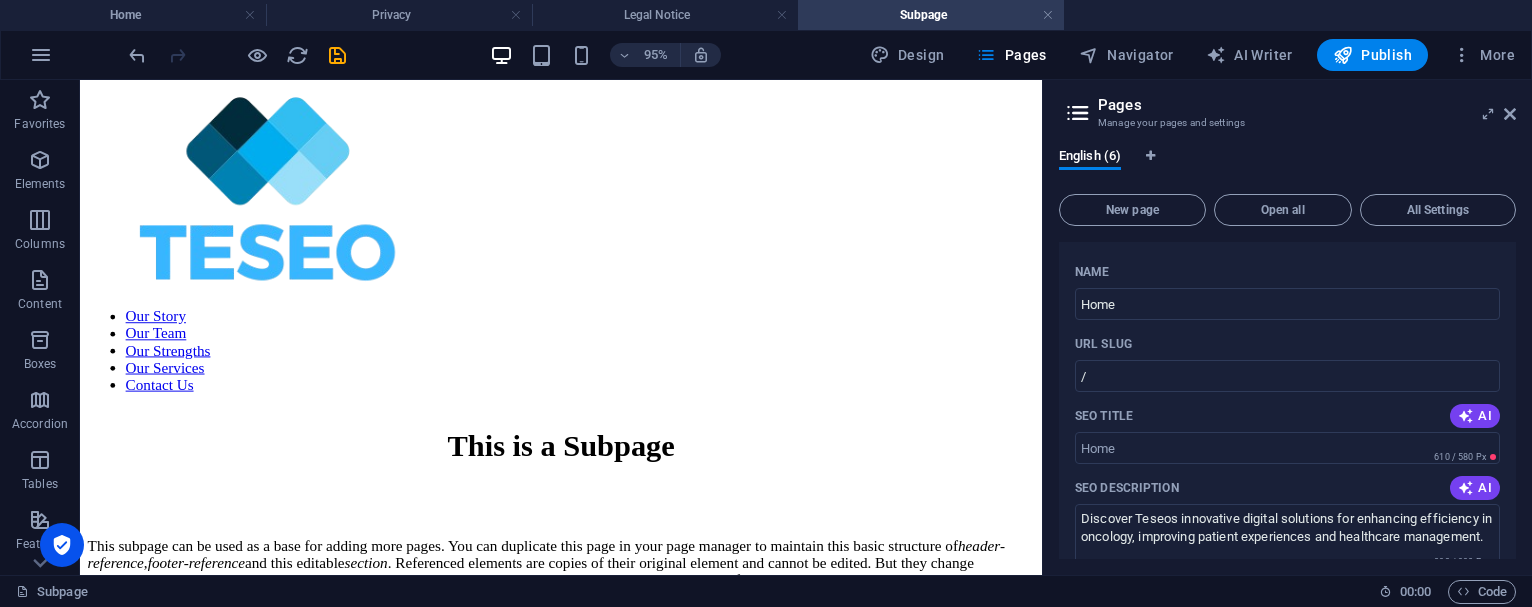 scroll, scrollTop: 60, scrollLeft: 0, axis: vertical 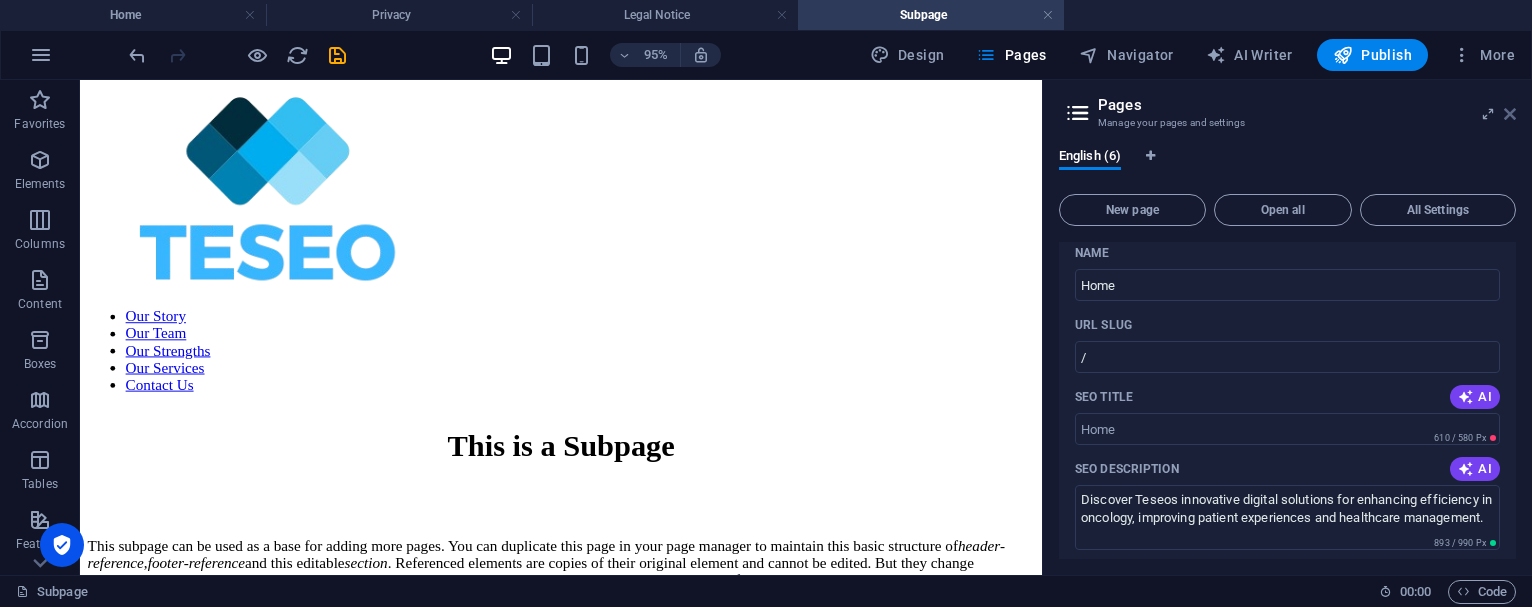 type on "Cookie Policy" 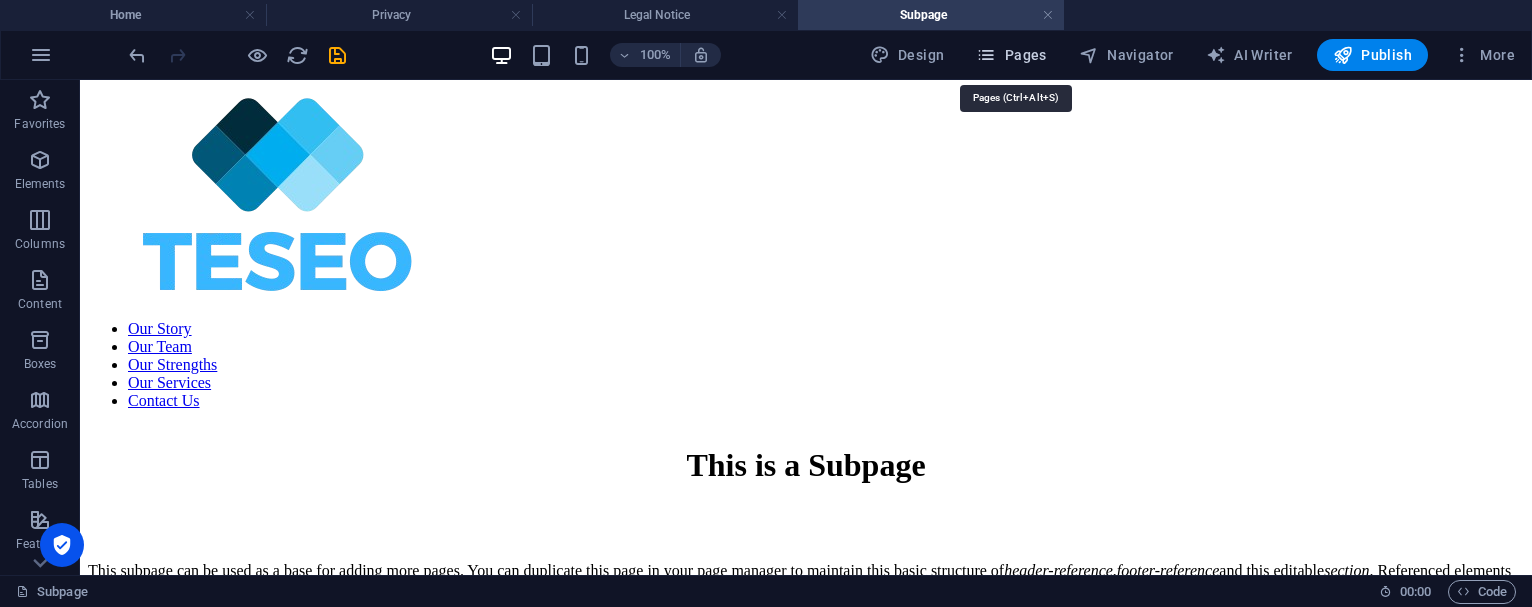 click on "Pages" at bounding box center [1011, 55] 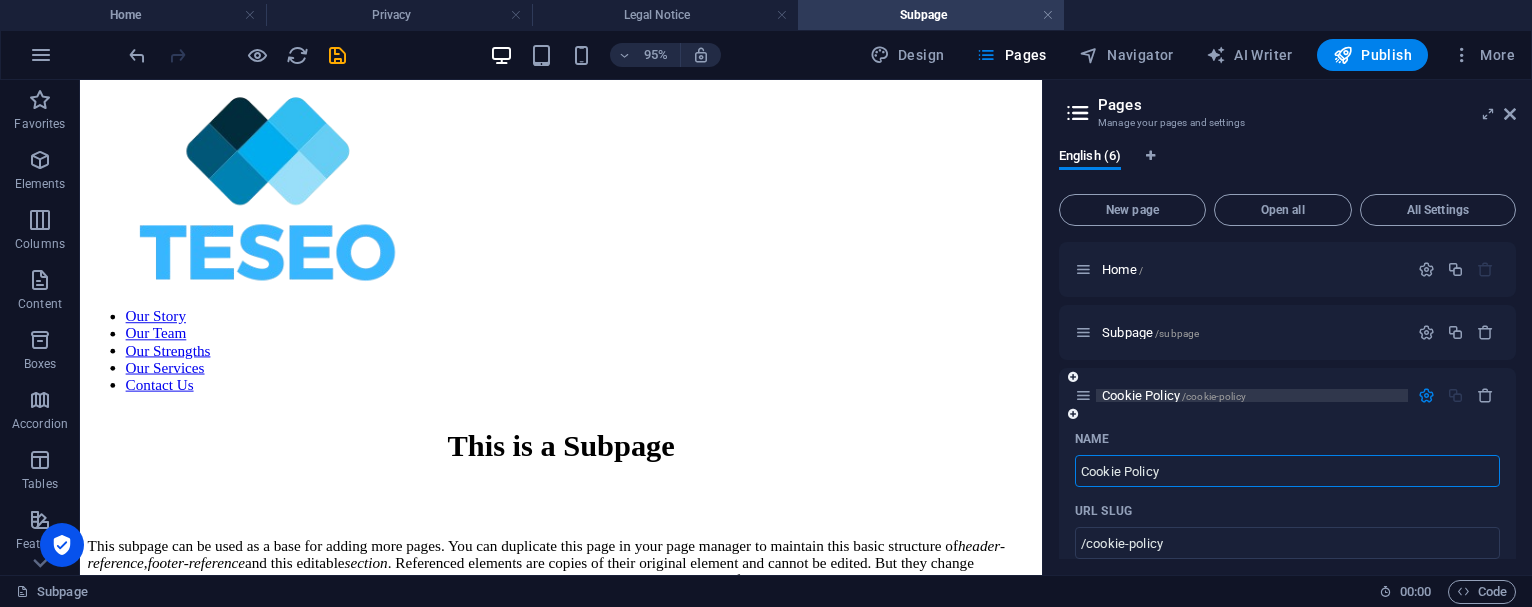 click on "Cookie Policy /cookie-policy" at bounding box center [1174, 395] 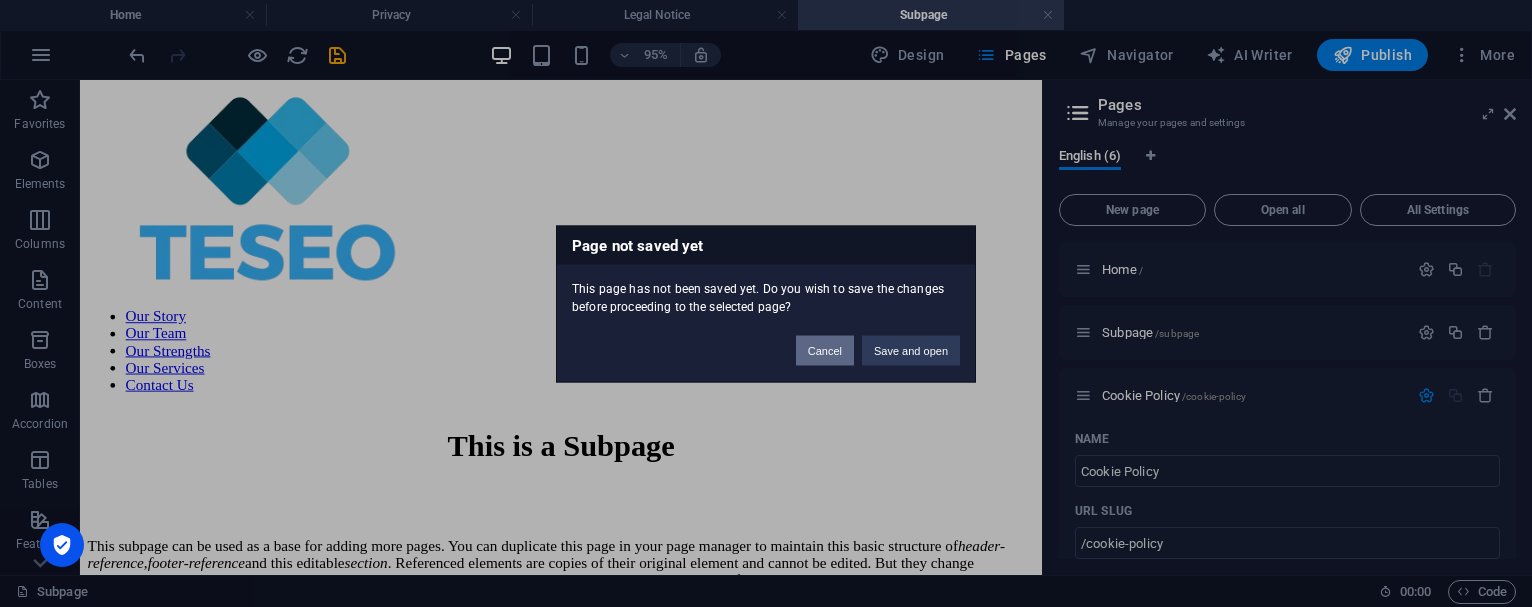 click on "Cancel" at bounding box center (825, 350) 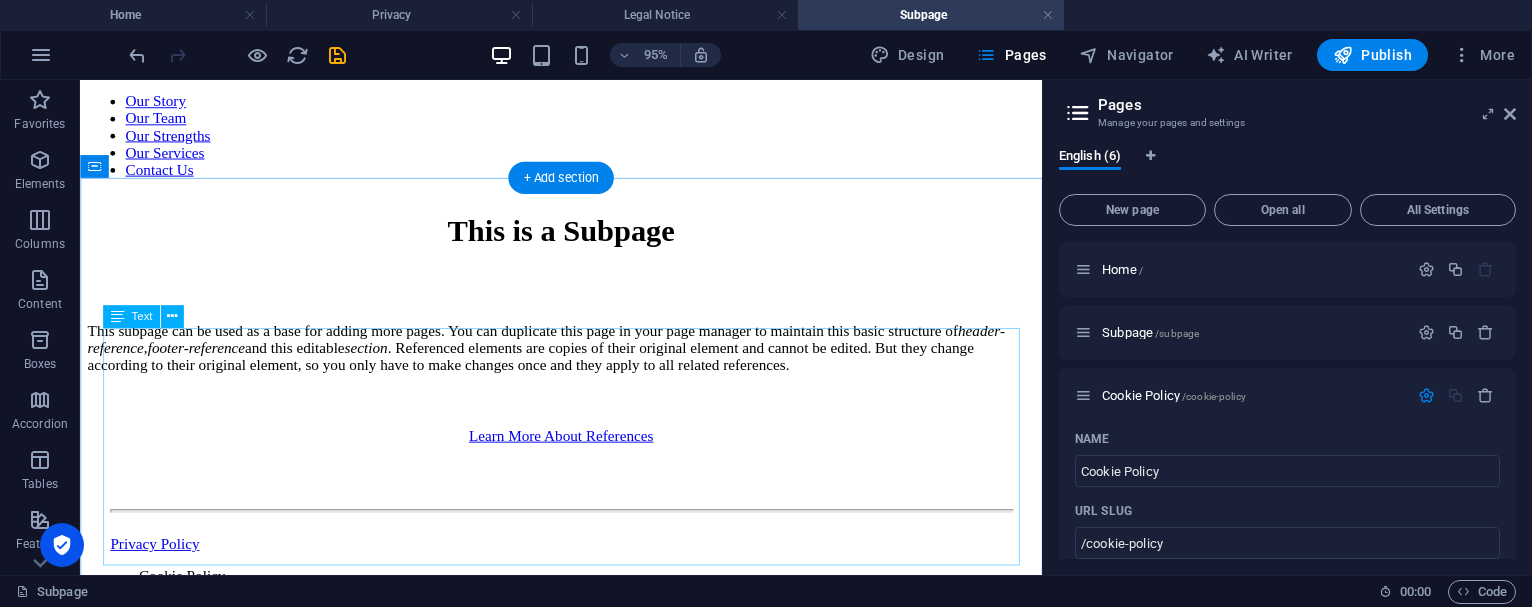 scroll, scrollTop: 205, scrollLeft: 0, axis: vertical 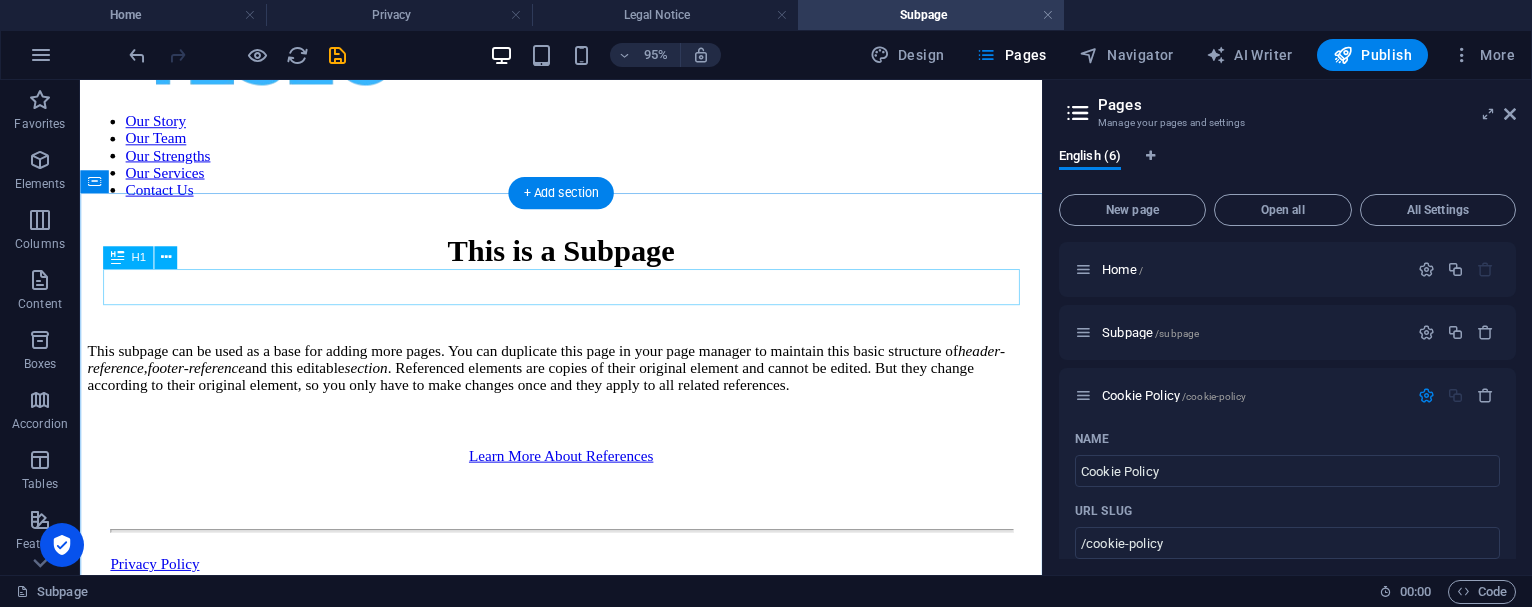 click on "This is a Subpage" at bounding box center (586, 260) 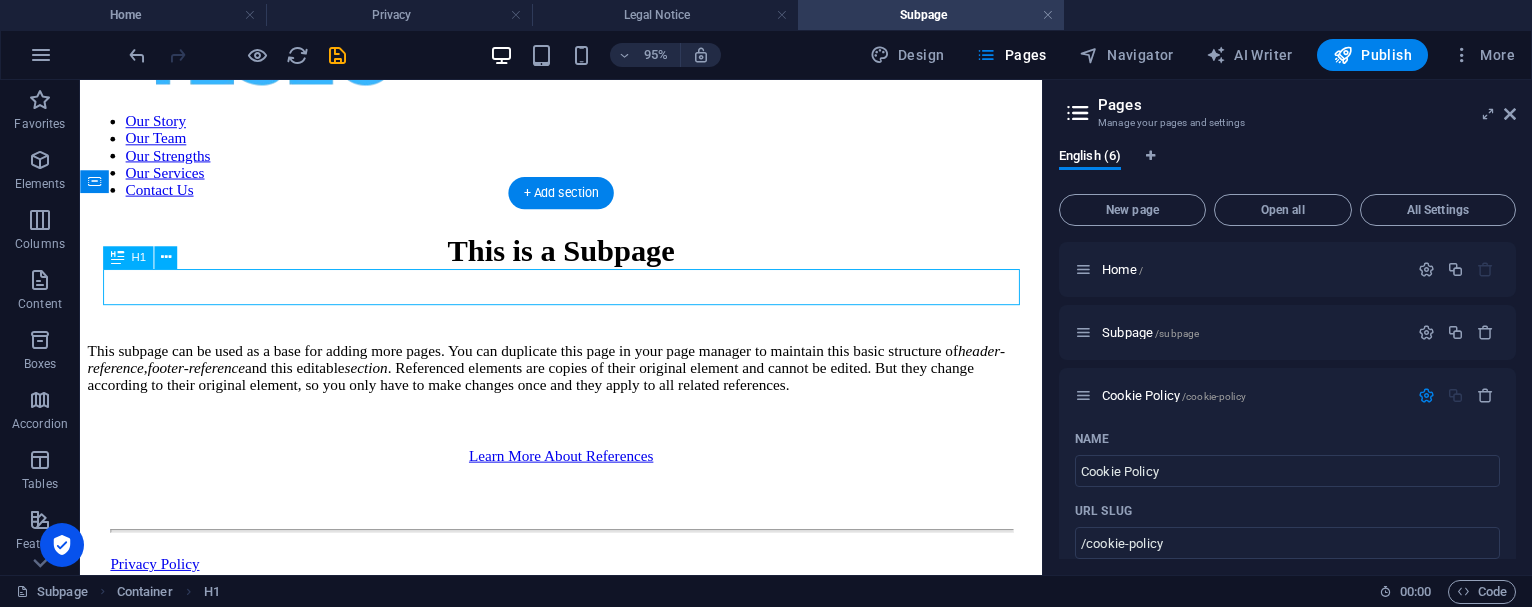 click on "This is a Subpage" at bounding box center [586, 260] 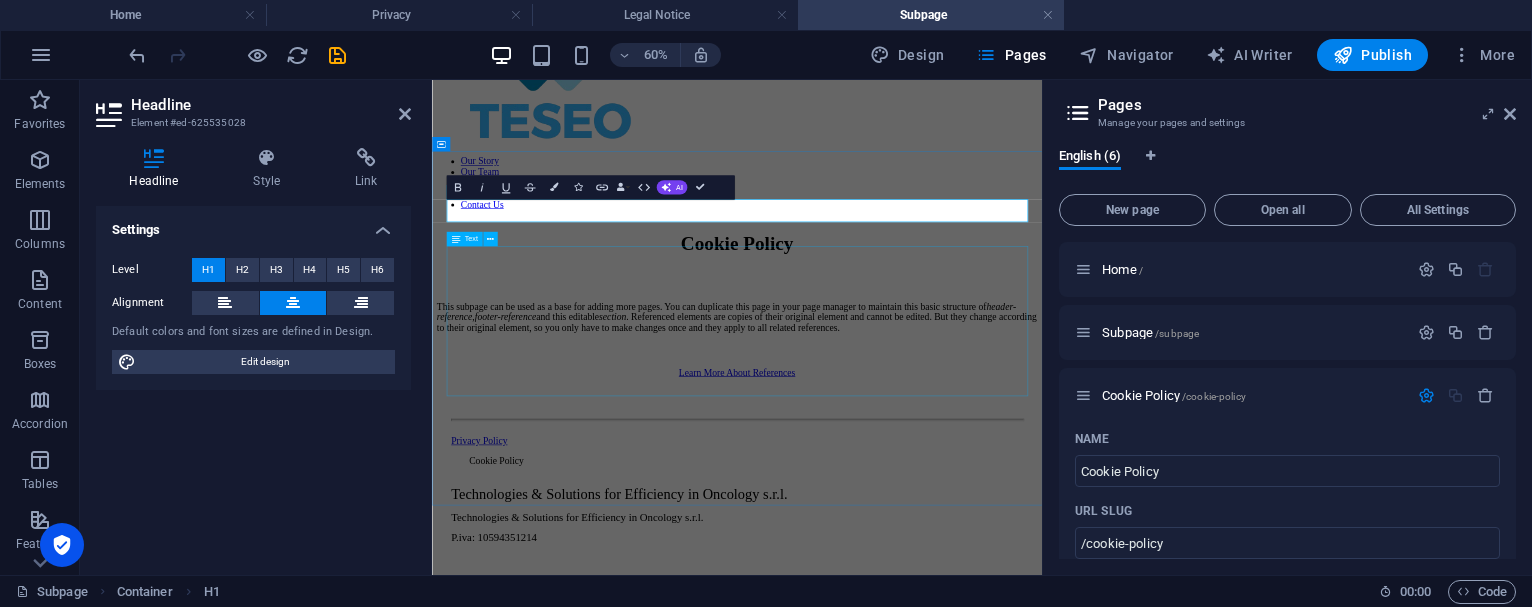 click on "This subpage can be used as a base for adding more pages. You can duplicate this page in your page manager to maintain this basic structure of  header-reference ,  footer-reference  and this editable  section . Referenced elements are copies of their original element and cannot be edited. But they change according to their original element, so you only have to make changes once and they apply to all related references." at bounding box center (940, 475) 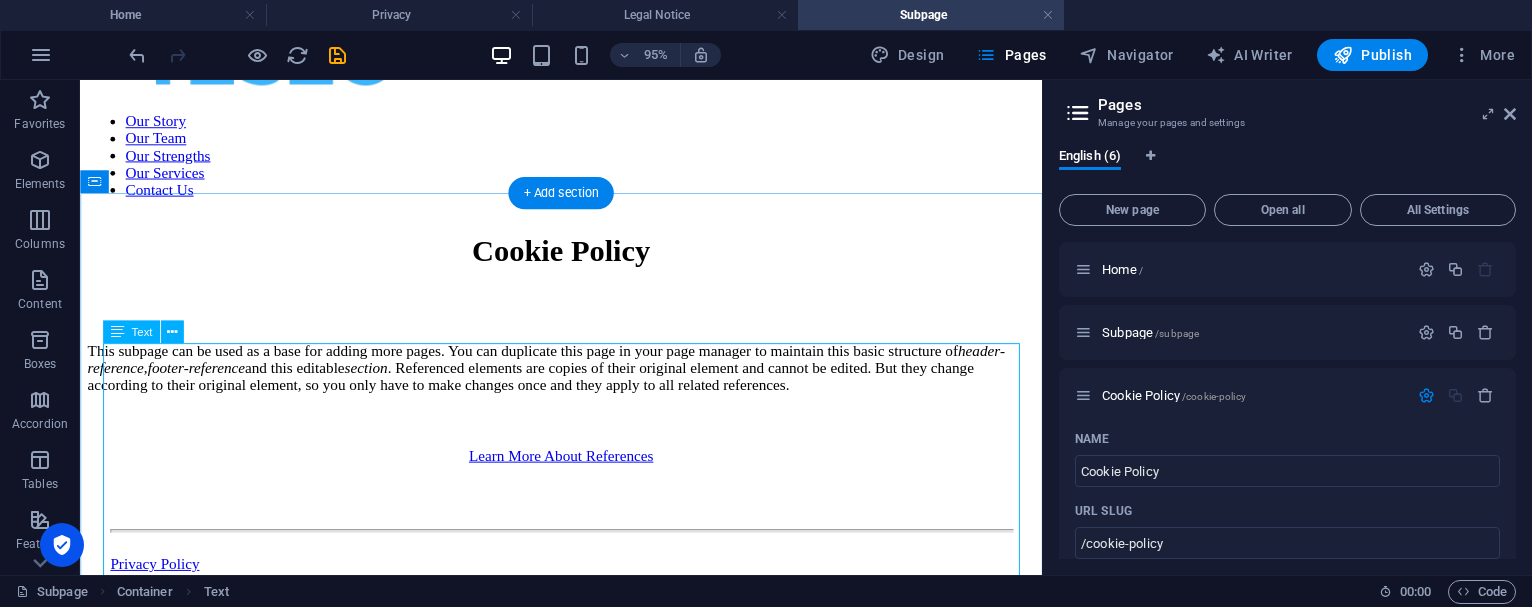 click on "This subpage can be used as a base for adding more pages. You can duplicate this page in your page manager to maintain this basic structure of  header-reference ,  footer-reference  and this editable  section . Referenced elements are copies of their original element and cannot be edited. But they change according to their original element, so you only have to make changes once and they apply to all related references." at bounding box center (586, 384) 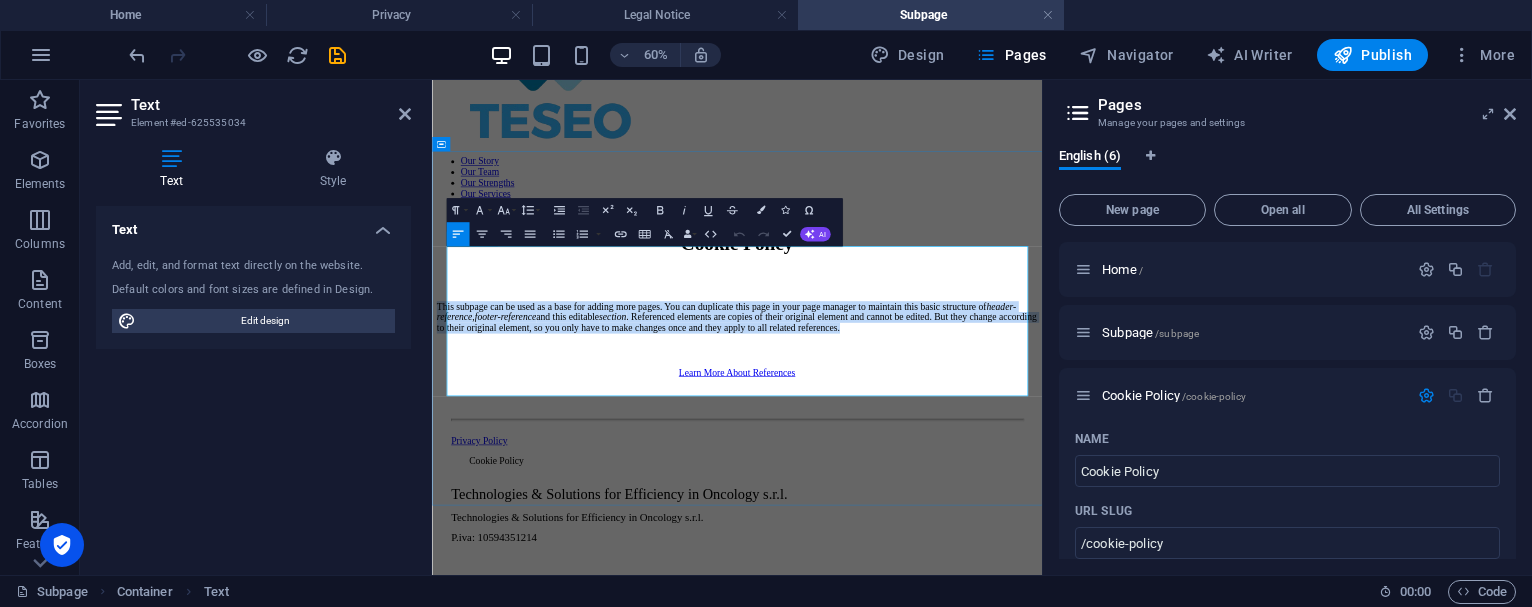 drag, startPoint x: 659, startPoint y: 589, endPoint x: 461, endPoint y: 381, distance: 287.17242 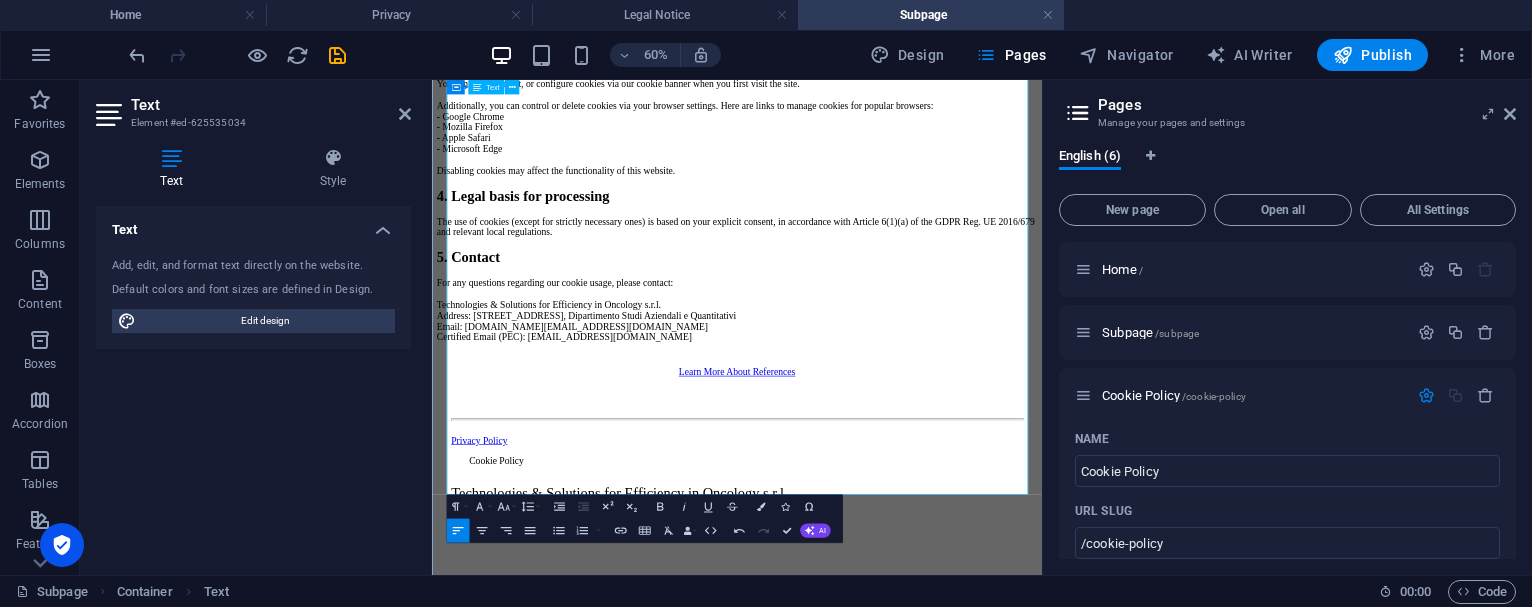 scroll, scrollTop: 2171, scrollLeft: 0, axis: vertical 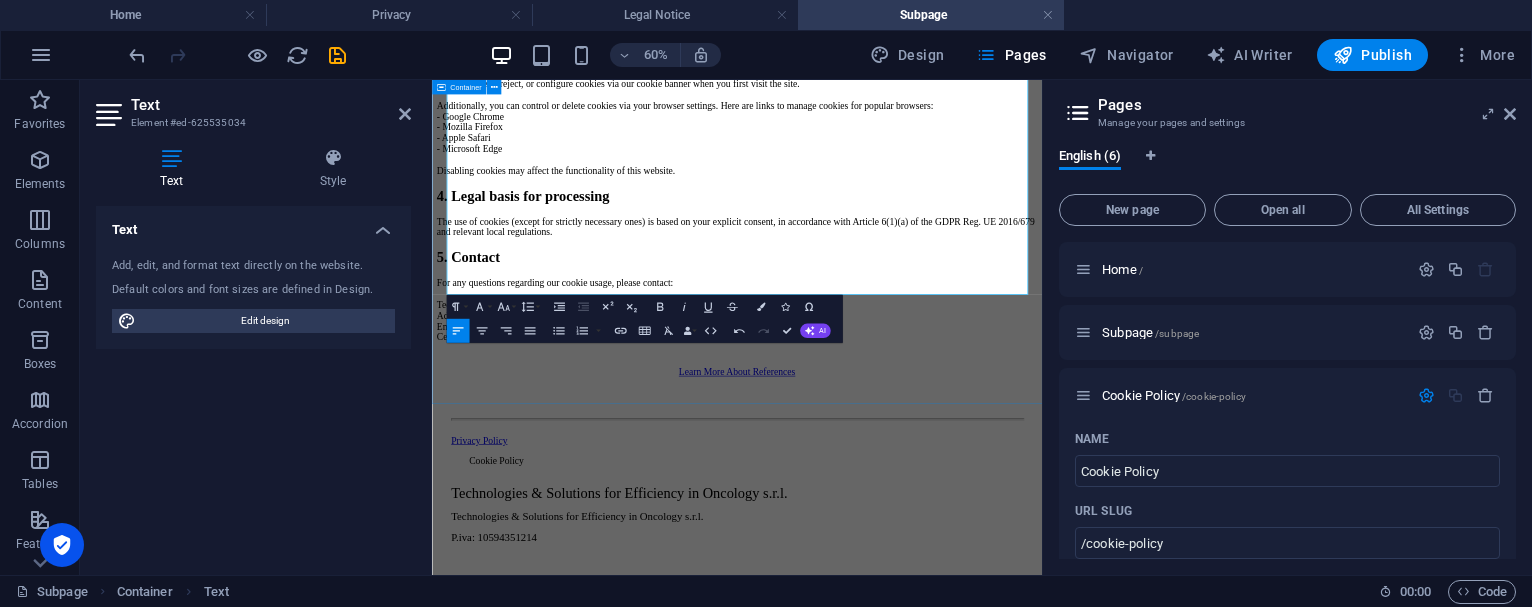 click on "Cookie Policy 1. What are cookies? Cookies are small text files that websites place on your device (computer, smartphone, tablet) when you visit them. They are widely used to make websites work more efficiently, as well as to provide information to site owners. 2. Types of cookies we use Our website uses the following types of cookies: a. Strictly necessary cookies These cookies are essential for the operation of the website and cannot be disabled. They allow basic functions like page navigation, access to secure areas, and form submission (e.g., contact form). b. Performance/Analytics cookies These cookies help us understand how visitors interact with the website by collecting and reporting anonymous information. Example tools: Google Analytics, Matomo, etc. Note: These cookies are used only with your prior consent. c. Functionality cookies These allow the website to remember choices you make (such as language preferences) and provide enhanced features. d. Third-party cookies 3. Managing cookies 5. Contact" at bounding box center [940, 6] 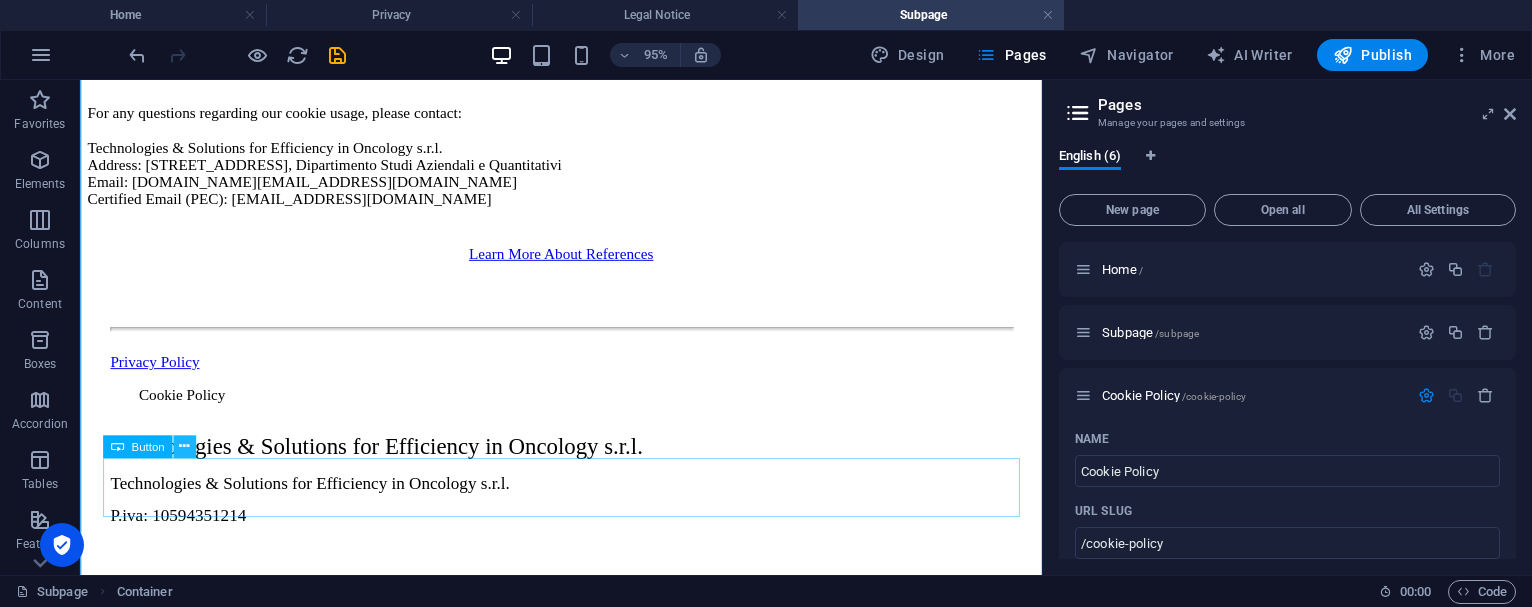 click at bounding box center [184, 446] 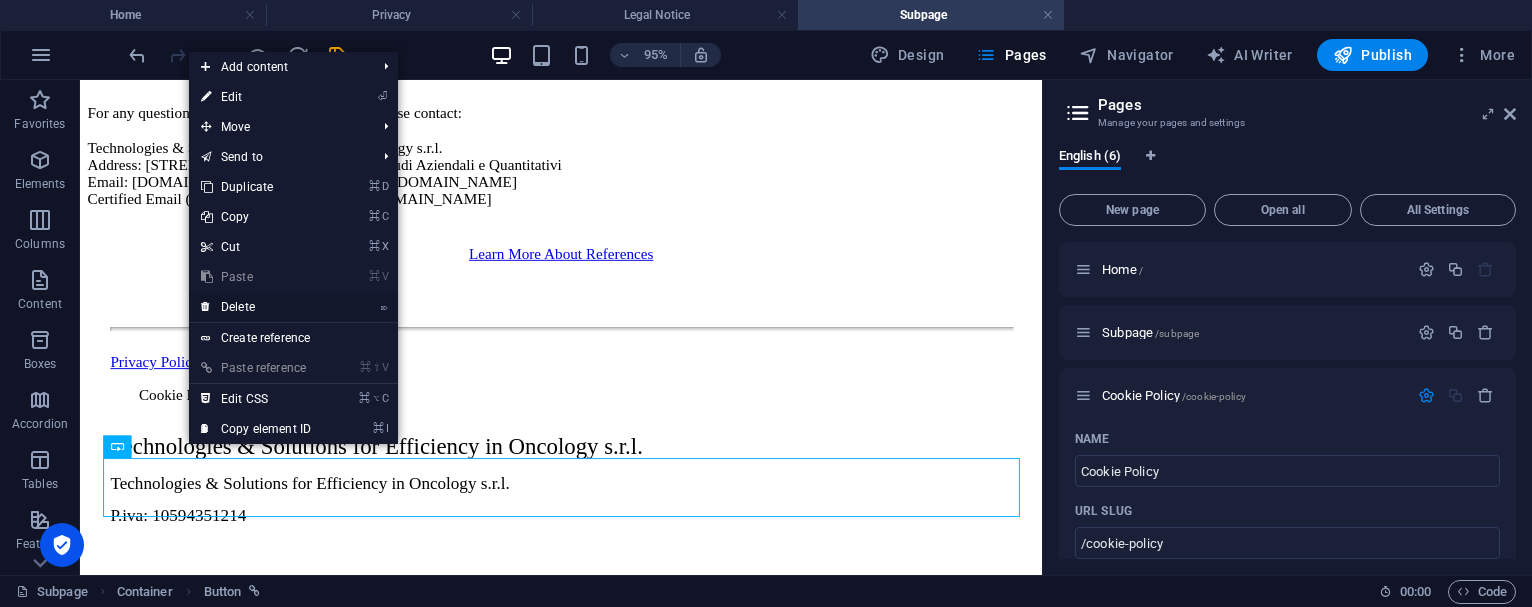 click on "⌦  Delete" at bounding box center (256, 307) 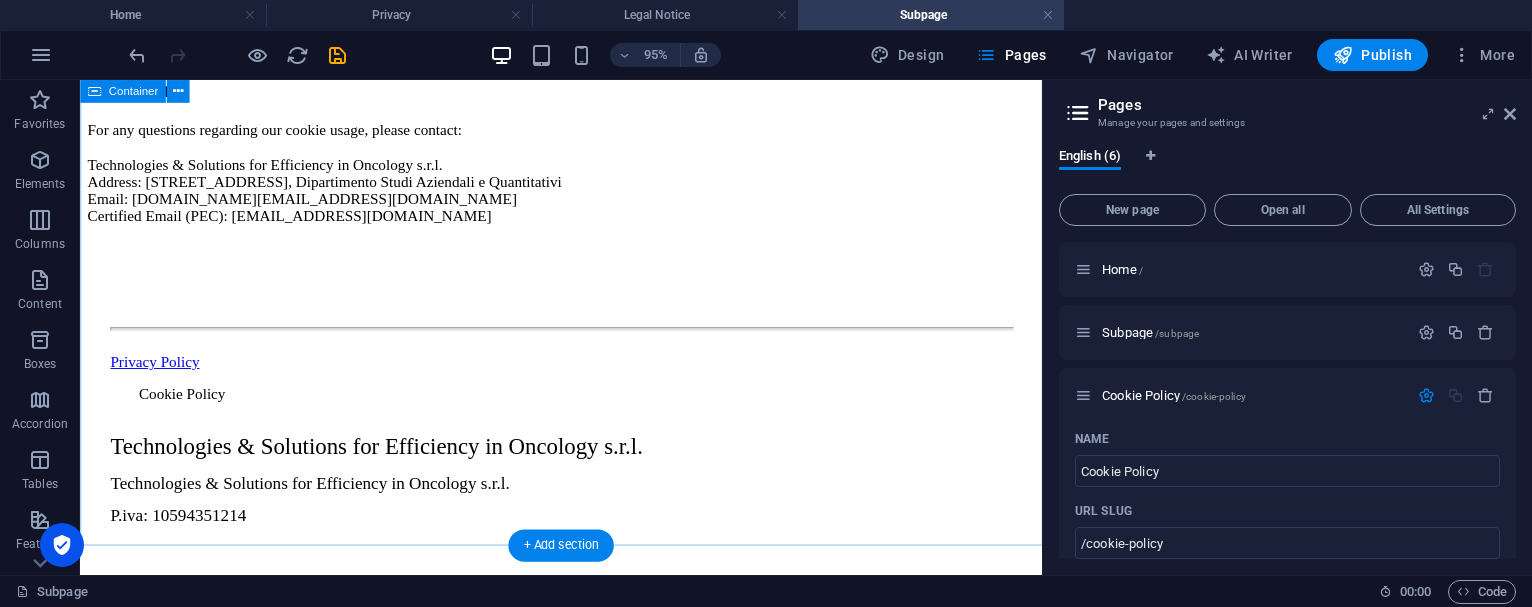 scroll, scrollTop: 2413, scrollLeft: 0, axis: vertical 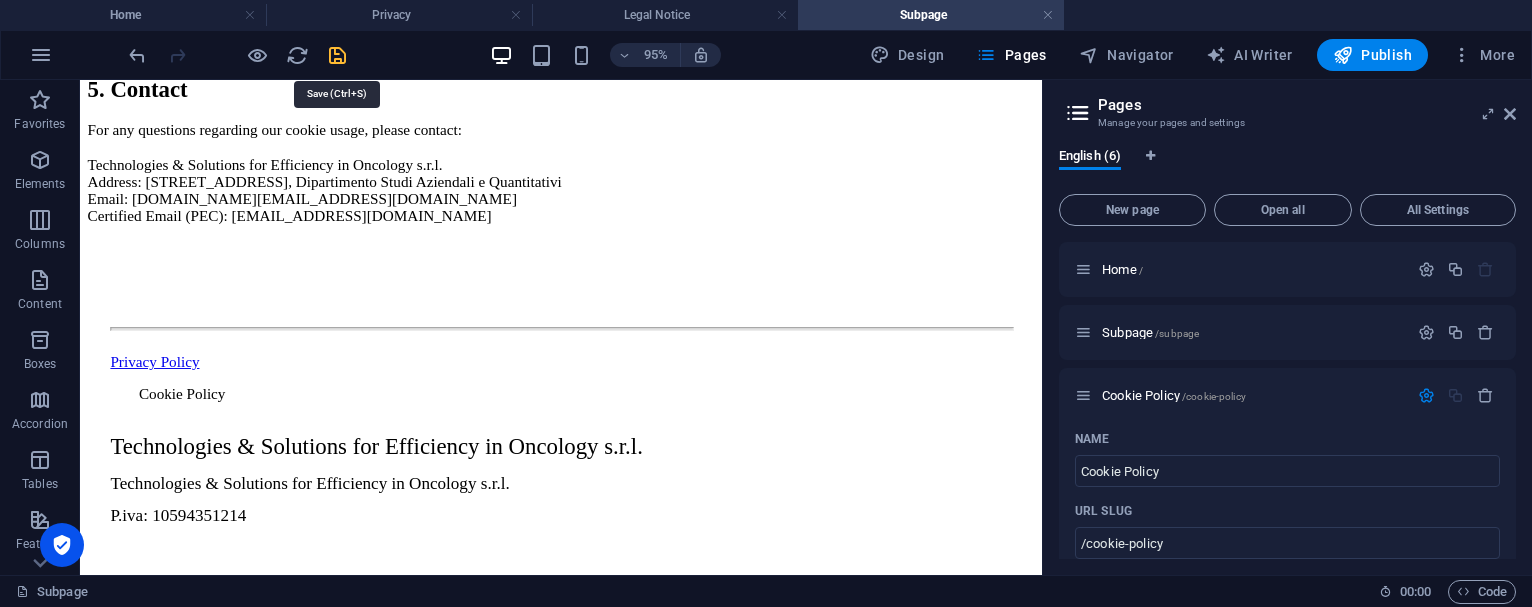 click at bounding box center [337, 55] 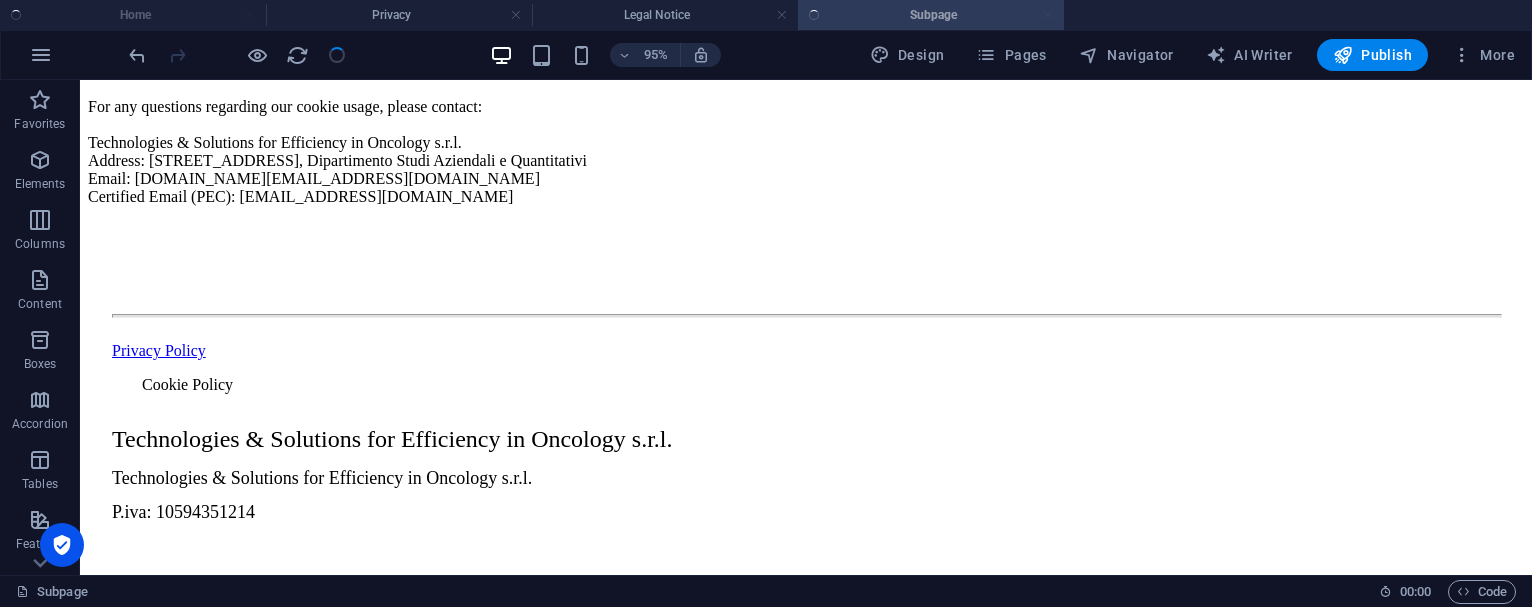 scroll, scrollTop: 2100, scrollLeft: 0, axis: vertical 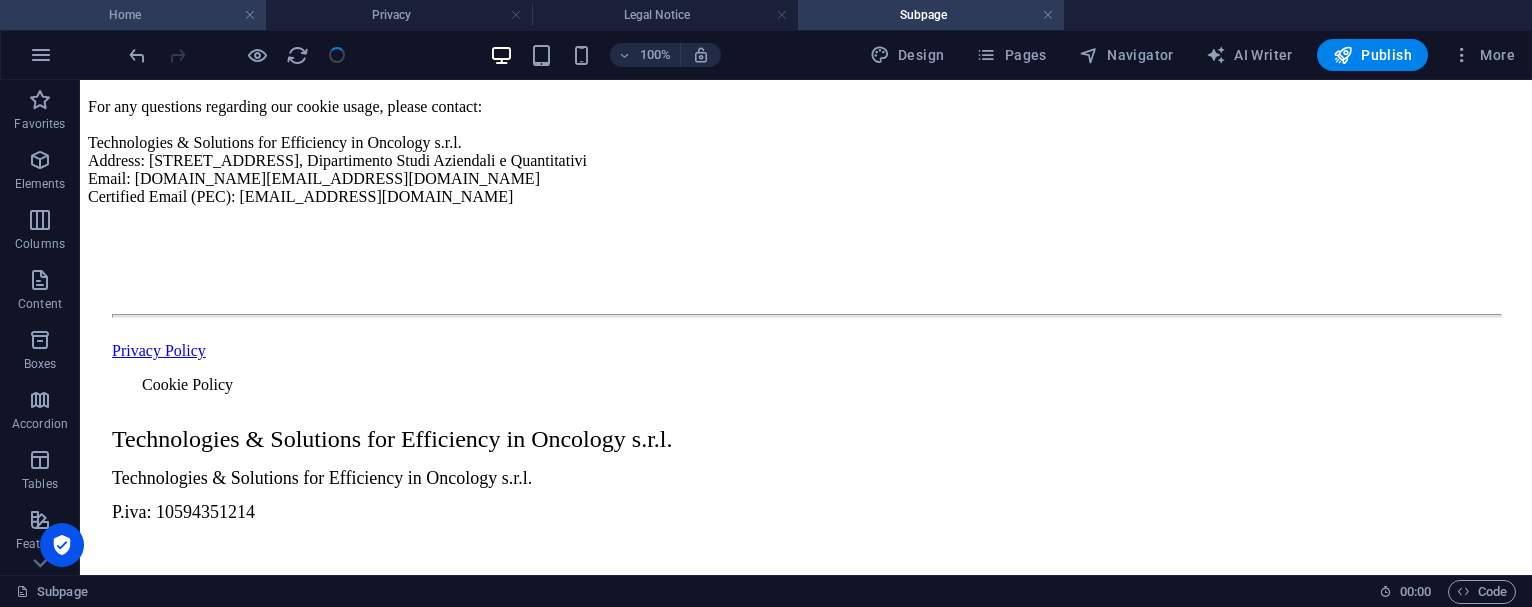 click on "Home" at bounding box center [133, 15] 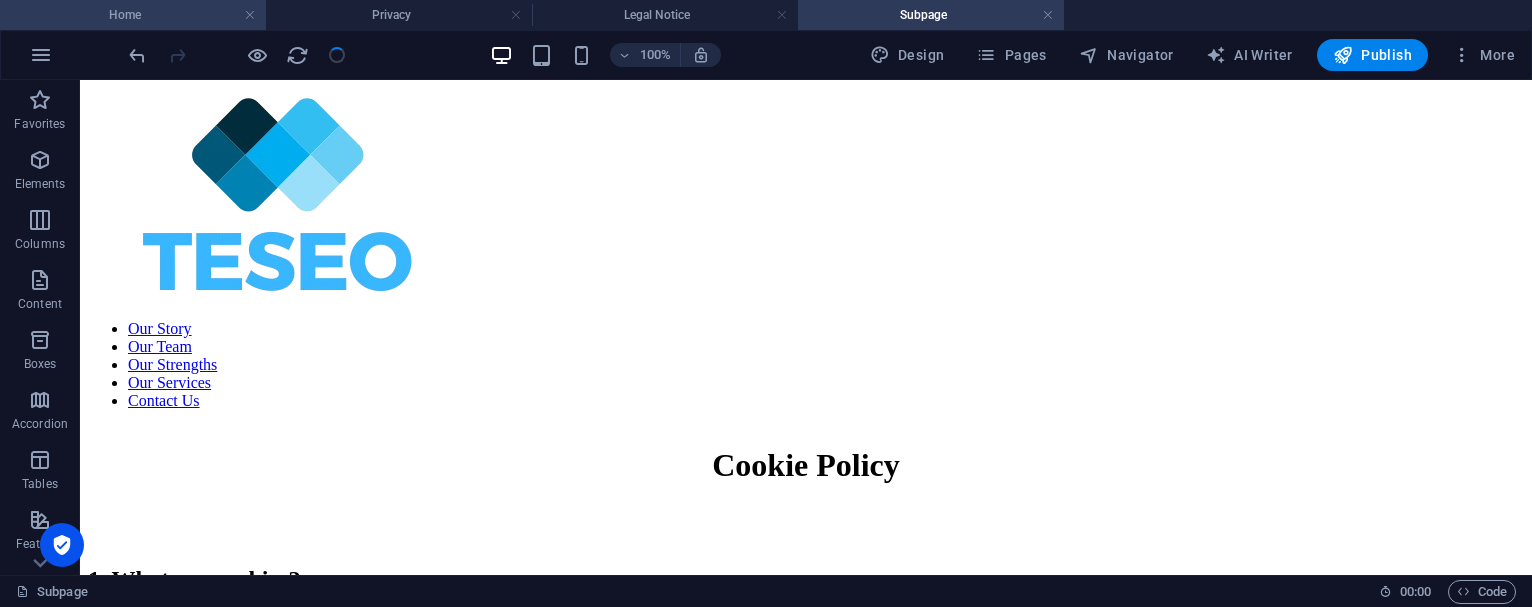 scroll, scrollTop: 6021, scrollLeft: 0, axis: vertical 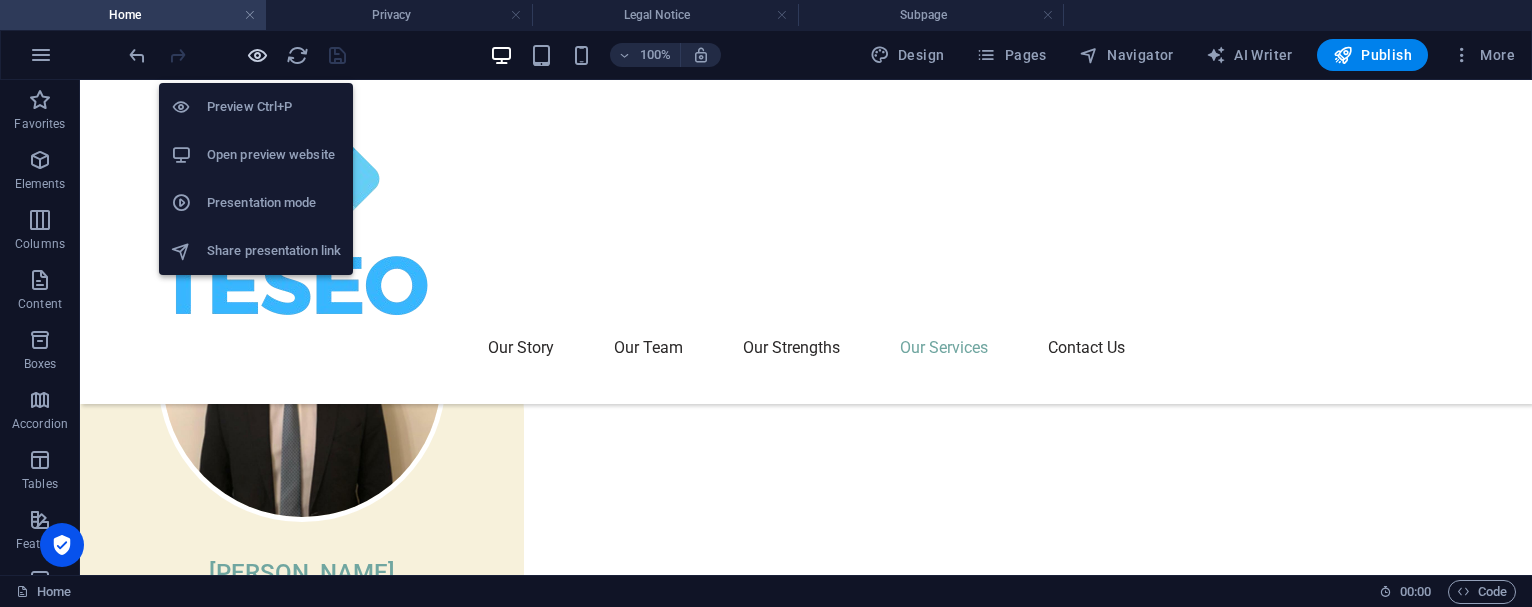 click at bounding box center [257, 55] 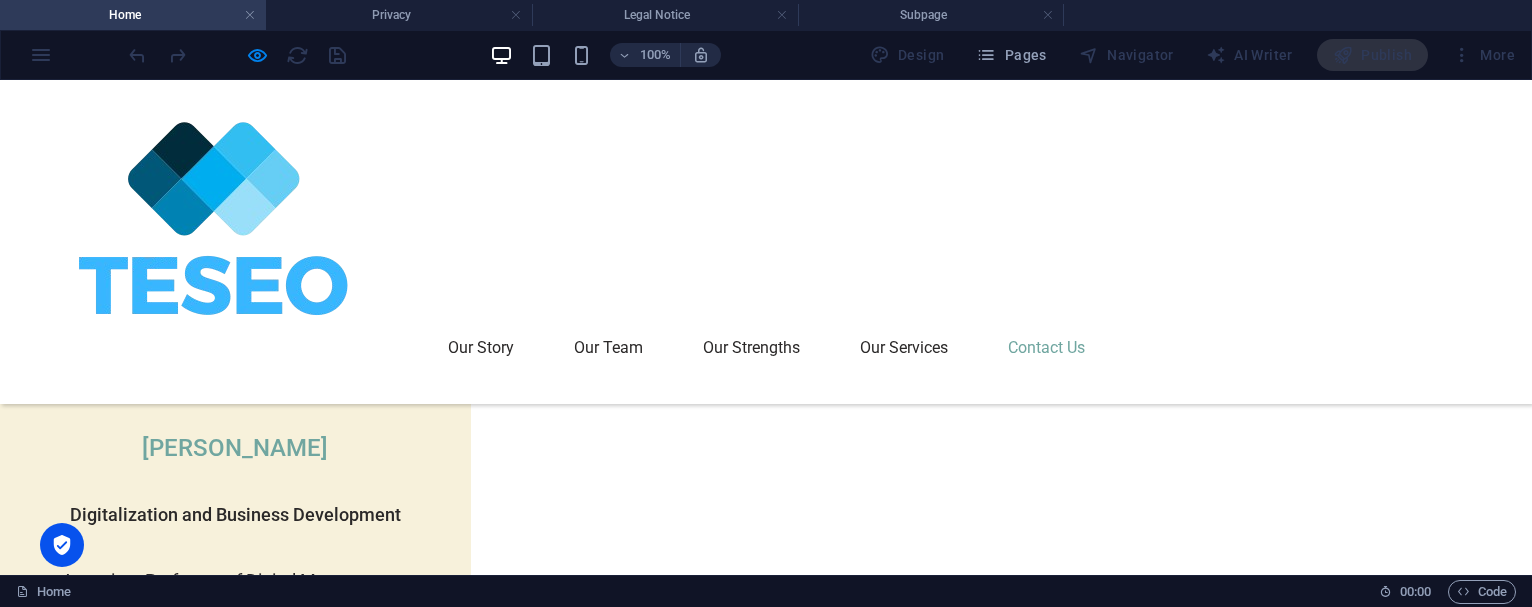 scroll, scrollTop: 6993, scrollLeft: 0, axis: vertical 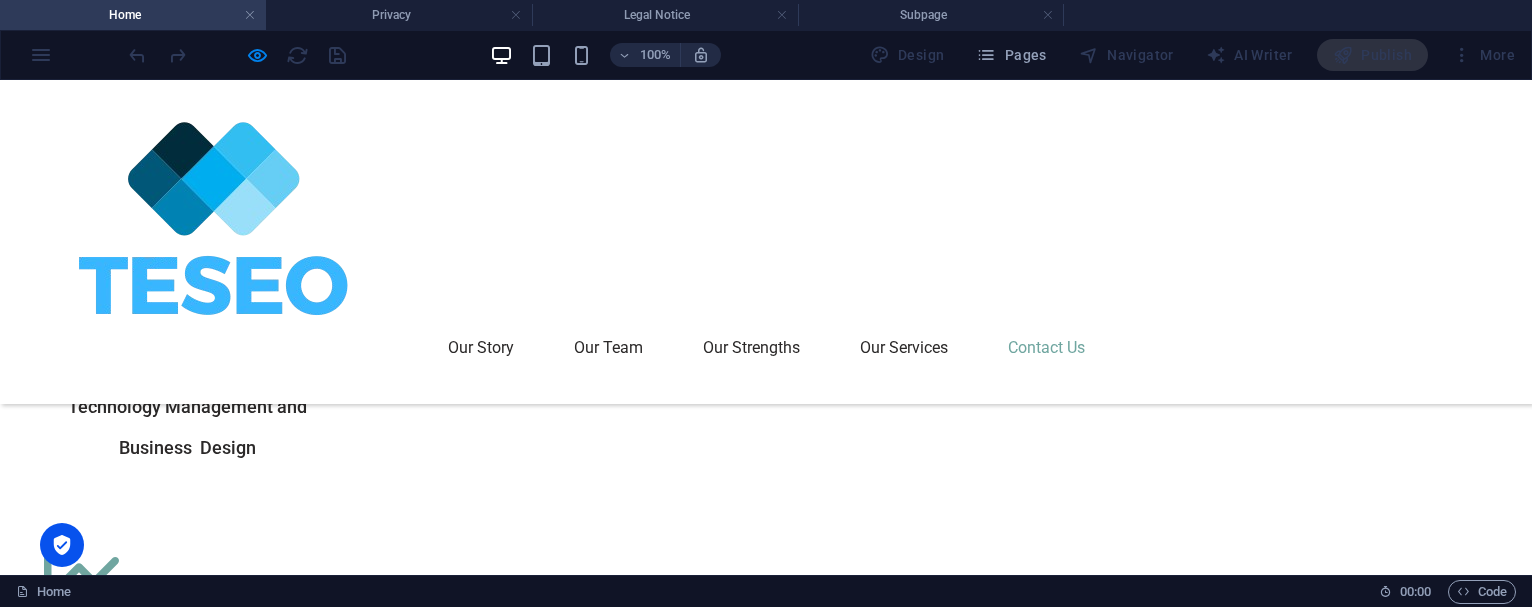 click on "Cookie Policy" at bounding box center [777, 5708] 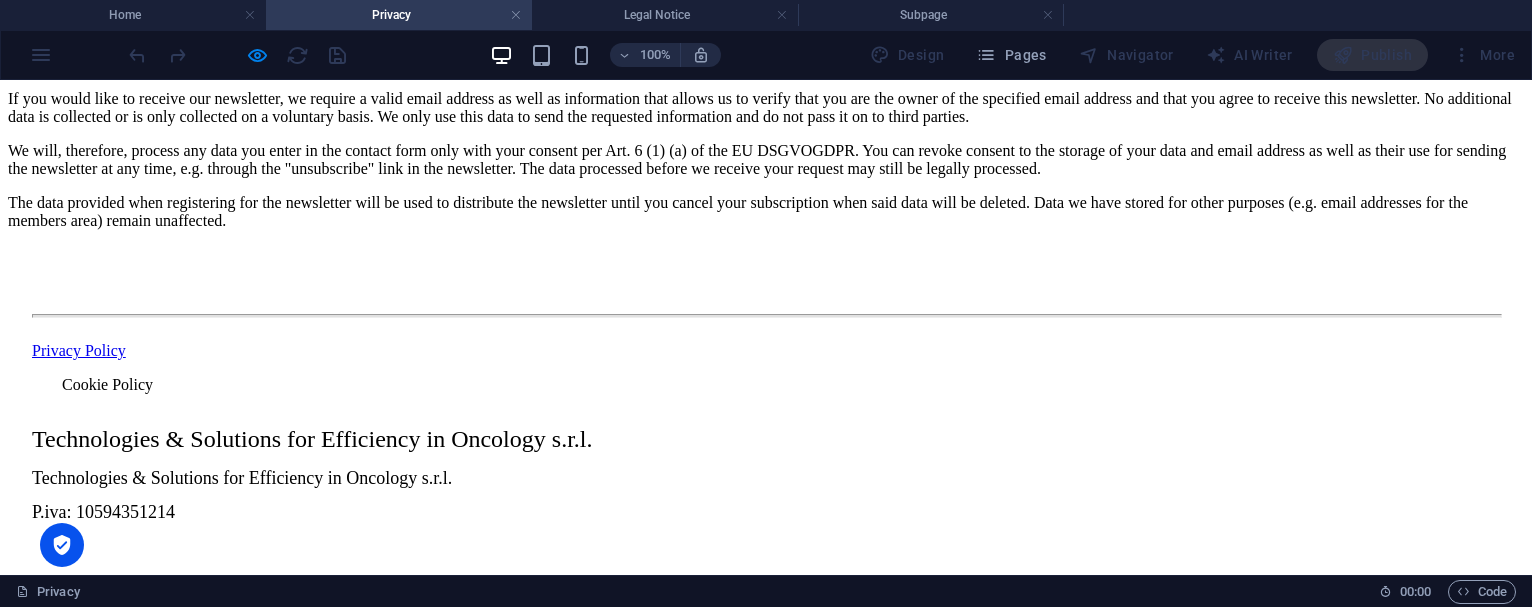 scroll, scrollTop: 5926, scrollLeft: 0, axis: vertical 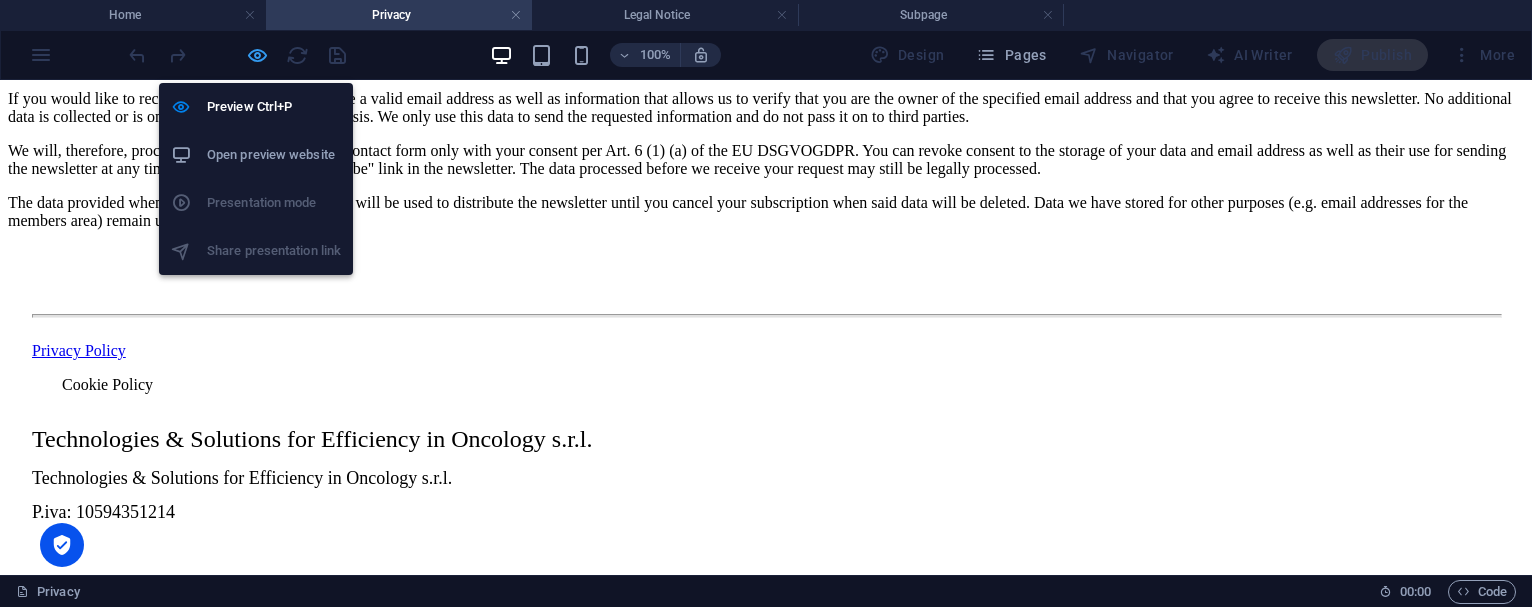 click at bounding box center (257, 55) 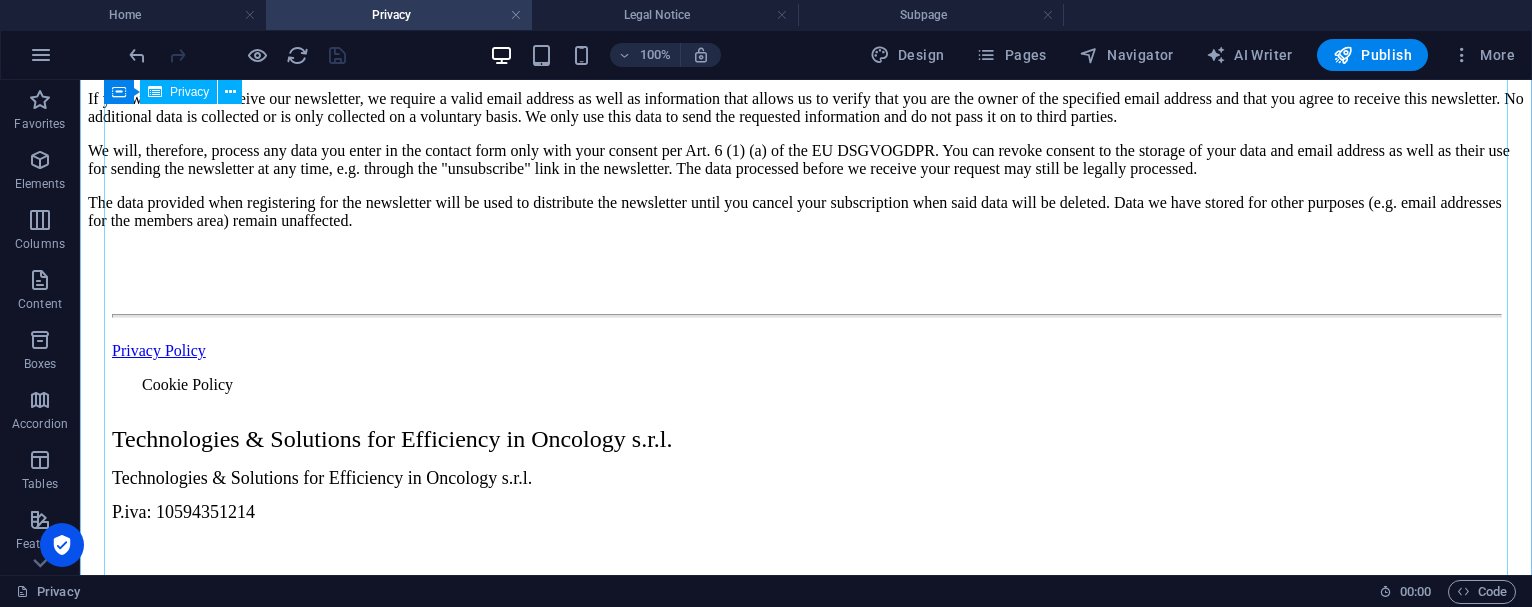 scroll, scrollTop: 8230, scrollLeft: 0, axis: vertical 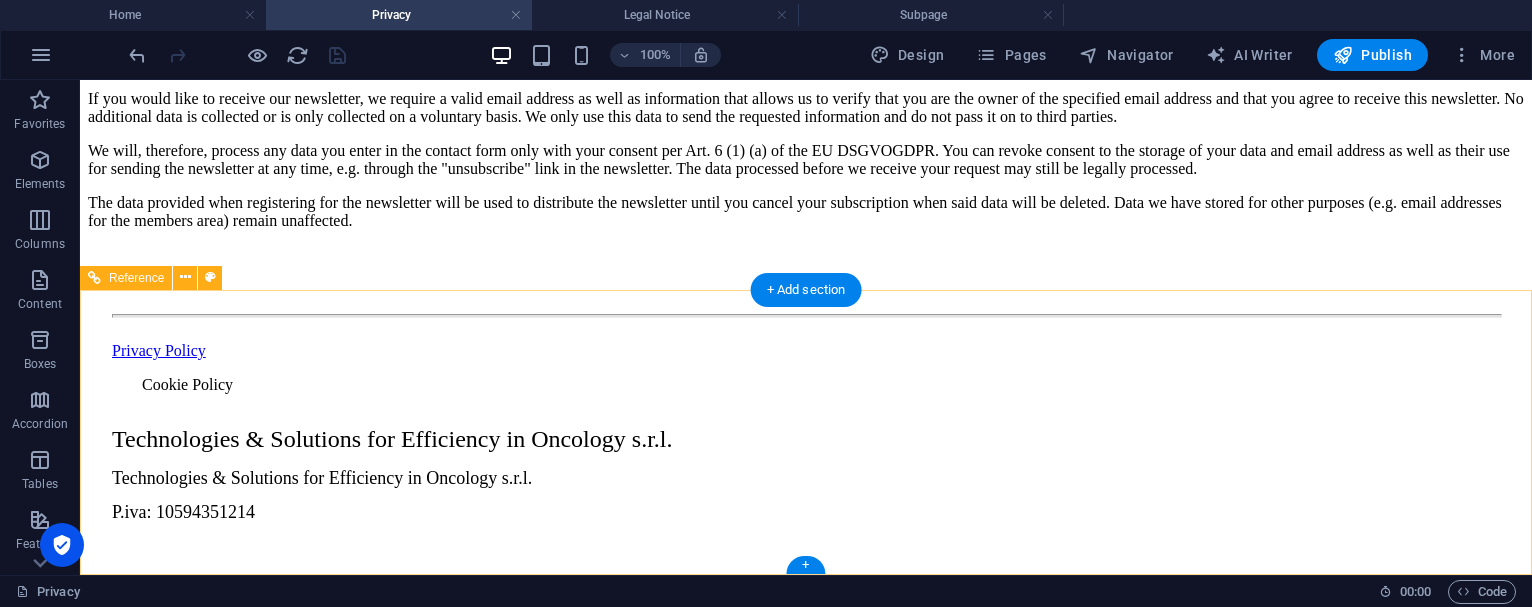 click on "Cookie Policy" at bounding box center (821, 385) 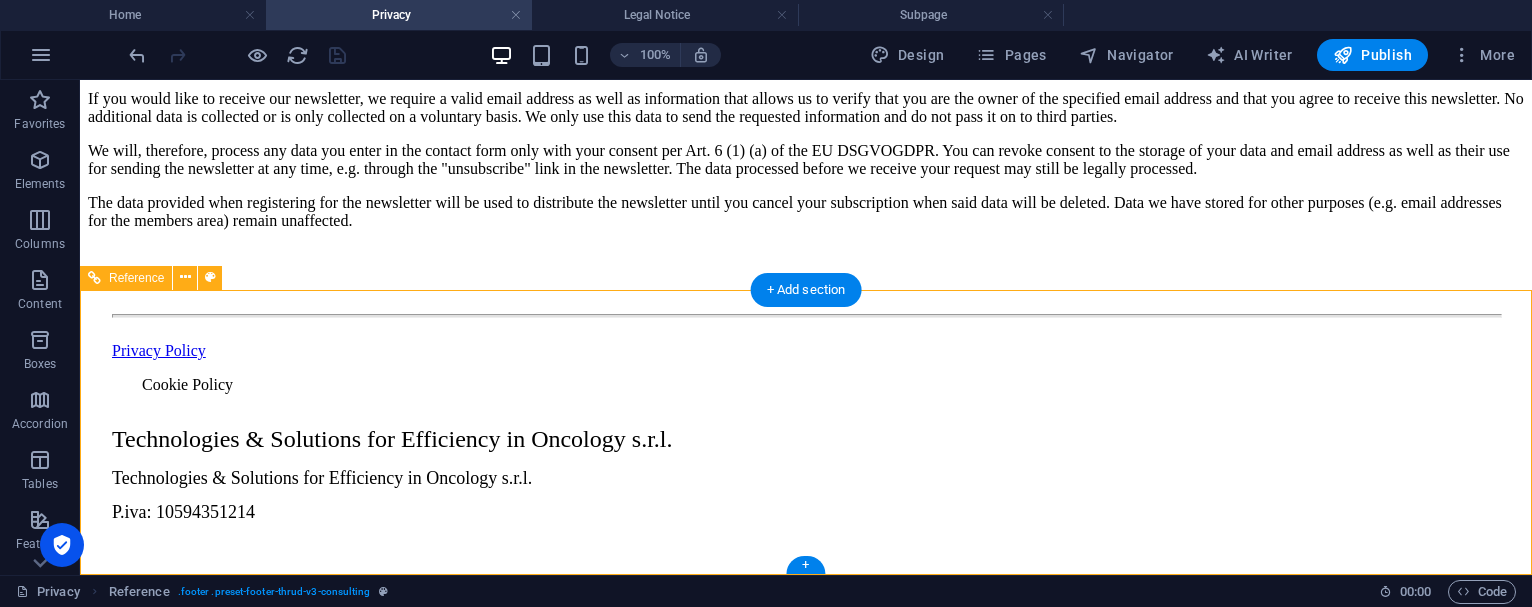 click on "Cookie Policy" at bounding box center (821, 385) 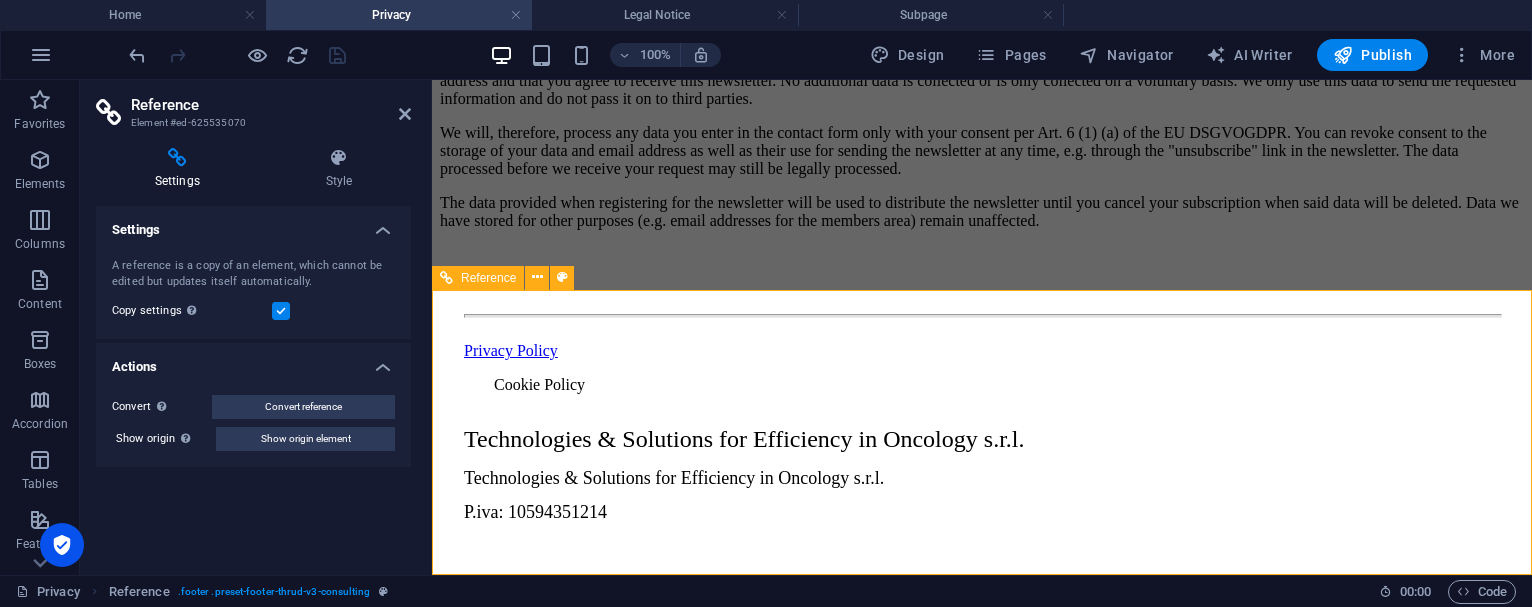 click on "Cookie Policy" at bounding box center (997, 385) 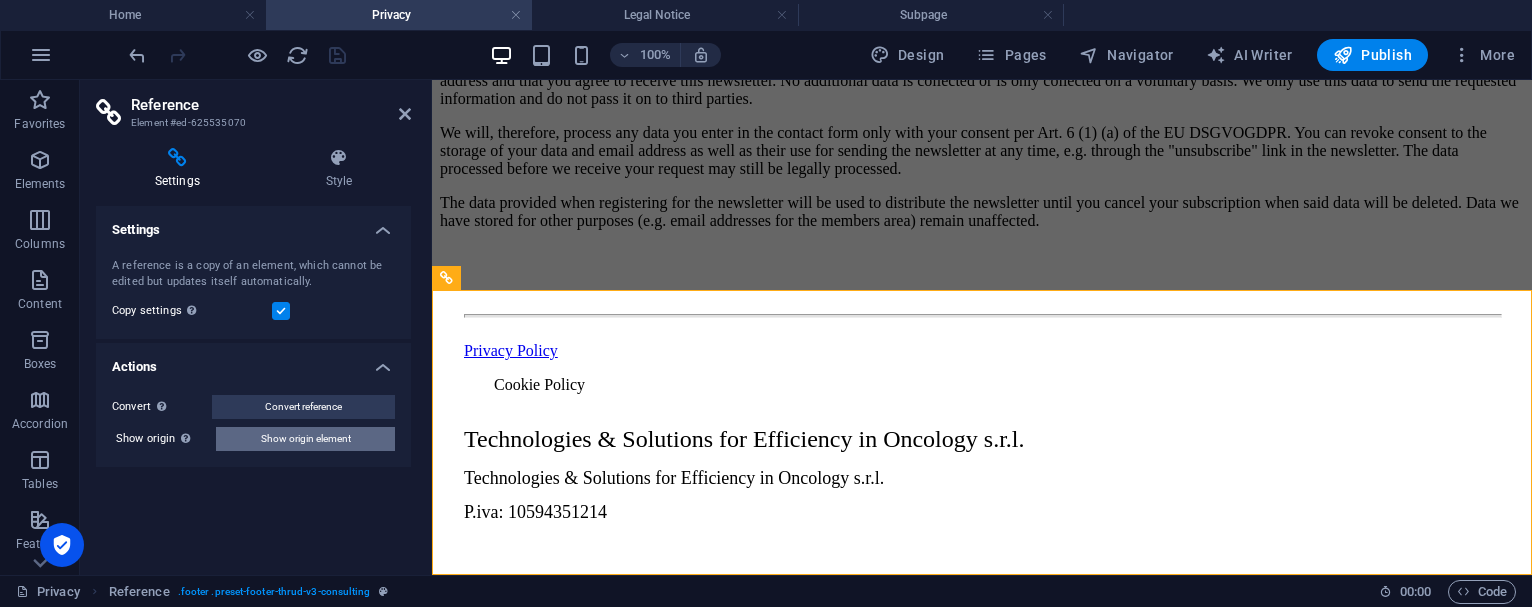 click on "Show origin element" at bounding box center [306, 439] 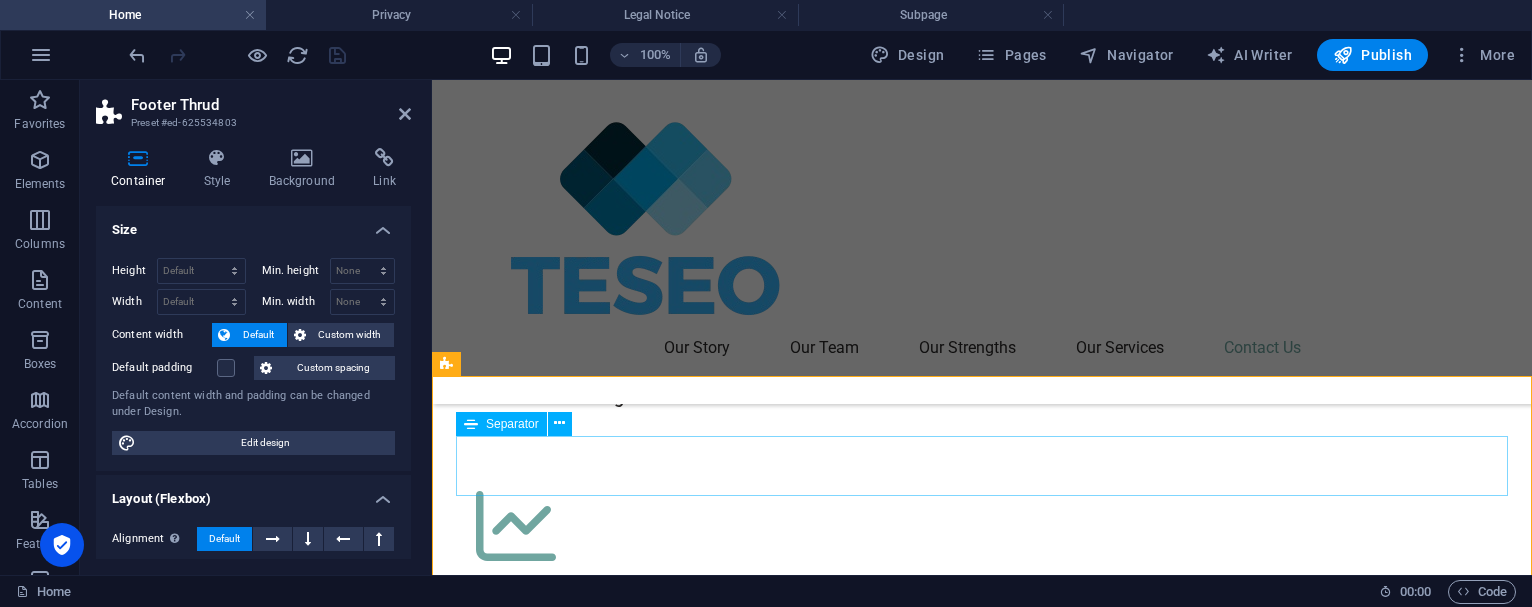 scroll, scrollTop: 7077, scrollLeft: 0, axis: vertical 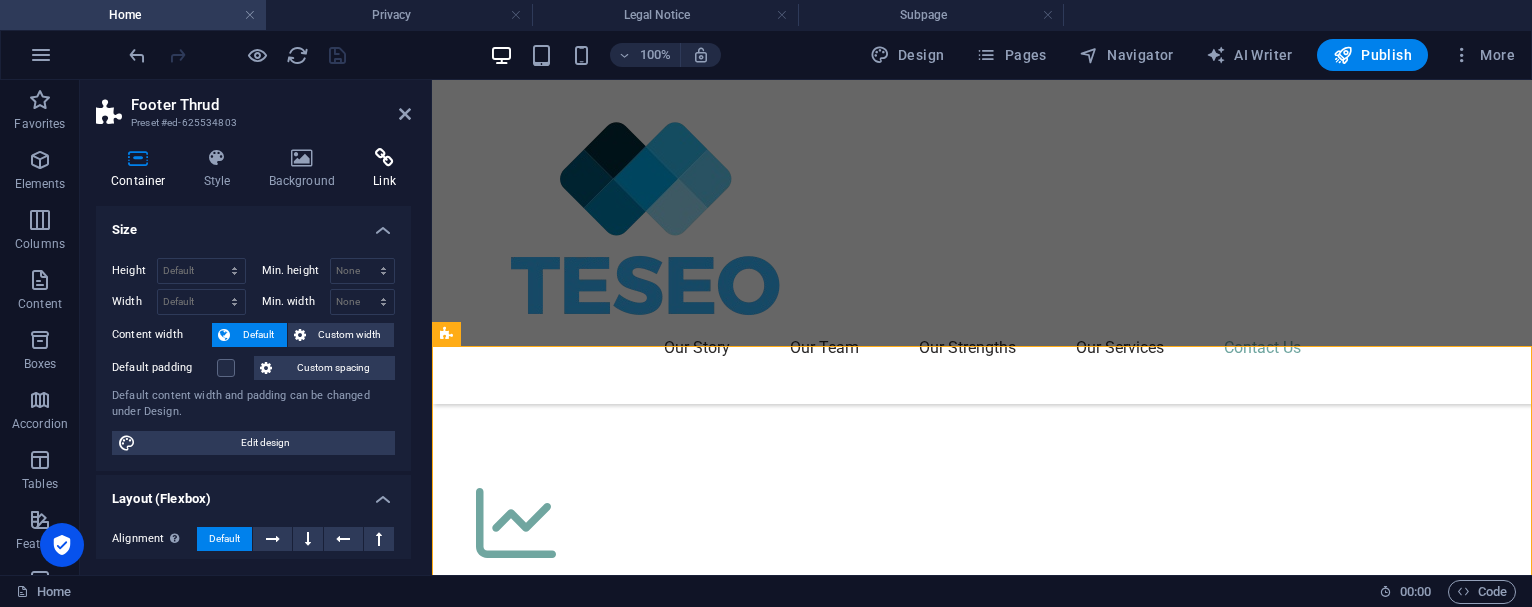 click on "Link" at bounding box center [384, 169] 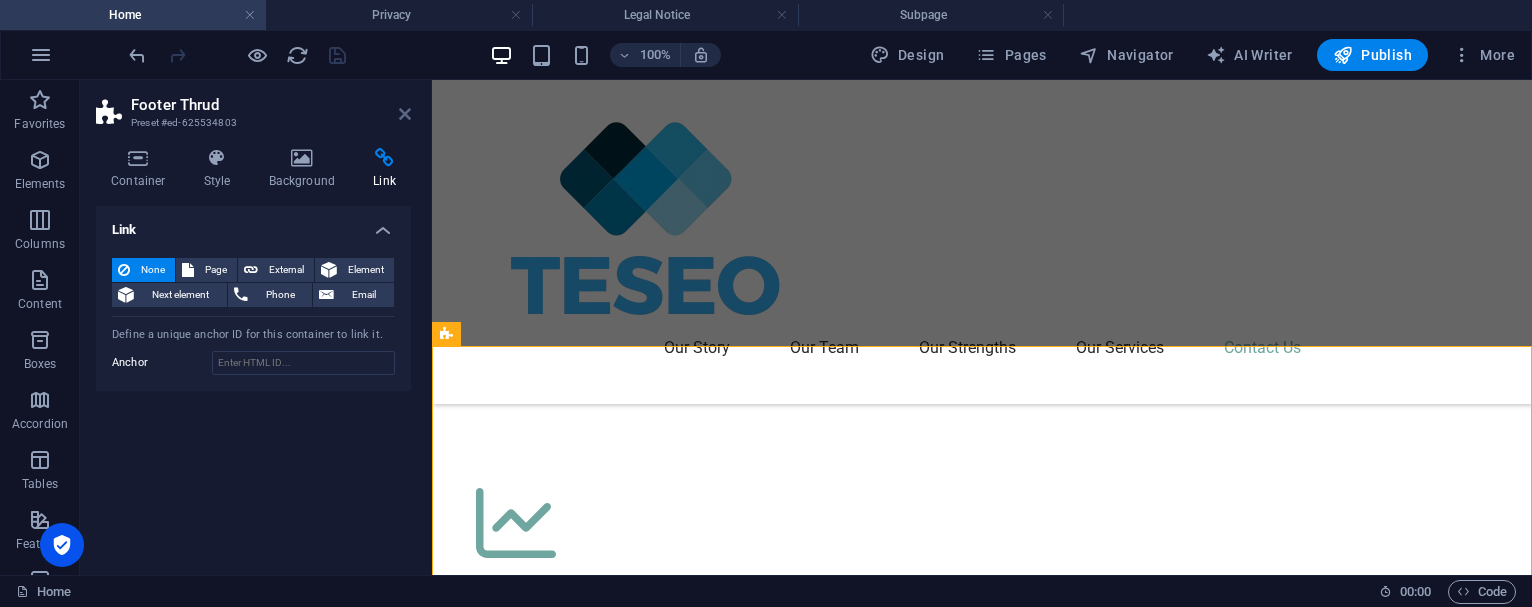 click at bounding box center (405, 114) 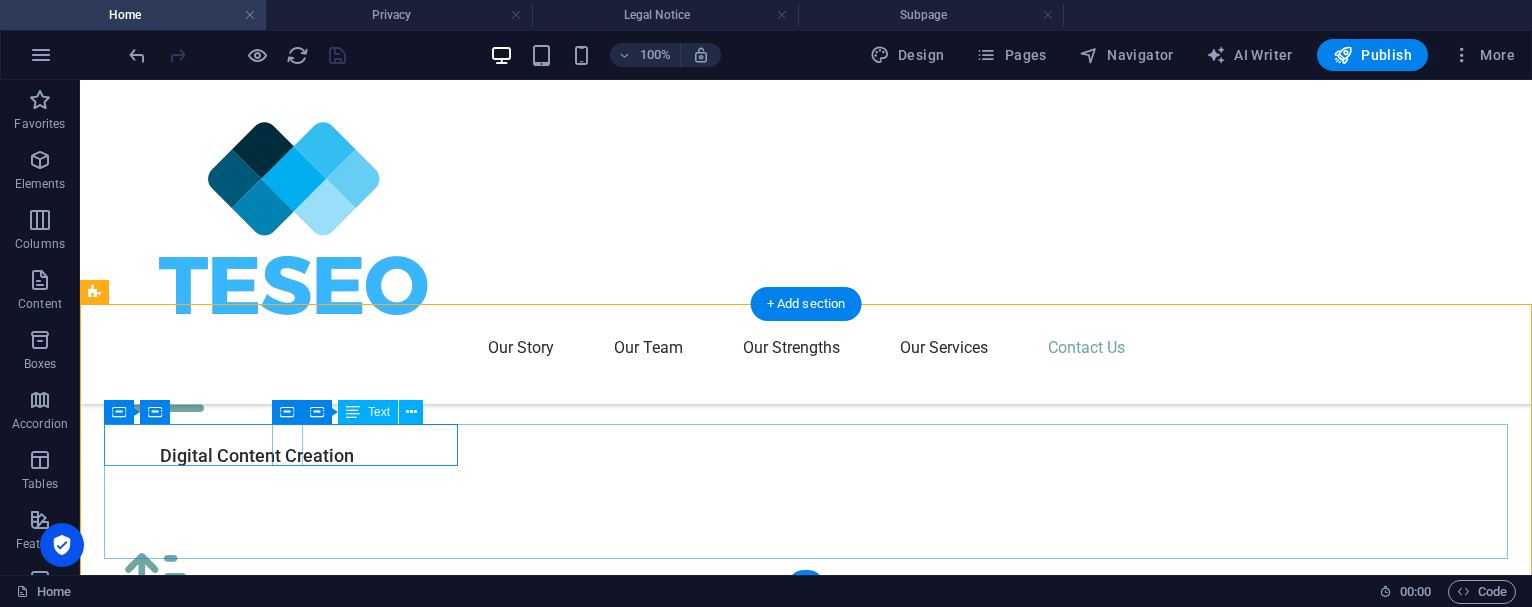click on "Cookie Policy" at bounding box center [817, 5565] 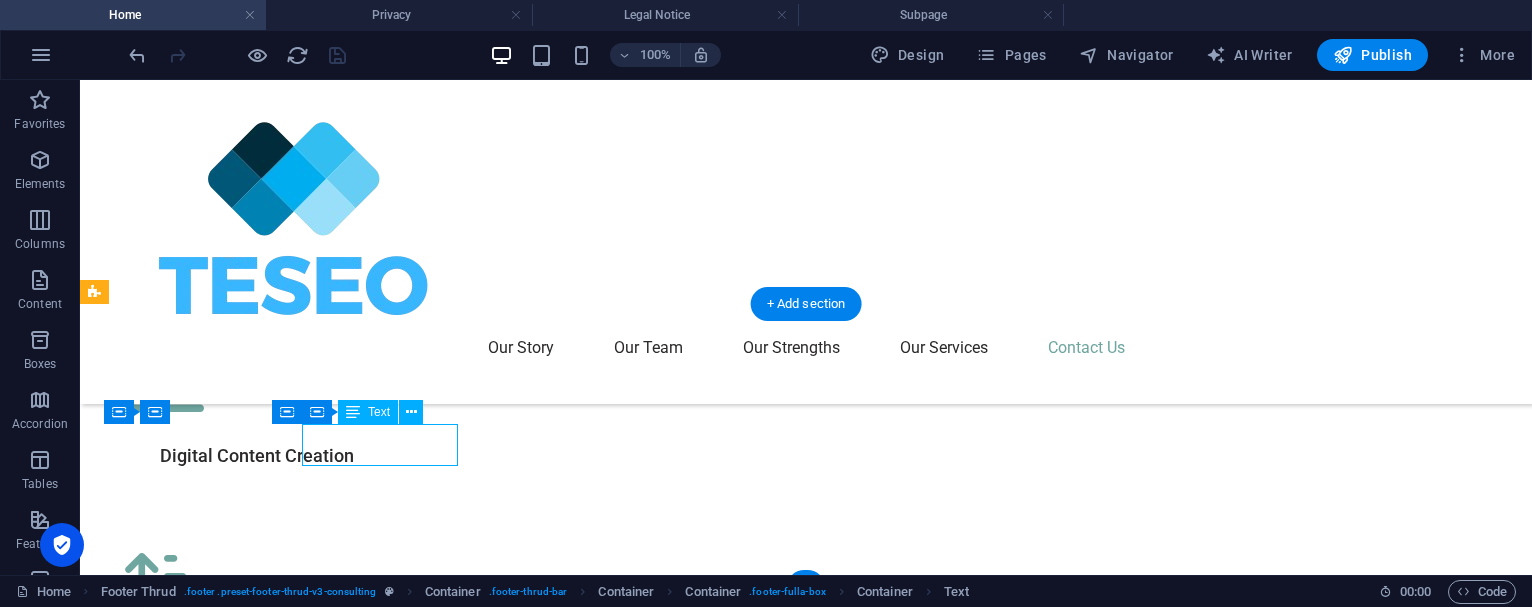 click on "Cookie Policy" at bounding box center [817, 5565] 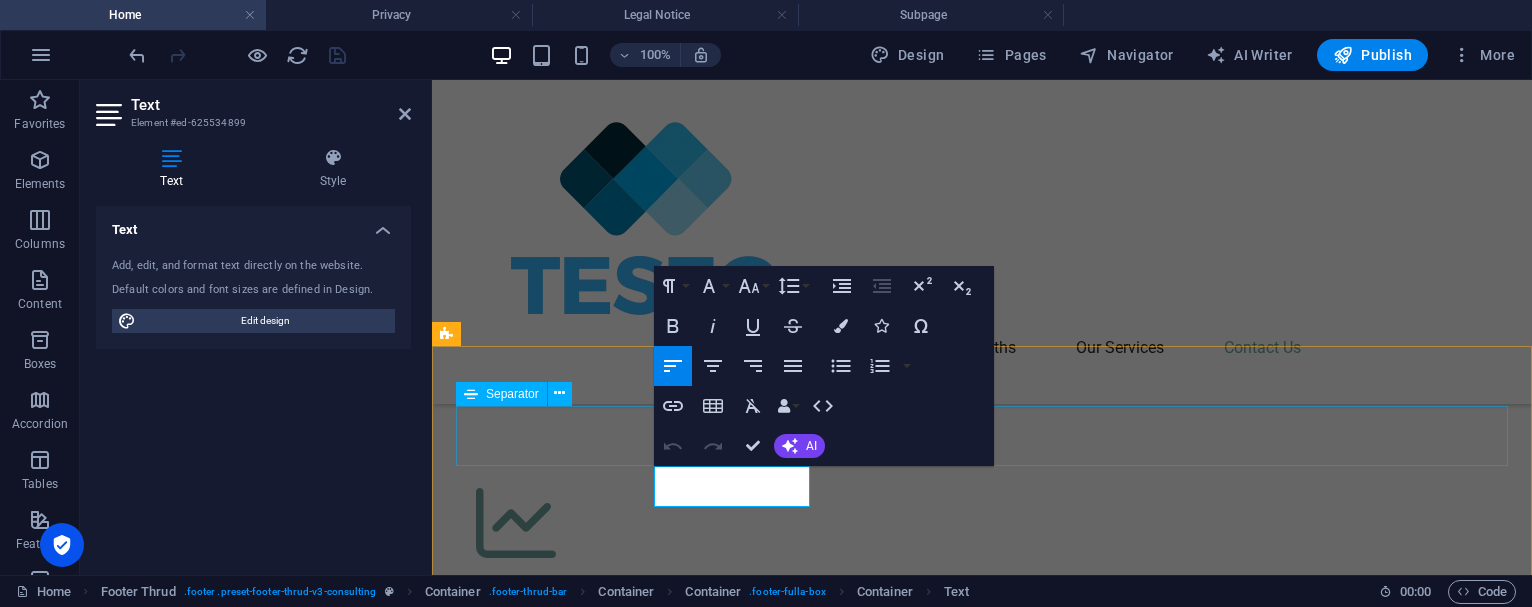click at bounding box center [982, 5234] 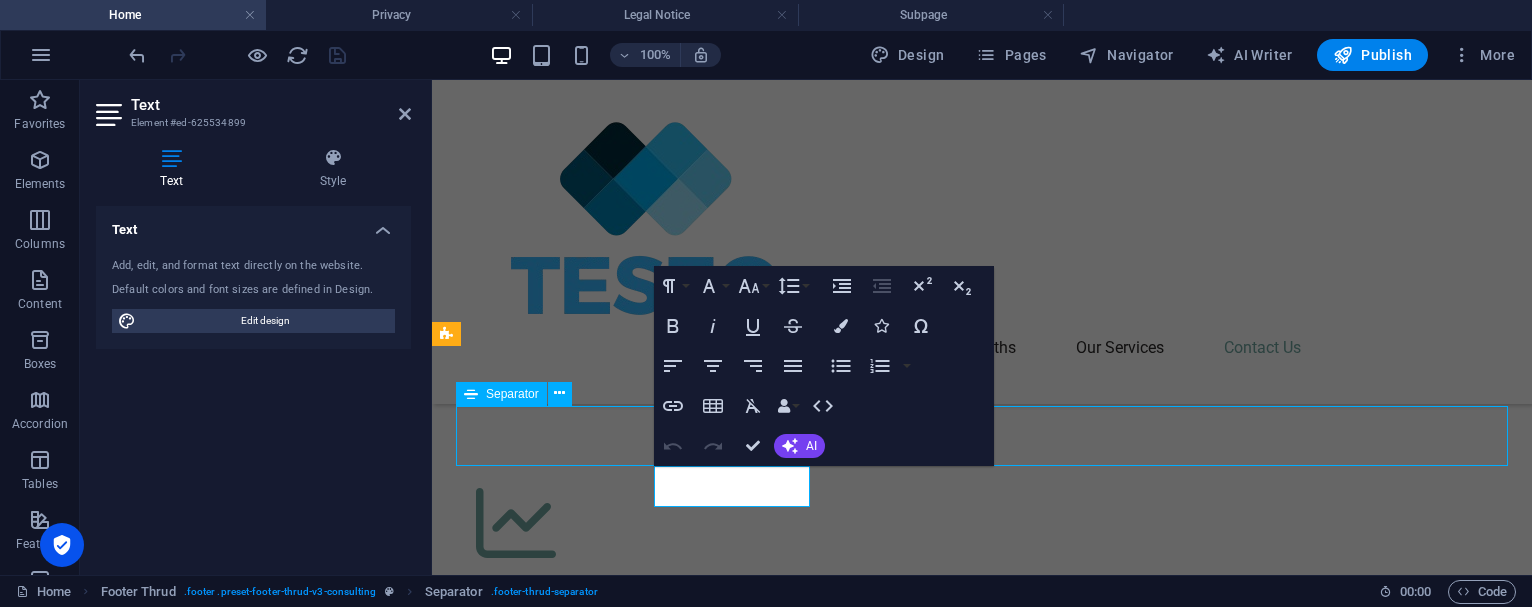 scroll, scrollTop: 7136, scrollLeft: 0, axis: vertical 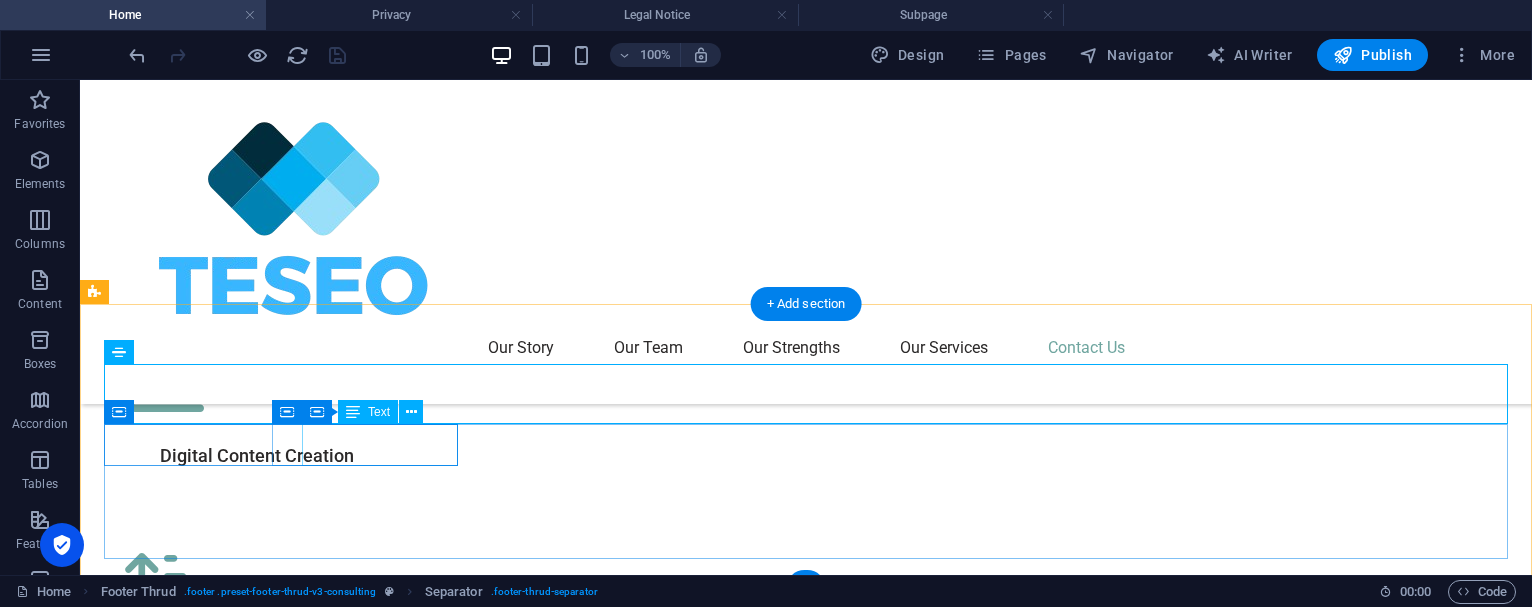 click on "Cookie Policy" at bounding box center (817, 5565) 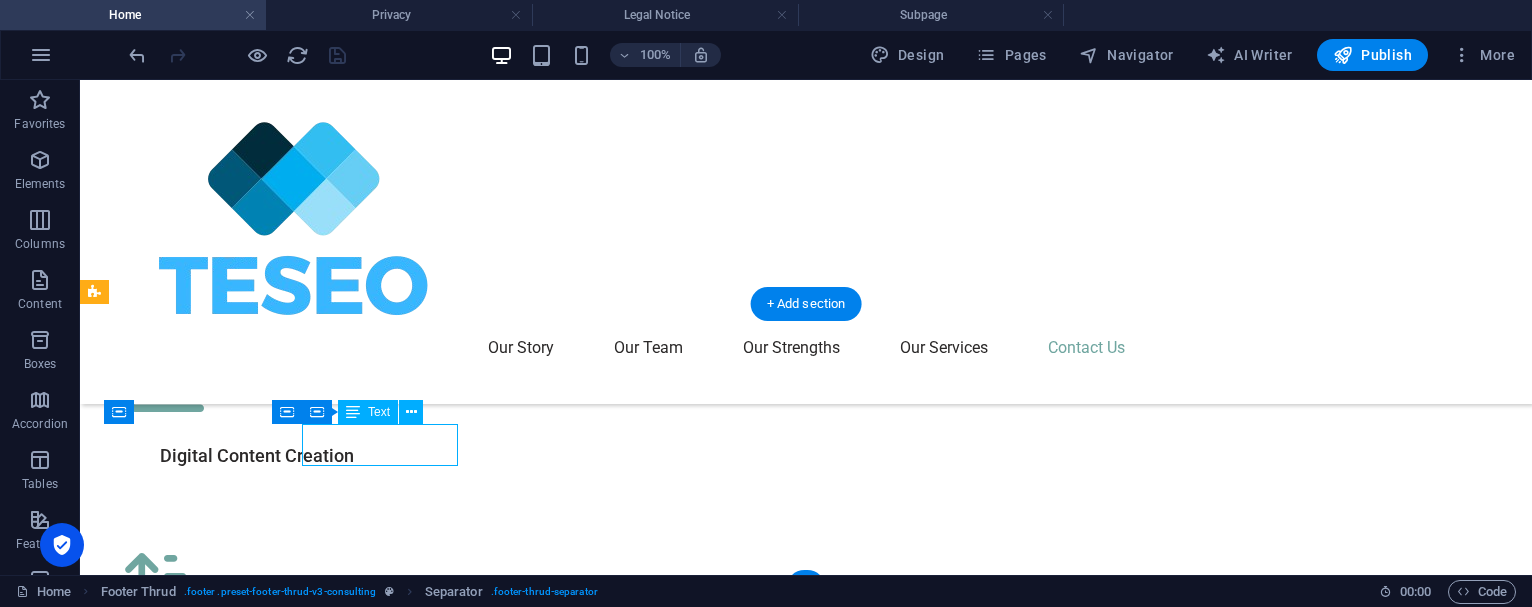 click on "Cookie Policy" at bounding box center [817, 5565] 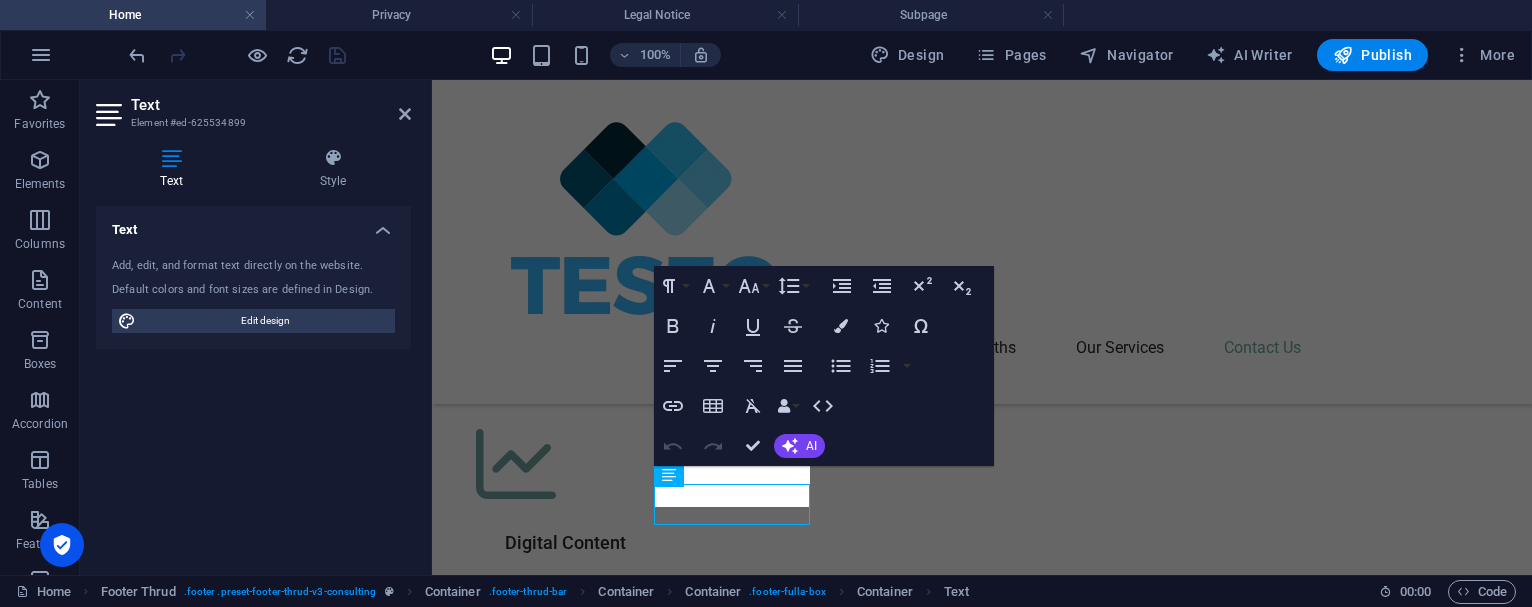 scroll, scrollTop: 7077, scrollLeft: 0, axis: vertical 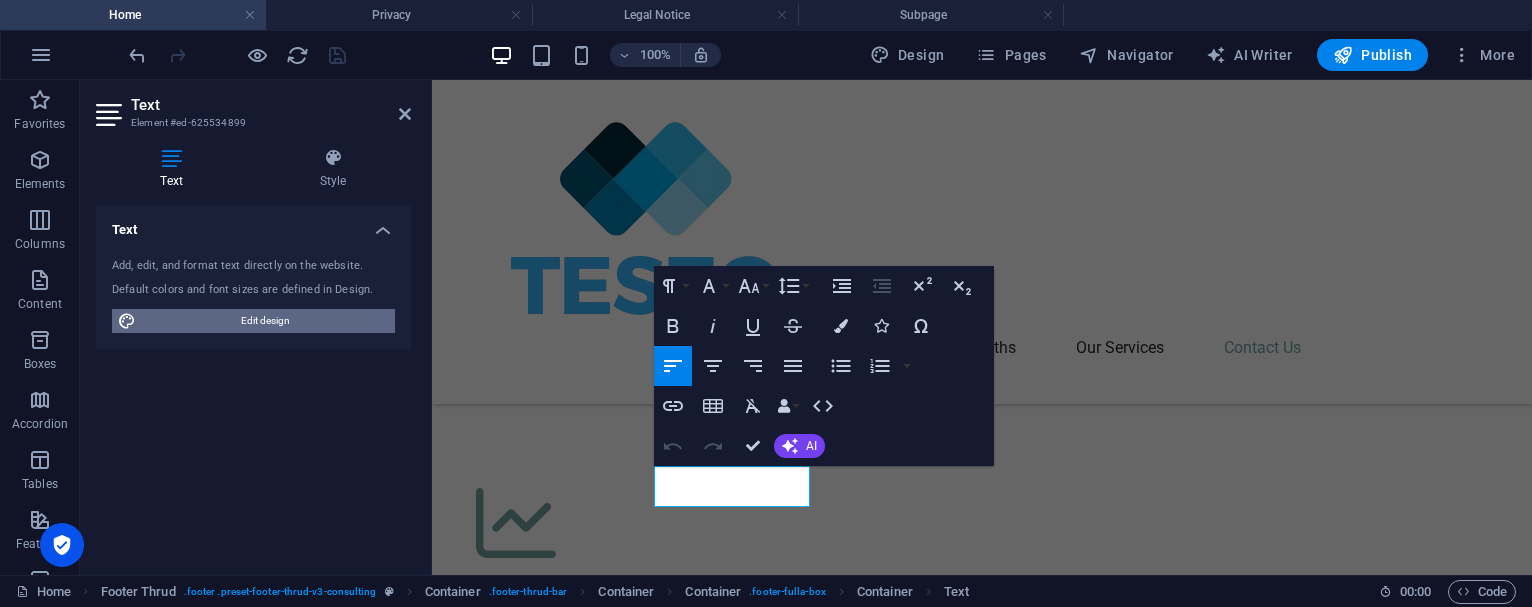 click on "Edit design" at bounding box center [265, 321] 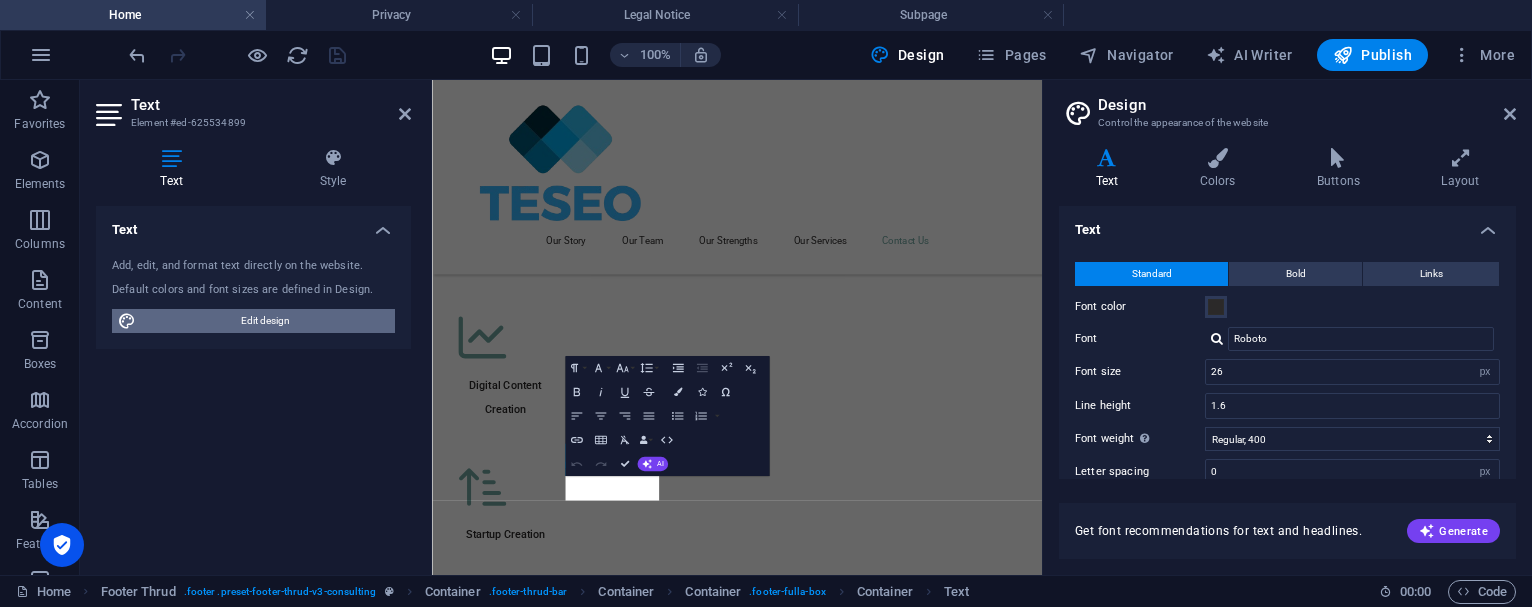 scroll, scrollTop: 6857, scrollLeft: 0, axis: vertical 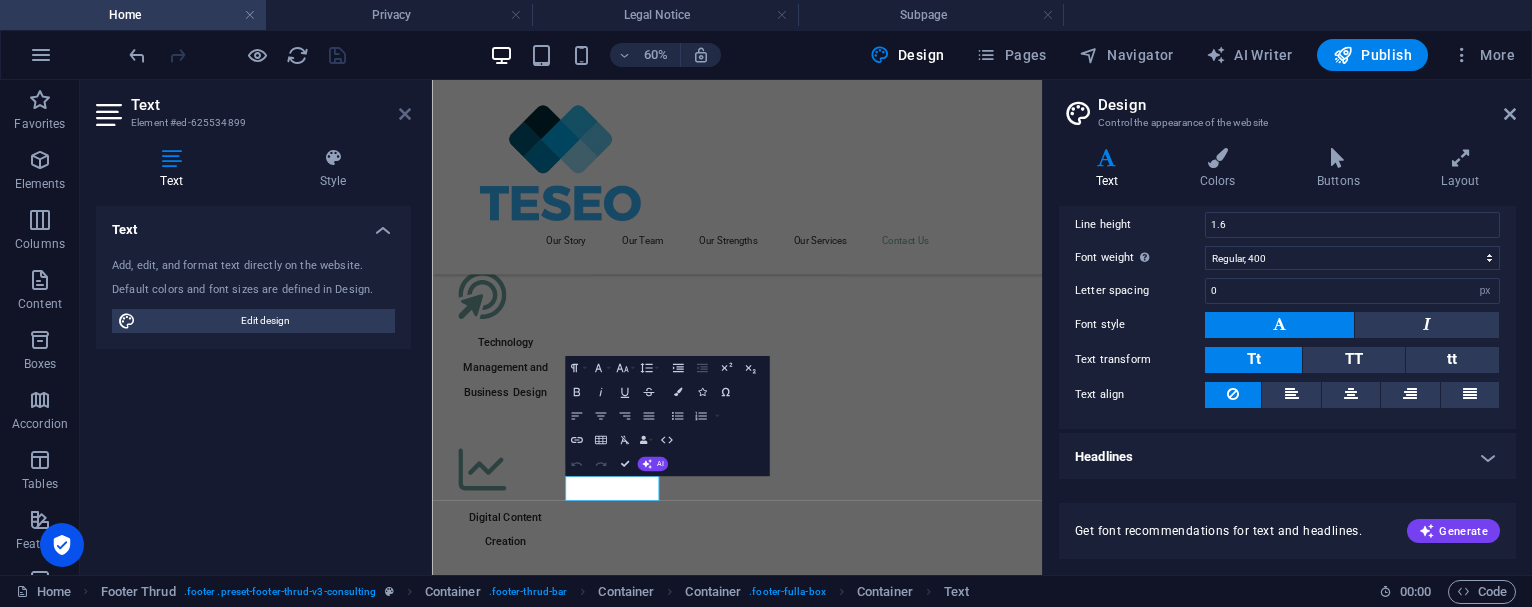 click at bounding box center [405, 114] 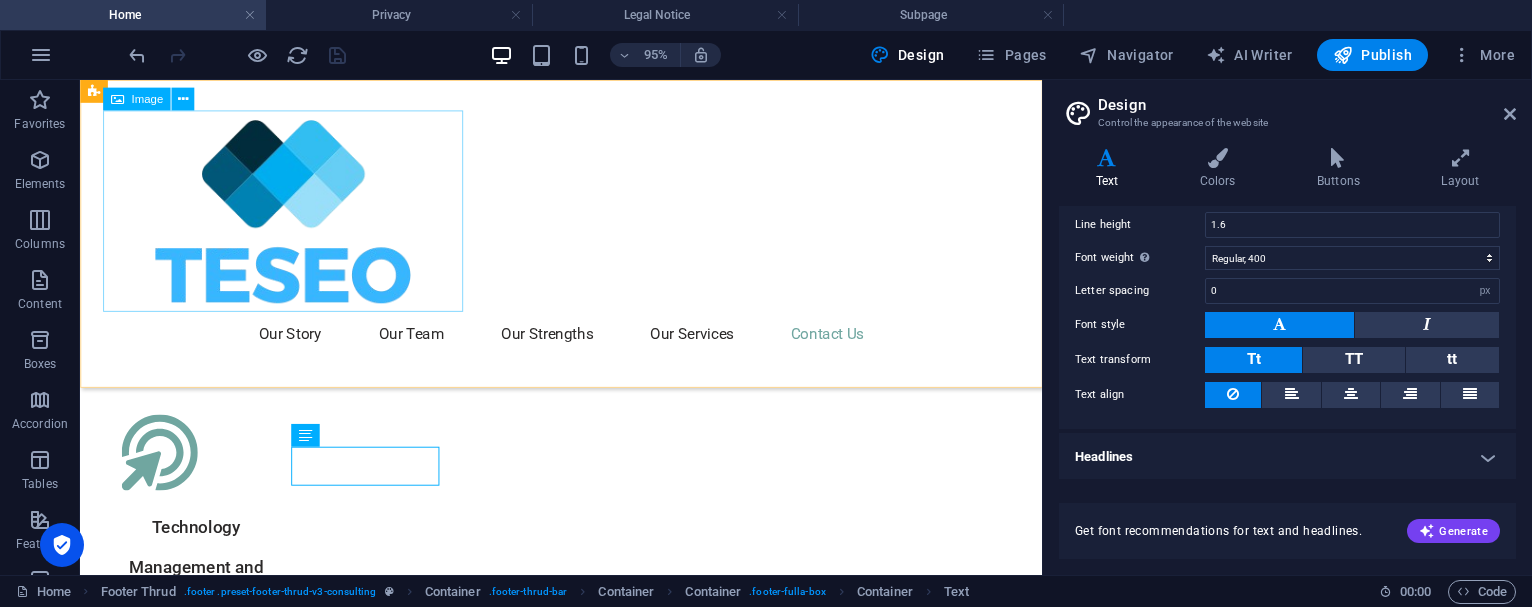 scroll, scrollTop: 7125, scrollLeft: 0, axis: vertical 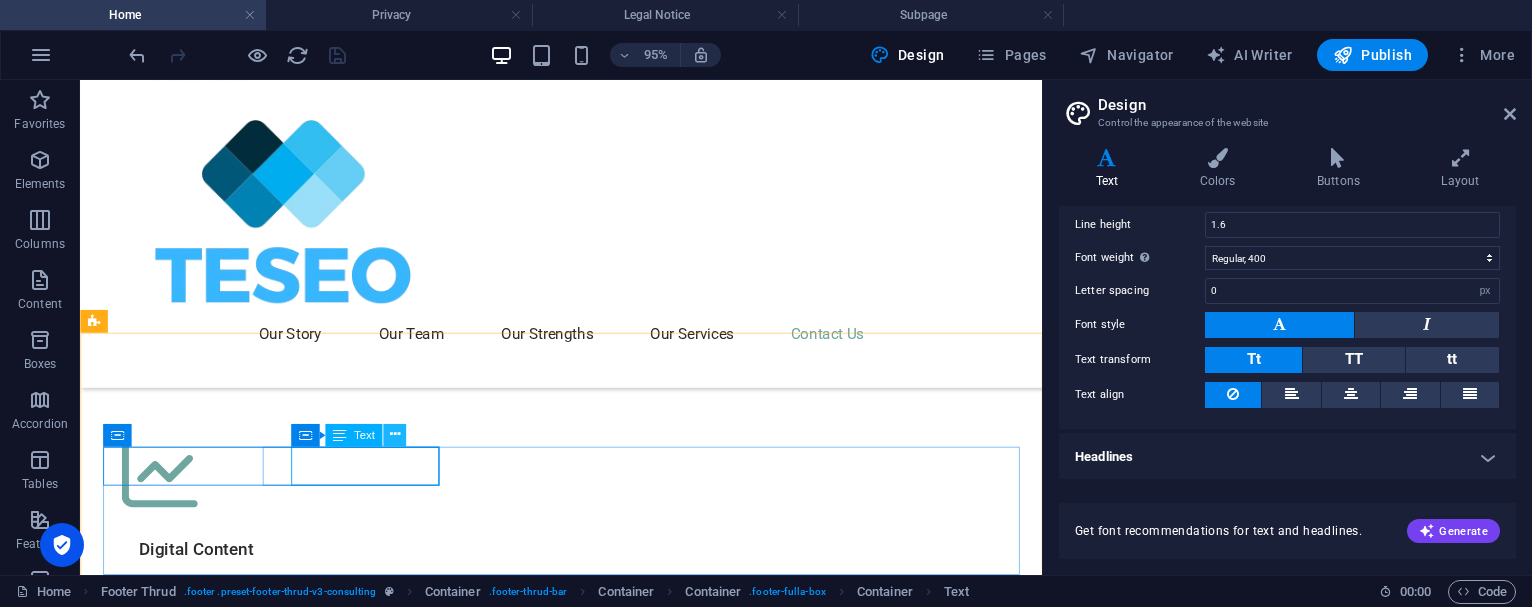 click at bounding box center (394, 435) 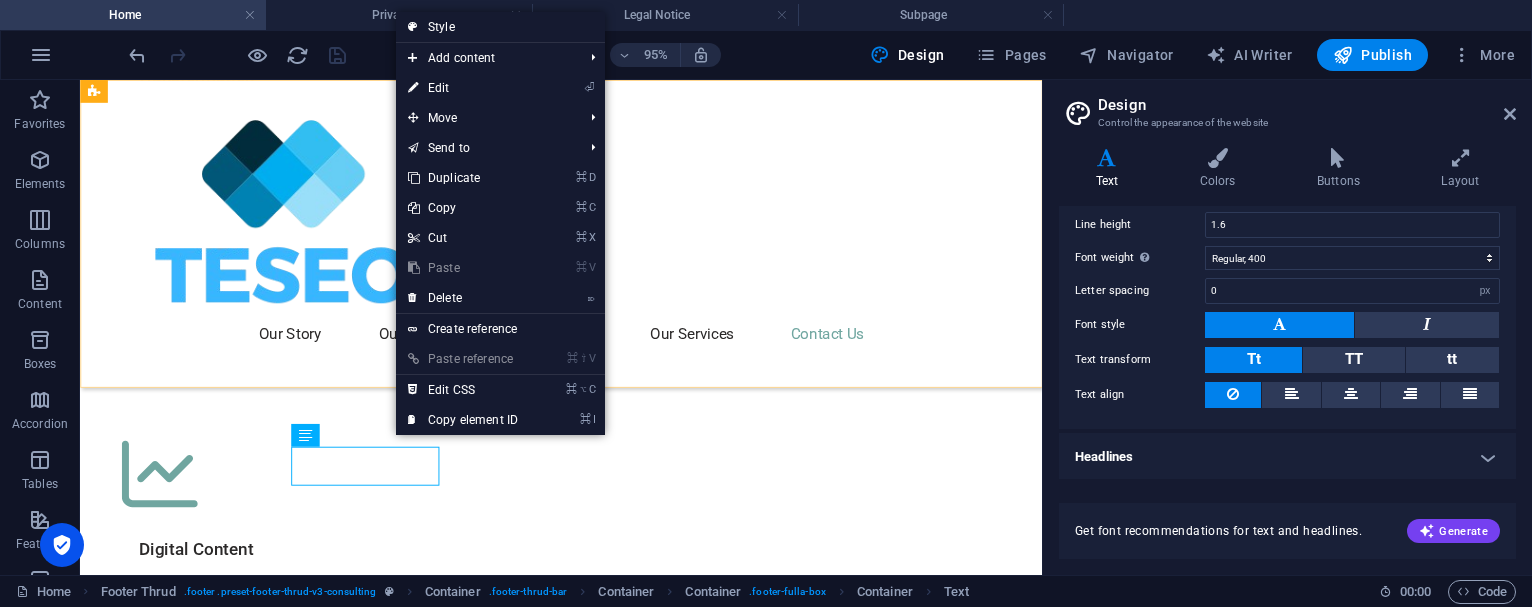 click on "Our Story Our Team Our Strengths Our Services Contact Us" at bounding box center (586, 242) 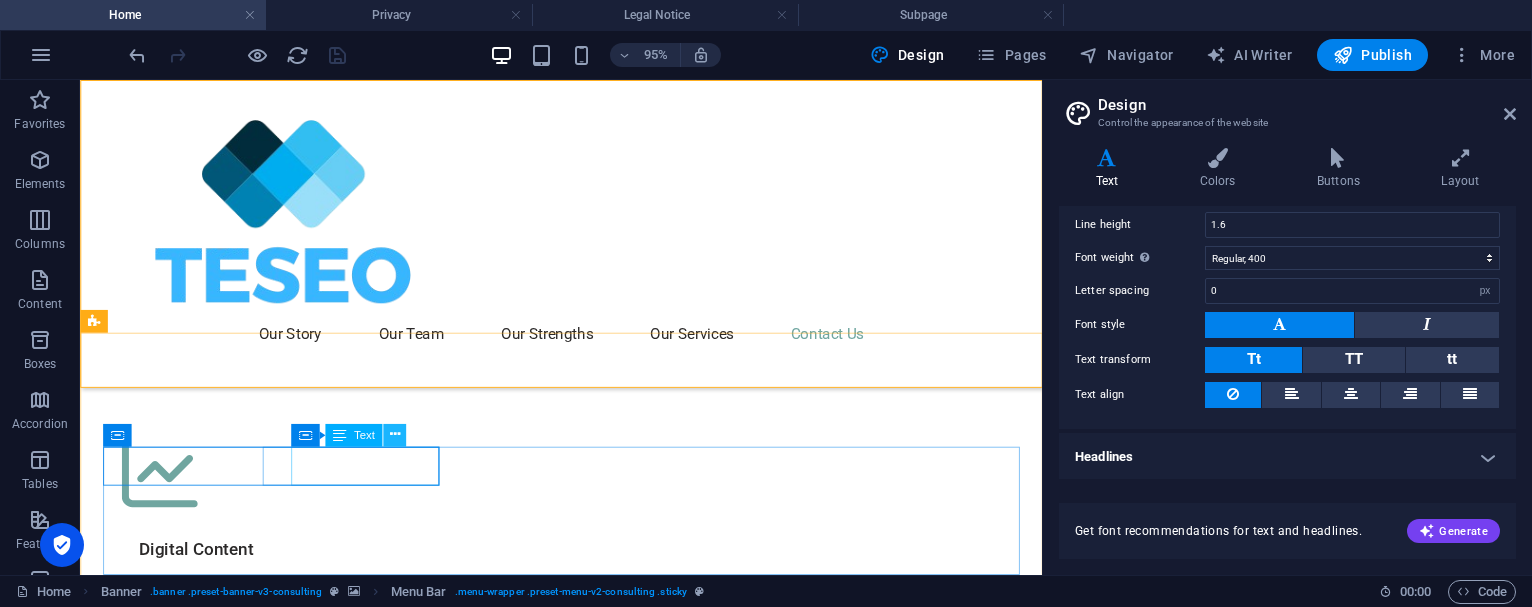 click at bounding box center (394, 435) 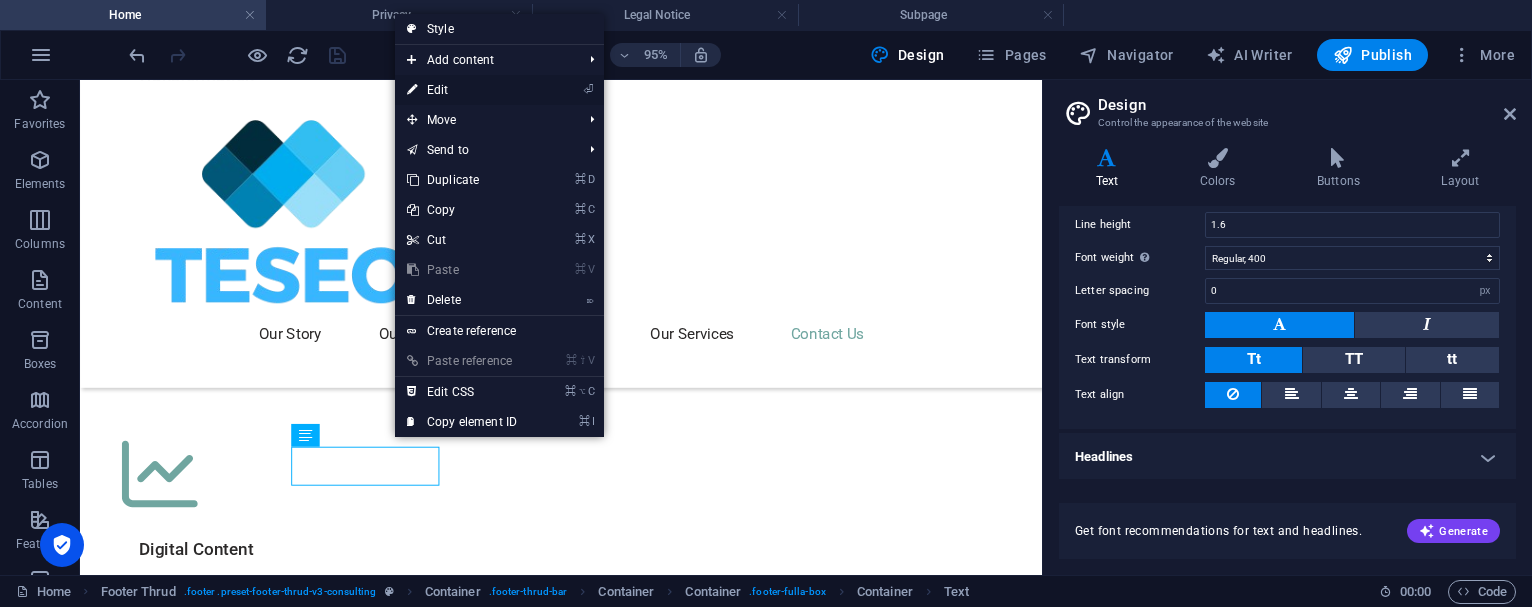 click on "⏎  Edit" at bounding box center (462, 90) 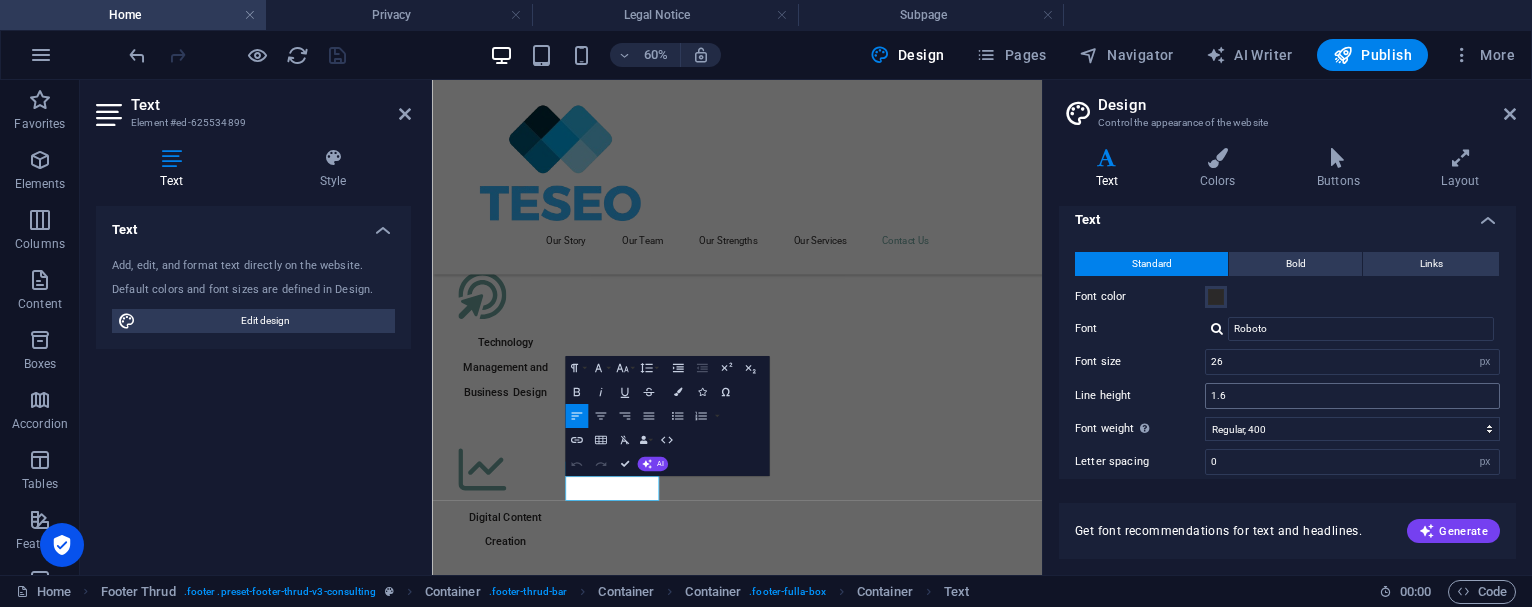 scroll, scrollTop: 0, scrollLeft: 0, axis: both 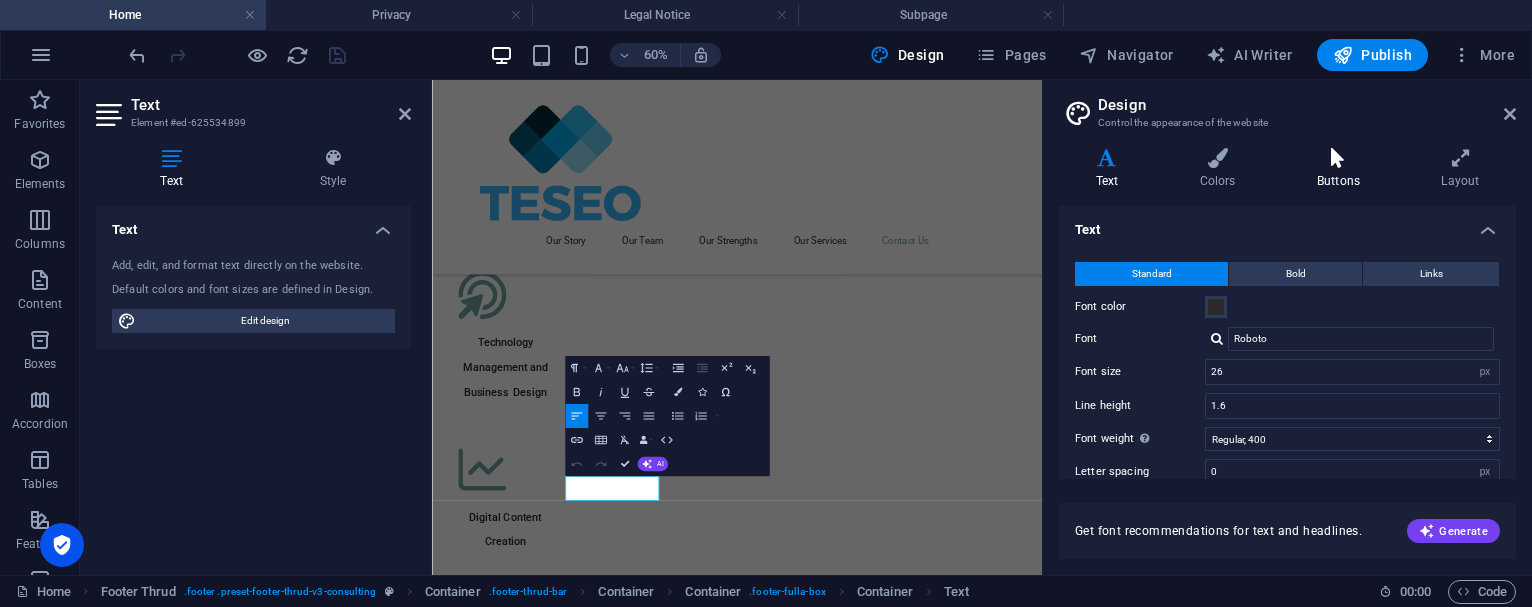 click at bounding box center [1338, 158] 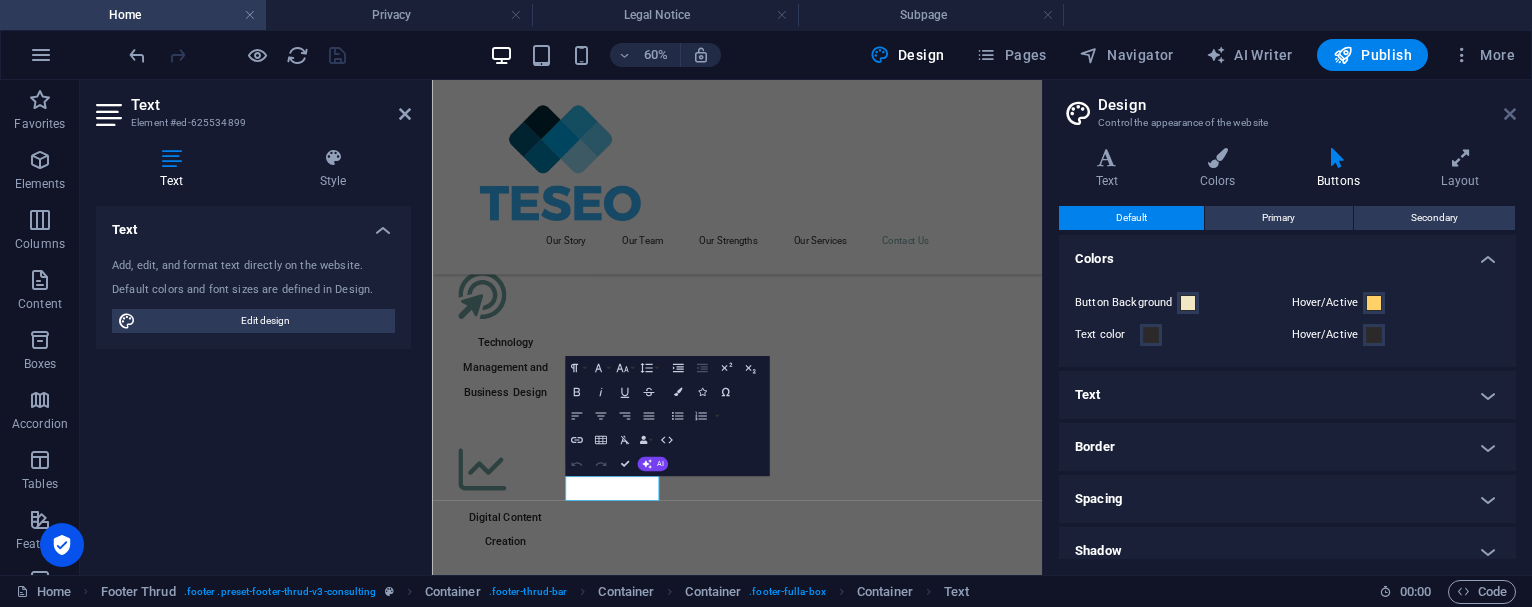click at bounding box center (1510, 114) 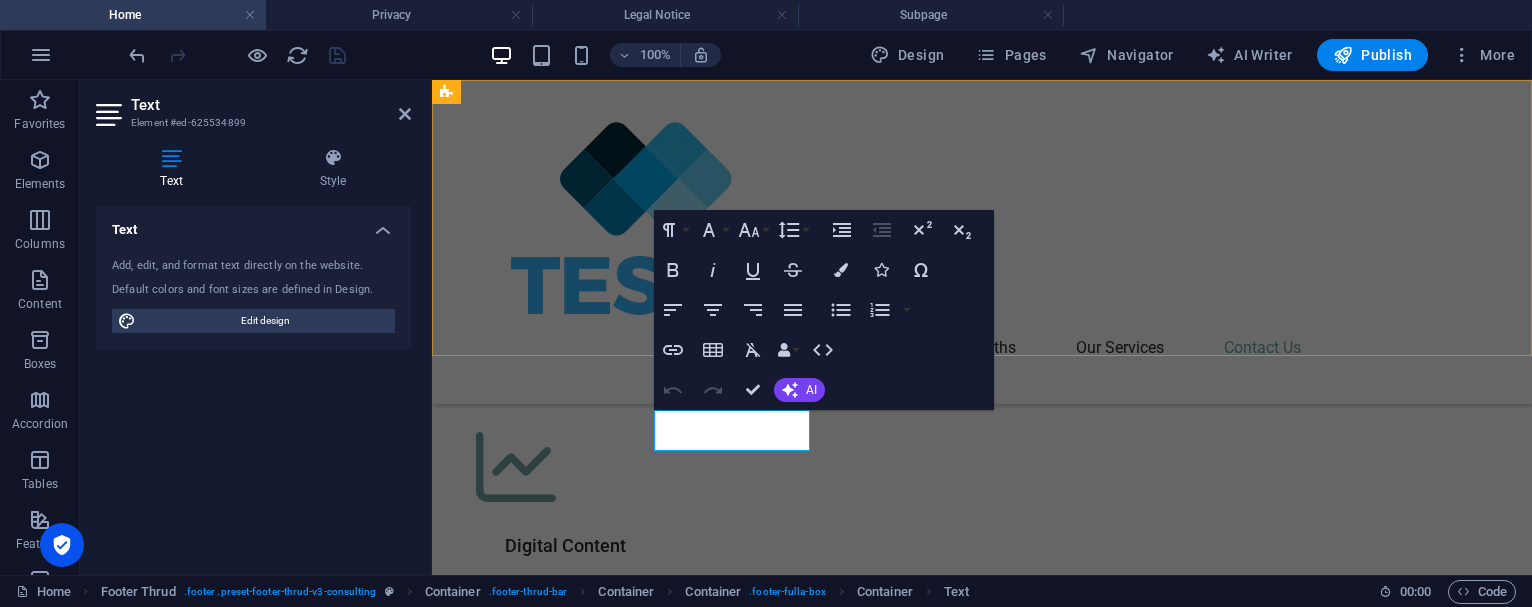 click on "Our Story Our Team Our Strengths Our Services Contact Us" at bounding box center [982, 242] 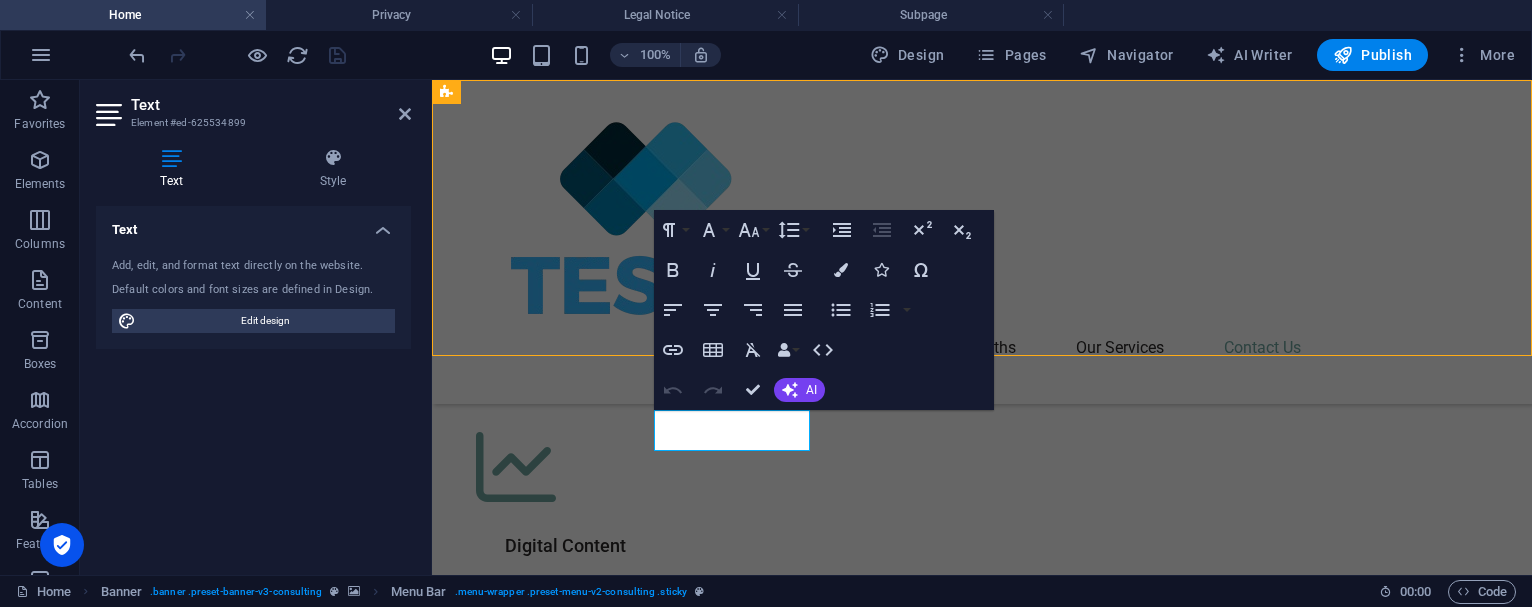 scroll, scrollTop: 7151, scrollLeft: 0, axis: vertical 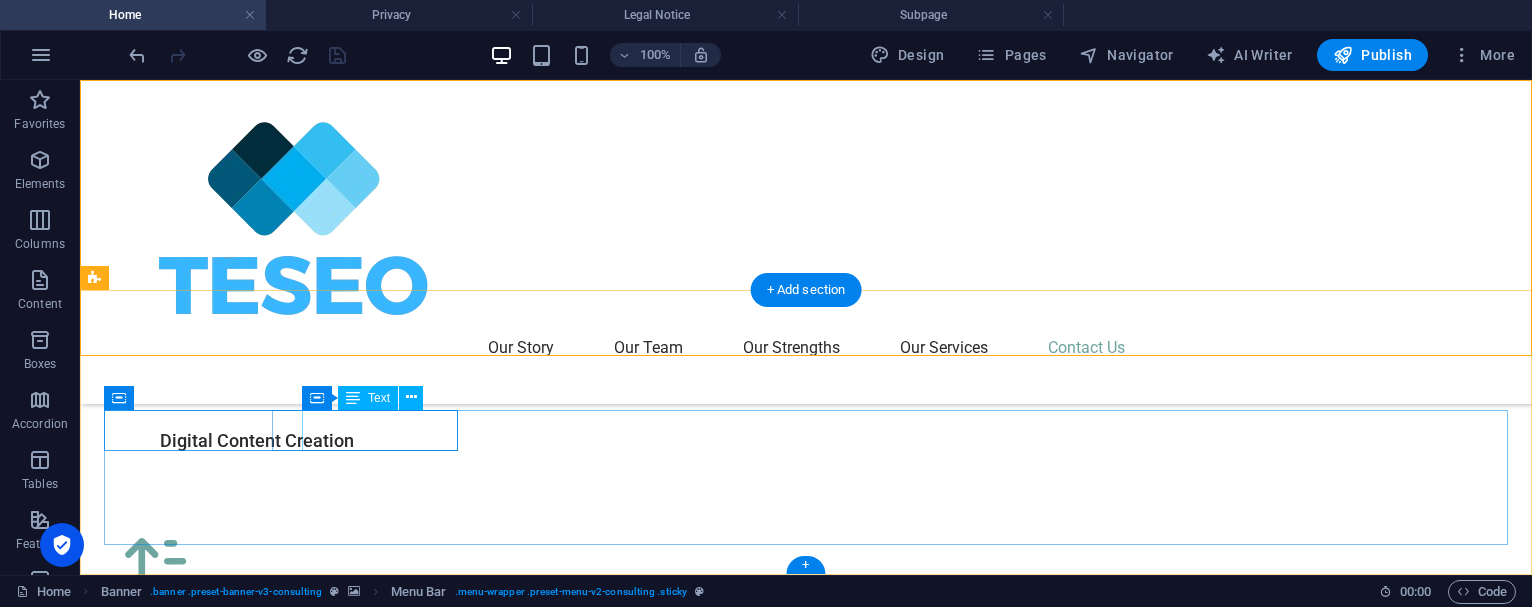 click on "Cookie Policy" at bounding box center (817, 5550) 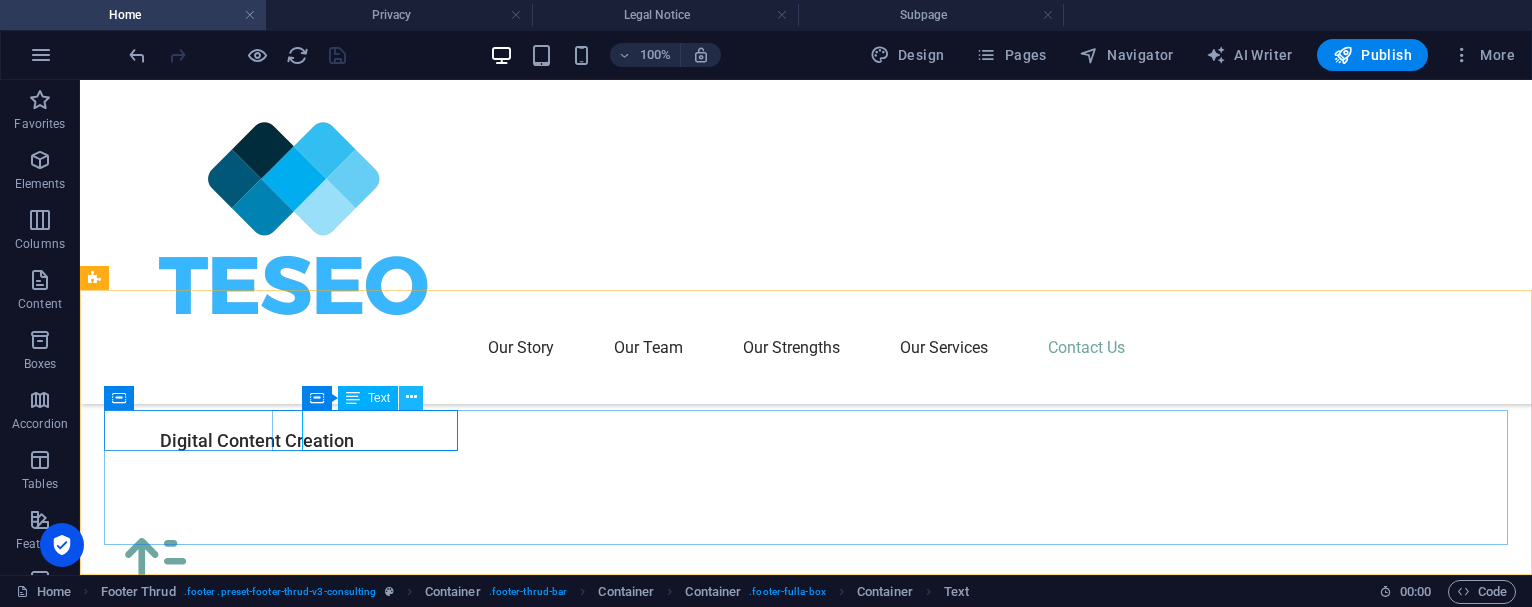 click at bounding box center (411, 397) 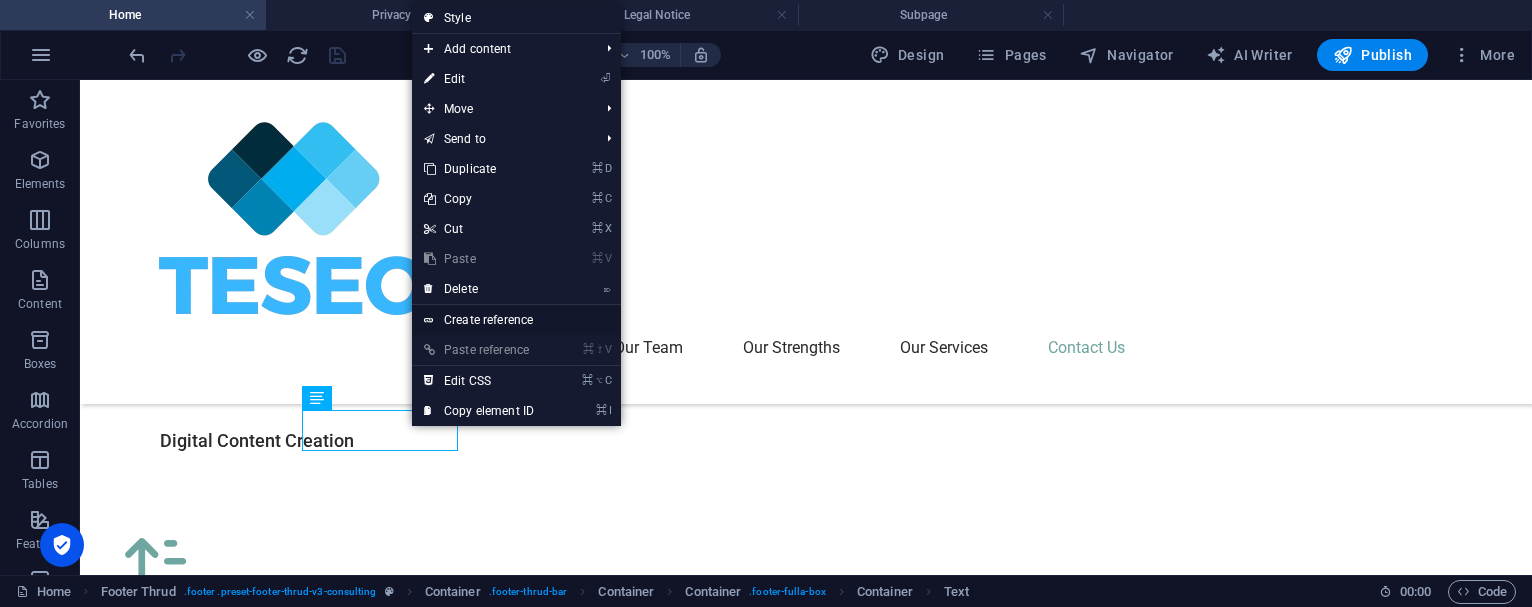 click on "Create reference" at bounding box center [516, 320] 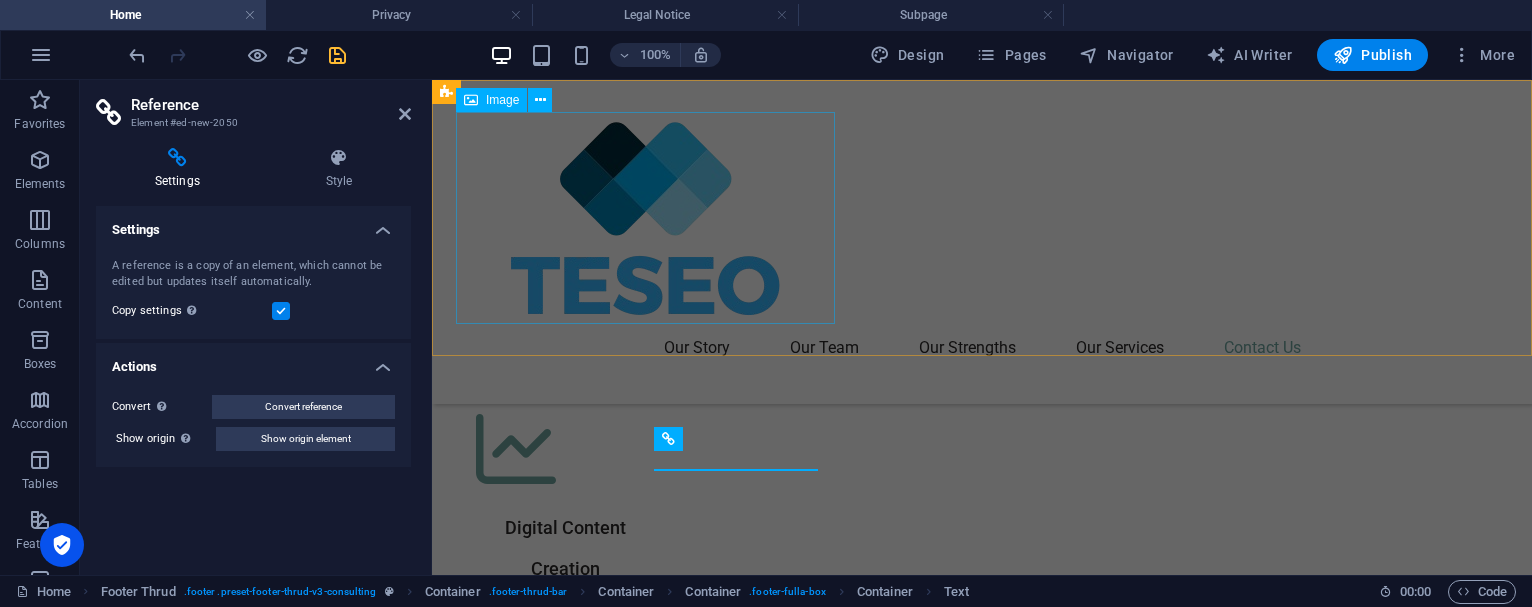 scroll, scrollTop: 7133, scrollLeft: 0, axis: vertical 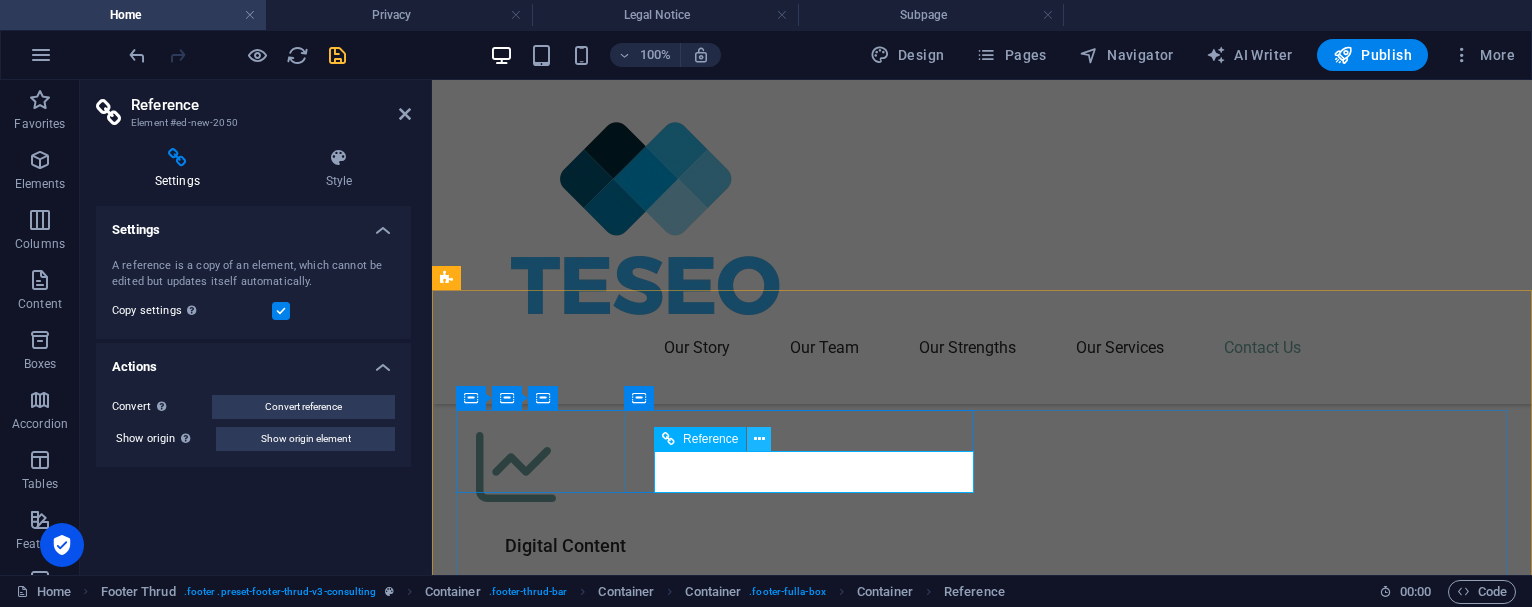 click at bounding box center (759, 439) 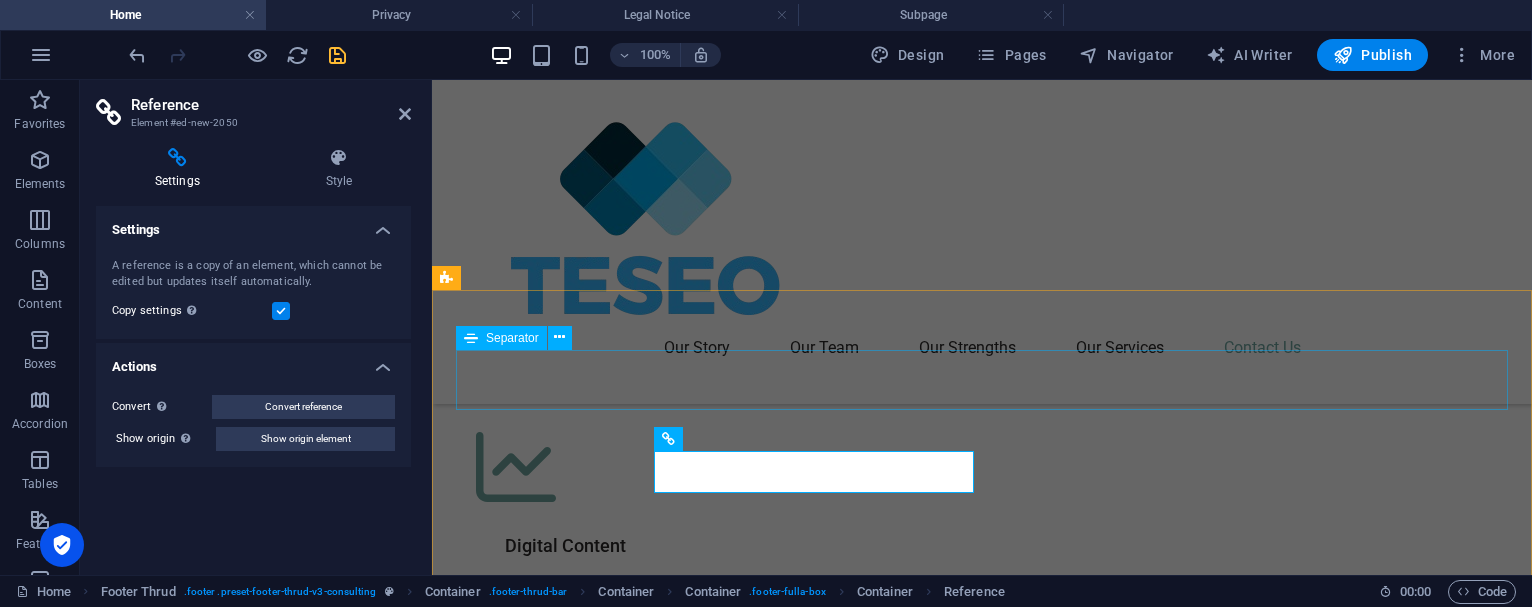 click at bounding box center (982, 5178) 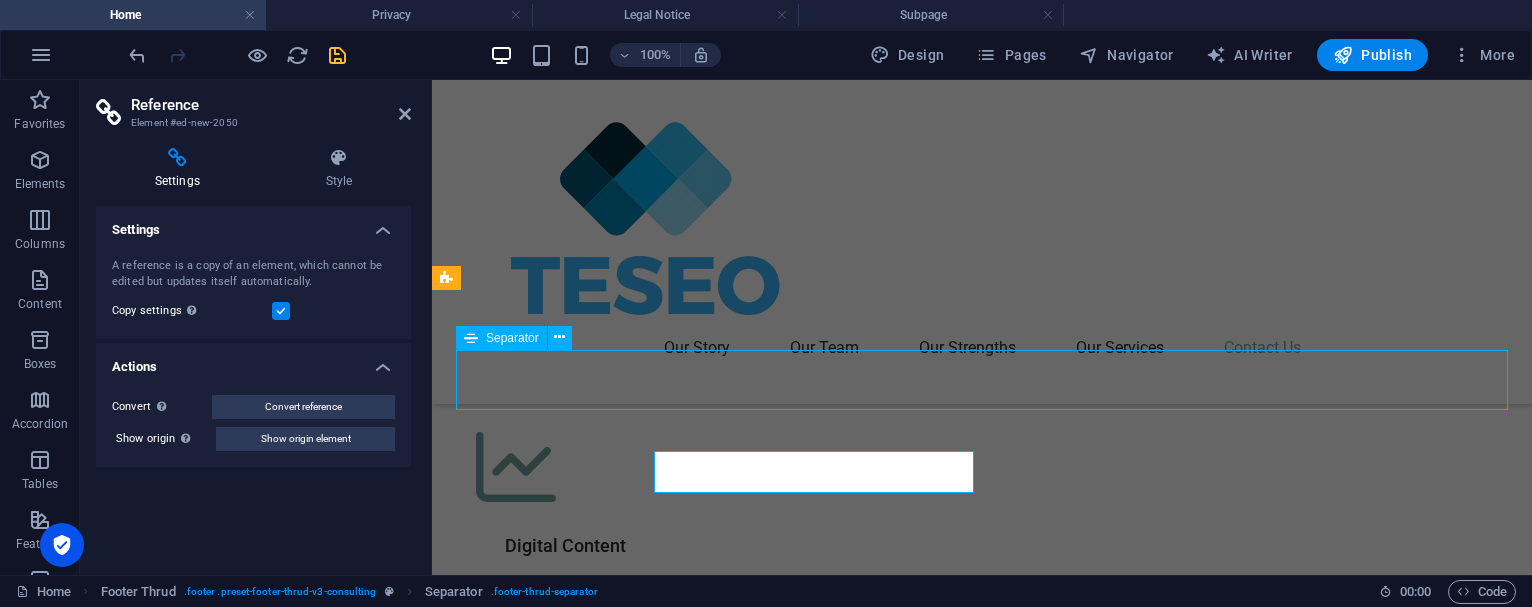 scroll, scrollTop: 7192, scrollLeft: 0, axis: vertical 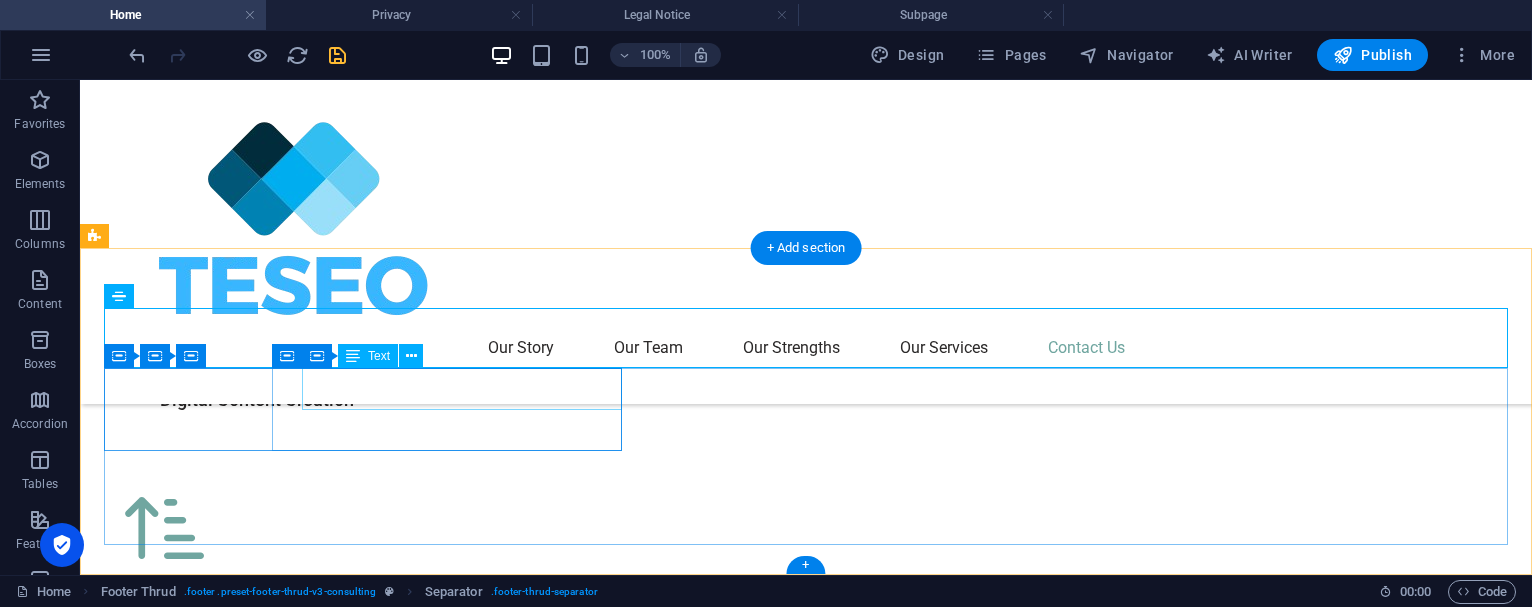 click on "Cookie Policy" at bounding box center [813, 5509] 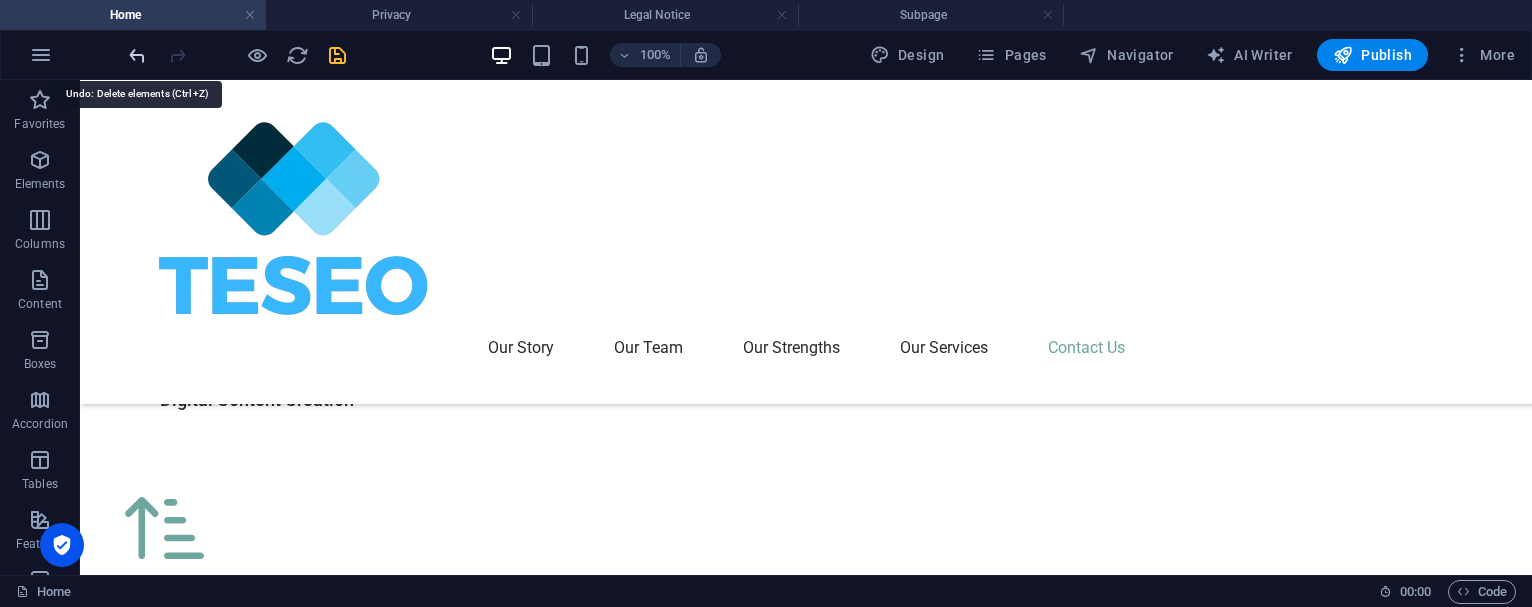 click at bounding box center [137, 55] 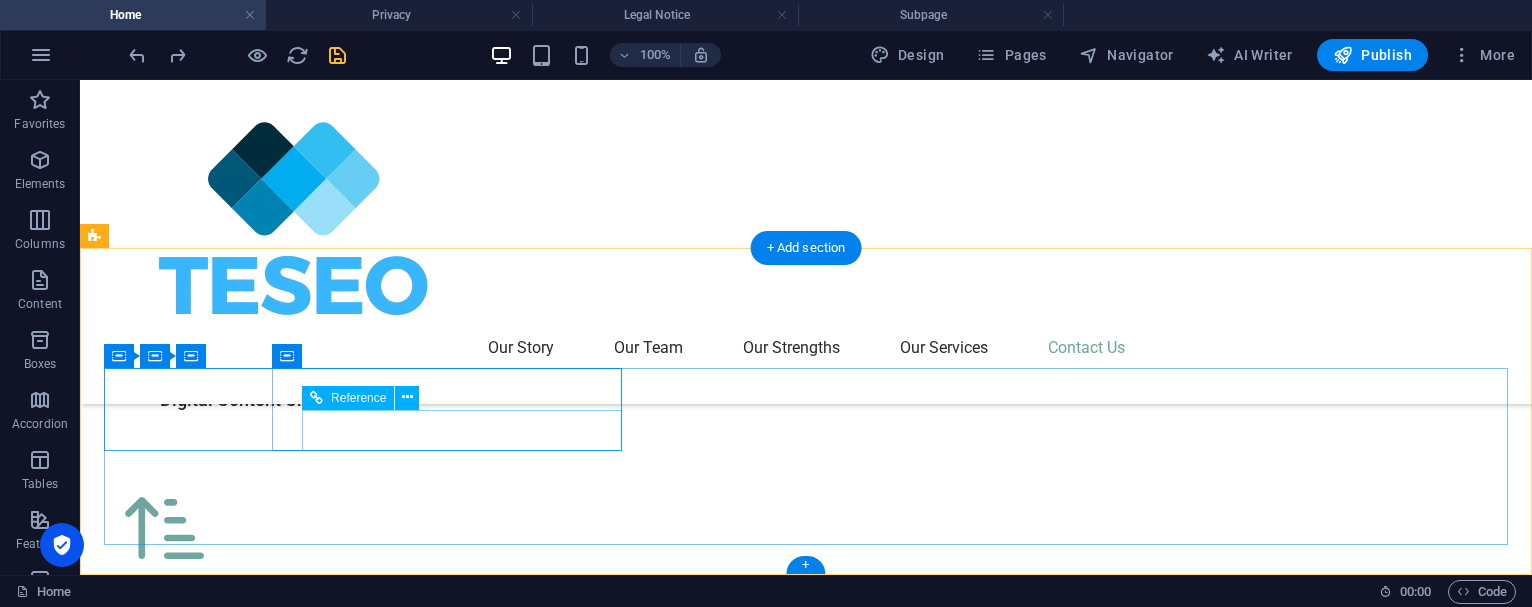 click on "Cookie Policy" at bounding box center [817, 5550] 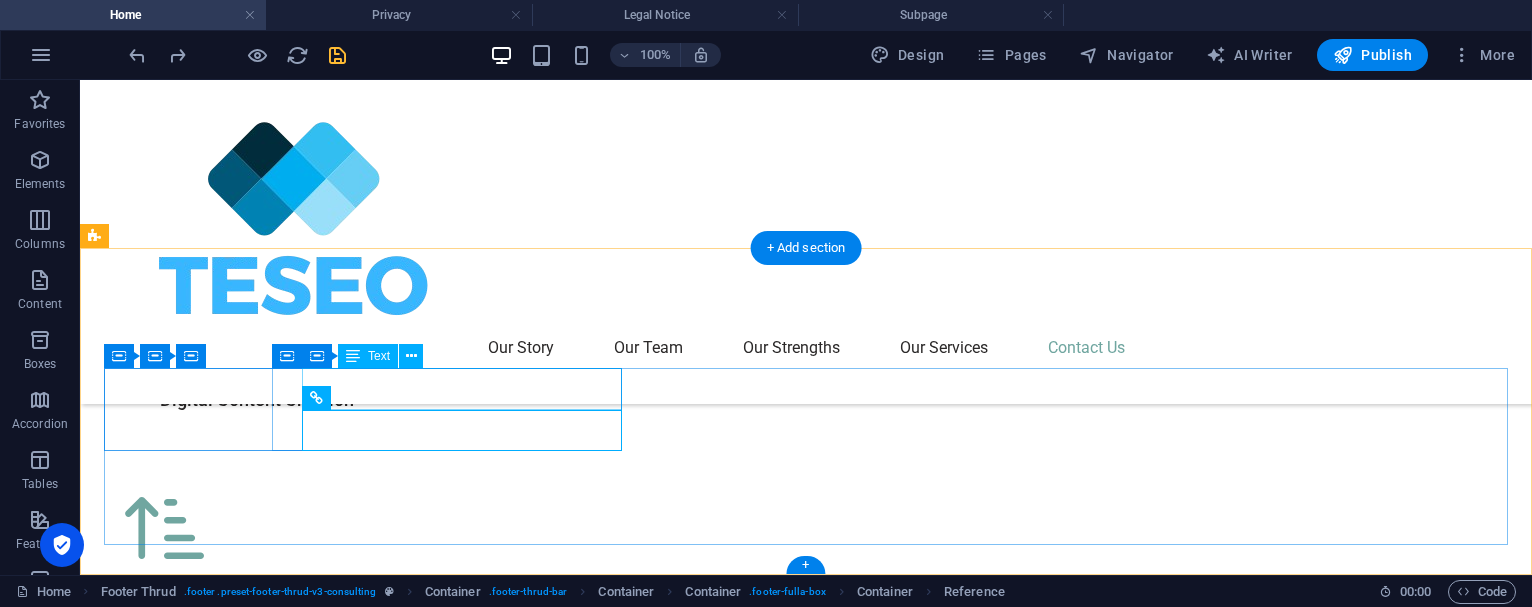click on "Cookie Policy" at bounding box center [813, 5509] 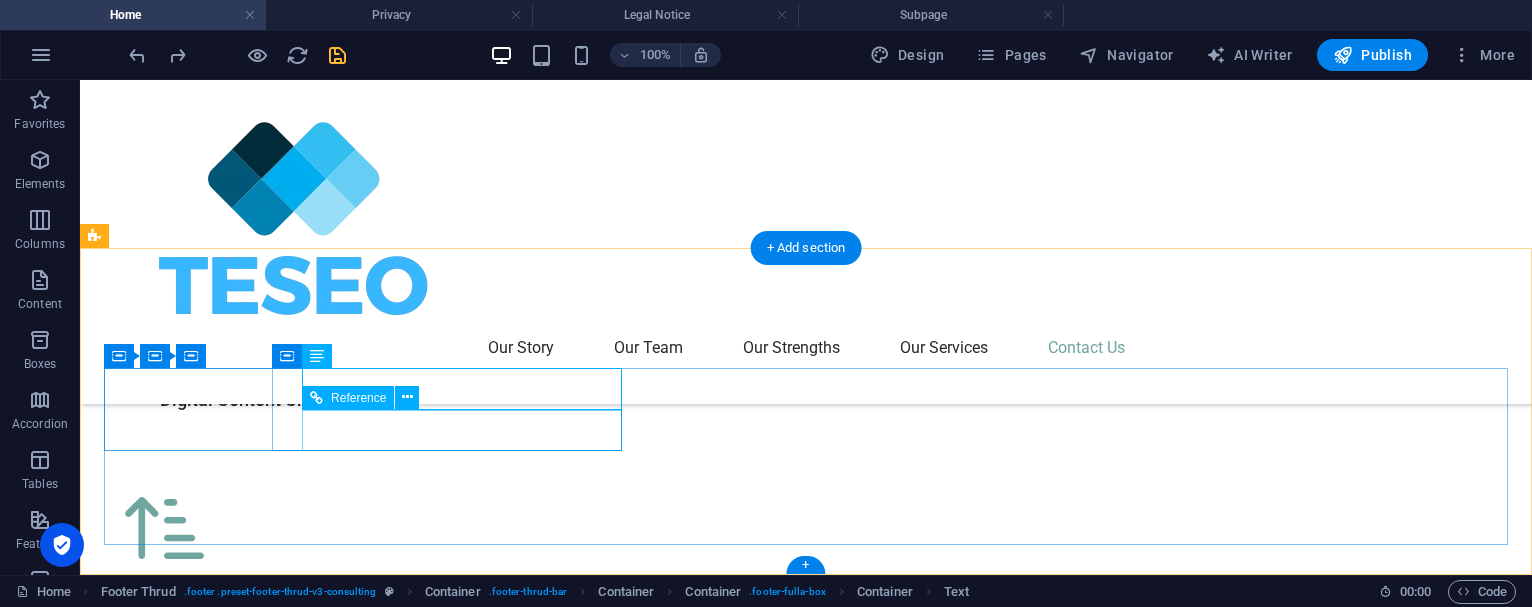 click on "Cookie Policy" at bounding box center (817, 5550) 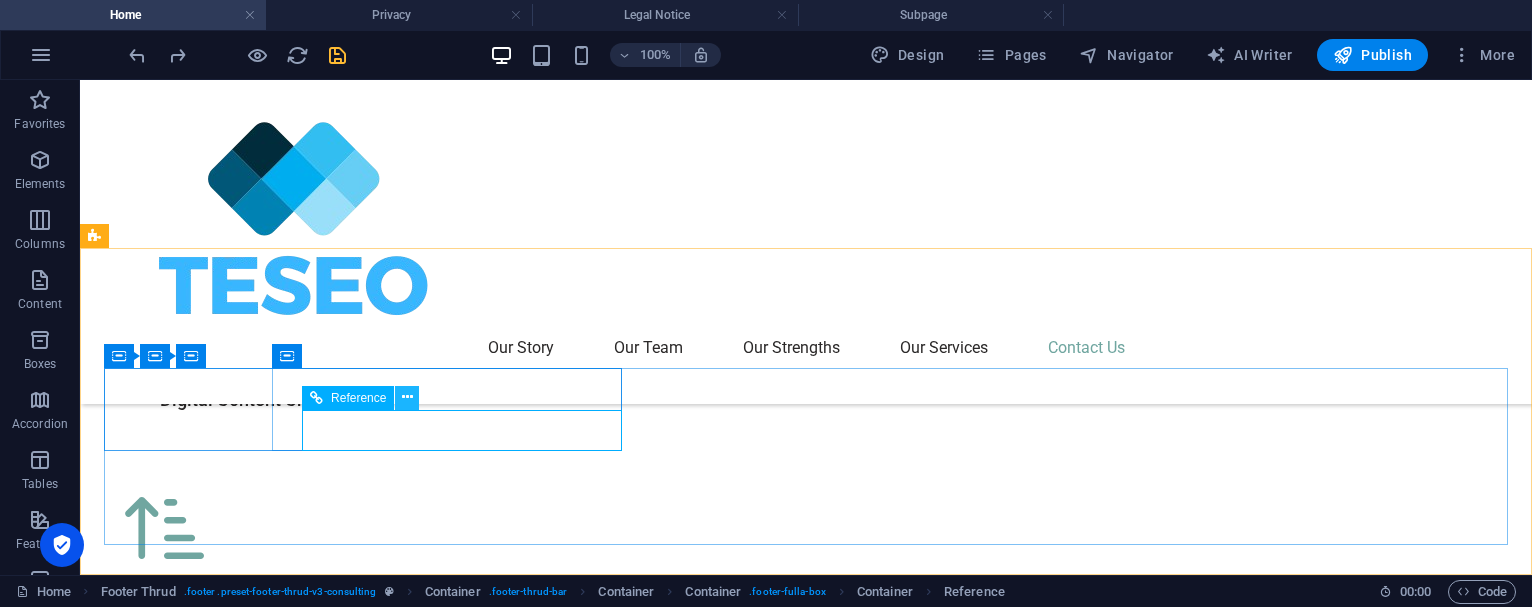 click at bounding box center [407, 397] 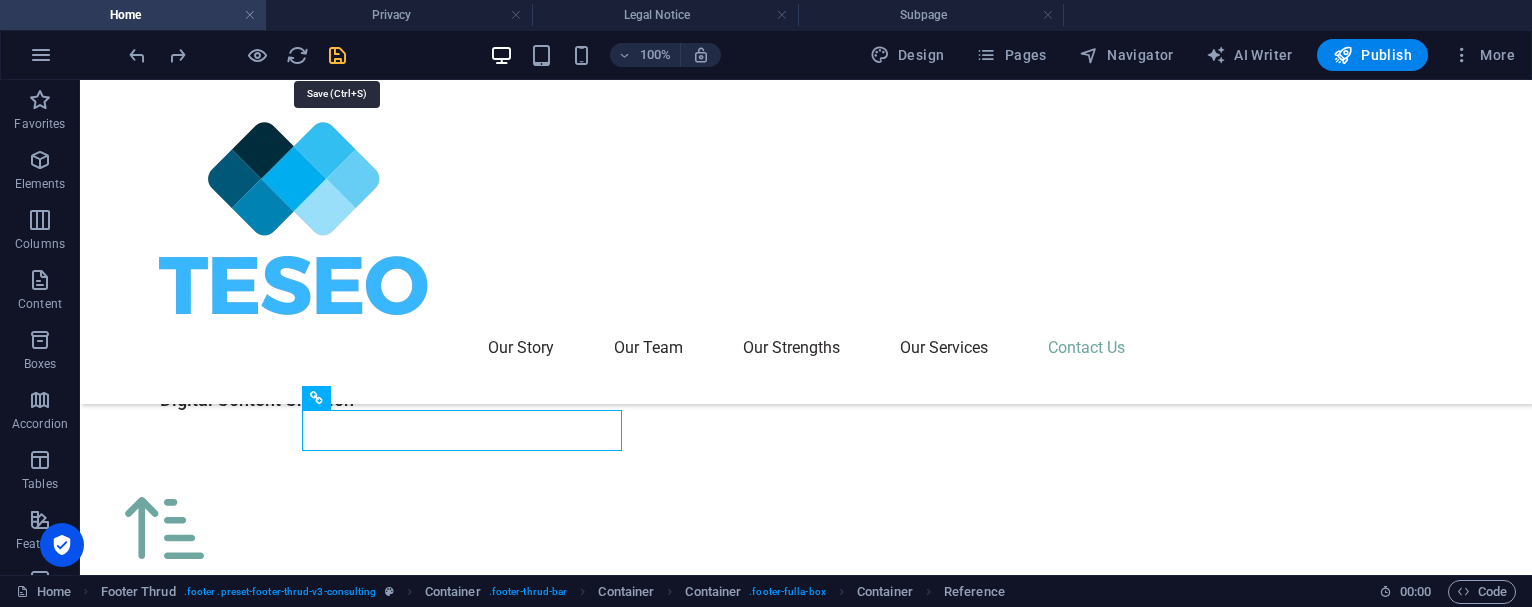 click at bounding box center [337, 55] 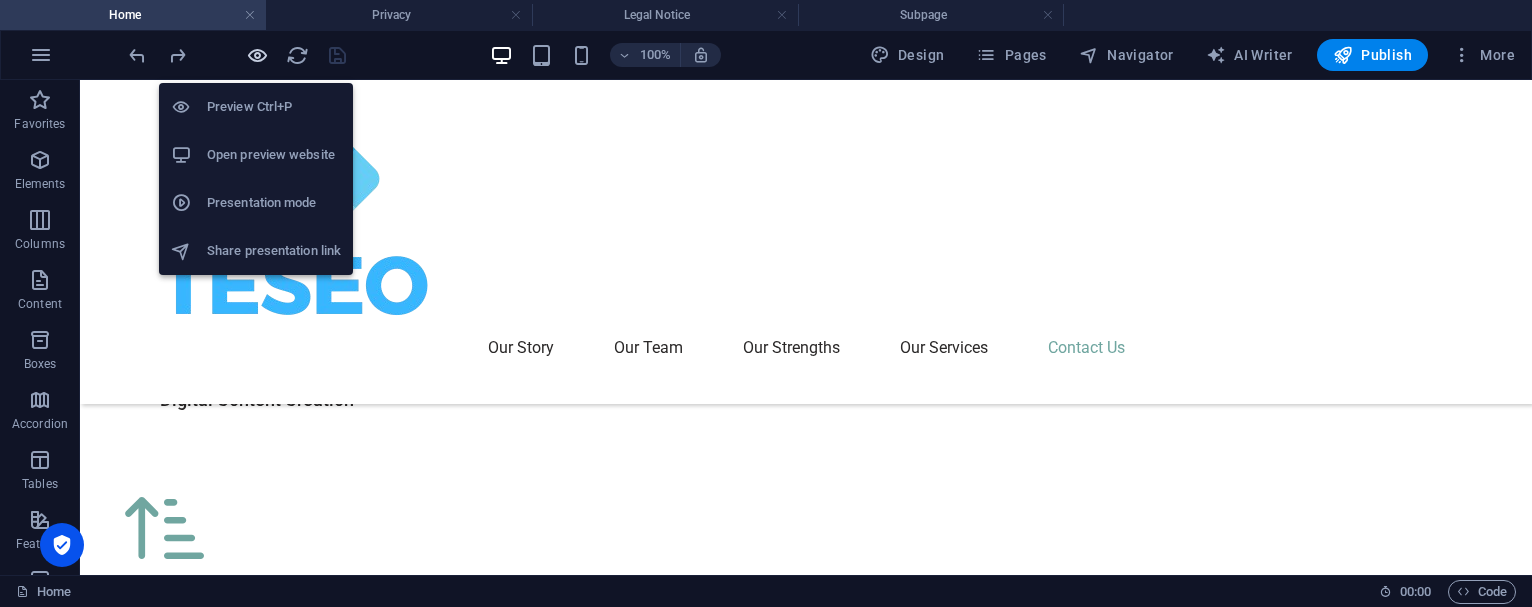 click at bounding box center (257, 55) 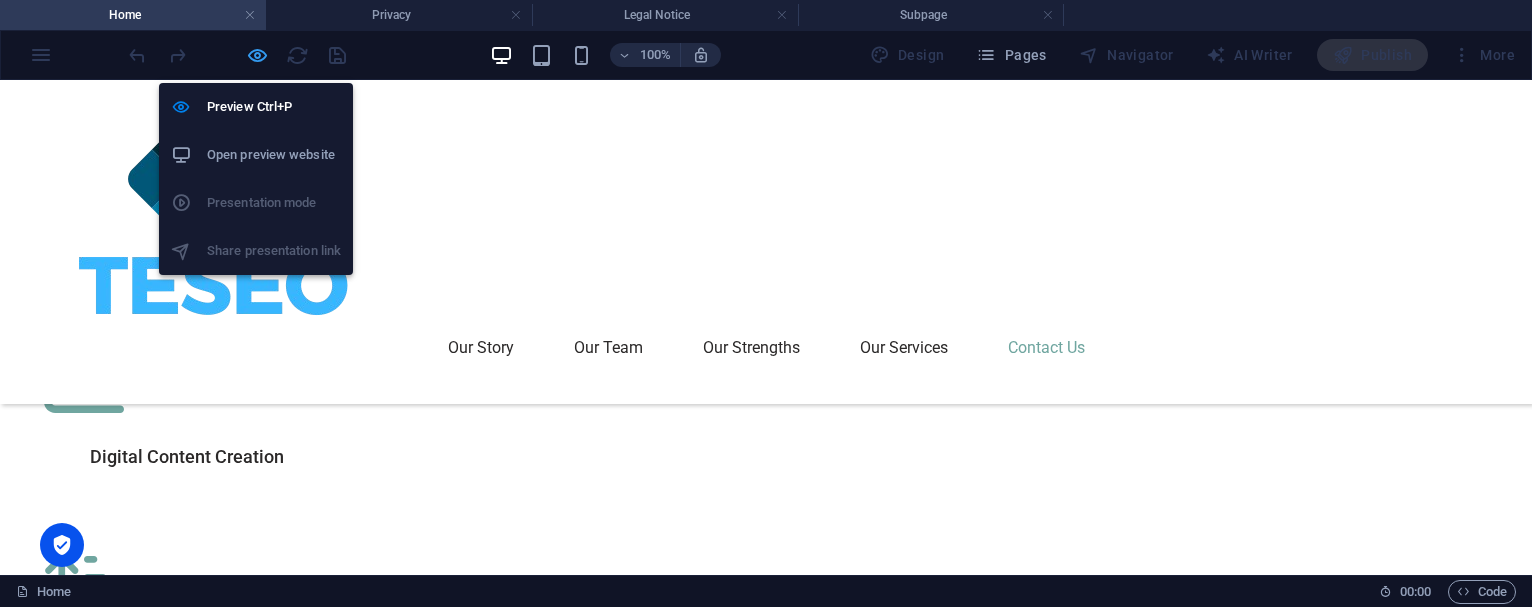 scroll, scrollTop: 7075, scrollLeft: 0, axis: vertical 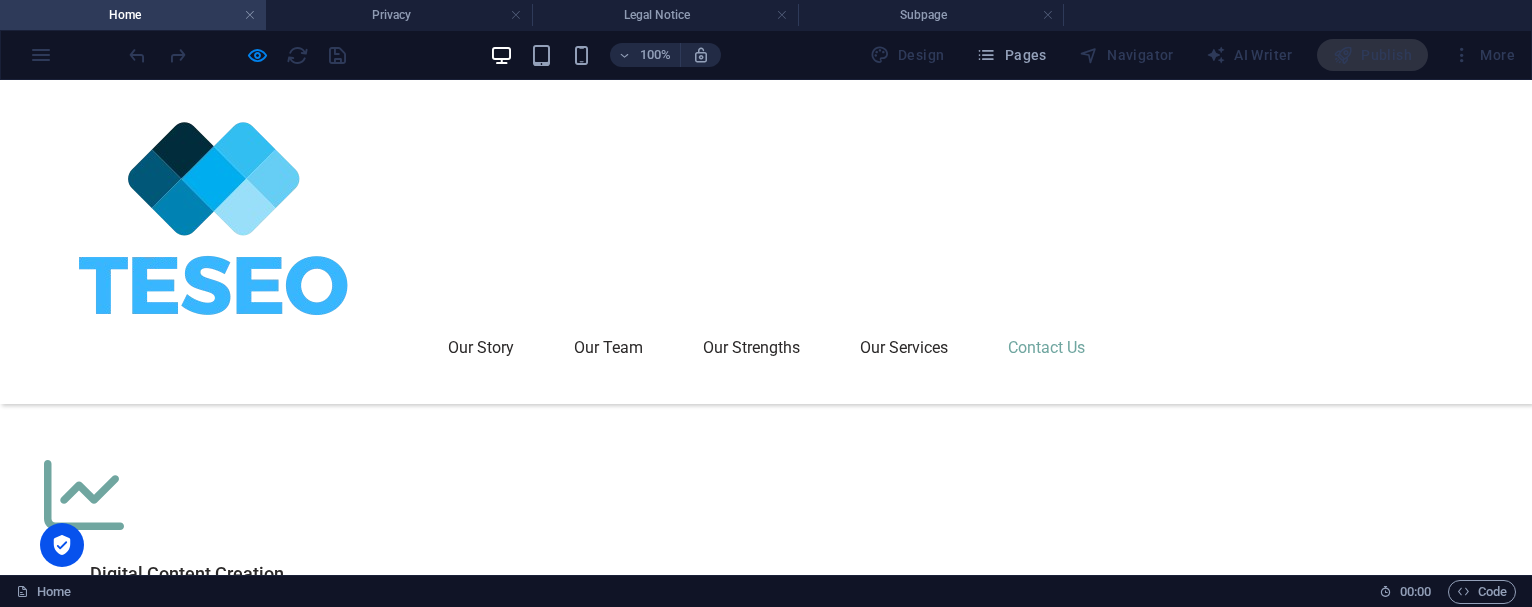 click on "Cookie Policy" at bounding box center [777, 5668] 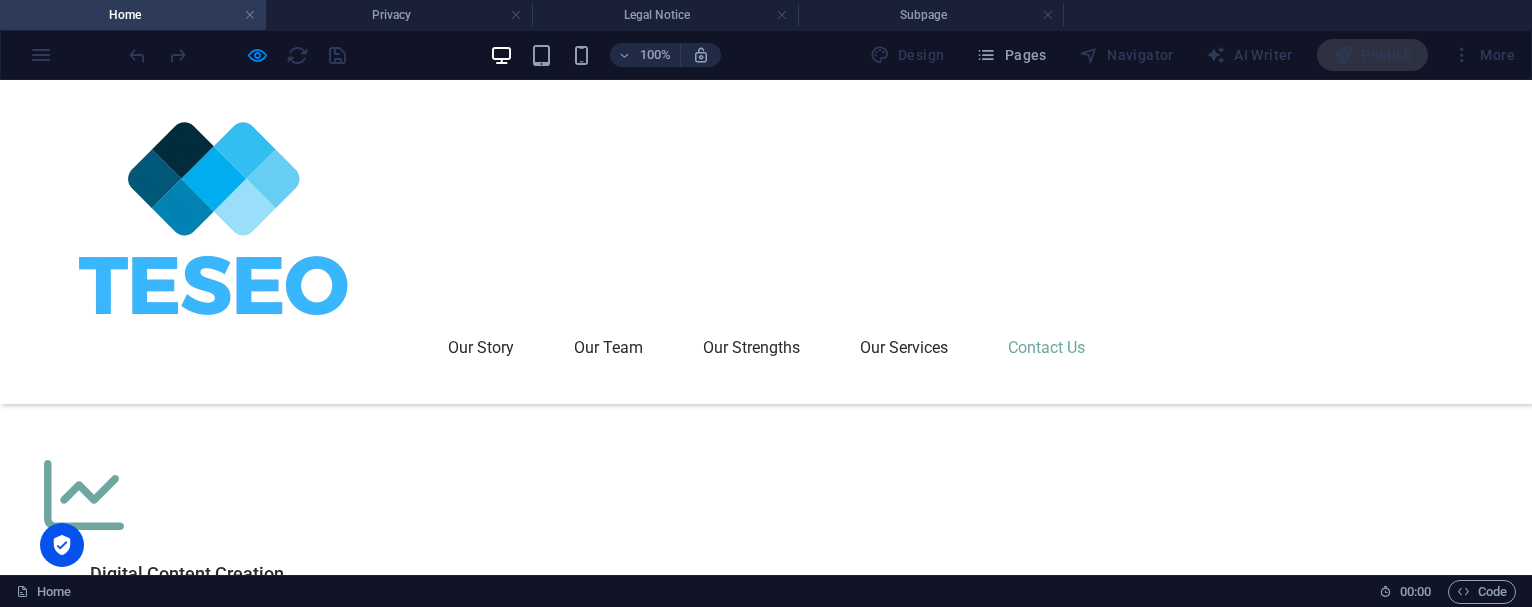 click on "Cookie Policy" at bounding box center [773, 5626] 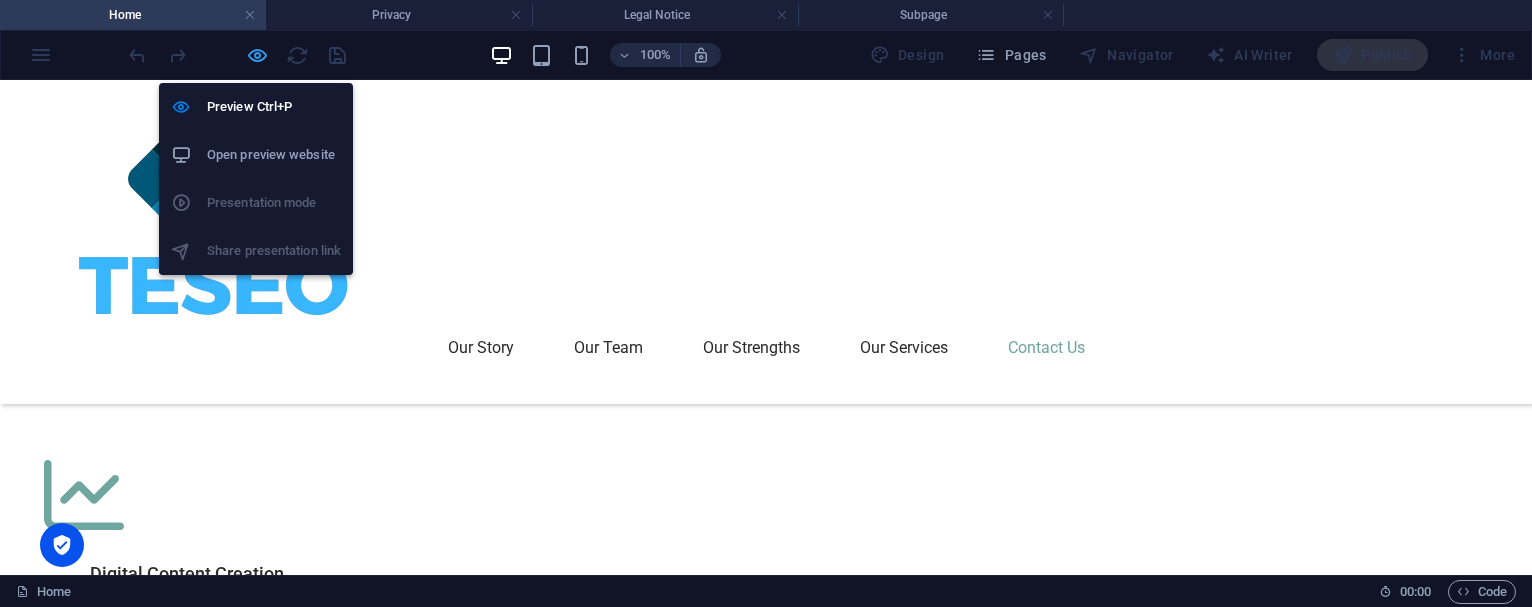 click at bounding box center (257, 55) 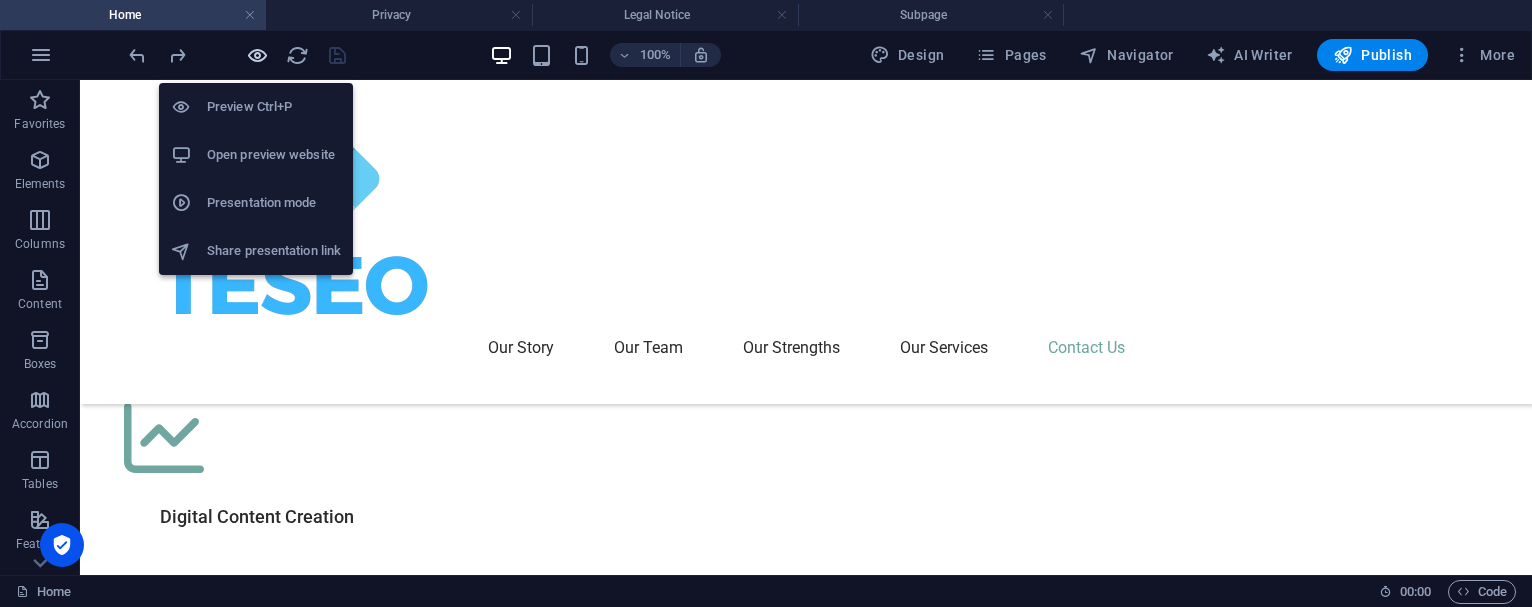 scroll, scrollTop: 7192, scrollLeft: 0, axis: vertical 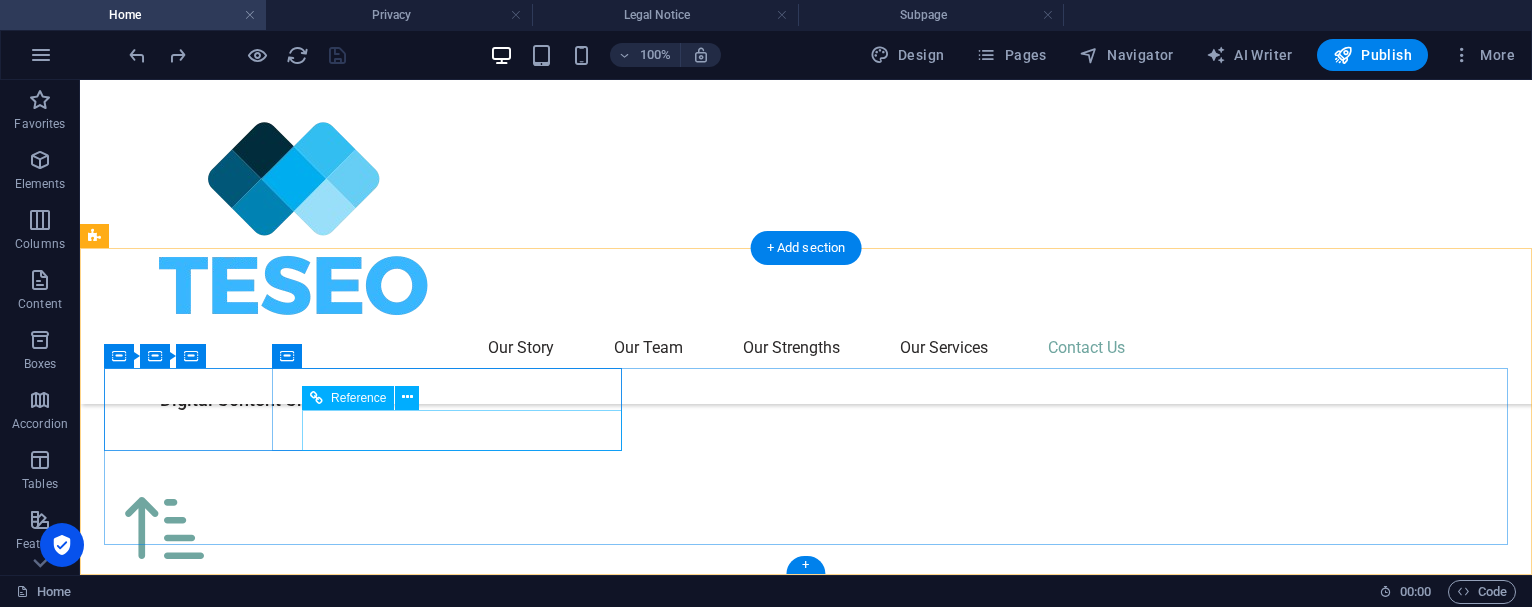 click on "Cookie Policy" at bounding box center [817, 5550] 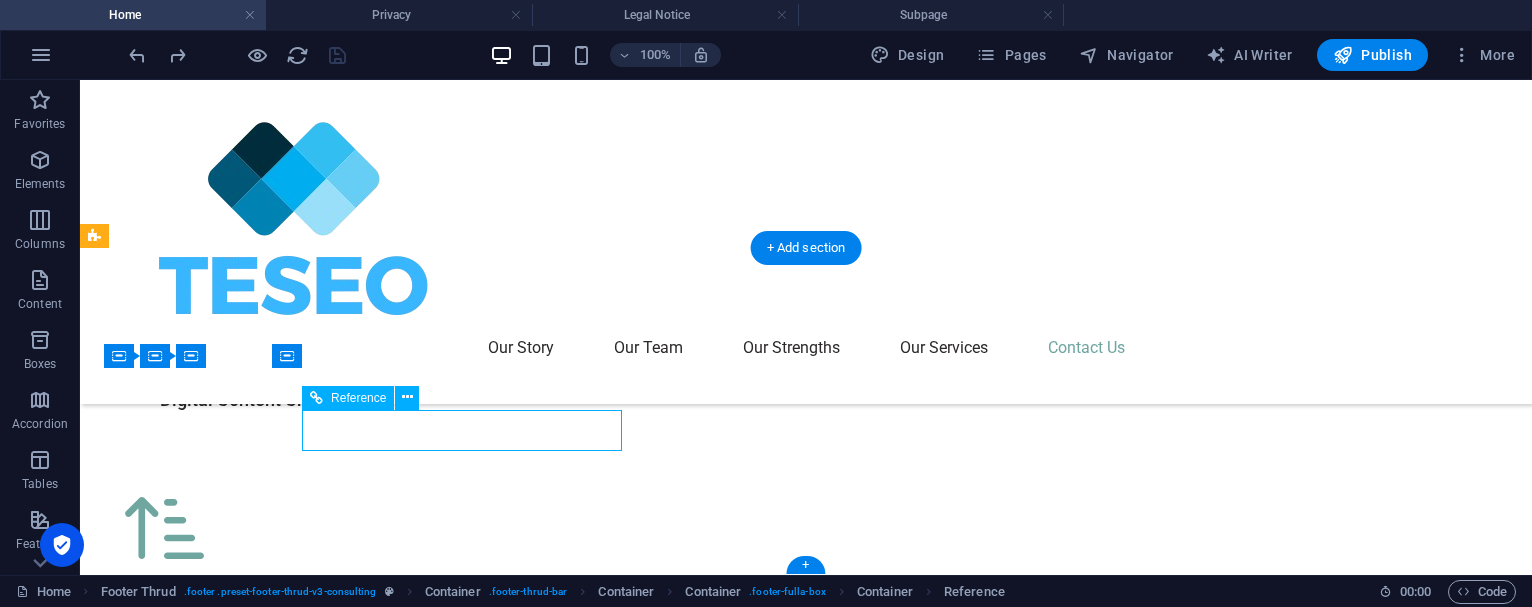 scroll, scrollTop: 7151, scrollLeft: 0, axis: vertical 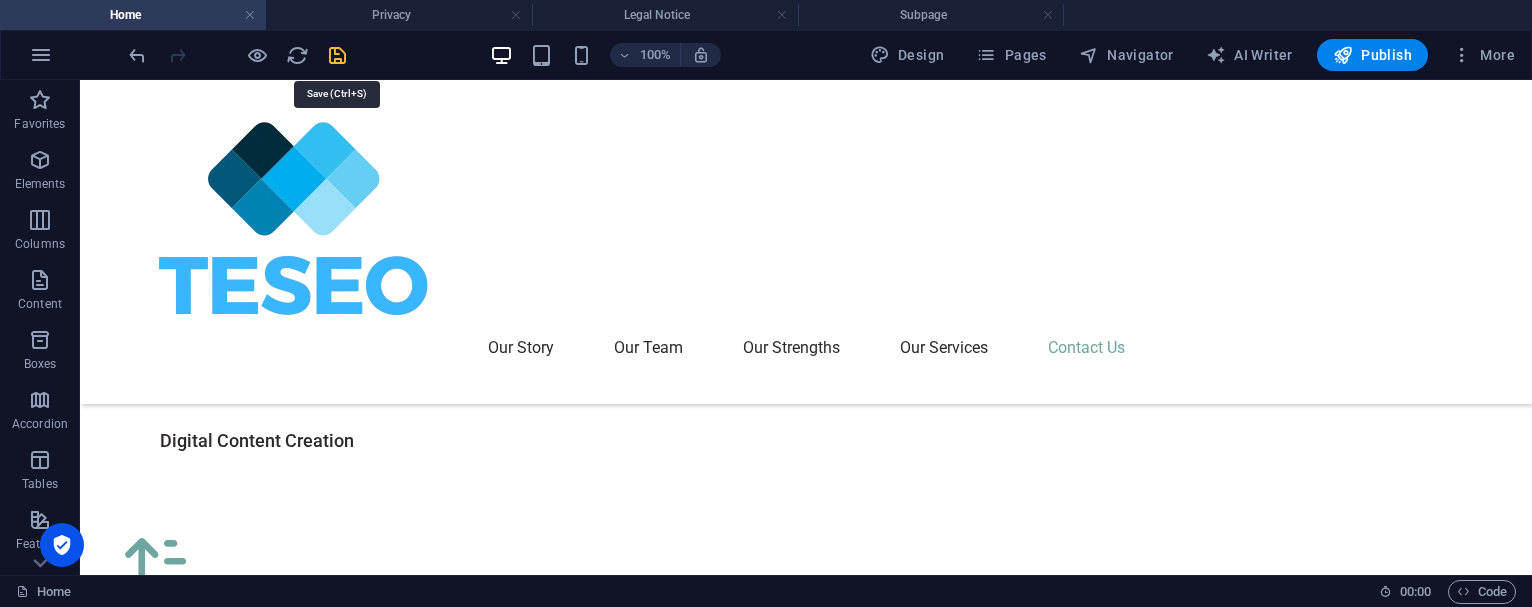 click at bounding box center [337, 55] 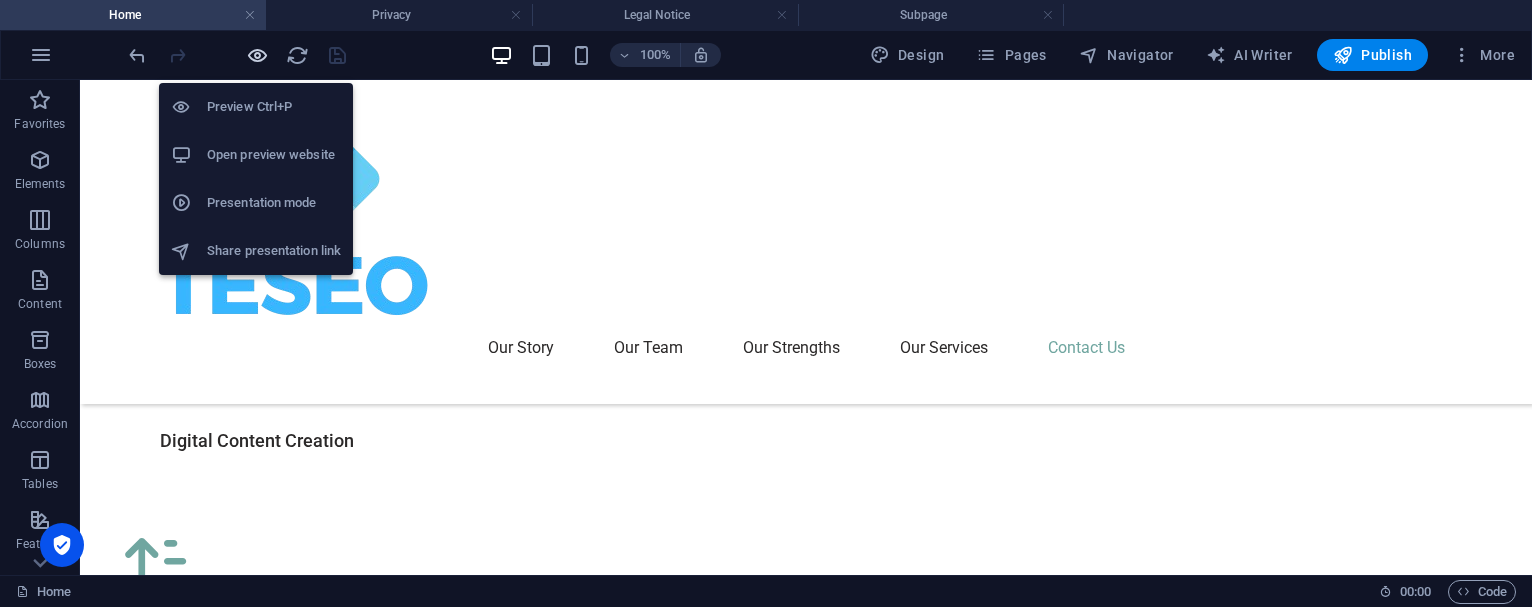 click at bounding box center (257, 55) 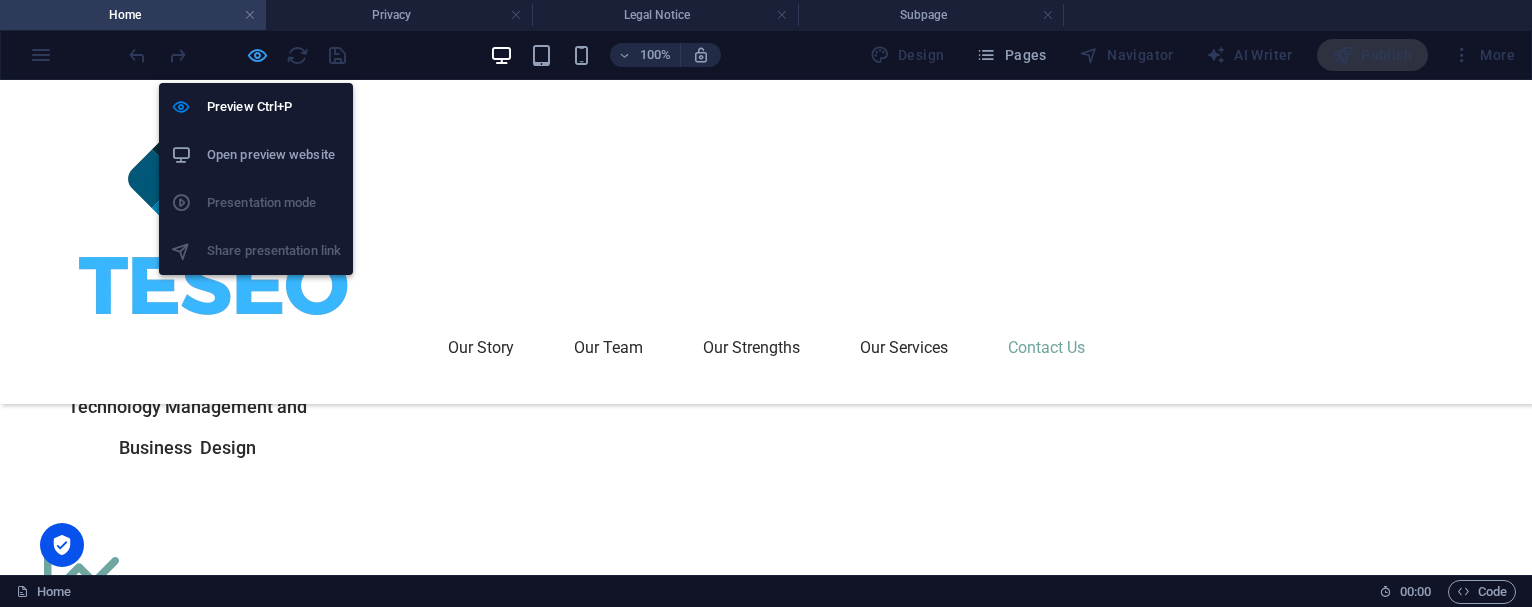 click at bounding box center [257, 55] 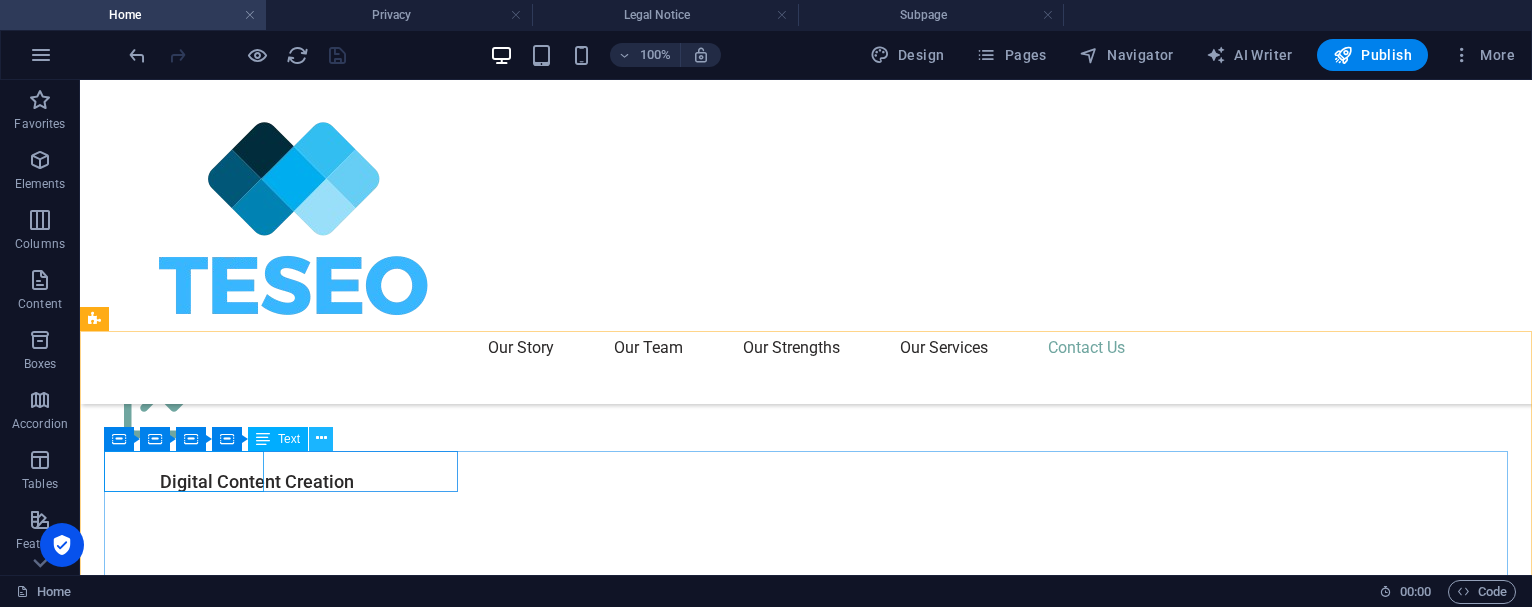 click at bounding box center (321, 438) 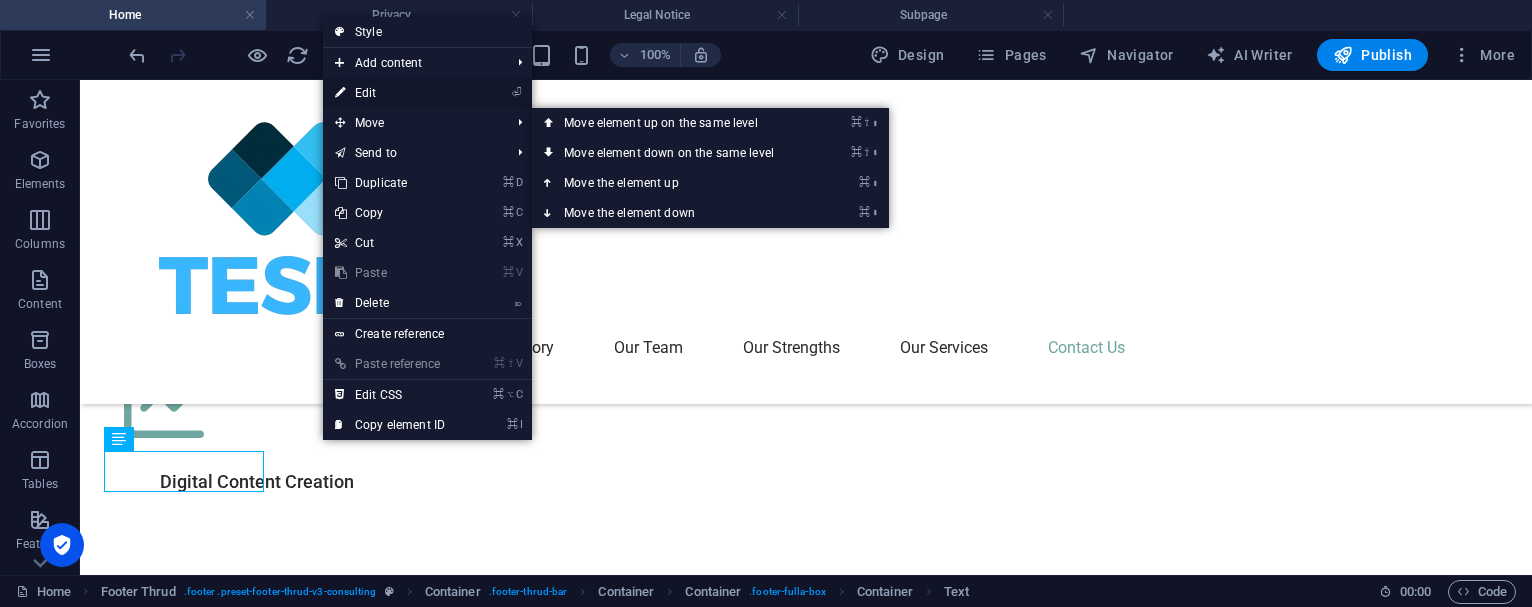 click on "⏎  Edit" at bounding box center (390, 93) 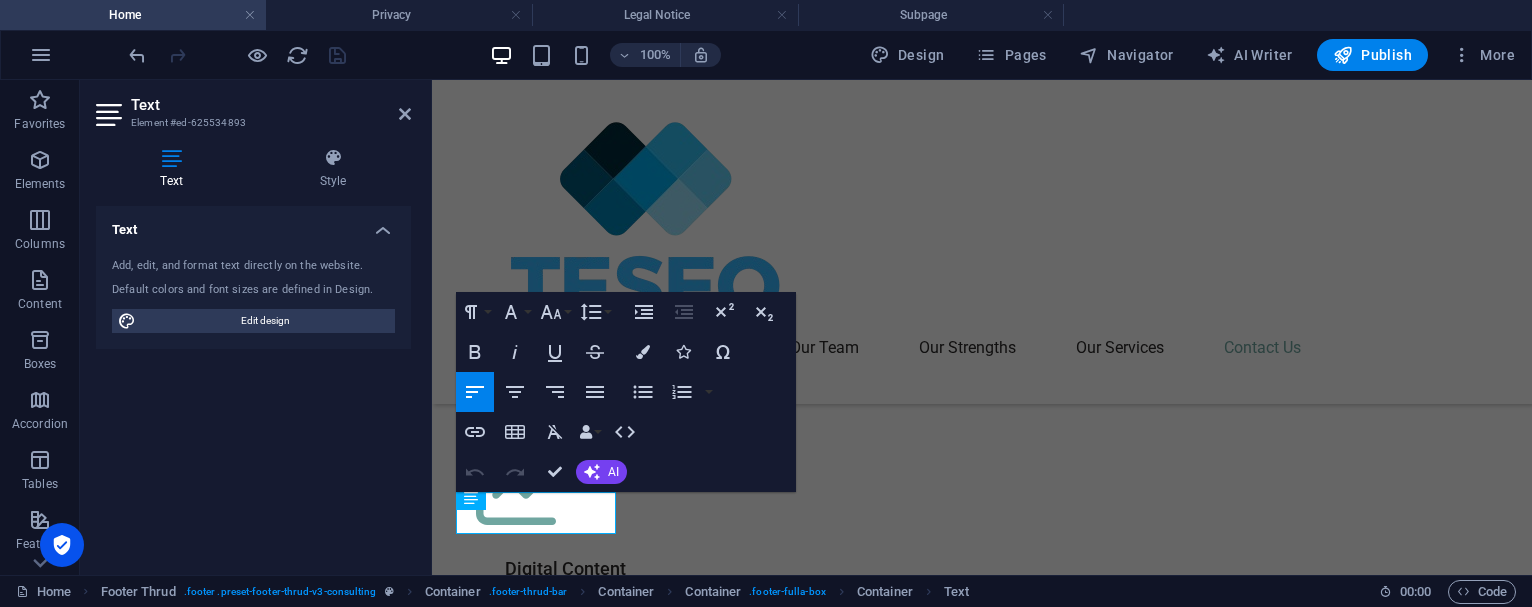 scroll, scrollTop: 7050, scrollLeft: 0, axis: vertical 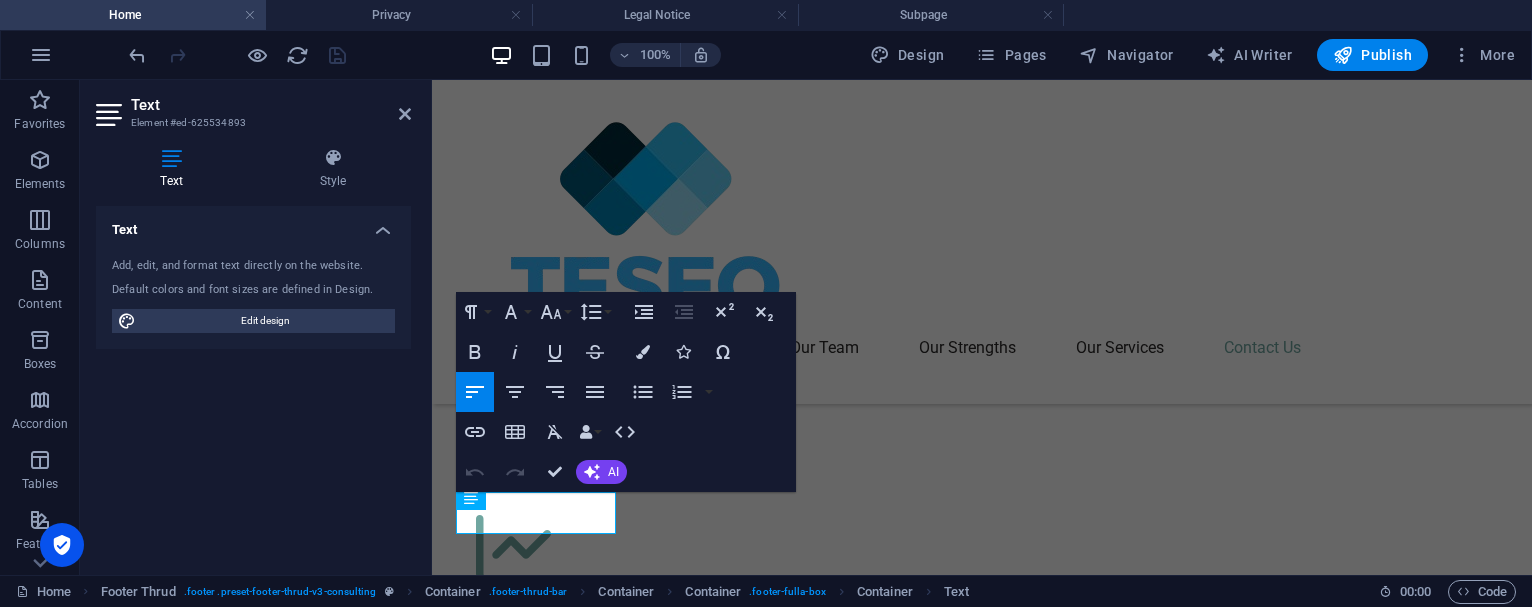 click on "Text Add, edit, and format text directly on the website. Default colors and font sizes are defined in Design. Edit design Alignment Left aligned Centered Right aligned" at bounding box center (253, 382) 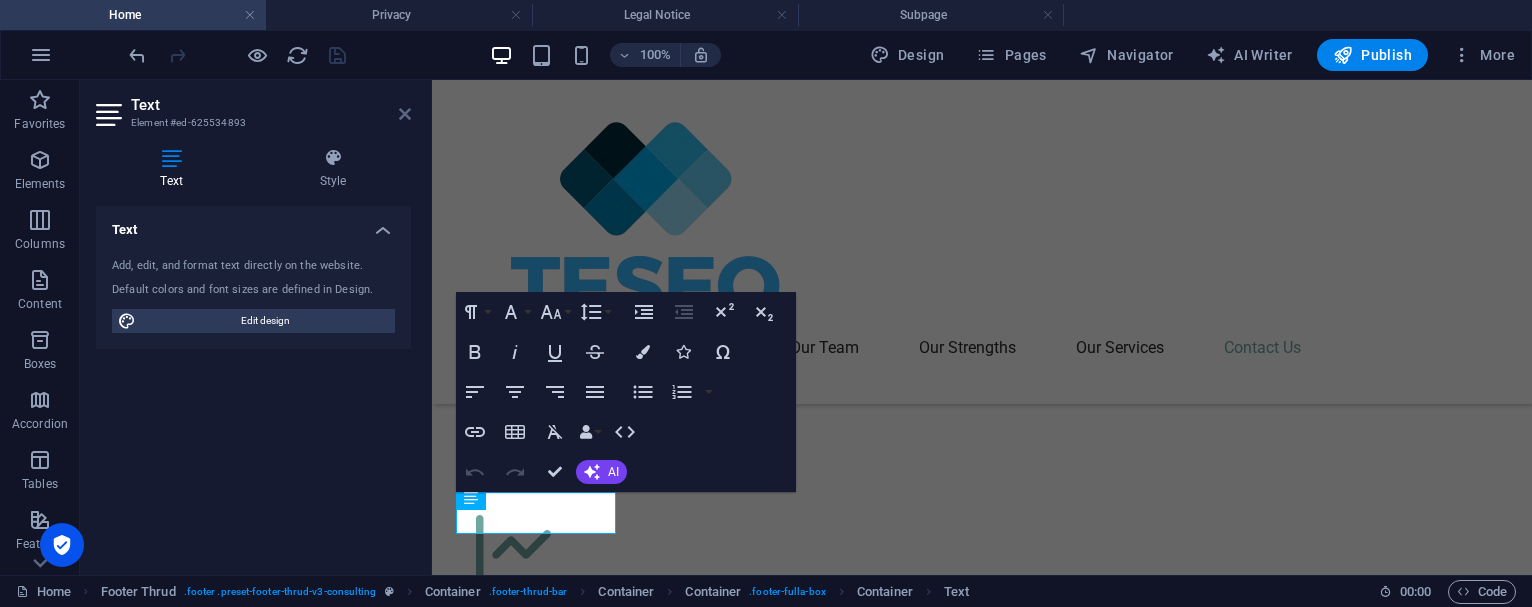 click at bounding box center [405, 114] 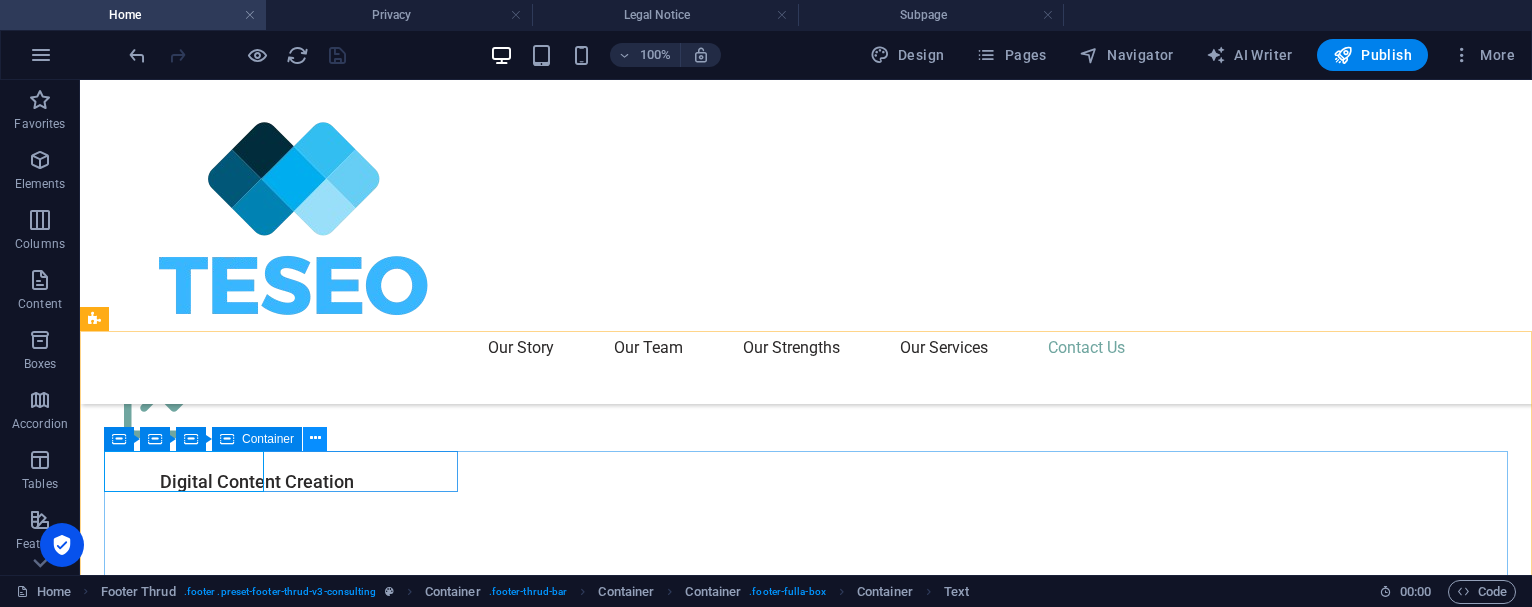 click at bounding box center [315, 438] 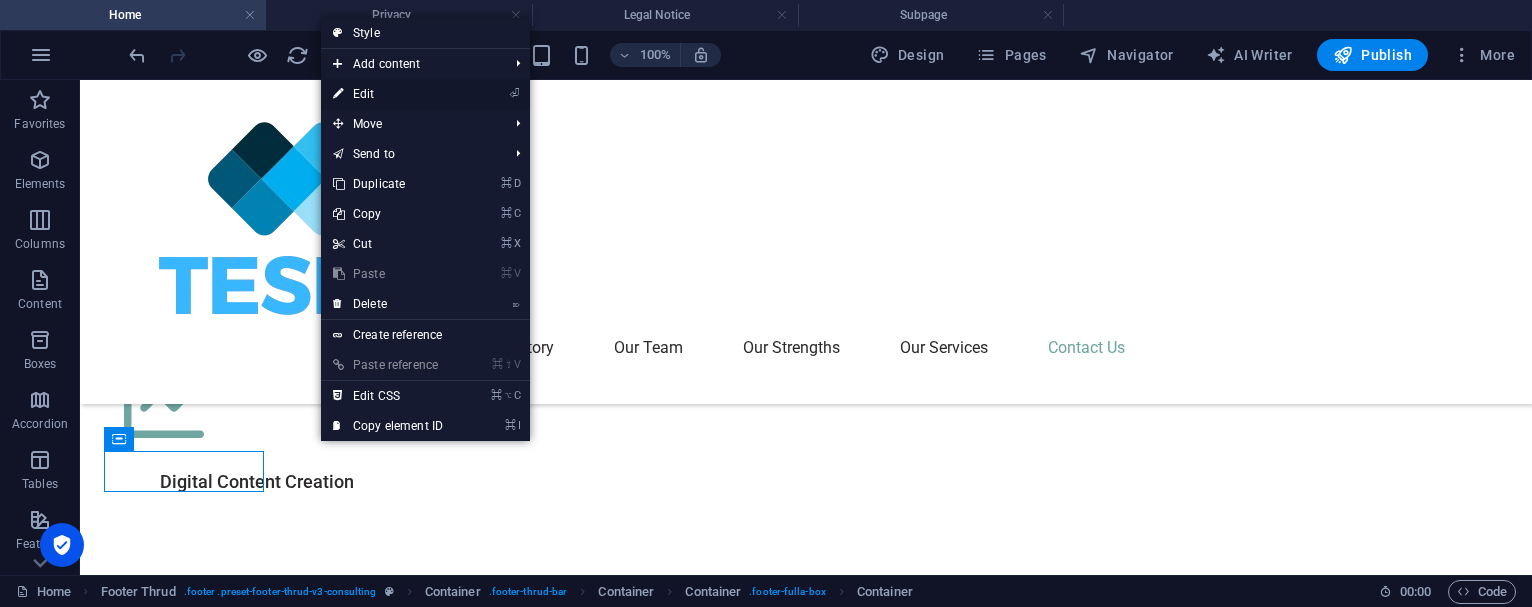 click on "⏎  Edit" at bounding box center [388, 94] 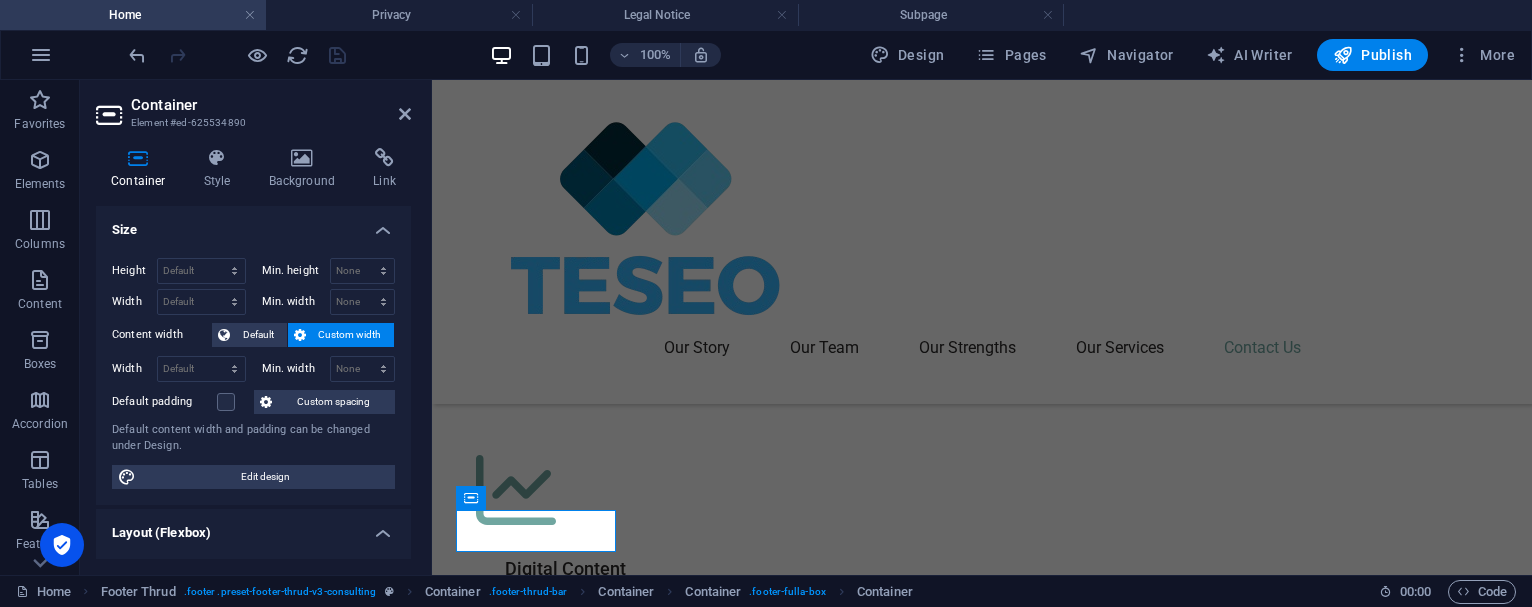 scroll, scrollTop: 7050, scrollLeft: 0, axis: vertical 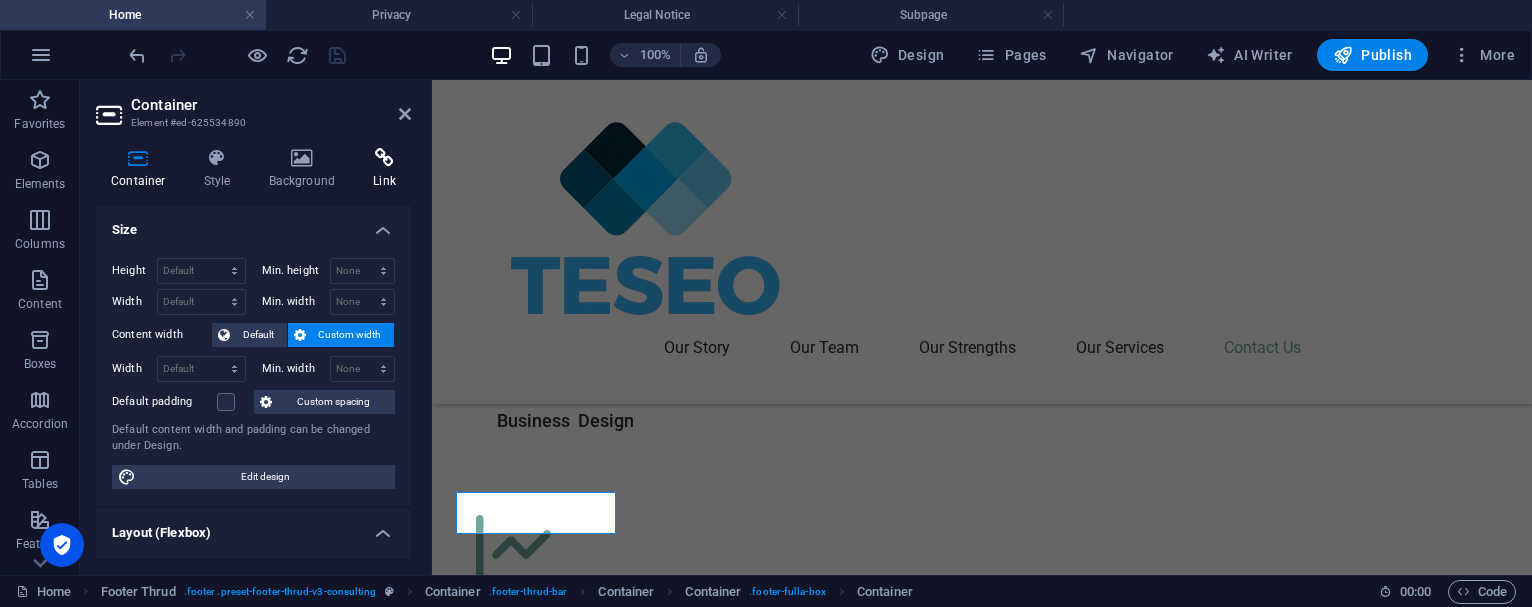 click at bounding box center [384, 158] 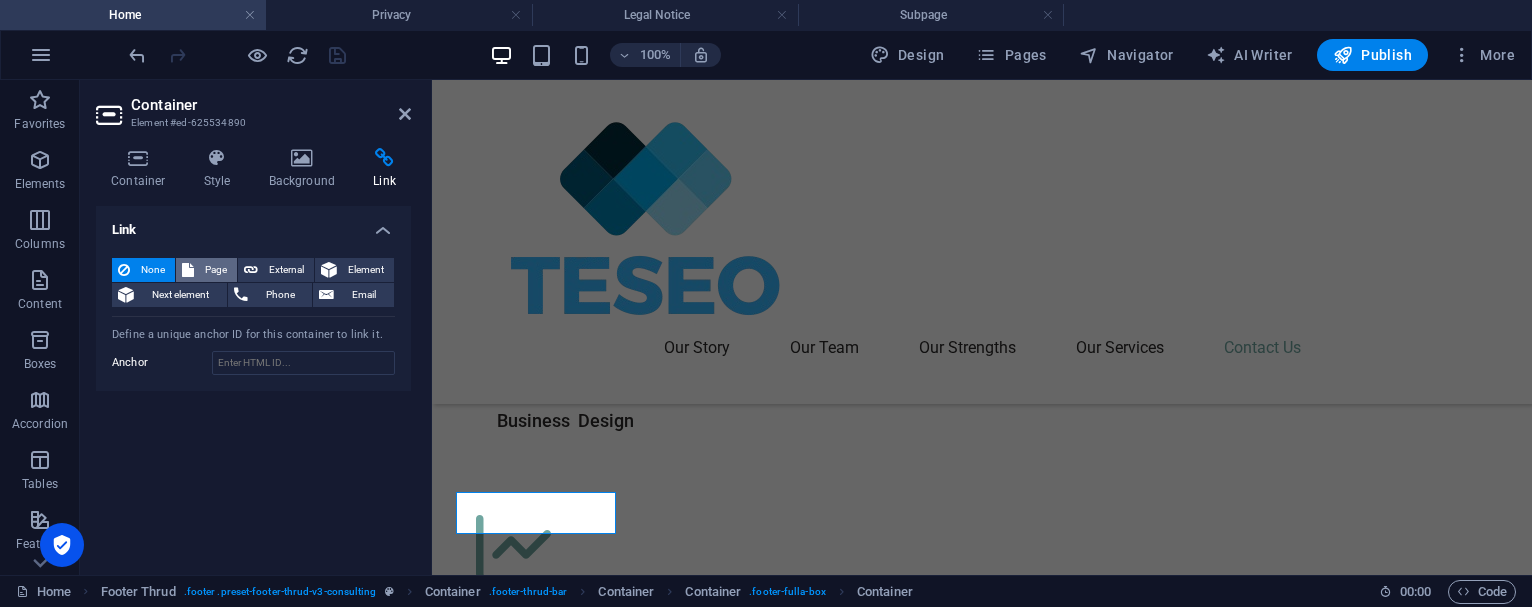 click on "Page" at bounding box center [215, 270] 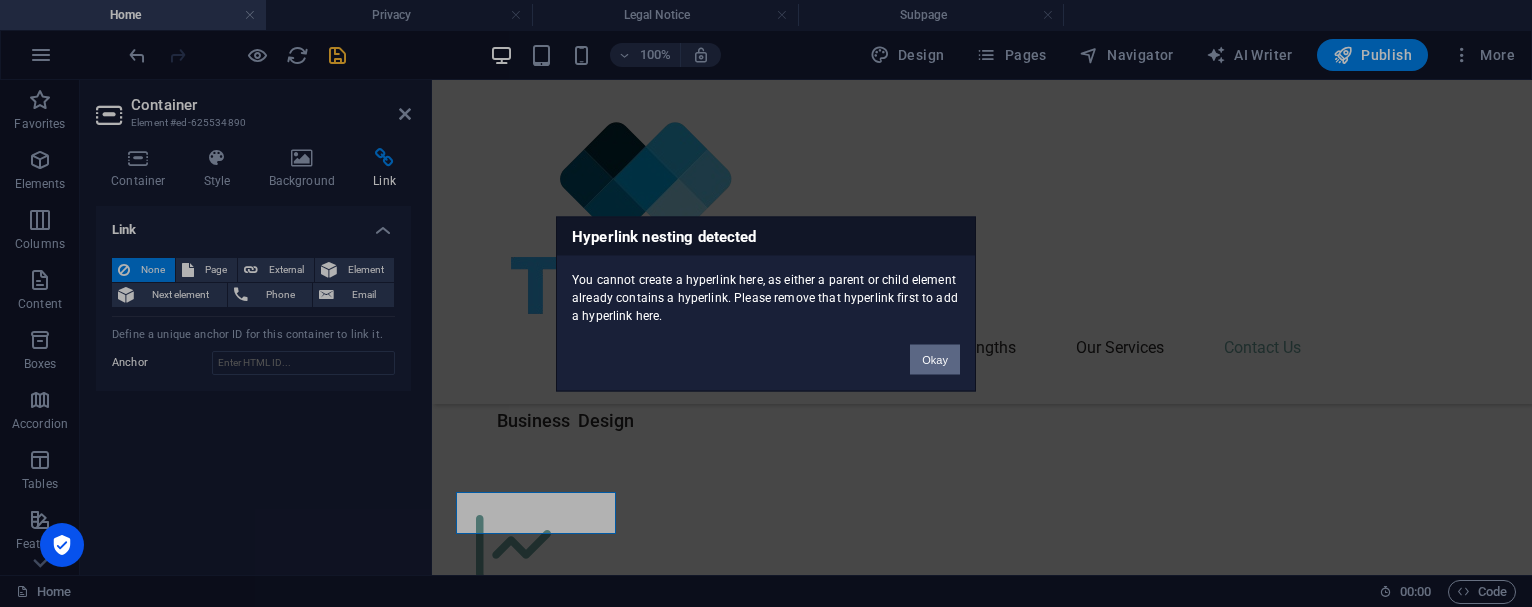 click on "Okay" at bounding box center (935, 359) 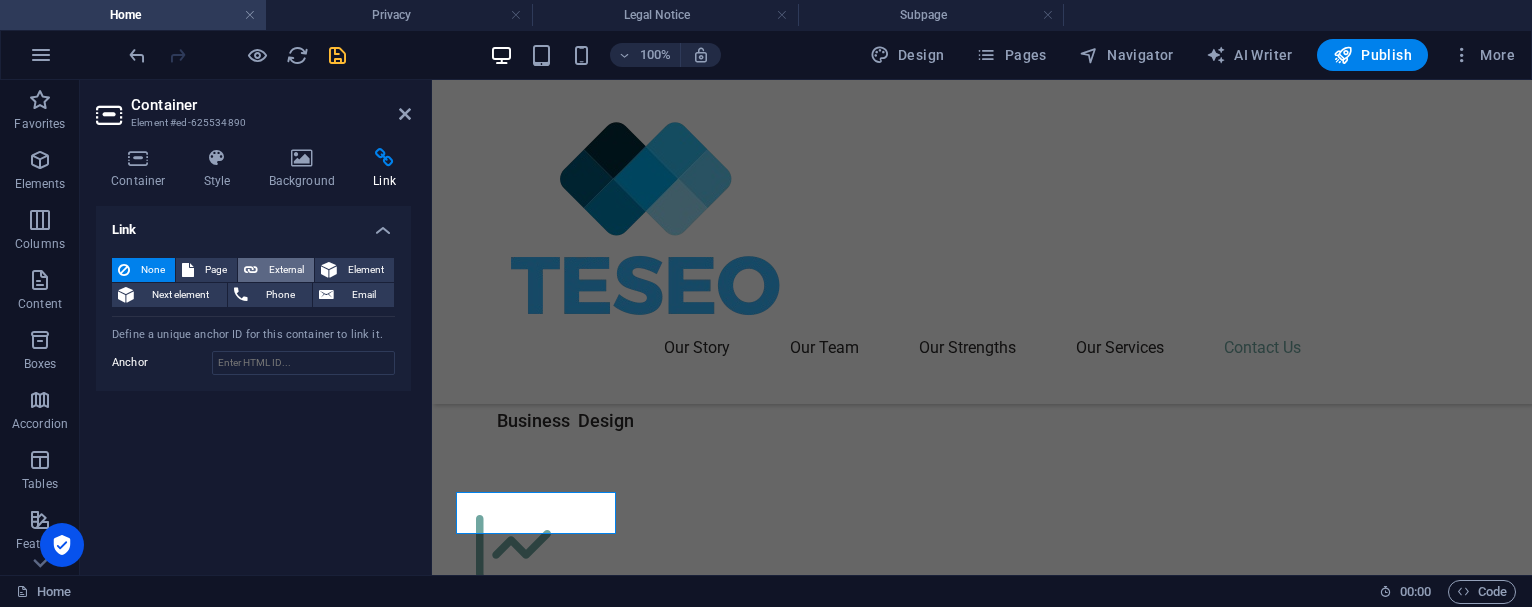 click on "External" at bounding box center [286, 270] 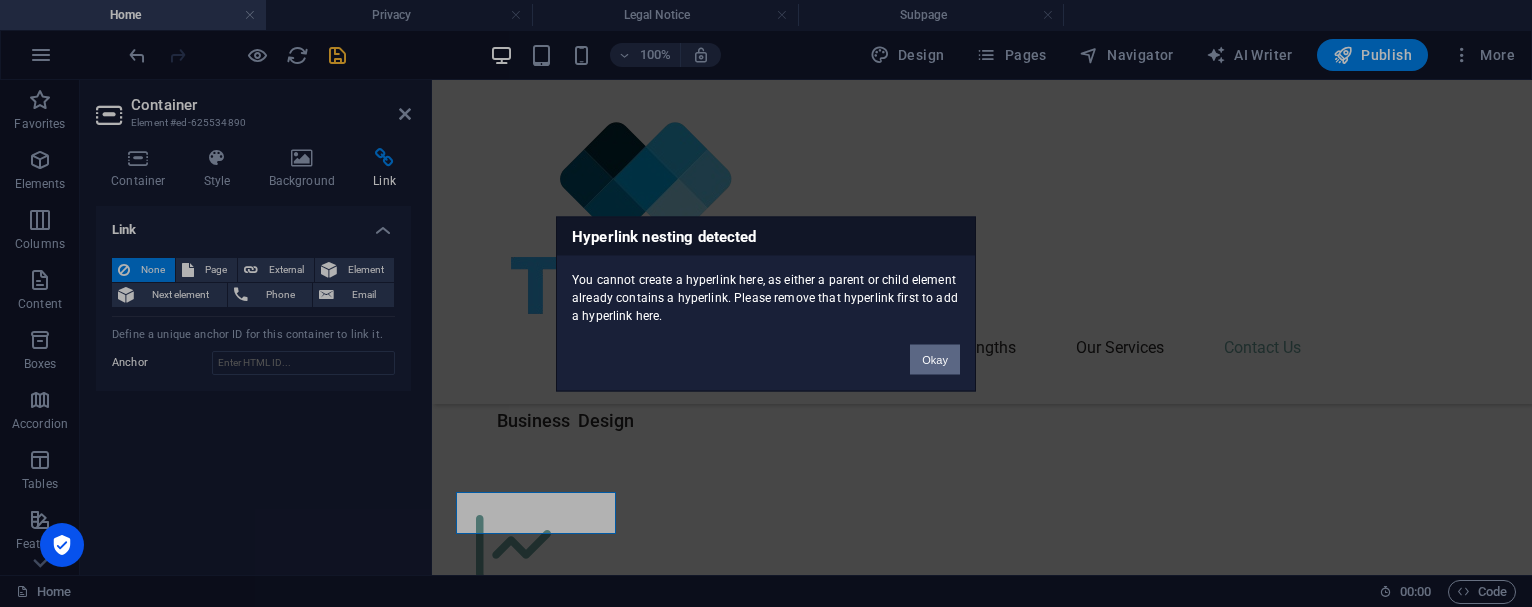 click on "Okay" at bounding box center (935, 359) 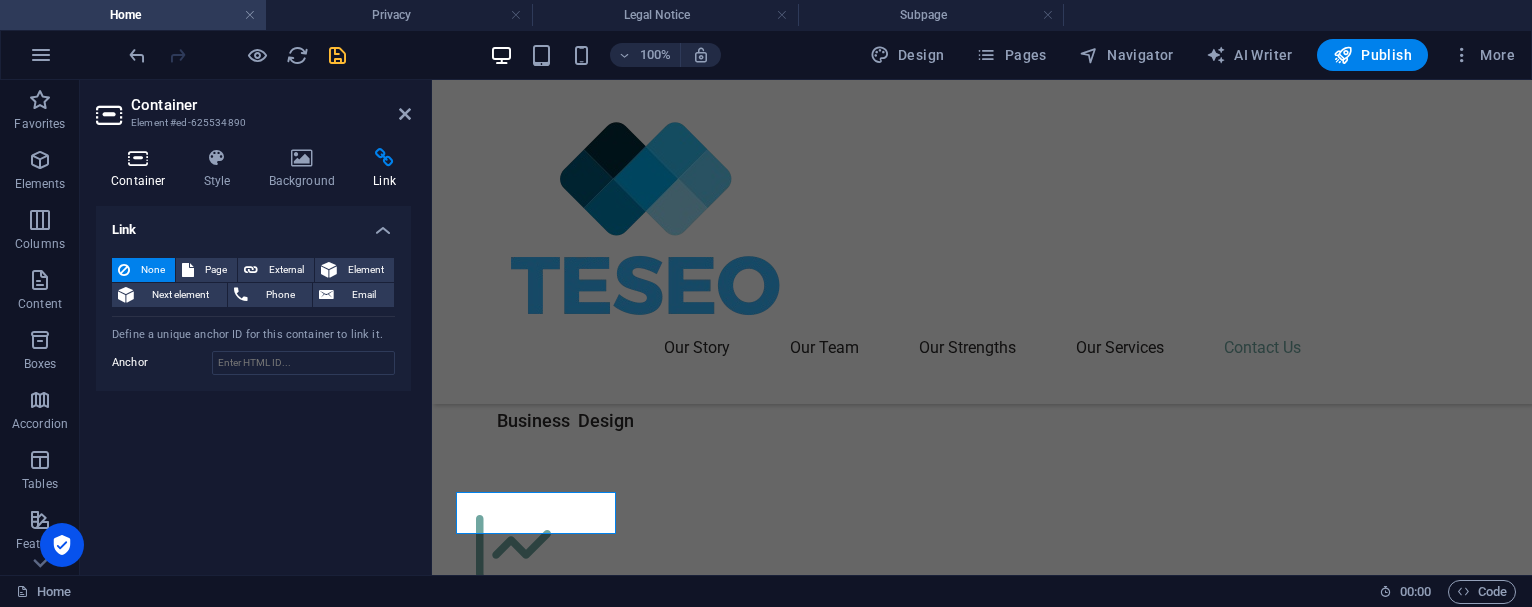 click at bounding box center [138, 158] 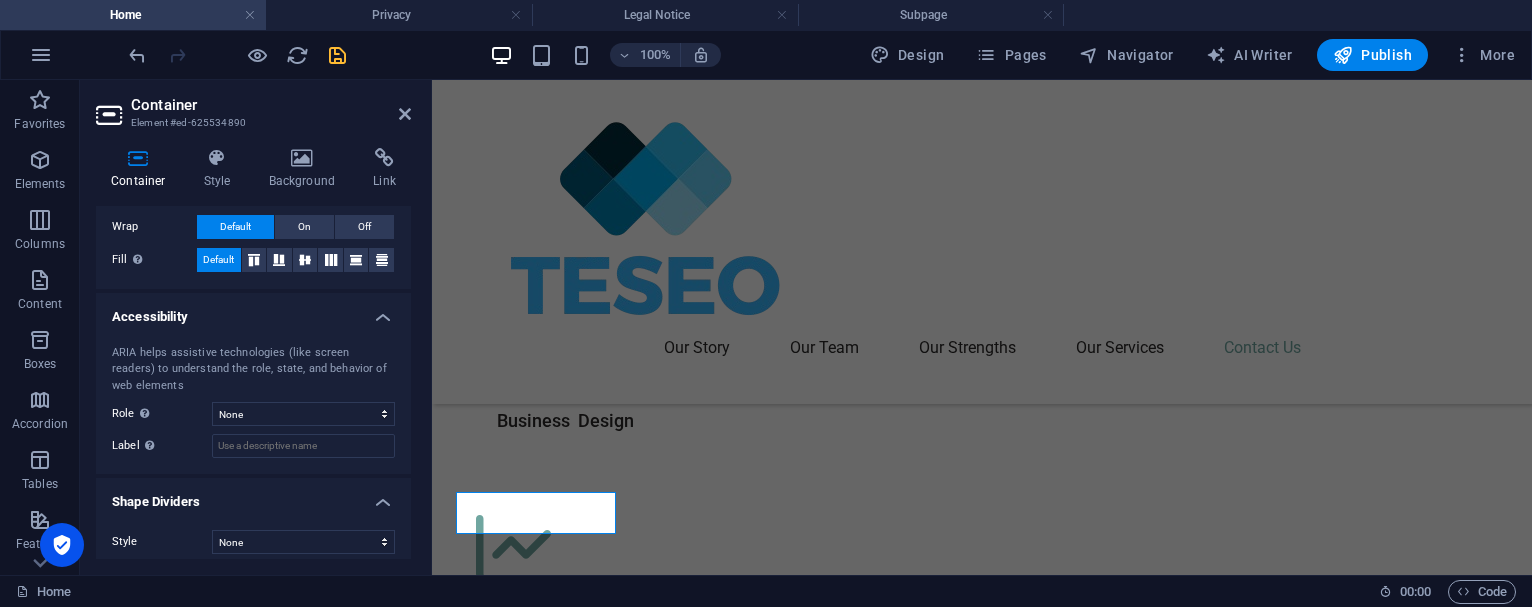 scroll, scrollTop: 456, scrollLeft: 0, axis: vertical 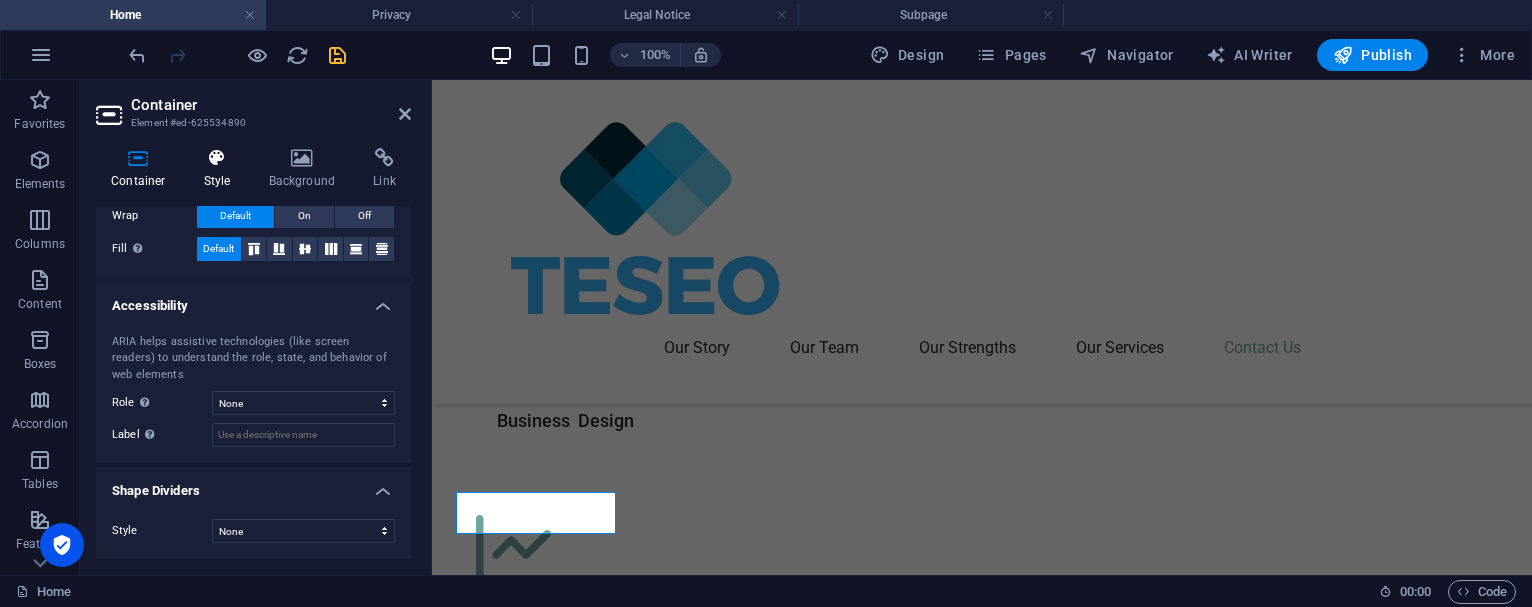 click at bounding box center (217, 158) 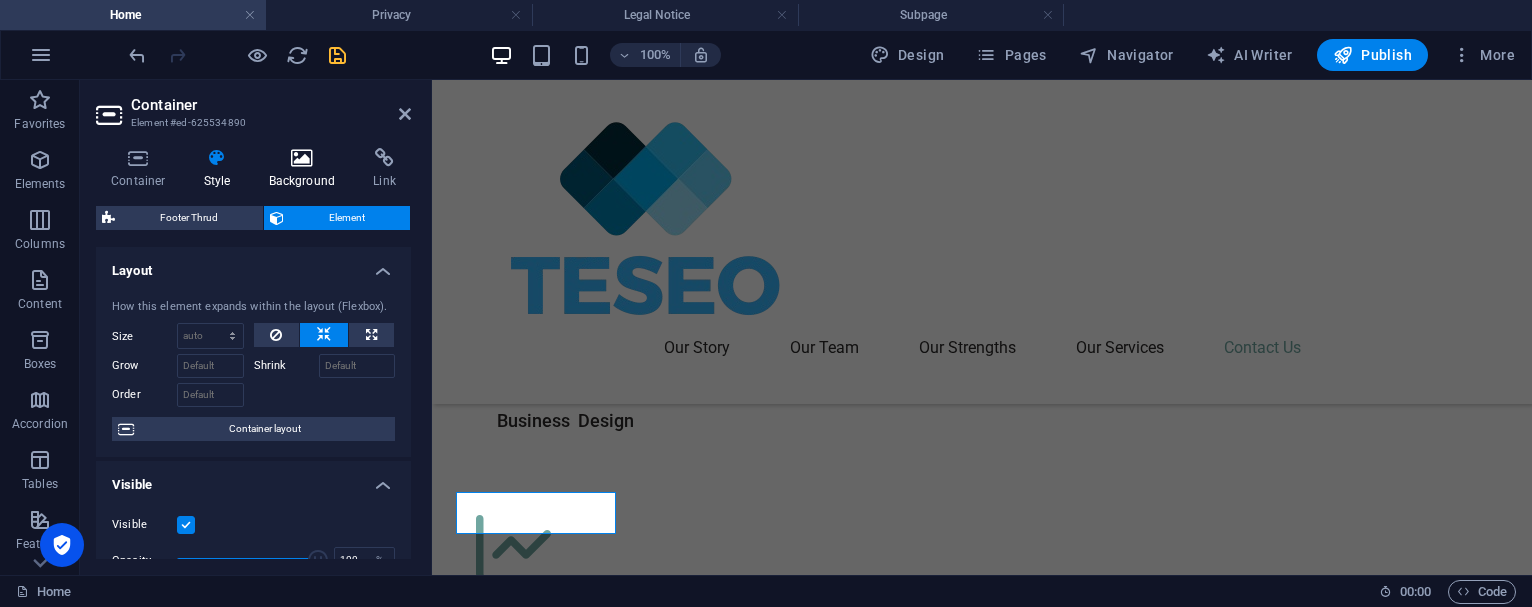 click at bounding box center (302, 158) 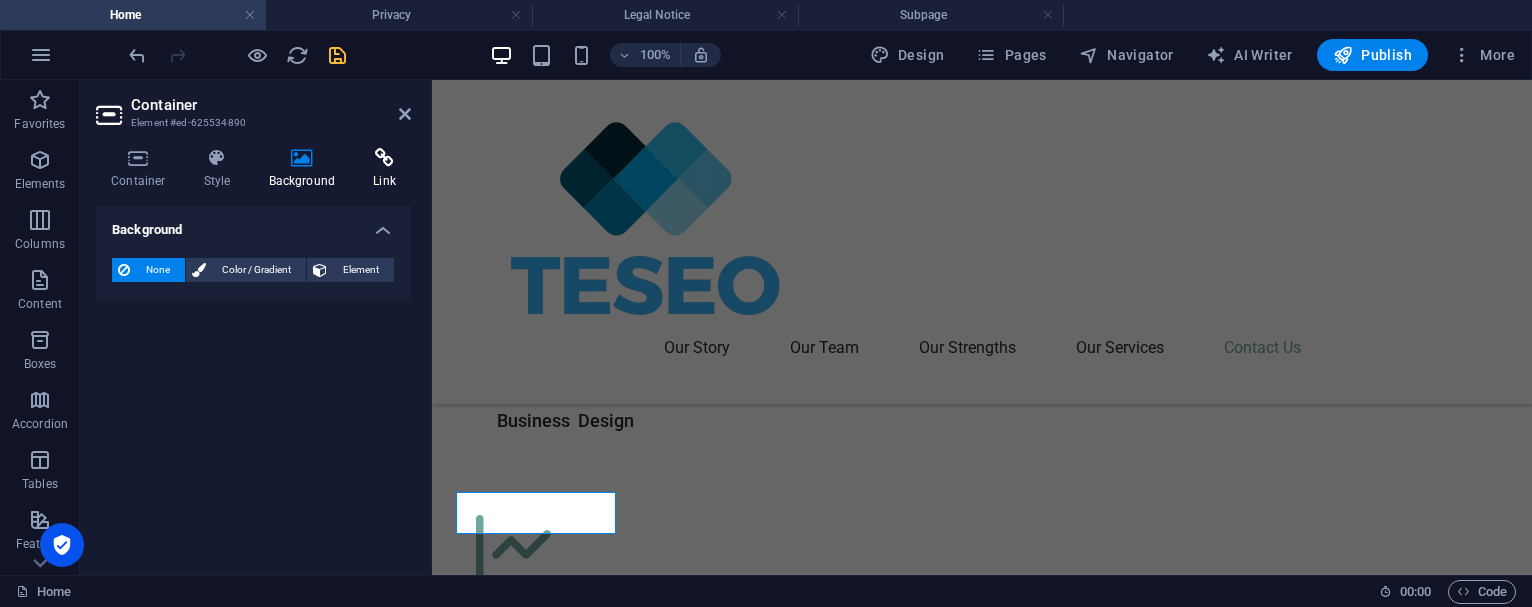 click on "Link" at bounding box center [384, 169] 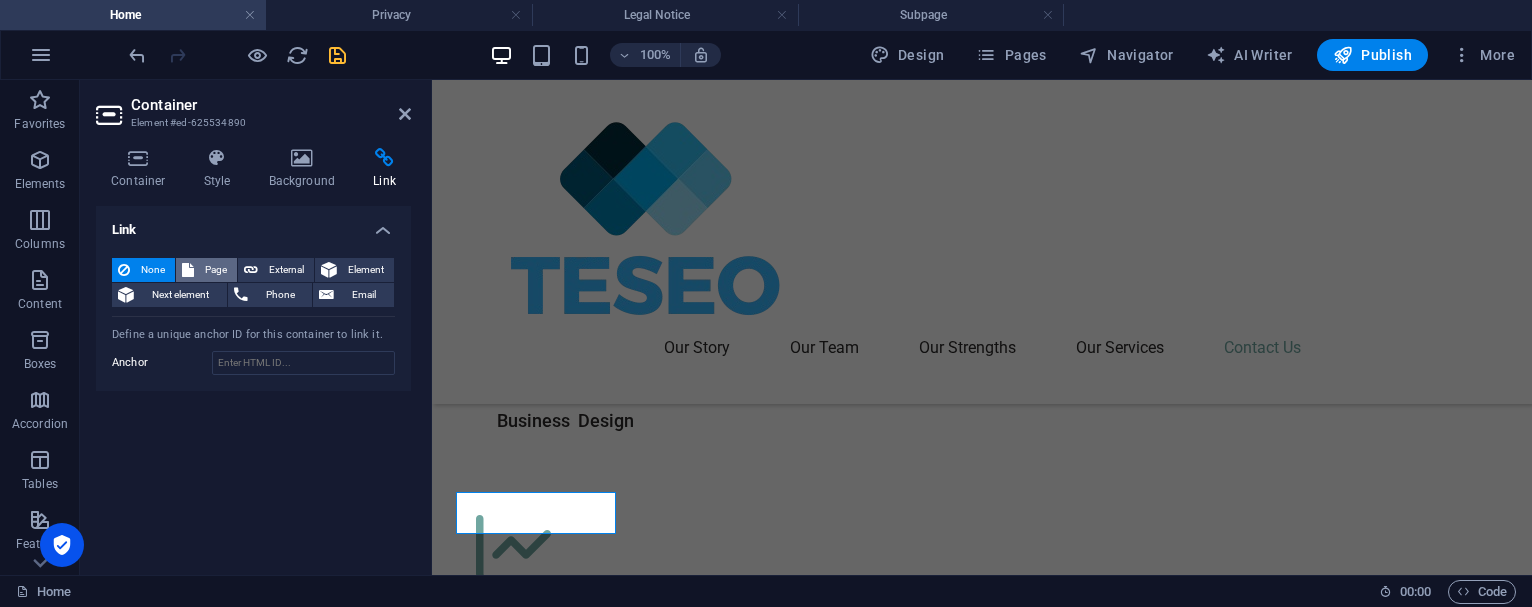 click on "Page" at bounding box center [215, 270] 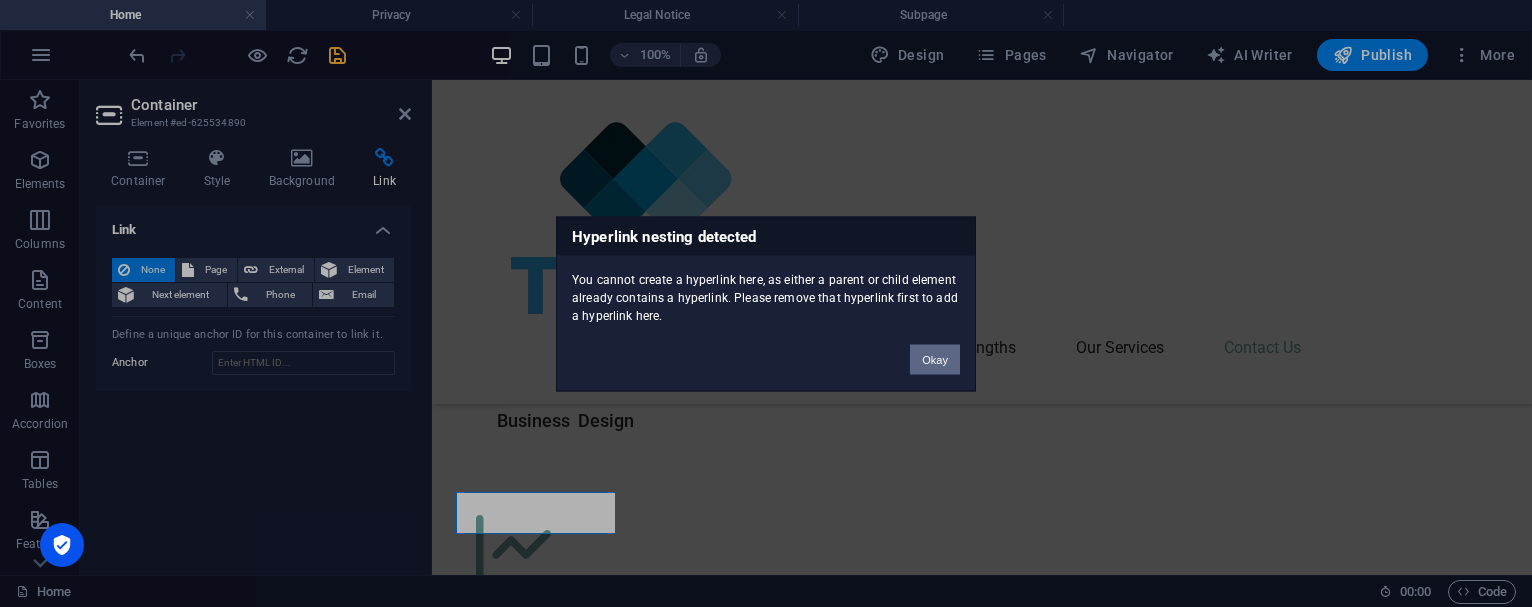 click on "Okay" at bounding box center [935, 359] 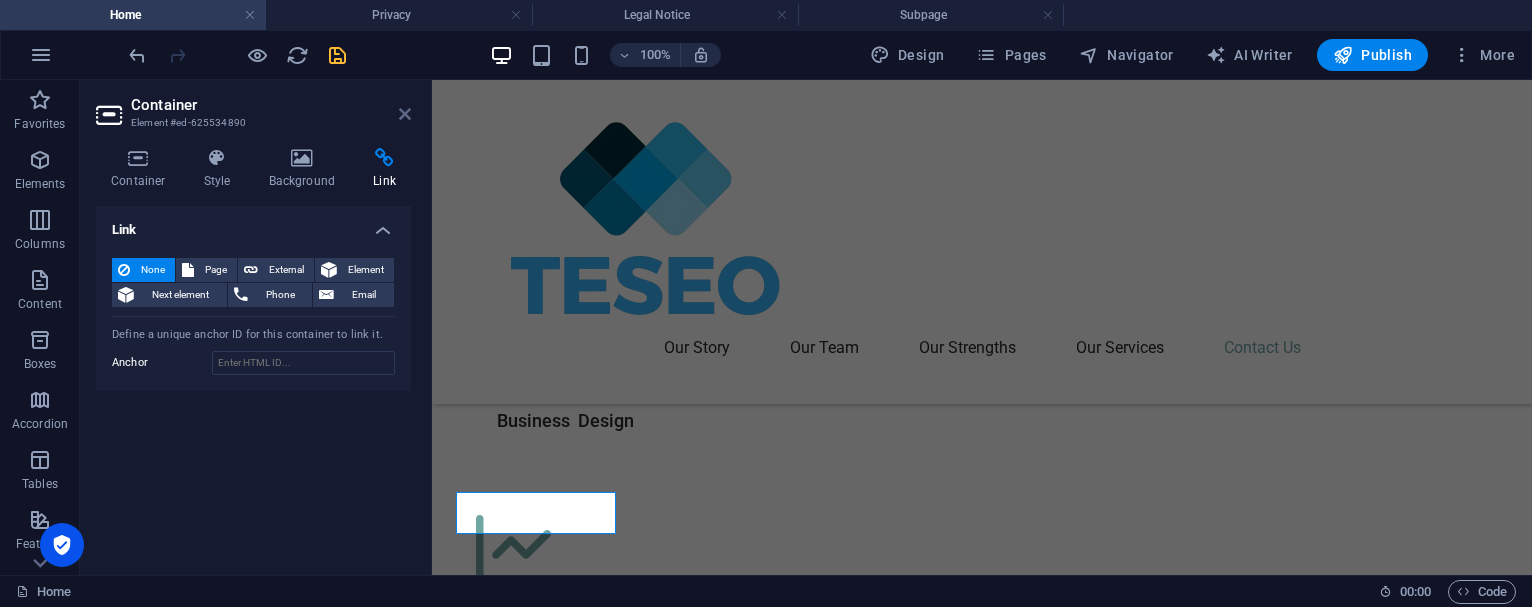 click at bounding box center [405, 114] 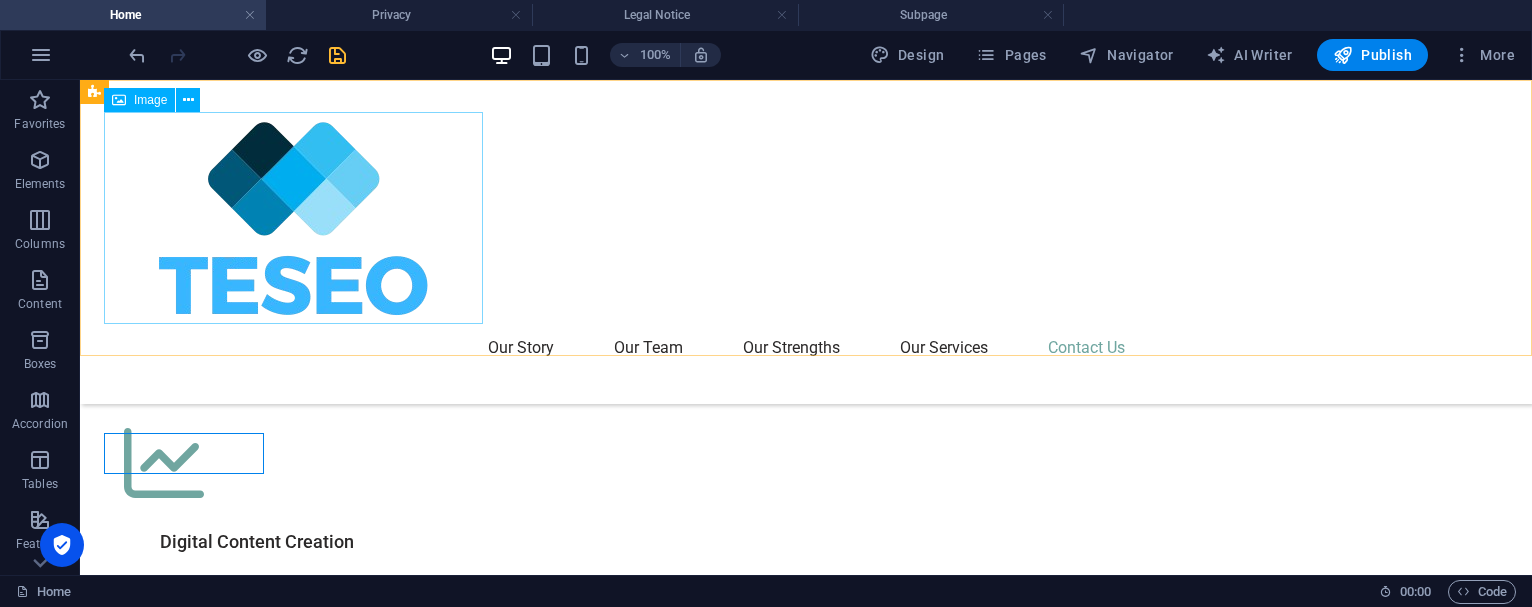 scroll, scrollTop: 7110, scrollLeft: 0, axis: vertical 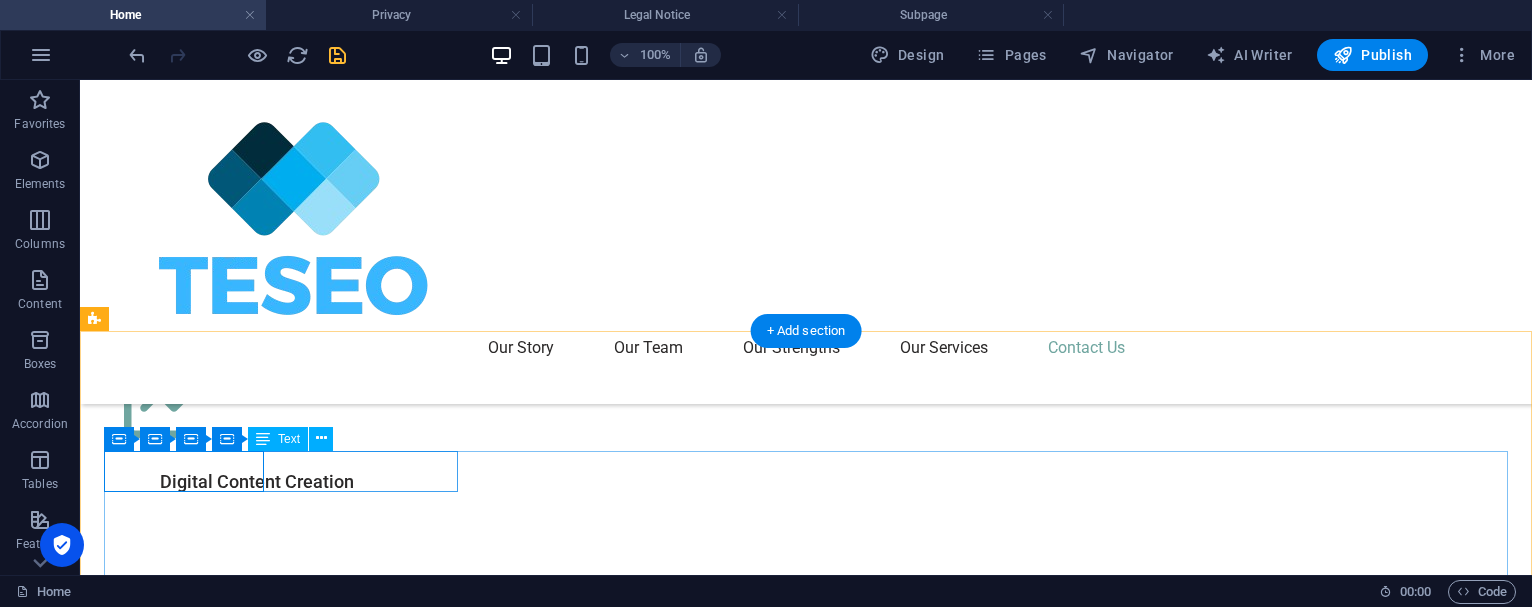 click on "Privacy Policy" at bounding box center (798, 5549) 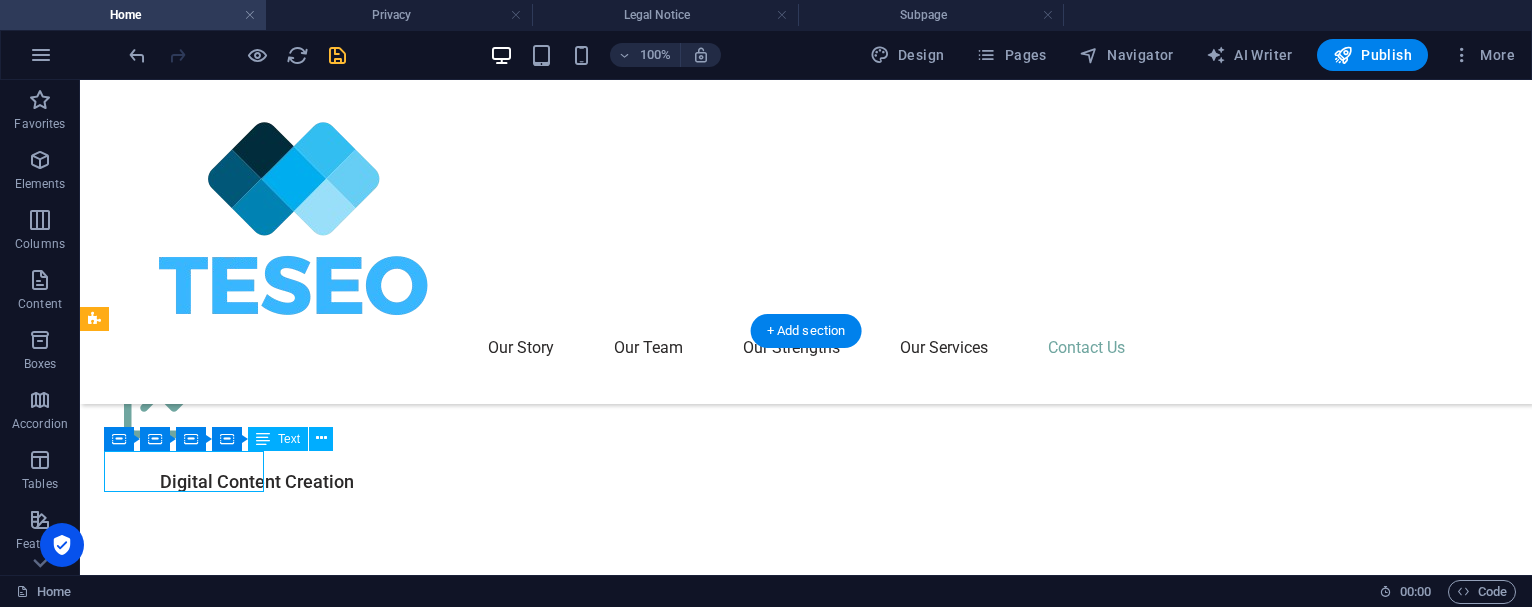 click on "Privacy Policy" at bounding box center (798, 5549) 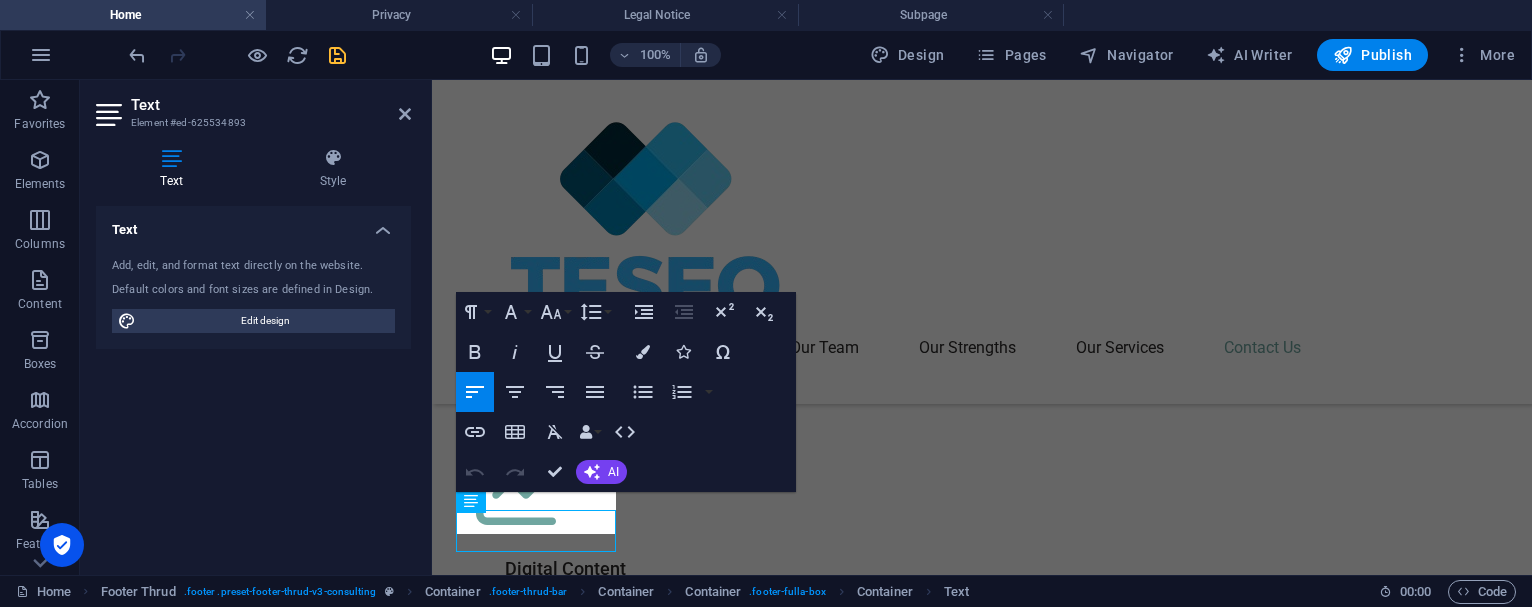 scroll, scrollTop: 7050, scrollLeft: 0, axis: vertical 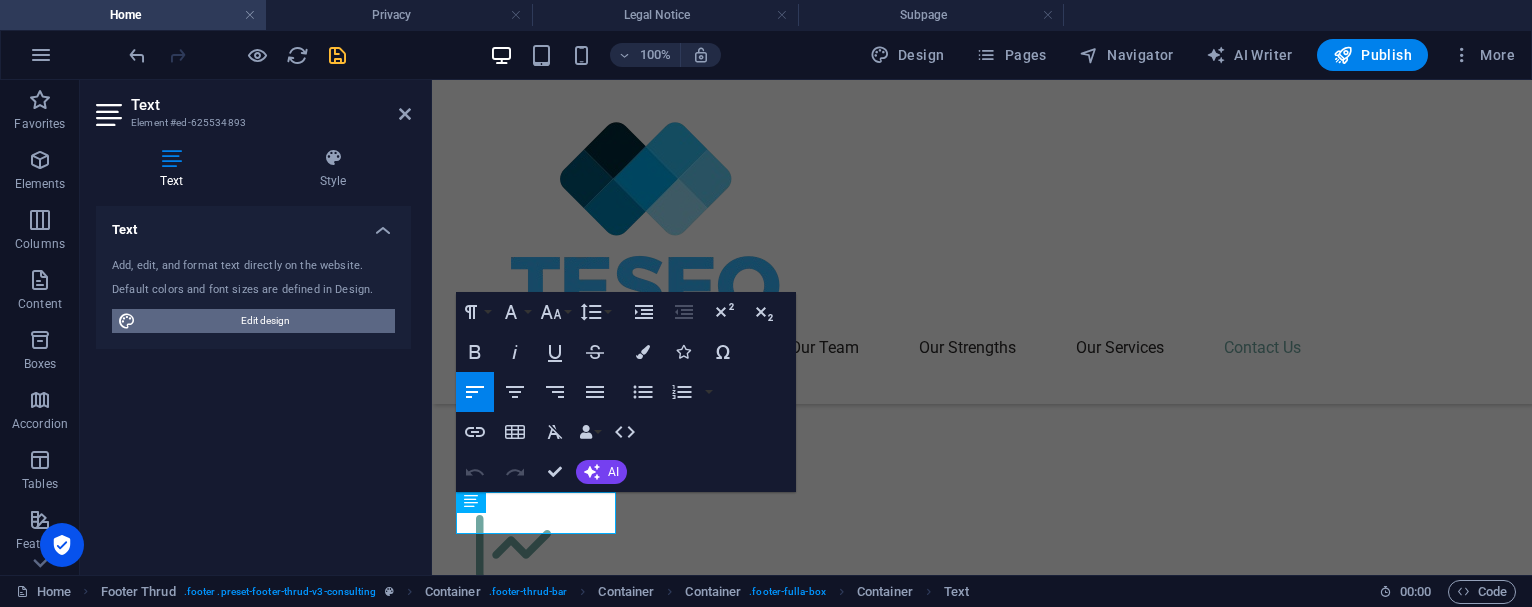 click on "Edit design" at bounding box center [265, 321] 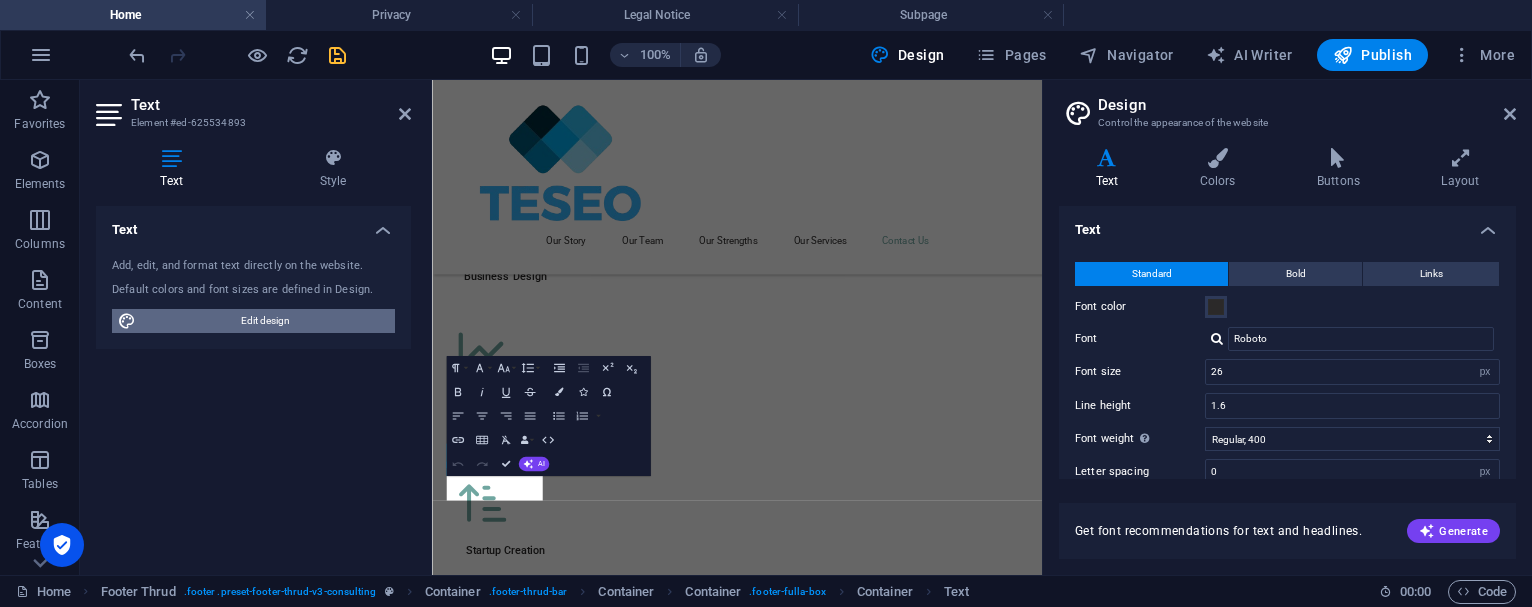 scroll, scrollTop: 6857, scrollLeft: 0, axis: vertical 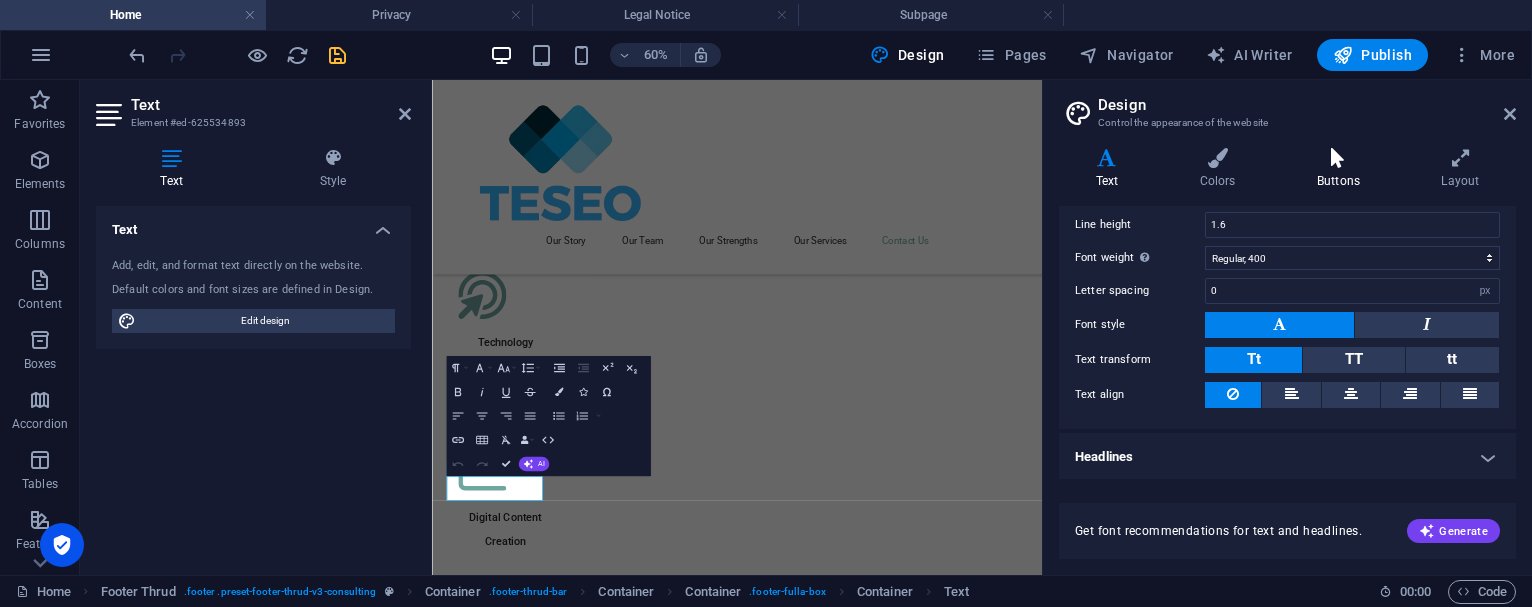 click on "Buttons" at bounding box center [1342, 169] 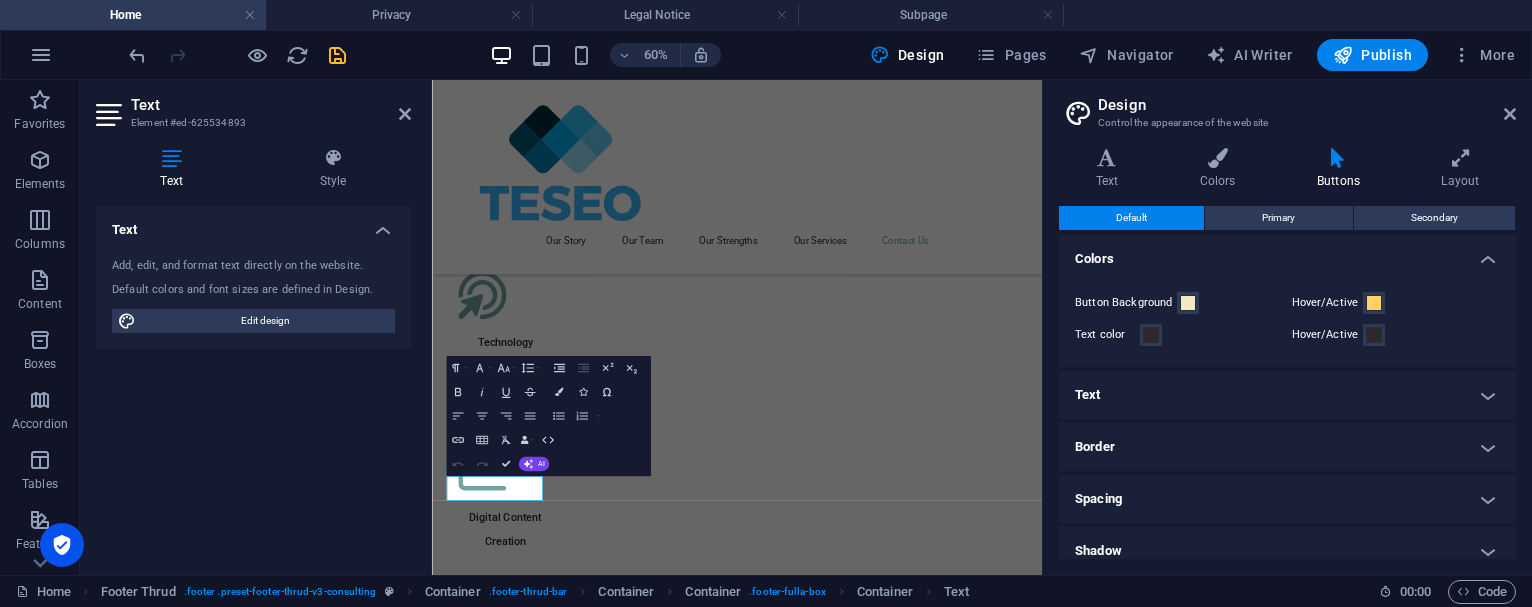 click on "Text" at bounding box center [1287, 395] 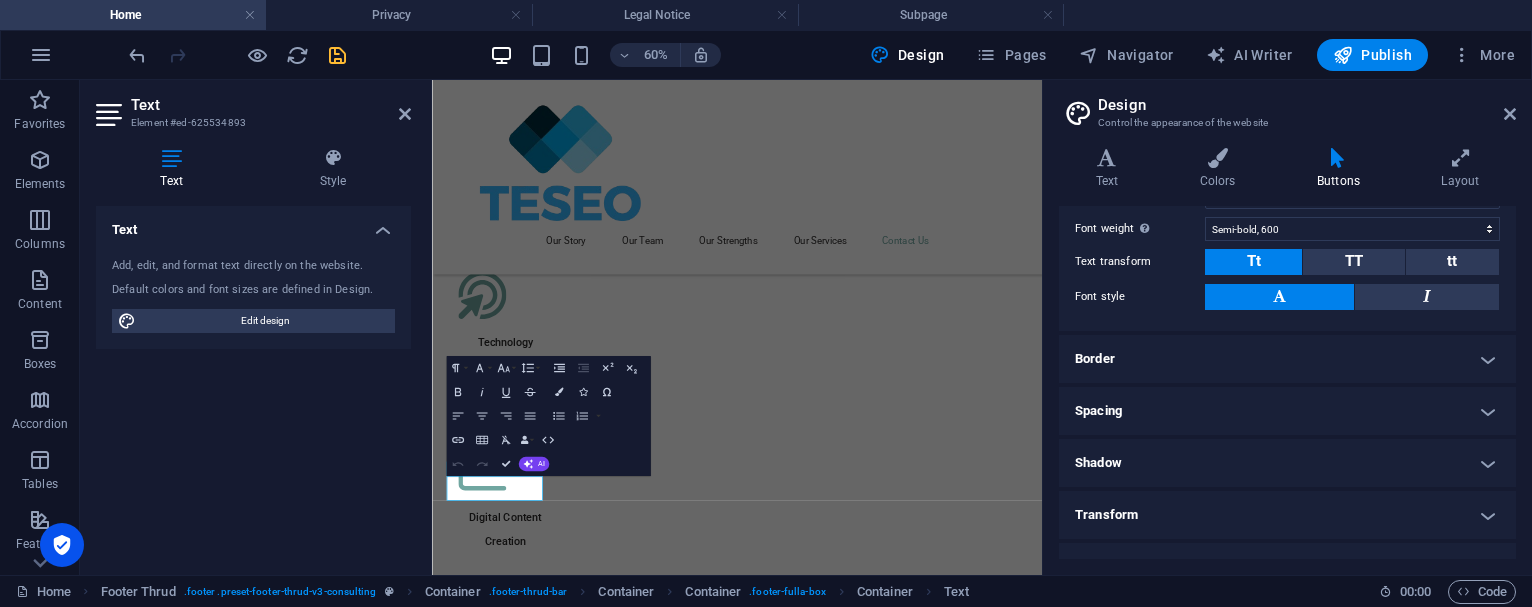 scroll, scrollTop: 407, scrollLeft: 0, axis: vertical 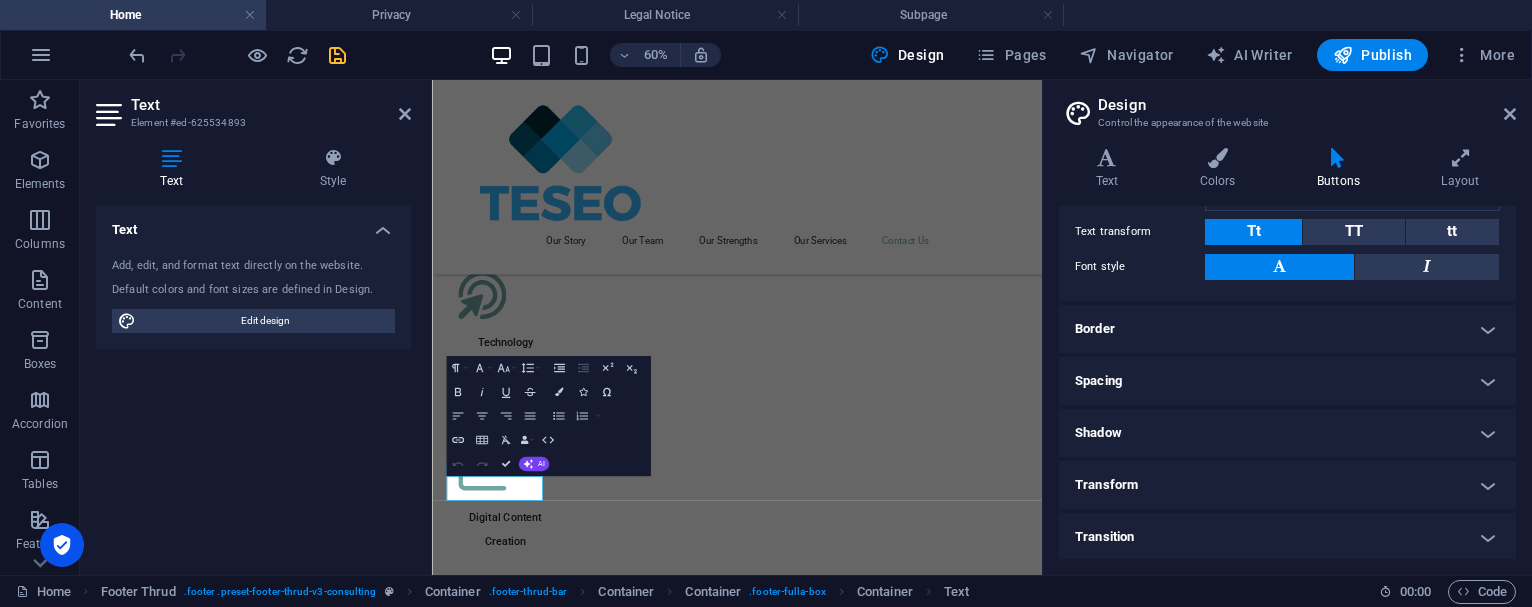 click on "Transform" at bounding box center [1287, 485] 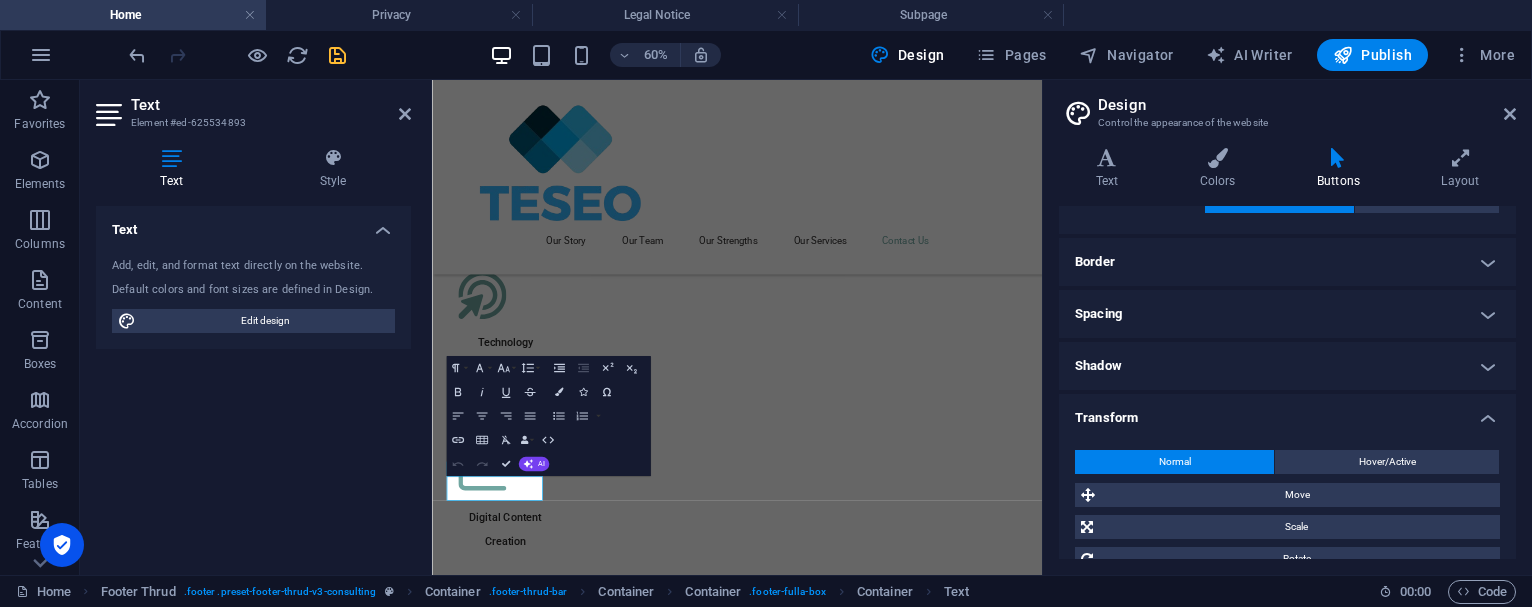 scroll, scrollTop: 588, scrollLeft: 0, axis: vertical 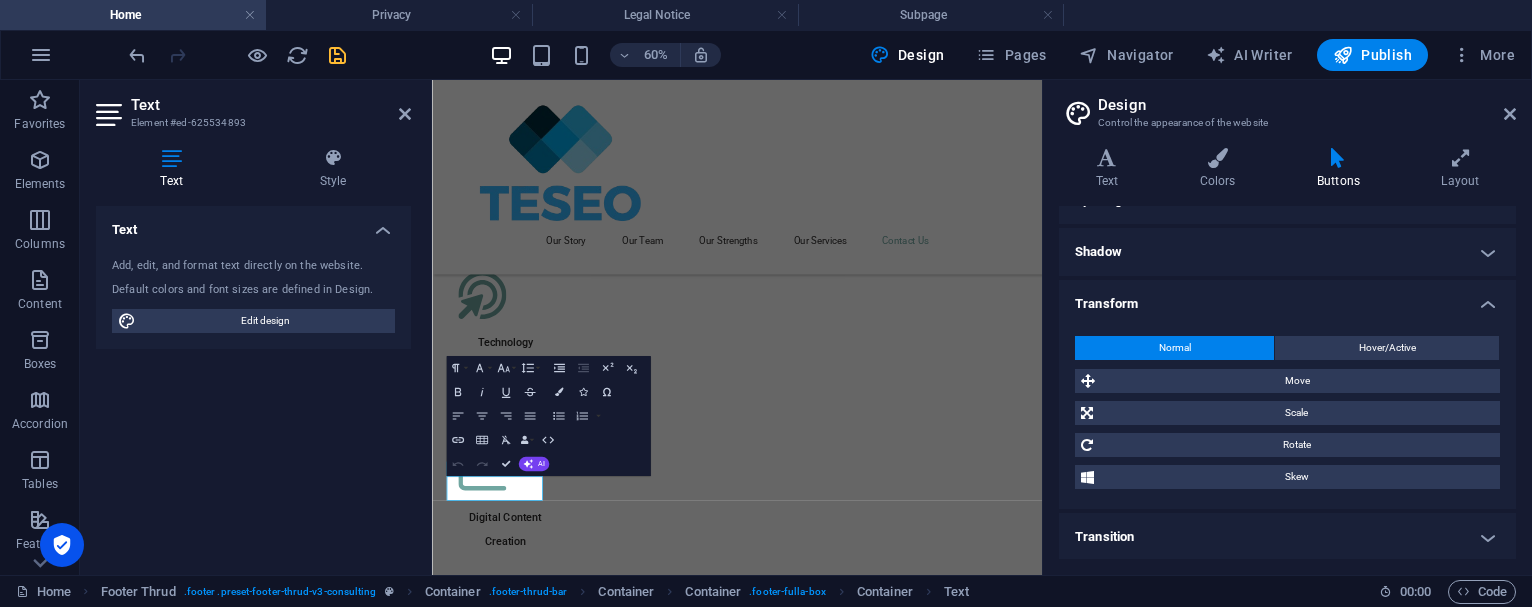 click on "Transition" at bounding box center [1287, 537] 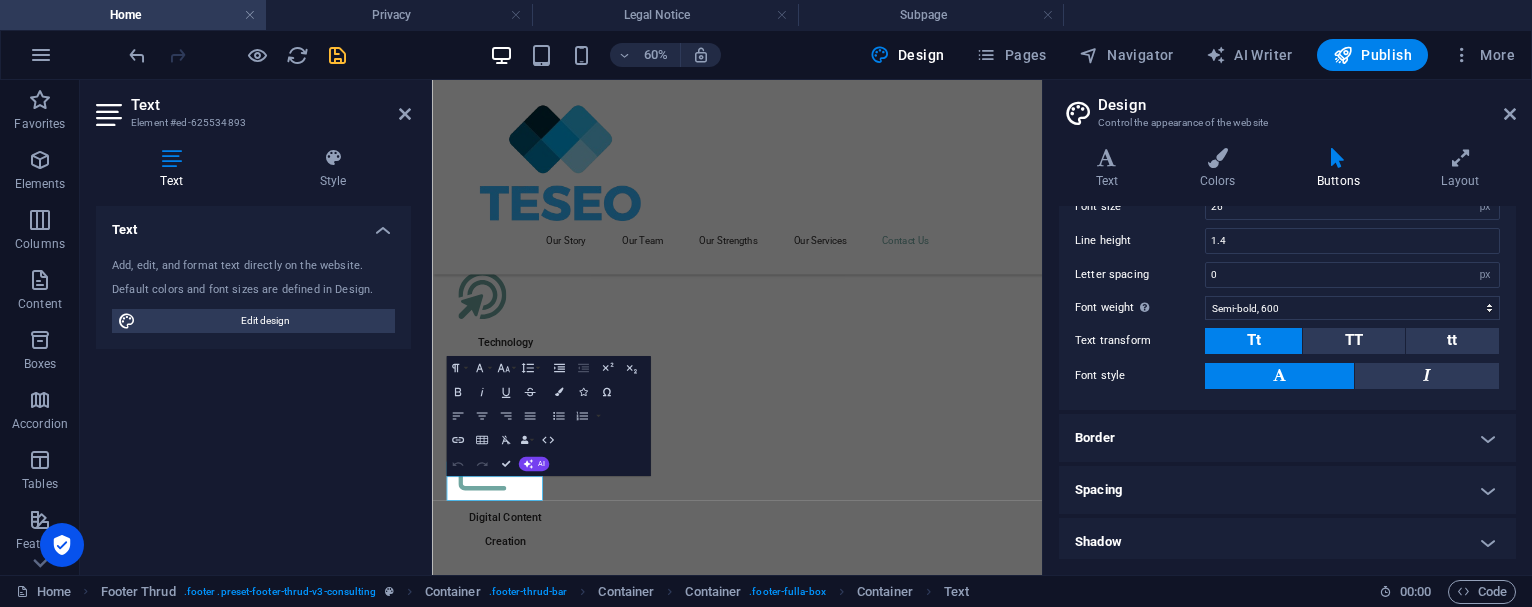 scroll, scrollTop: 296, scrollLeft: 0, axis: vertical 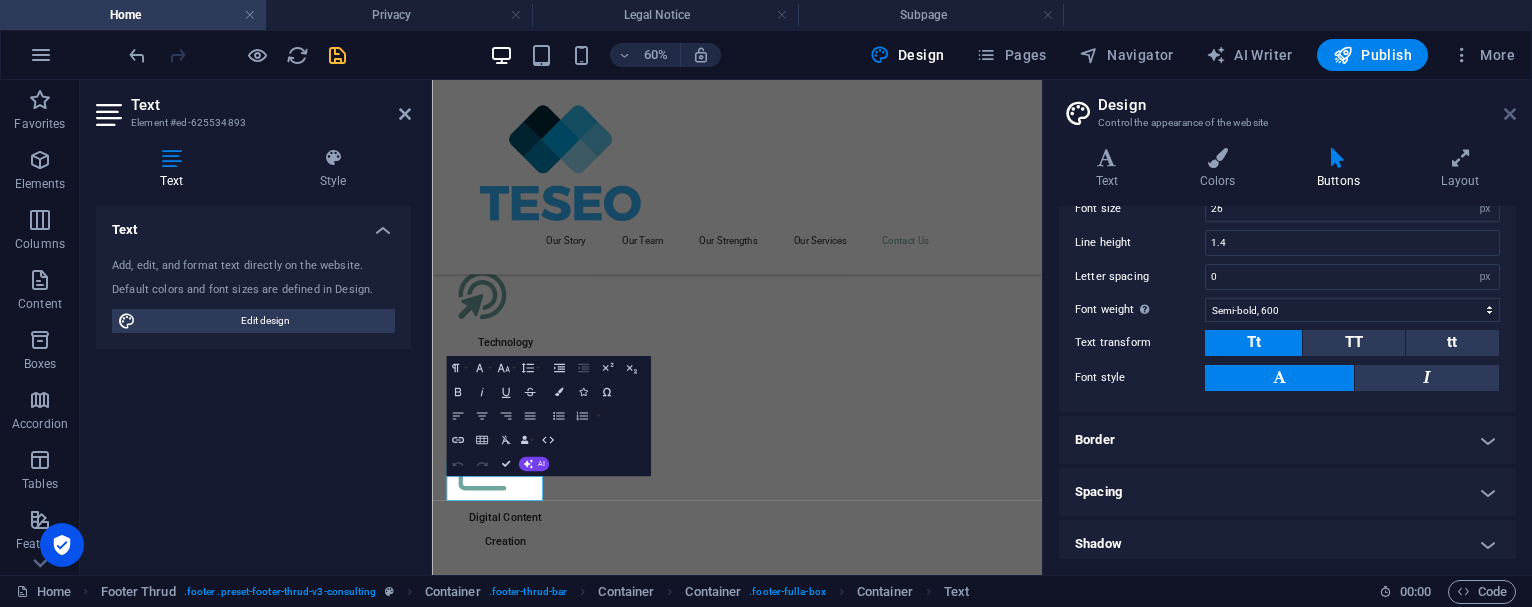 click at bounding box center (1510, 114) 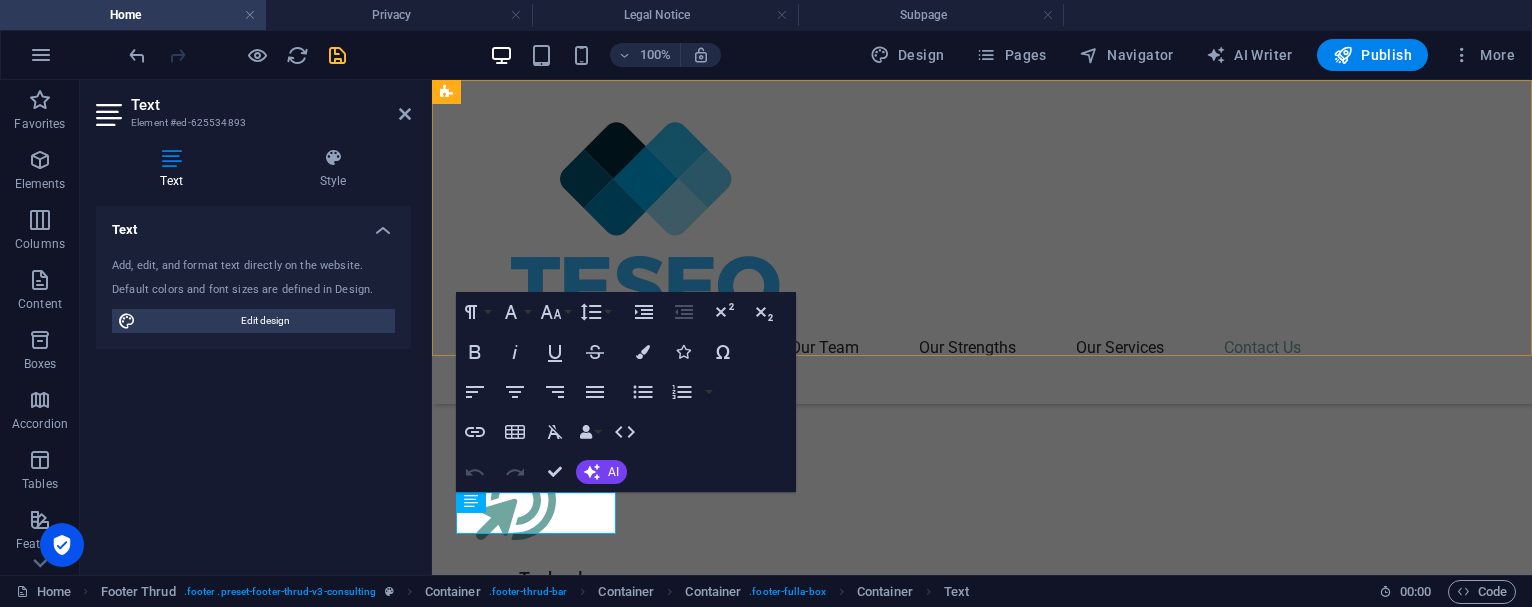 scroll, scrollTop: 7050, scrollLeft: 0, axis: vertical 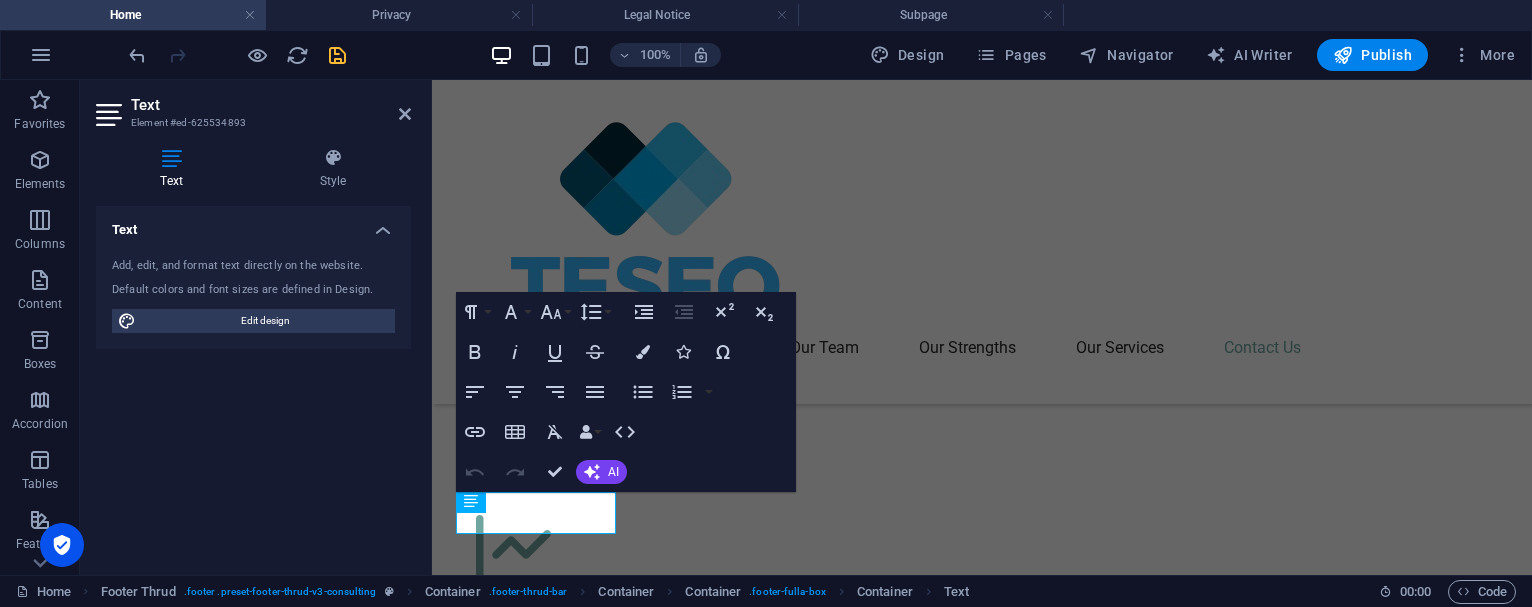 click on "Text Add, edit, and format text directly on the website. Default colors and font sizes are defined in Design. Edit design Alignment Left aligned Centered Right aligned" at bounding box center [253, 382] 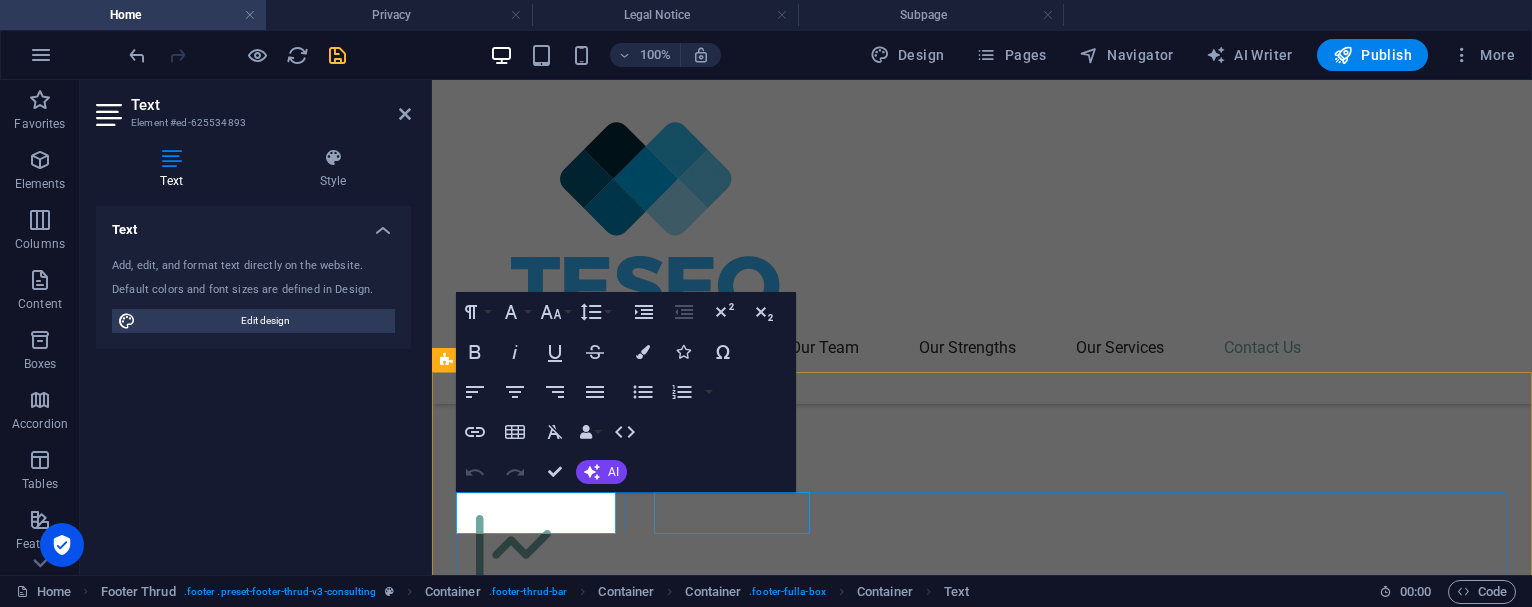 click on "Cookie Policy" at bounding box center (993, 5354) 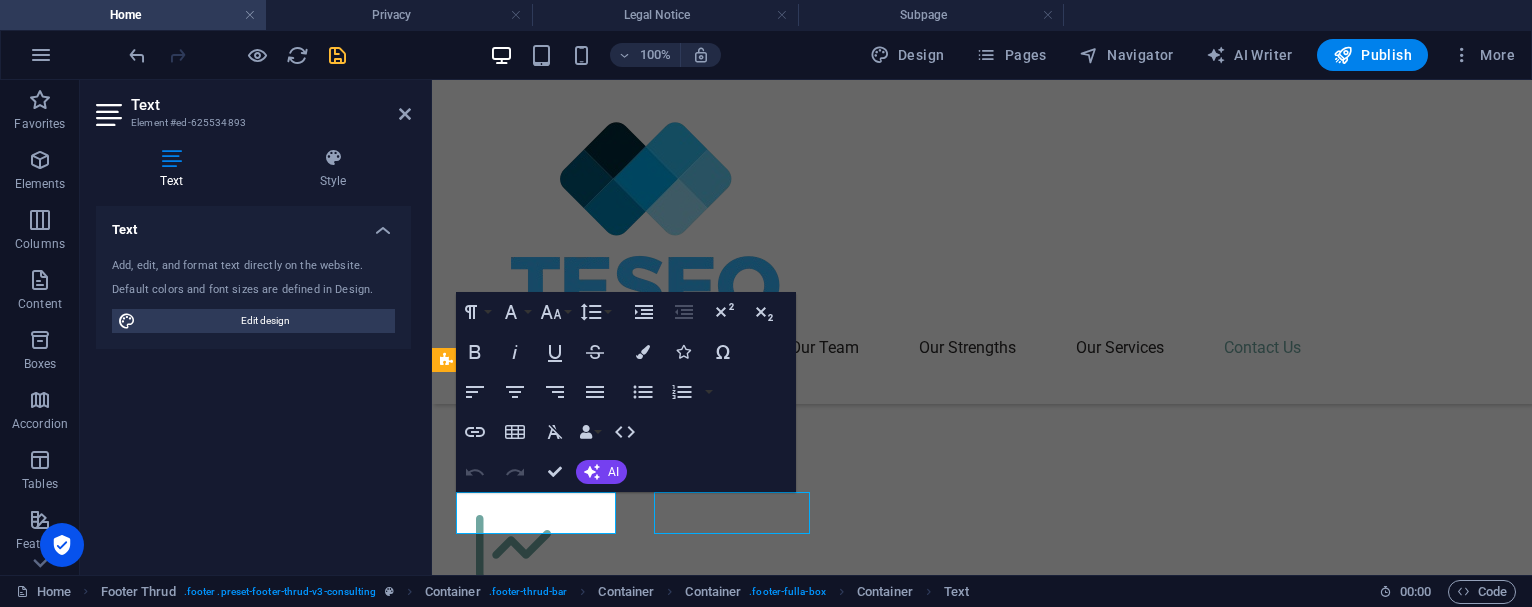 click on "Cookie Policy" at bounding box center (993, 5354) 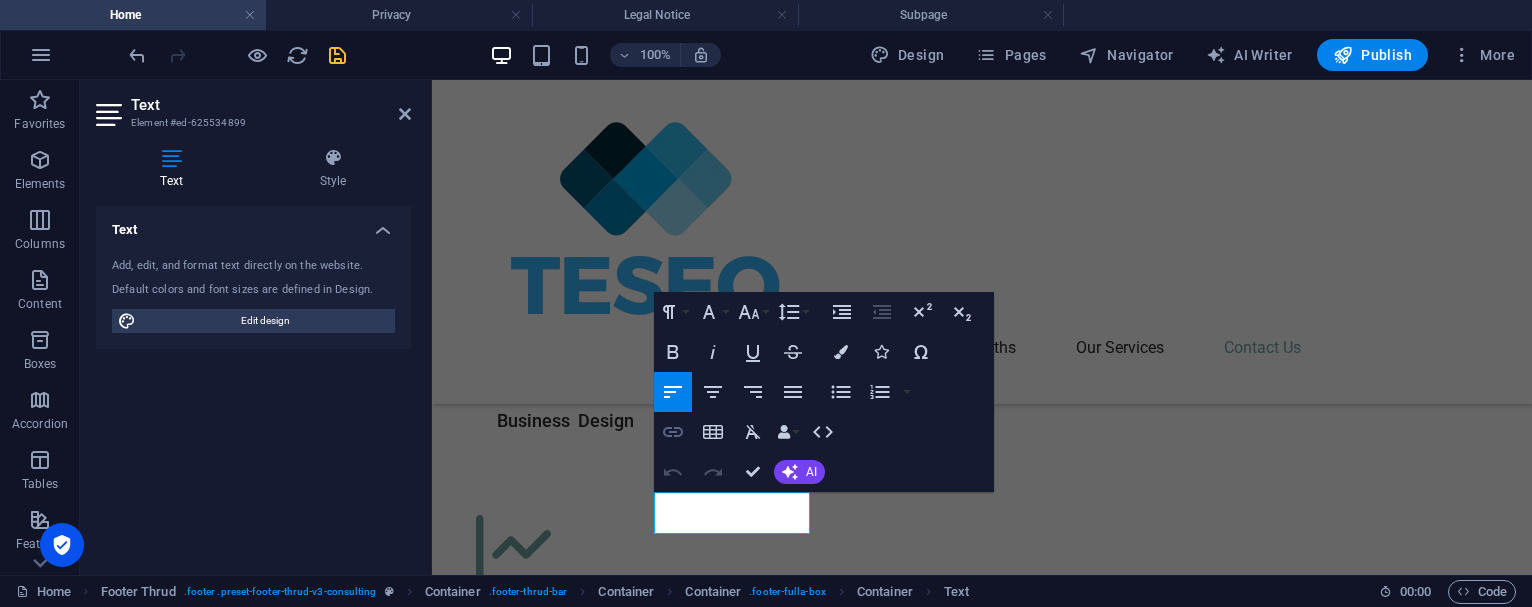 click 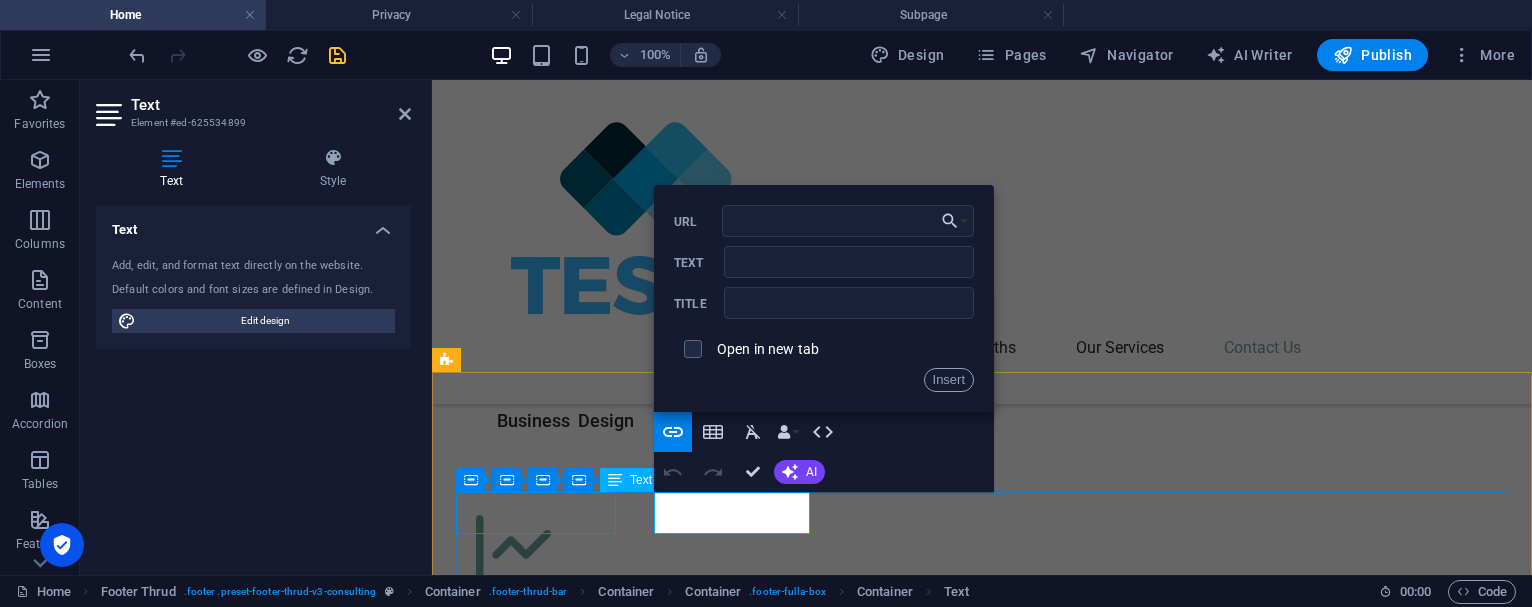 click on "Privacy Policy" at bounding box center (974, 5312) 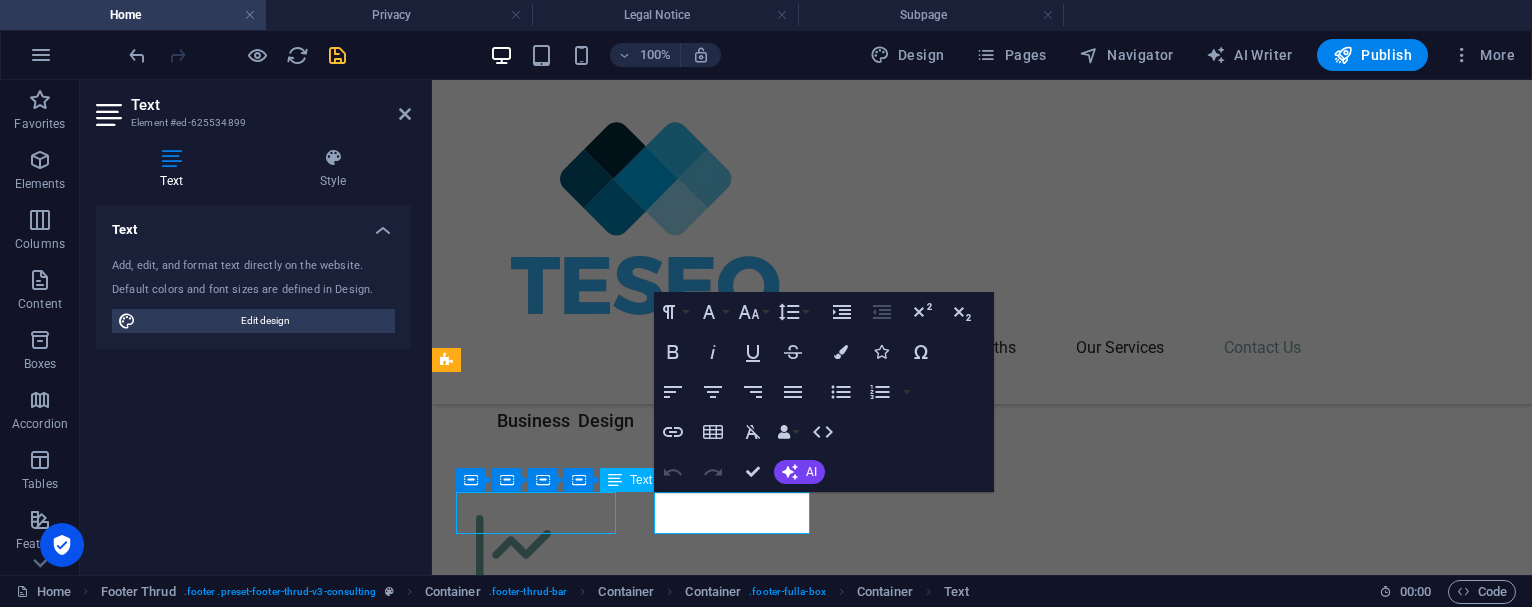 click on "Privacy Policy" at bounding box center [974, 5312] 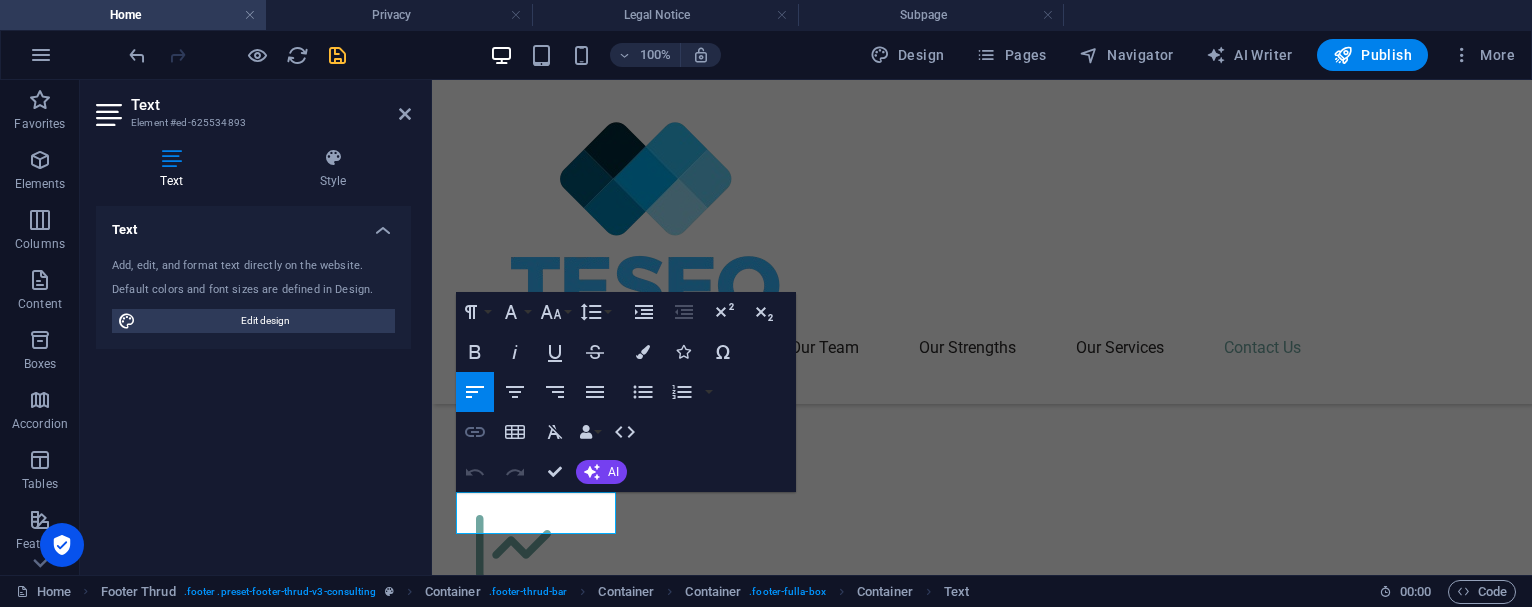 click 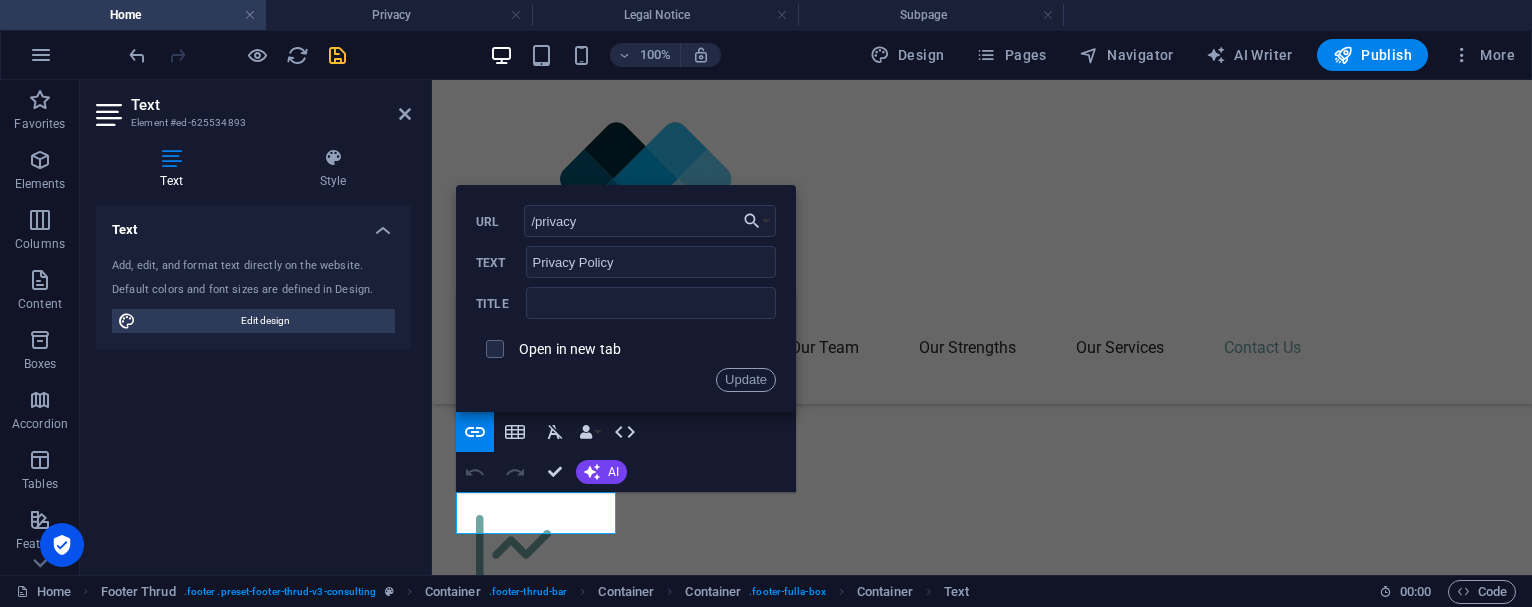 click on "Text Add, edit, and format text directly on the website. Default colors and font sizes are defined in Design. Edit design Alignment Left aligned Centered Right aligned" at bounding box center [253, 382] 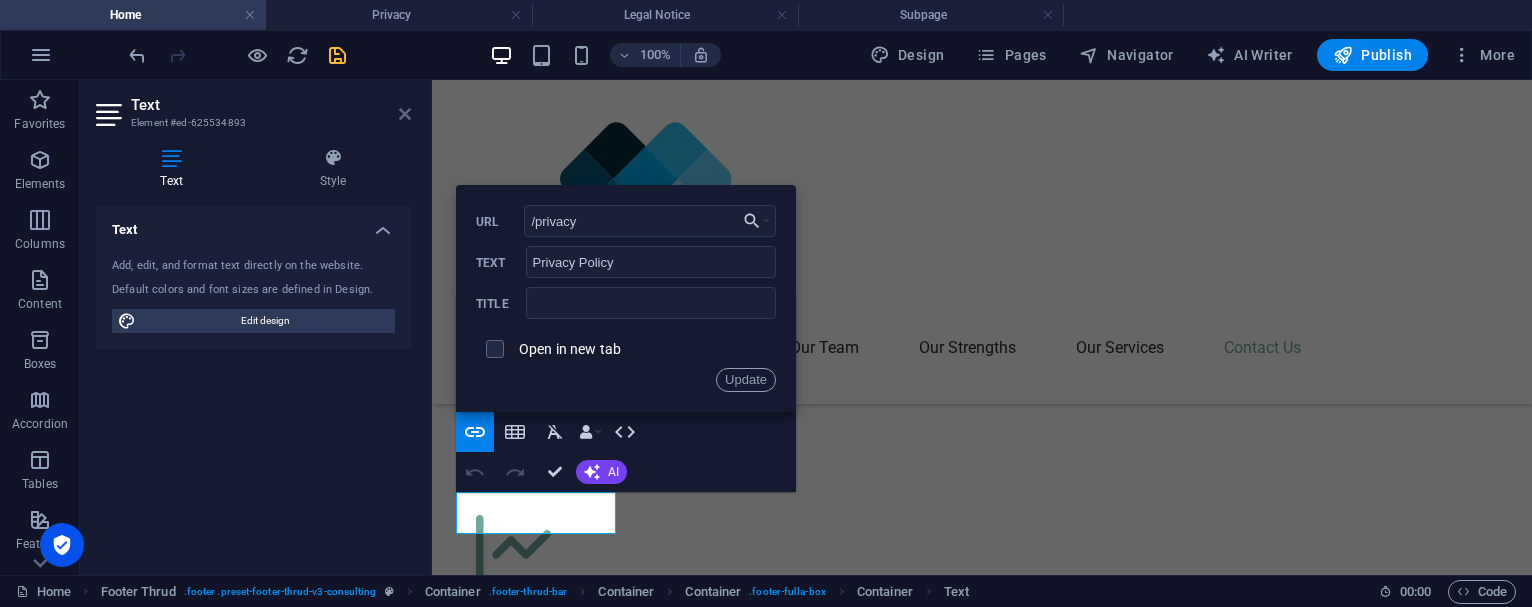 click at bounding box center [405, 114] 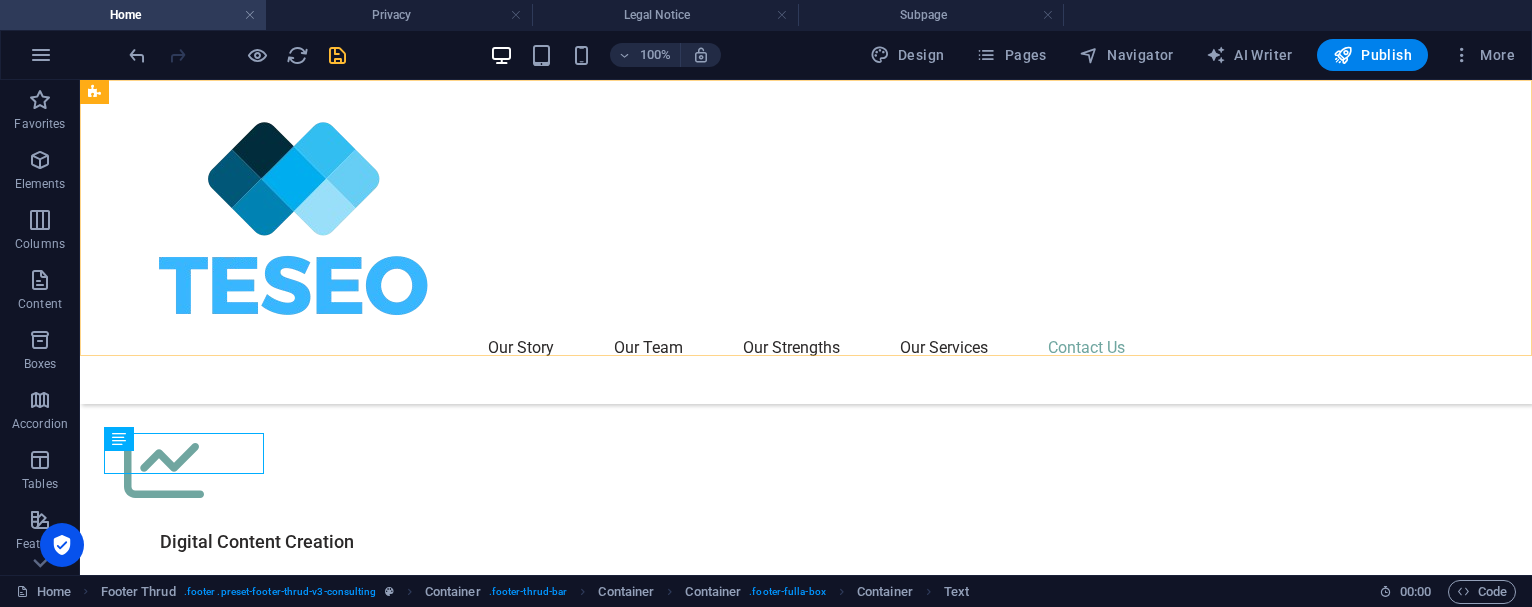 scroll, scrollTop: 7110, scrollLeft: 0, axis: vertical 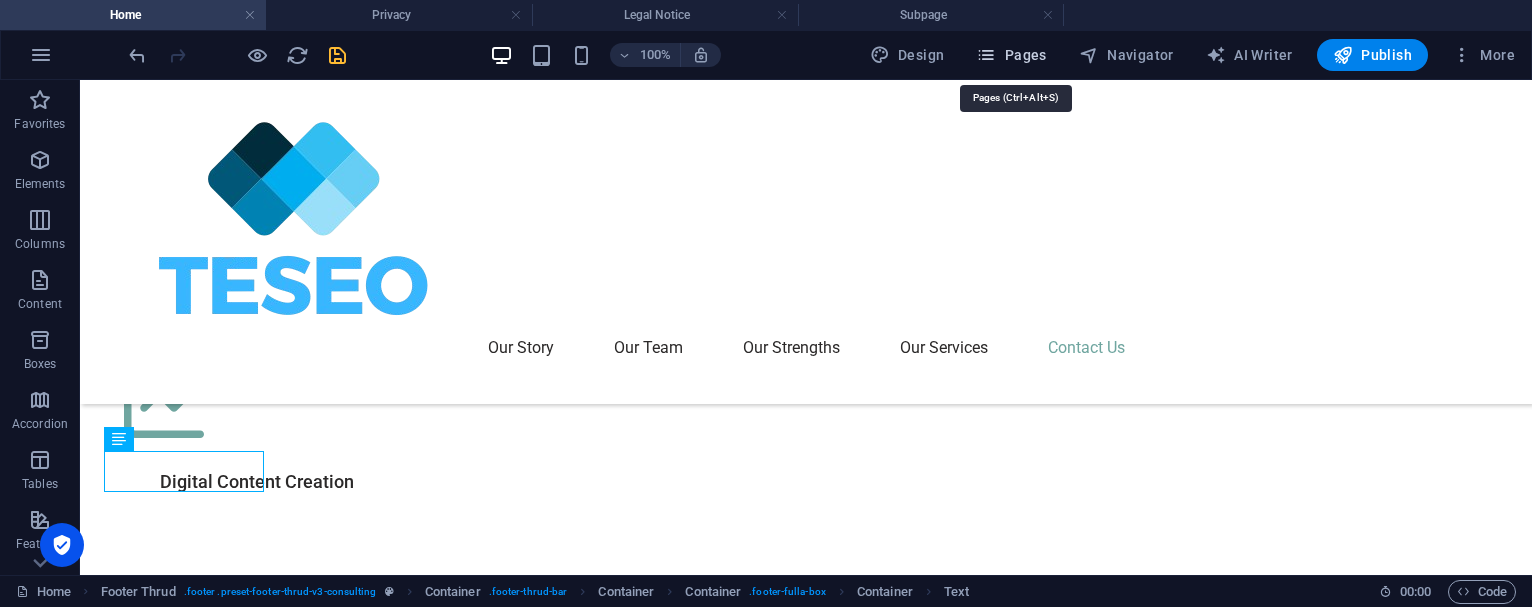 click on "Pages" at bounding box center [1011, 55] 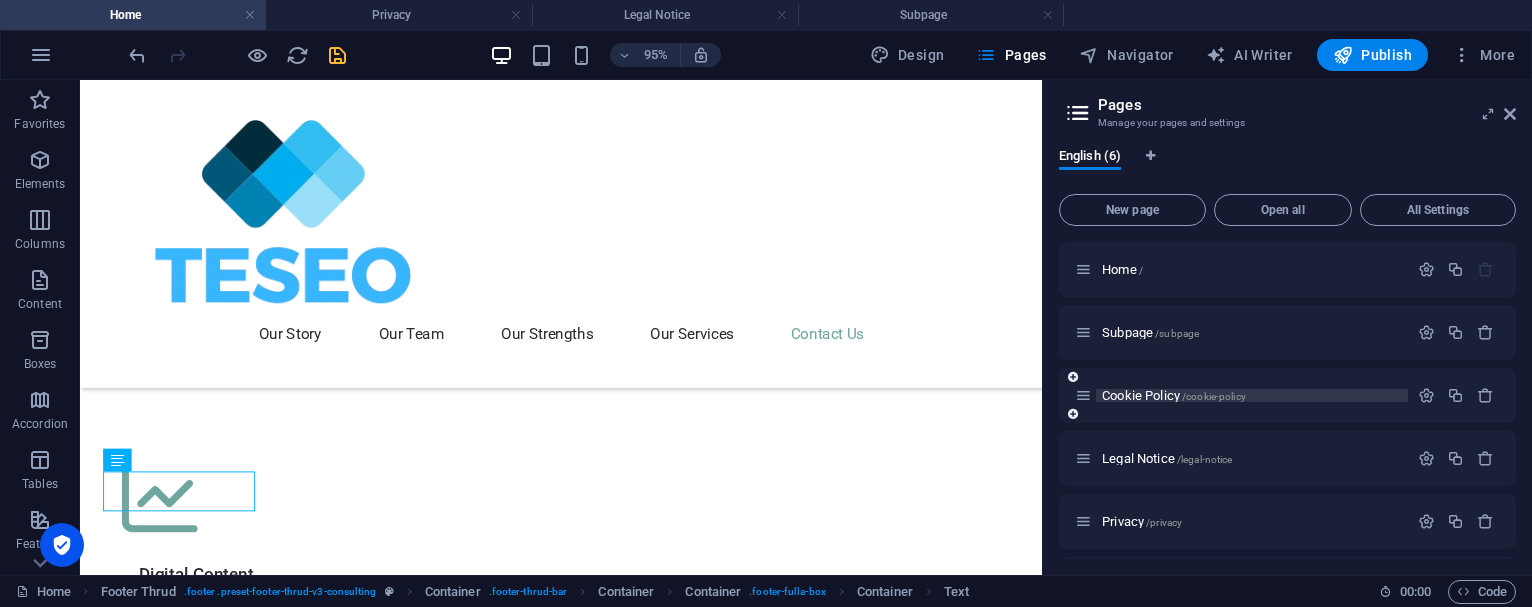 click on "Cookie Policy /cookie-policy" at bounding box center (1174, 395) 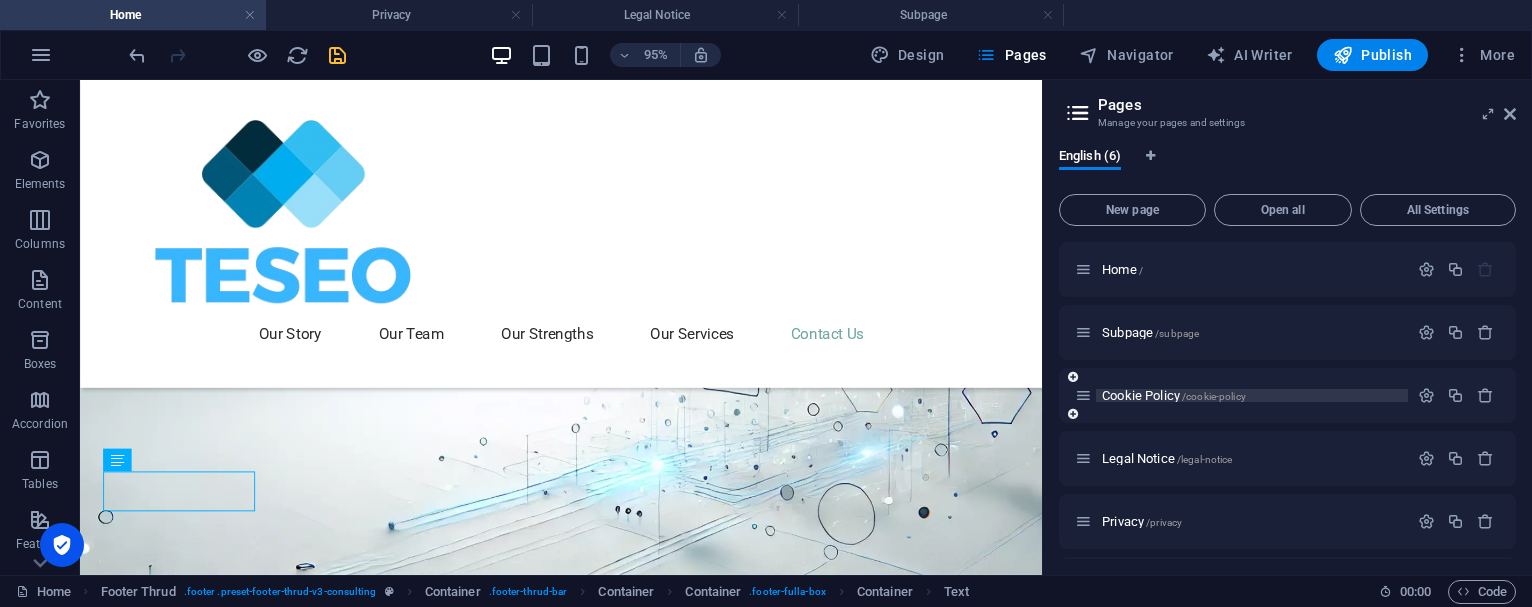 click on "Legal Notice /legal-notice" at bounding box center (1287, 458) 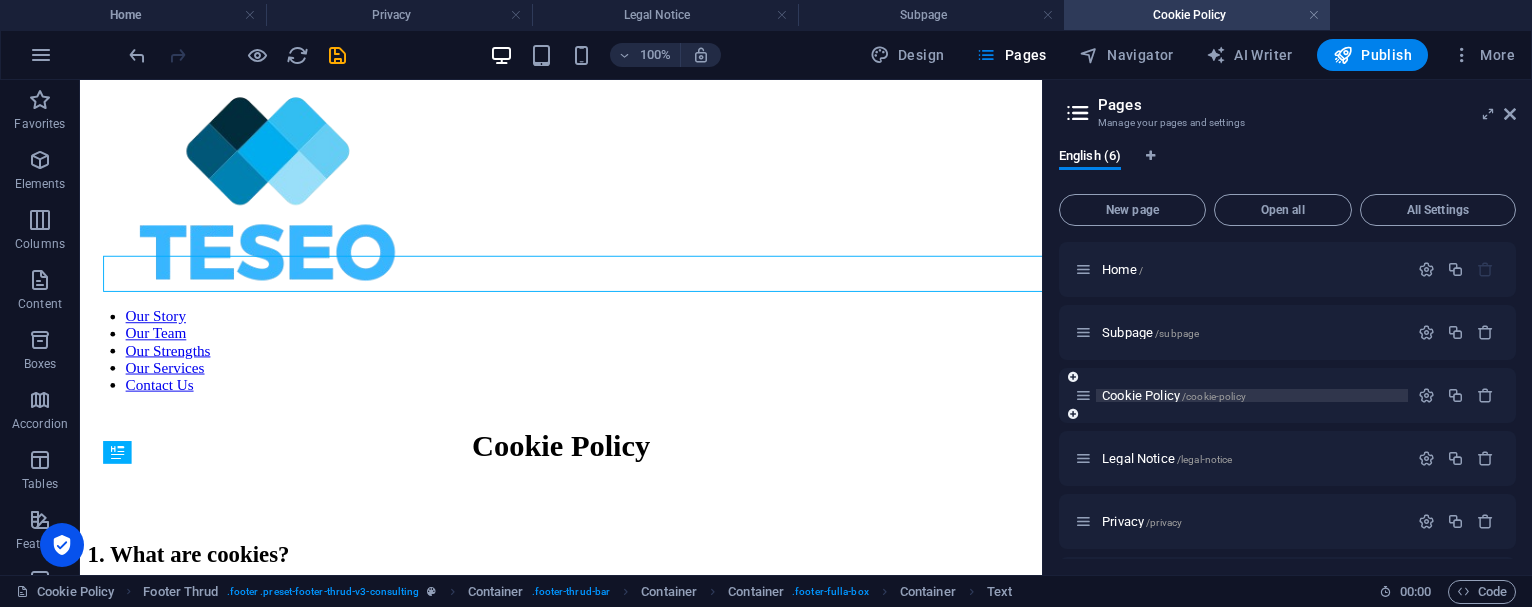 scroll, scrollTop: 0, scrollLeft: 0, axis: both 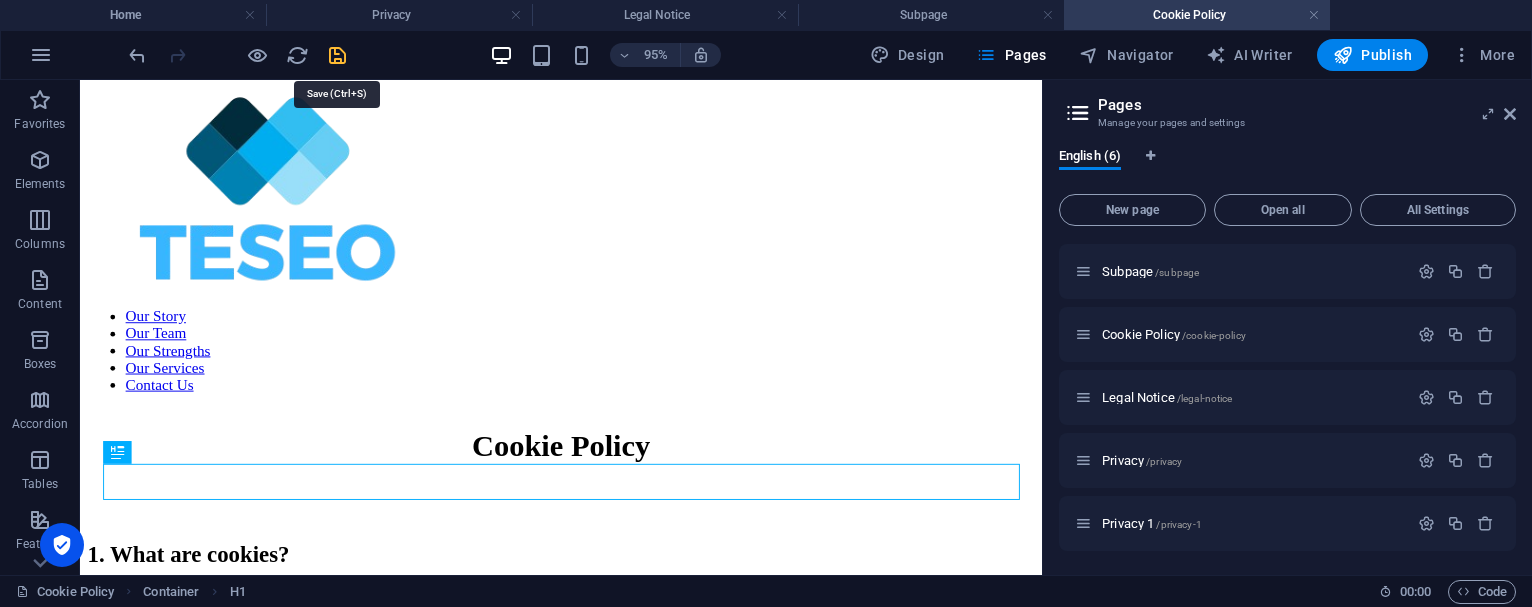 click at bounding box center [337, 55] 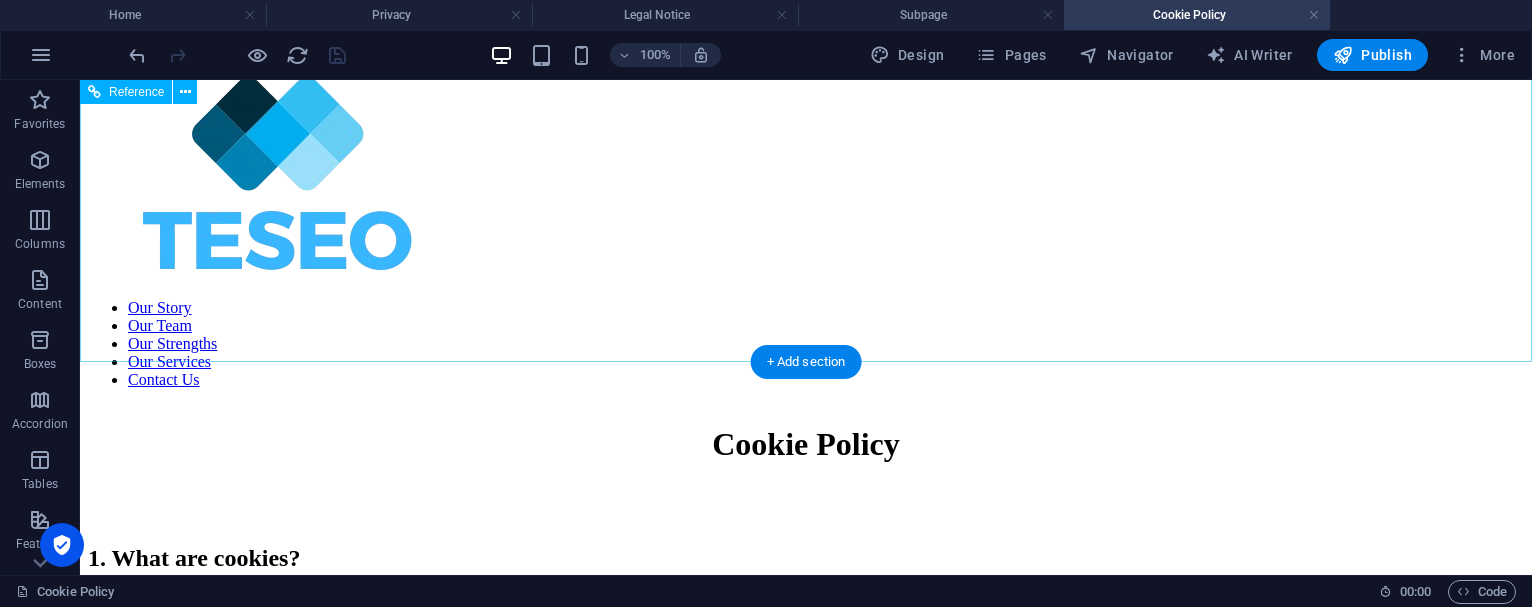 scroll, scrollTop: 0, scrollLeft: 0, axis: both 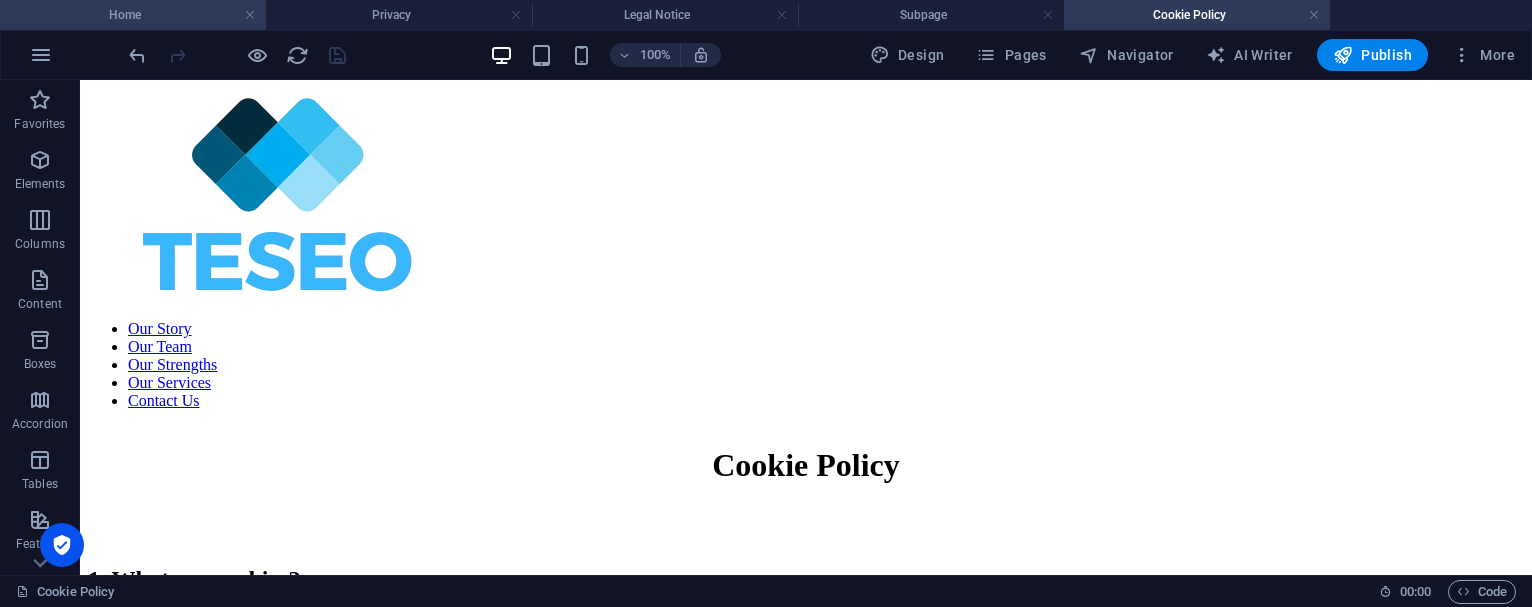 click on "Home" at bounding box center [133, 15] 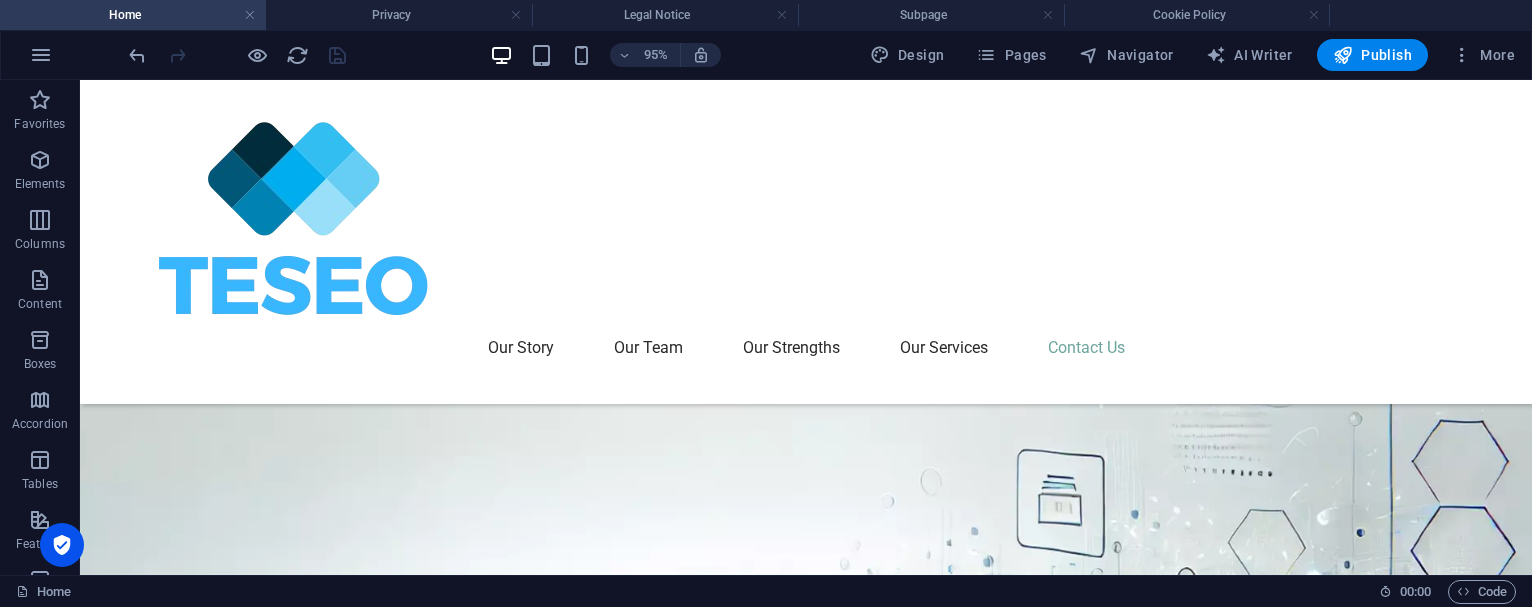 scroll, scrollTop: 7070, scrollLeft: 0, axis: vertical 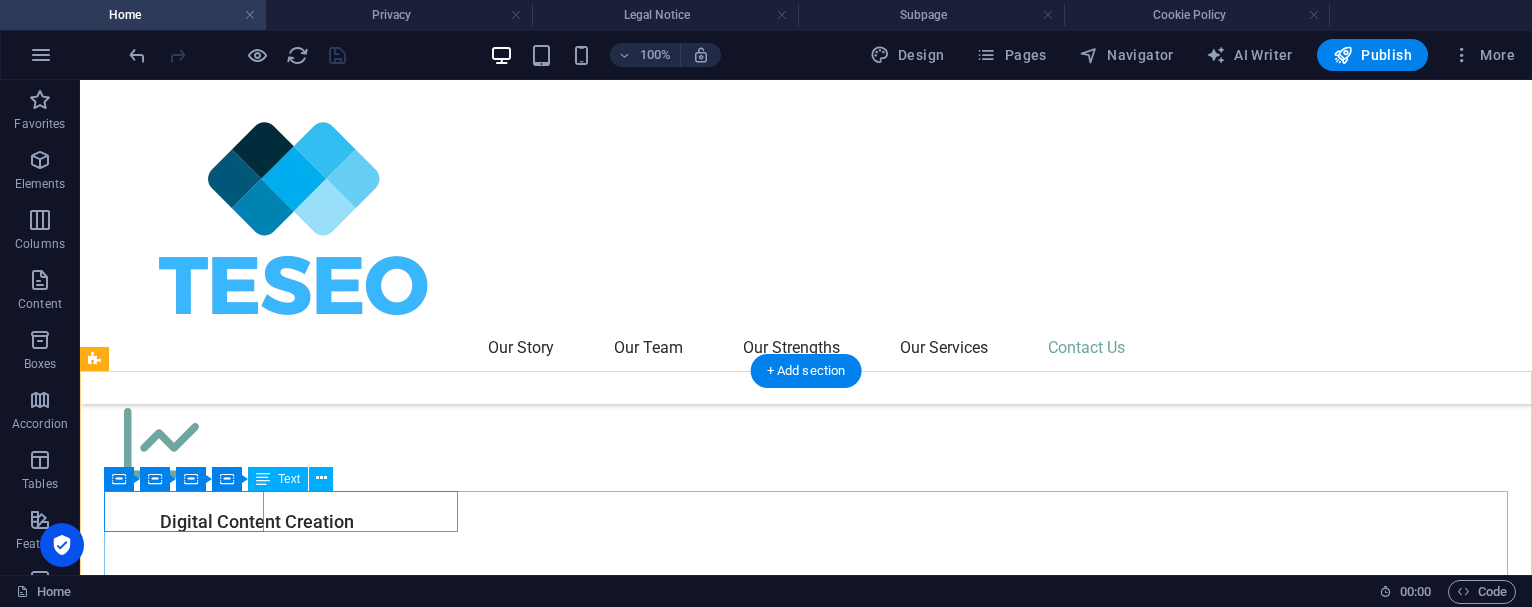 click on "Privacy Policy" at bounding box center [798, 5589] 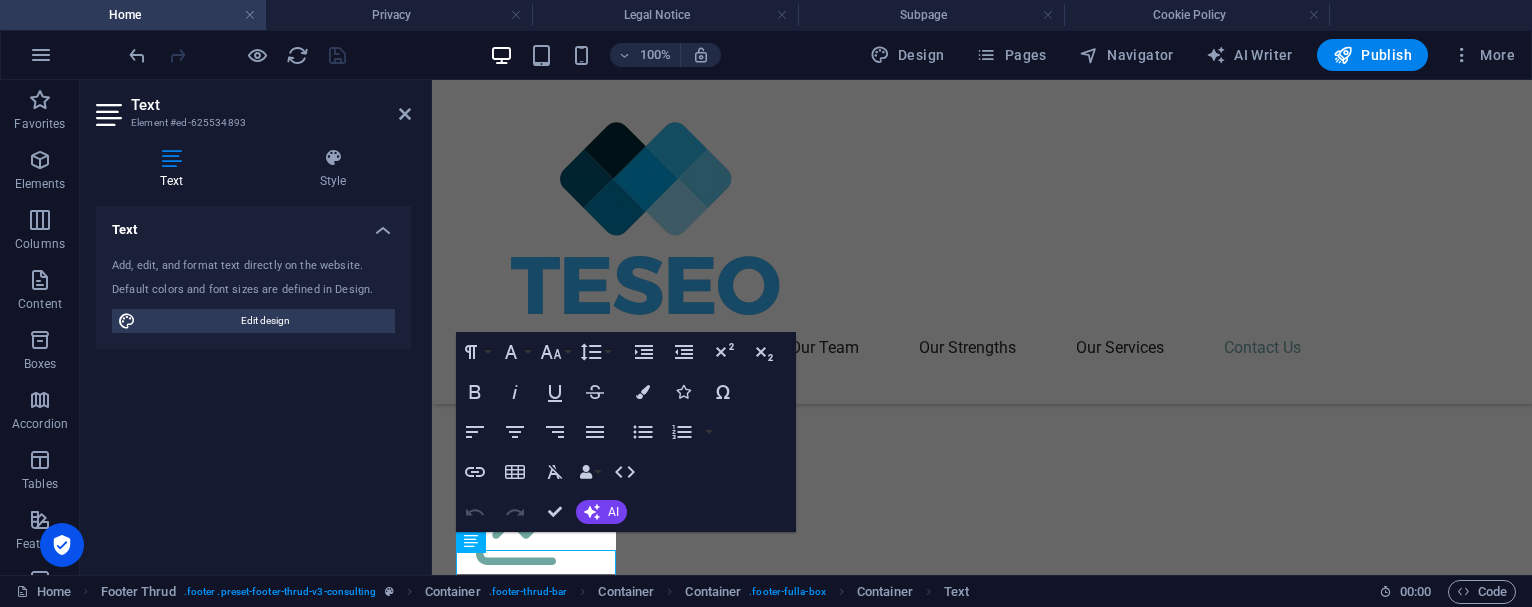 scroll, scrollTop: 7010, scrollLeft: 0, axis: vertical 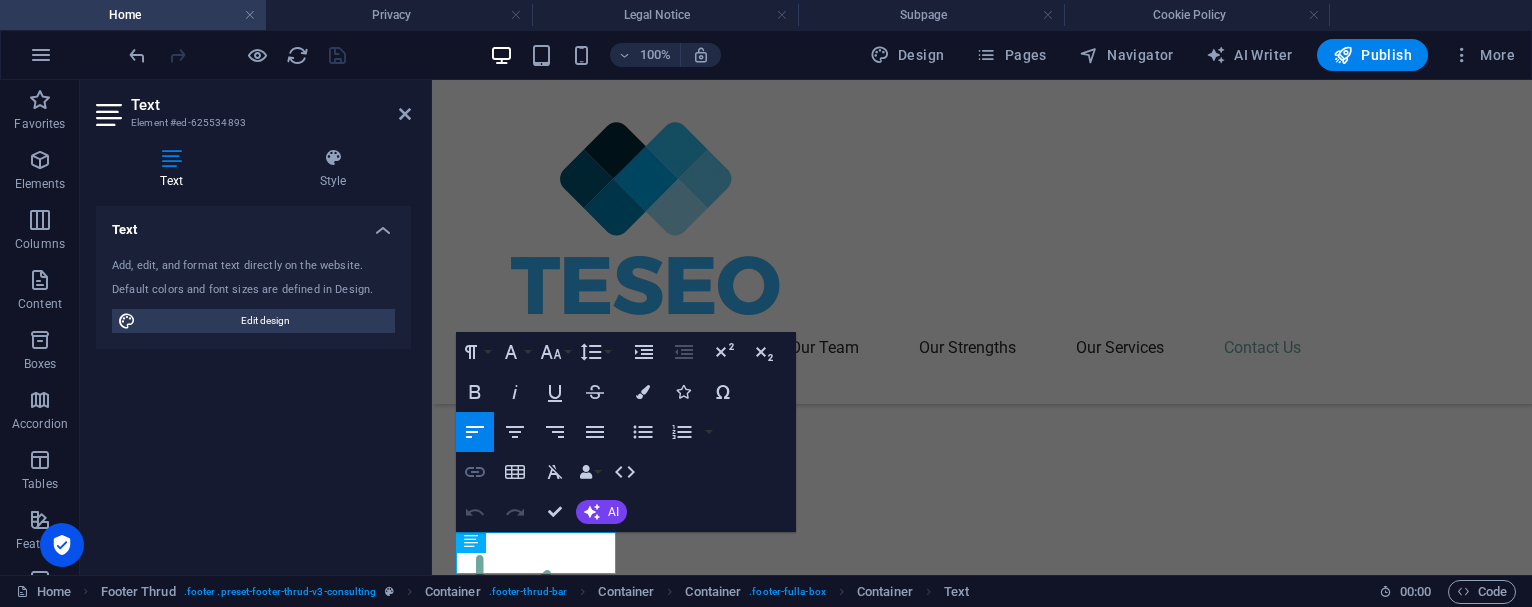 click 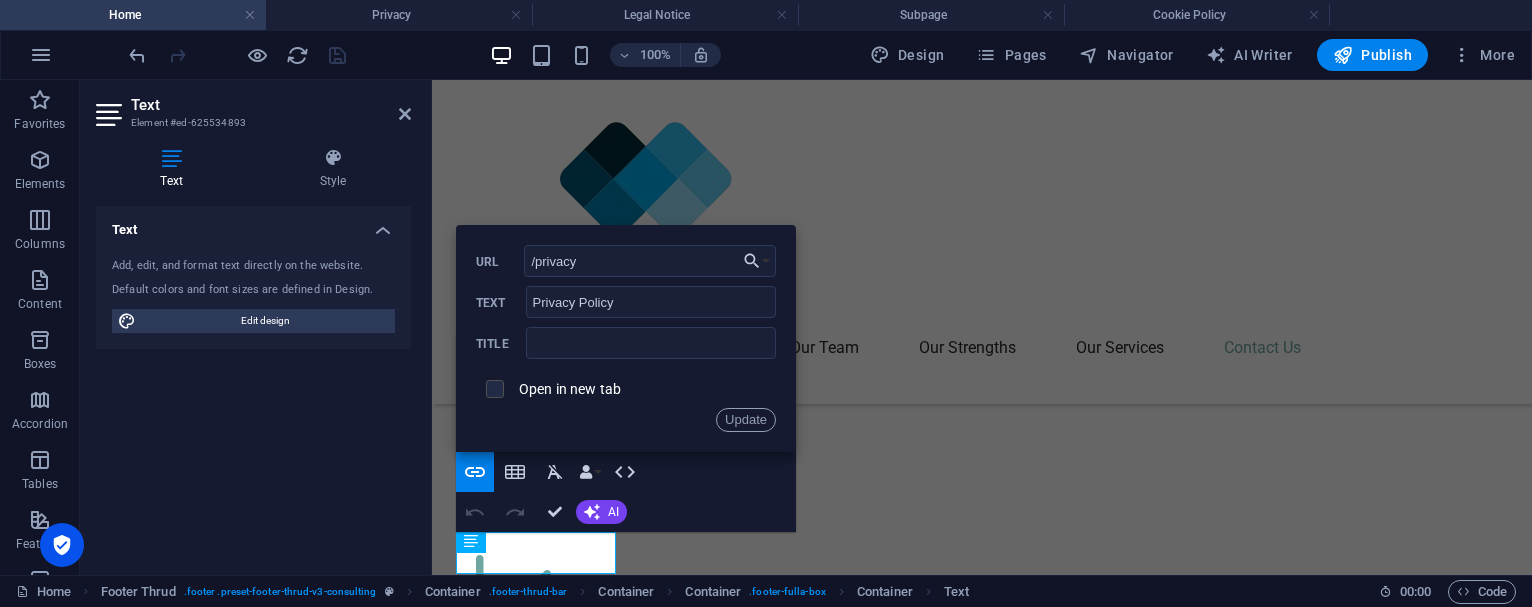 click at bounding box center (492, 386) 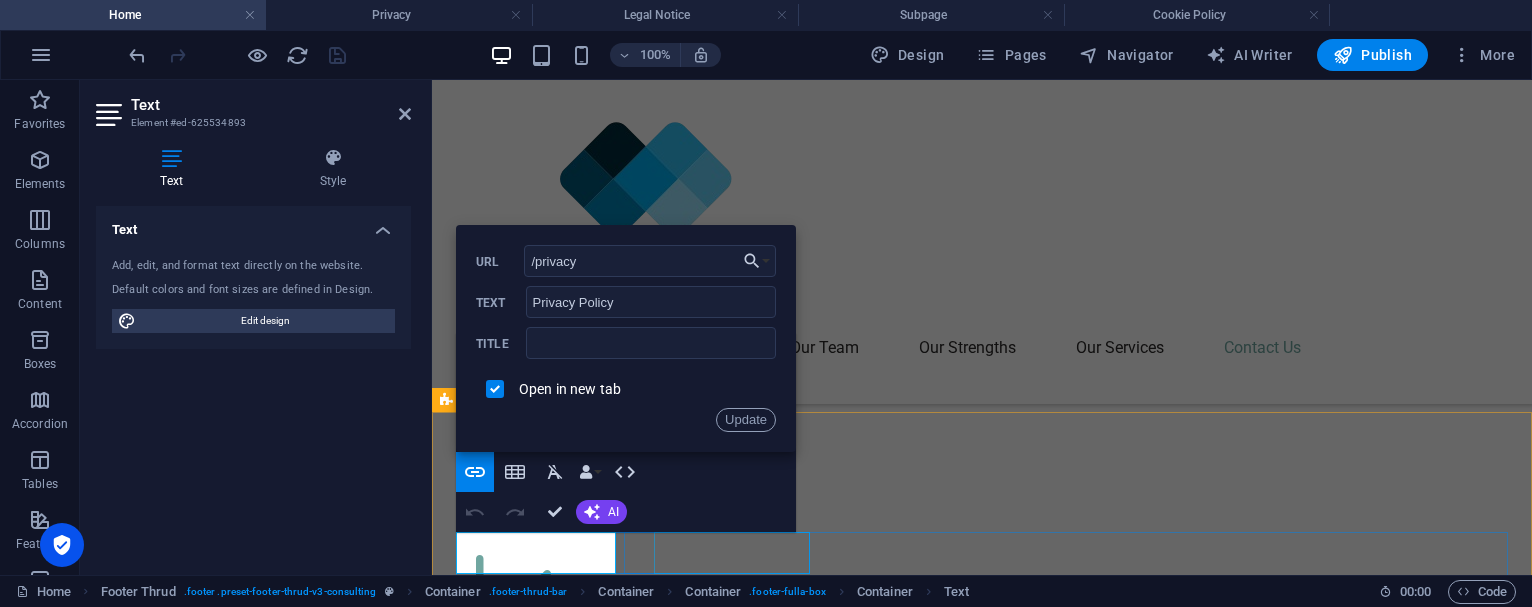 click on "Cookie Policy" at bounding box center [993, 5394] 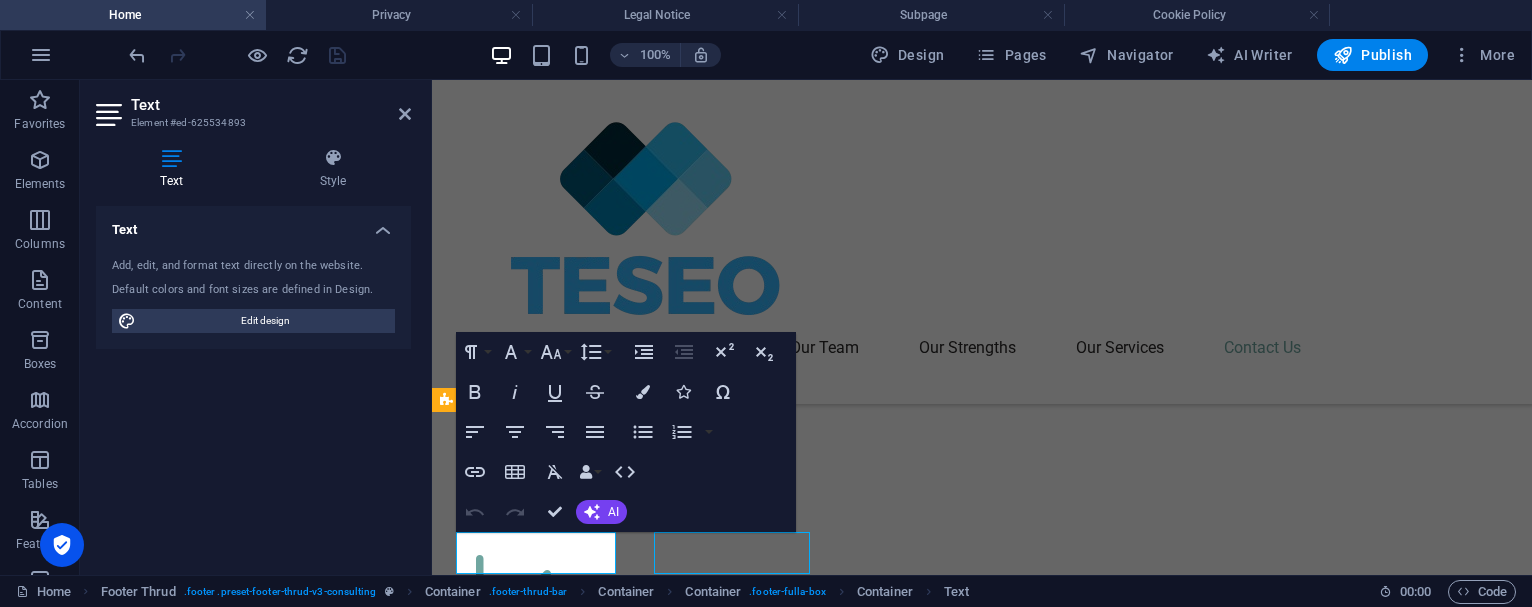 click on "Cookie Policy" at bounding box center [993, 5394] 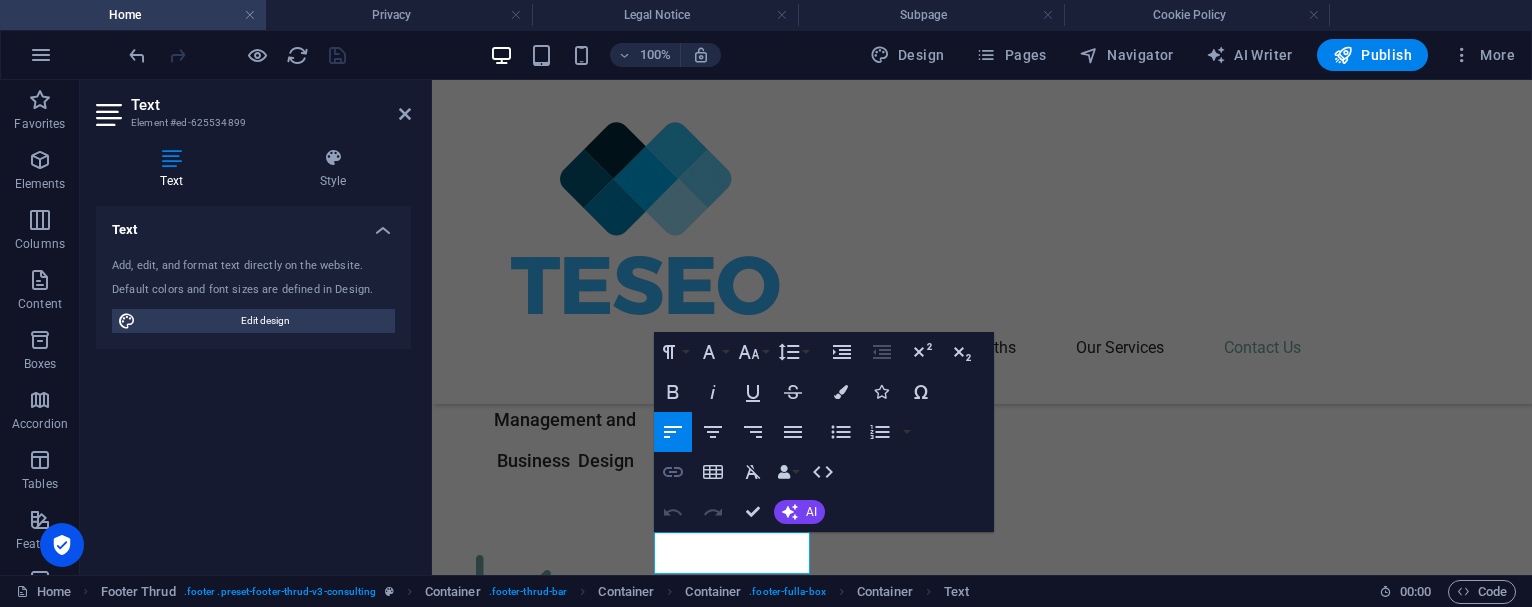 click 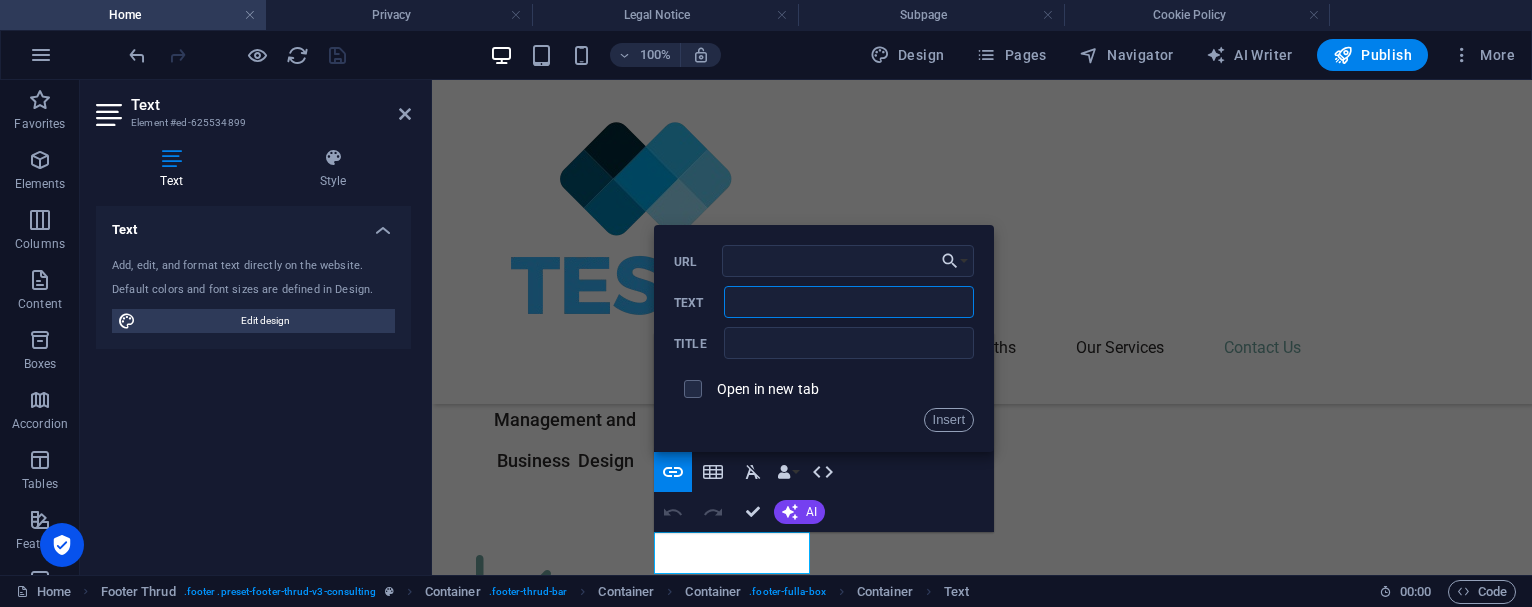 click on "Text" at bounding box center [849, 302] 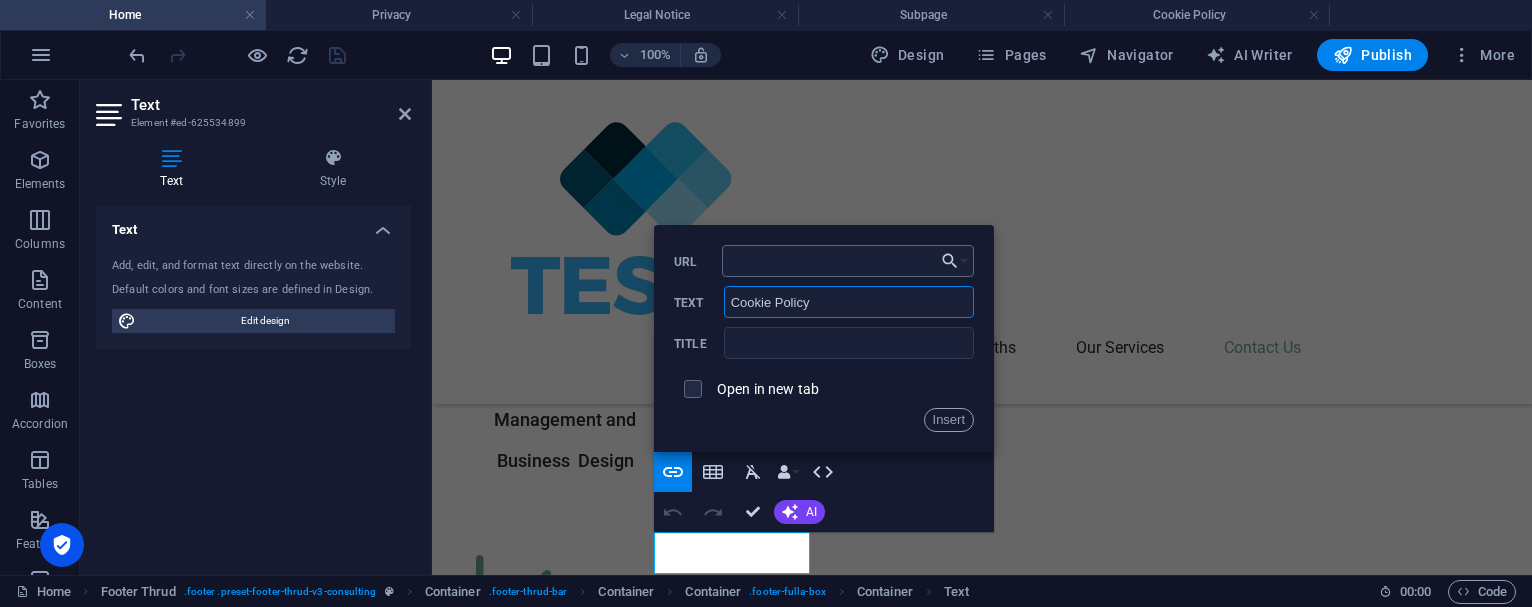 type on "Cookie Policy" 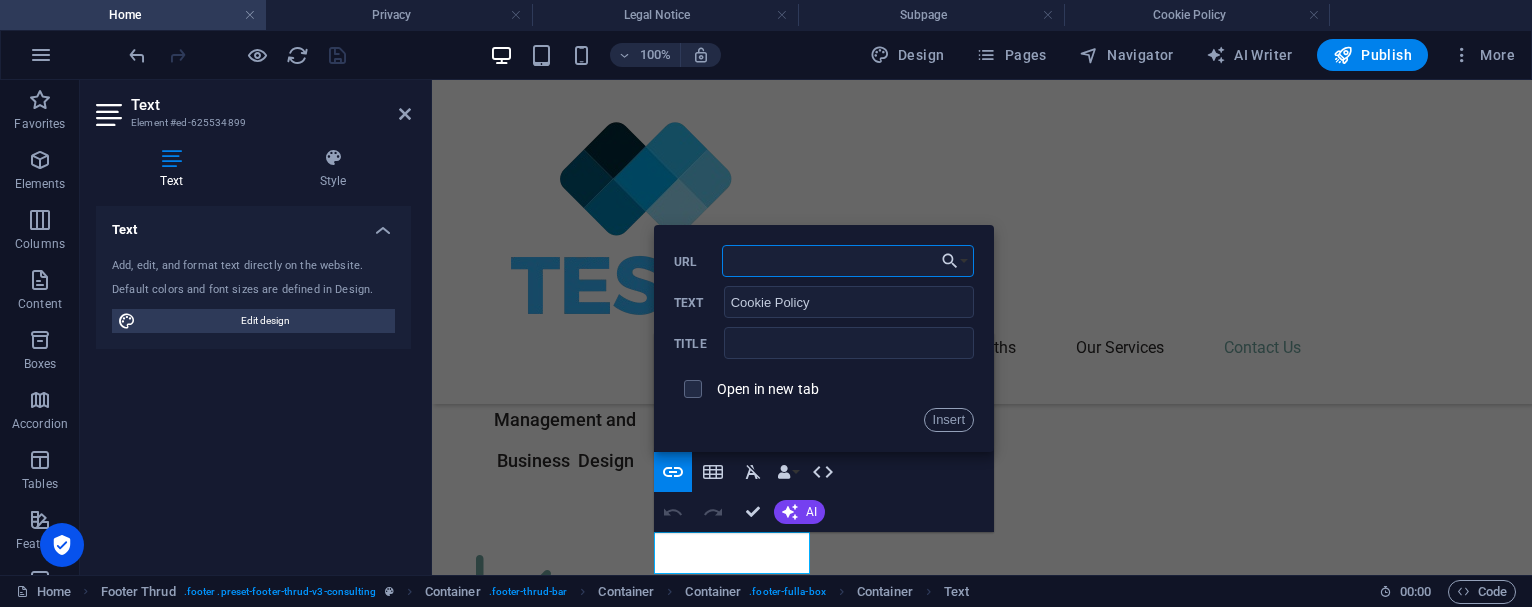 click on "URL" at bounding box center (848, 261) 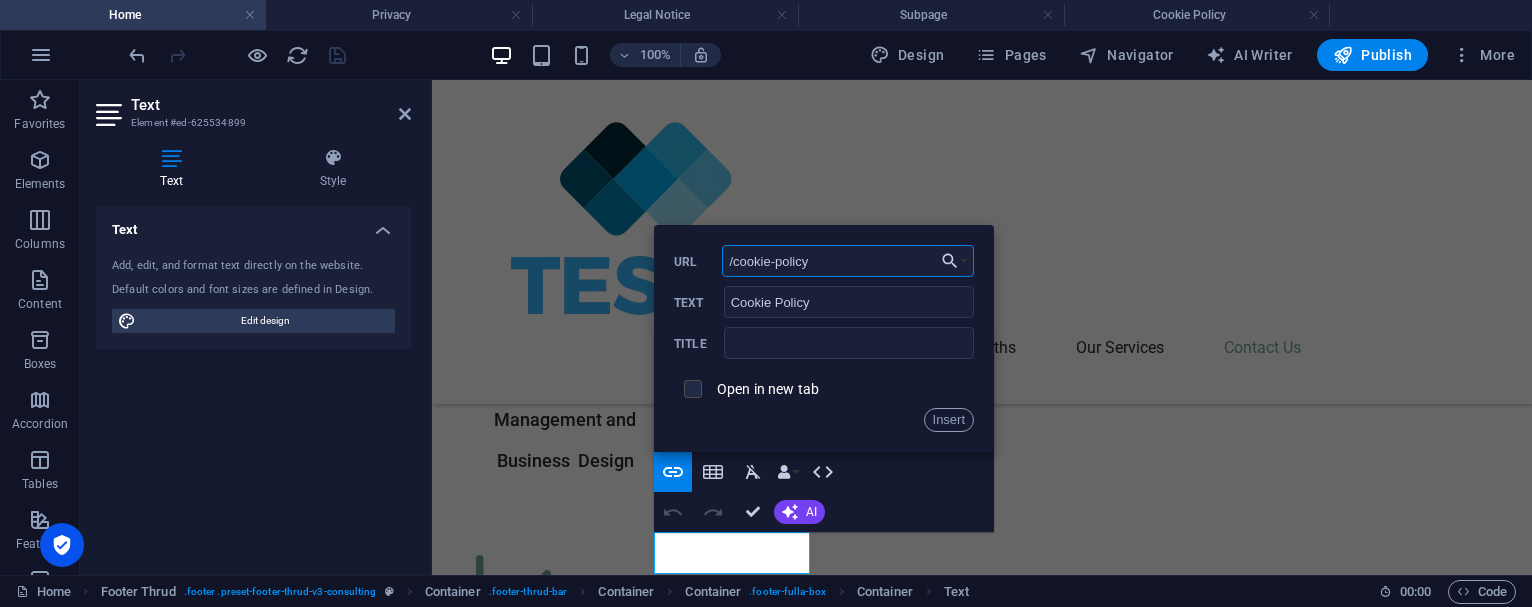 type on "/cookie-policy" 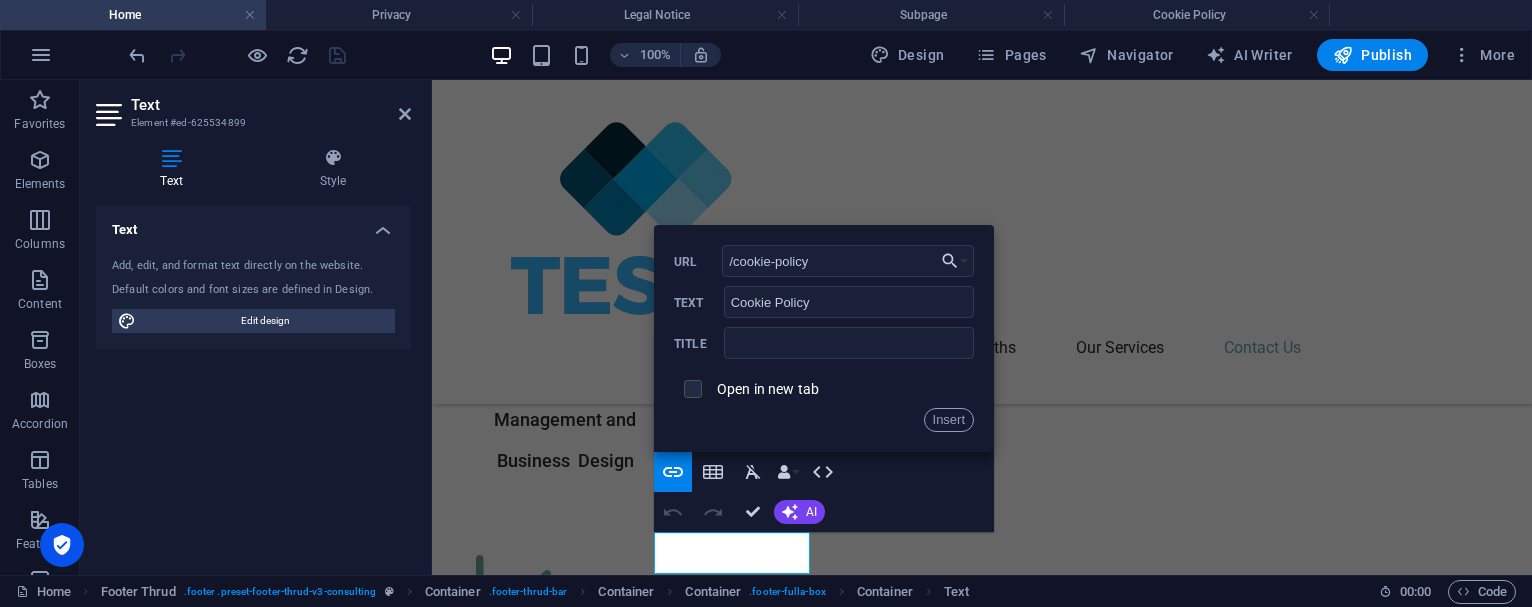 click at bounding box center (690, 386) 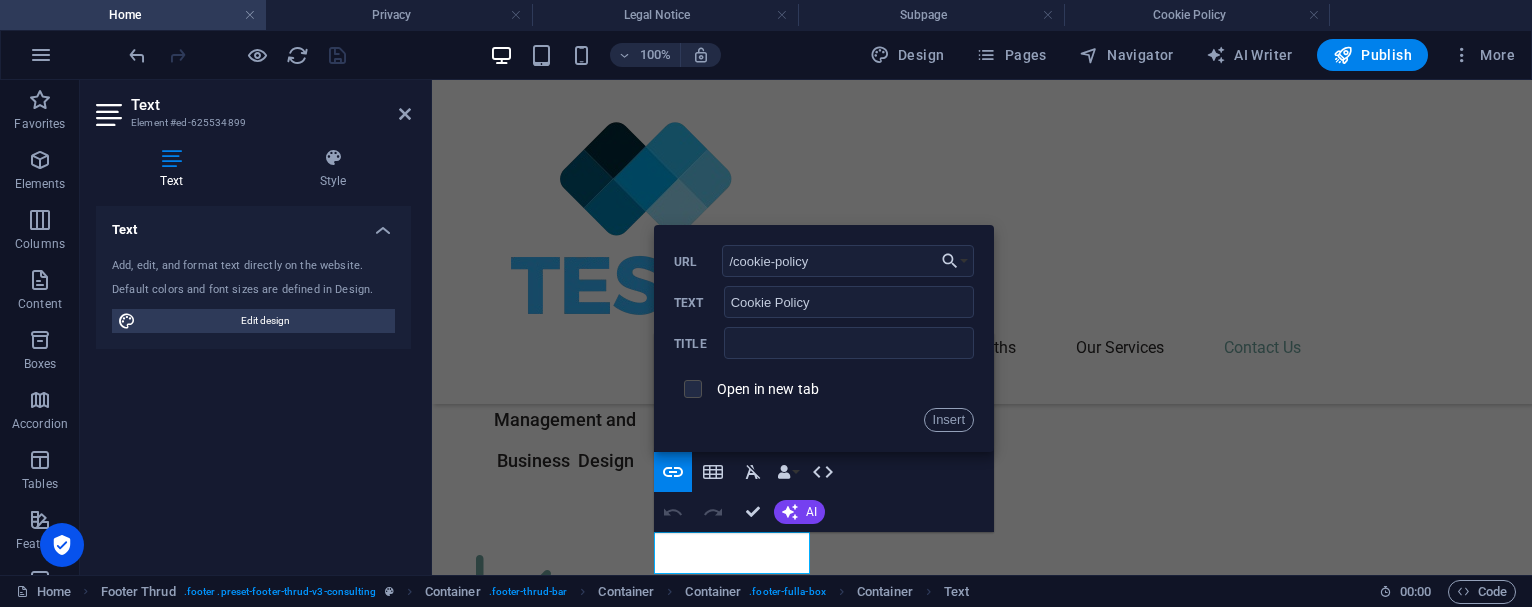 checkbox on "true" 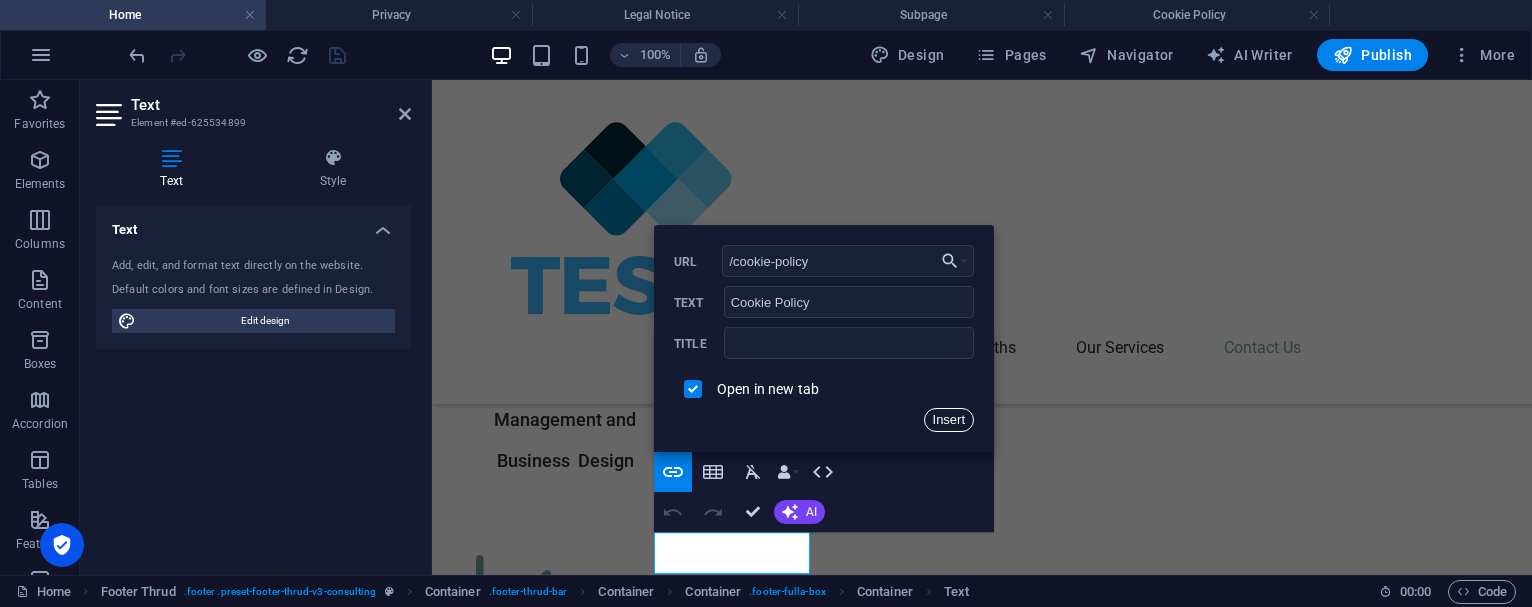 click on "Insert" at bounding box center [949, 420] 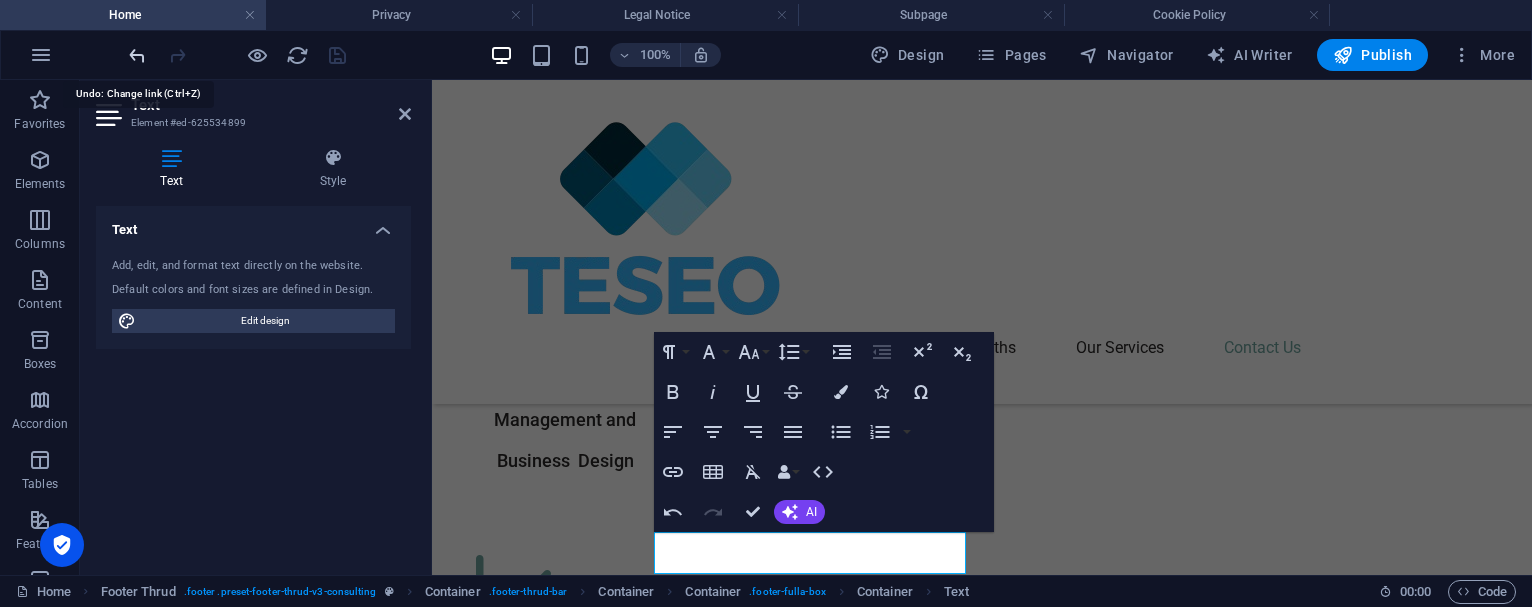 click at bounding box center (137, 55) 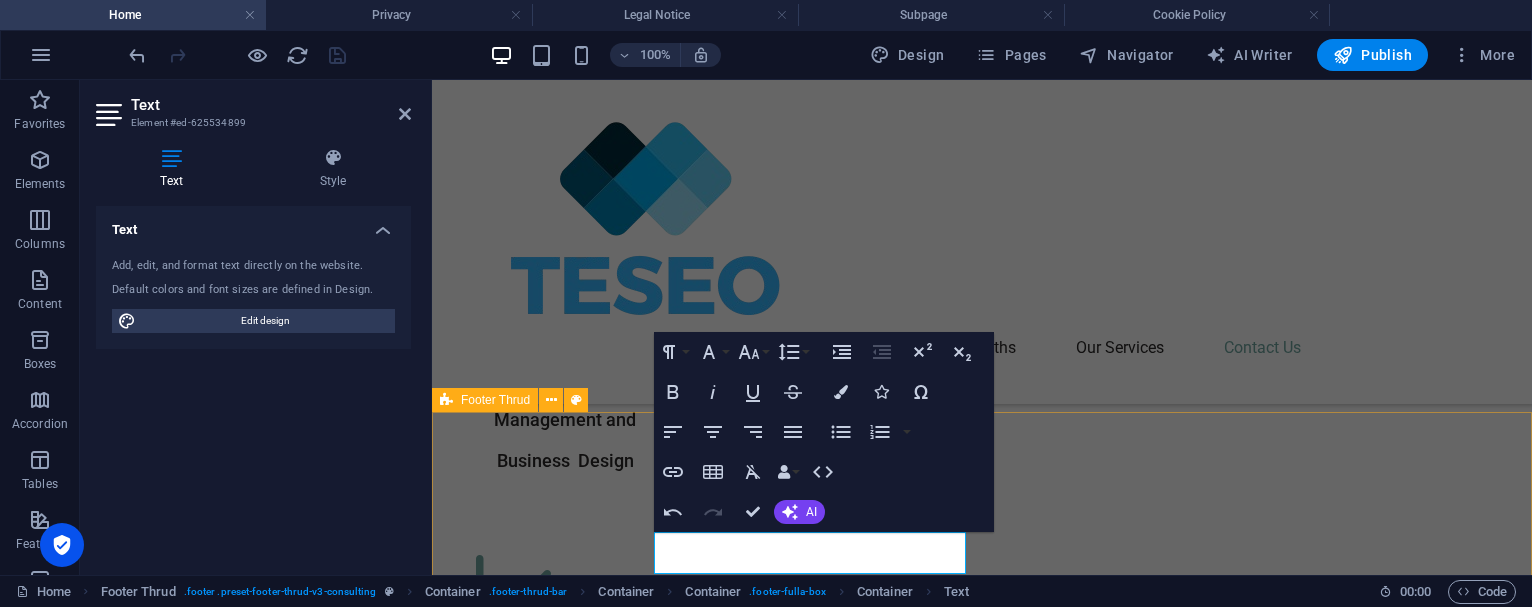click on "Privacy Policy Cookie Policy ​Cookie Policy   Technologies & Solutions for Efficiency in Oncology s.r.l.   Technologies & Solutions for Efficiency in Oncology s.r.l. P.iva: 10594351214" at bounding box center (982, 5374) 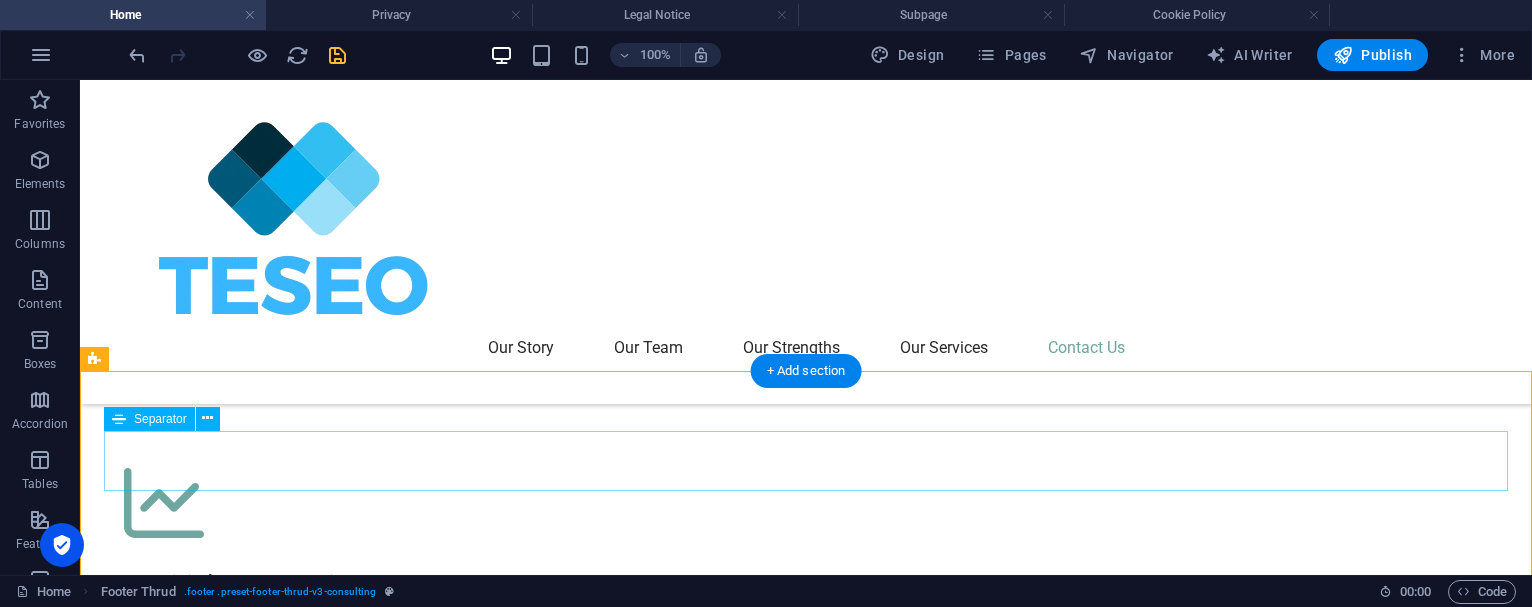 scroll, scrollTop: 7070, scrollLeft: 0, axis: vertical 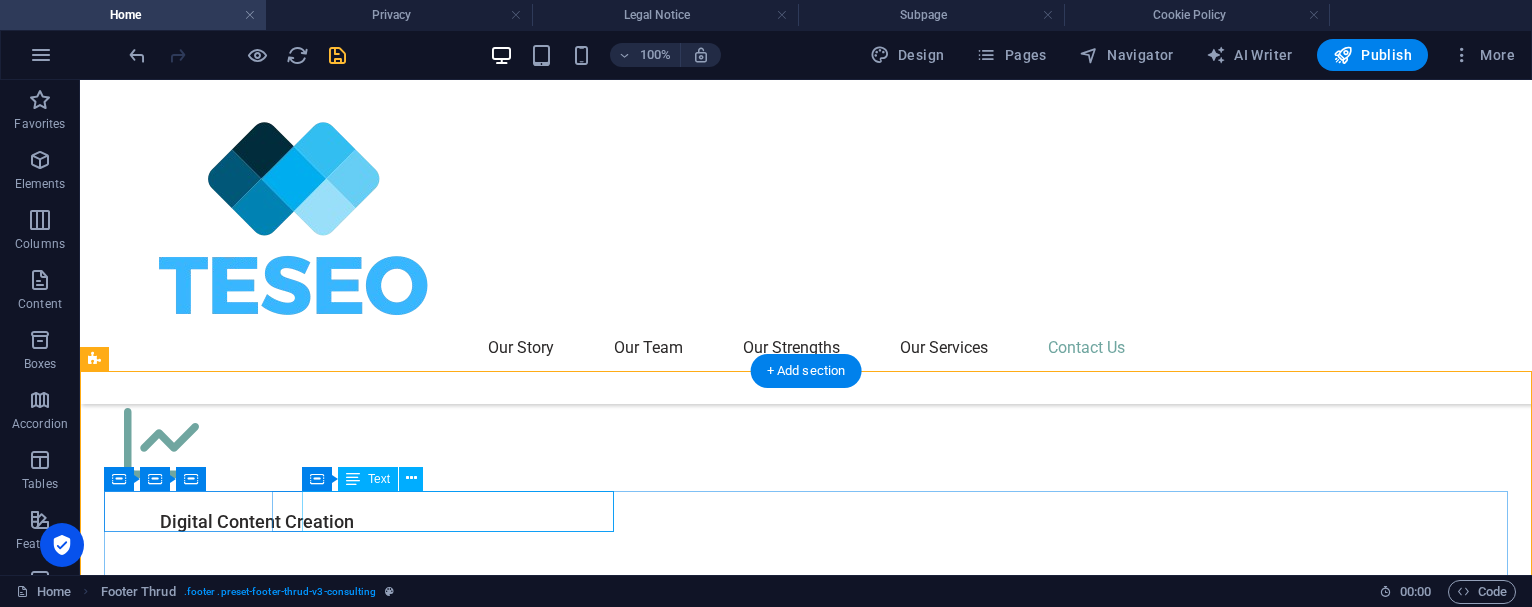 click on "Cookie Policy Cookie Policy" at bounding box center [817, 5631] 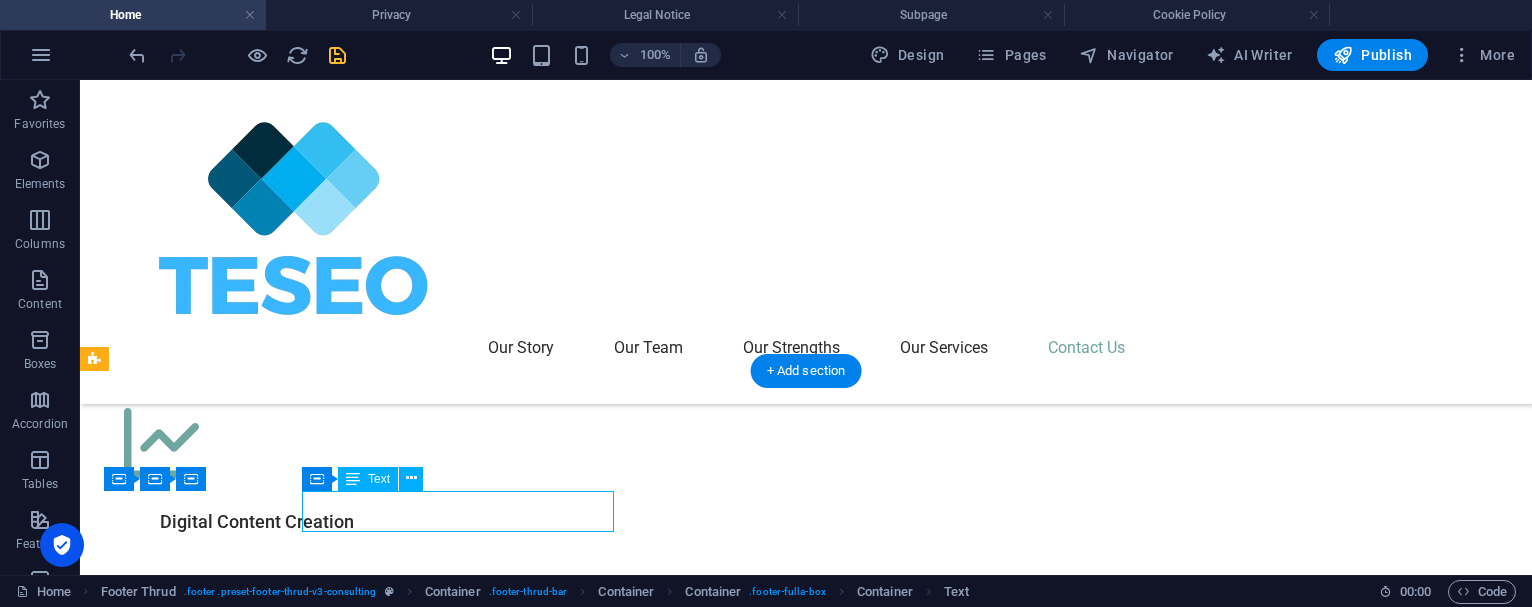click on "Cookie Policy Cookie Policy" at bounding box center (817, 5631) 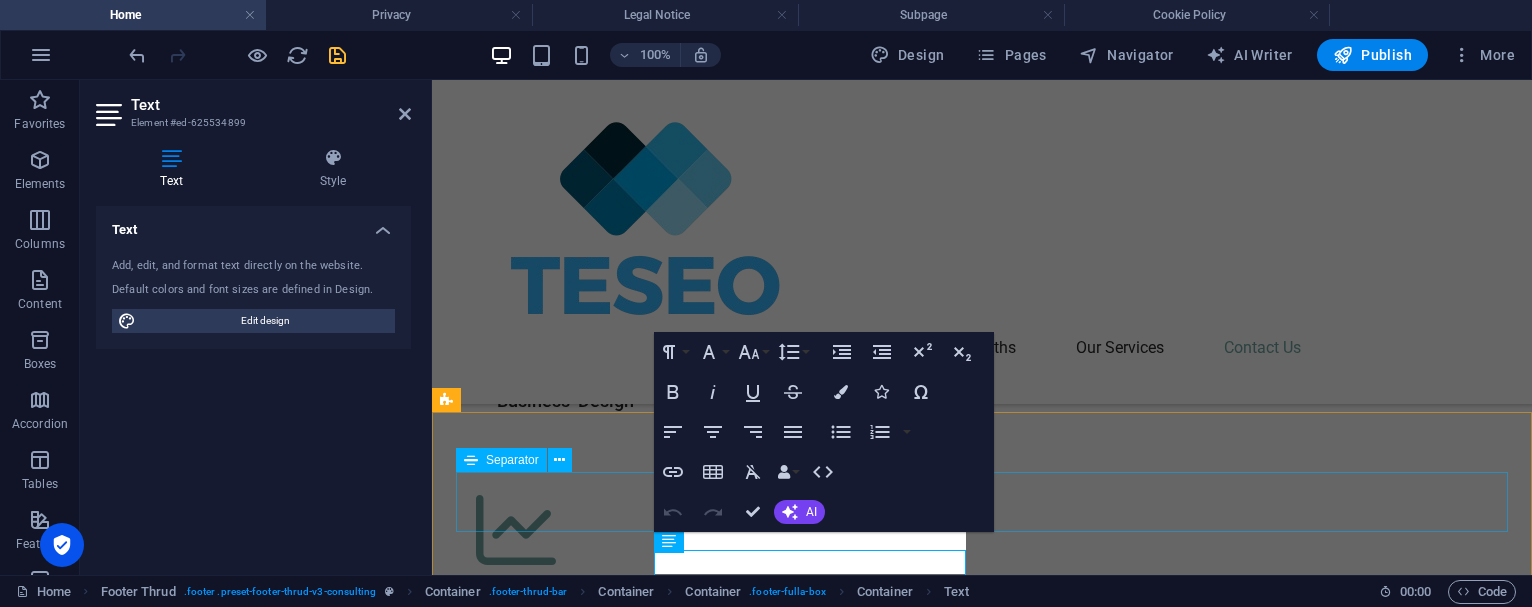 scroll, scrollTop: 7010, scrollLeft: 0, axis: vertical 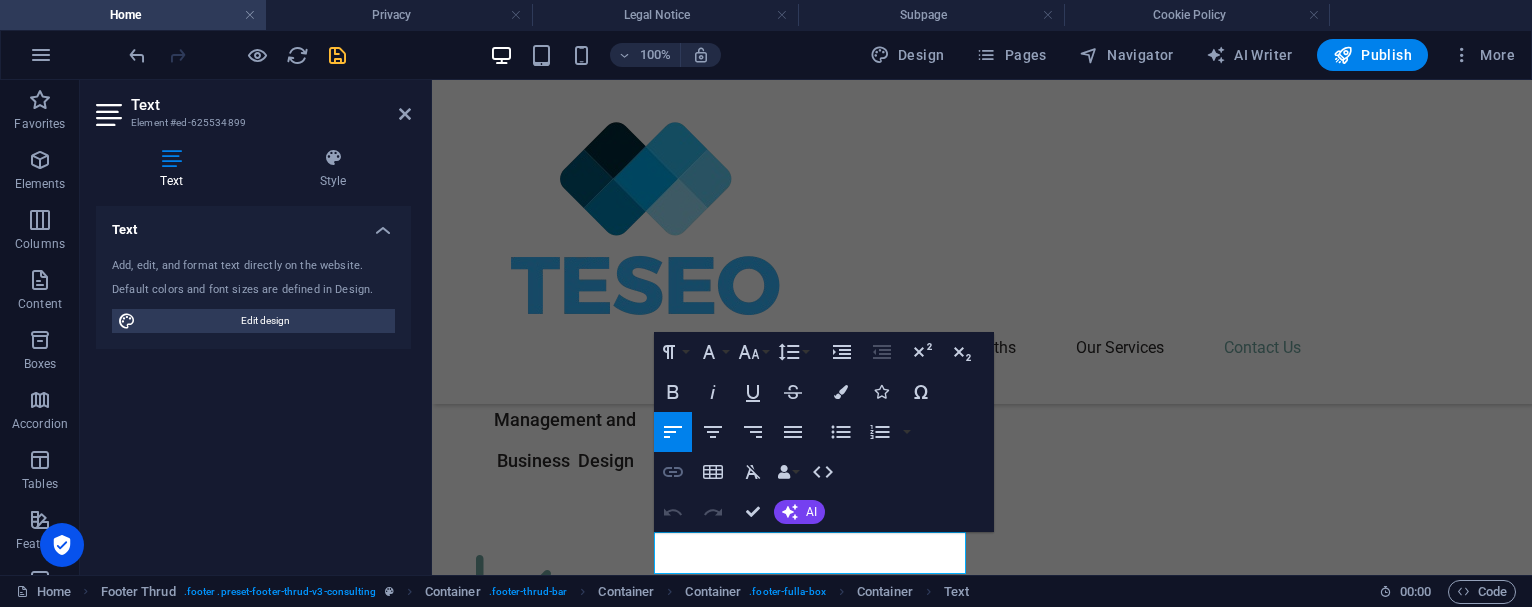 click 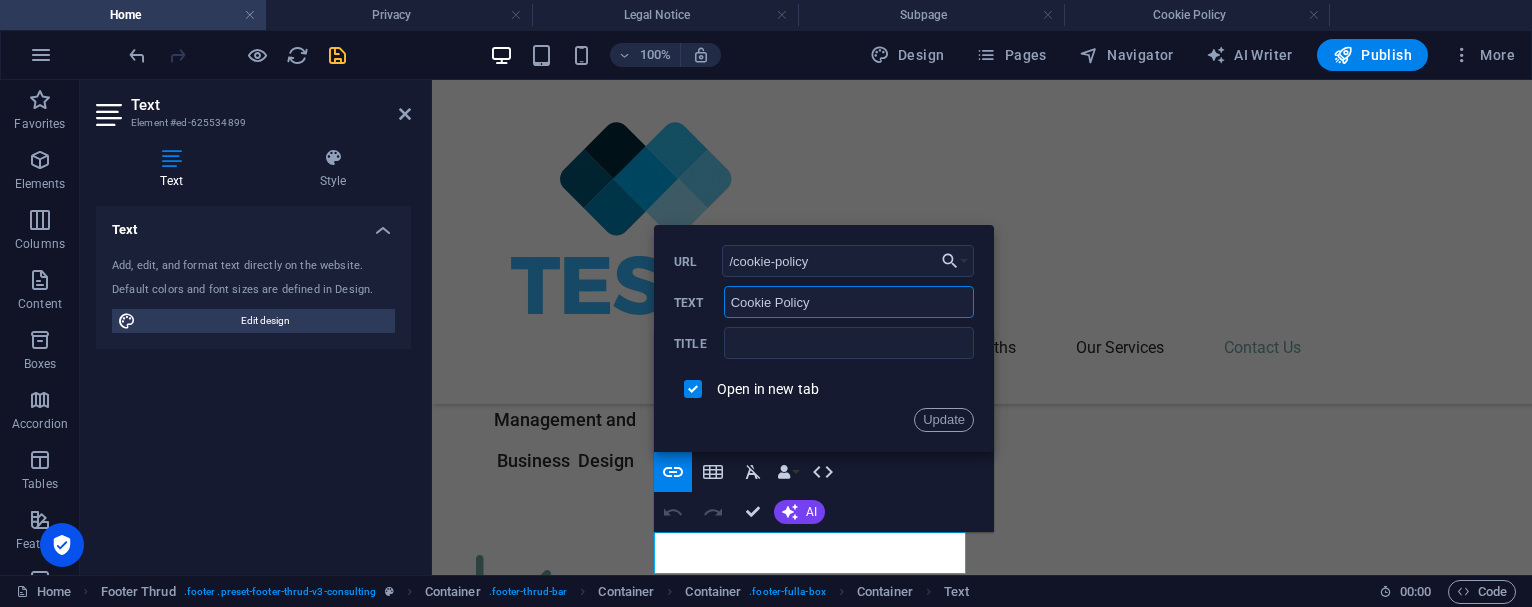 drag, startPoint x: 840, startPoint y: 304, endPoint x: 711, endPoint y: 302, distance: 129.0155 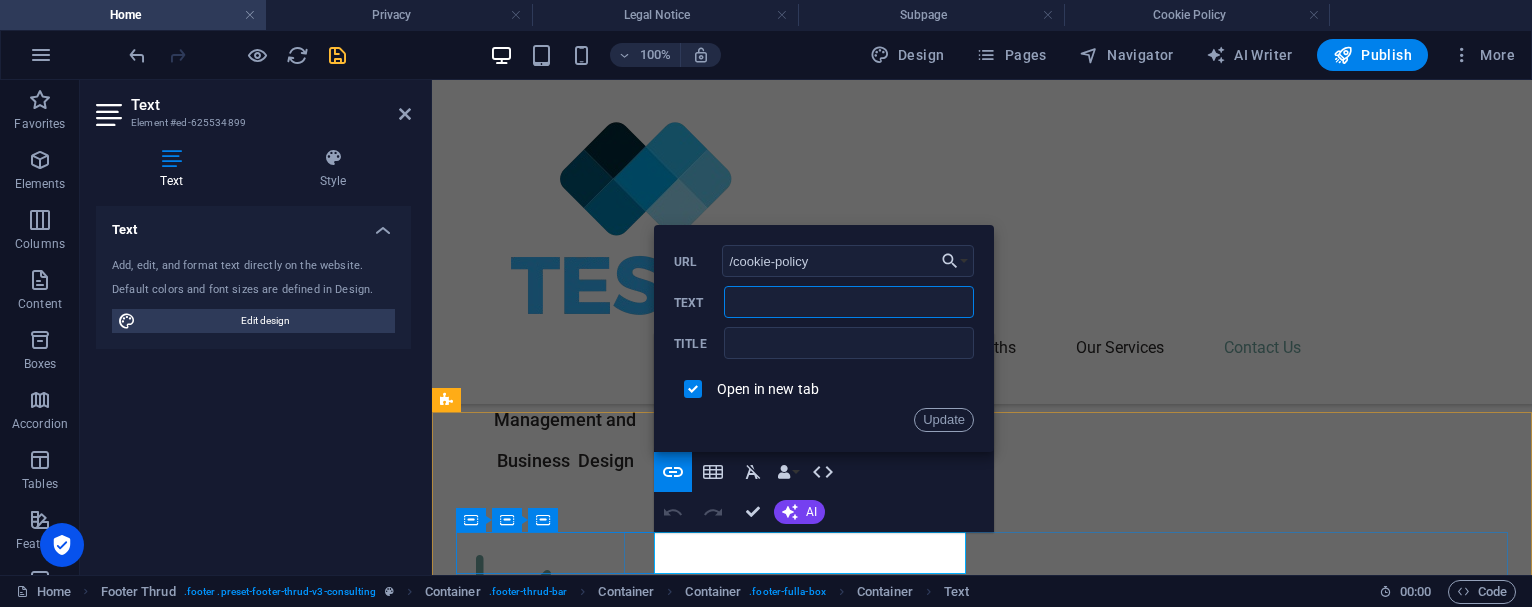 type 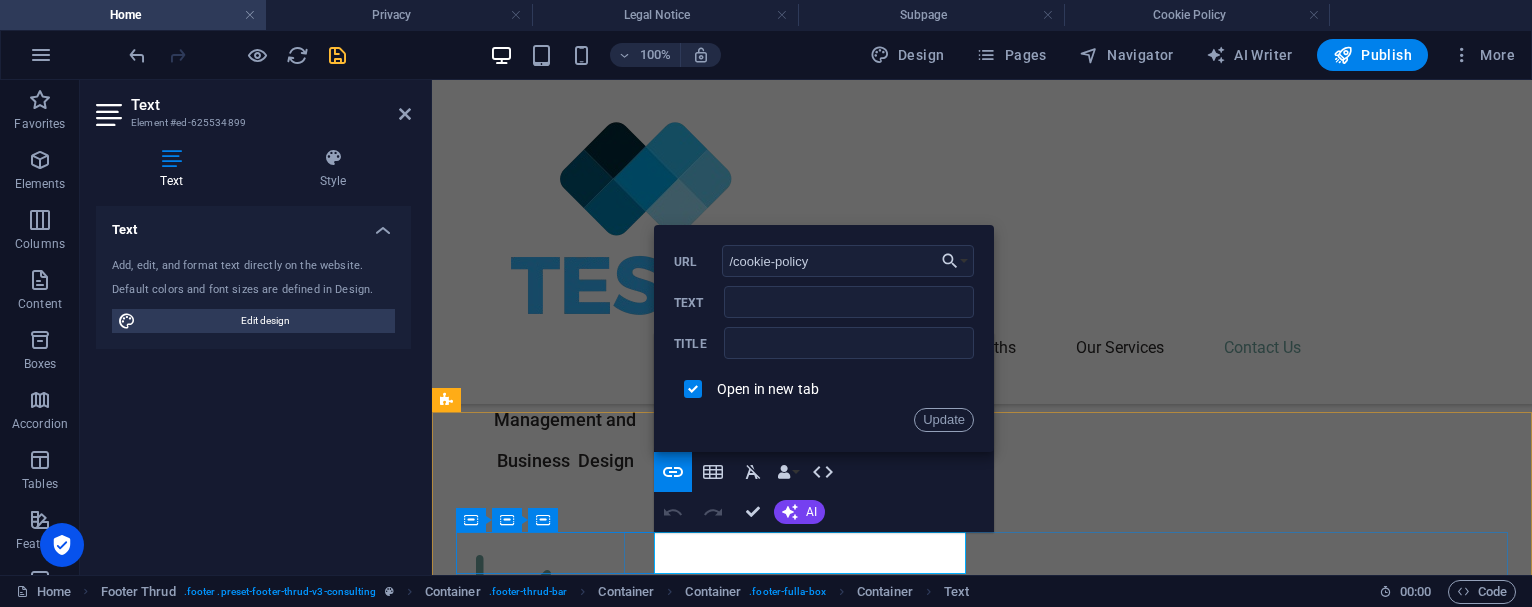 click on "​ ​ Cookie Policy Cookie Policy" at bounding box center [993, 5394] 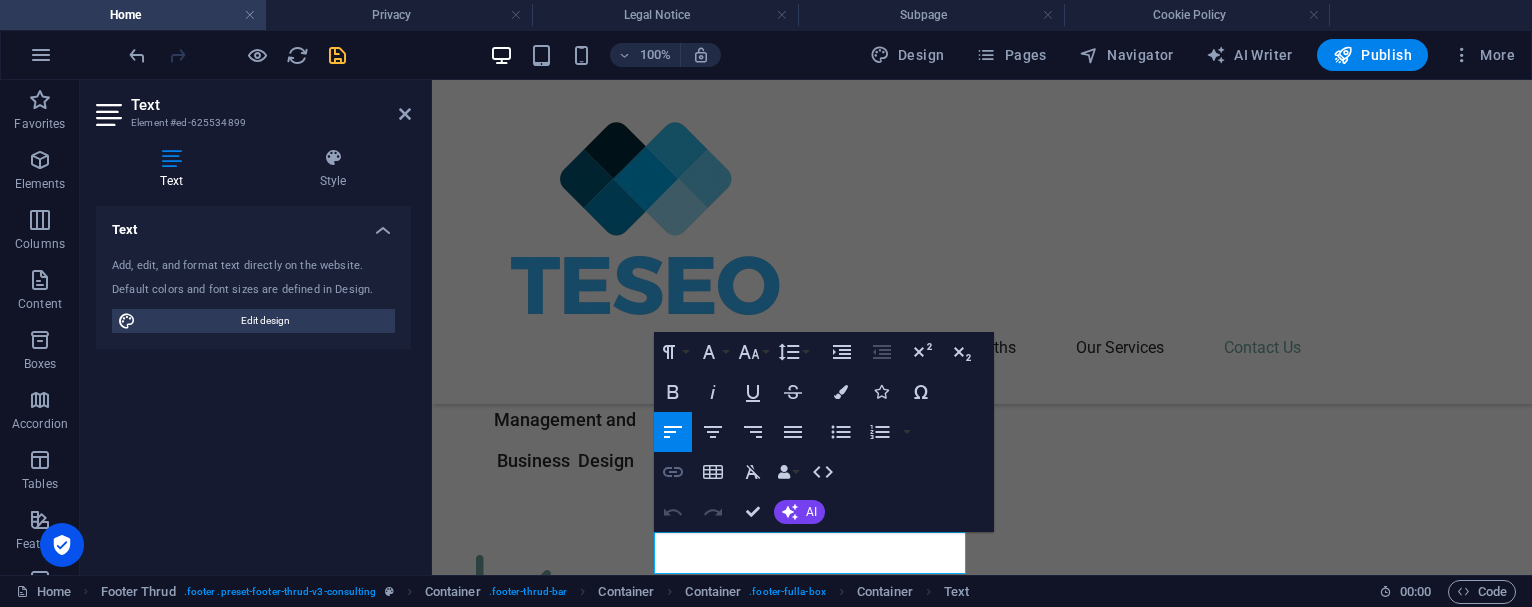 type 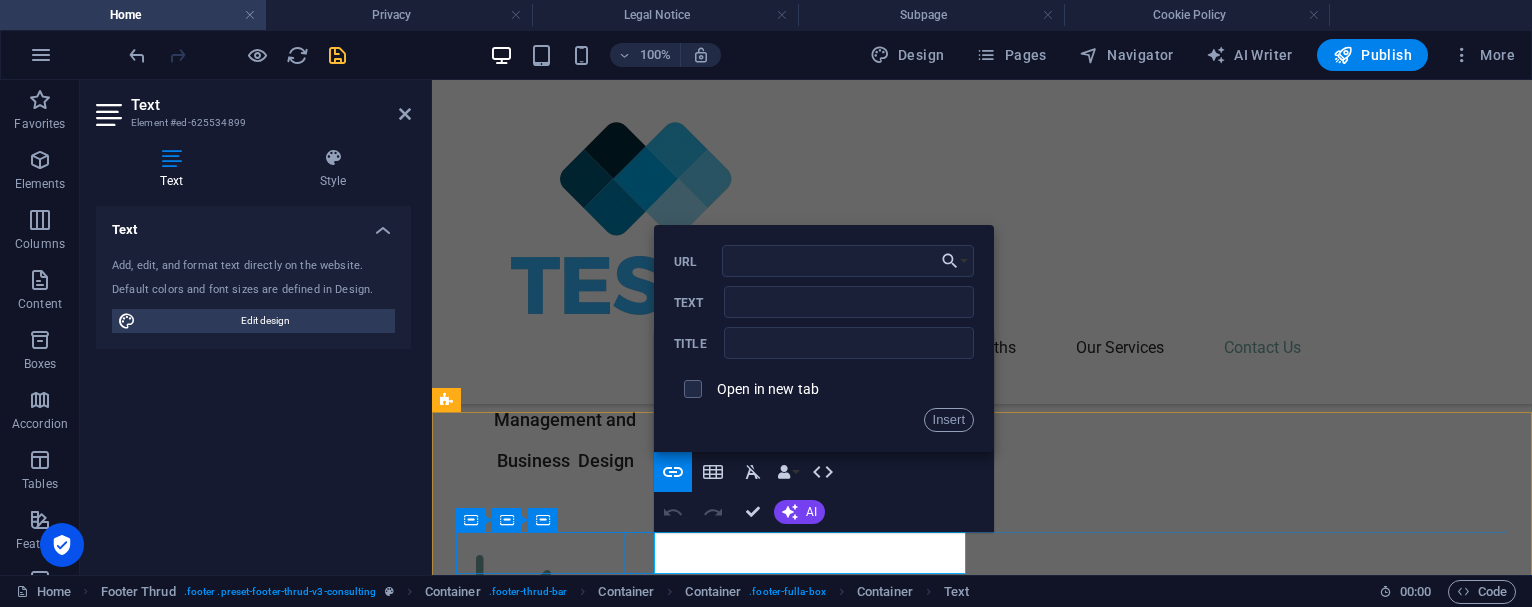 click on "Cookie Policy" at bounding box center [563, 5393] 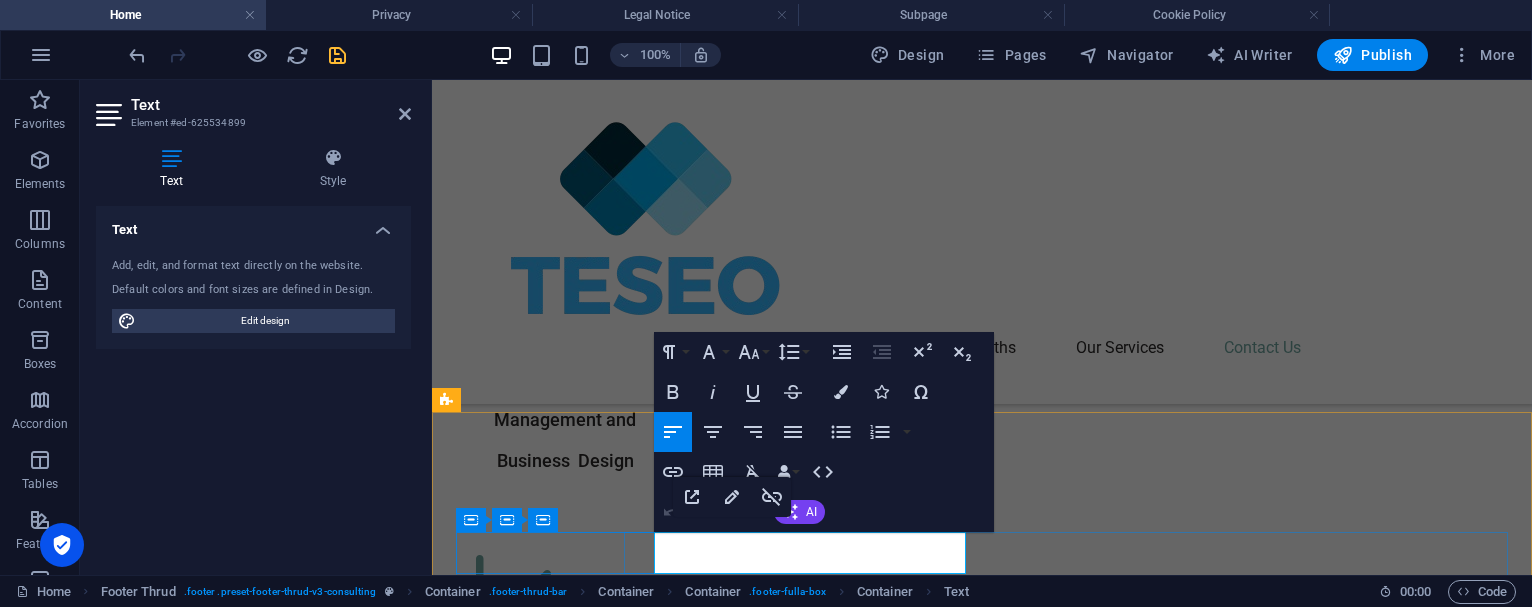 click on "Cookie Policy Cookie Policy" at bounding box center (993, 5394) 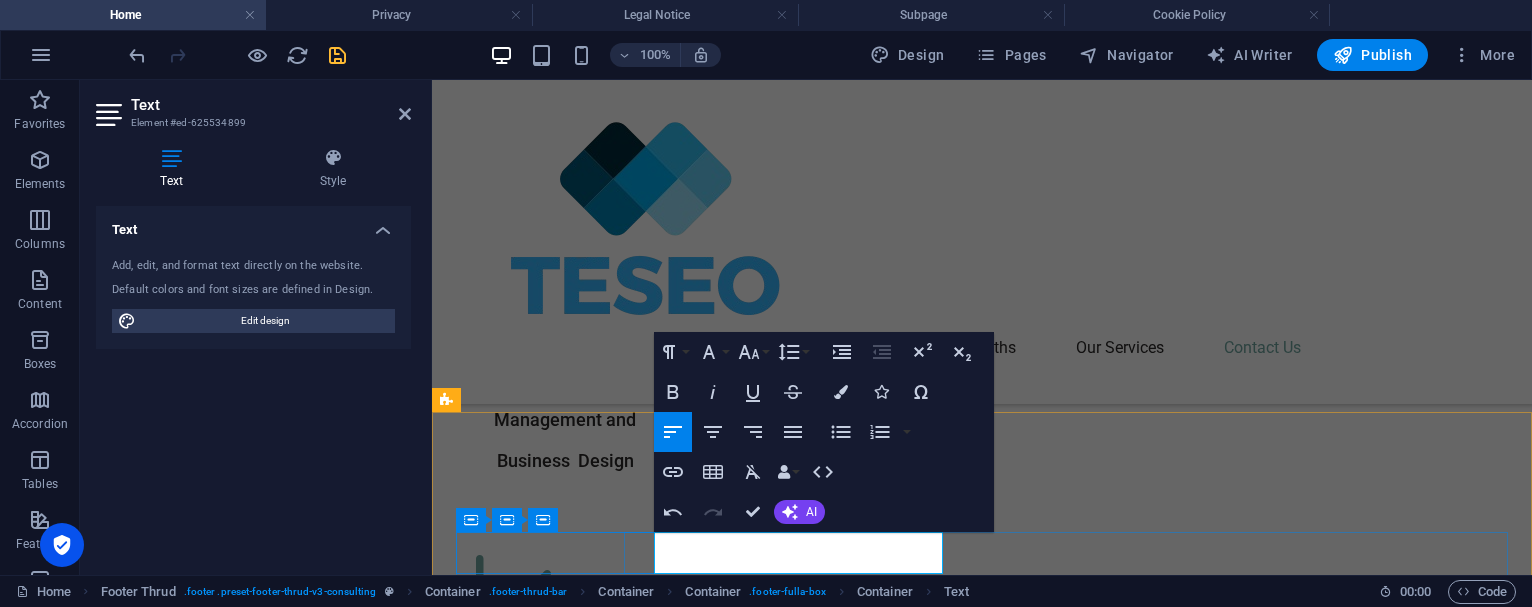 click on "Cookie Policy Cookieolicy" at bounding box center (993, 5394) 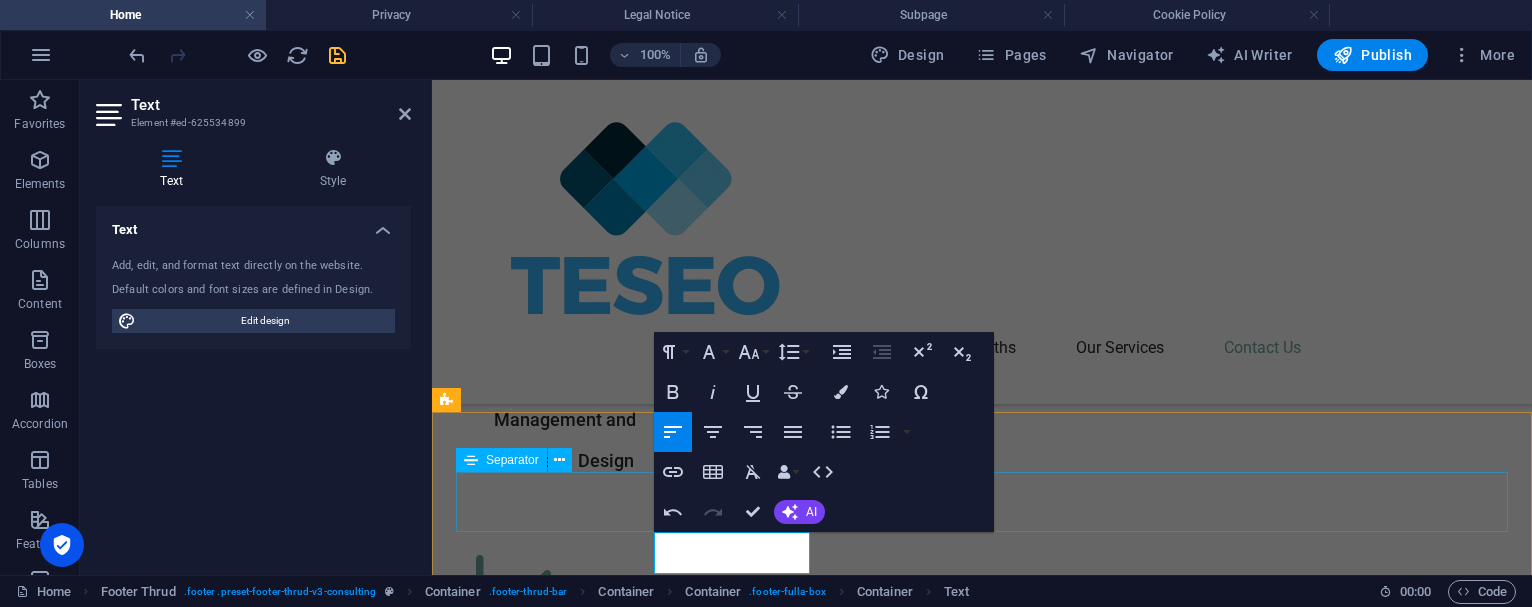 click at bounding box center (982, 5301) 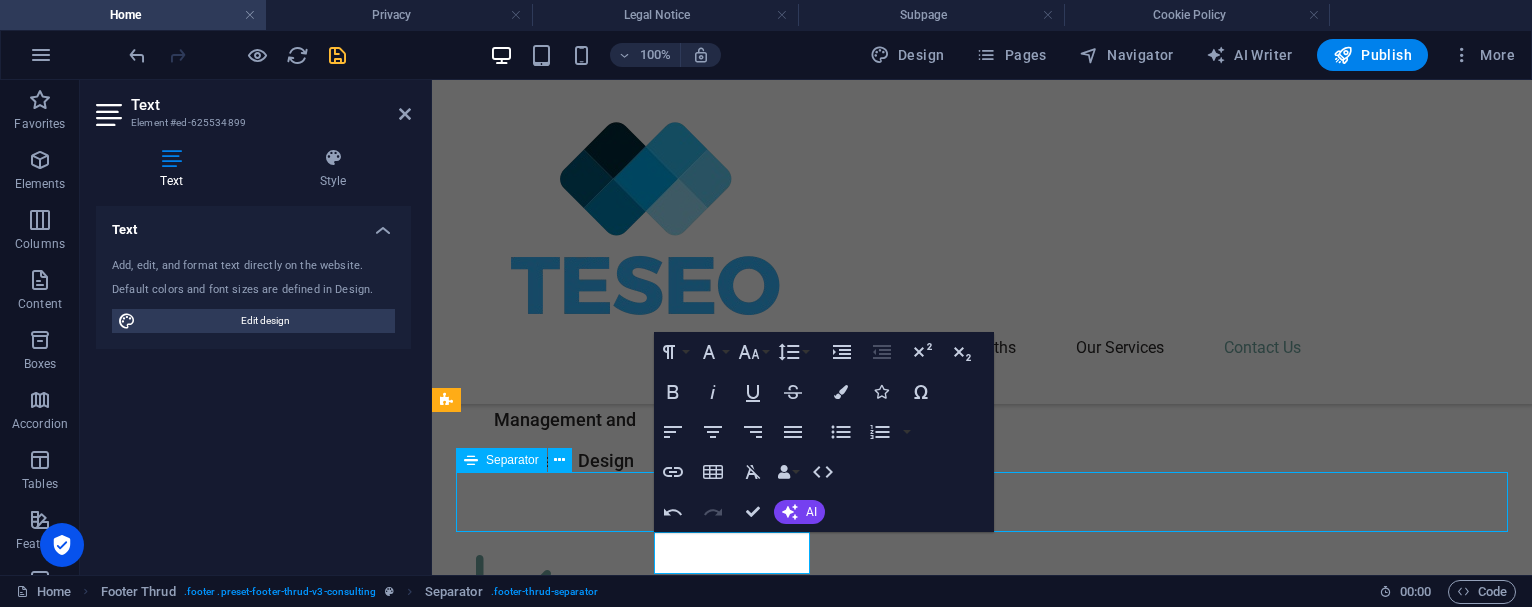 scroll, scrollTop: 7070, scrollLeft: 0, axis: vertical 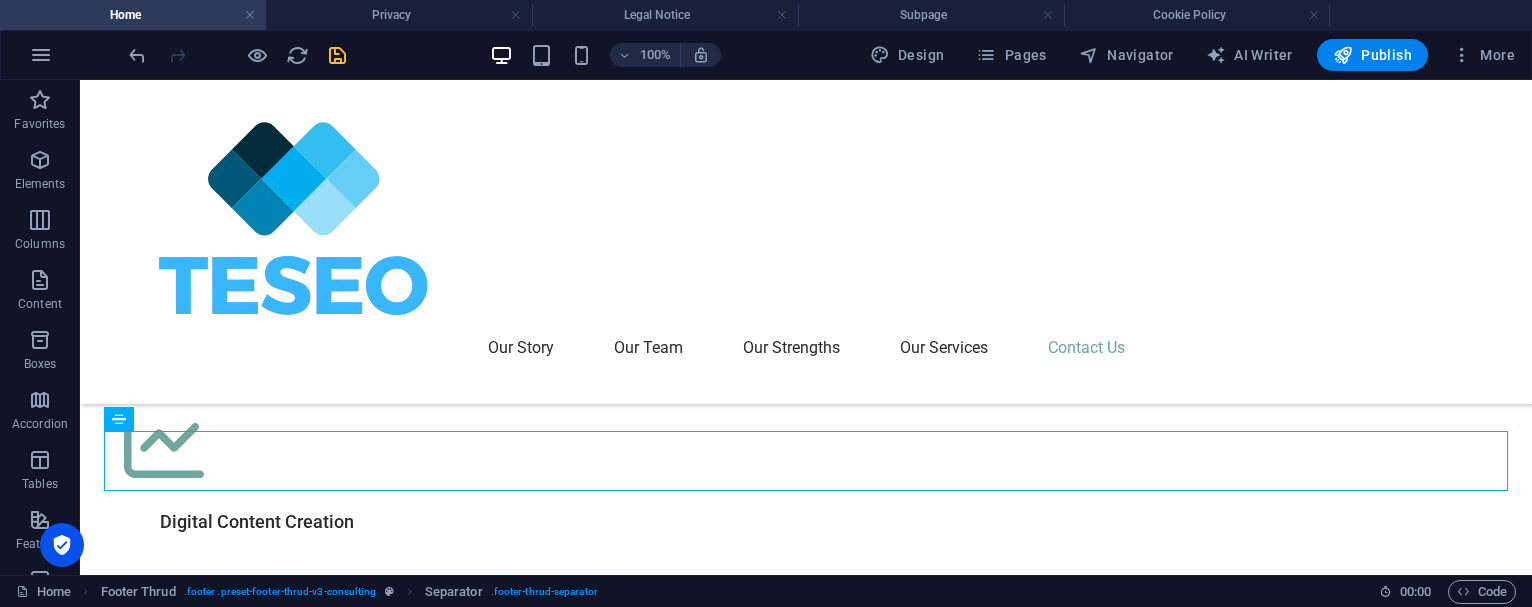 click on "100% Design Pages Navigator AI Writer Publish More" at bounding box center (766, 55) 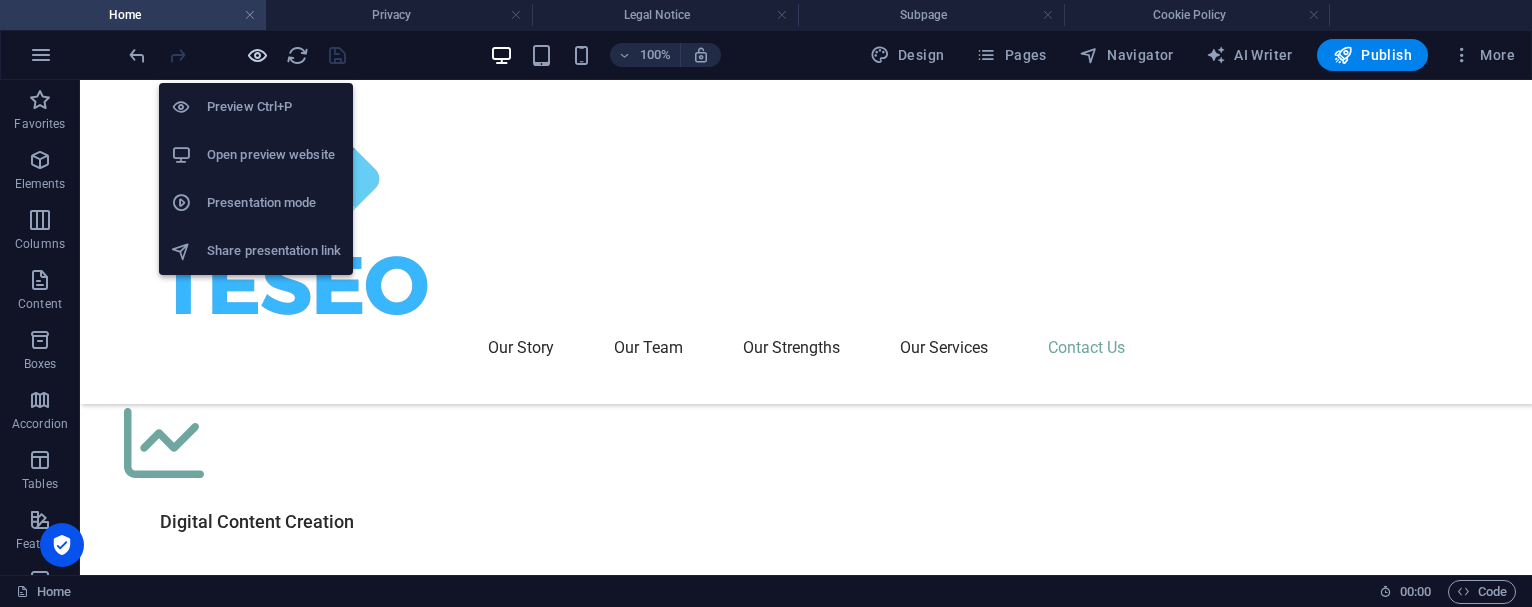 click at bounding box center (257, 55) 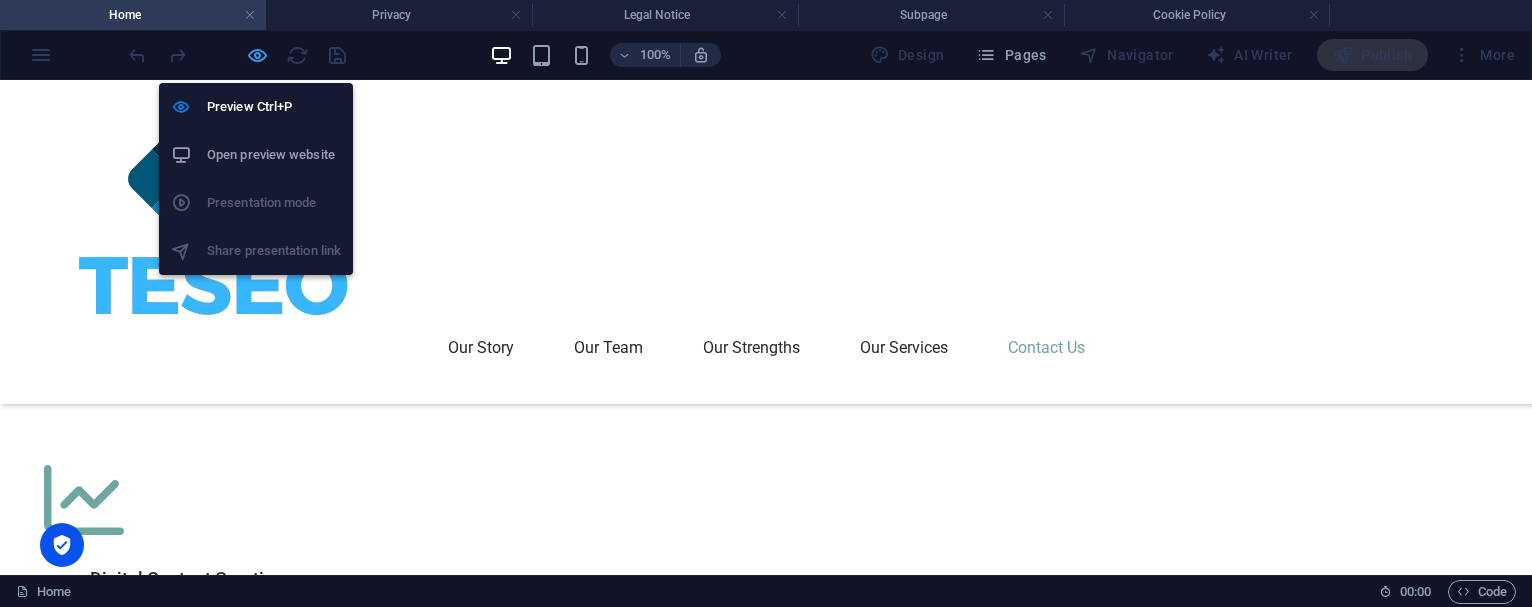 scroll, scrollTop: 6953, scrollLeft: 0, axis: vertical 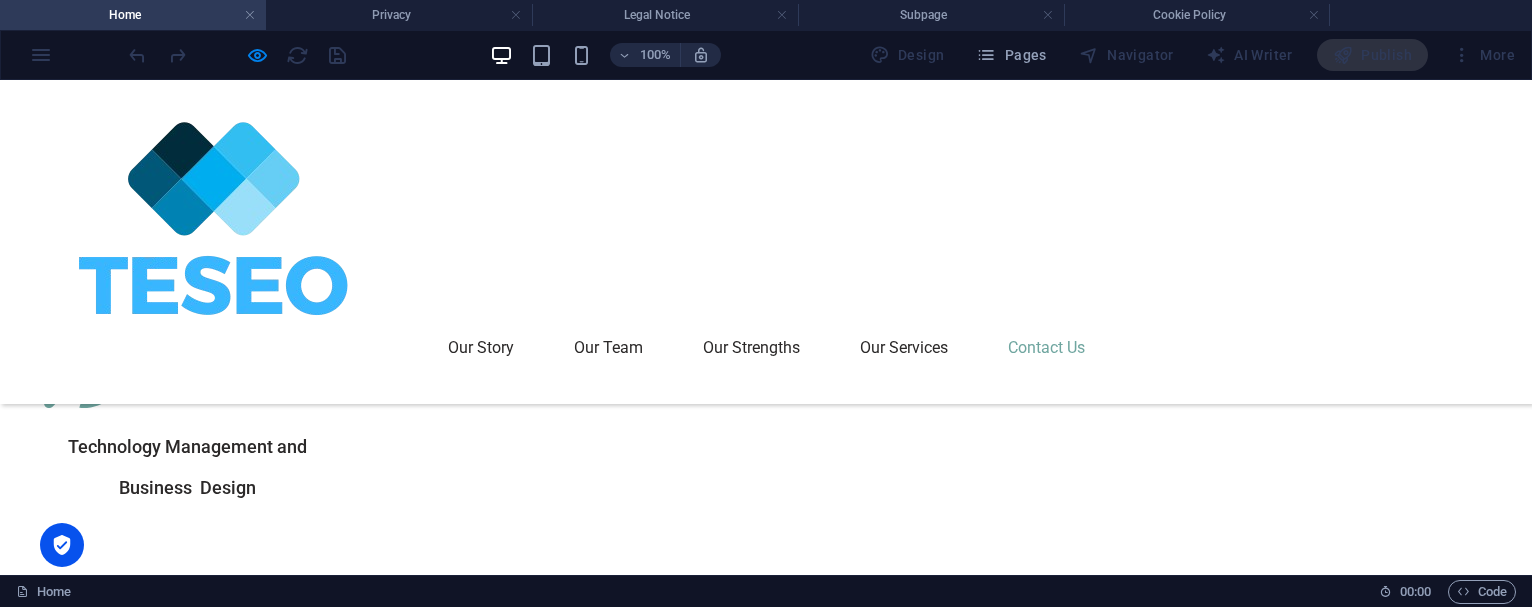 click on "Cookie Policy" at bounding box center [131, 5747] 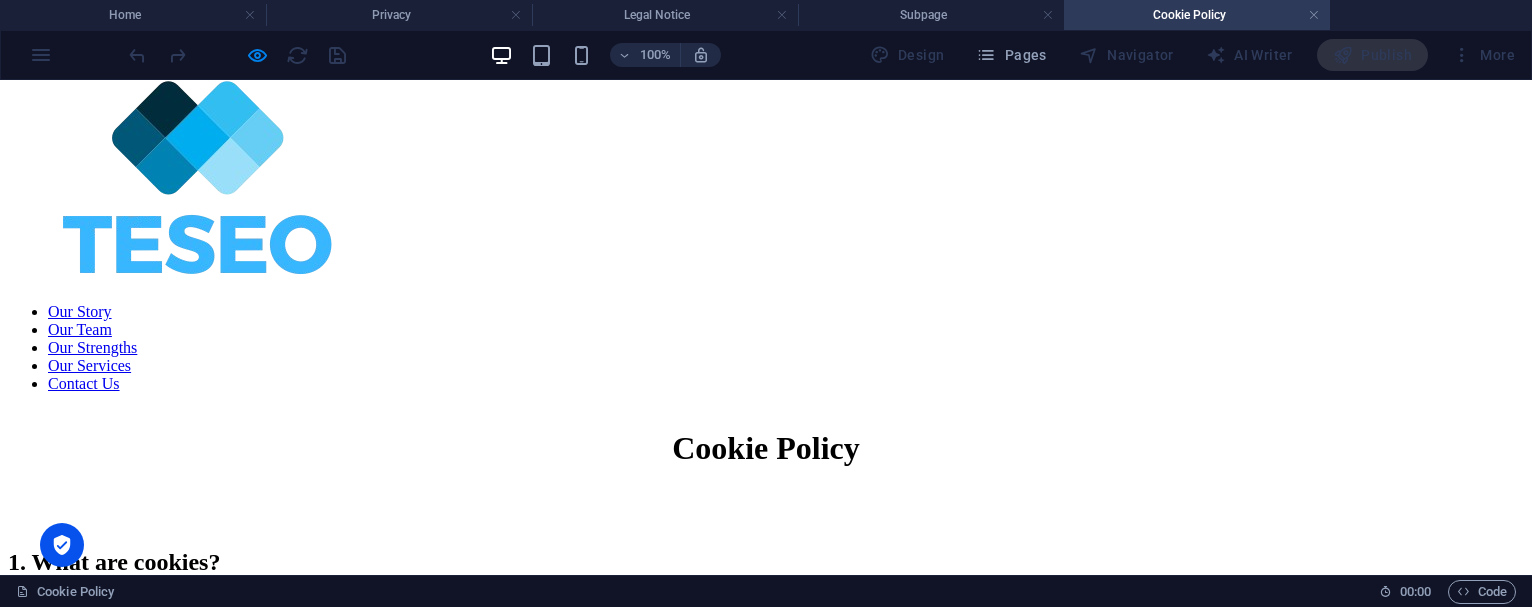 scroll, scrollTop: 0, scrollLeft: 0, axis: both 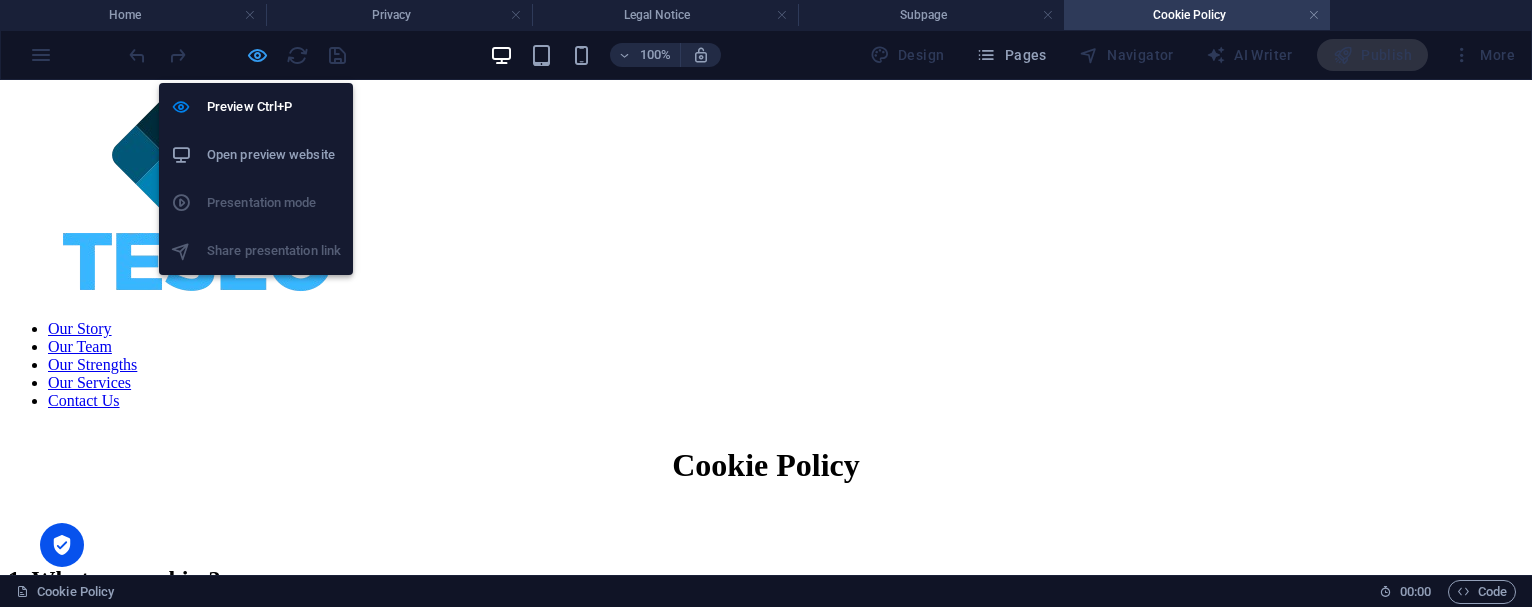 click at bounding box center (257, 55) 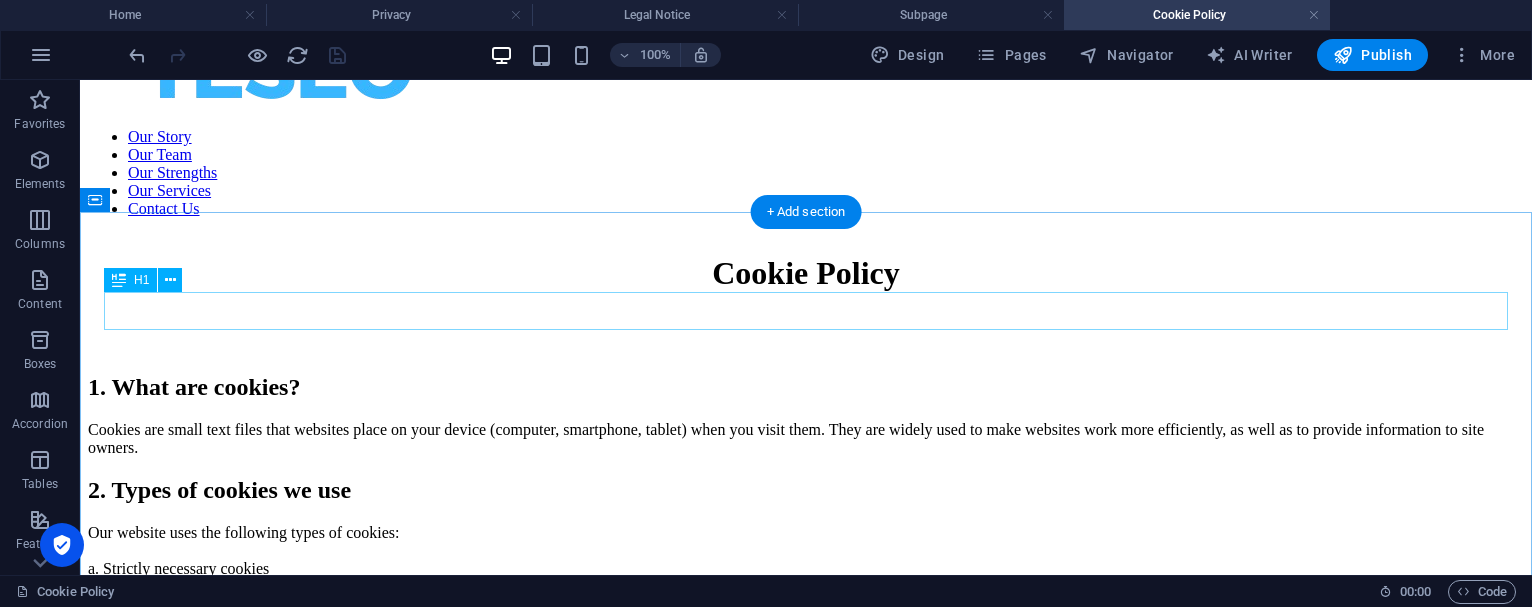 scroll, scrollTop: 0, scrollLeft: 0, axis: both 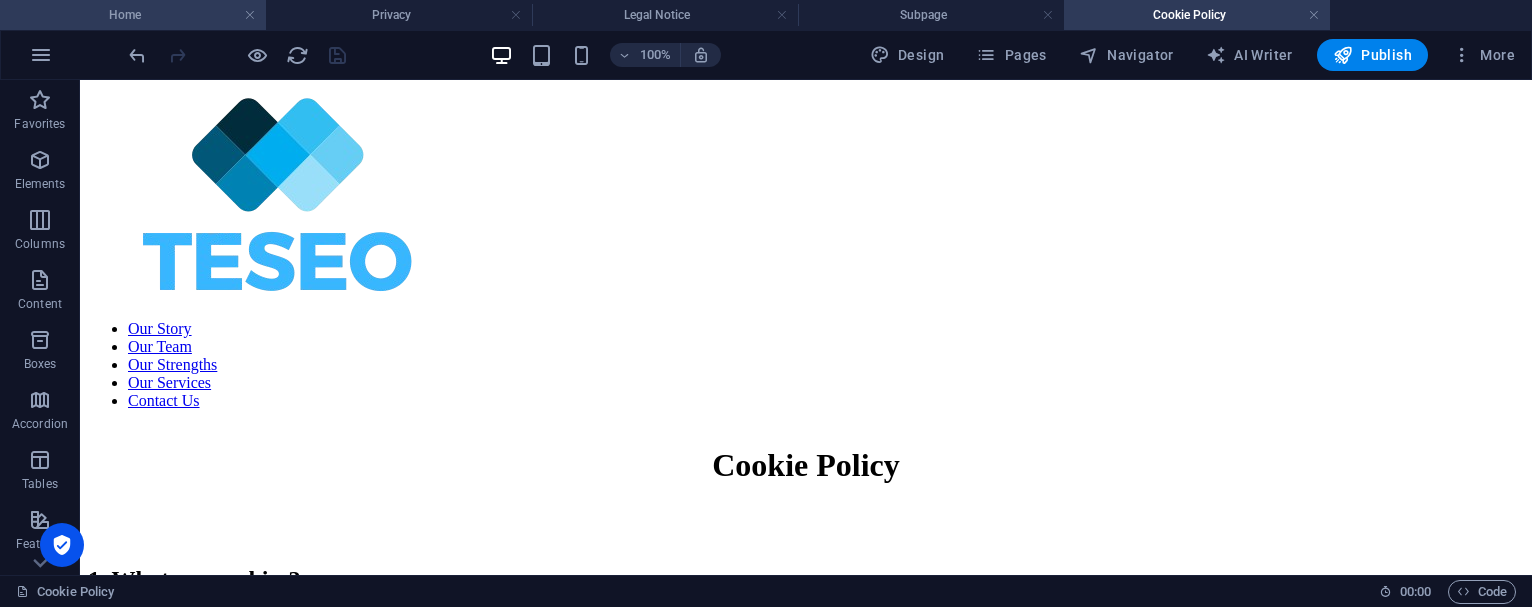 click on "Home" at bounding box center [133, 15] 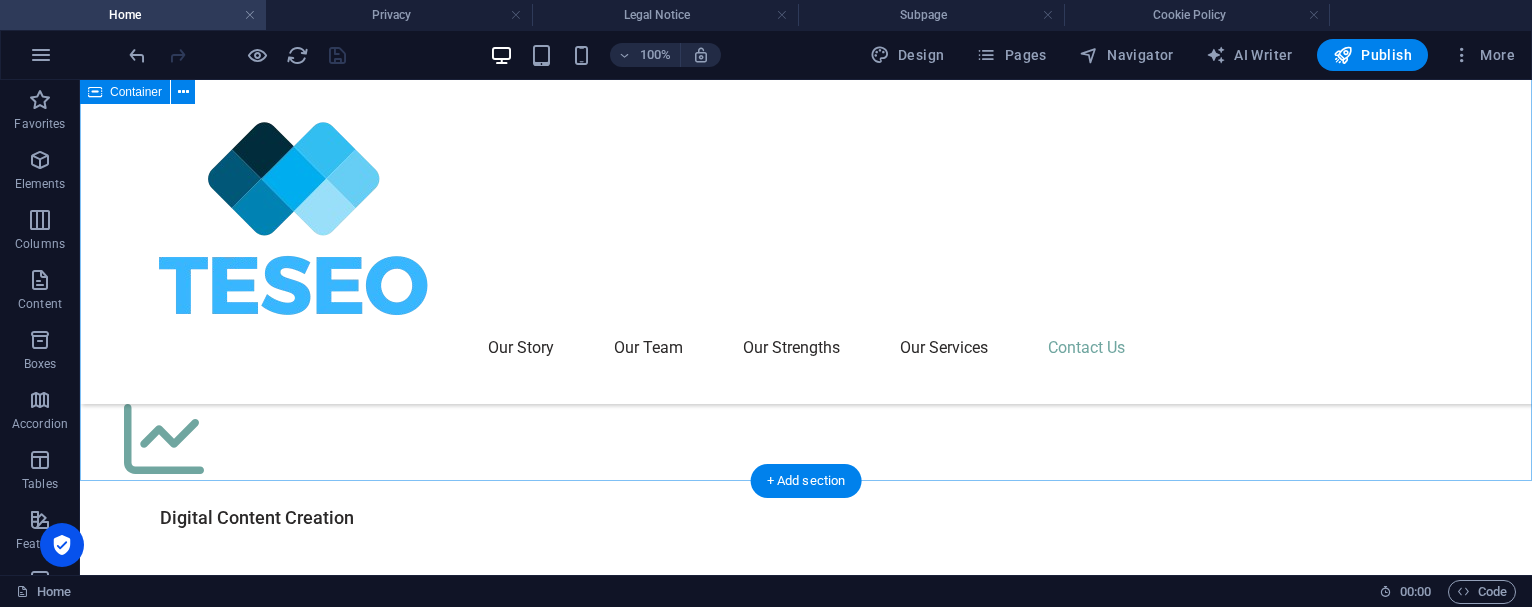 scroll, scrollTop: 7151, scrollLeft: 0, axis: vertical 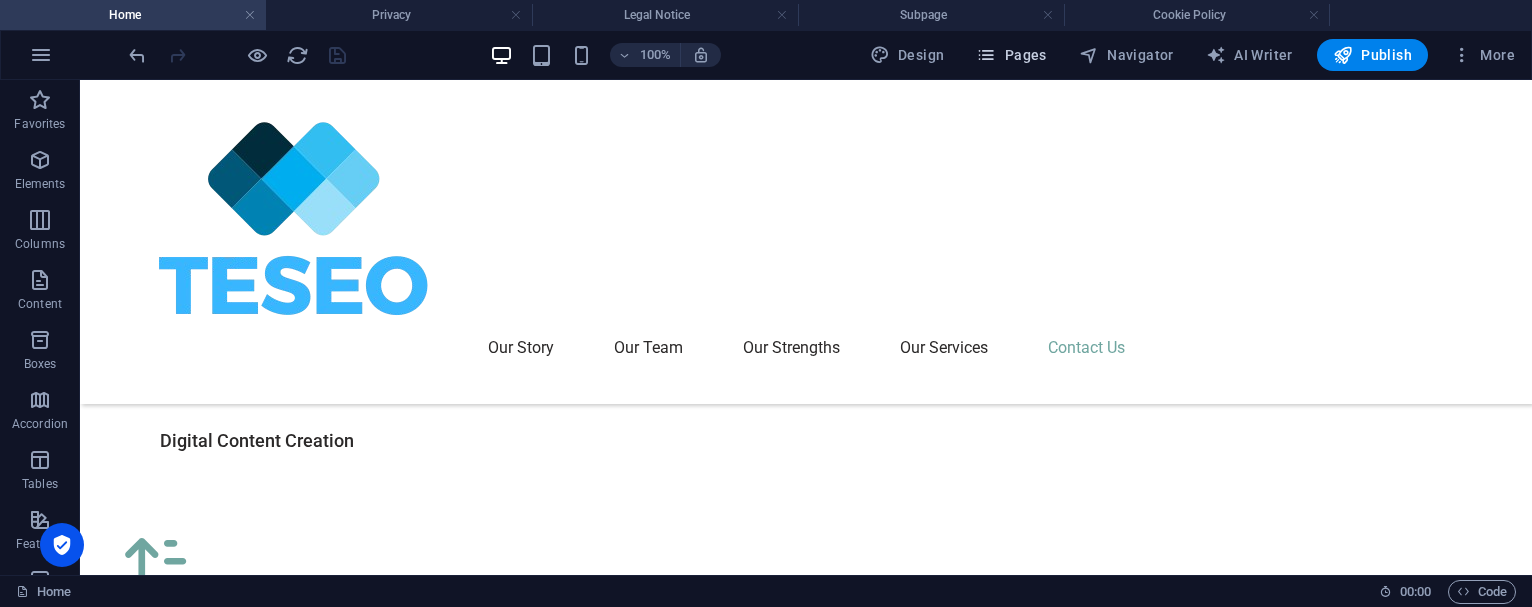 click on "Pages" at bounding box center [1011, 55] 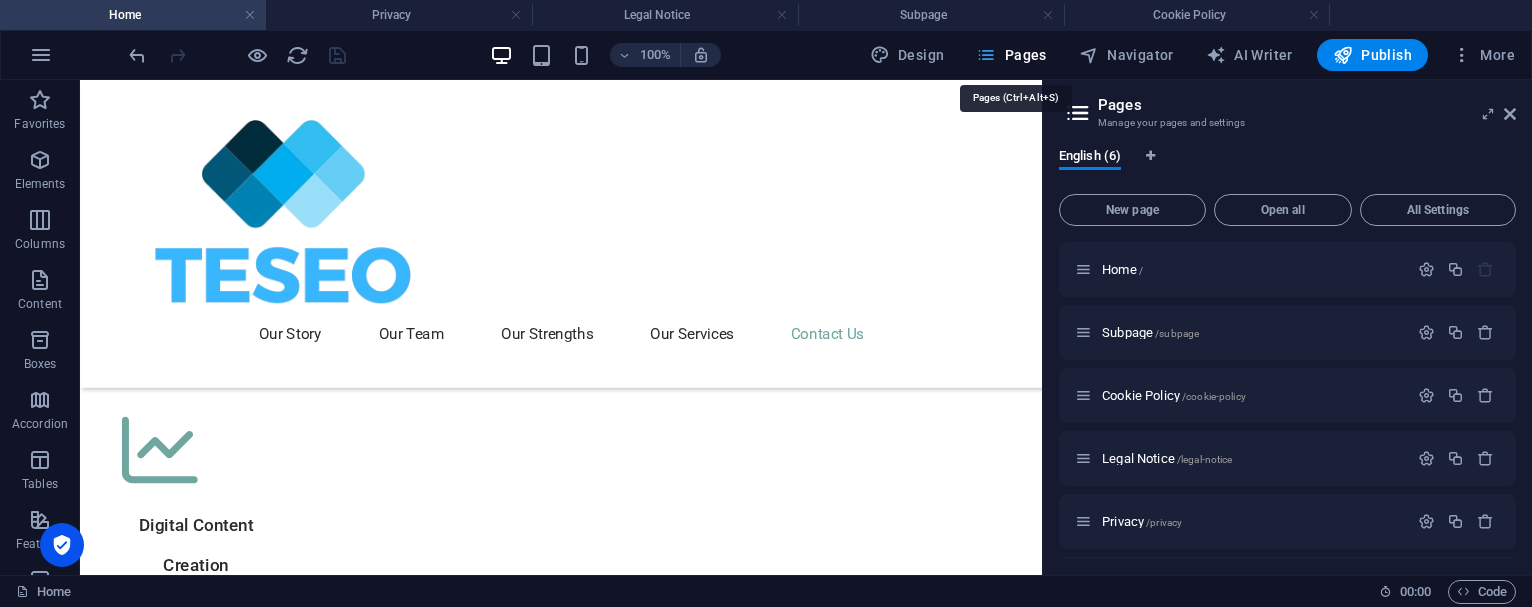 scroll, scrollTop: 7140, scrollLeft: 0, axis: vertical 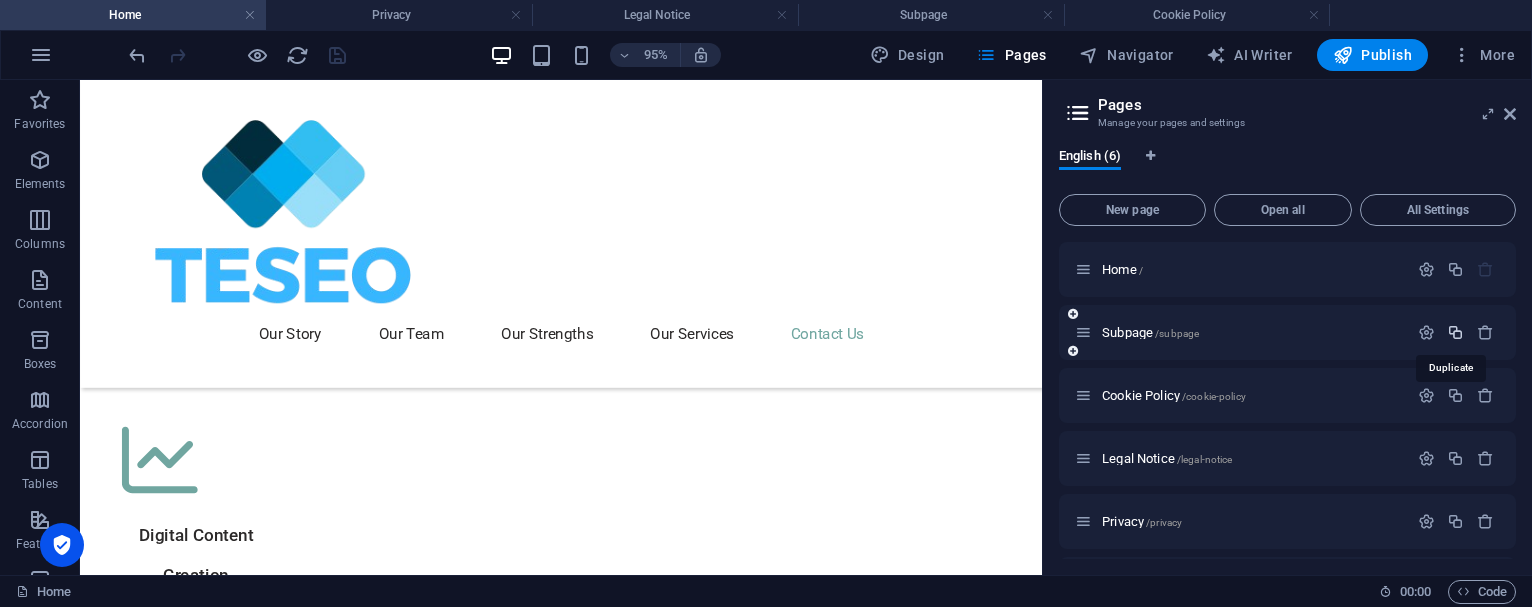 click at bounding box center (1455, 332) 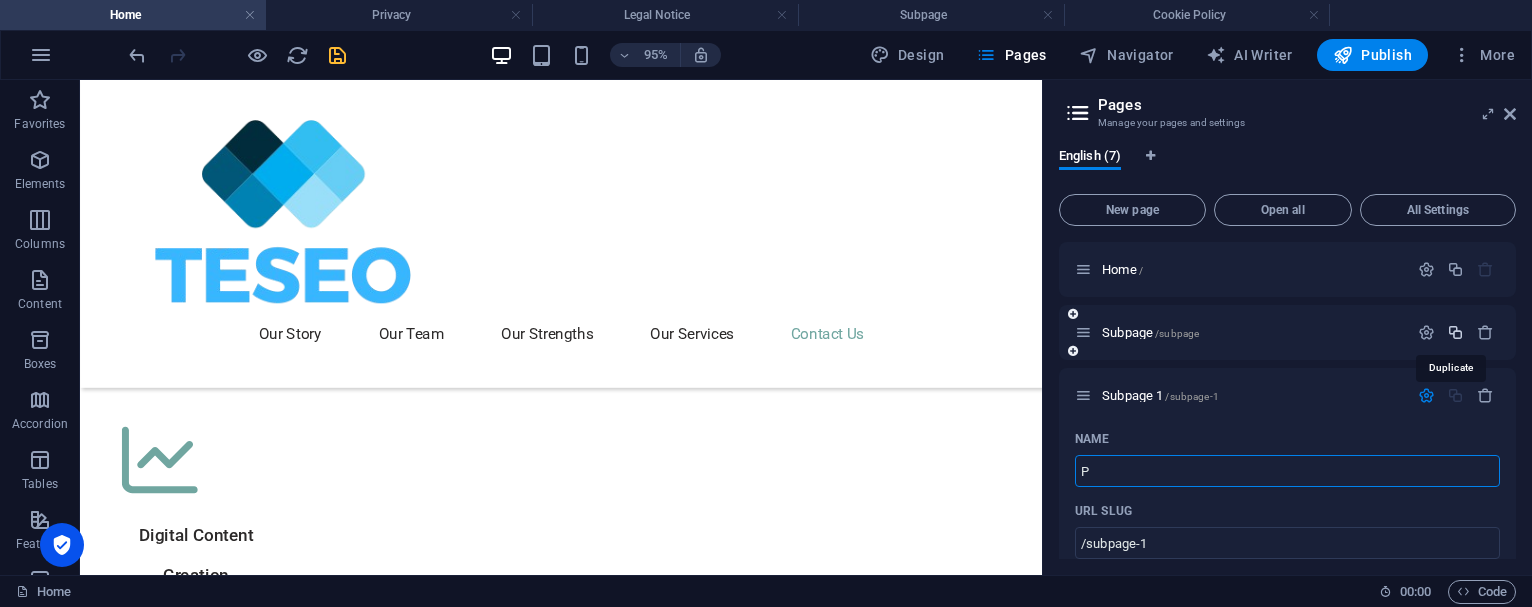 type on "Pr" 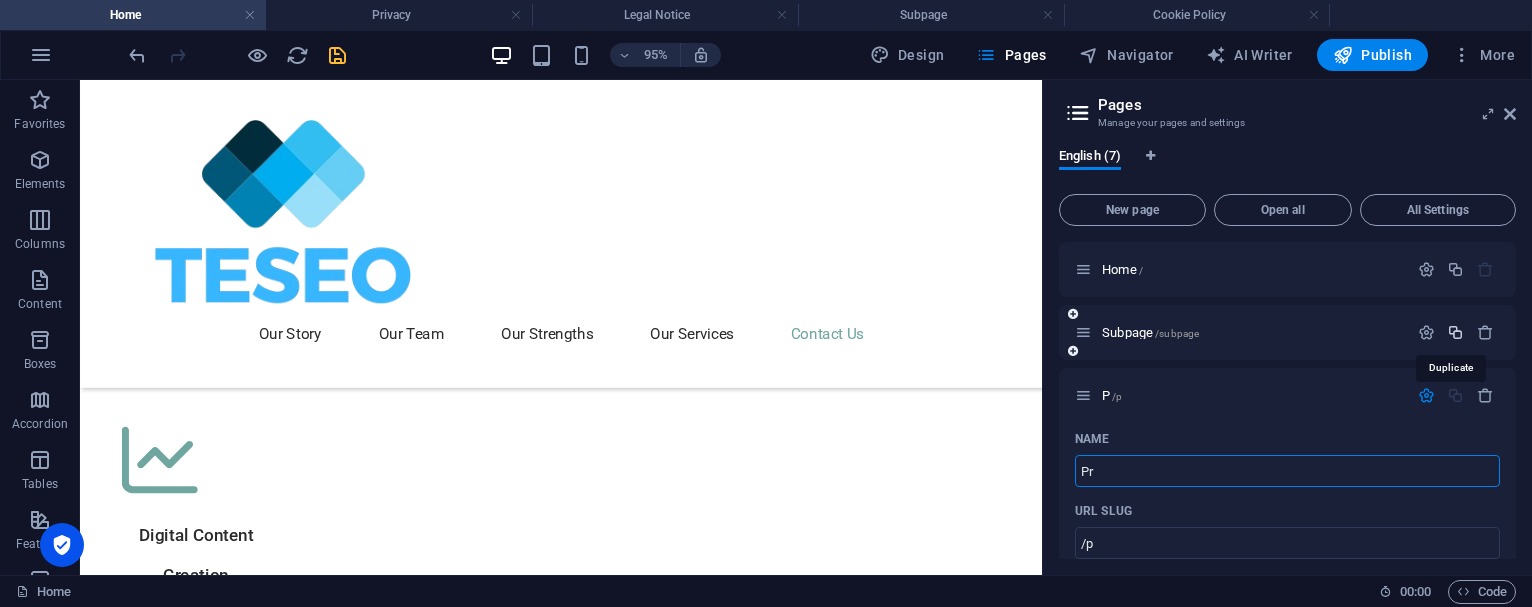 type on "Pr" 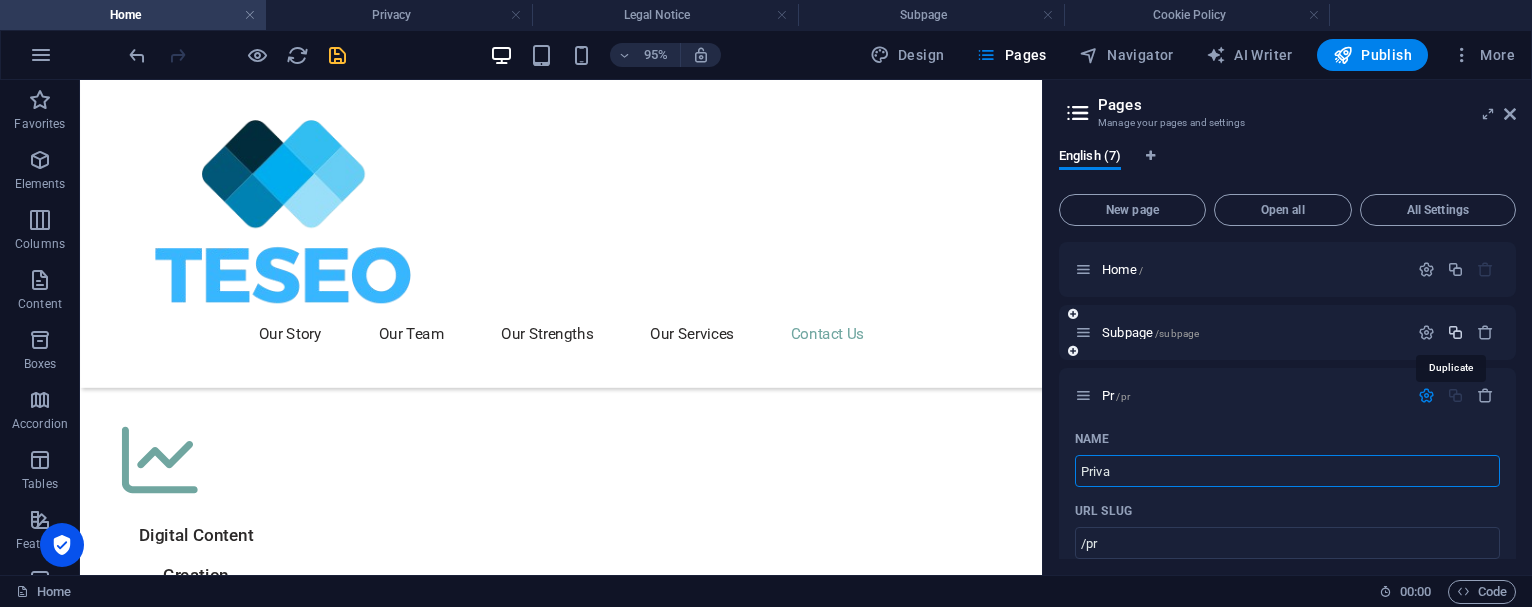 type on "Priva" 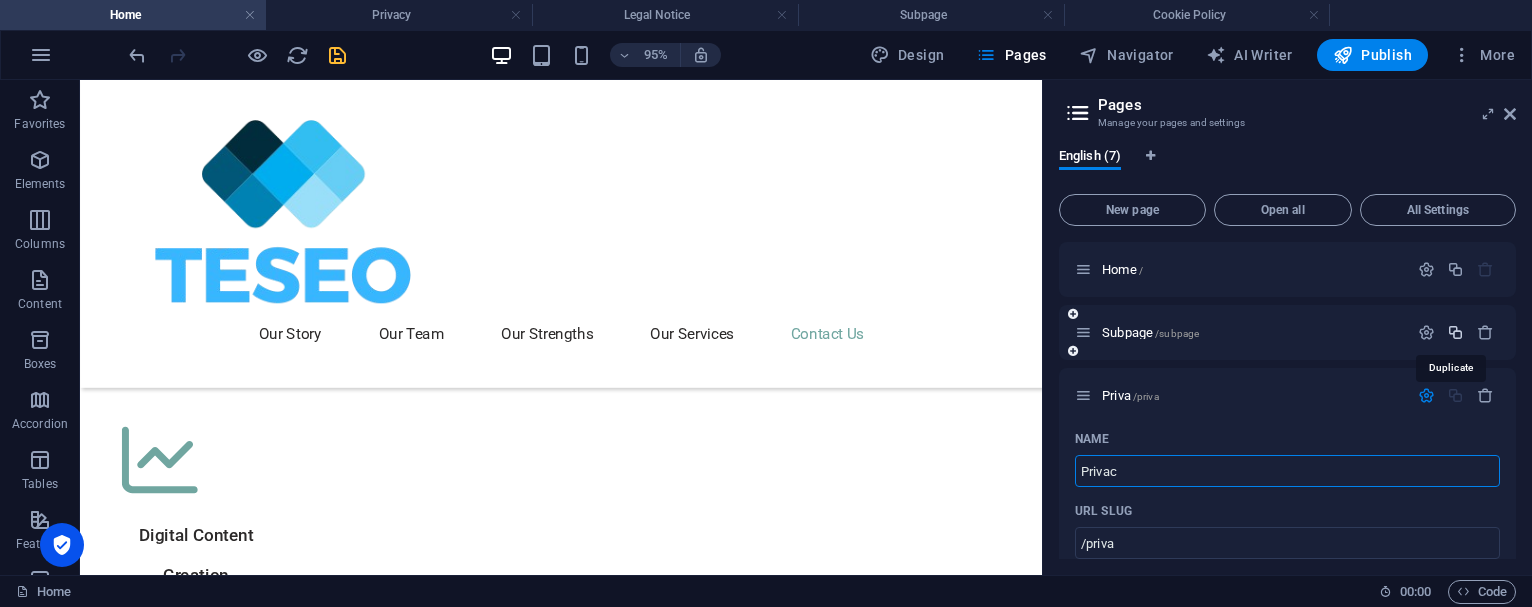 type on "Privac" 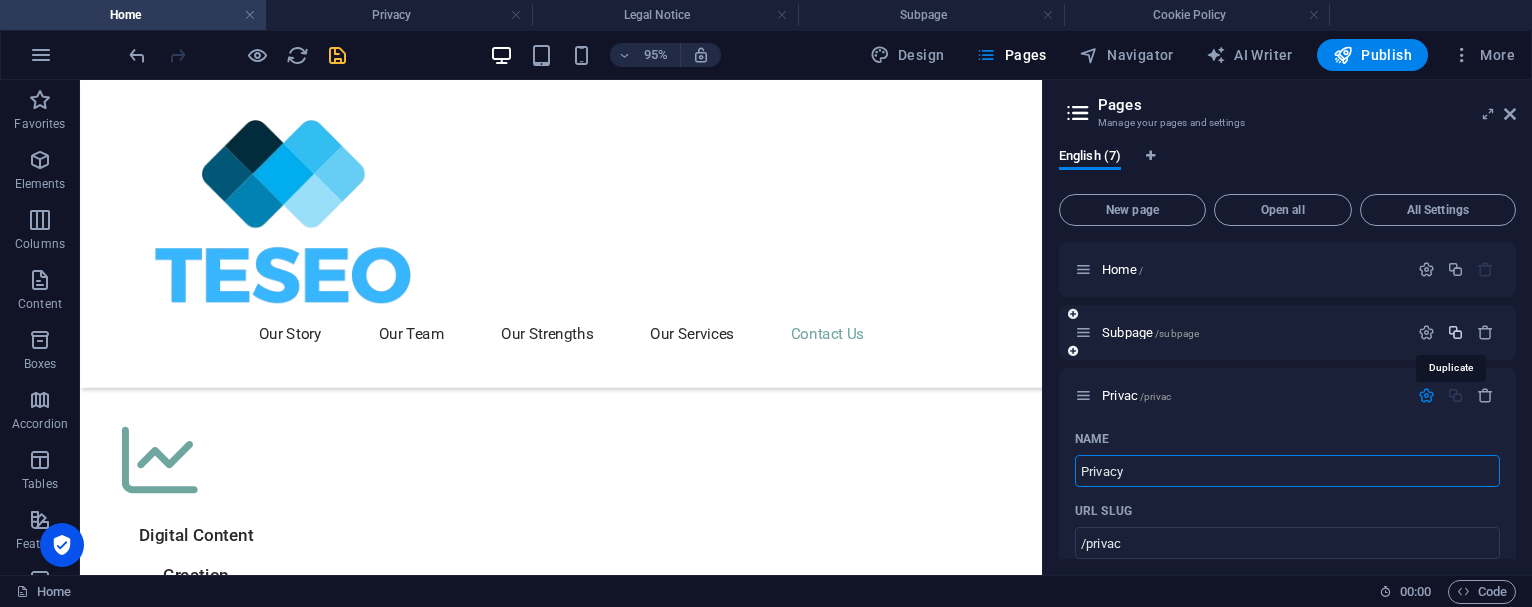 type on "Privacy" 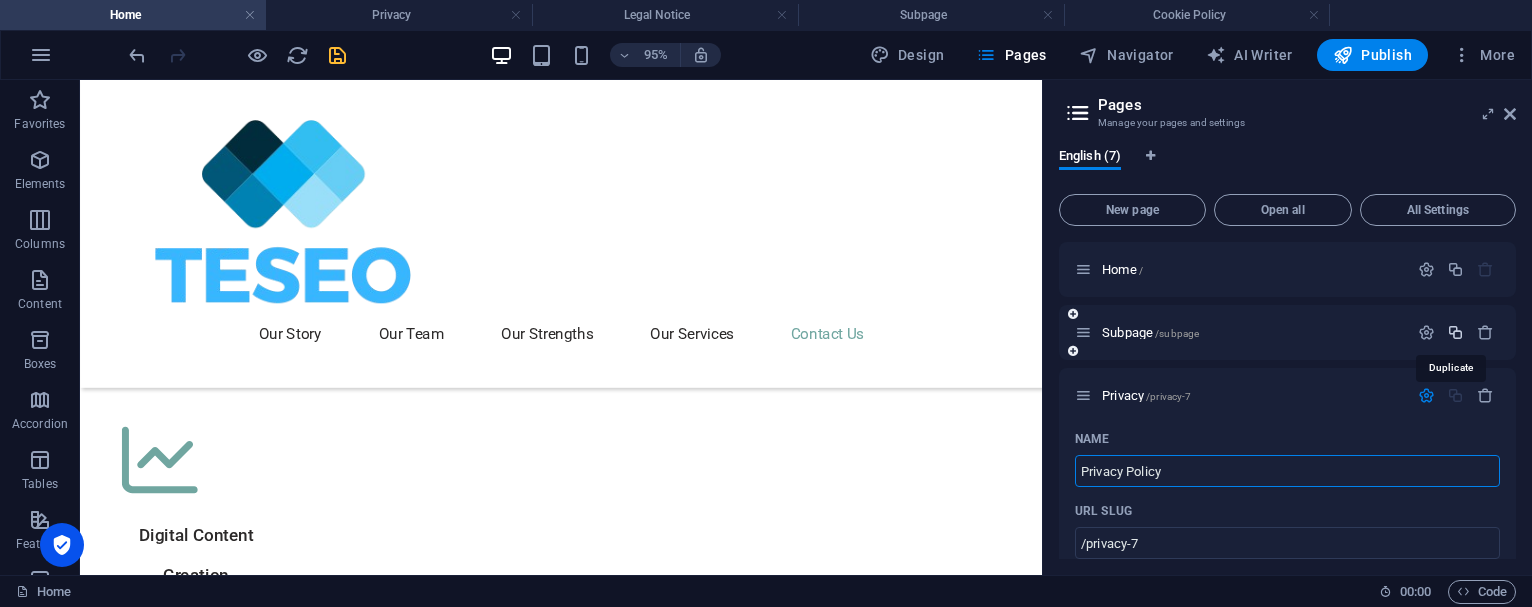 type on "Privacy Policy" 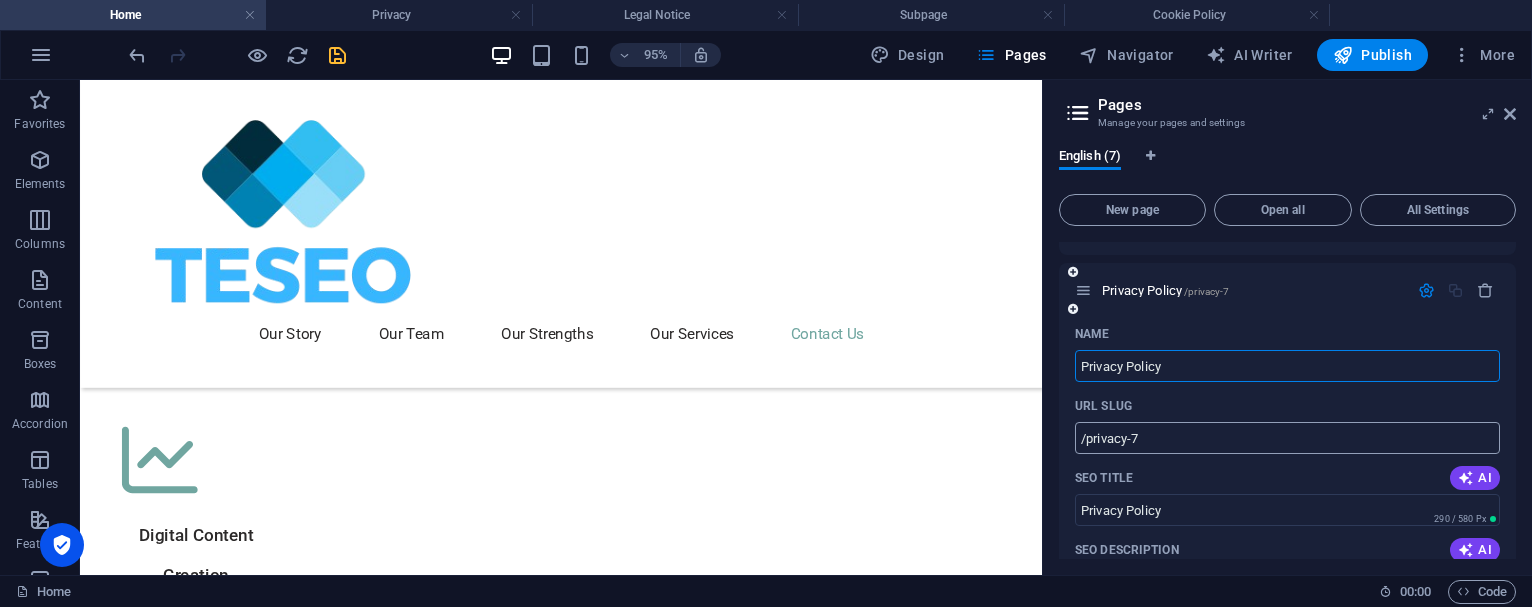 scroll, scrollTop: 0, scrollLeft: 0, axis: both 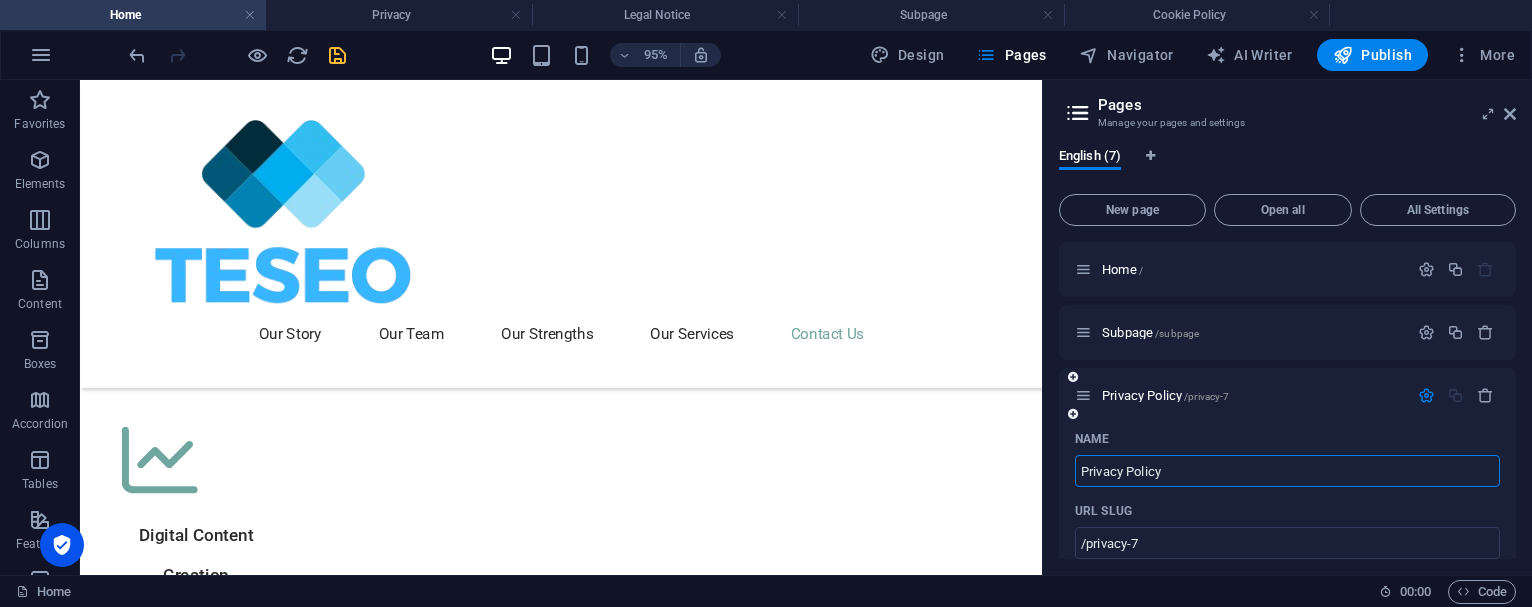 type on "Privacy Policy" 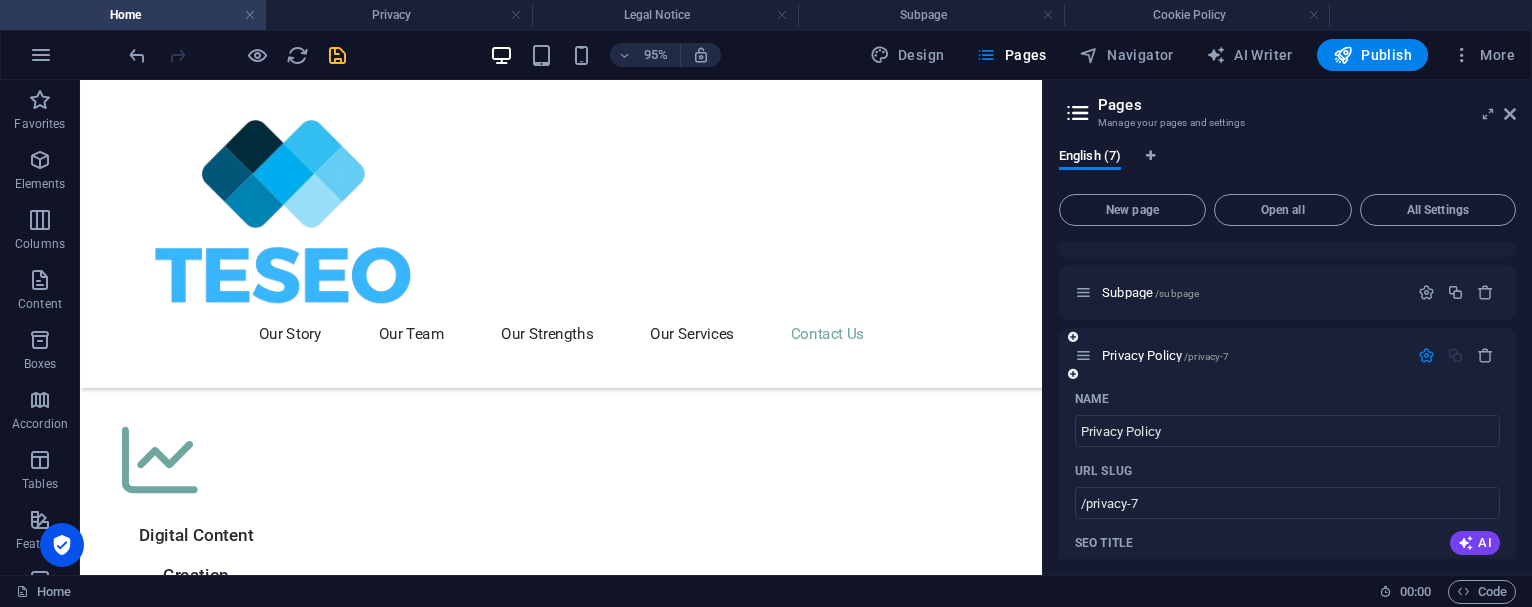 scroll, scrollTop: 0, scrollLeft: 0, axis: both 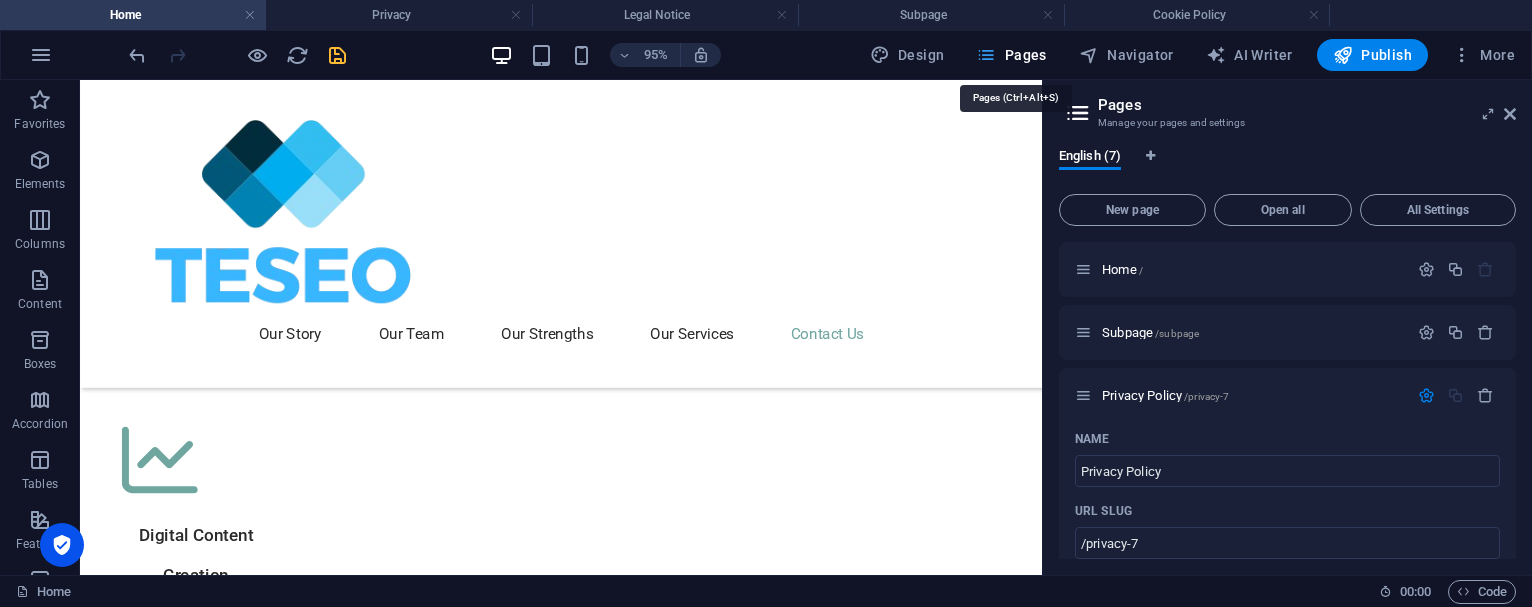 click on "Pages" at bounding box center (1011, 55) 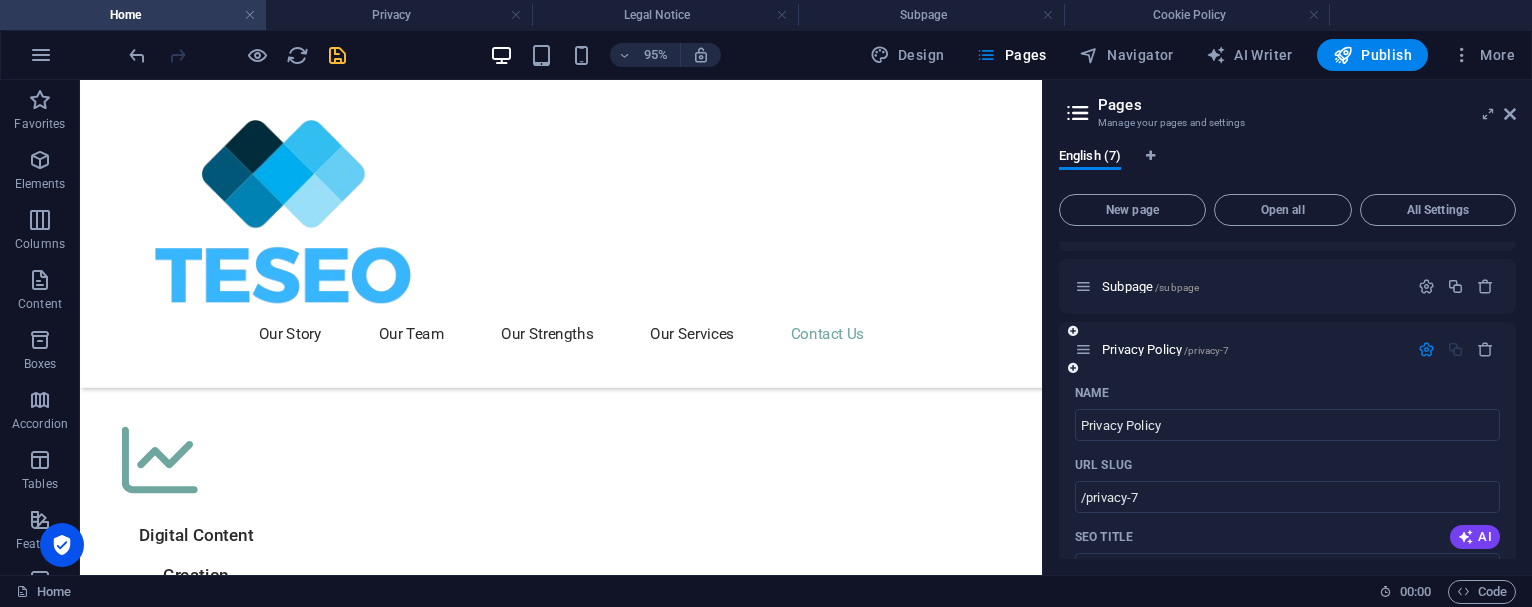 scroll, scrollTop: 44, scrollLeft: 0, axis: vertical 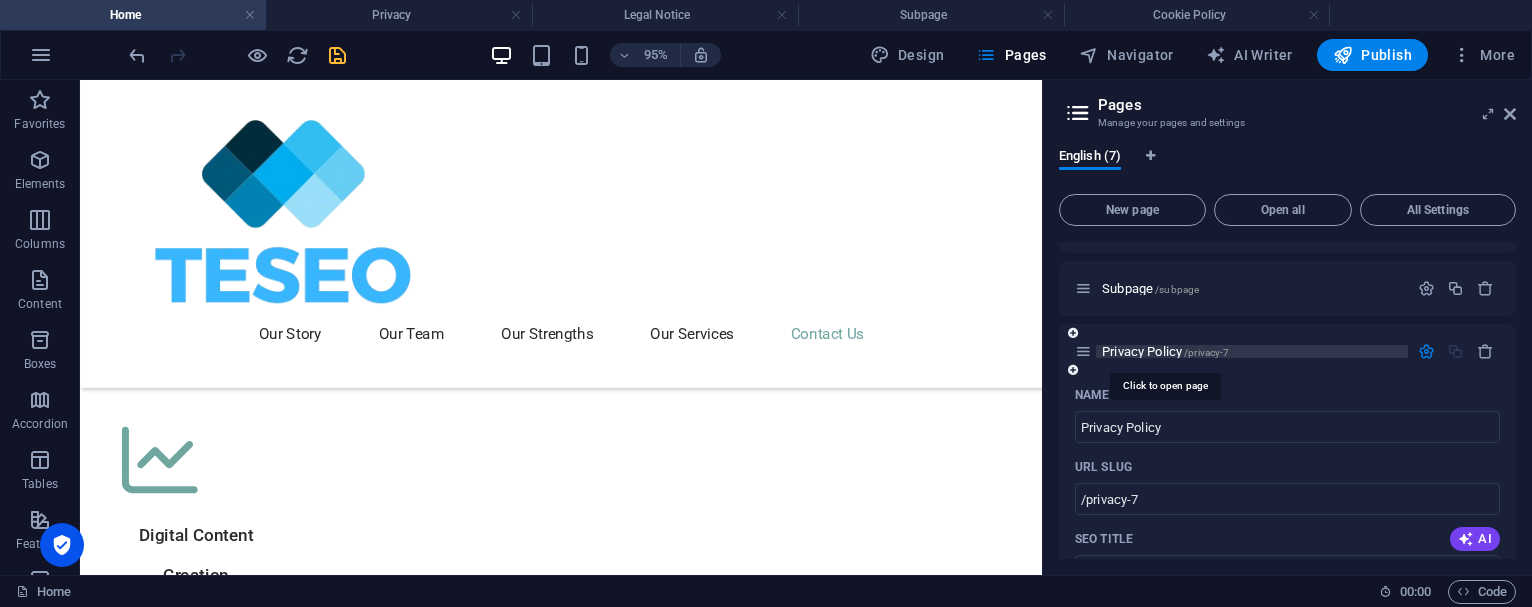 click on "Privacy Policy /privacy-7" at bounding box center (1165, 351) 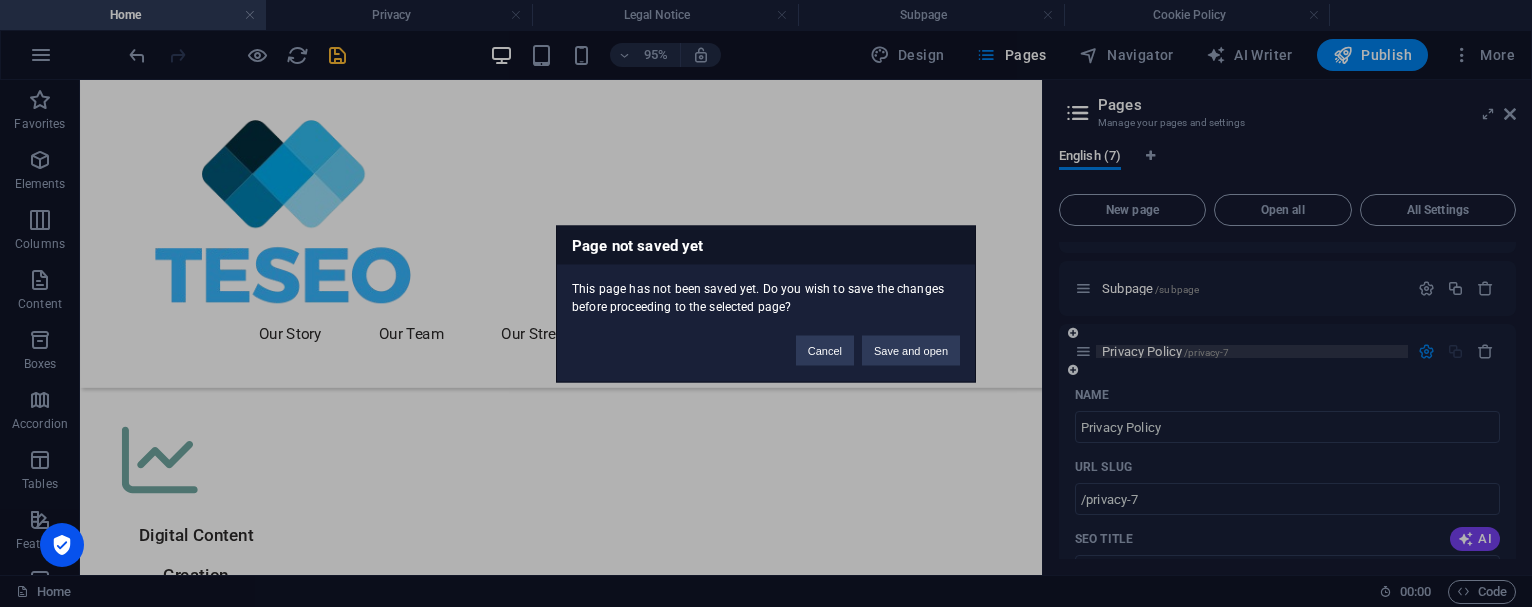click on "Page not saved yet This page has not been saved yet. Do you wish to save the changes before proceeding to the selected page? Cancel Save and open" at bounding box center [766, 303] 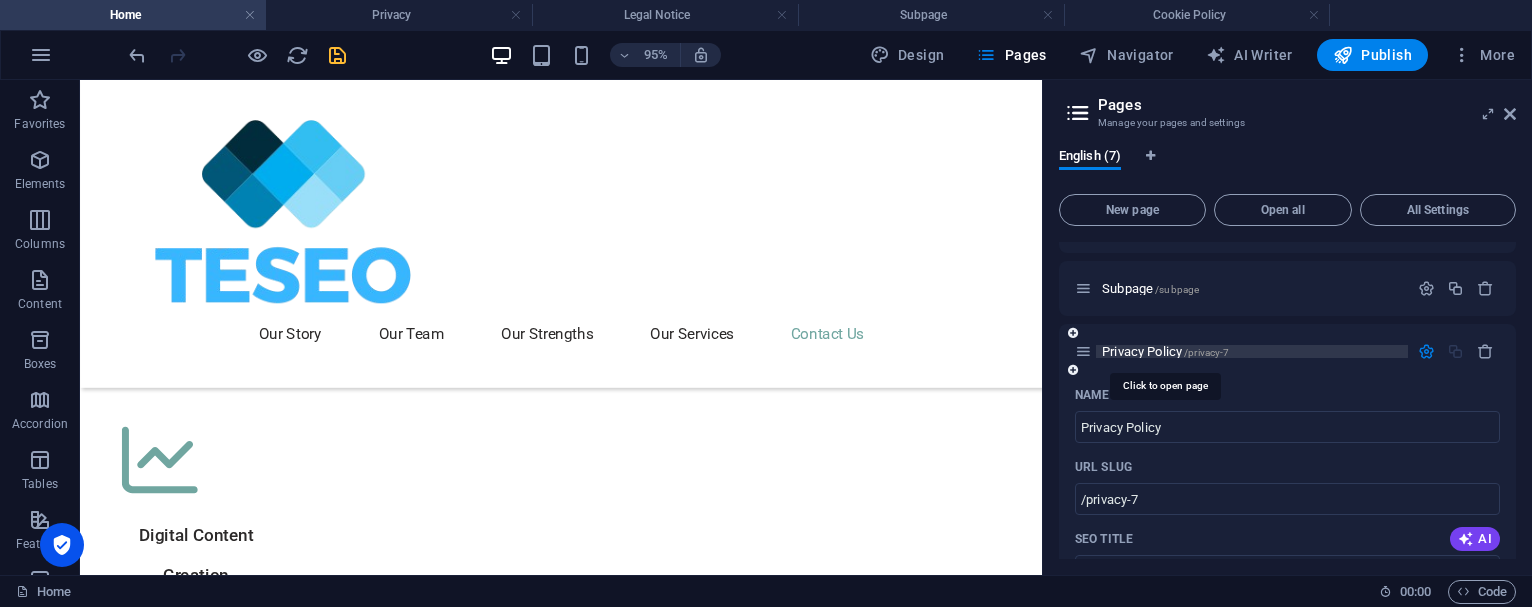 click on "Privacy Policy /privacy-7" at bounding box center (1165, 351) 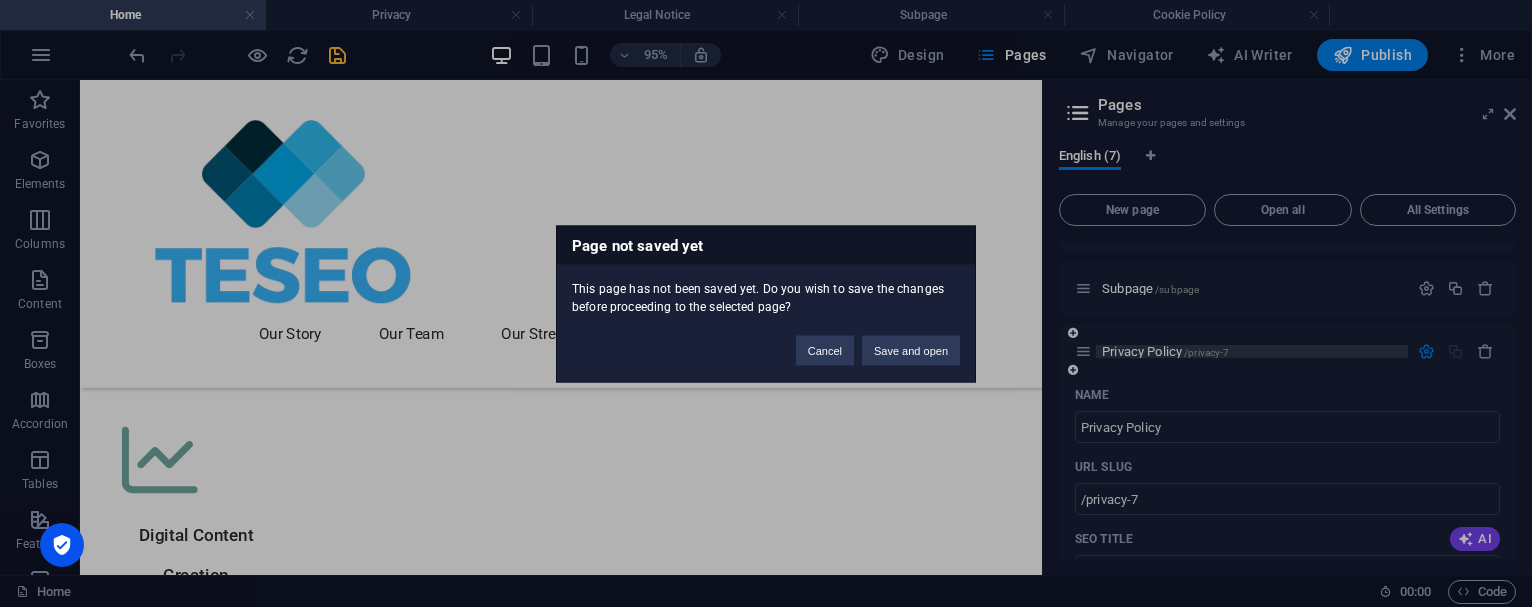 click on "Page not saved yet This page has not been saved yet. Do you wish to save the changes before proceeding to the selected page? Cancel Save and open" at bounding box center (766, 303) 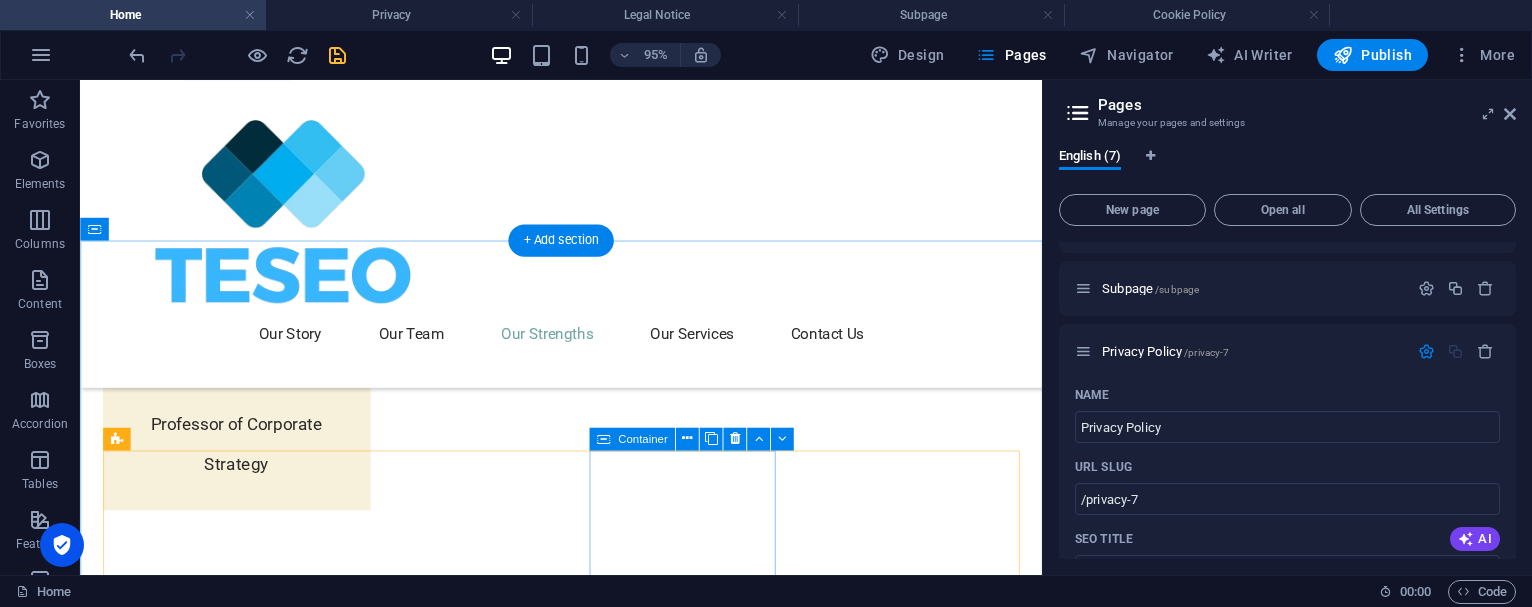 scroll, scrollTop: 4073, scrollLeft: 0, axis: vertical 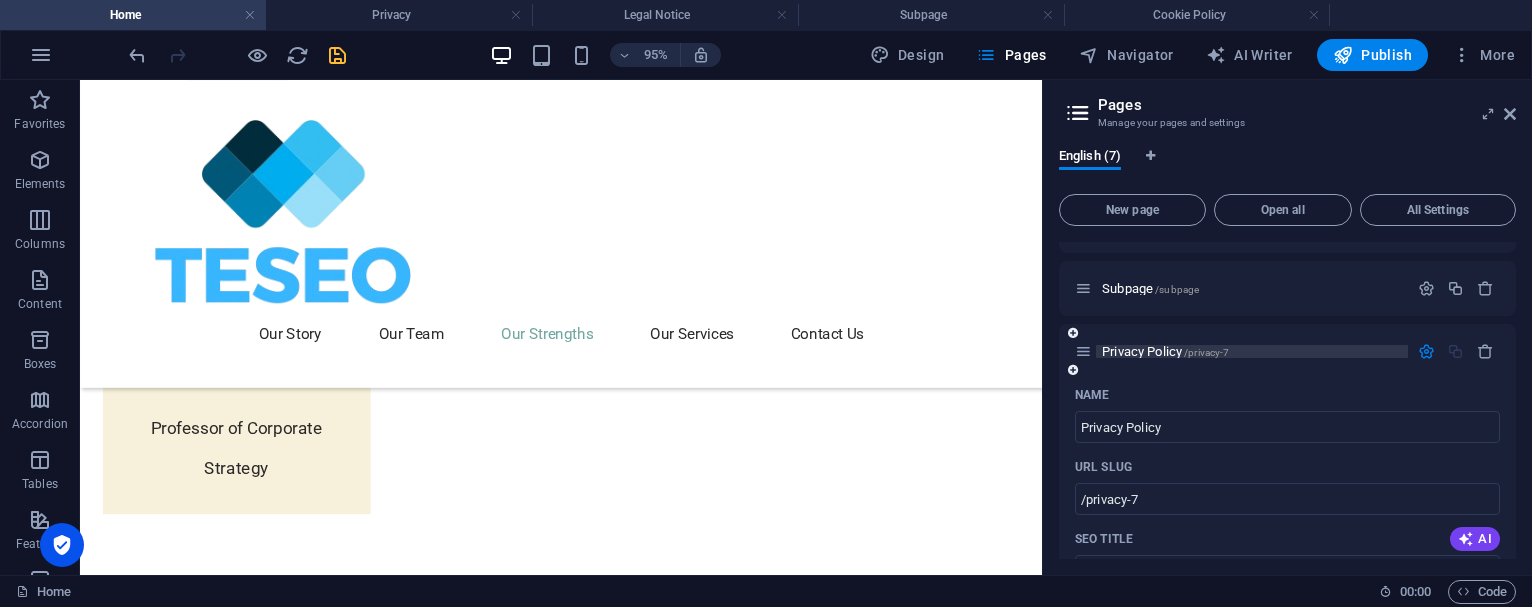 click on "Privacy Policy /privacy-7" at bounding box center (1165, 351) 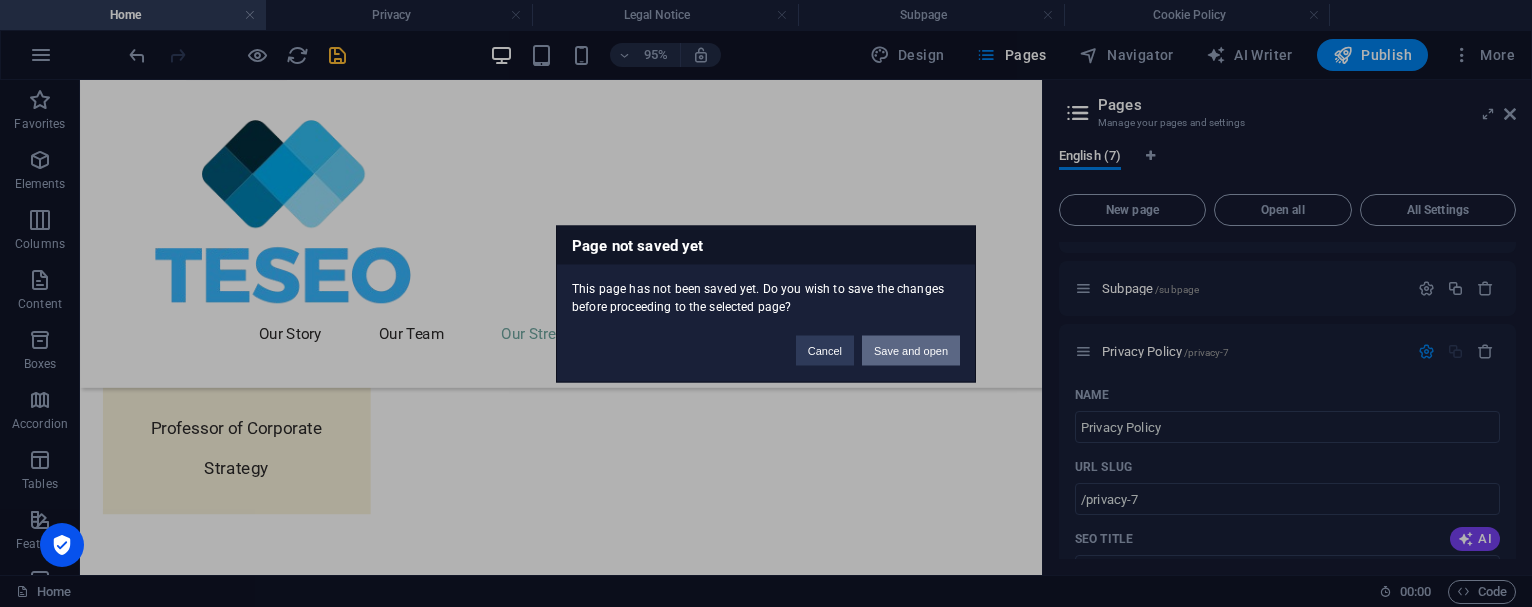click on "Save and open" at bounding box center [911, 350] 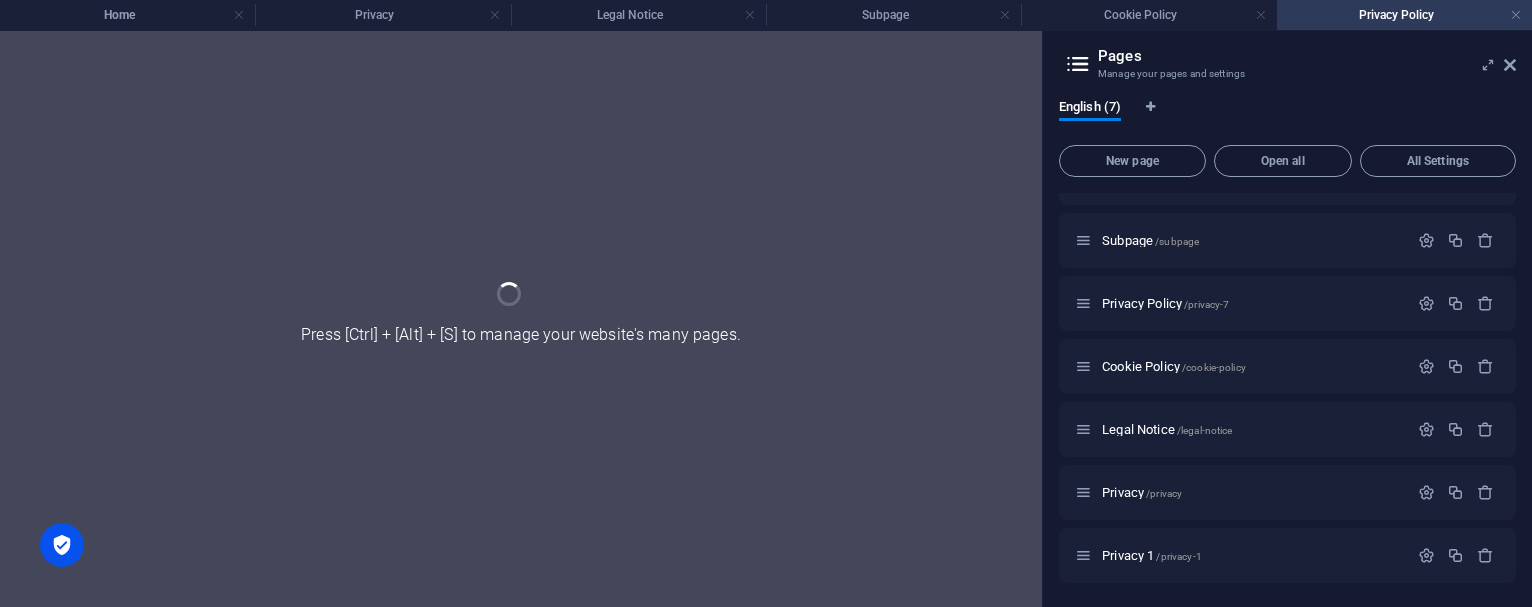 scroll, scrollTop: 0, scrollLeft: 0, axis: both 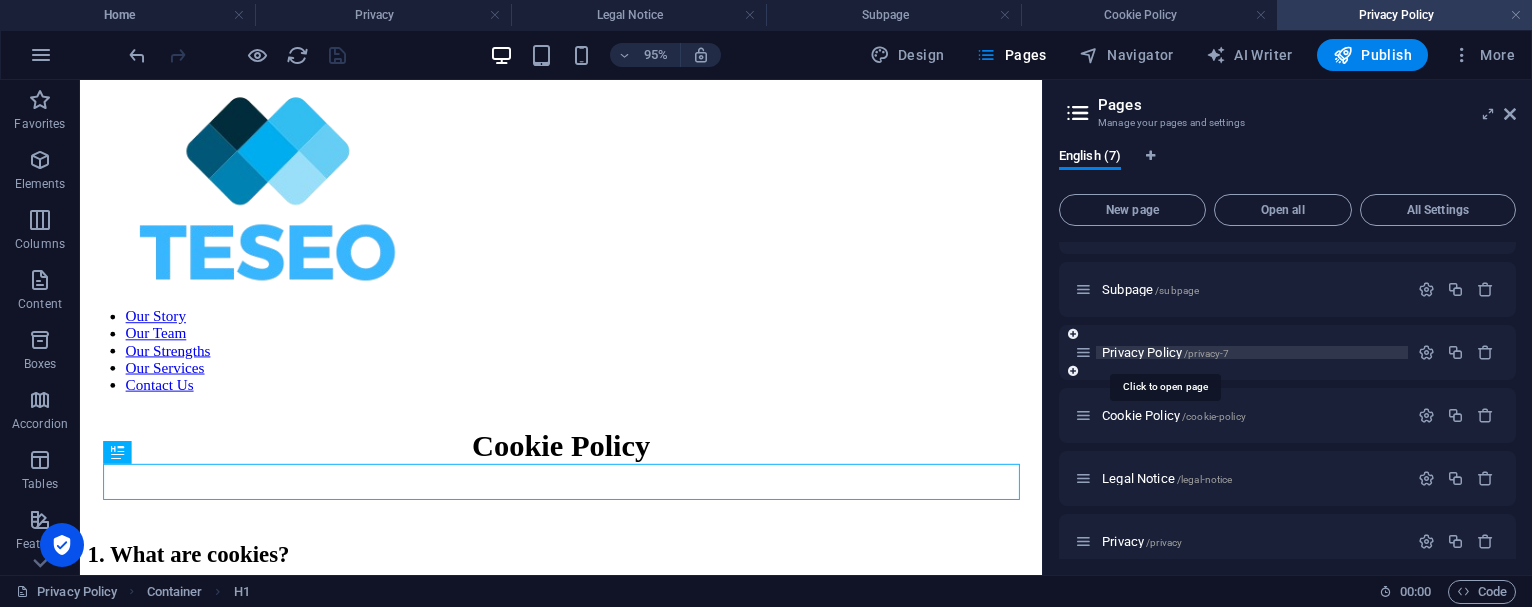 click on "Privacy Policy /privacy-7" at bounding box center [1165, 352] 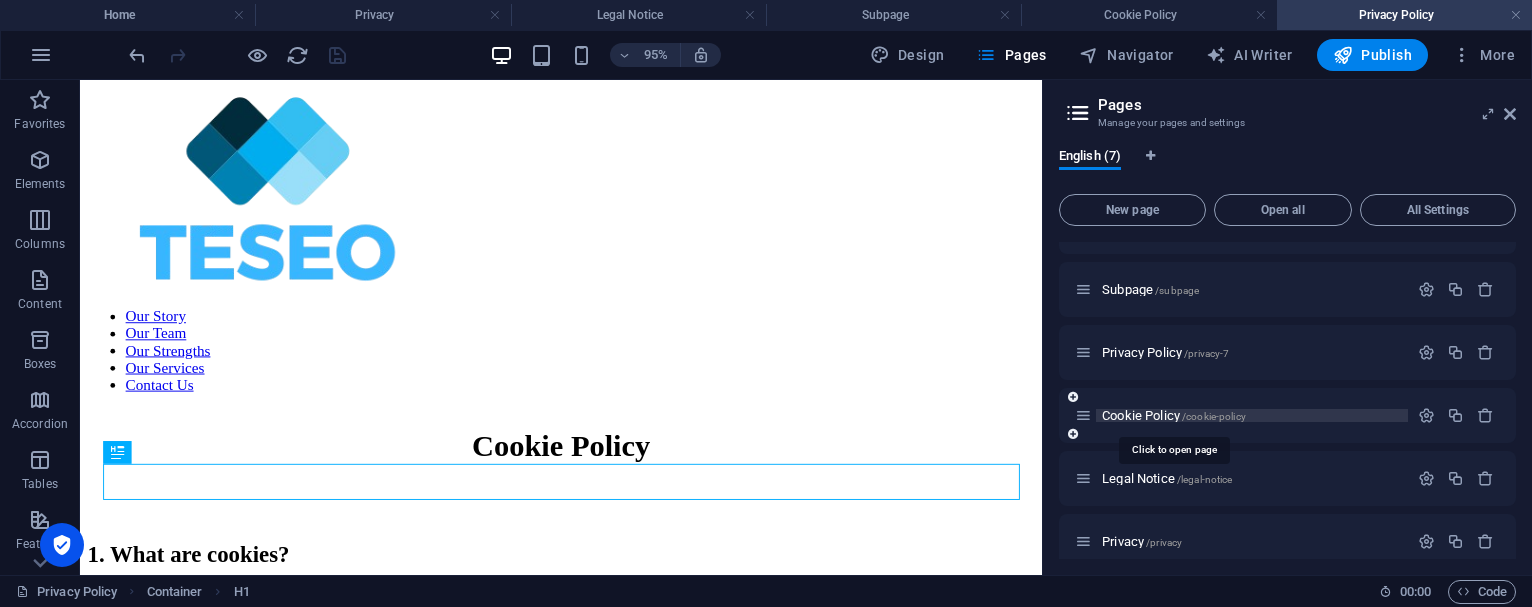 click on "Cookie Policy /cookie-policy" at bounding box center (1174, 415) 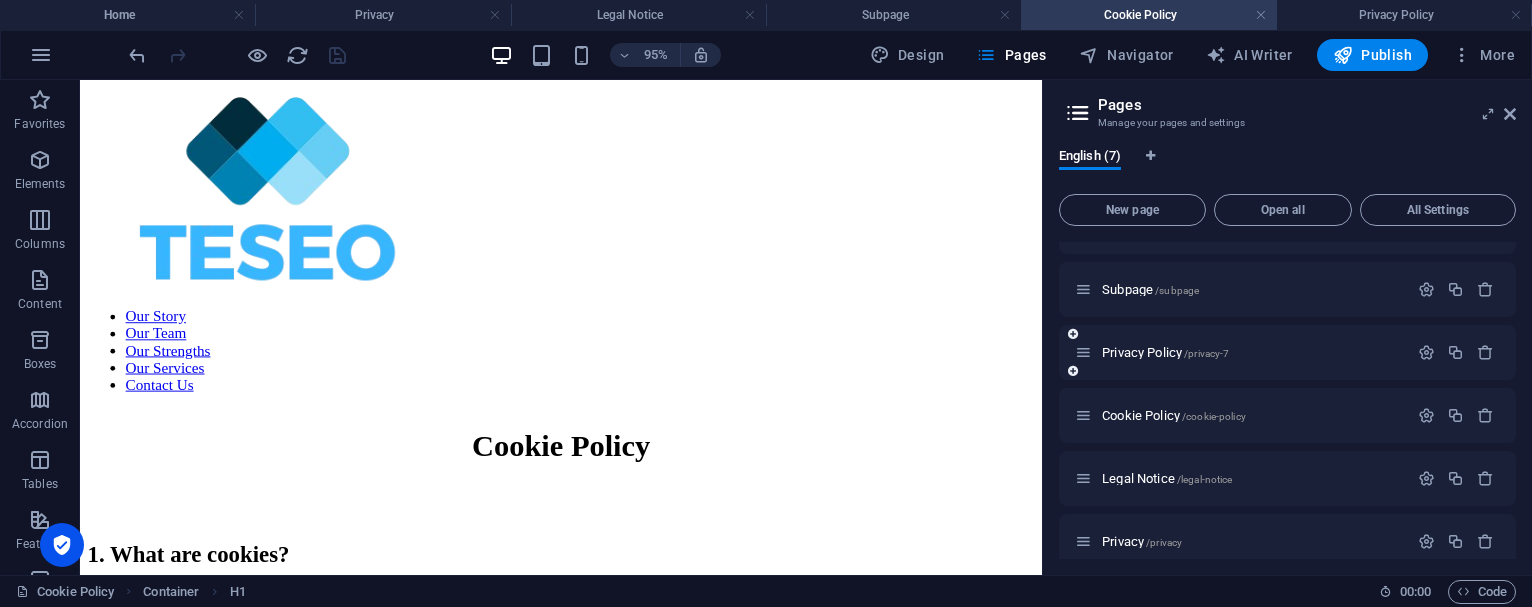 click on "Privacy Policy /privacy-7" at bounding box center (1241, 352) 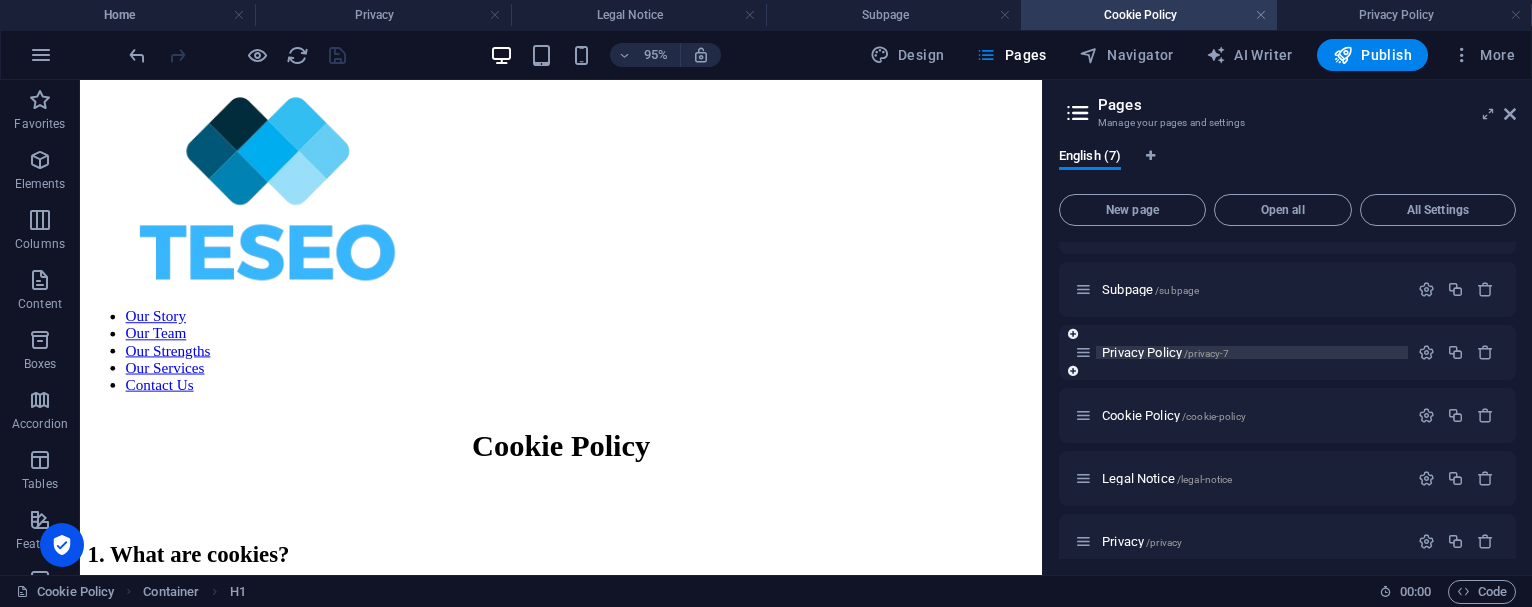 click on "Privacy Policy /privacy-7" at bounding box center (1165, 352) 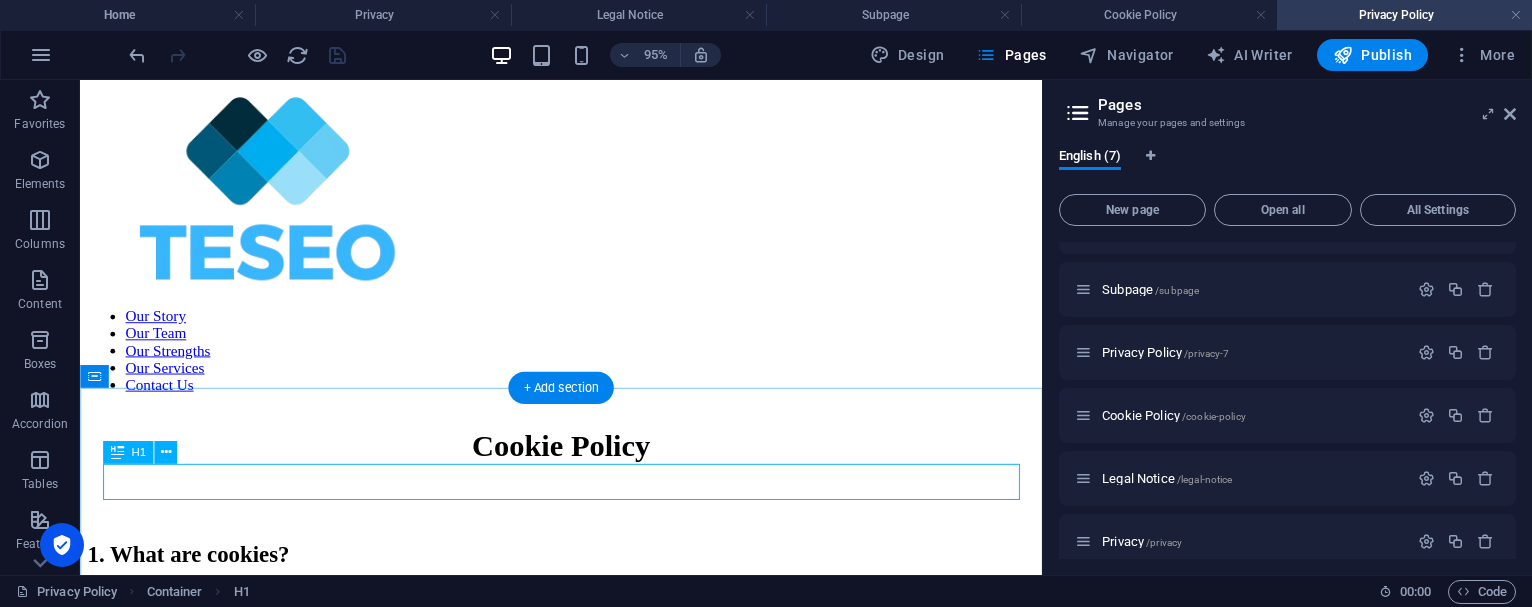 click on "Cookie Policy" at bounding box center (586, 465) 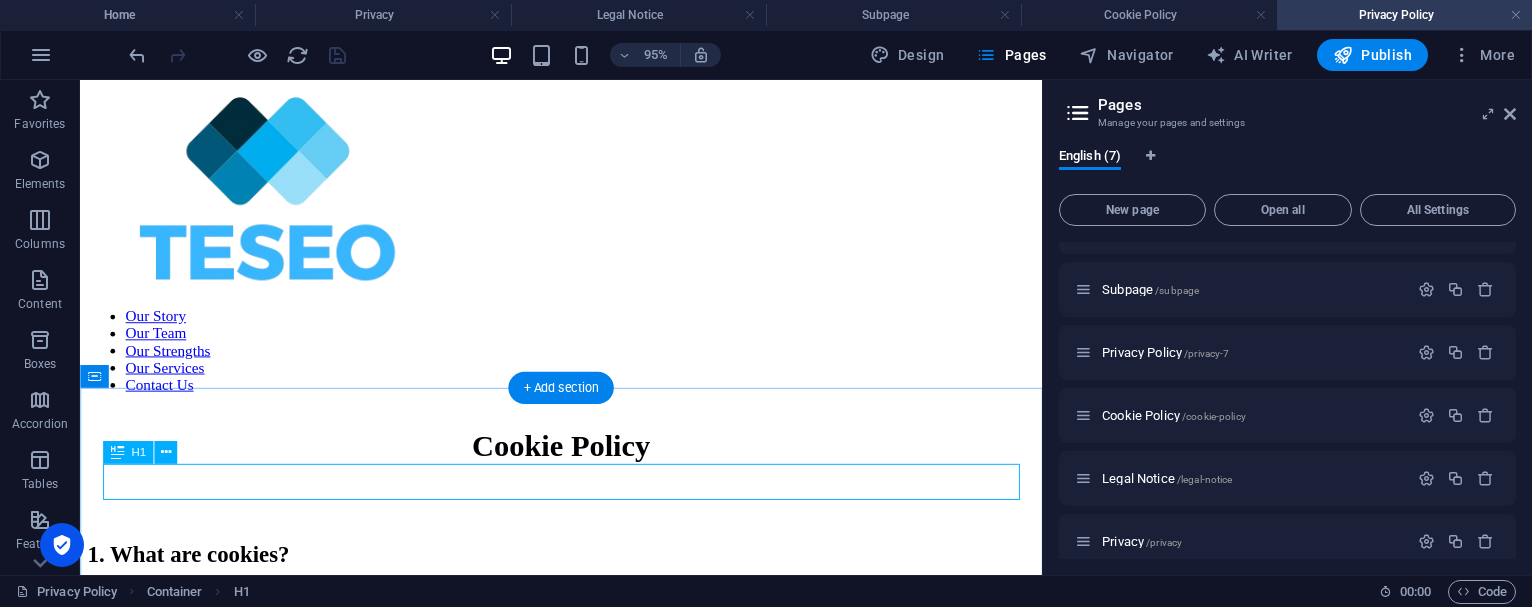 click on "Cookie Policy" at bounding box center (586, 465) 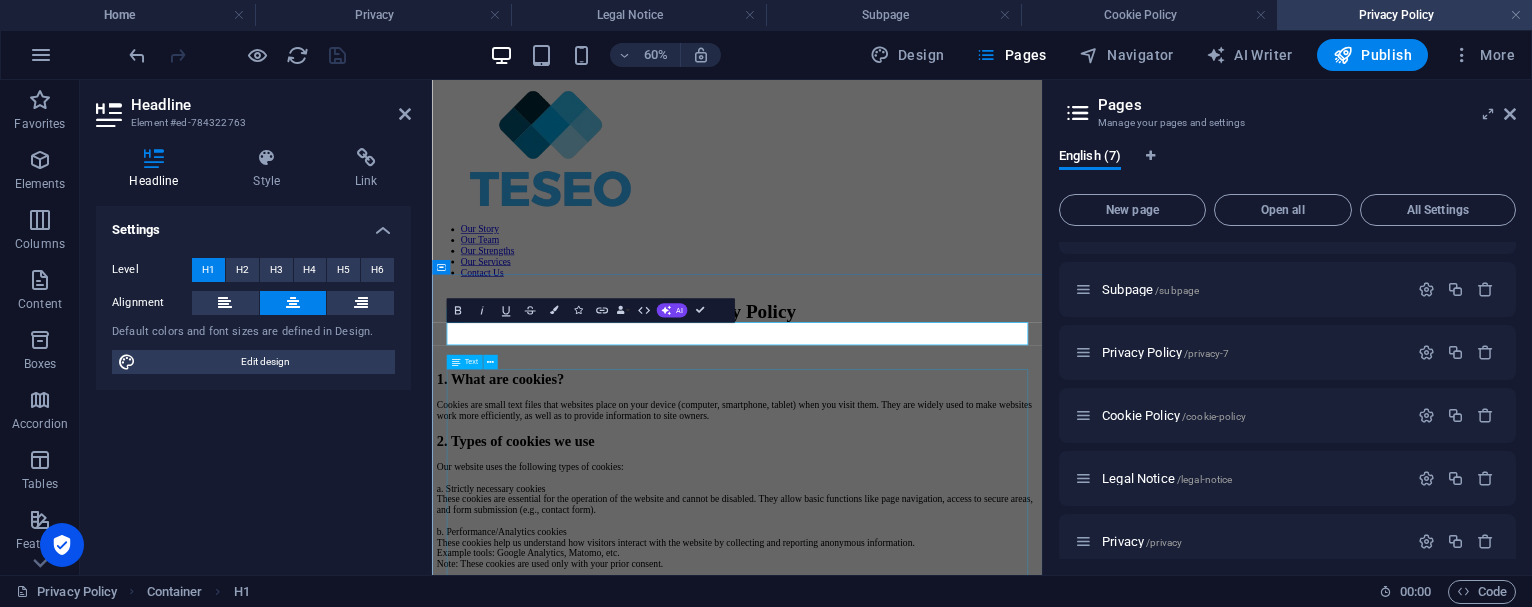 click on "1. What are cookies? Cookies are small text files that websites place on your device (computer, smartphone, tablet) when you visit them. They are widely used to make websites work more efficiently, as well as to provide information to site owners. 2. Types of cookies we use Our website uses the following types of cookies: a. Strictly necessary cookies These cookies are essential for the operation of the website and cannot be disabled. They allow basic functions like page navigation, access to secure areas, and form submission (e.g., contact form). b. Performance/Analytics cookies These cookies help us understand how visitors interact with the website by collecting and reporting anonymous information. Example tools: Google Analytics, Matomo, etc. Note: These cookies are used only with your prior consent. c. Functionality cookies These allow the website to remember choices you make (such as language preferences) and provide enhanced features. d. Third-party cookies 3. Managing cookies - Google Chrome 5. Contact" at bounding box center [940, 1047] 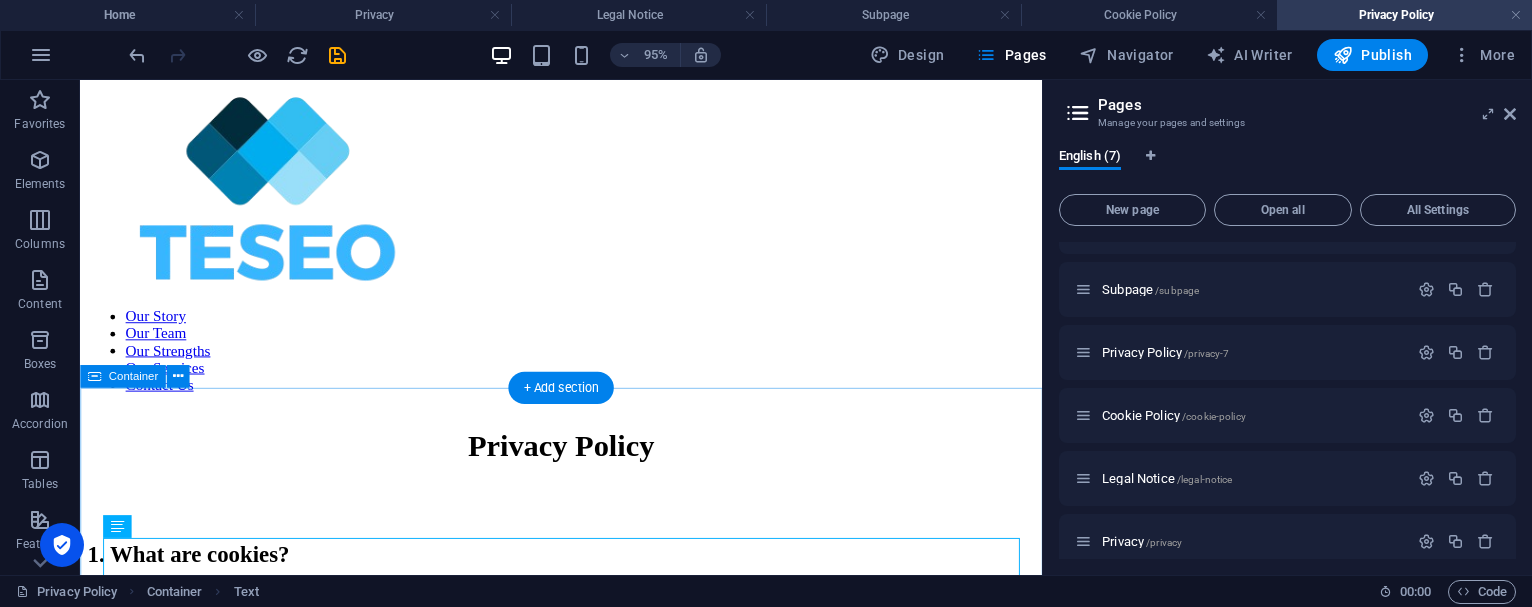 click on "Privacy Policy 1. What are cookies? Cookies are small text files that websites place on your device (computer, smartphone, tablet) when you visit them. They are widely used to make websites work more efficiently, as well as to provide information to site owners. 2. Types of cookies we use Our website uses the following types of cookies: a. Strictly necessary cookies These cookies are essential for the operation of the website and cannot be disabled. They allow basic functions like page navigation, access to secure areas, and form submission (e.g., contact form). b. Performance/Analytics cookies These cookies help us understand how visitors interact with the website by collecting and reporting anonymous information. Example tools: Google Analytics, Matomo, etc. Note: These cookies are used only with your prior consent. c. Functionality cookies These allow the website to remember choices you make (such as language preferences) and provide enhanced features. d. Third-party cookies 3. Managing cookies 5. Contact" at bounding box center [586, 1007] 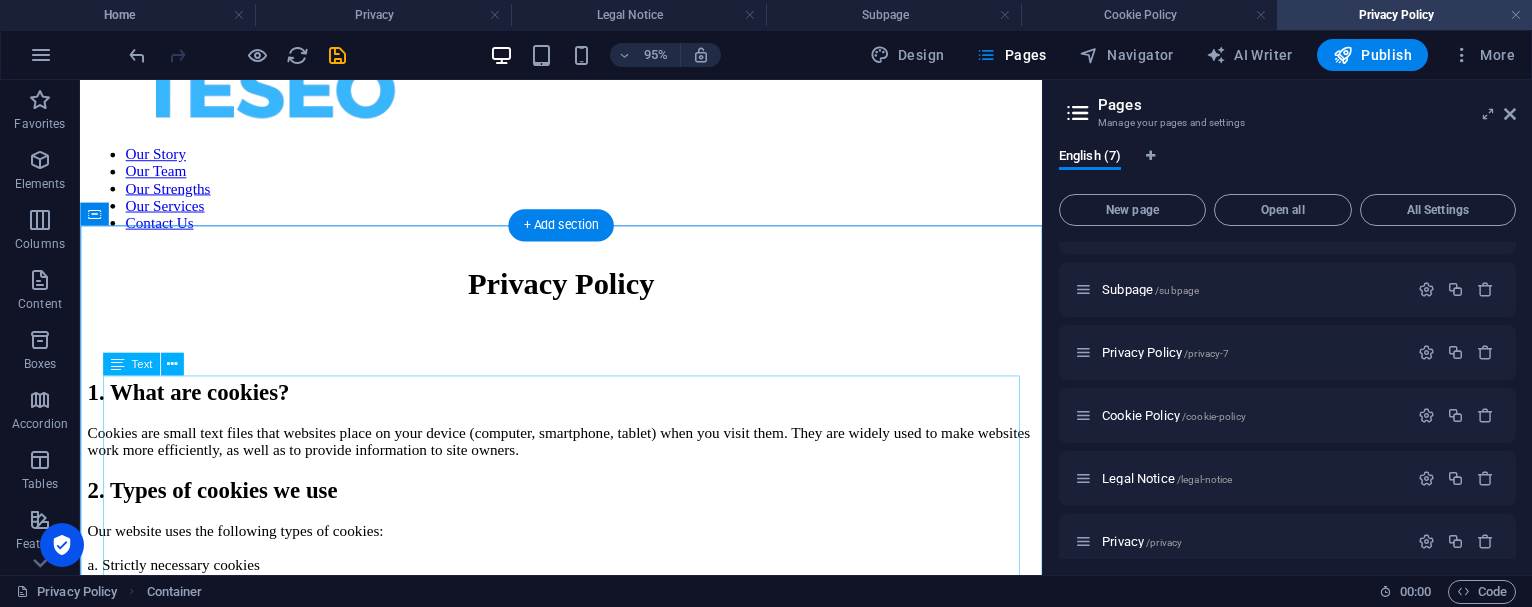 scroll, scrollTop: 223, scrollLeft: 0, axis: vertical 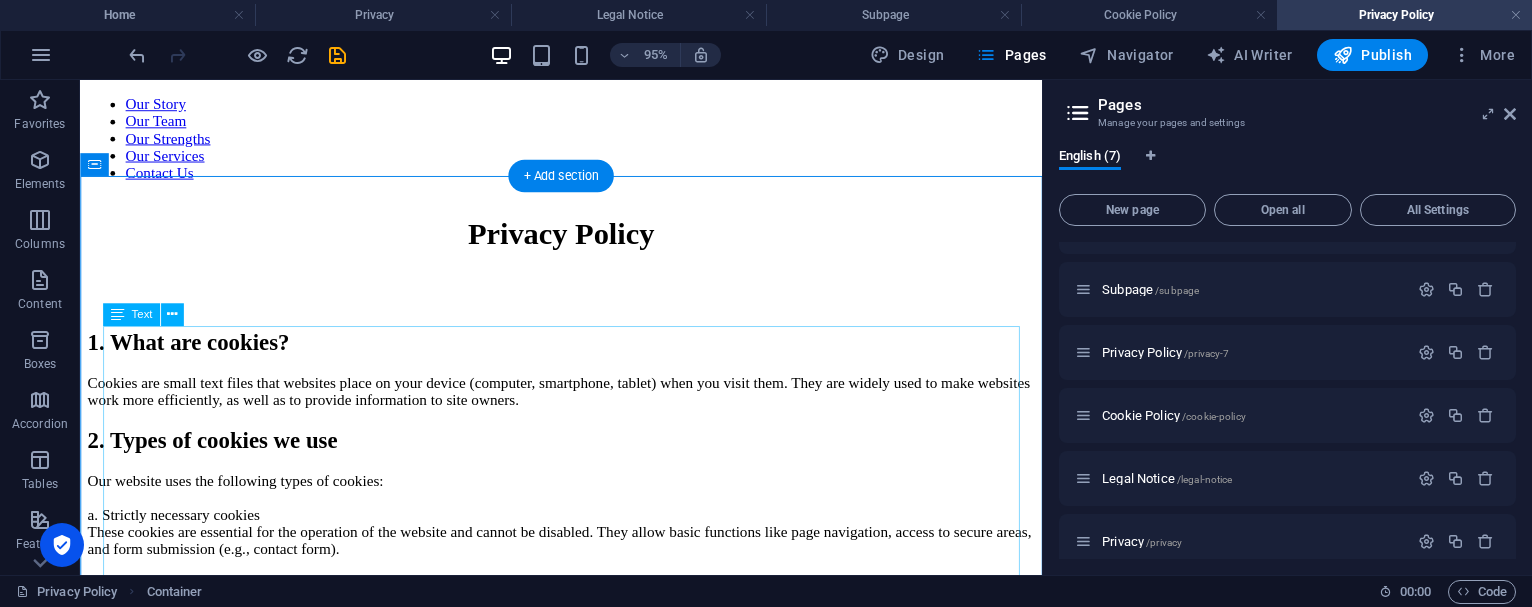 click on "1. What are cookies? Cookies are small text files that websites place on your device (computer, smartphone, tablet) when you visit them. They are widely used to make websites work more efficiently, as well as to provide information to site owners. 2. Types of cookies we use Our website uses the following types of cookies: a. Strictly necessary cookies These cookies are essential for the operation of the website and cannot be disabled. They allow basic functions like page navigation, access to secure areas, and form submission (e.g., contact form). b. Performance/Analytics cookies These cookies help us understand how visitors interact with the website by collecting and reporting anonymous information. Example tools: Google Analytics, Matomo, etc. Note: These cookies are used only with your prior consent. c. Functionality cookies These allow the website to remember choices you make (such as language preferences) and provide enhanced features. d. Third-party cookies 3. Managing cookies - Google Chrome 5. Contact" at bounding box center (586, 824) 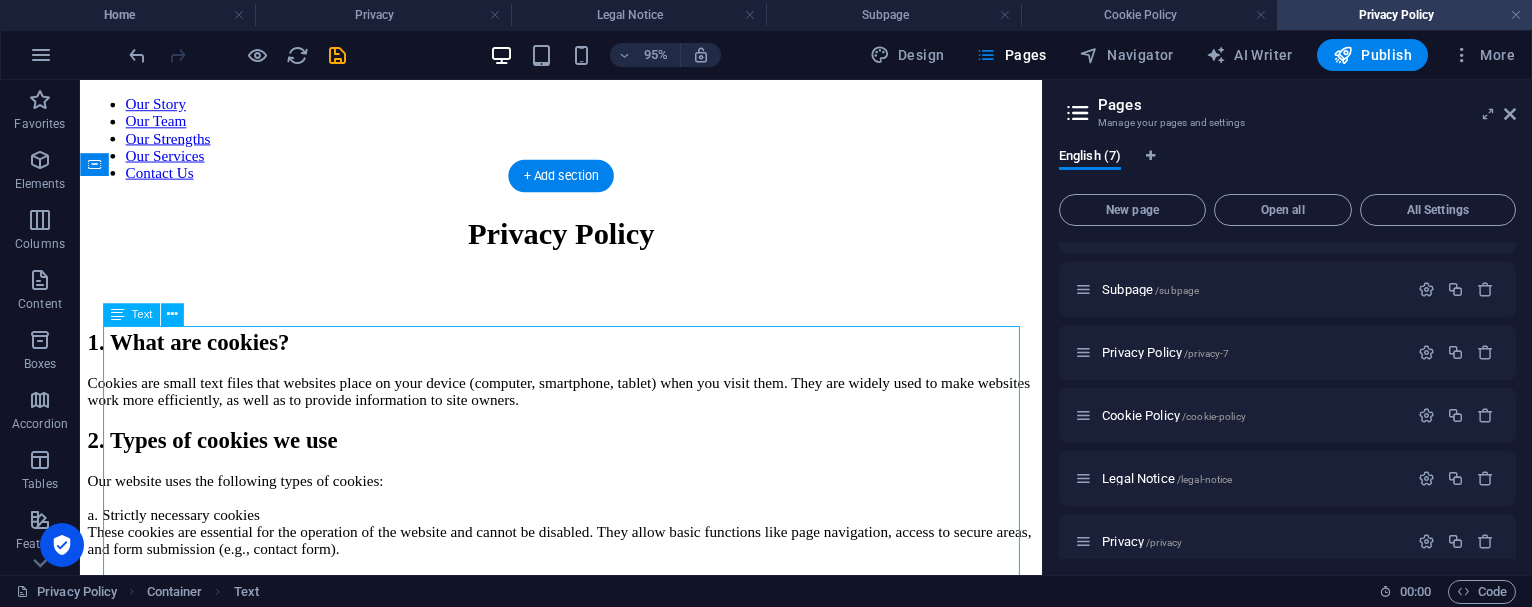 click on "1. What are cookies? Cookies are small text files that websites place on your device (computer, smartphone, tablet) when you visit them. They are widely used to make websites work more efficiently, as well as to provide information to site owners. 2. Types of cookies we use Our website uses the following types of cookies: a. Strictly necessary cookies These cookies are essential for the operation of the website and cannot be disabled. They allow basic functions like page navigation, access to secure areas, and form submission (e.g., contact form). b. Performance/Analytics cookies These cookies help us understand how visitors interact with the website by collecting and reporting anonymous information. Example tools: Google Analytics, Matomo, etc. Note: These cookies are used only with your prior consent. c. Functionality cookies These allow the website to remember choices you make (such as language preferences) and provide enhanced features. d. Third-party cookies 3. Managing cookies - Google Chrome 5. Contact" at bounding box center (586, 824) 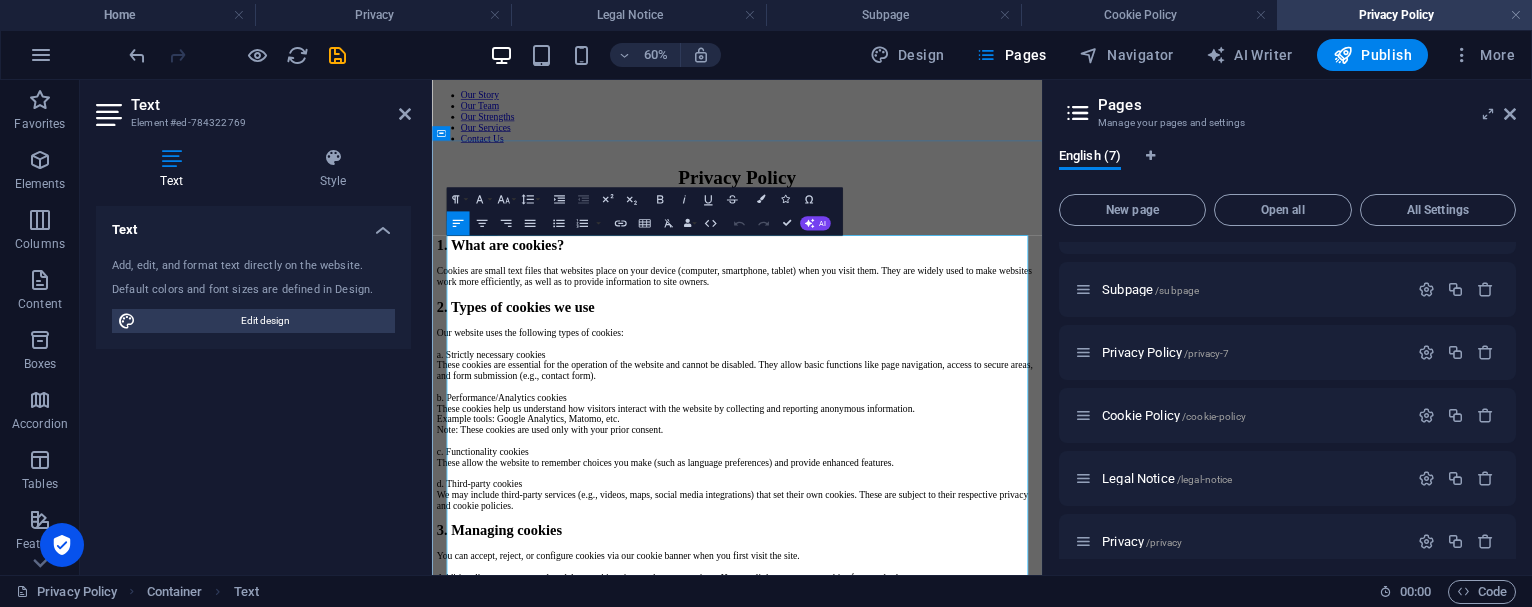 click on "1. What are cookies?" at bounding box center [940, 356] 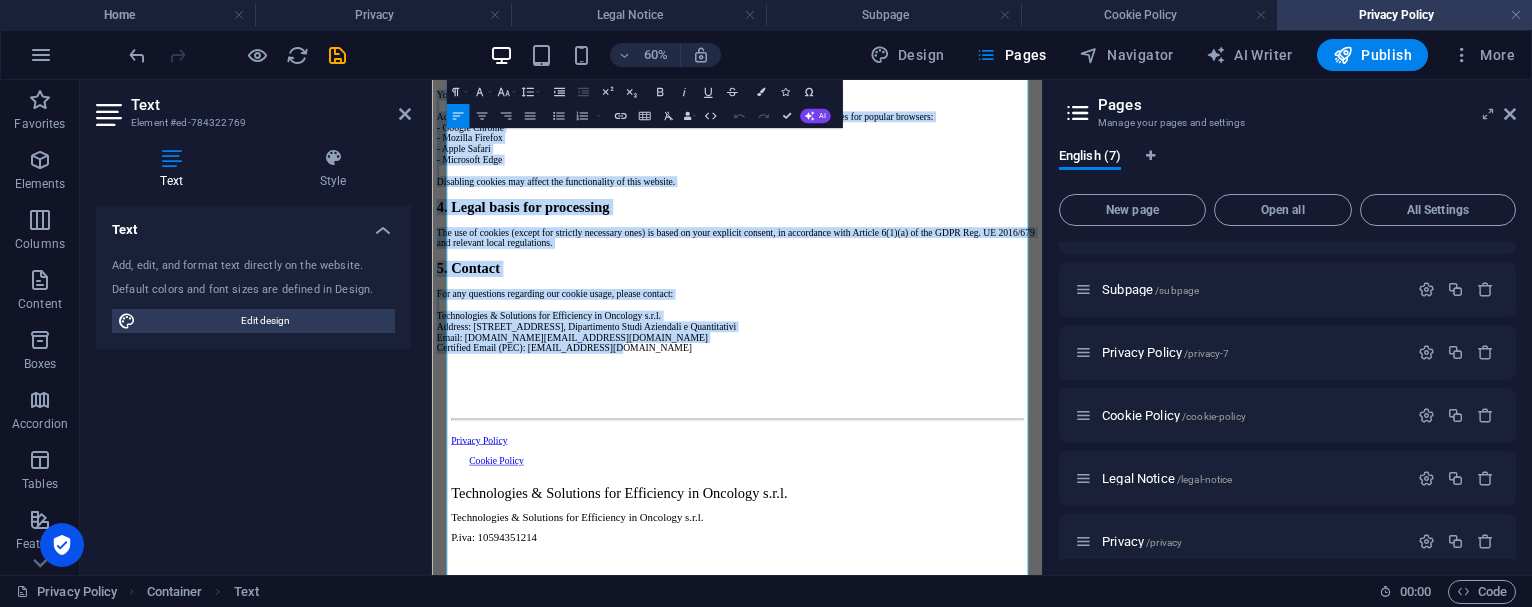 scroll, scrollTop: 2109, scrollLeft: 0, axis: vertical 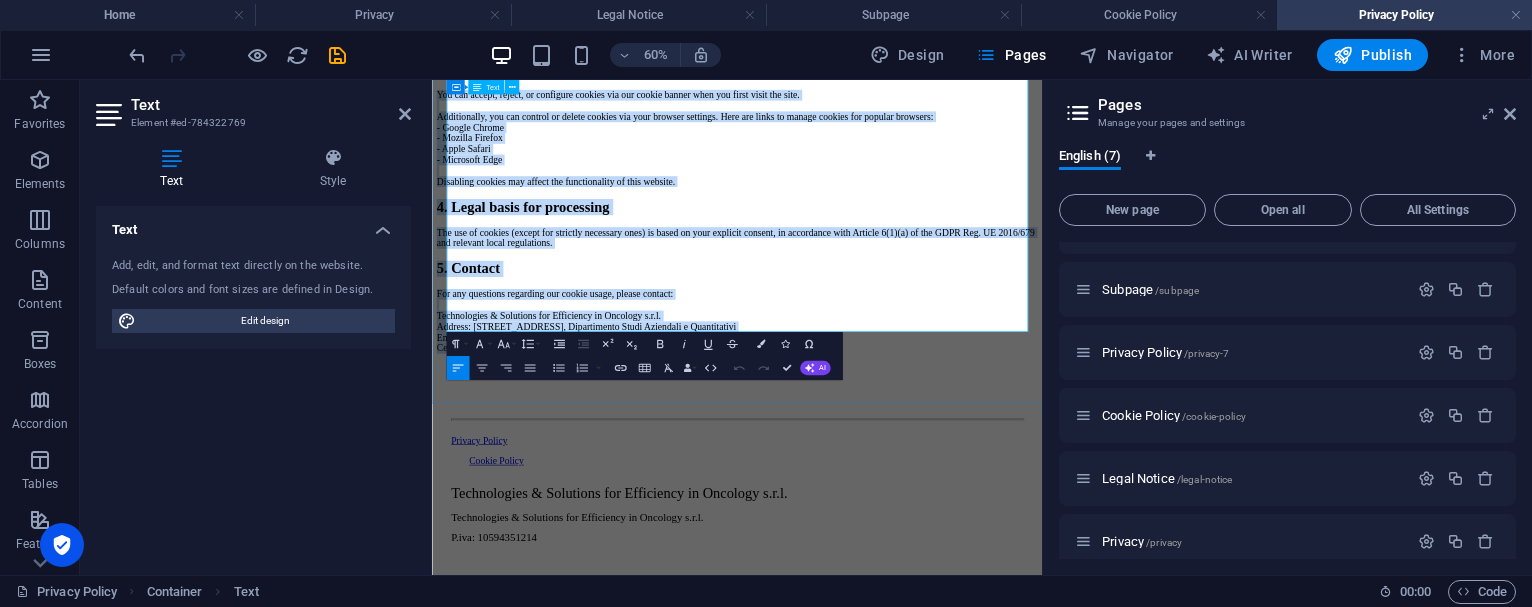 drag, startPoint x: 460, startPoint y: 355, endPoint x: 945, endPoint y: 469, distance: 498.21783 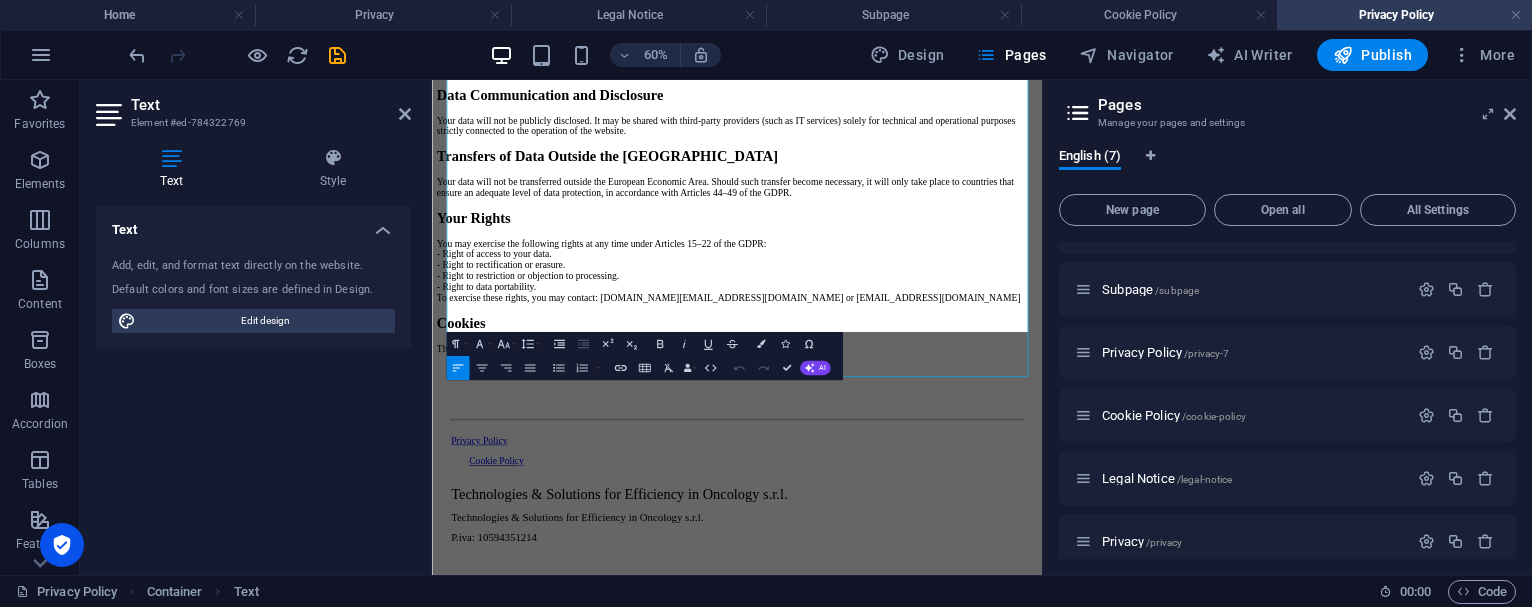 scroll, scrollTop: 2034, scrollLeft: 0, axis: vertical 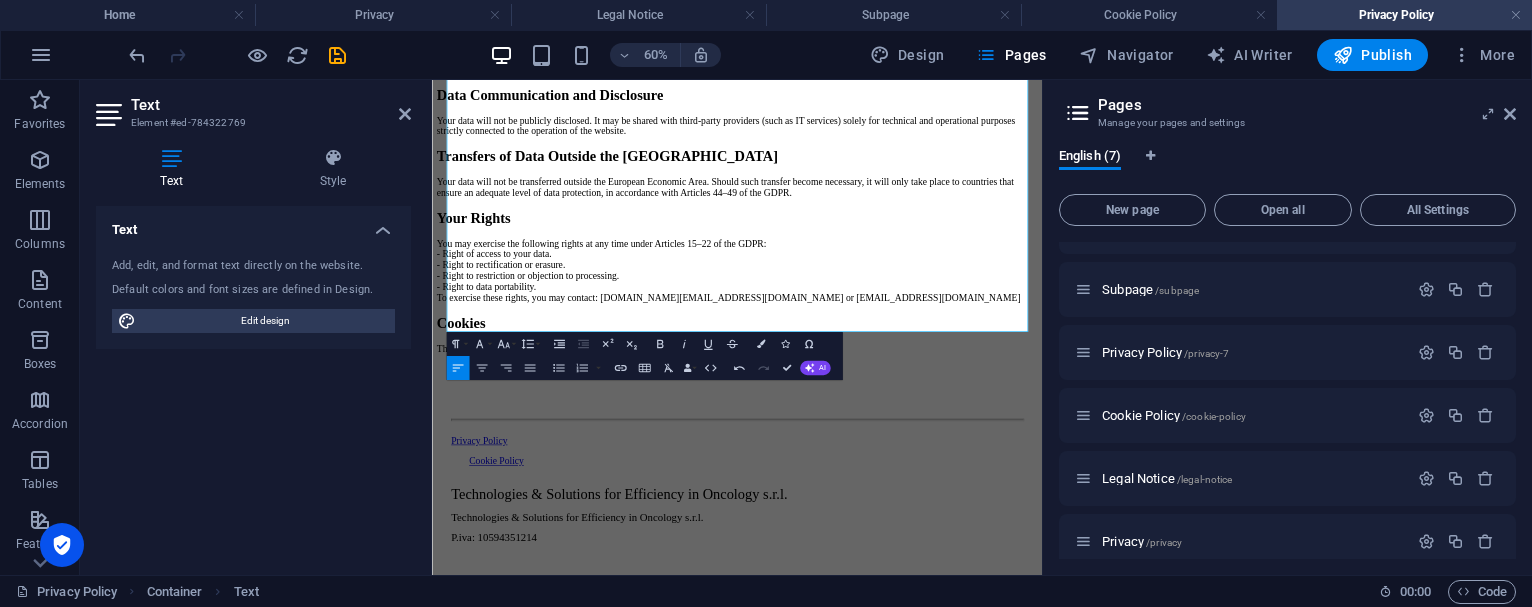 click on "Text Add, edit, and format text directly on the website. Default colors and font sizes are defined in Design. Edit design Alignment Left aligned Centered Right aligned" at bounding box center [253, 382] 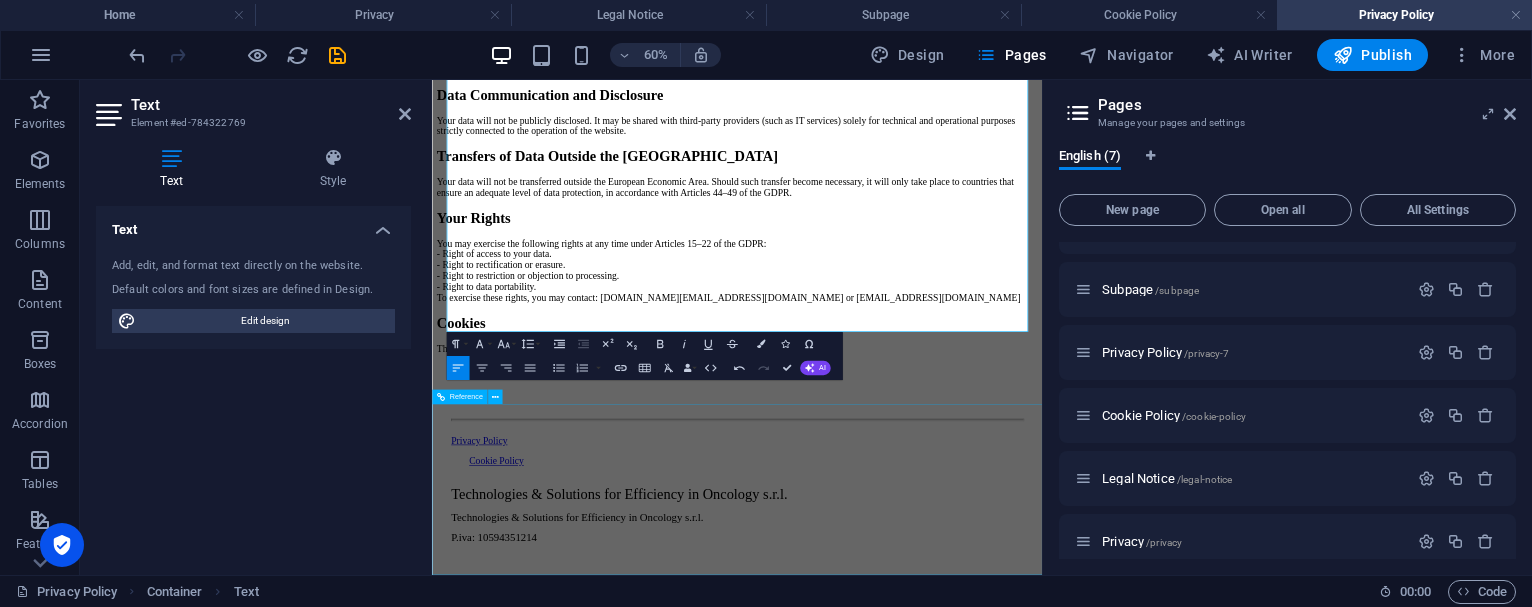 click on "Privacy Policy Cookie Policy   Technologies & Solutions for Efficiency in Oncology s.r.l.   Technologies & Solutions for Efficiency in Oncology s.r.l. P.iva: 10594351214" at bounding box center (940, 761) 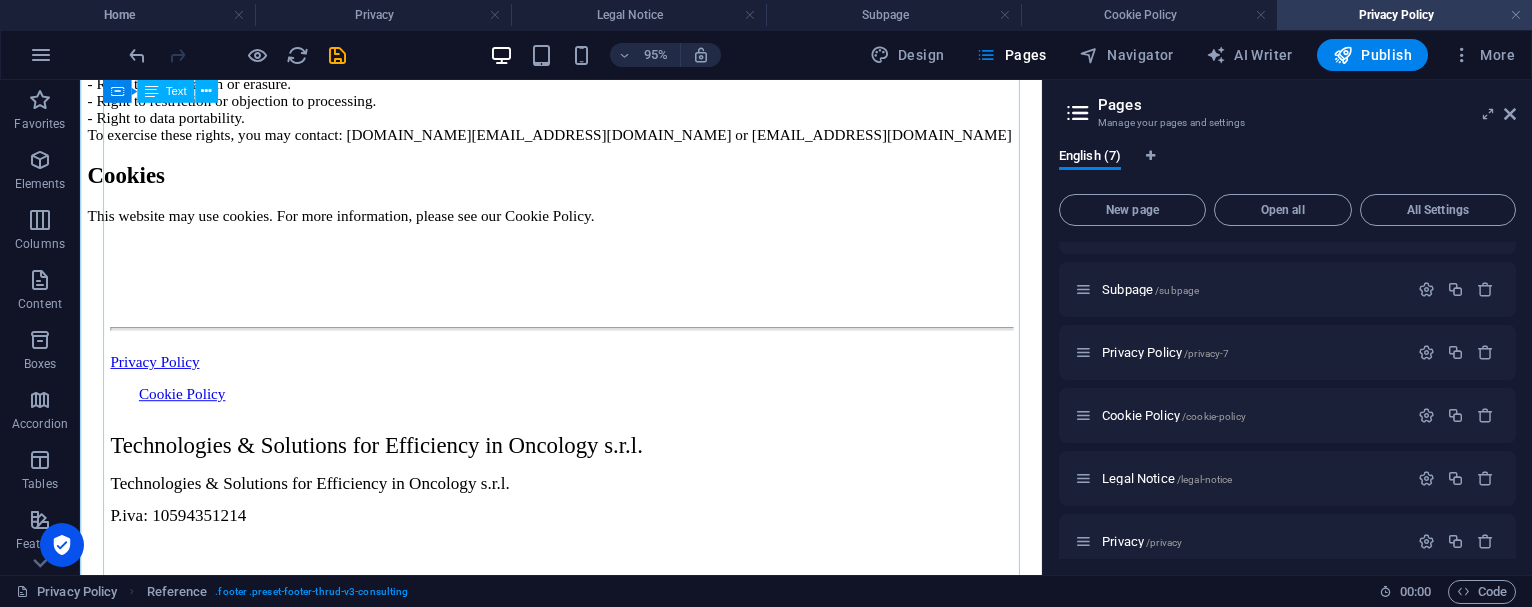 scroll, scrollTop: 2380, scrollLeft: 0, axis: vertical 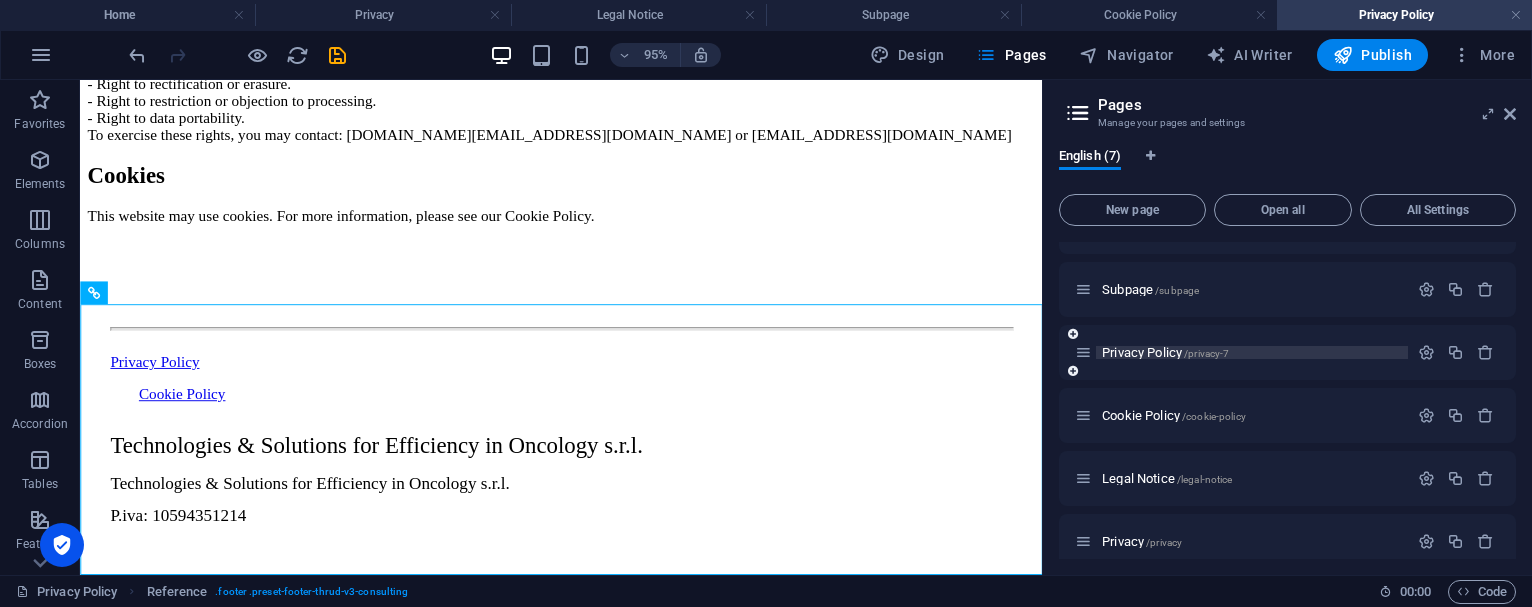click on "Privacy Policy /privacy-7" at bounding box center [1165, 352] 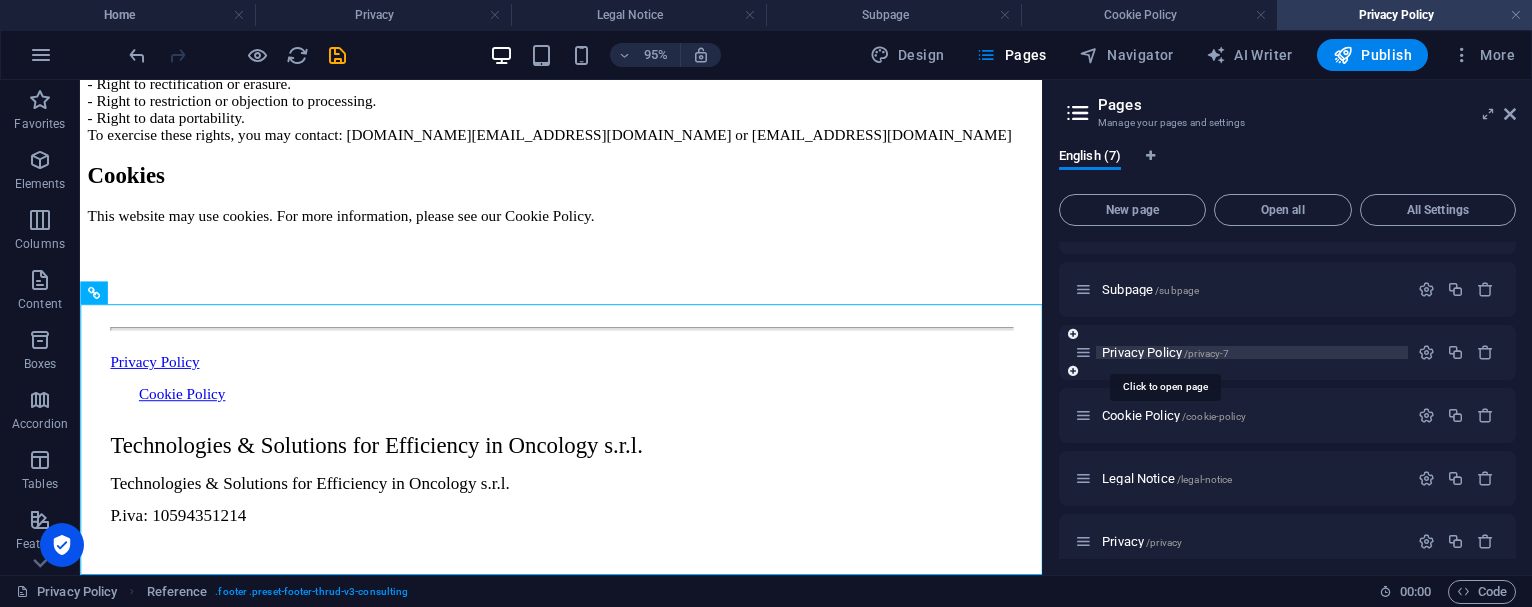 click on "Privacy Policy /privacy-7" at bounding box center [1165, 352] 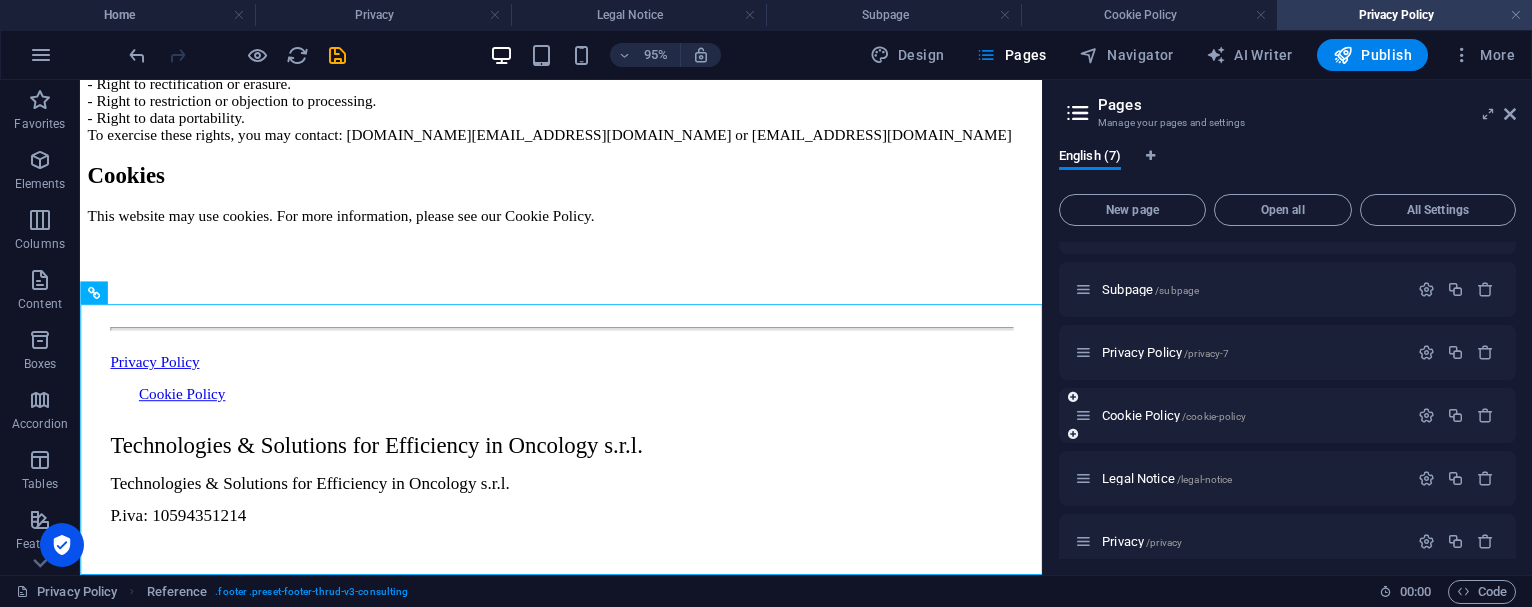 click on "Cookie Policy /cookie-policy" at bounding box center [1241, 415] 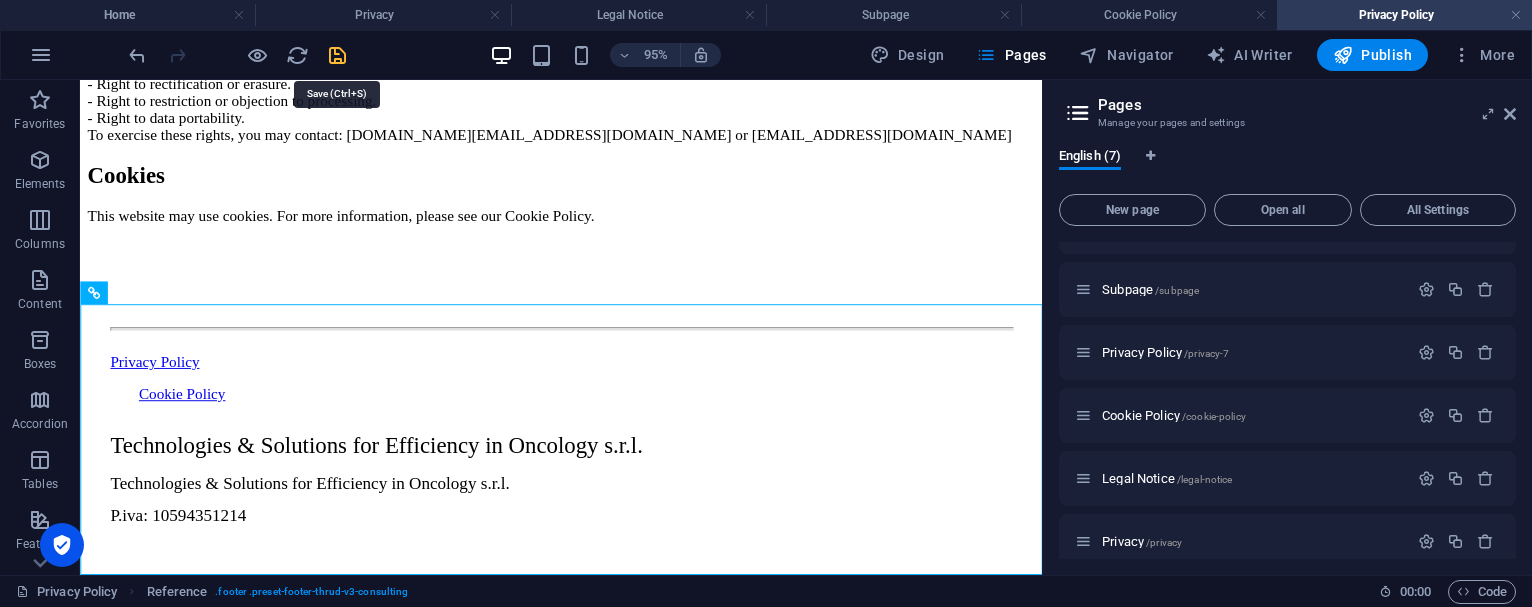 click at bounding box center [337, 55] 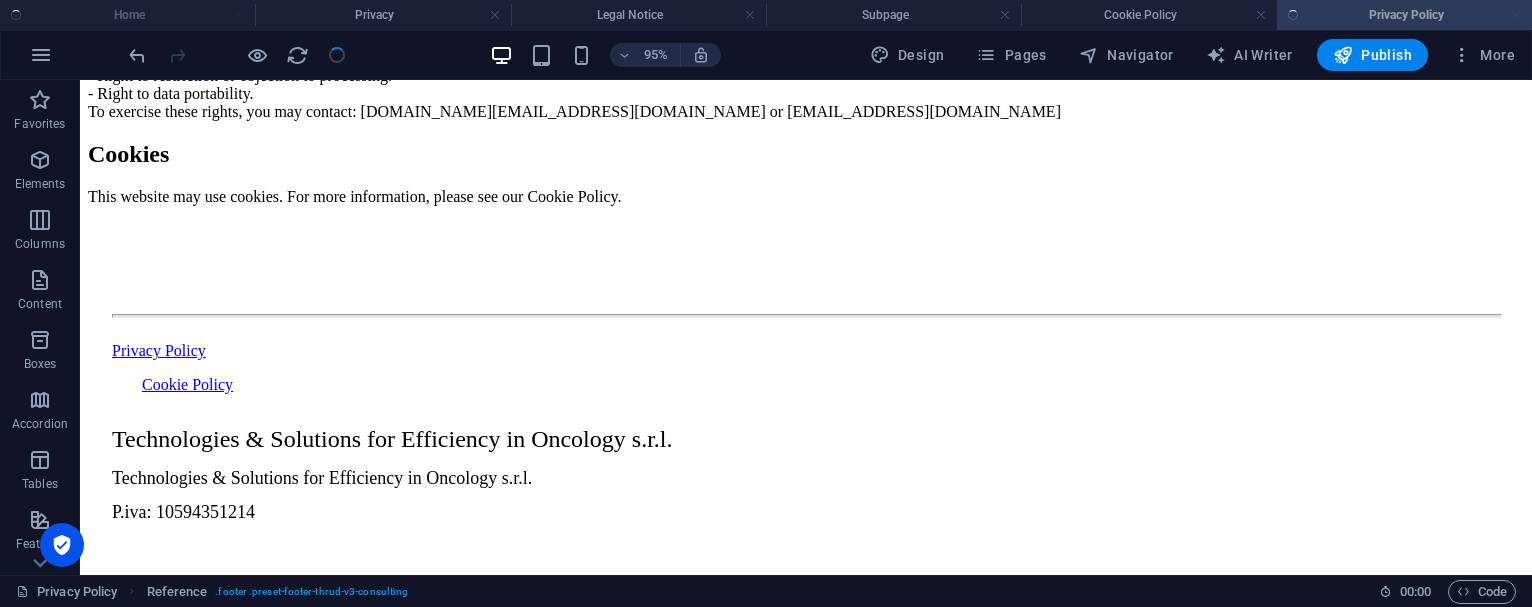 scroll, scrollTop: 2067, scrollLeft: 0, axis: vertical 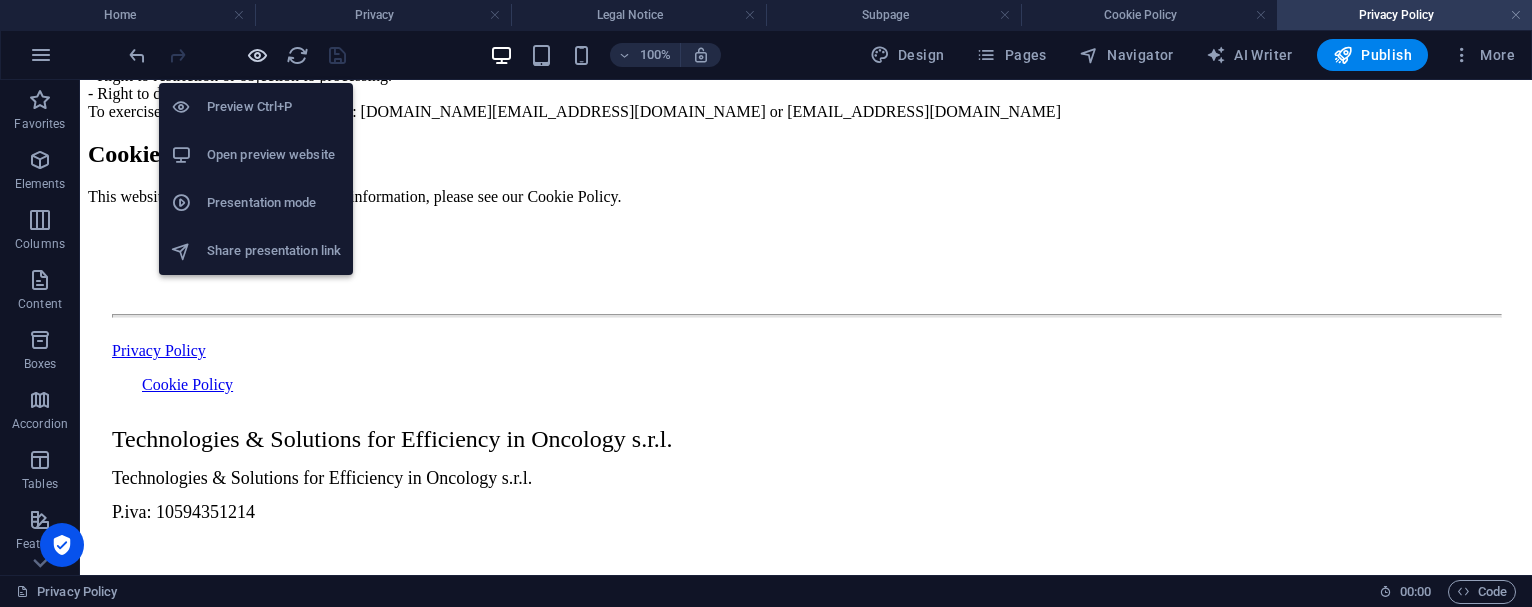 click at bounding box center [257, 55] 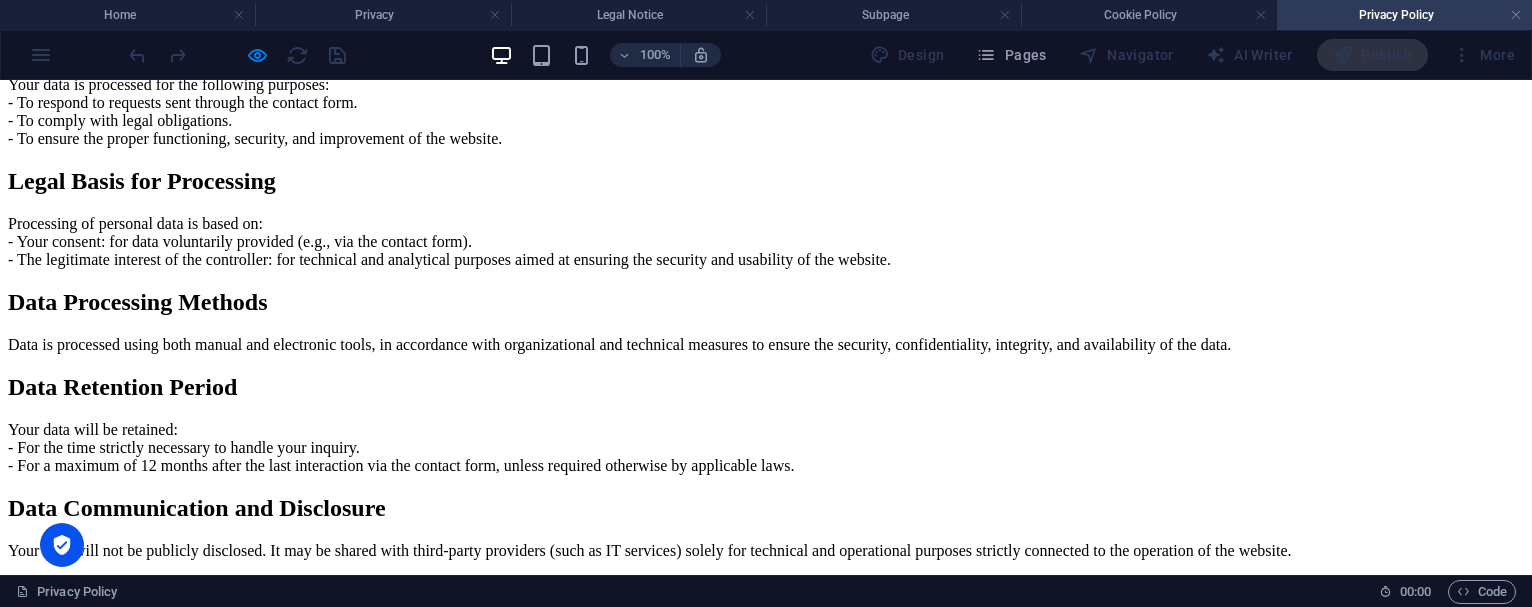 scroll, scrollTop: 0, scrollLeft: 0, axis: both 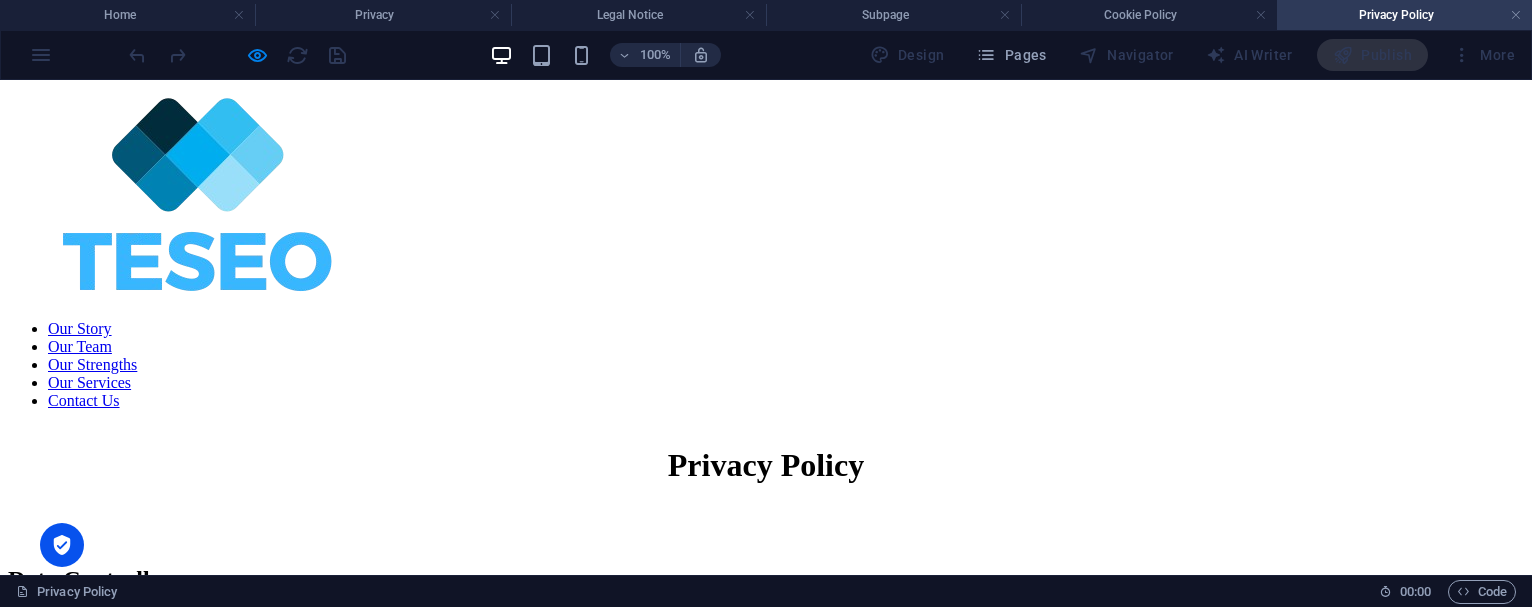 click on "Our Story" at bounding box center [80, 328] 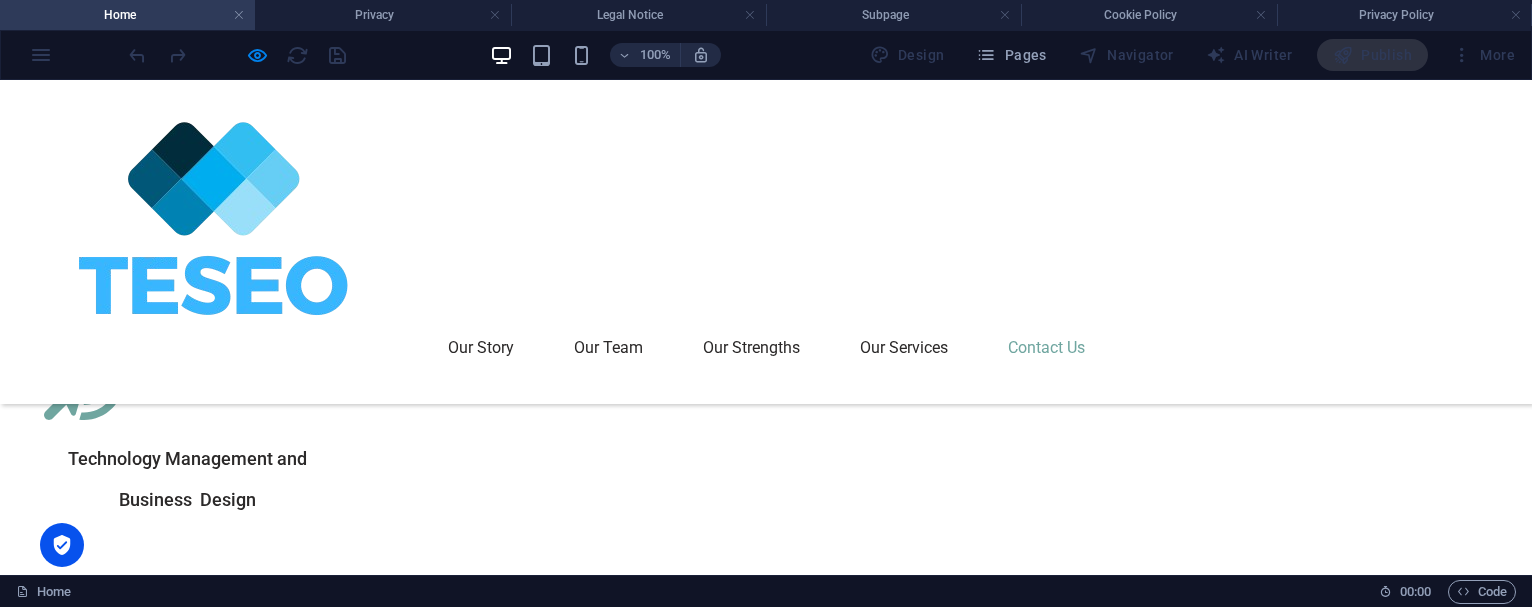 scroll, scrollTop: 6993, scrollLeft: 0, axis: vertical 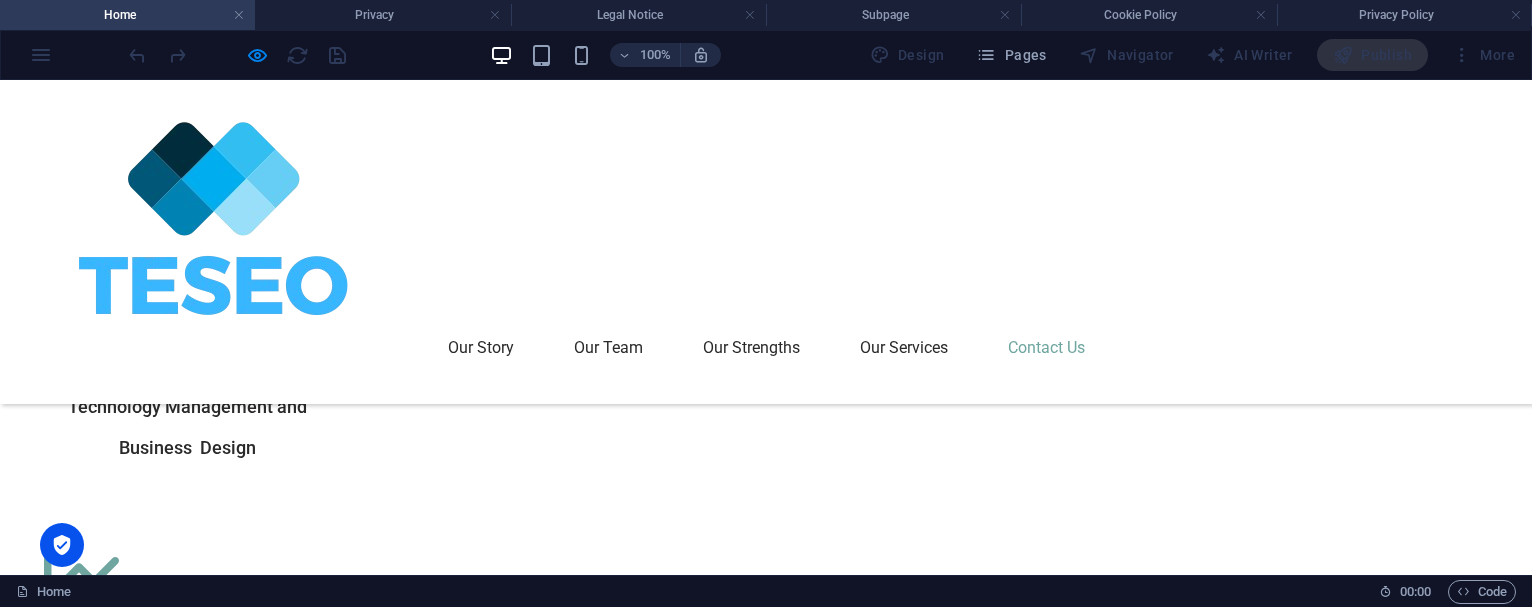 click on "Privacy Policy" at bounding box center [103, 5665] 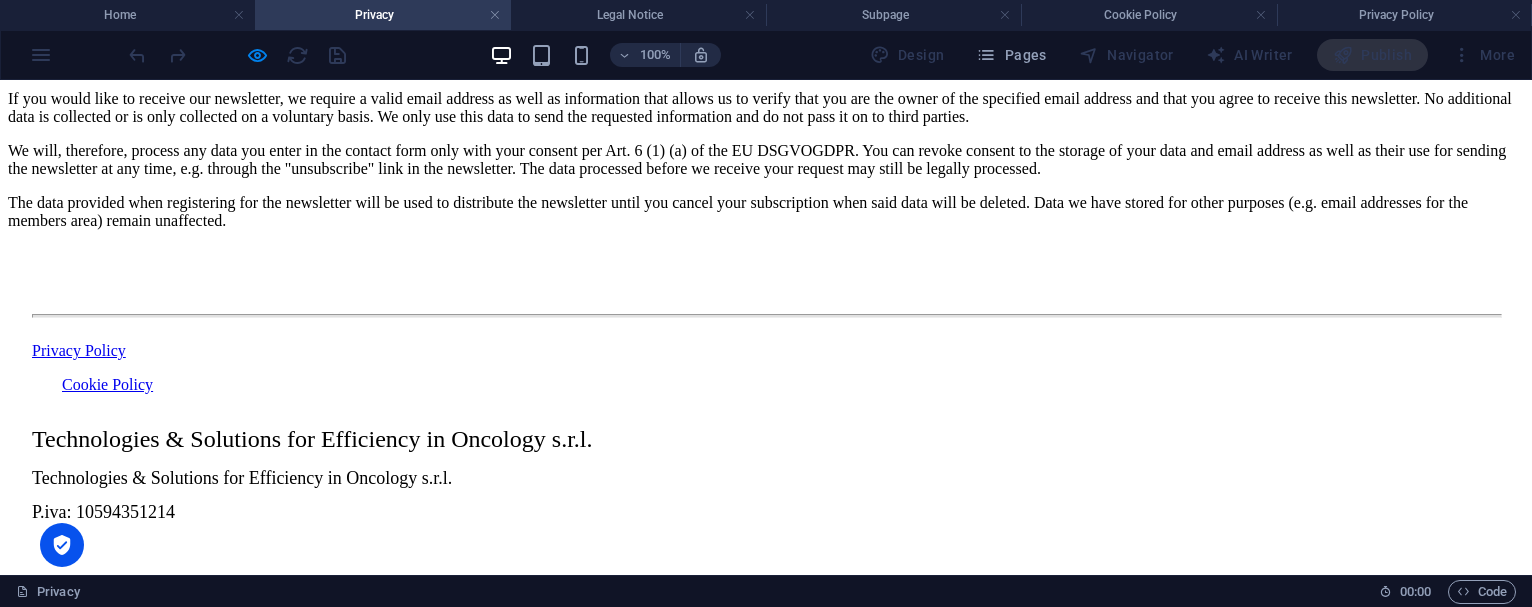 scroll, scrollTop: 4834, scrollLeft: 0, axis: vertical 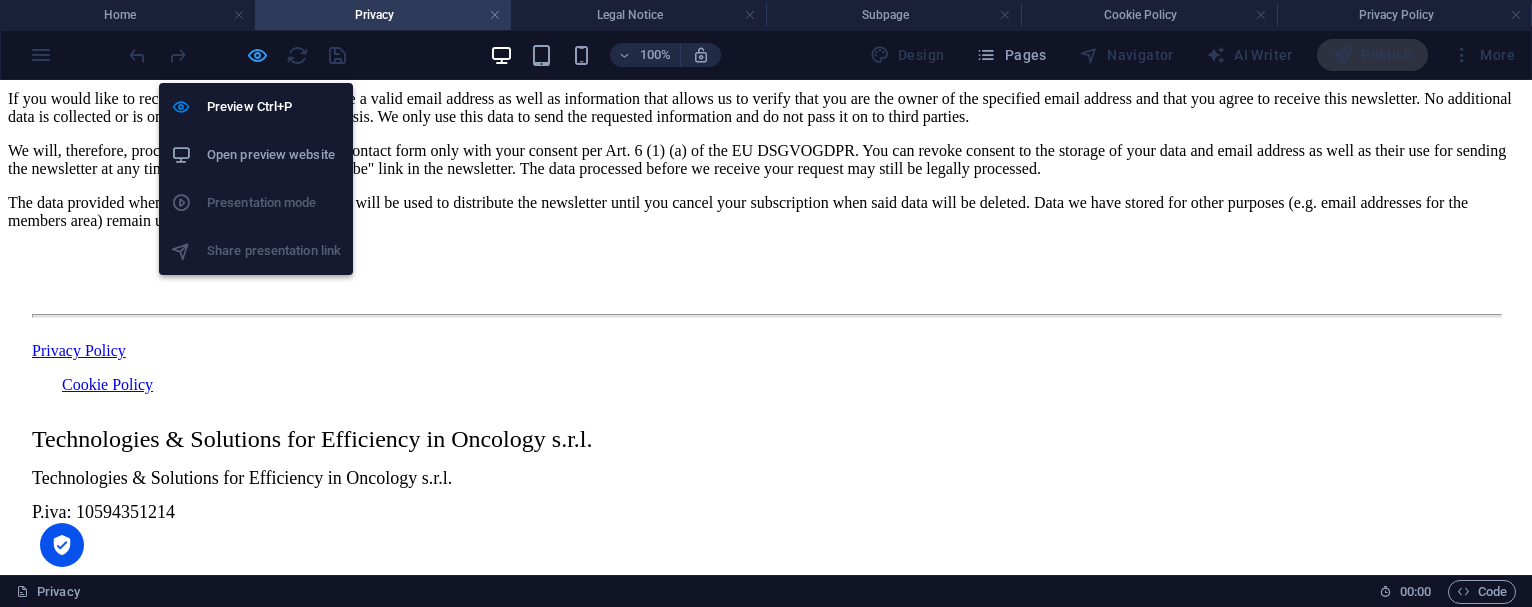 click at bounding box center [257, 55] 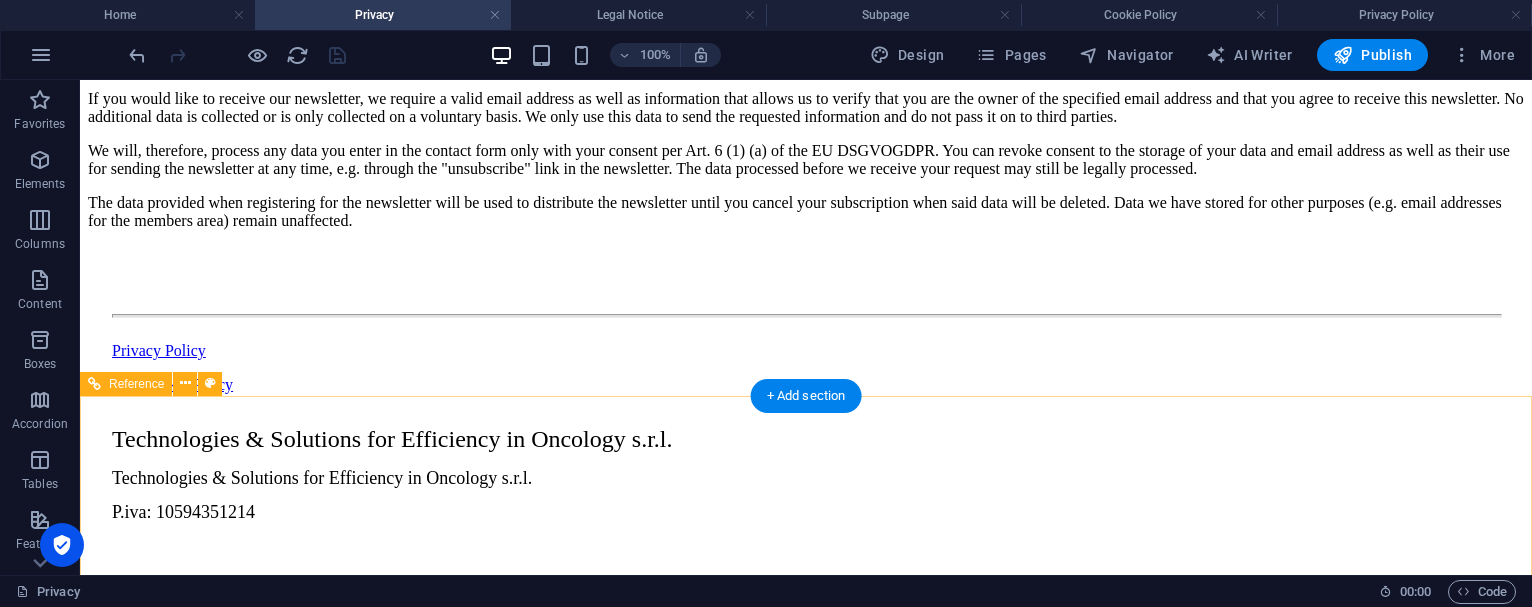 scroll, scrollTop: 8230, scrollLeft: 0, axis: vertical 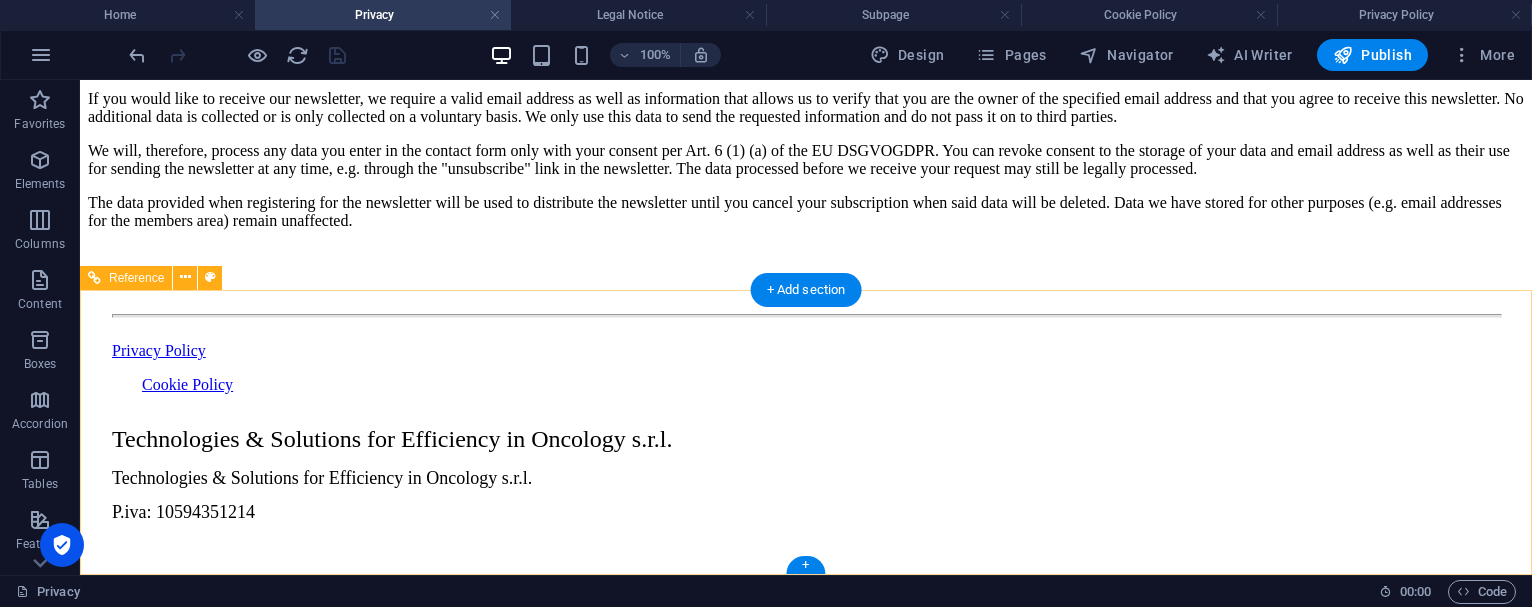 click on "Privacy Policy" at bounding box center (806, 351) 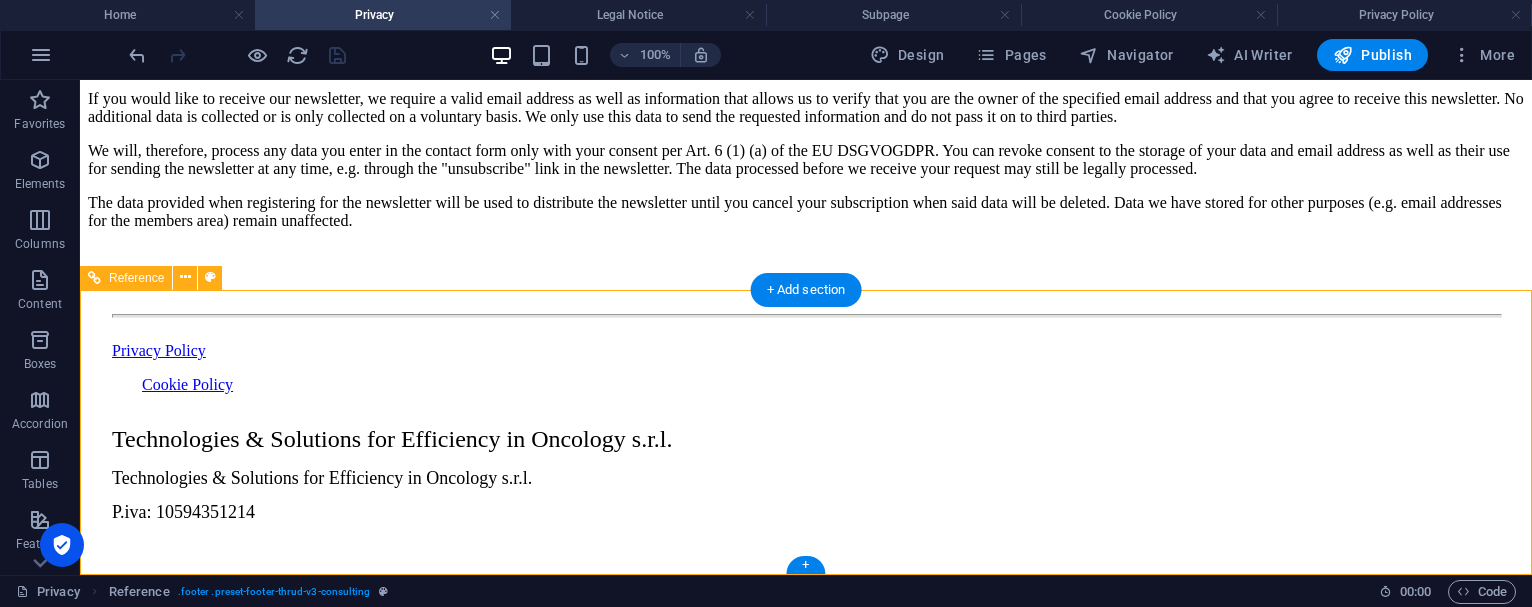 click on "Privacy Policy" at bounding box center (806, 351) 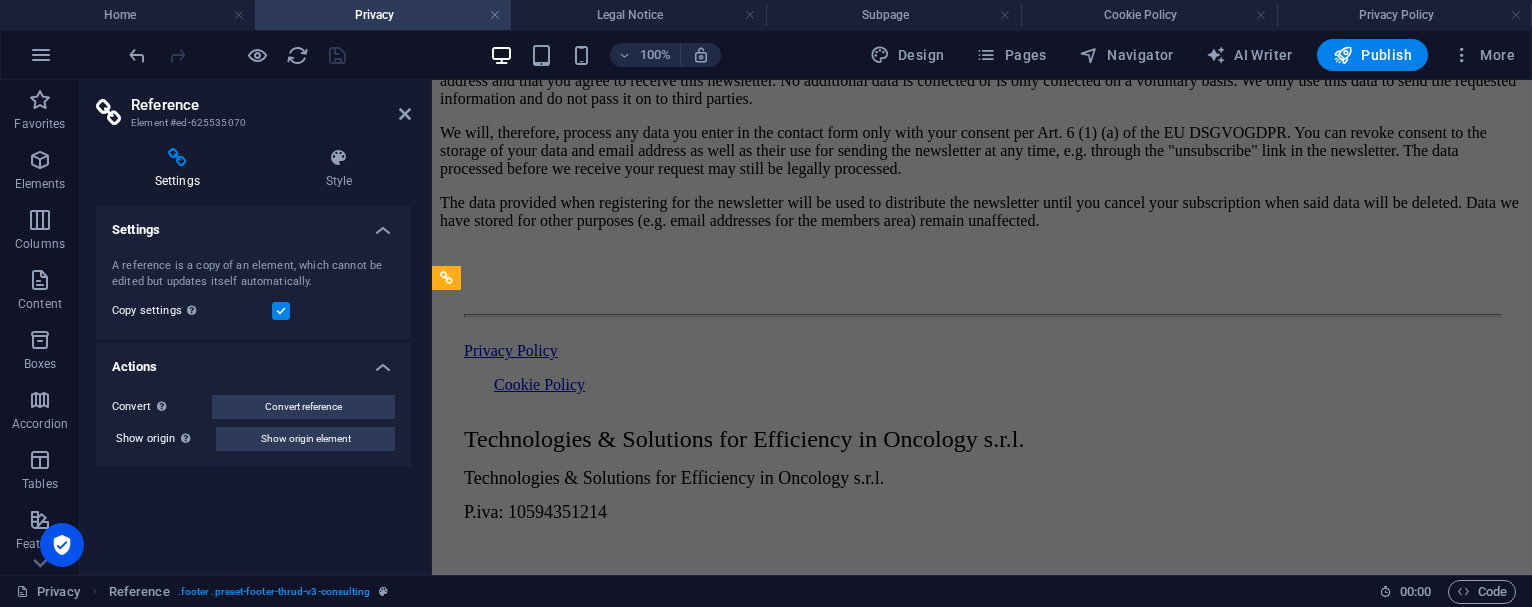 scroll, scrollTop: 9550, scrollLeft: 0, axis: vertical 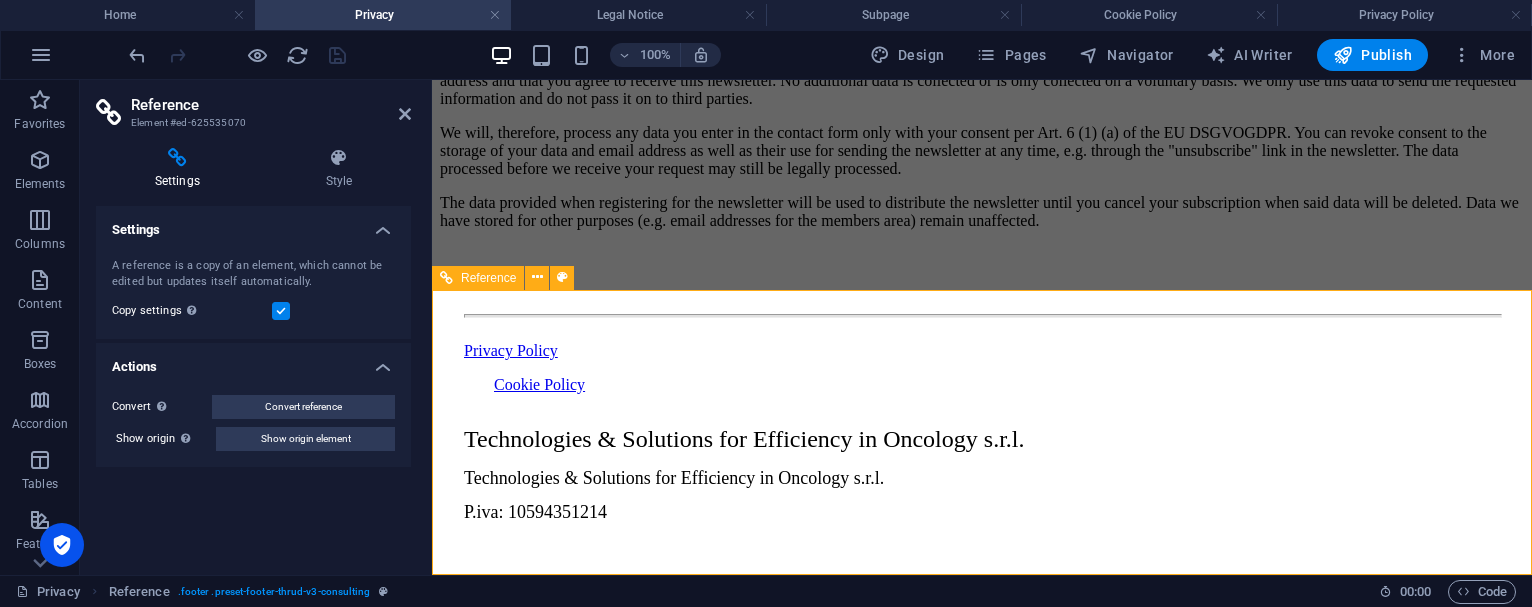 click on "Privacy Policy" at bounding box center (982, 351) 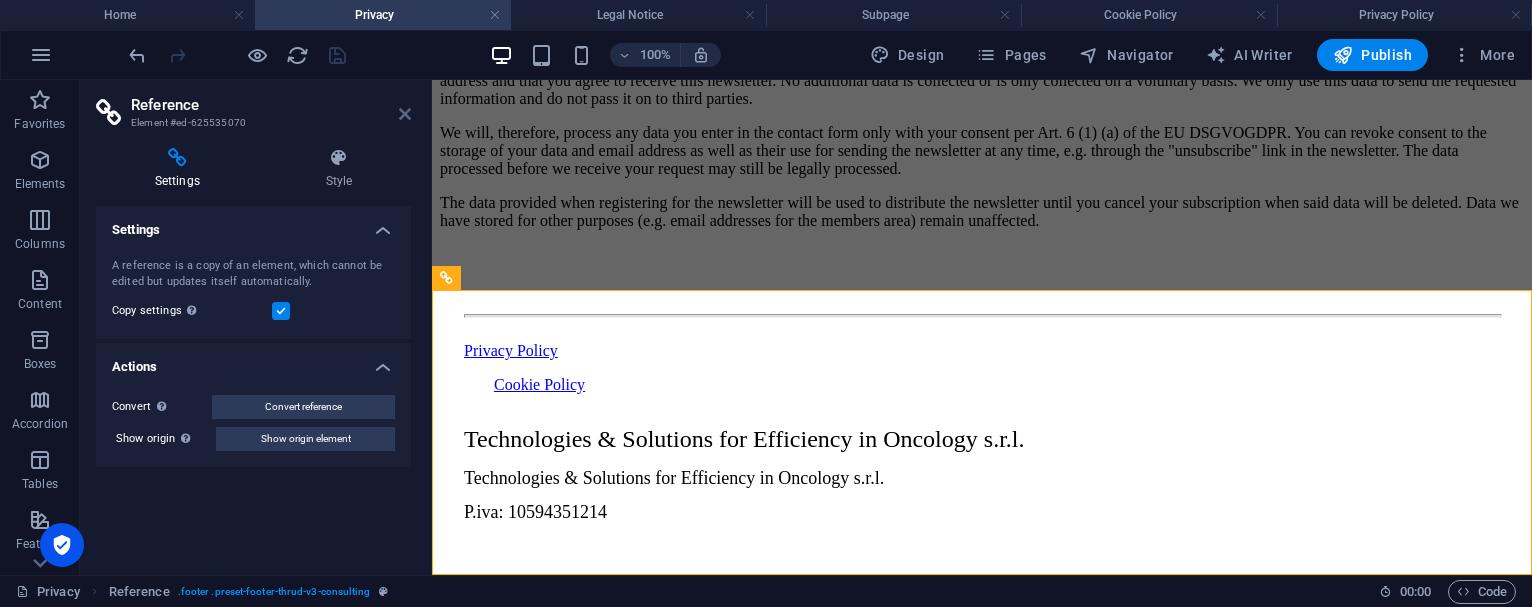 click at bounding box center [405, 114] 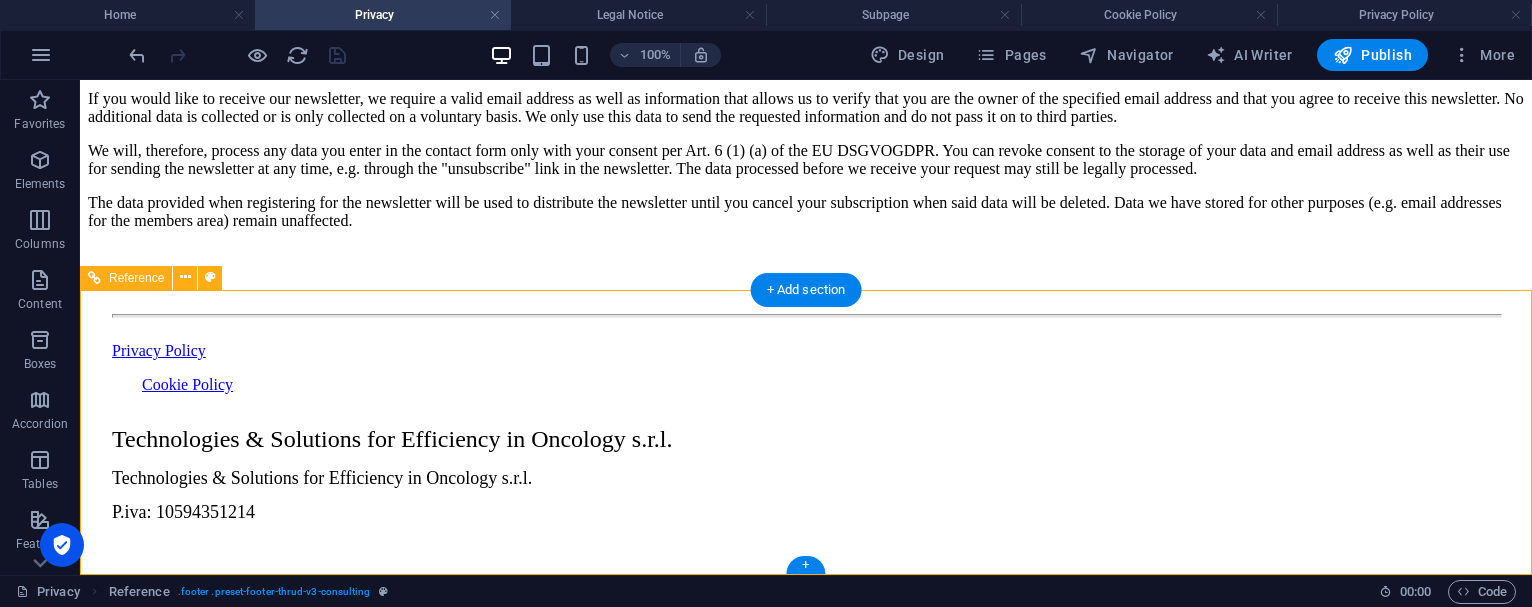 click on "Privacy Policy" at bounding box center [806, 351] 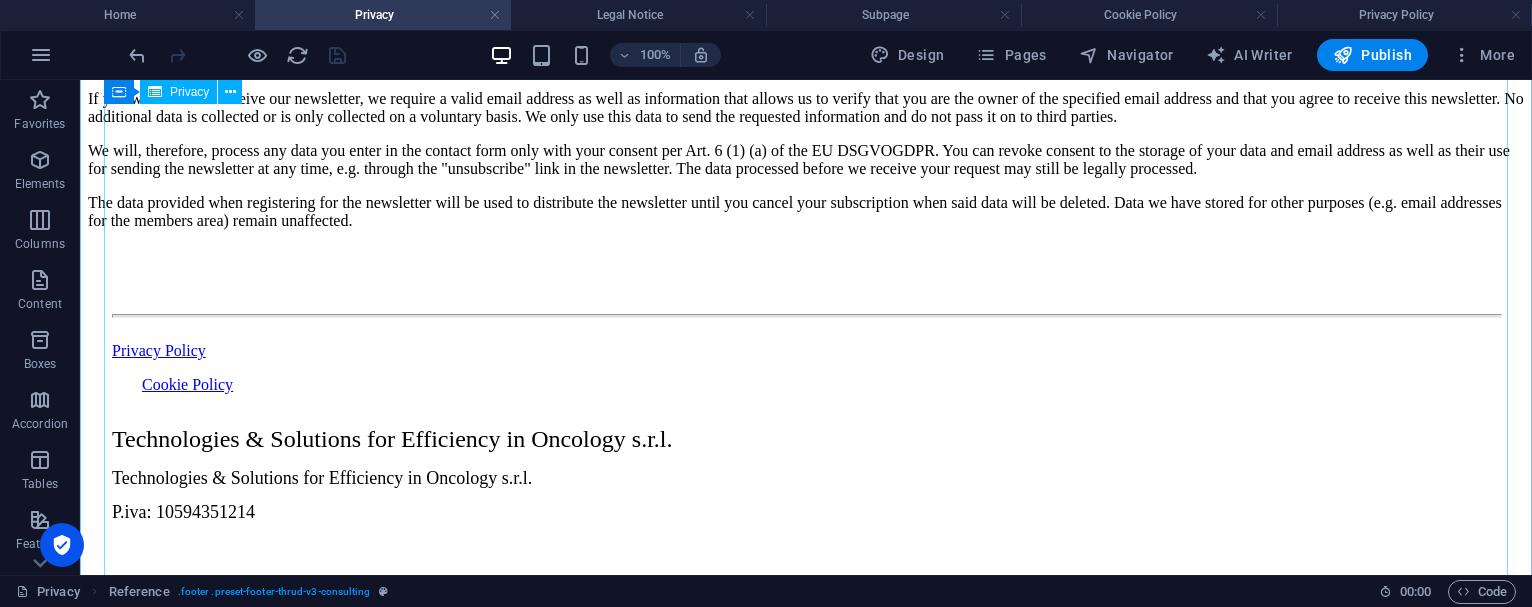 scroll, scrollTop: 8230, scrollLeft: 0, axis: vertical 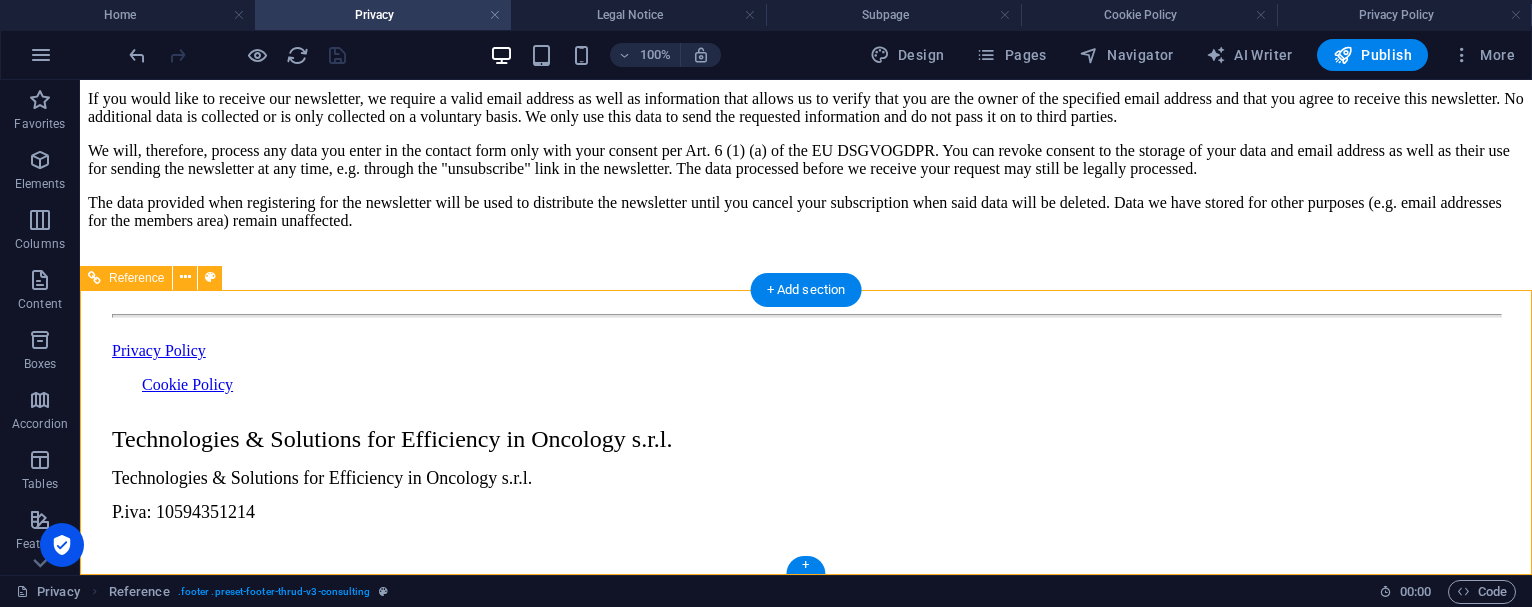 click on "Privacy Policy" at bounding box center [806, 351] 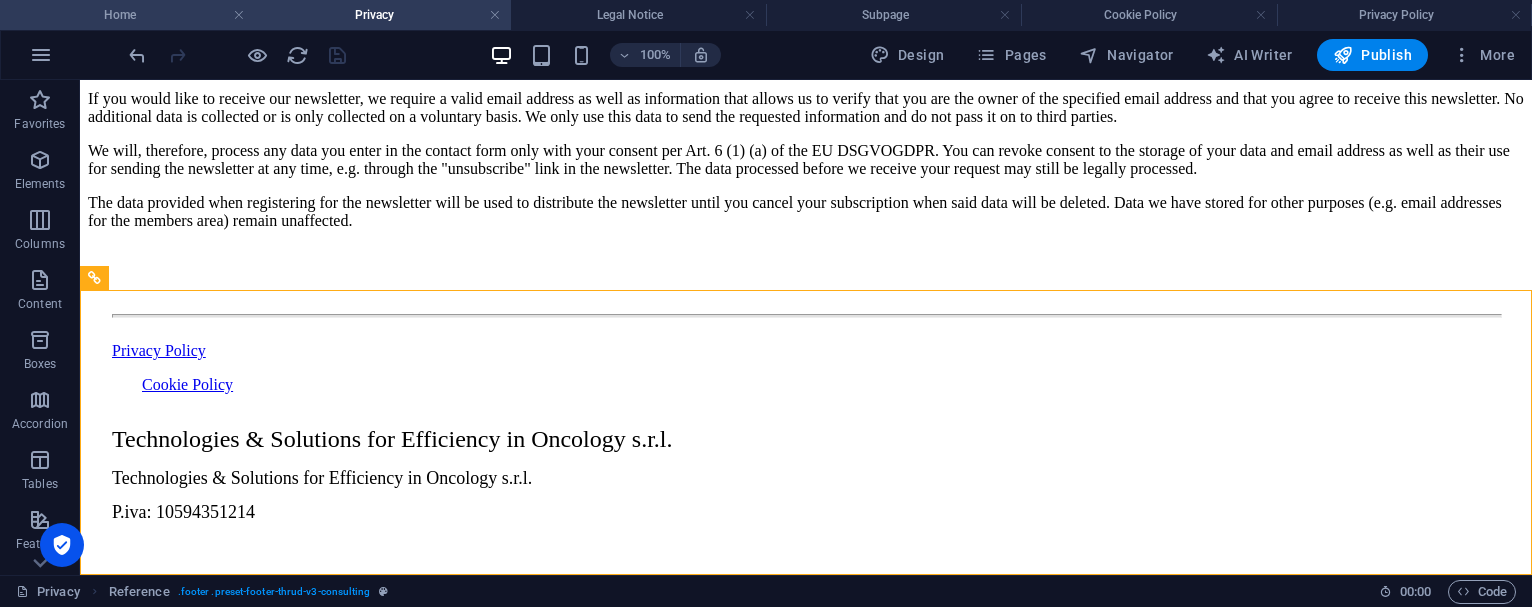 click on "Home" at bounding box center (127, 15) 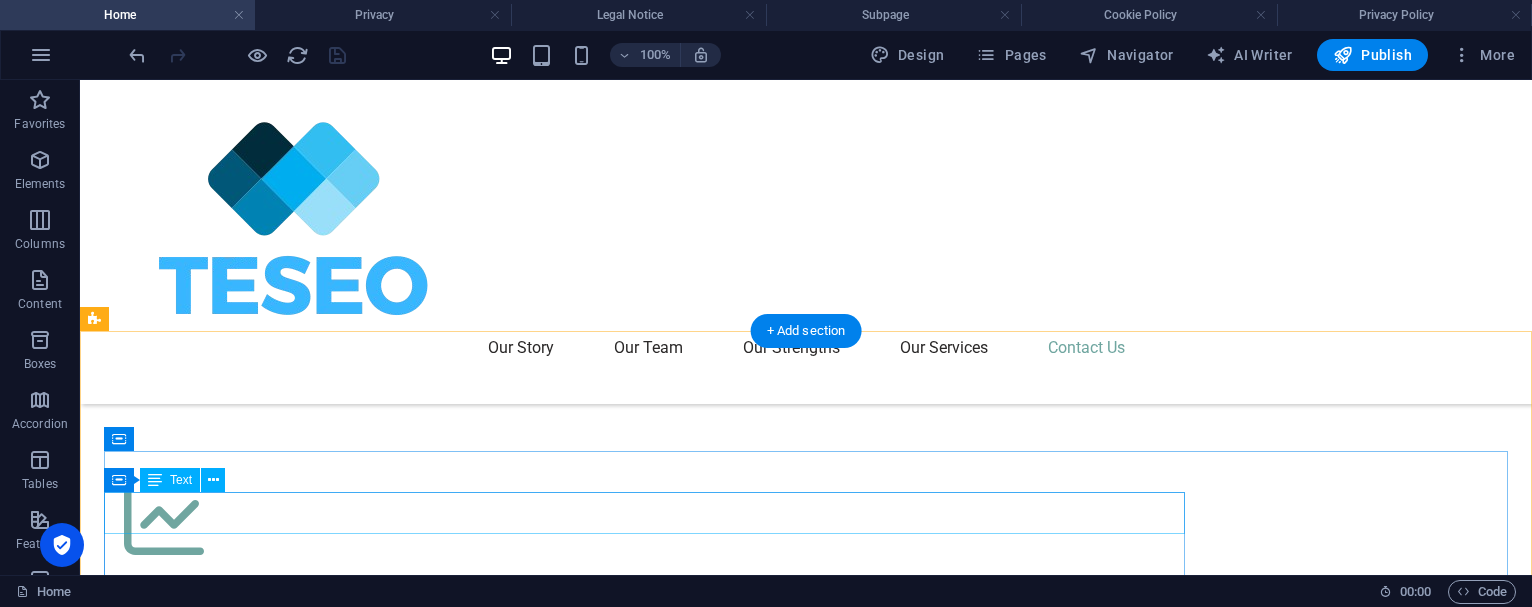 scroll, scrollTop: 7151, scrollLeft: 0, axis: vertical 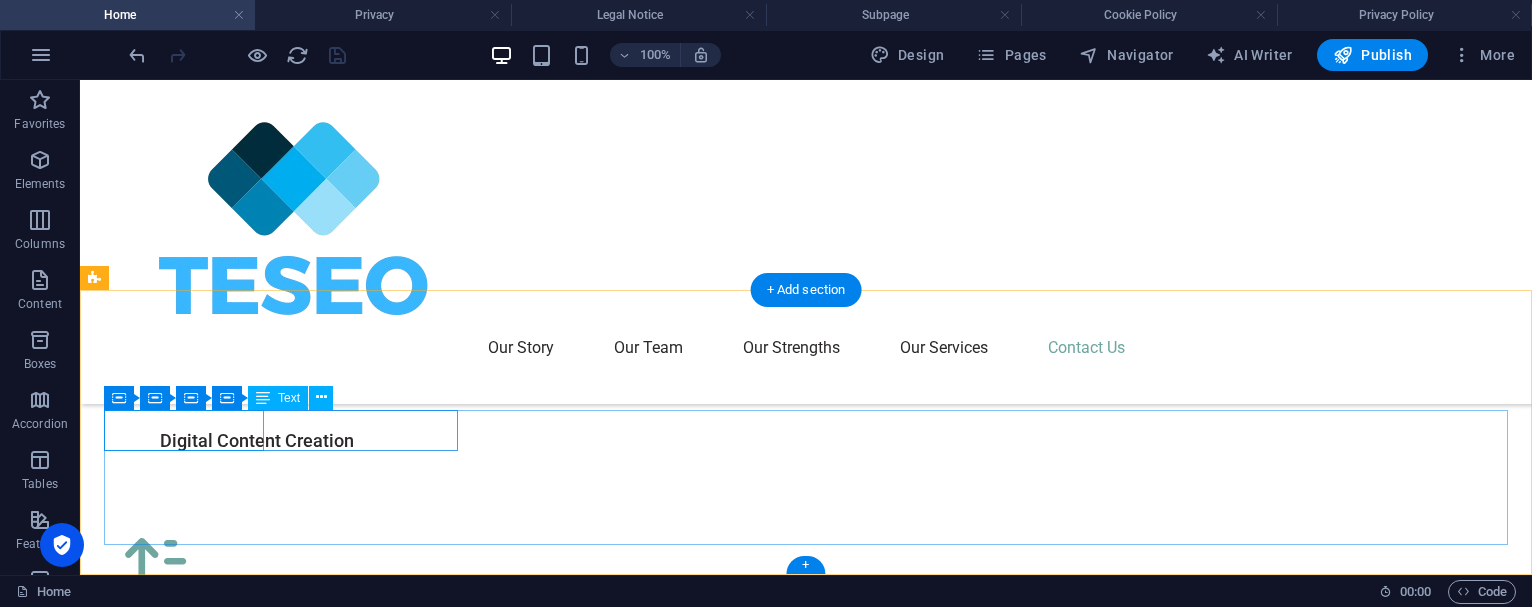 click on "Privacy Policy" at bounding box center (798, 5508) 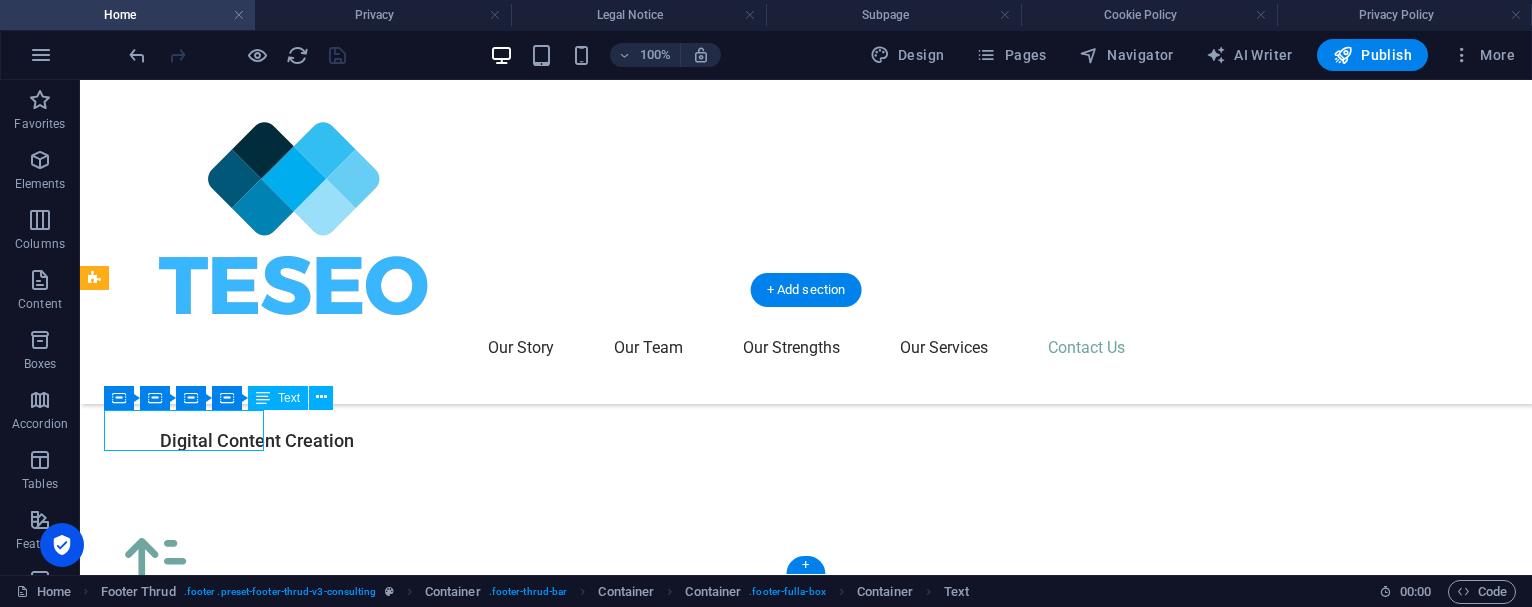 click on "Privacy Policy" at bounding box center (798, 5508) 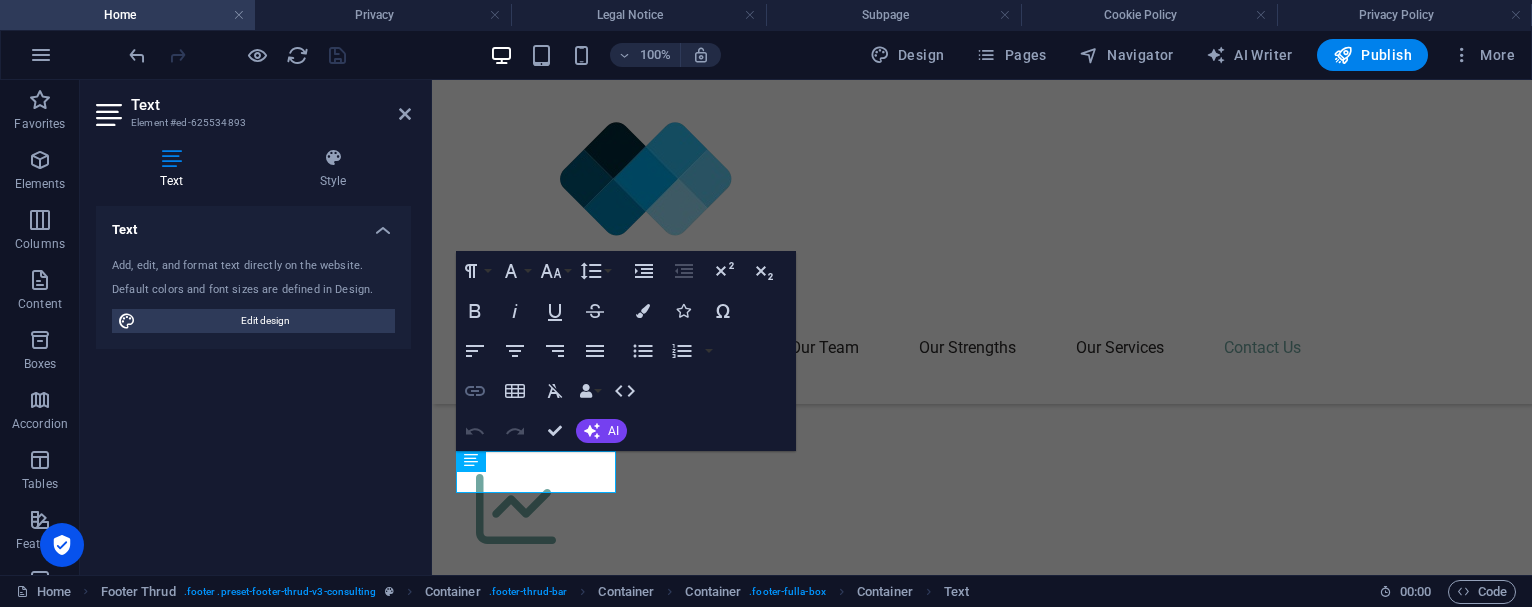 click 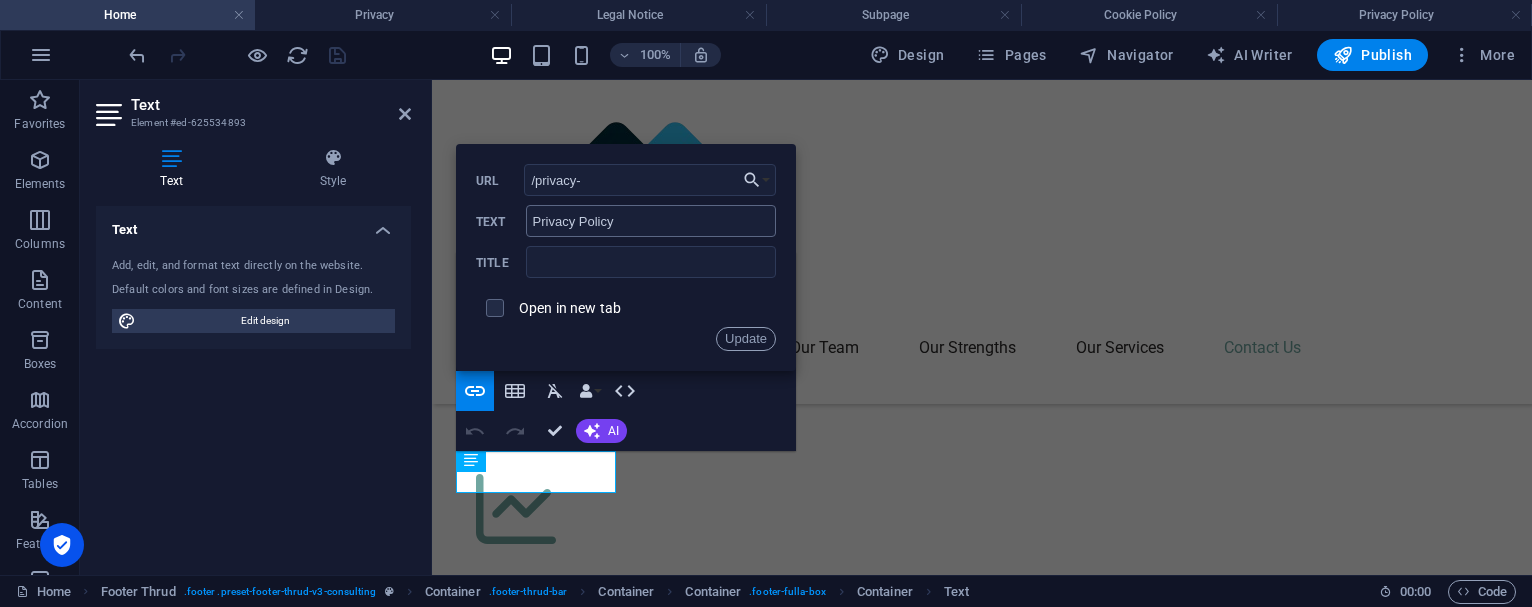type on "/privacy-7" 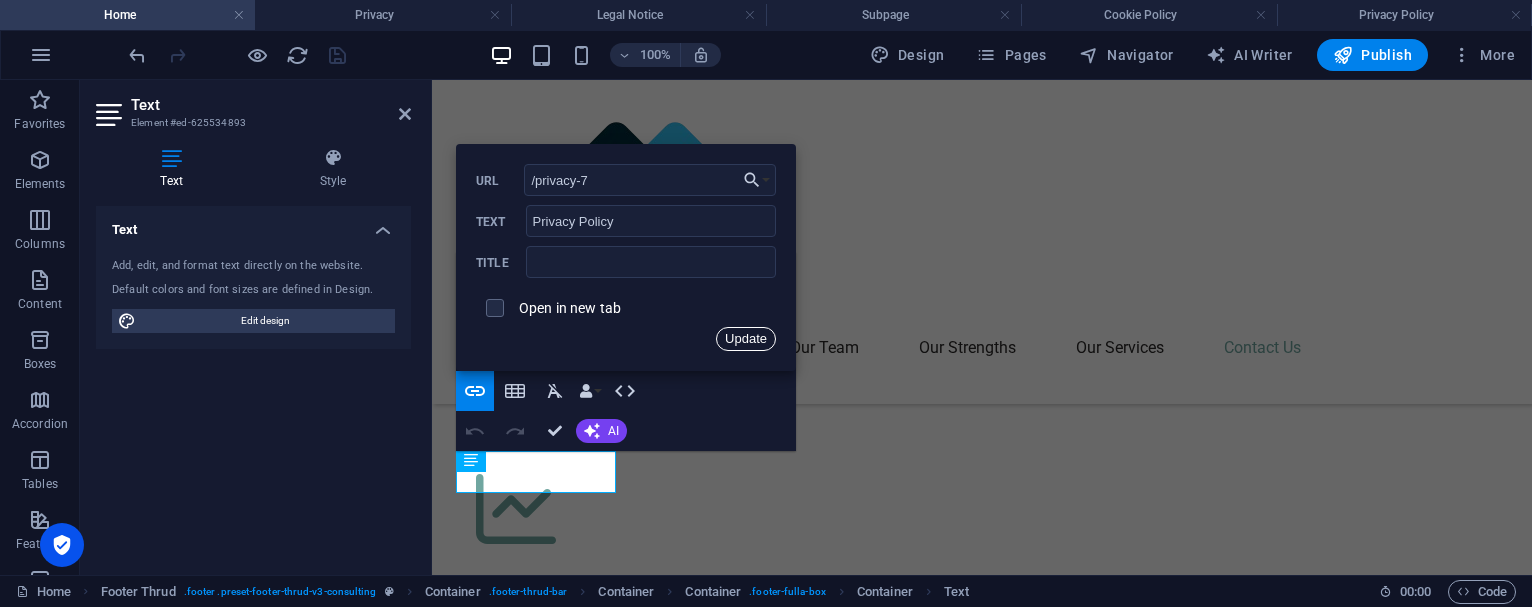 click on "Update" at bounding box center (746, 339) 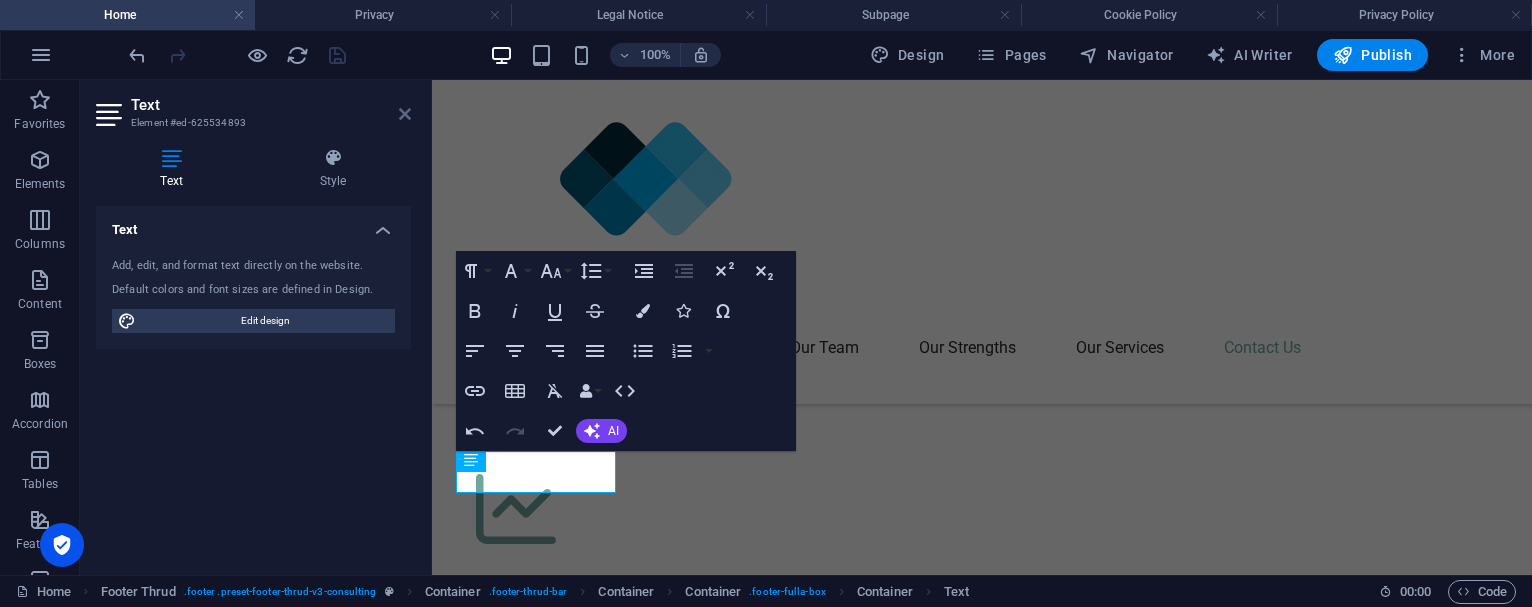 click at bounding box center [405, 114] 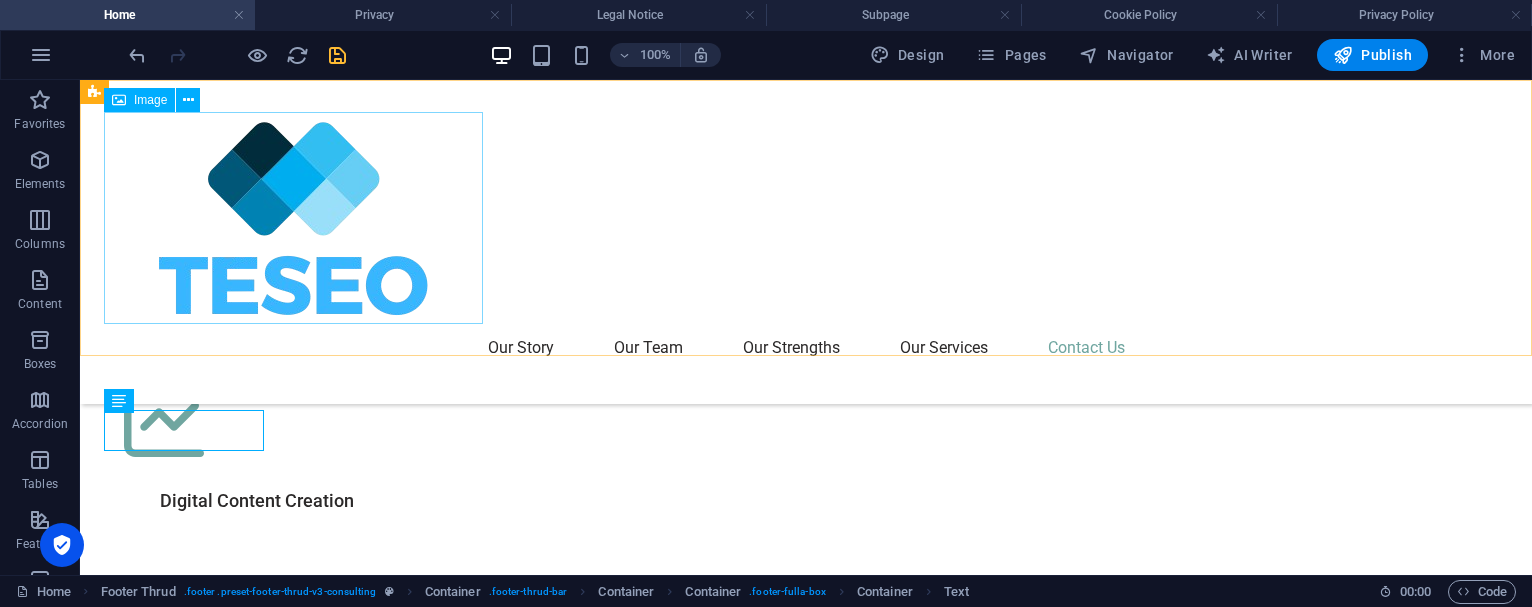 scroll, scrollTop: 7151, scrollLeft: 0, axis: vertical 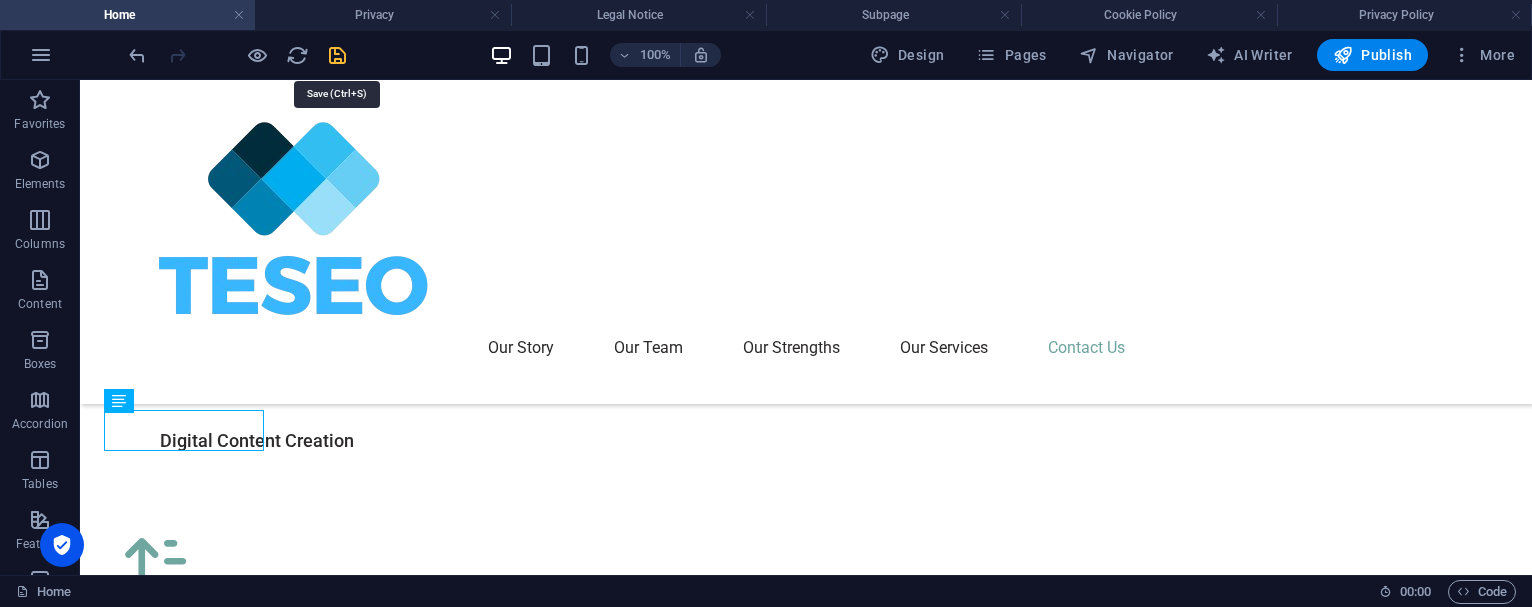 click at bounding box center [337, 55] 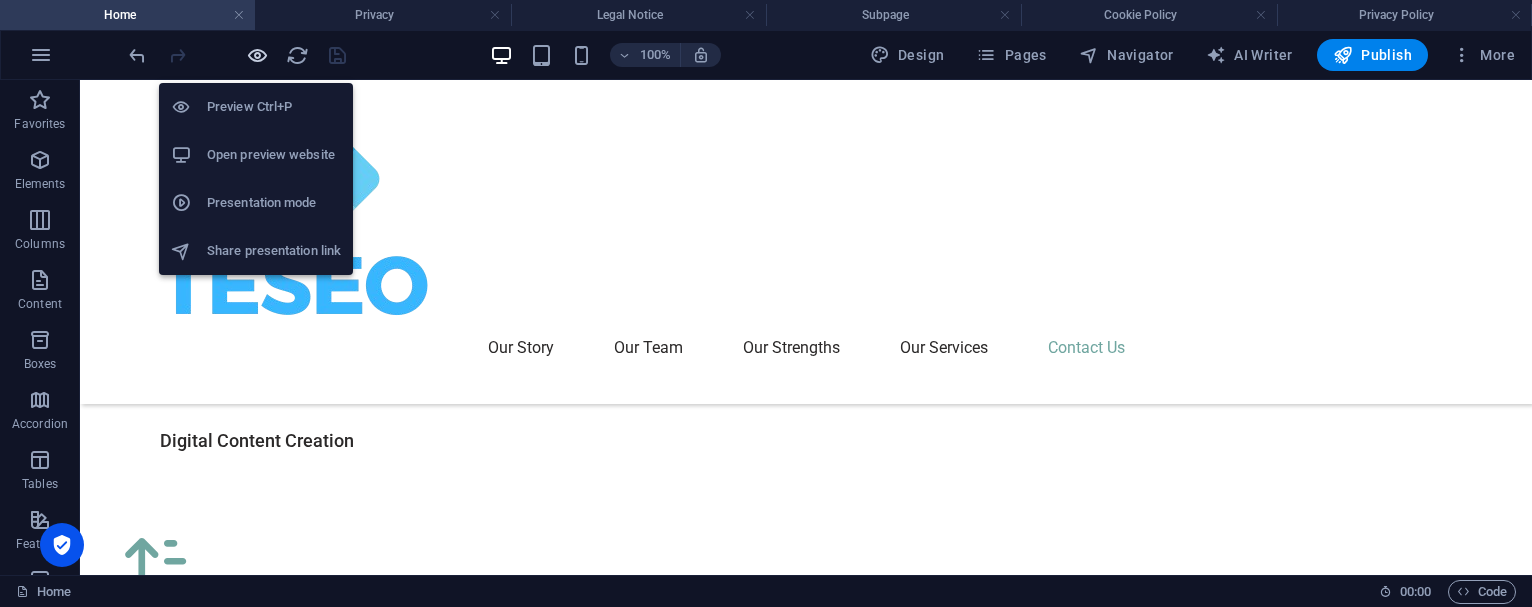 click at bounding box center [257, 55] 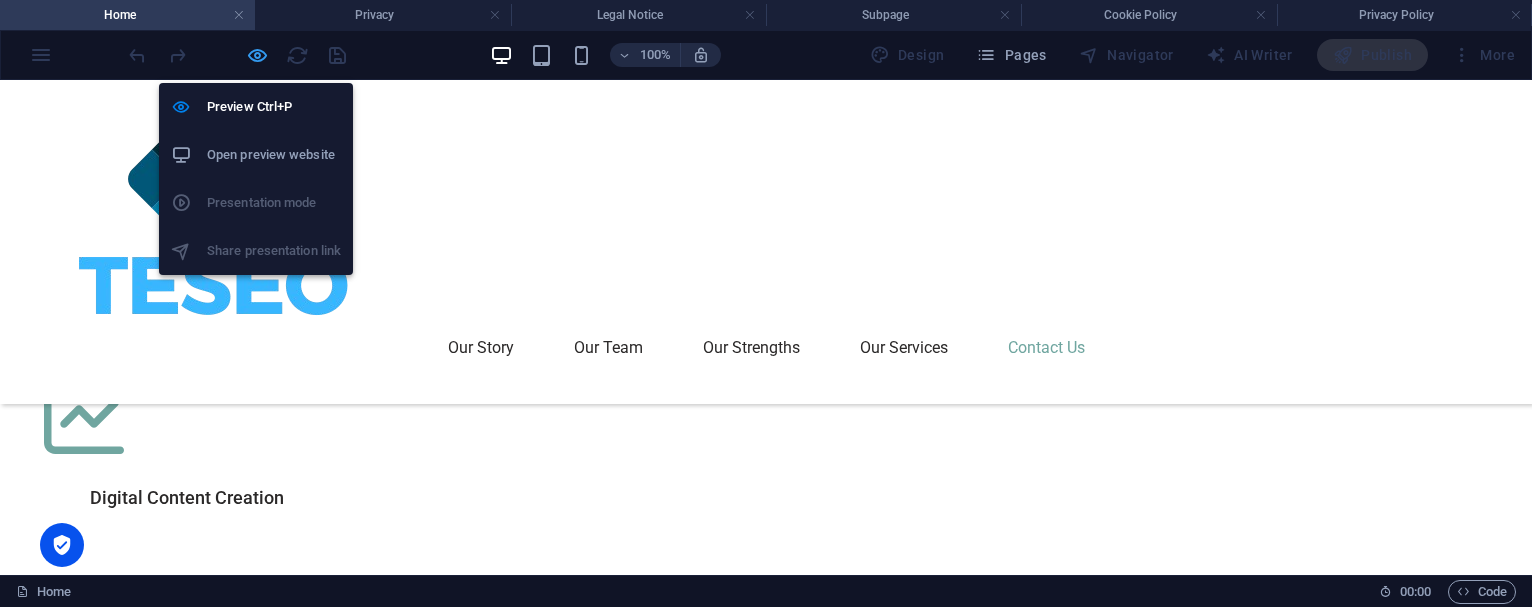 scroll, scrollTop: 6993, scrollLeft: 0, axis: vertical 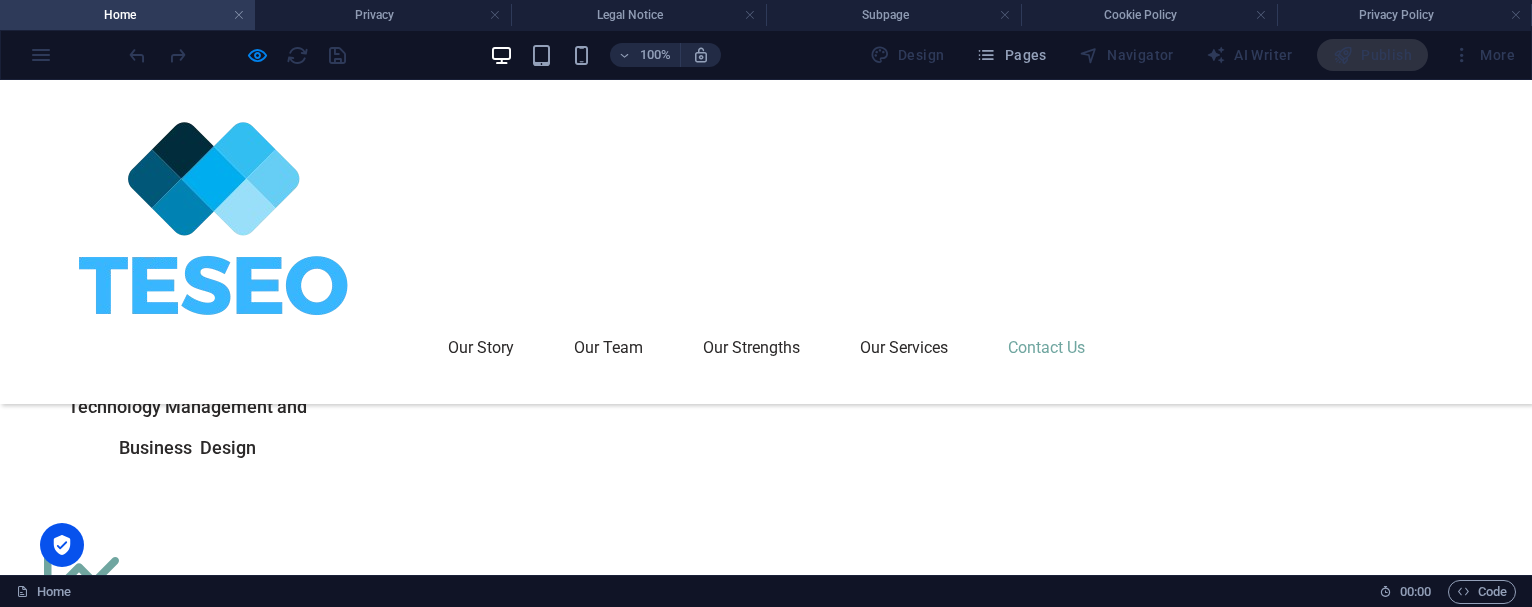 click on "Privacy Policy" at bounding box center (103, 5665) 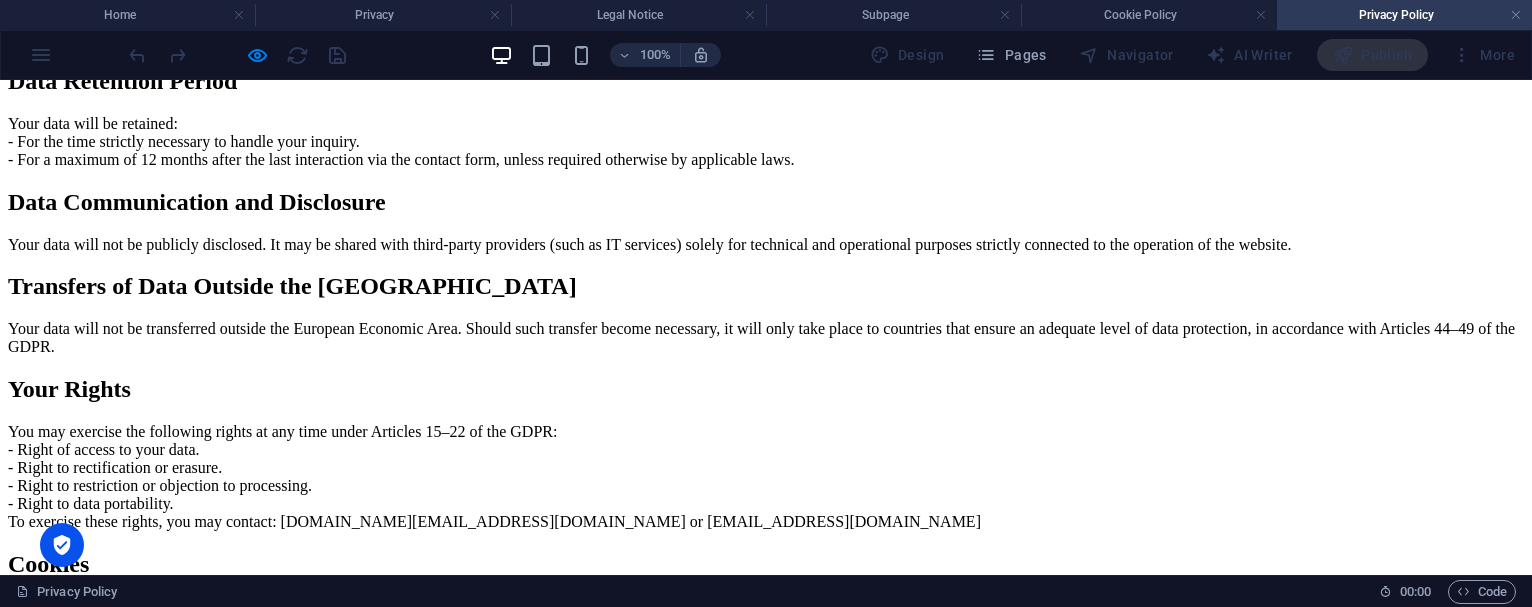 scroll, scrollTop: 1119, scrollLeft: 0, axis: vertical 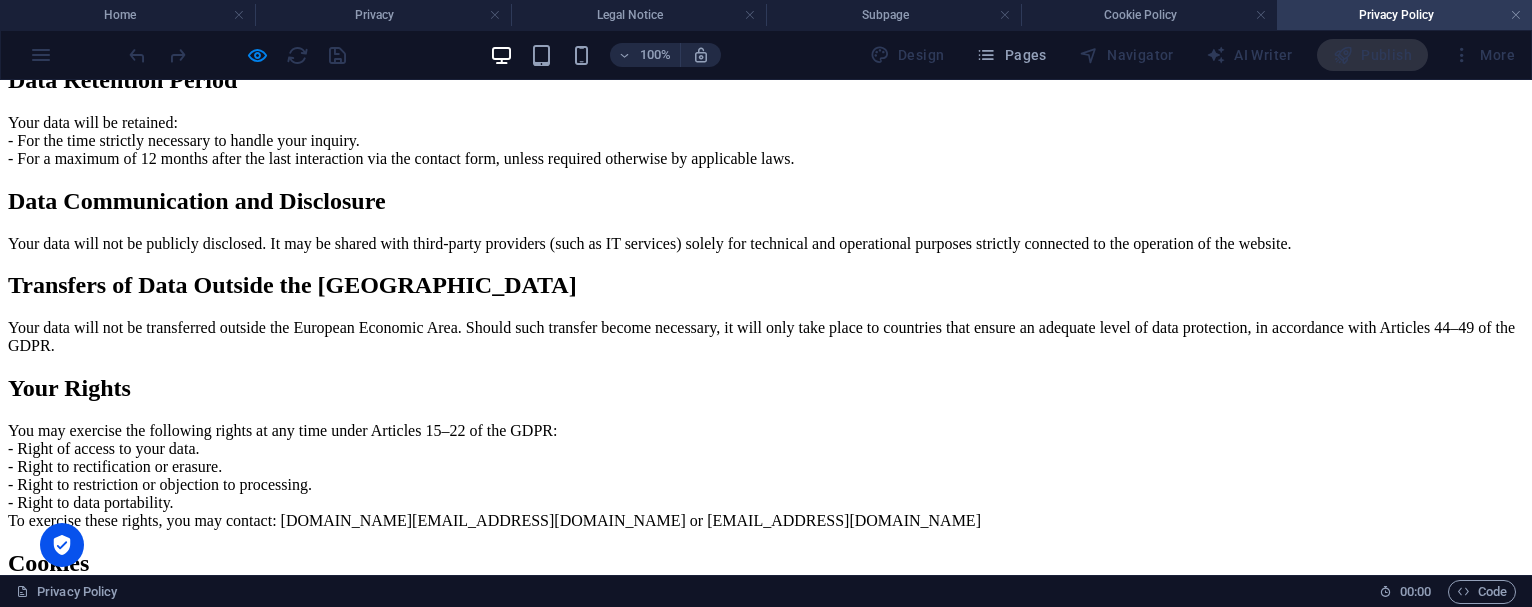 click at bounding box center (197, -925) 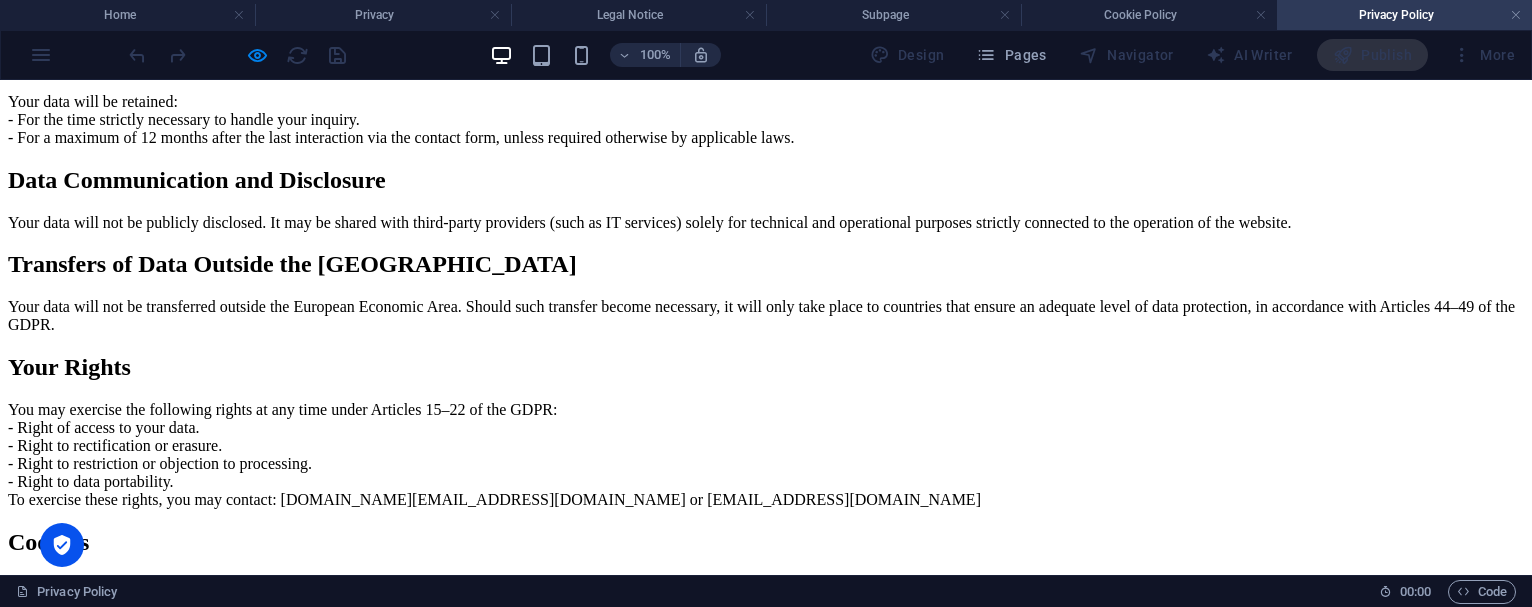 click at bounding box center (197, -946) 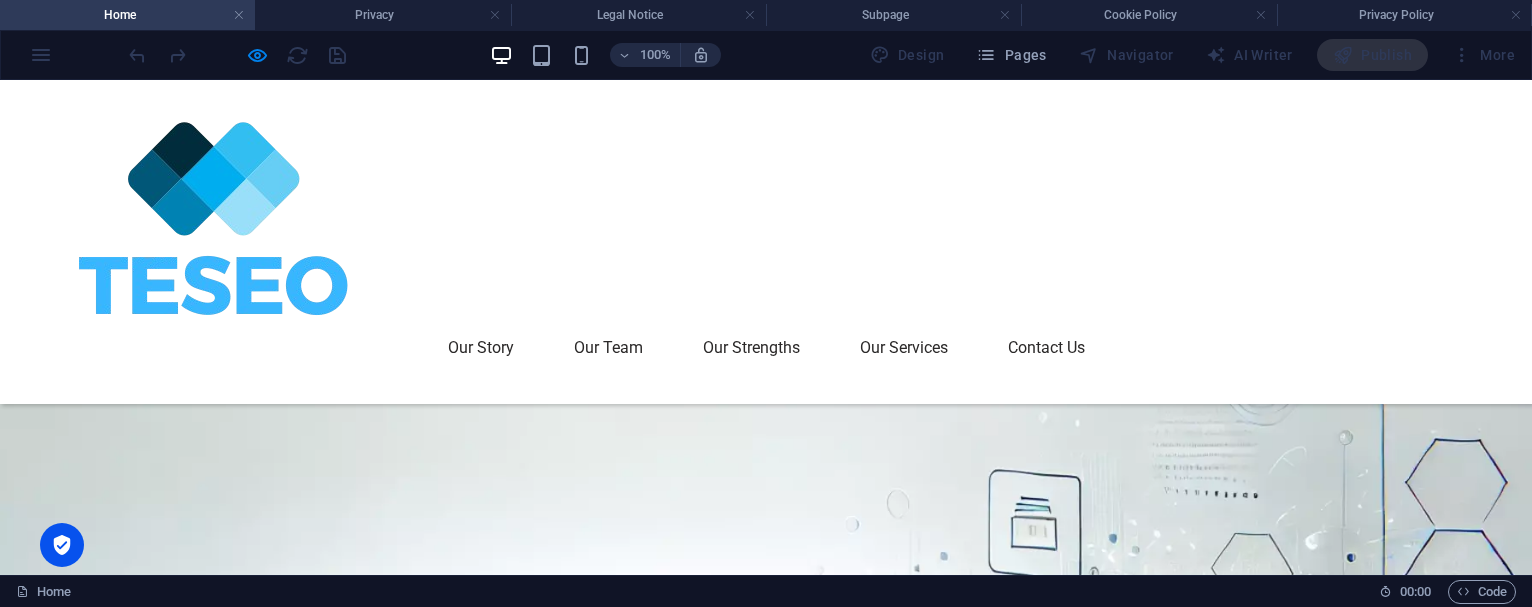 scroll, scrollTop: 6993, scrollLeft: 0, axis: vertical 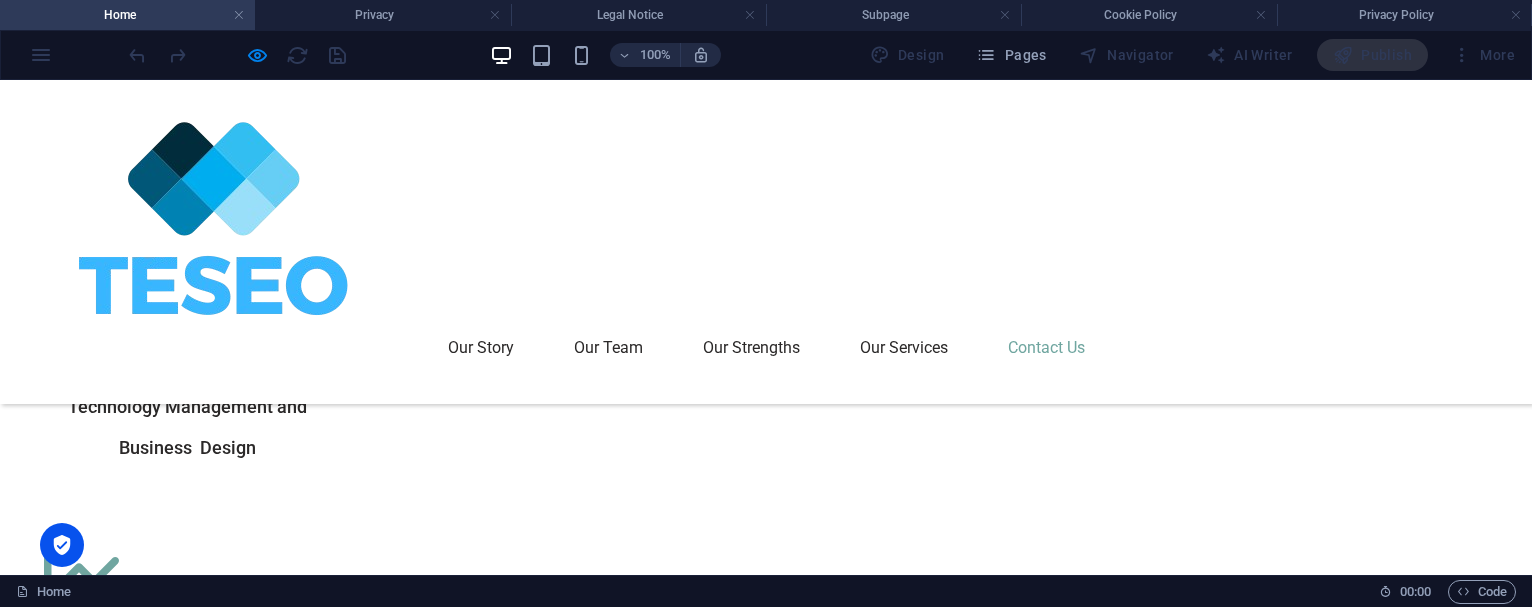 click on "Cookie Policy" at bounding box center (131, 5707) 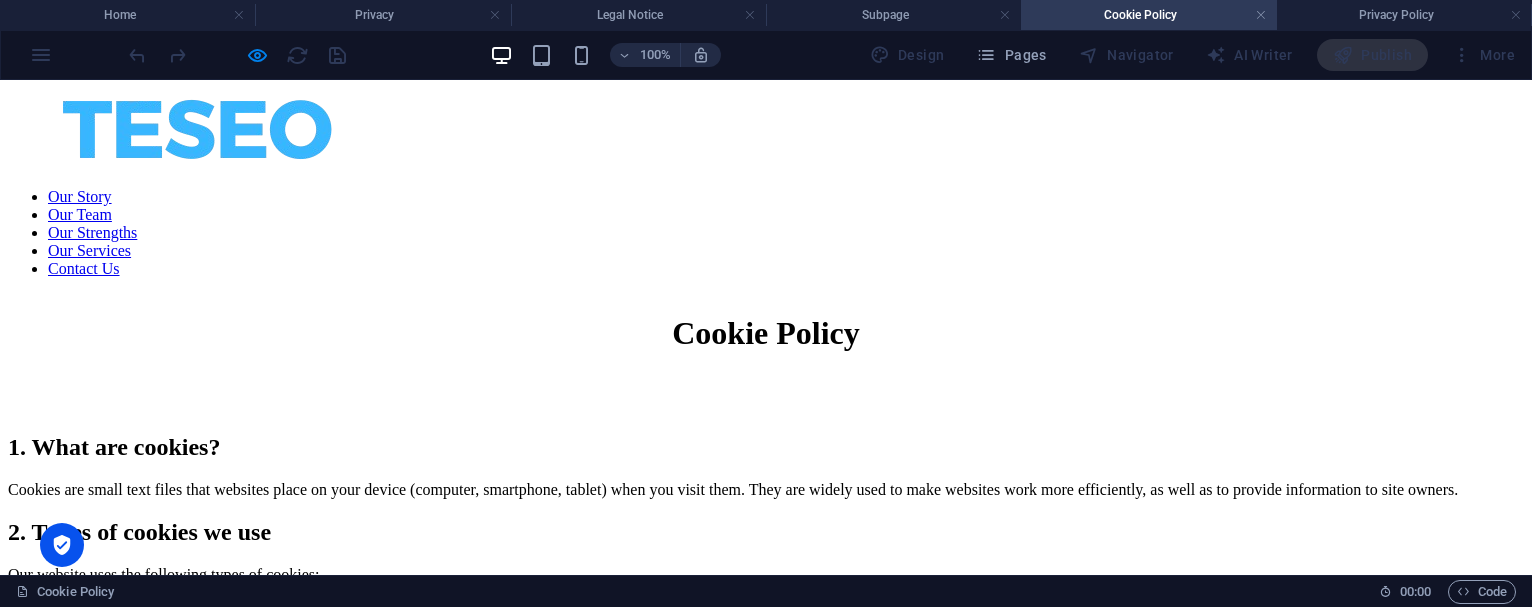 scroll, scrollTop: 0, scrollLeft: 0, axis: both 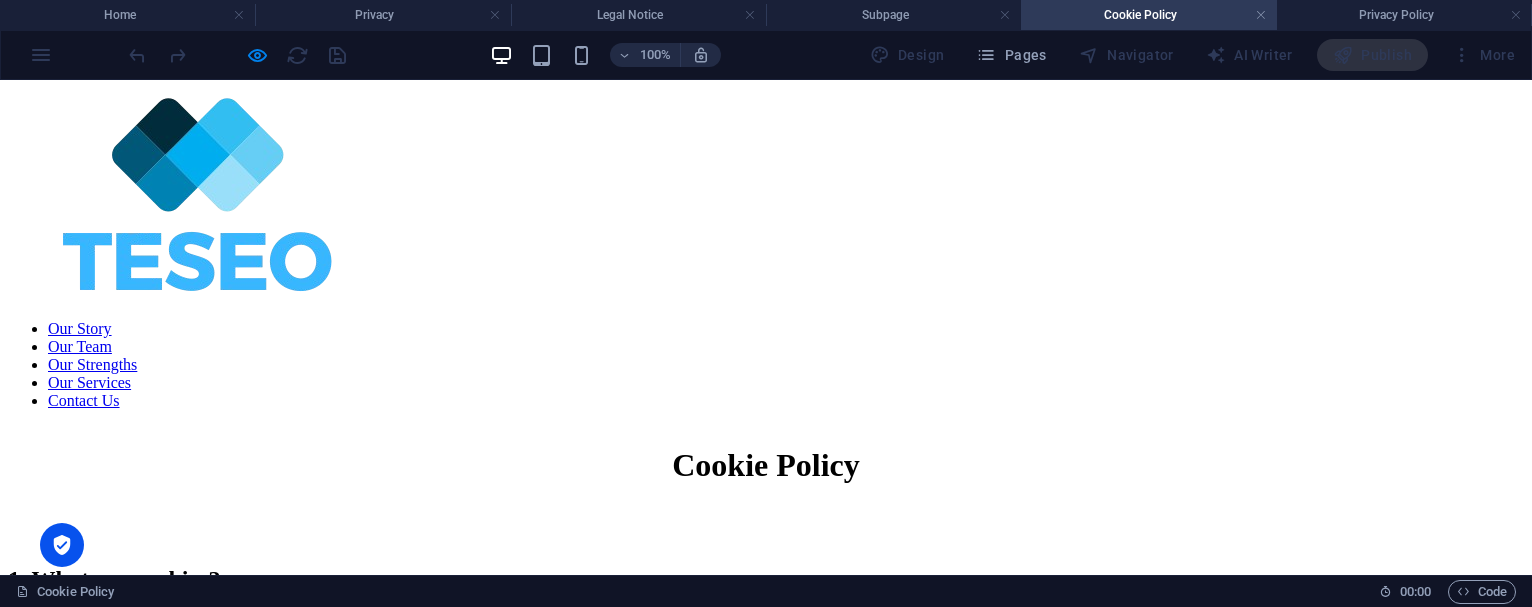 click on "Our Story" at bounding box center (80, 328) 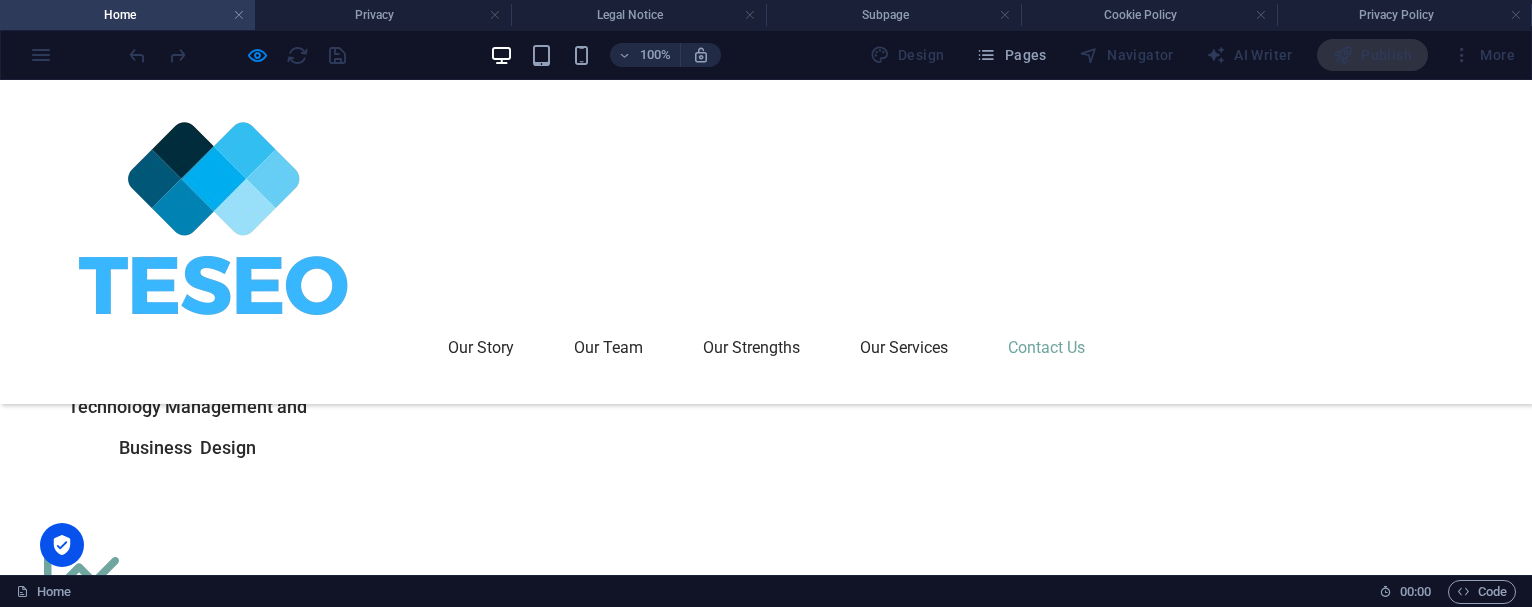click on "Privacy Policy" at bounding box center [103, 5665] 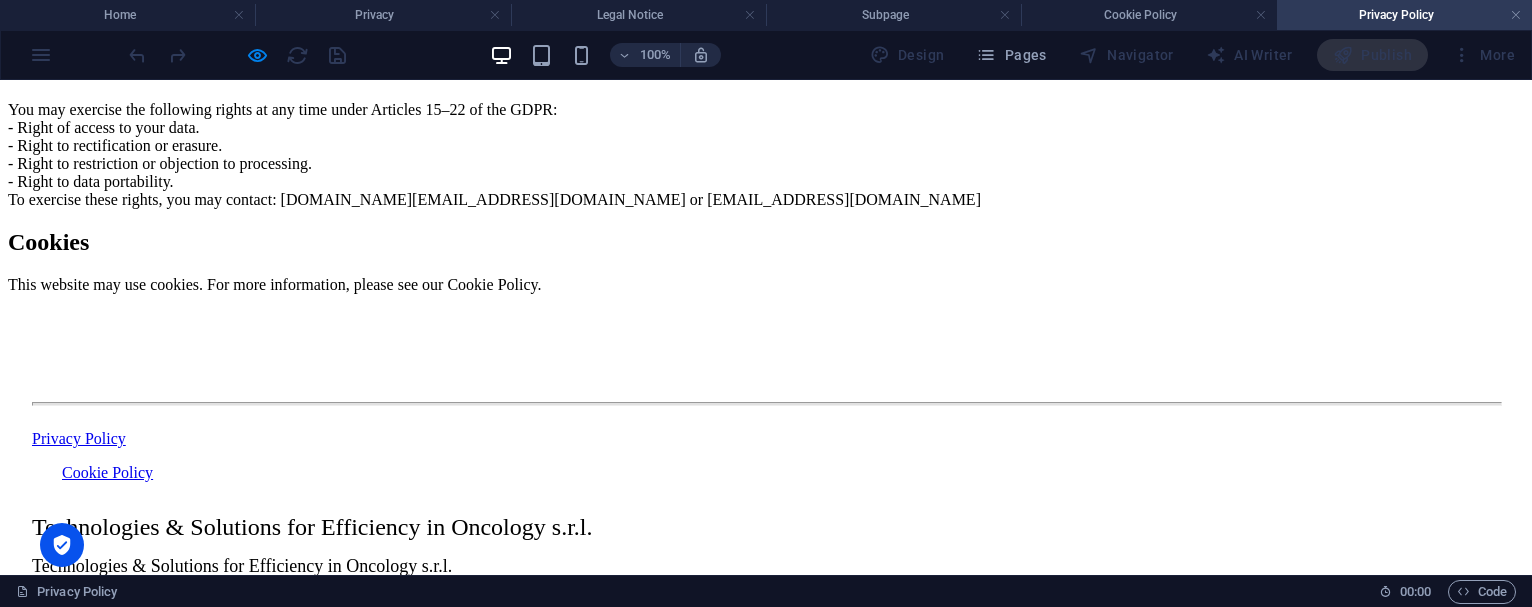 scroll, scrollTop: 1984, scrollLeft: 0, axis: vertical 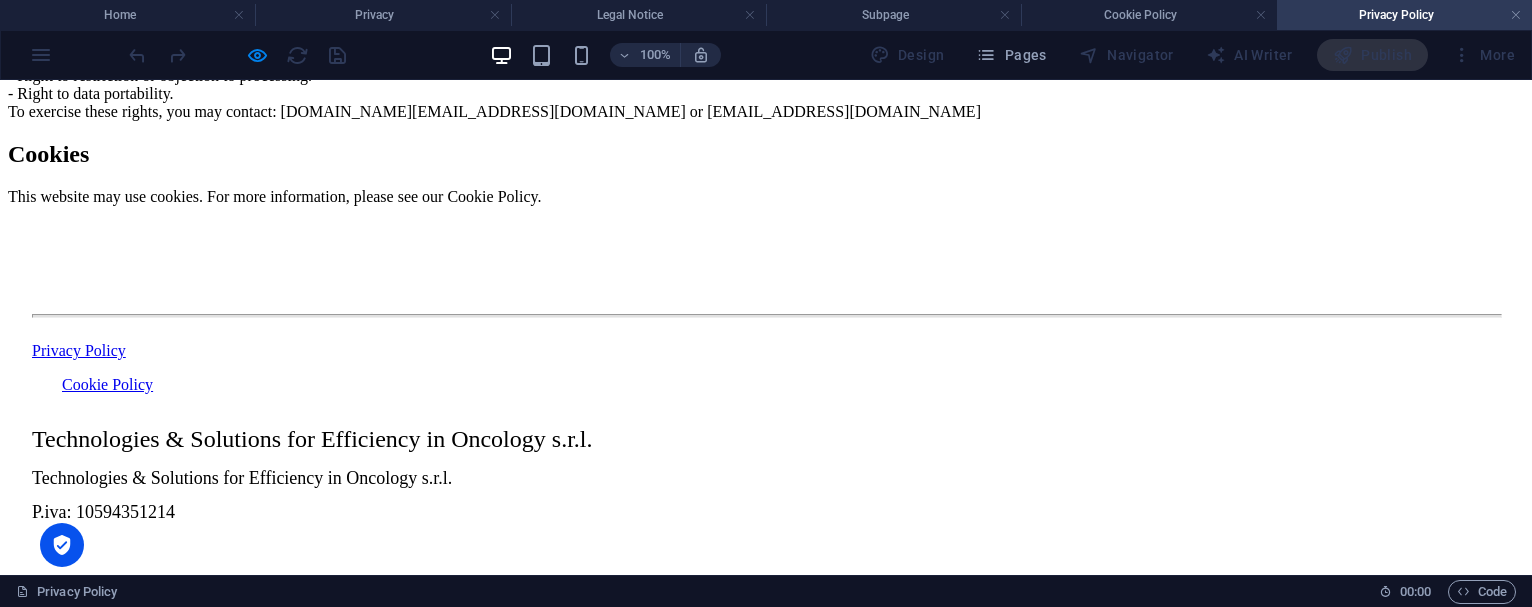 click on "Privacy Policy" at bounding box center (79, 350) 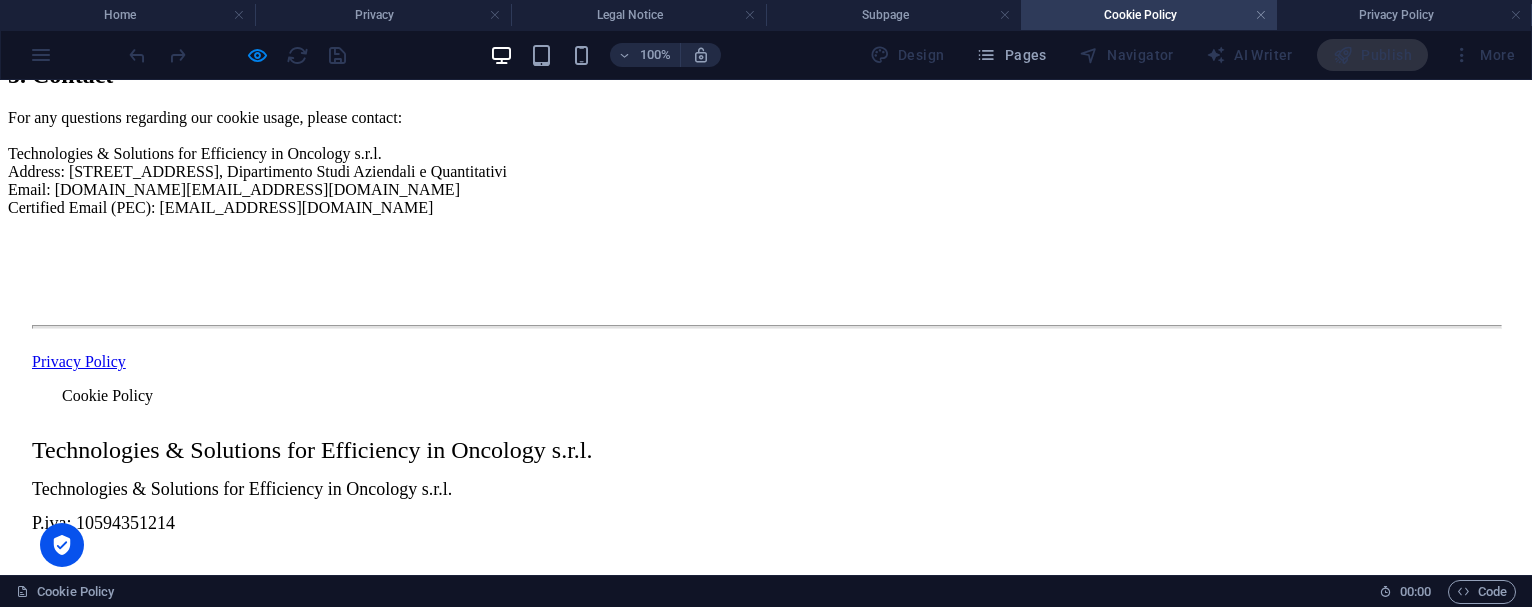scroll, scrollTop: 1242, scrollLeft: 0, axis: vertical 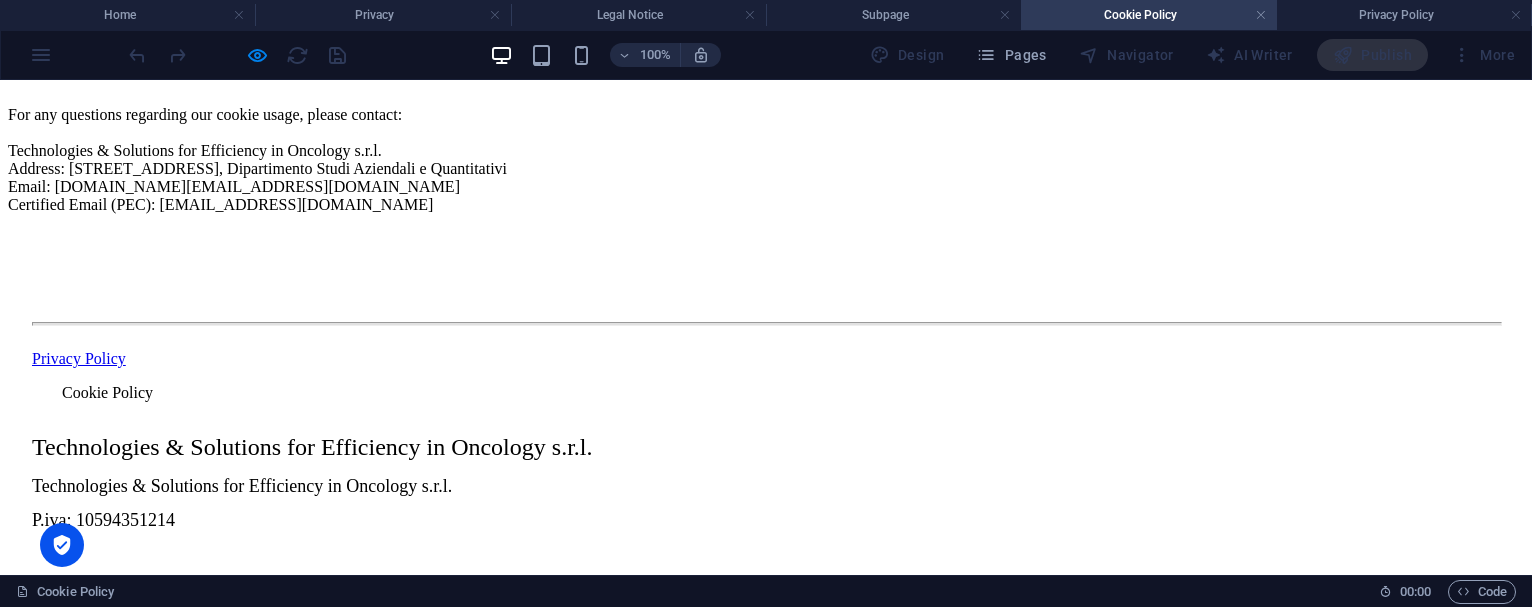 click at bounding box center [197, -1048] 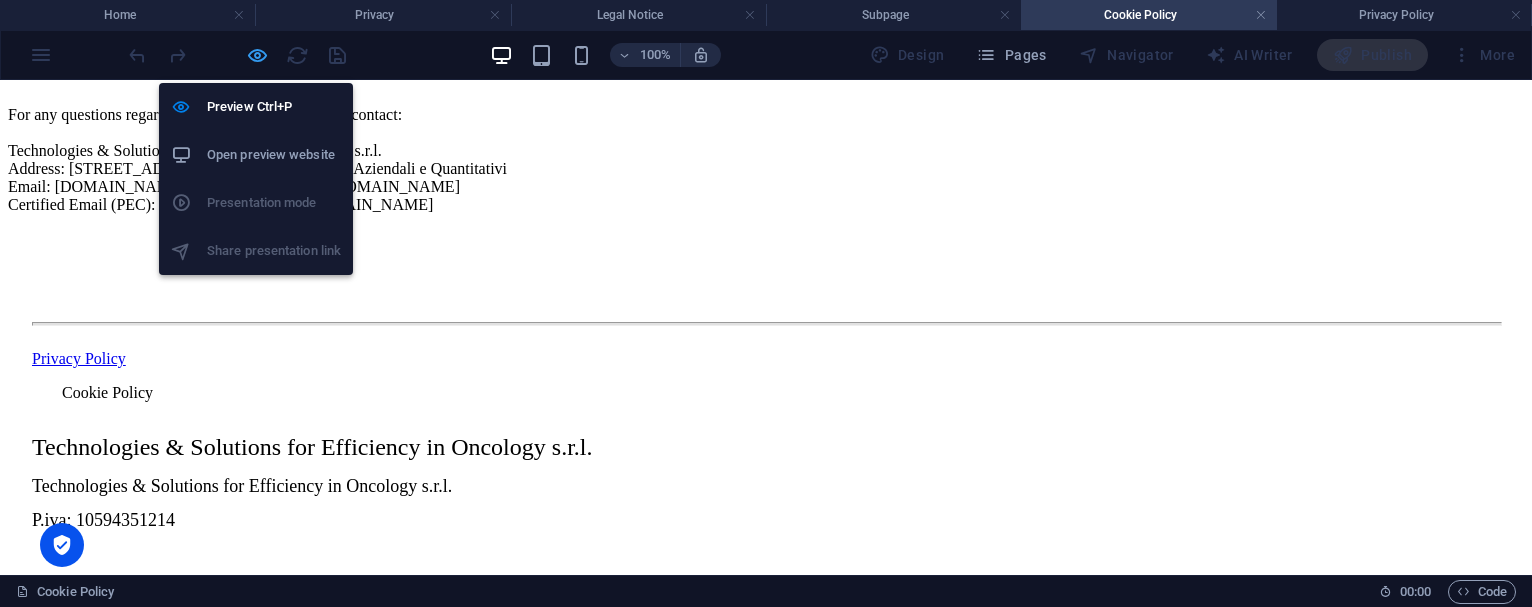 click at bounding box center (257, 55) 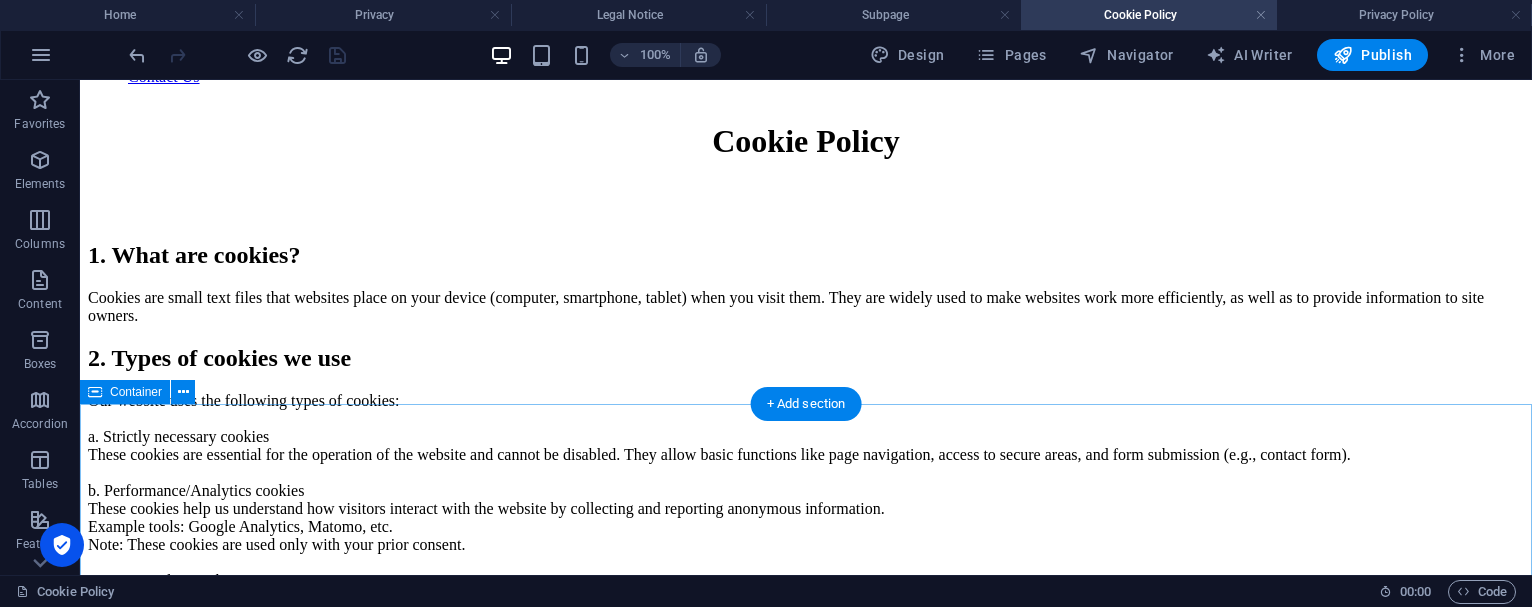 scroll, scrollTop: 0, scrollLeft: 0, axis: both 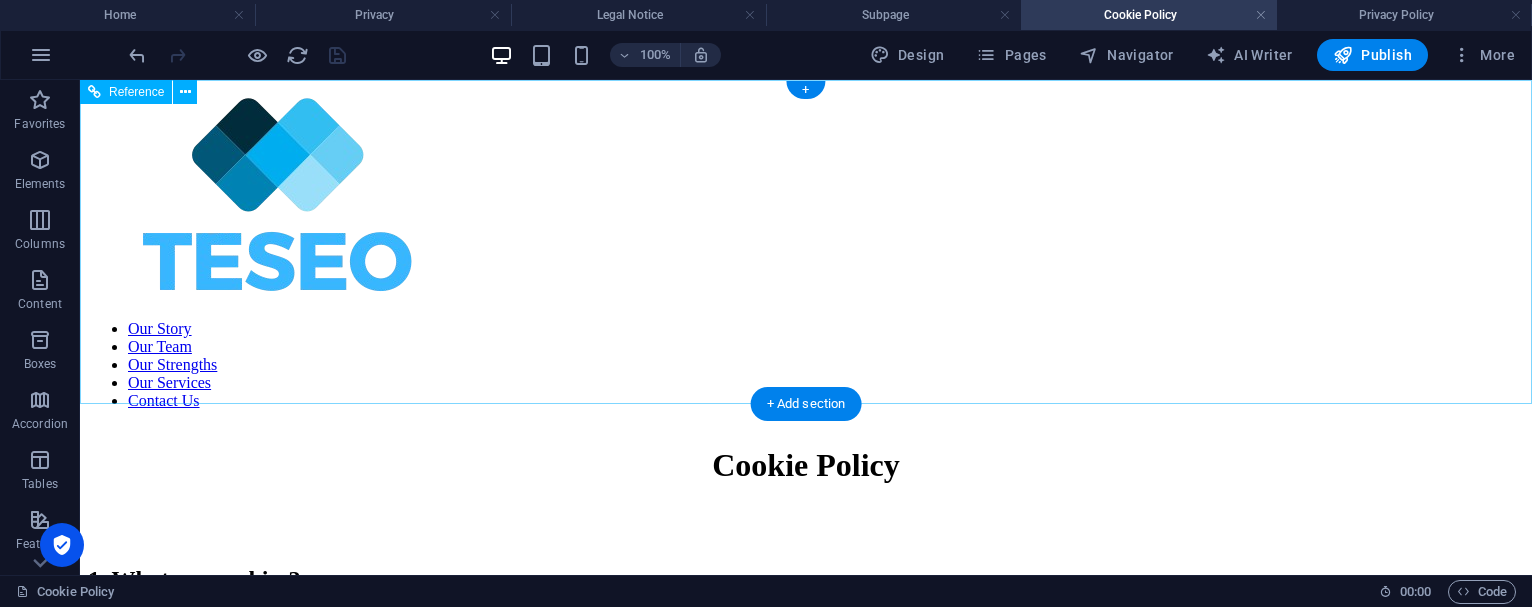 click at bounding box center (806, 196) 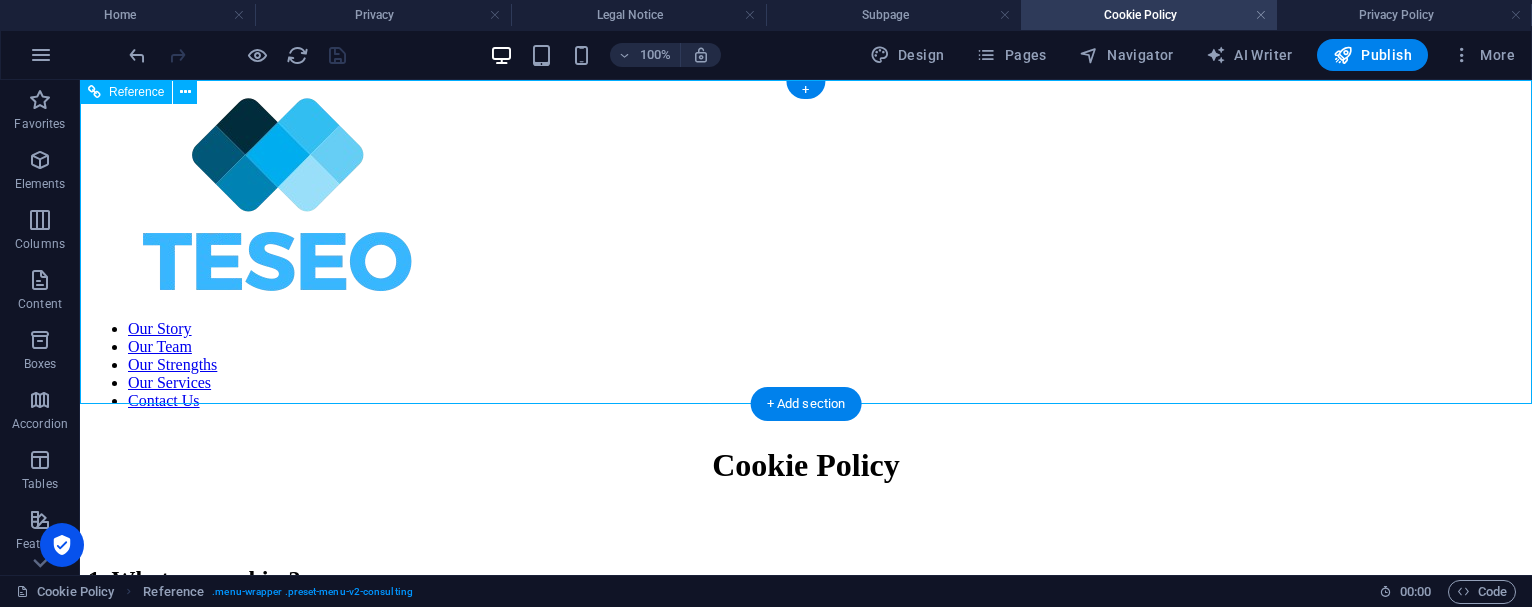 click at bounding box center (806, 196) 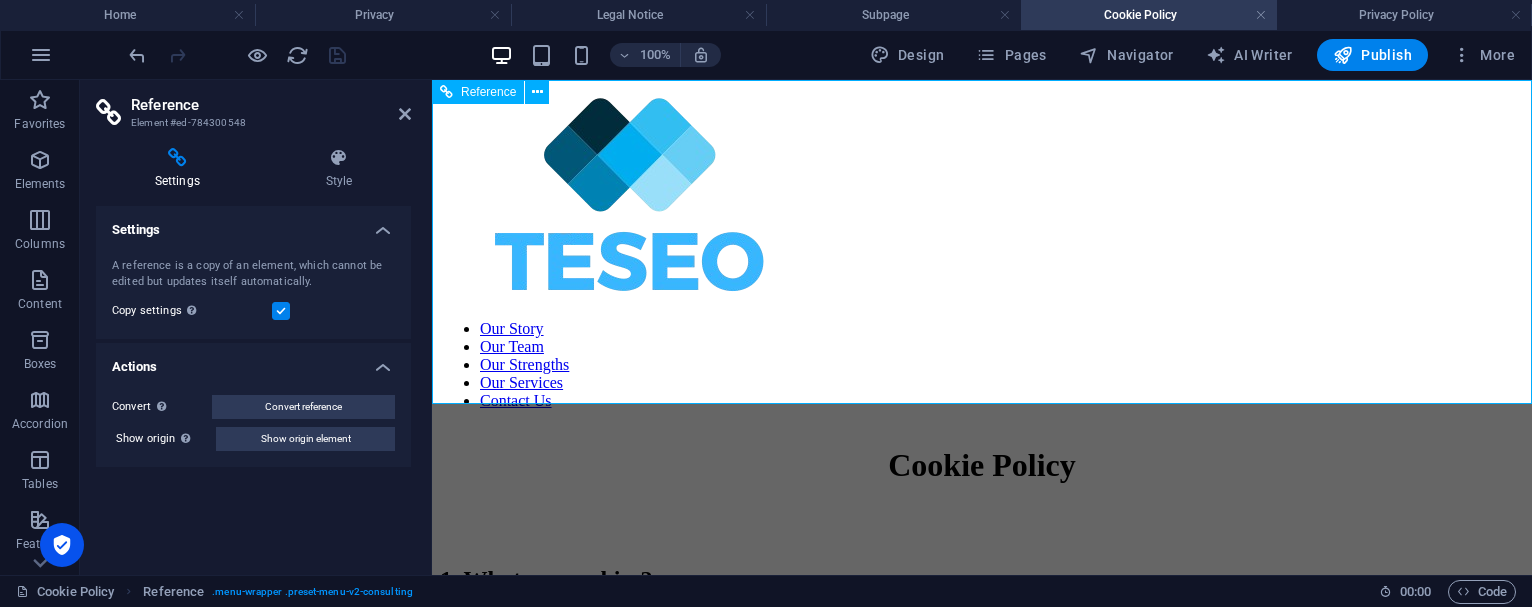 click at bounding box center [982, 196] 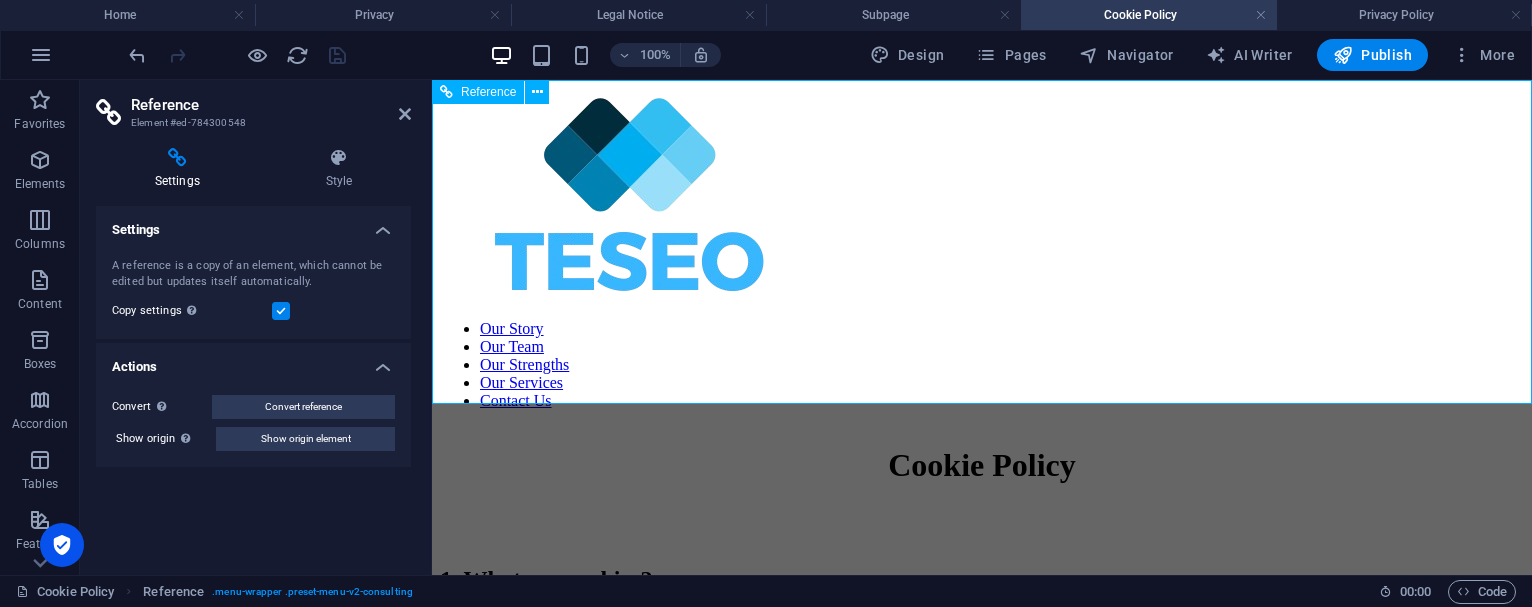 click on "Our Story Our Team Our Strengths Our Services Contact Us" at bounding box center [982, 365] 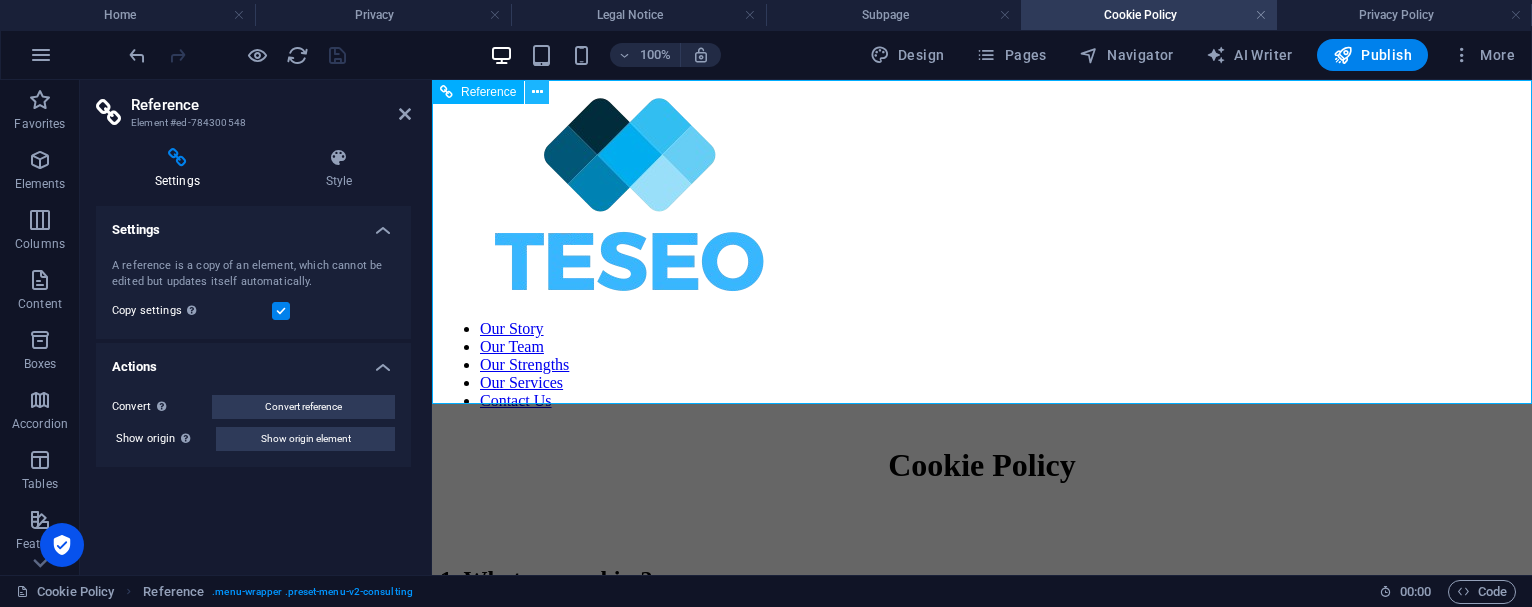 click at bounding box center (537, 92) 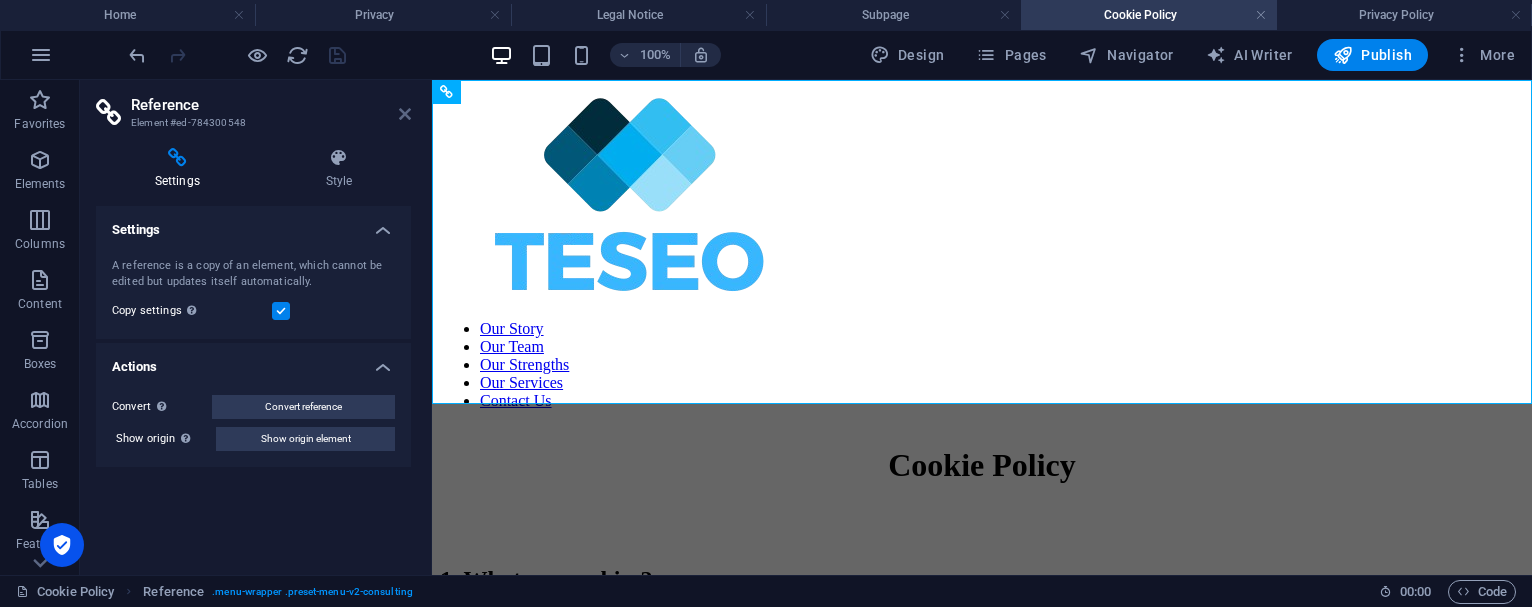 click at bounding box center (405, 114) 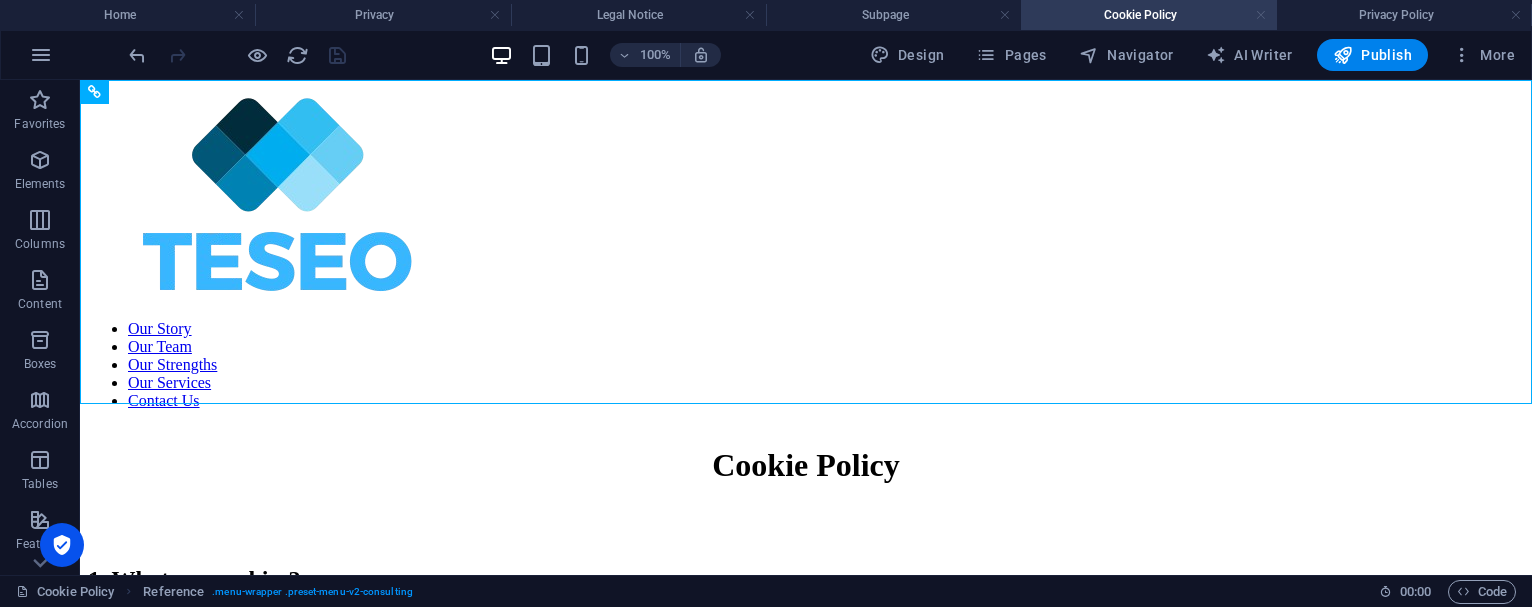 click at bounding box center [1261, 15] 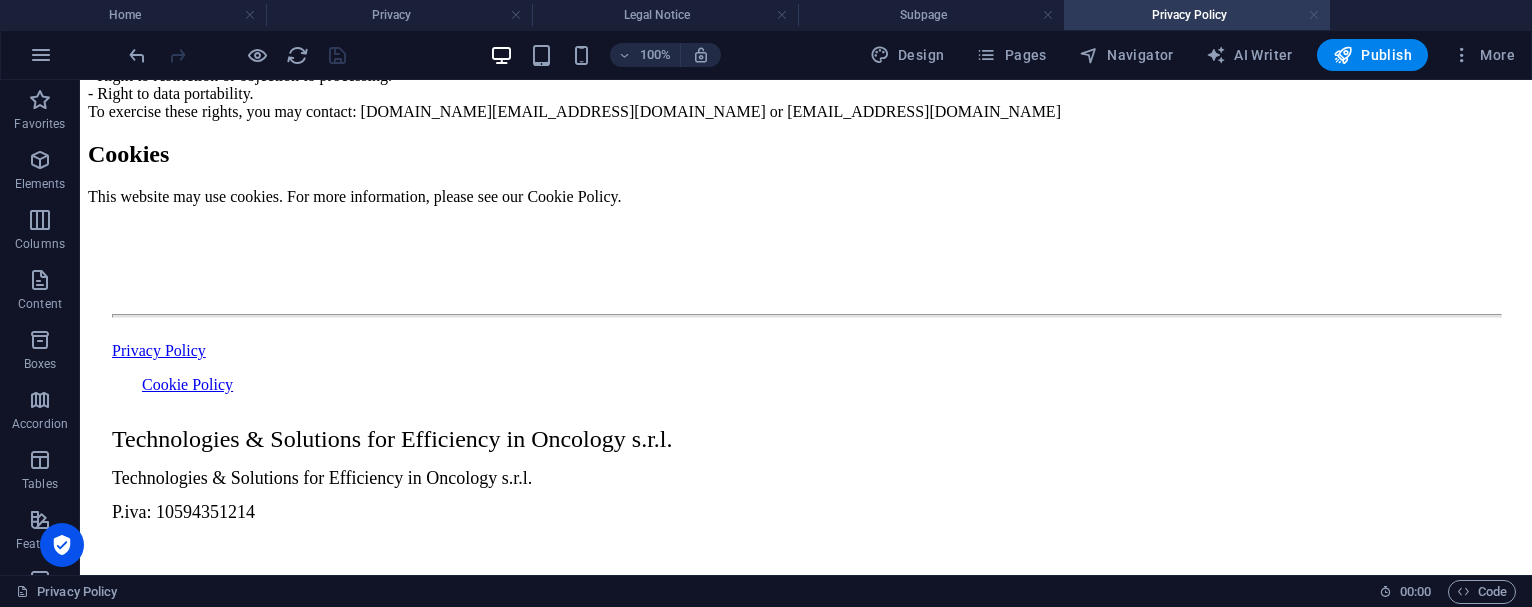click at bounding box center [1314, 15] 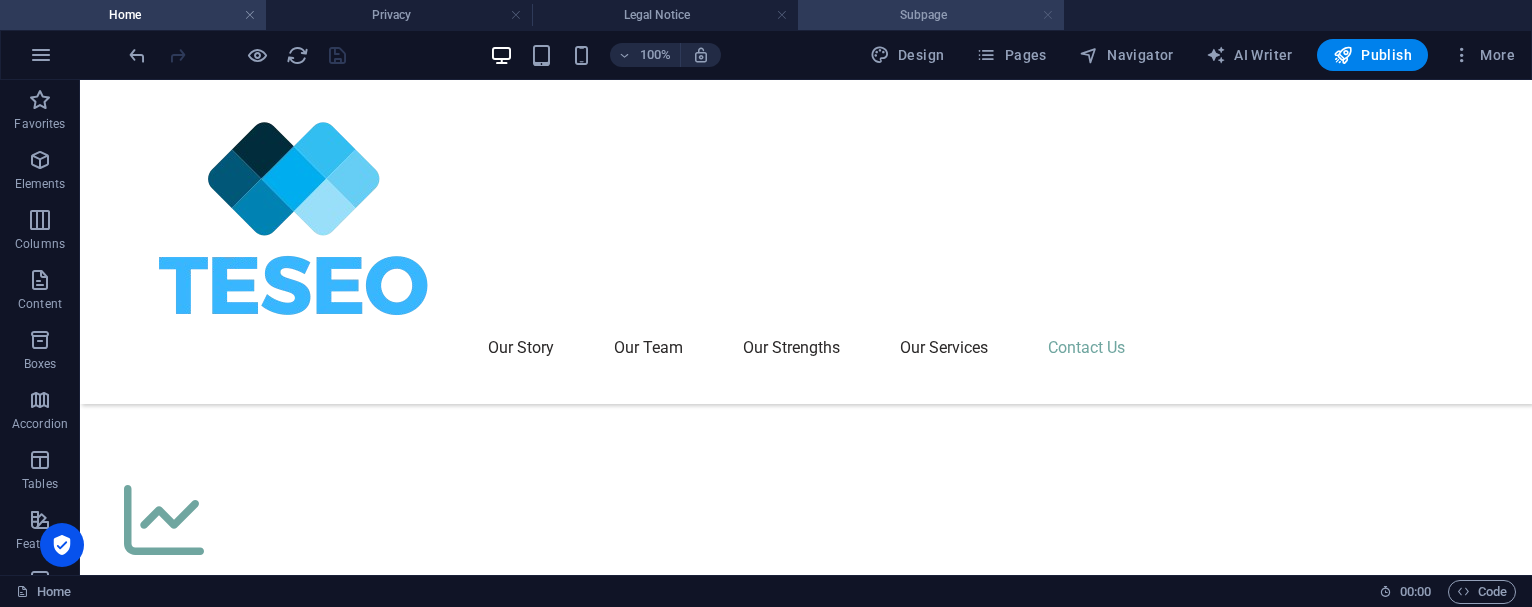 click at bounding box center [1048, 15] 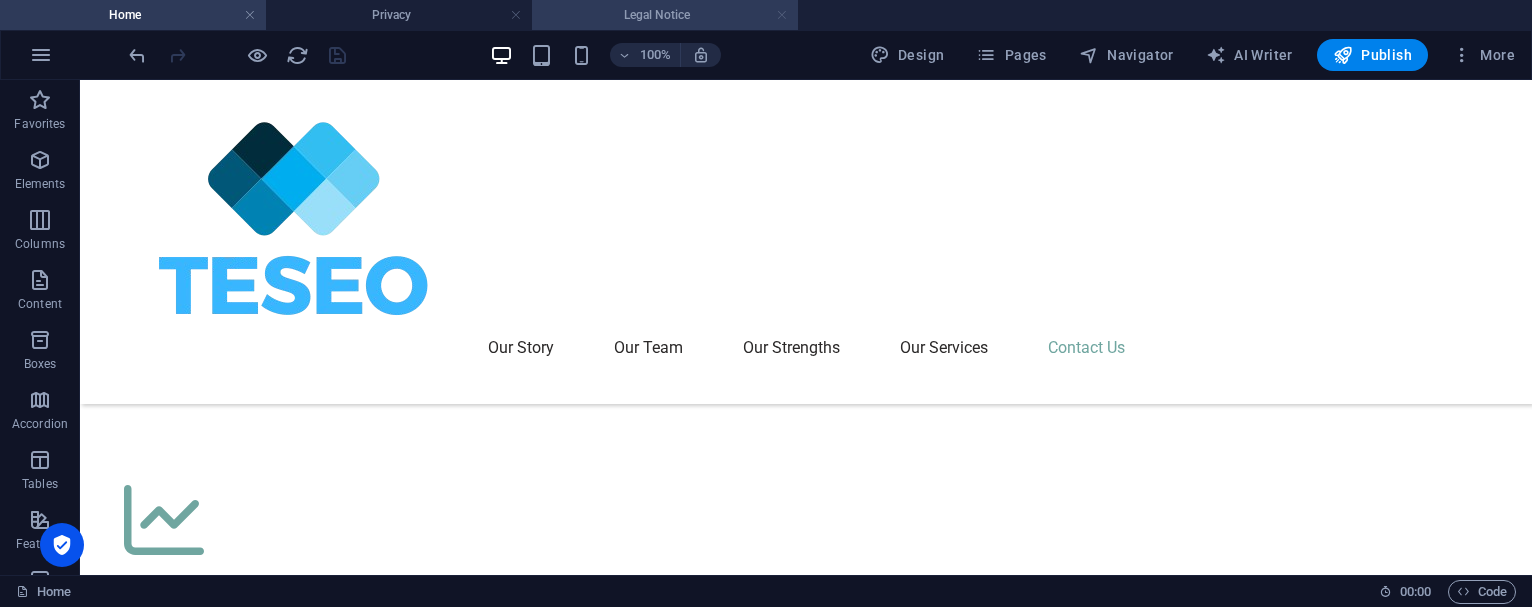 click at bounding box center (782, 15) 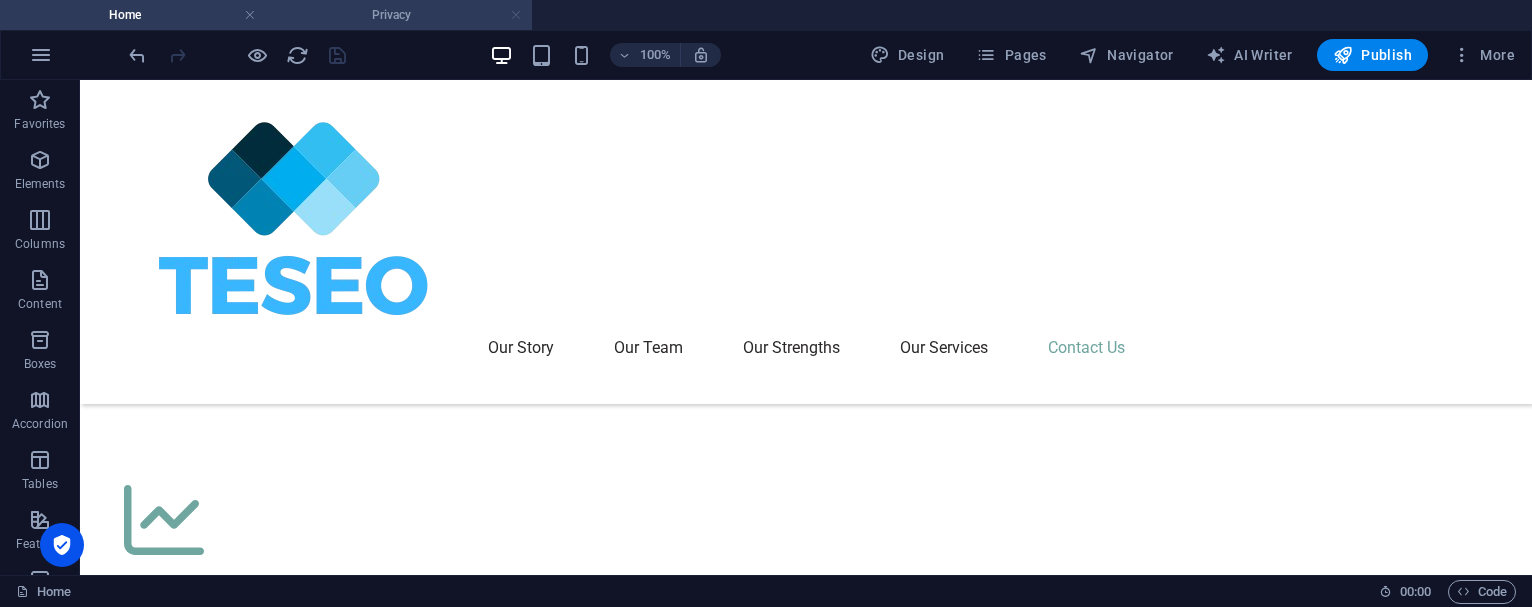 click at bounding box center [516, 15] 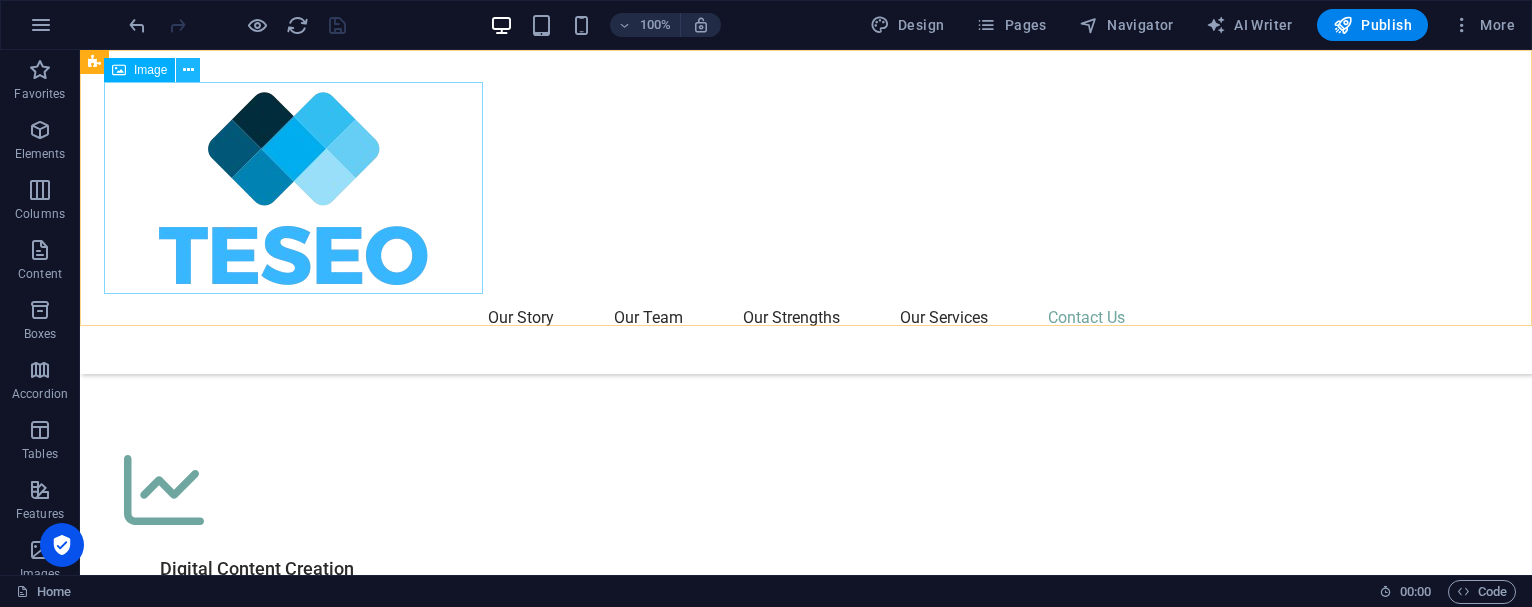 click at bounding box center [188, 70] 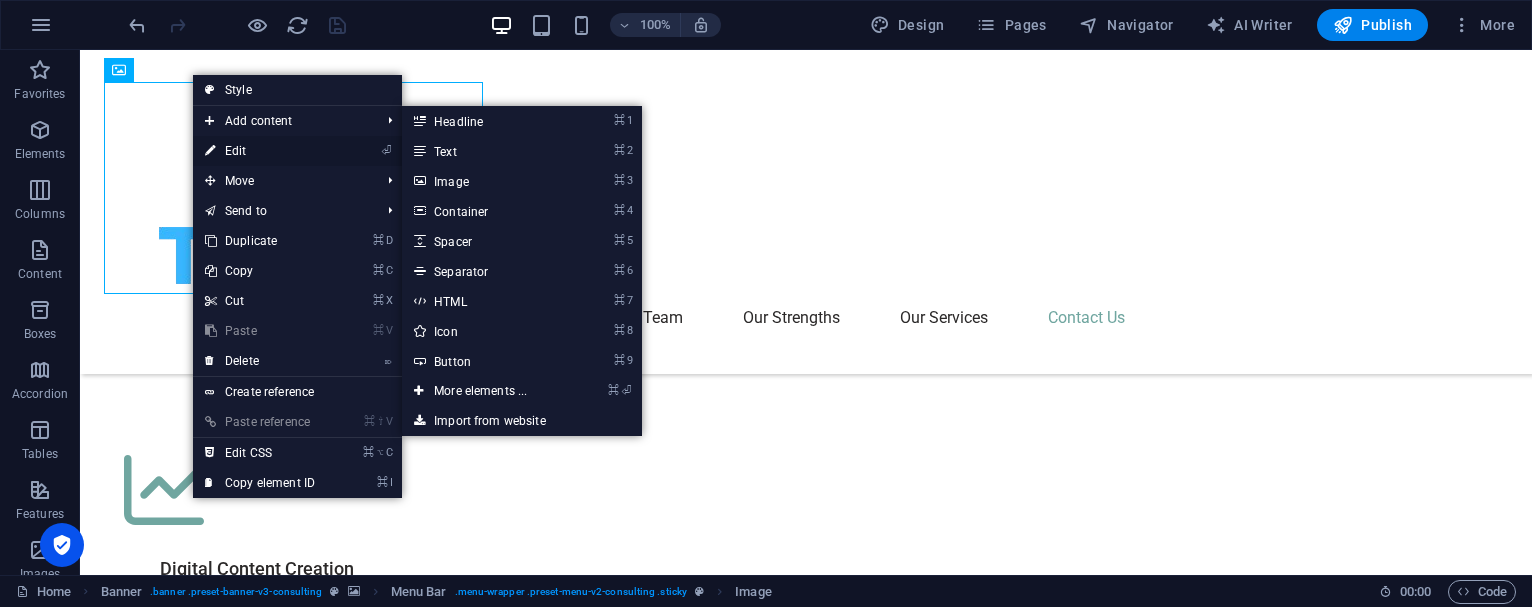 click on "⏎  Edit" at bounding box center [260, 151] 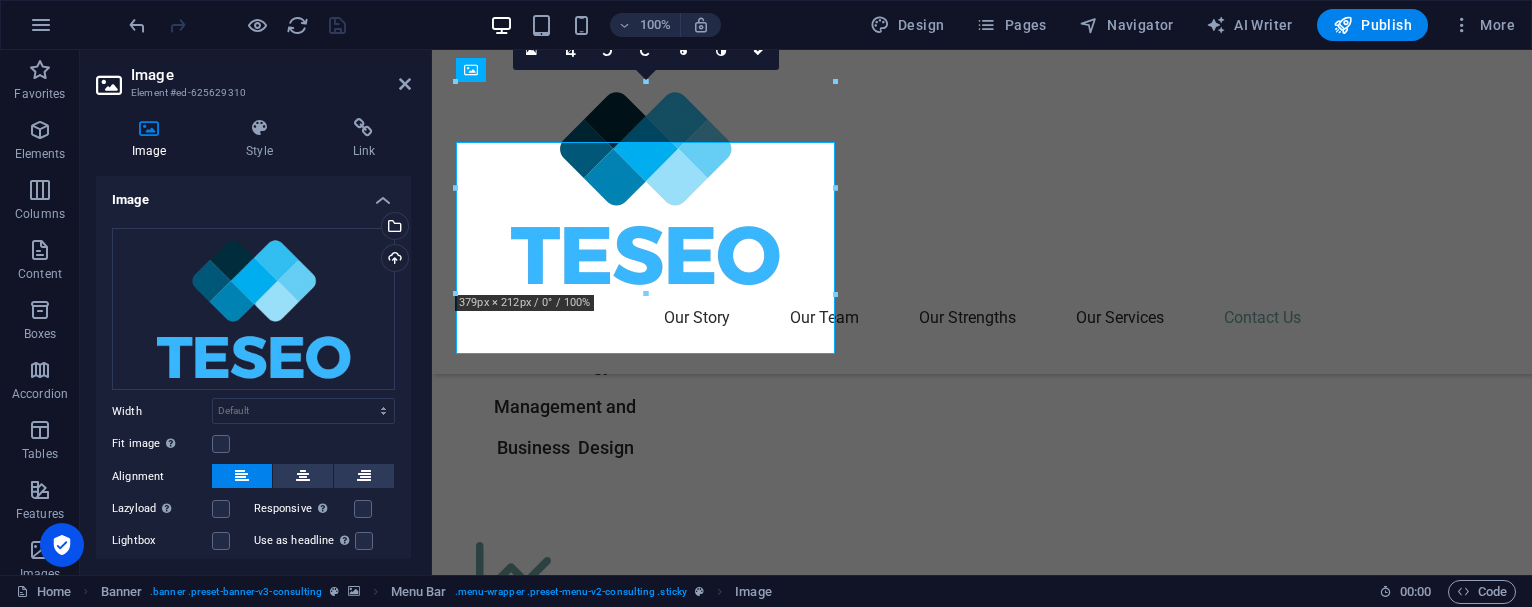 scroll, scrollTop: 6933, scrollLeft: 0, axis: vertical 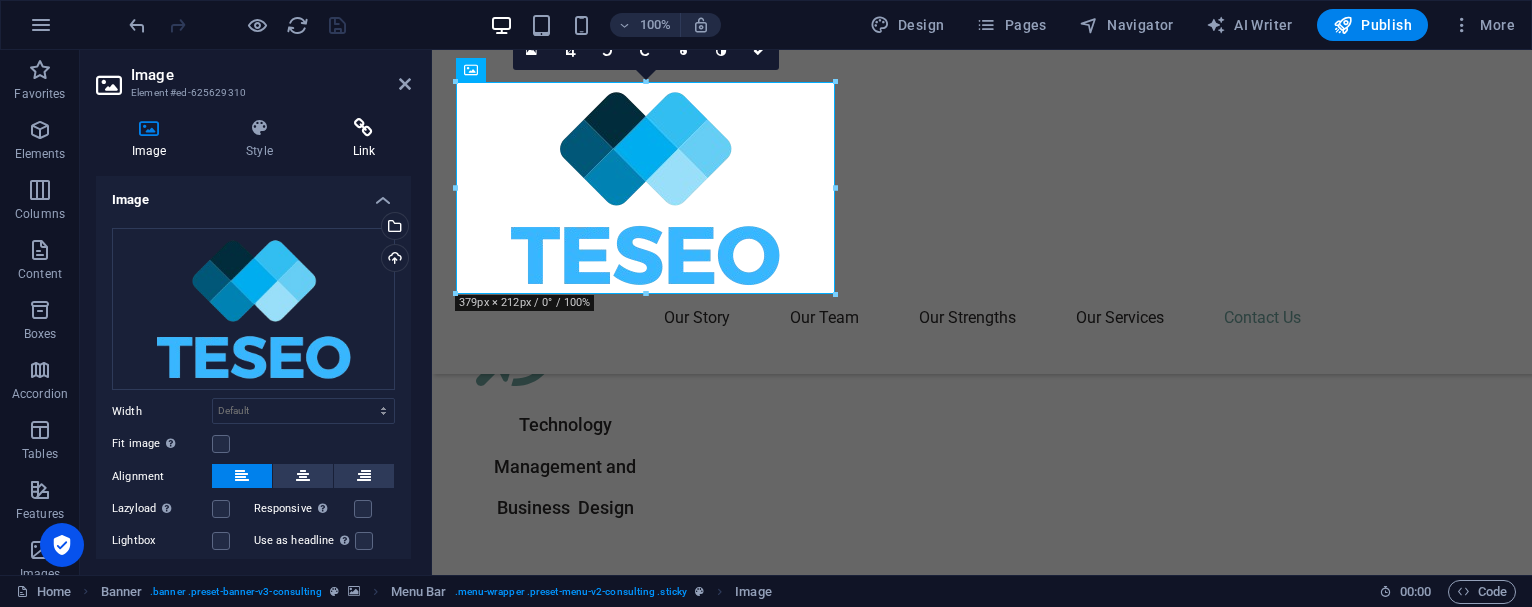 click at bounding box center [364, 128] 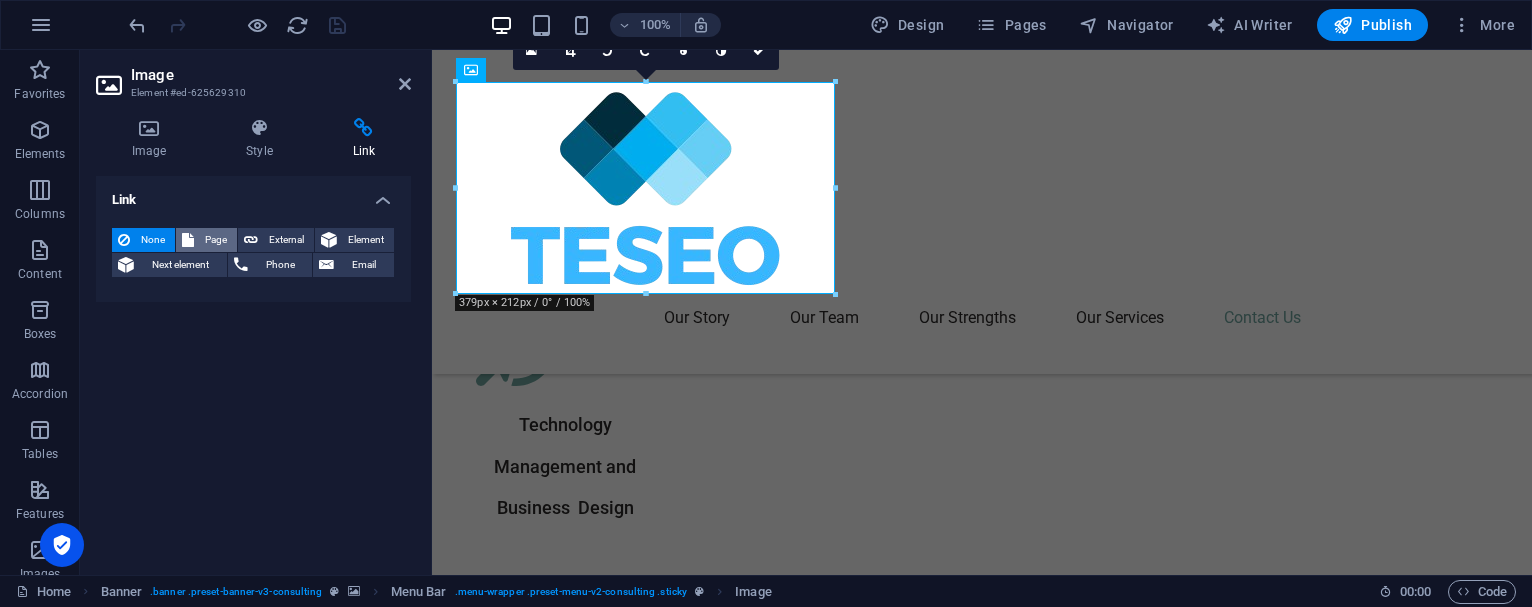 click on "Page" at bounding box center [215, 240] 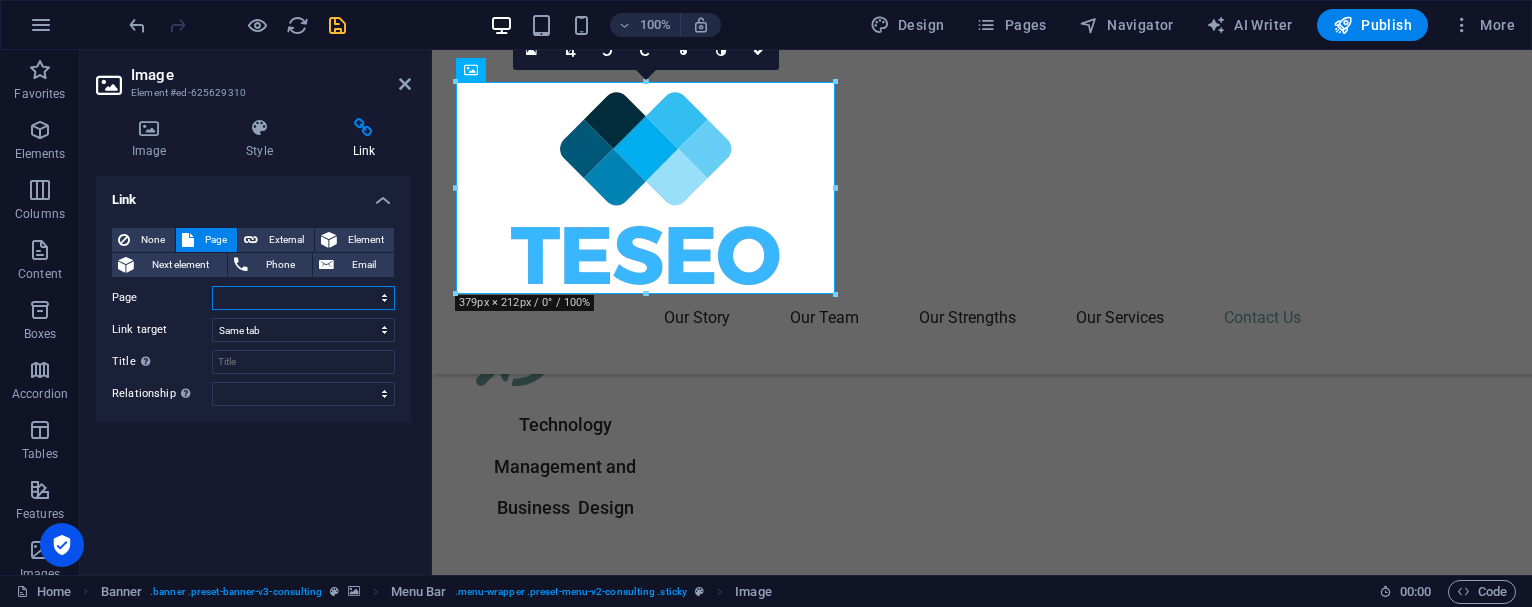 click on "Home Subpage Privacy Policy Cookie Policy Legal Notice Privacy Privacy 1" at bounding box center [303, 298] 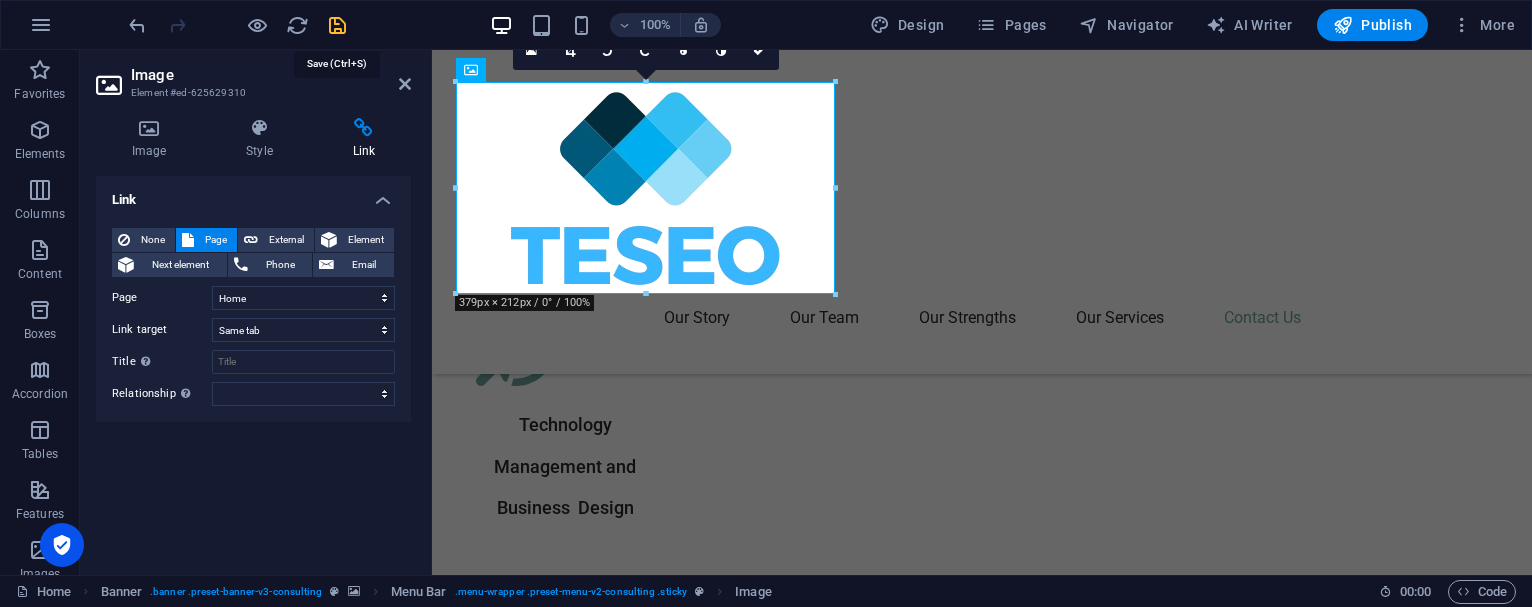 click at bounding box center [337, 25] 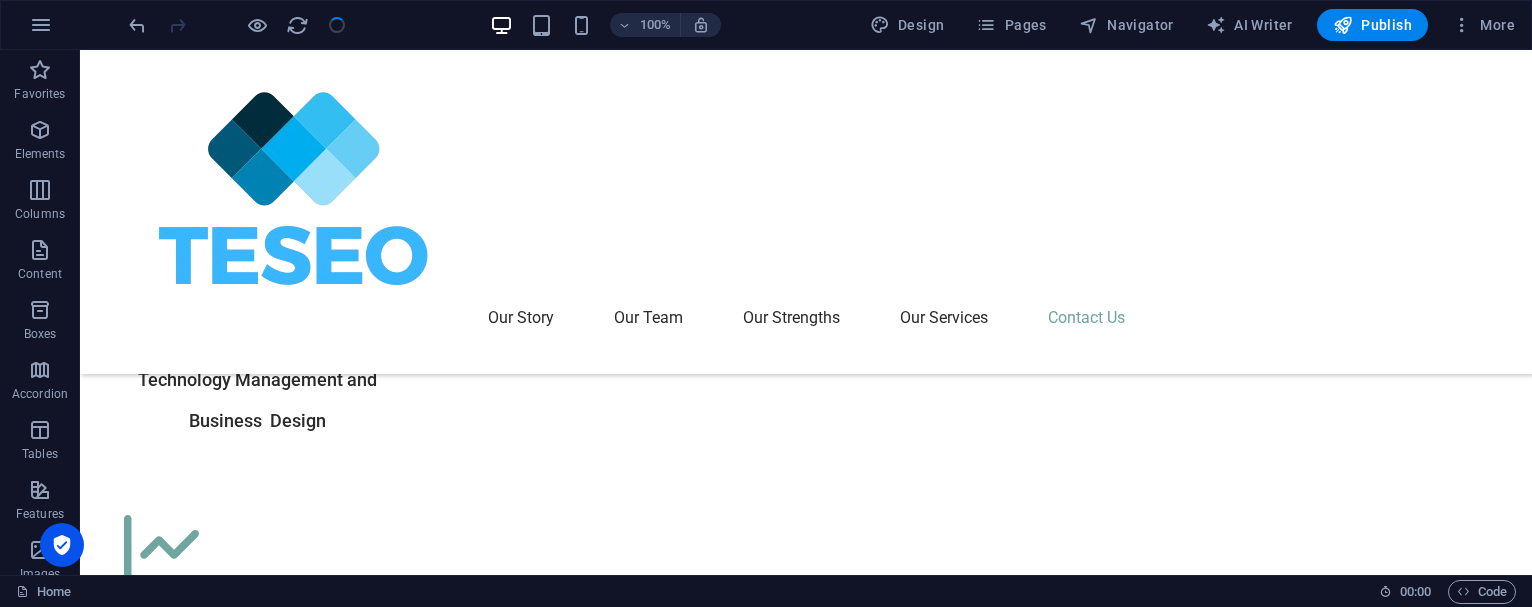 scroll, scrollTop: 6993, scrollLeft: 0, axis: vertical 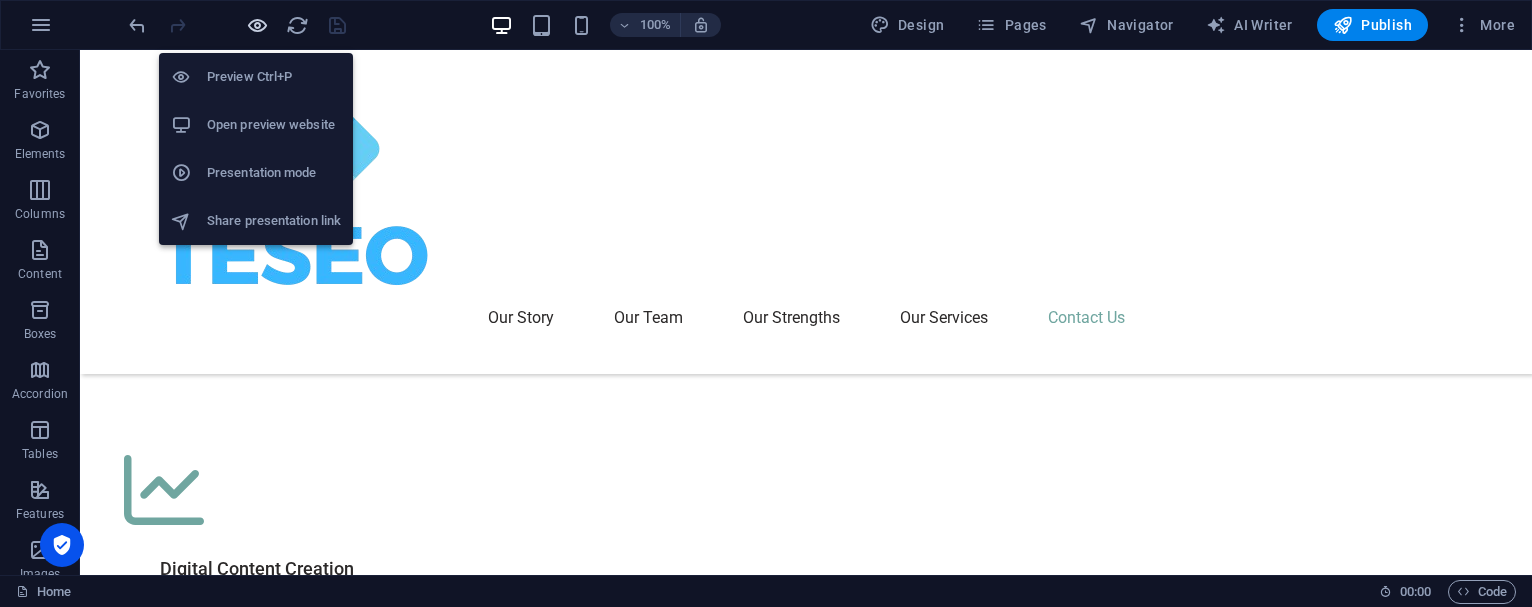 click at bounding box center [257, 25] 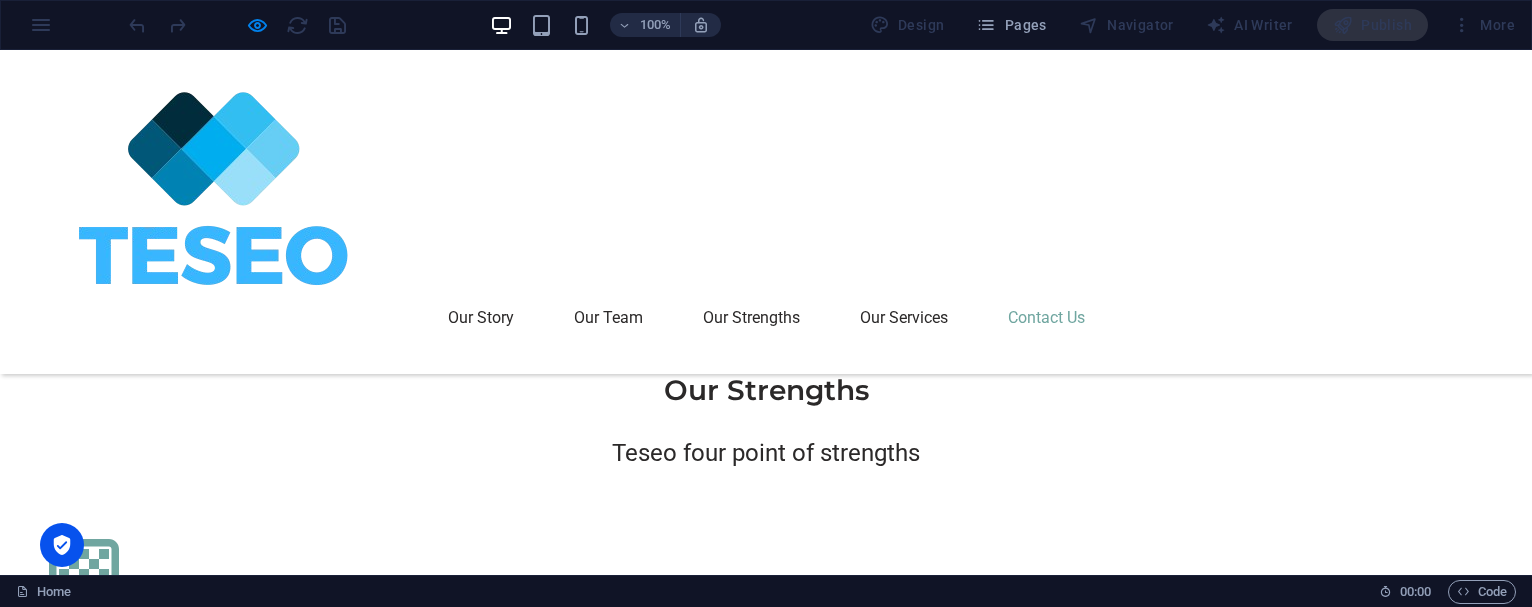 scroll, scrollTop: 6963, scrollLeft: 0, axis: vertical 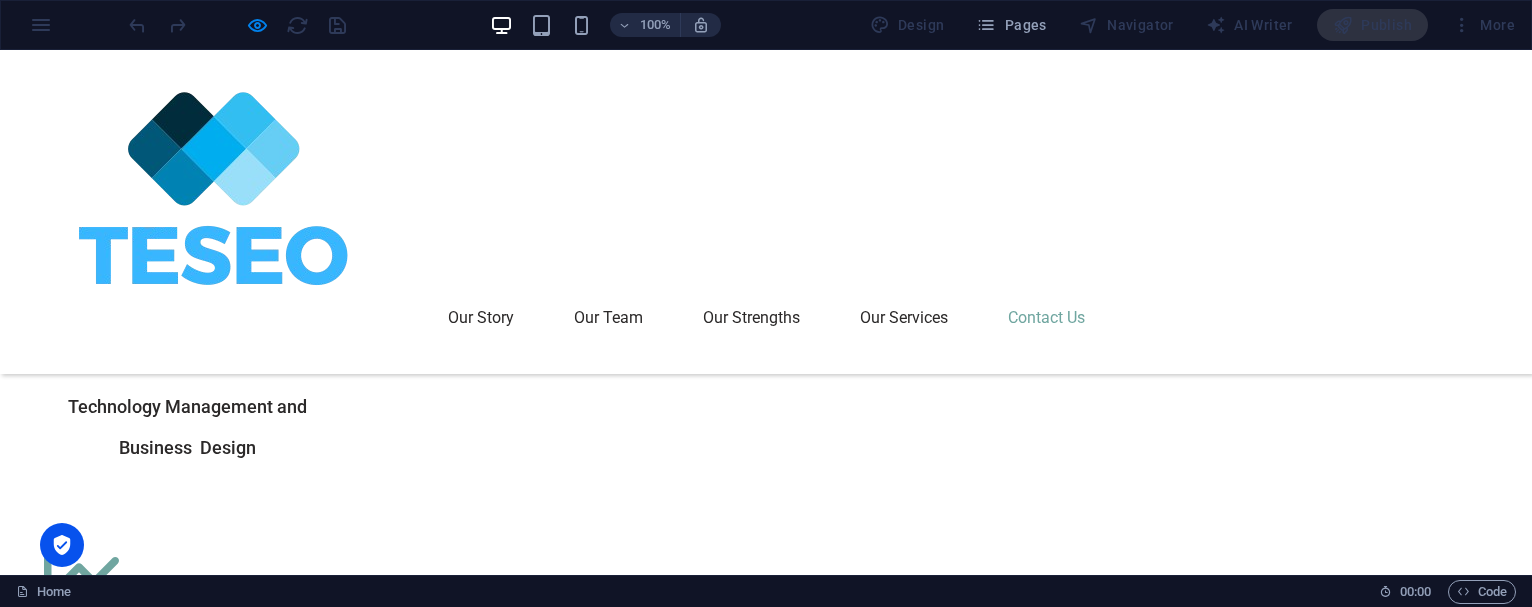 click on "Privacy Policy" at bounding box center (103, 5665) 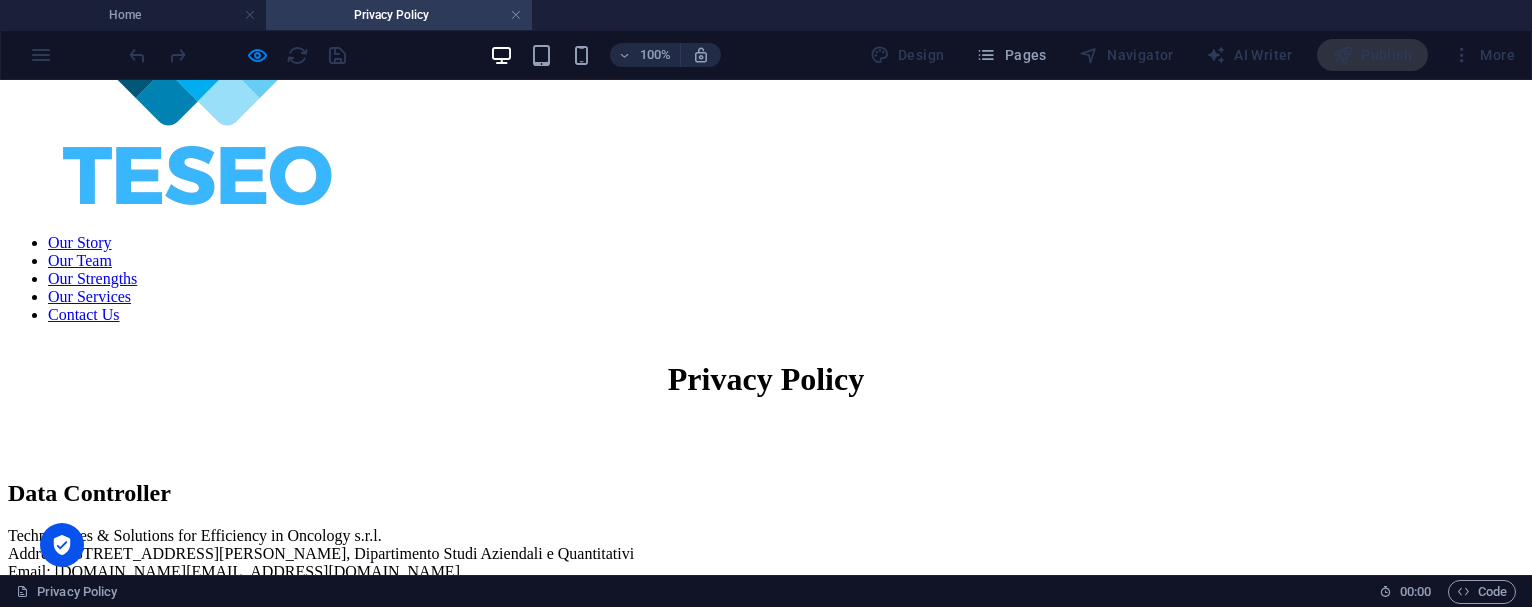 scroll, scrollTop: 83, scrollLeft: 0, axis: vertical 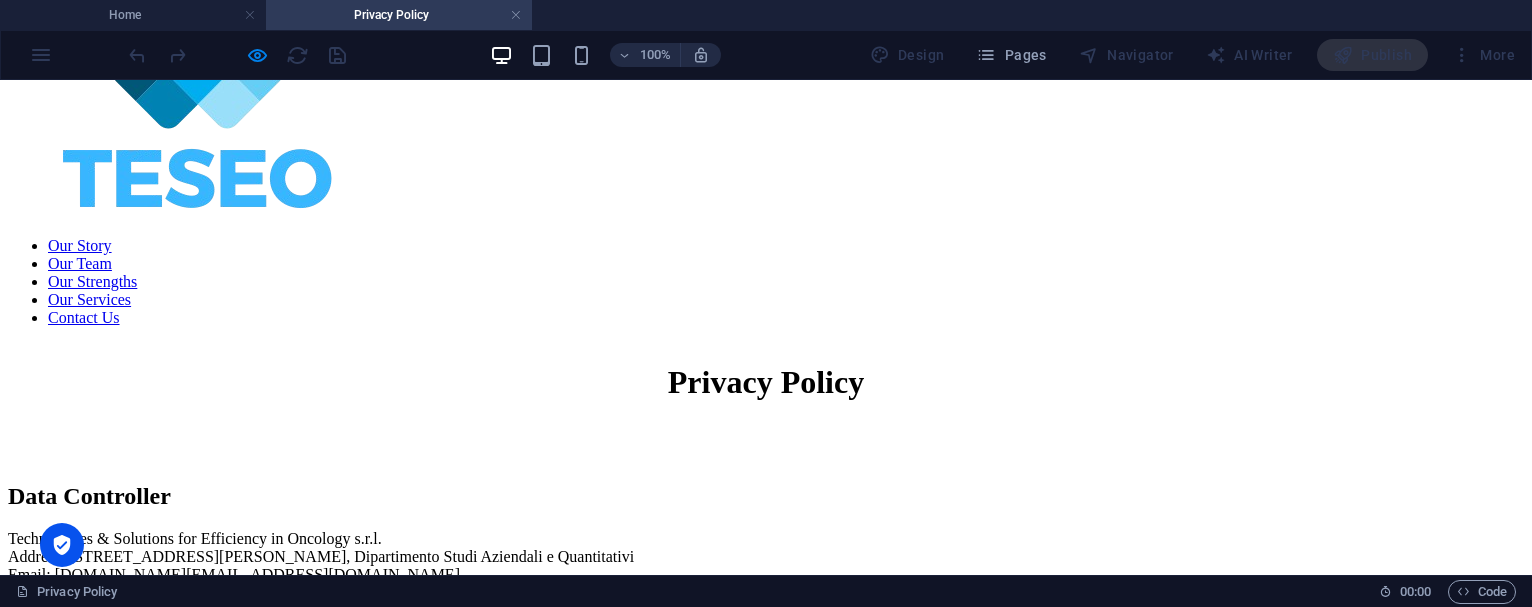 click at bounding box center (766, 113) 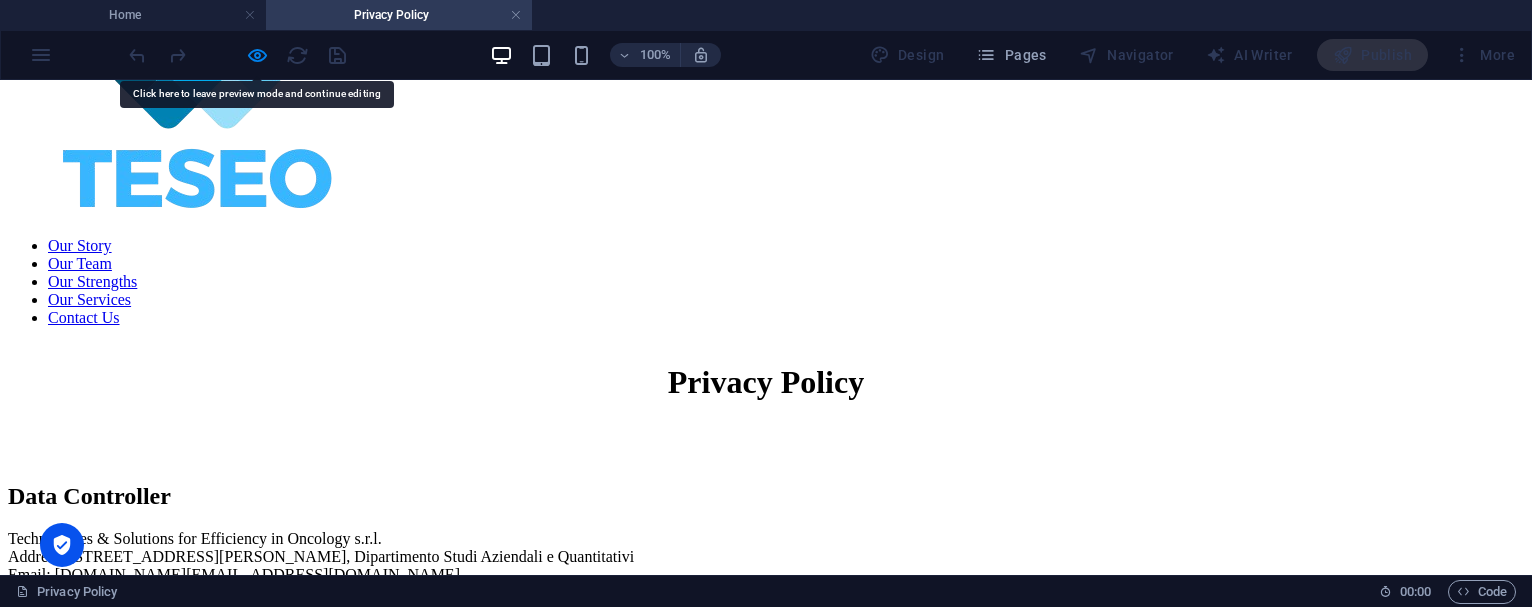 click at bounding box center [766, 113] 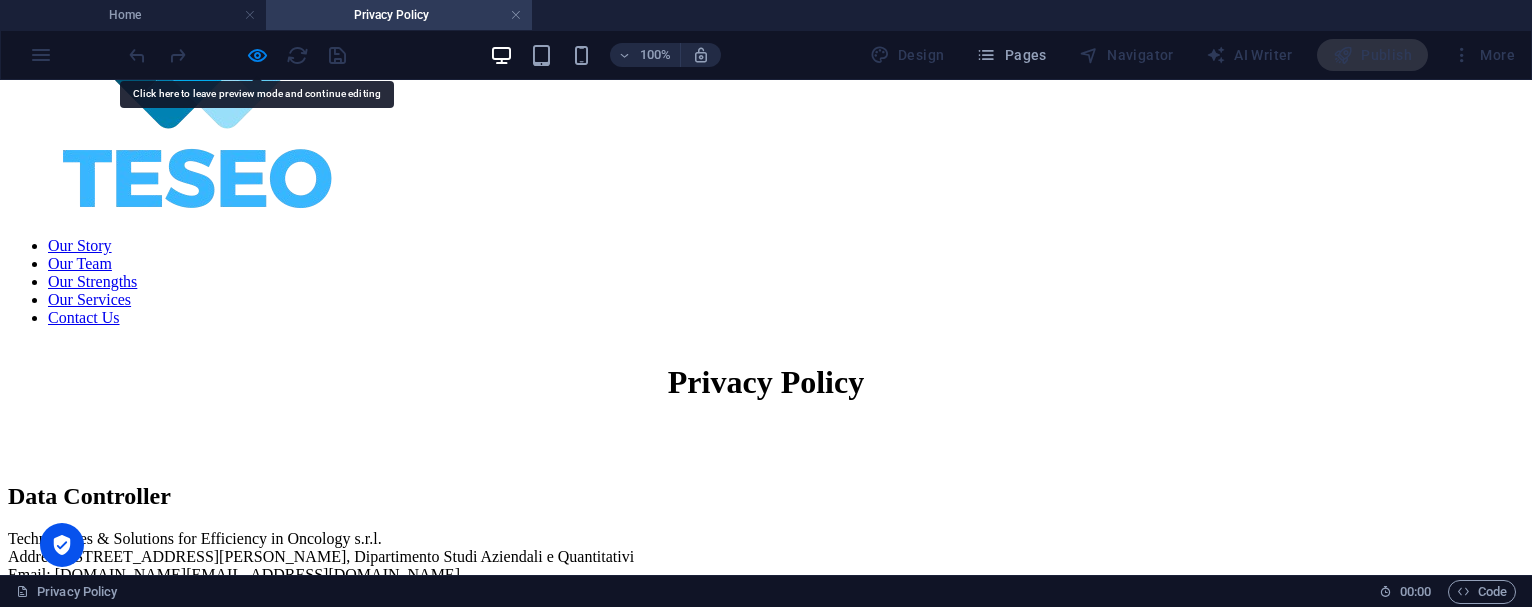 click at bounding box center (766, 113) 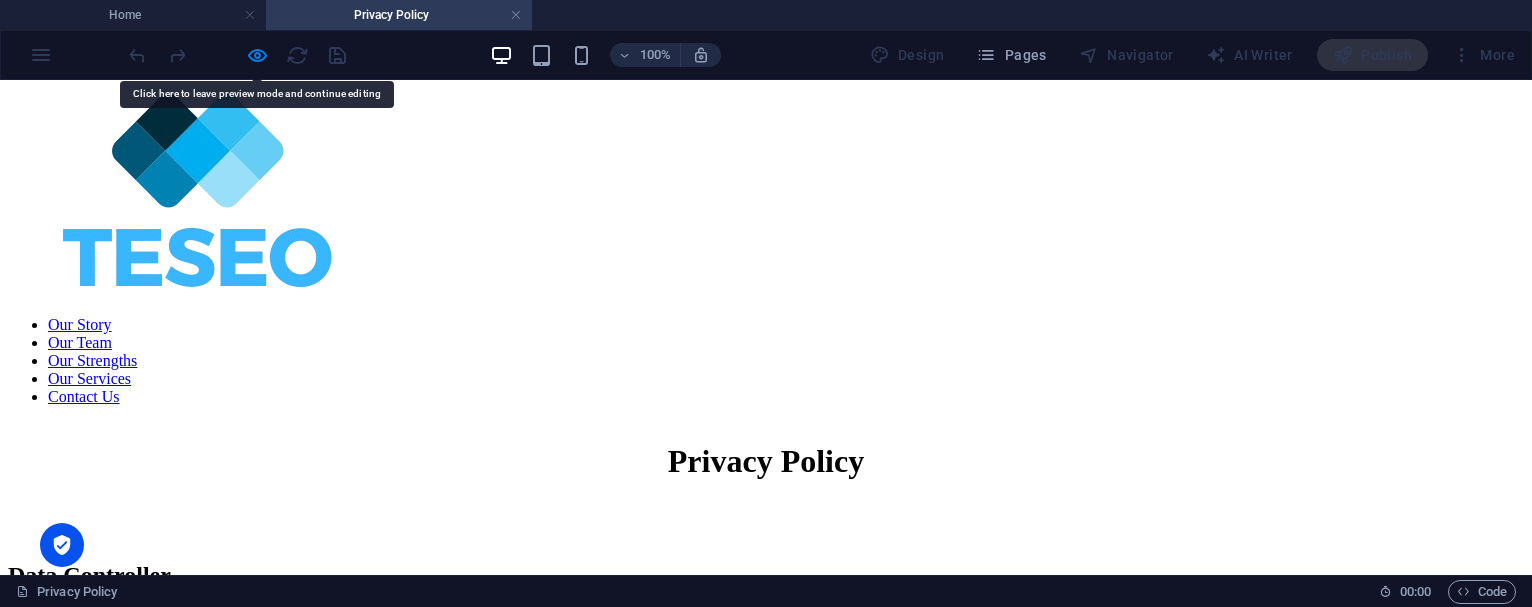 scroll, scrollTop: 0, scrollLeft: 0, axis: both 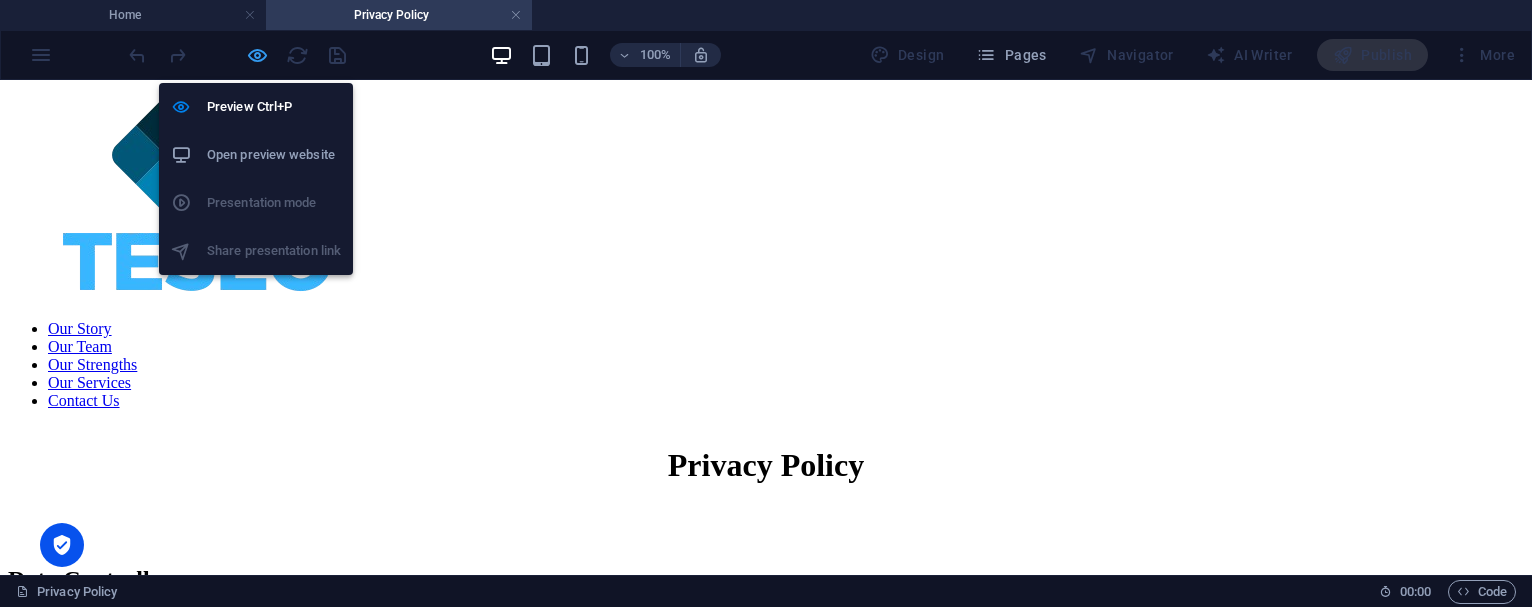click at bounding box center (257, 55) 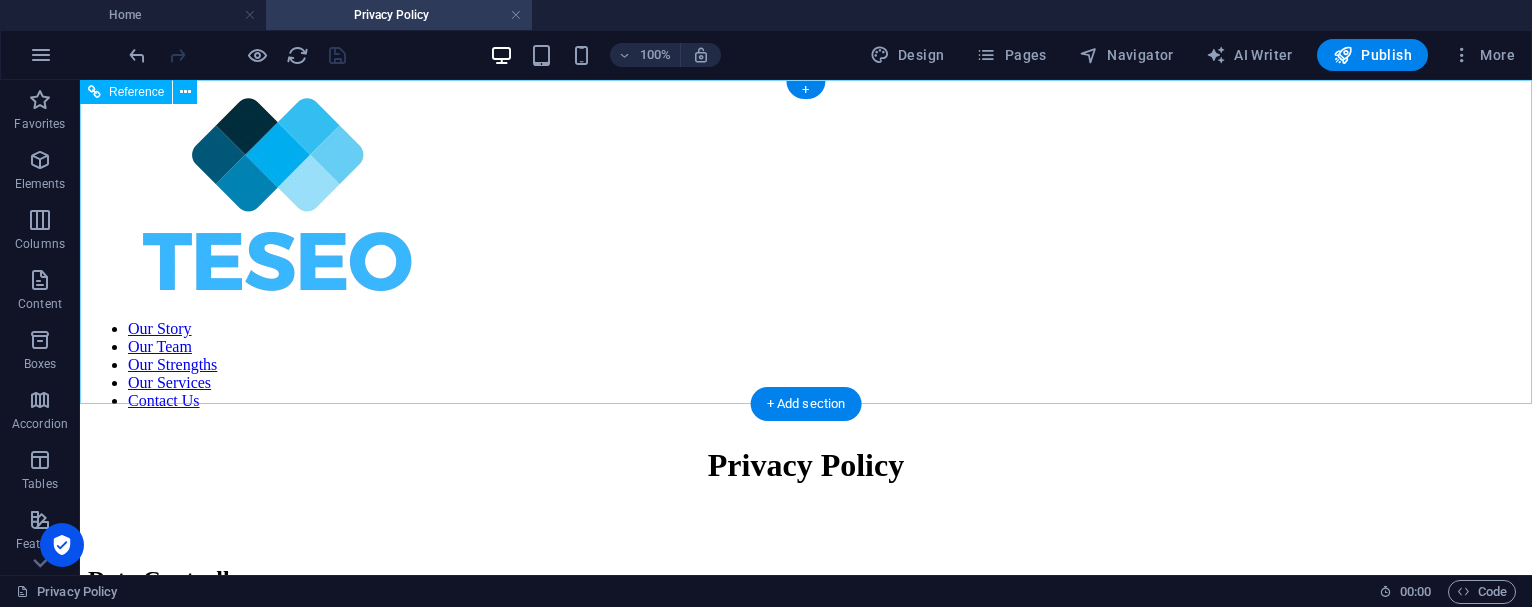 click at bounding box center [806, 196] 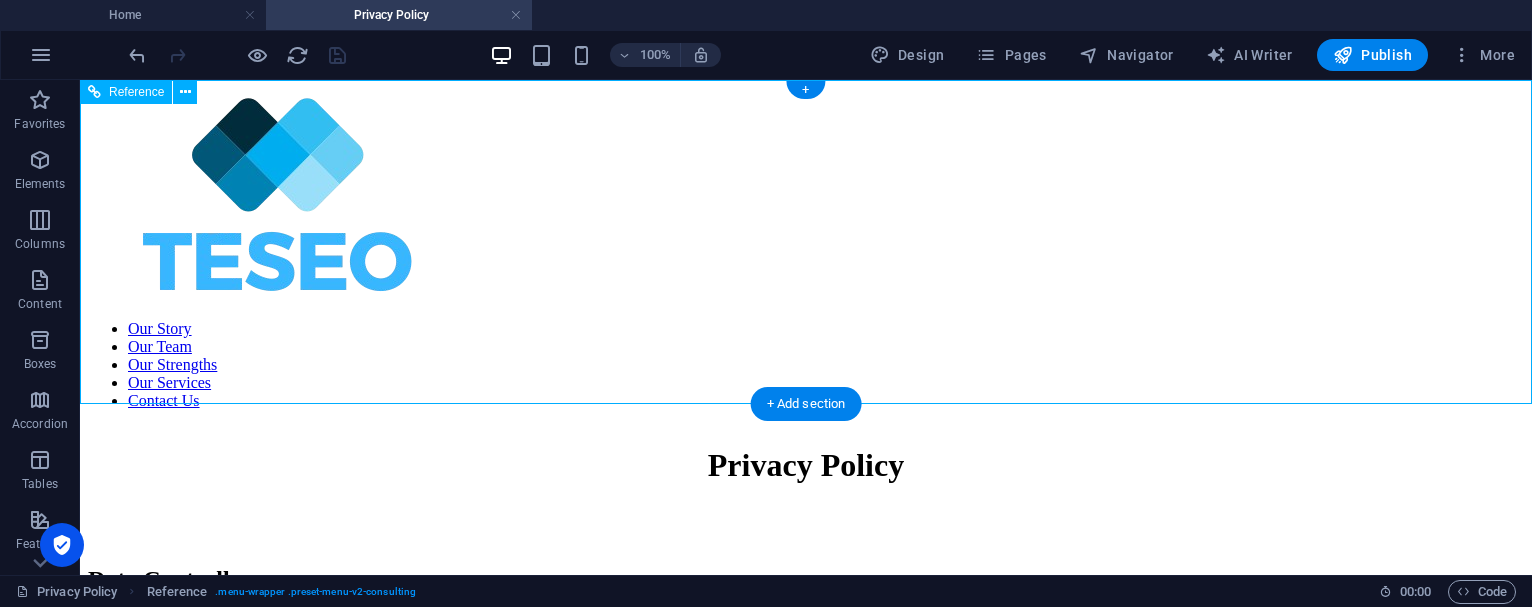 click at bounding box center [806, 196] 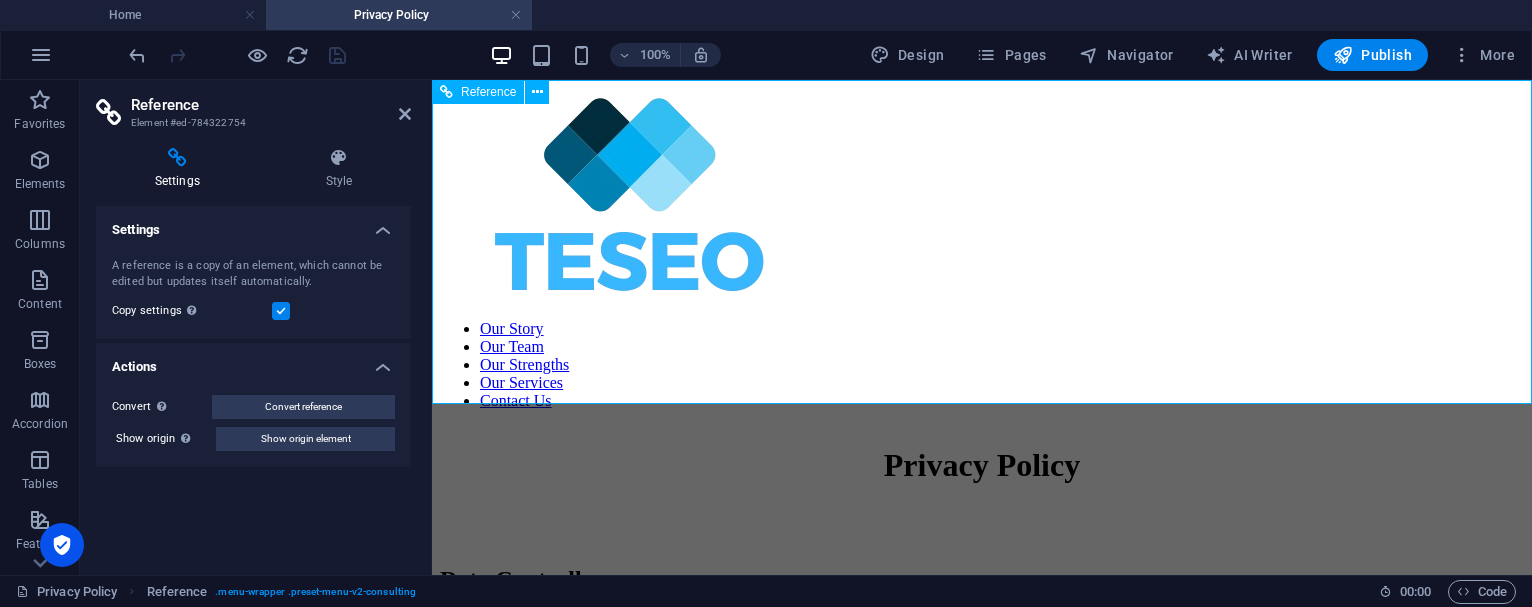 click at bounding box center (982, 196) 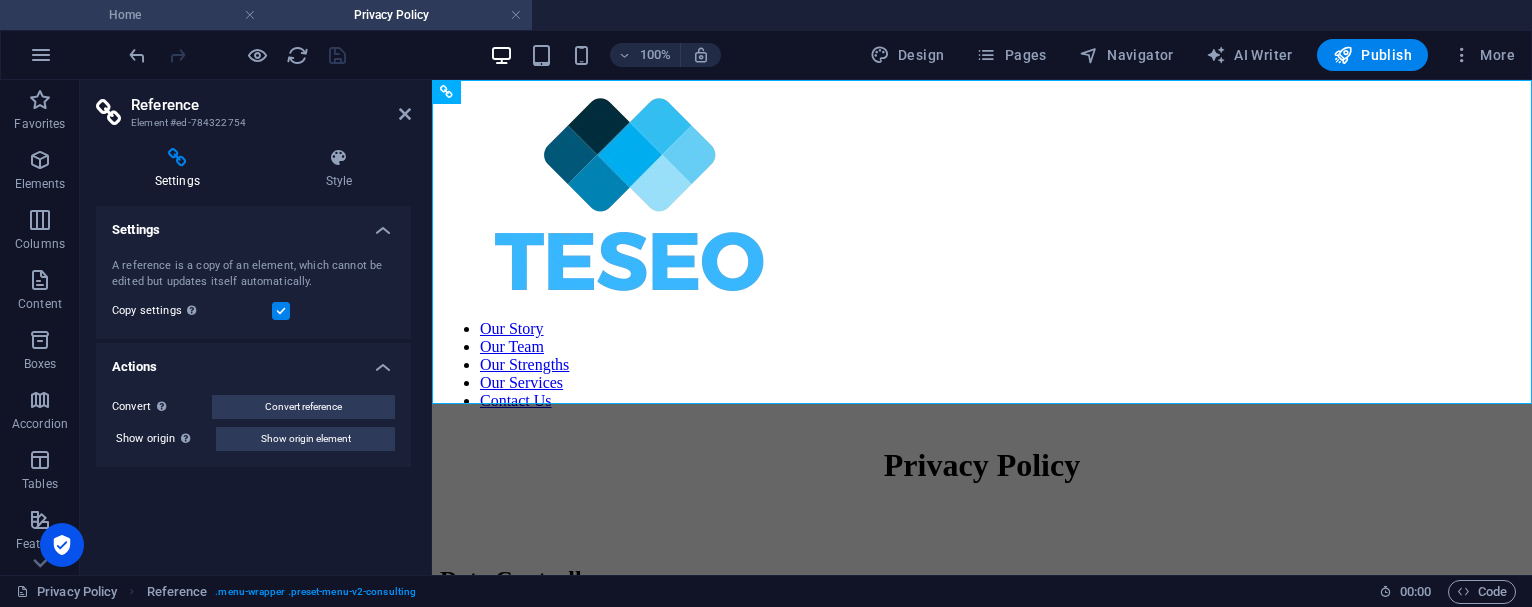 click on "Home" at bounding box center [133, 15] 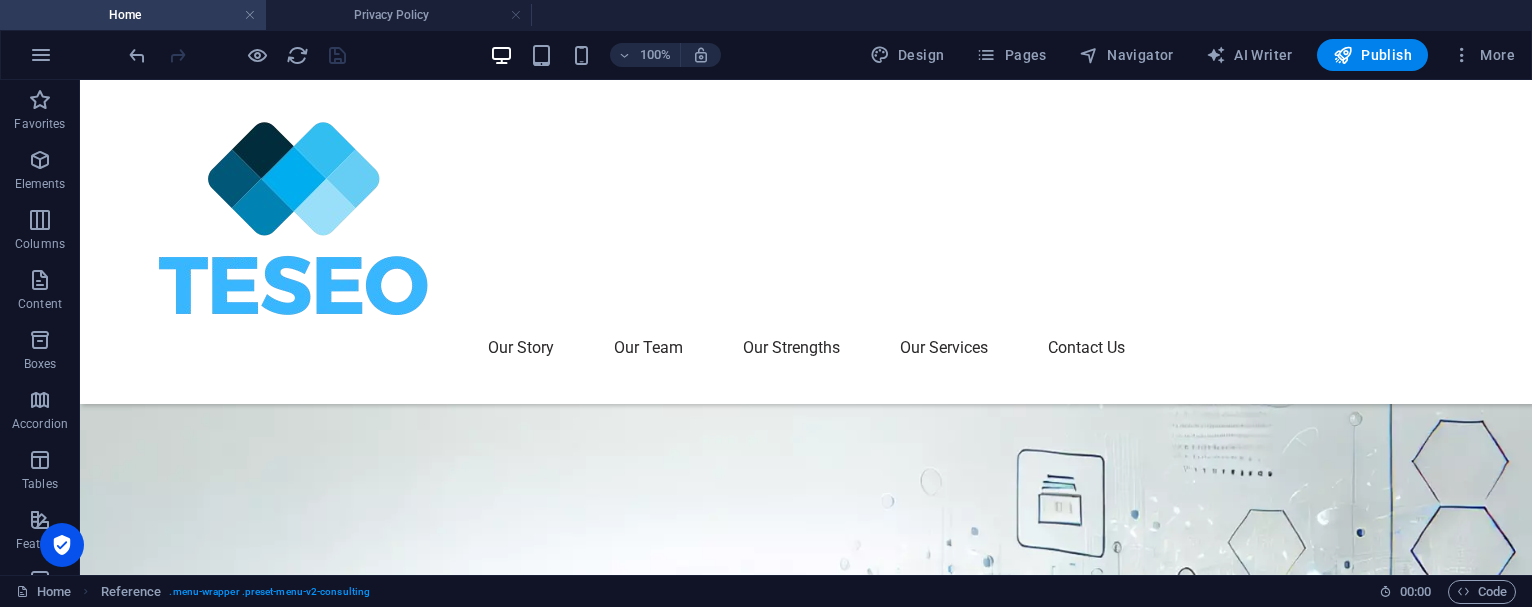 scroll, scrollTop: 6912, scrollLeft: 0, axis: vertical 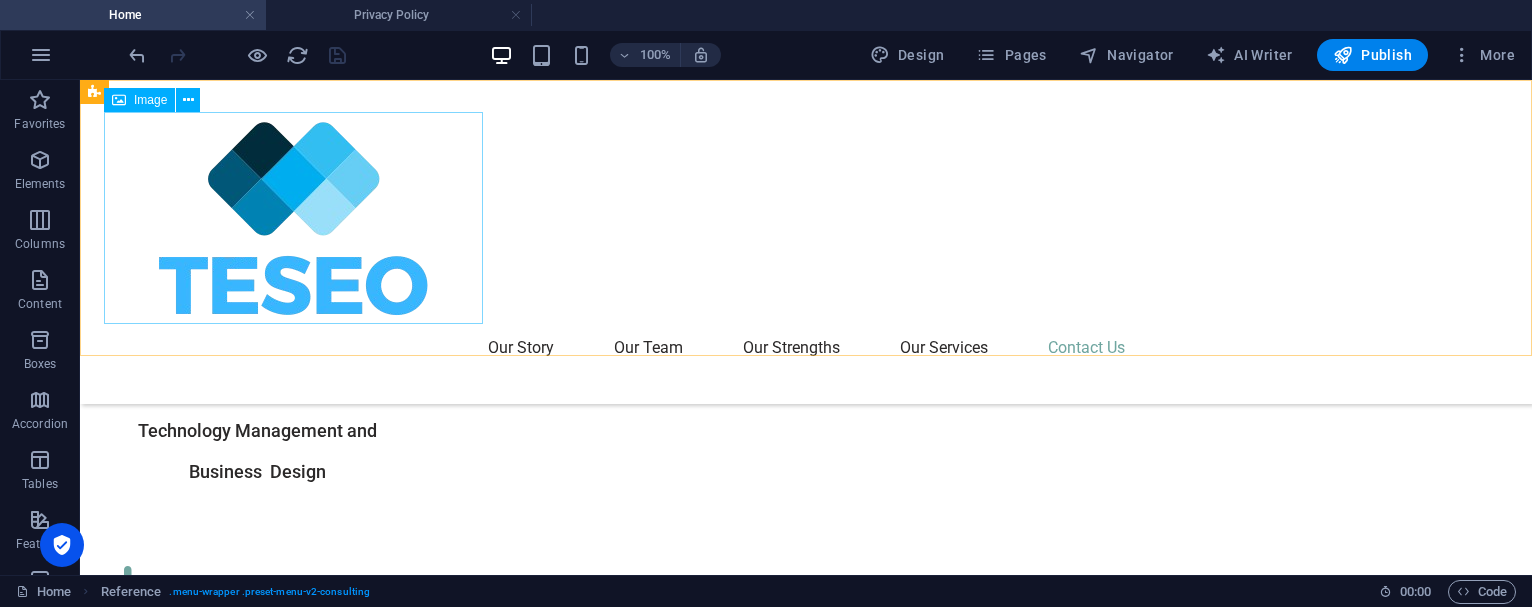 click at bounding box center (806, 218) 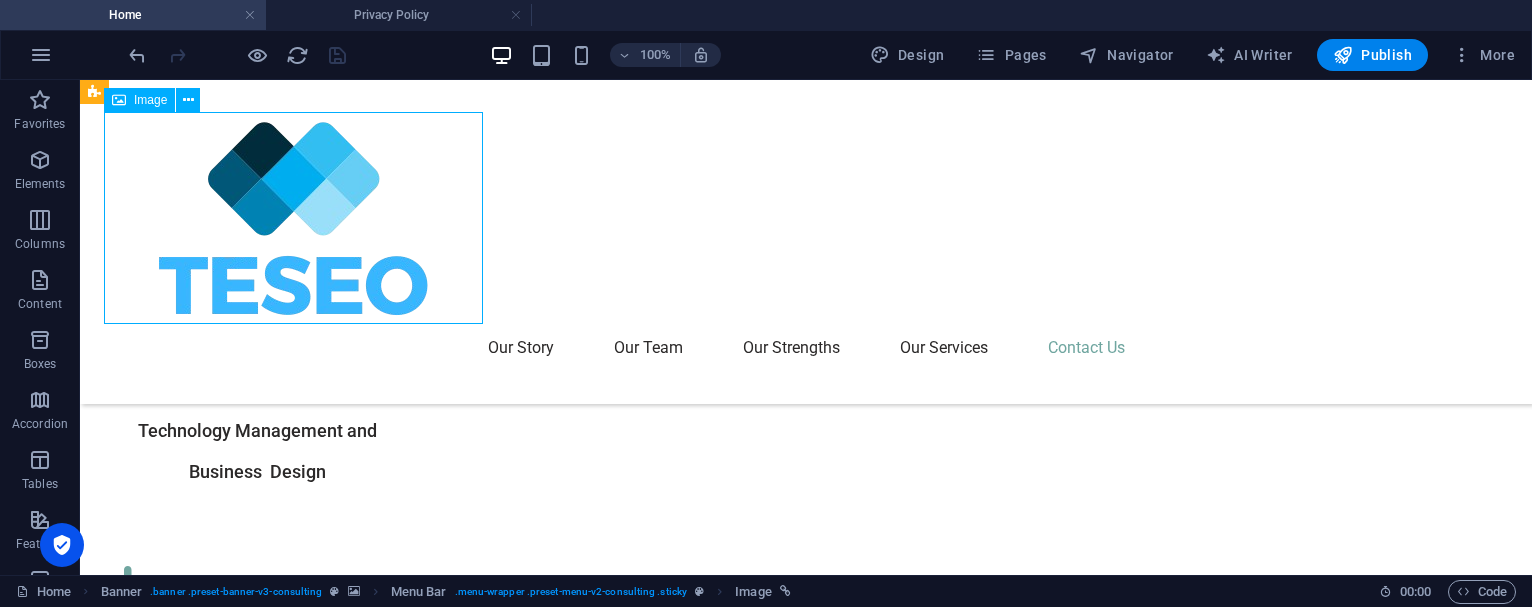 click at bounding box center (806, 218) 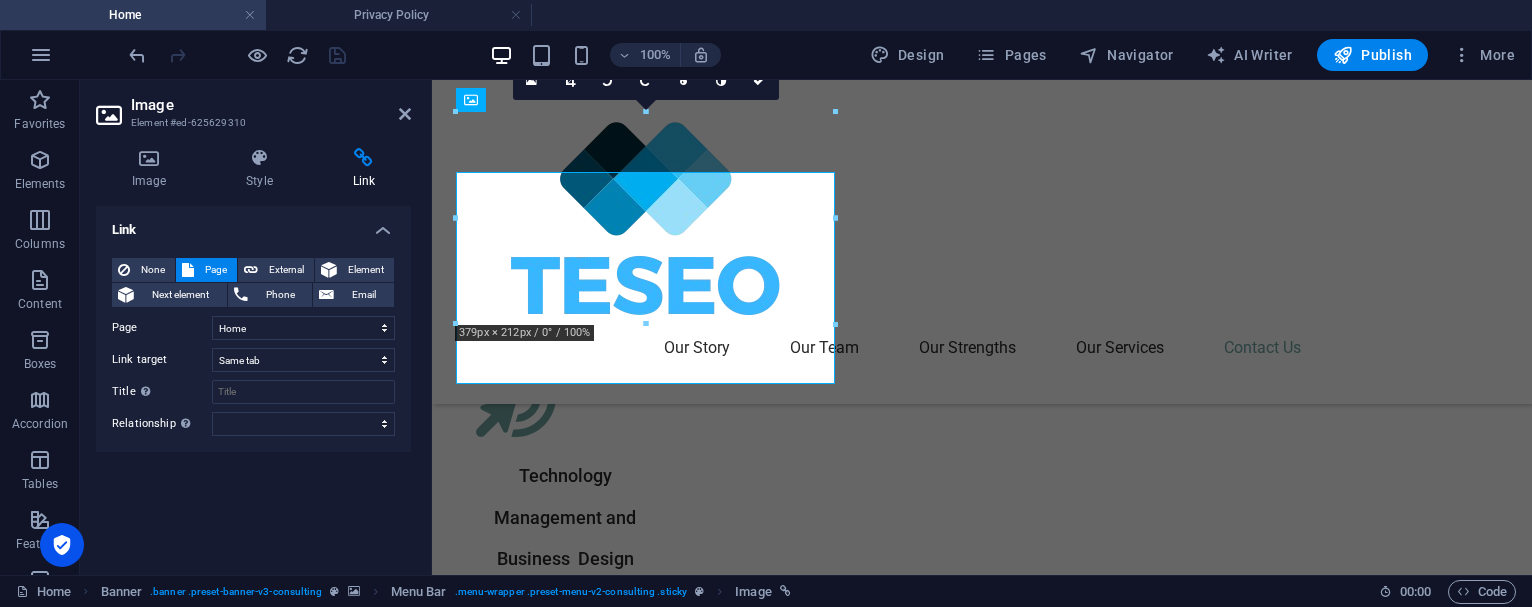 scroll, scrollTop: 6852, scrollLeft: 0, axis: vertical 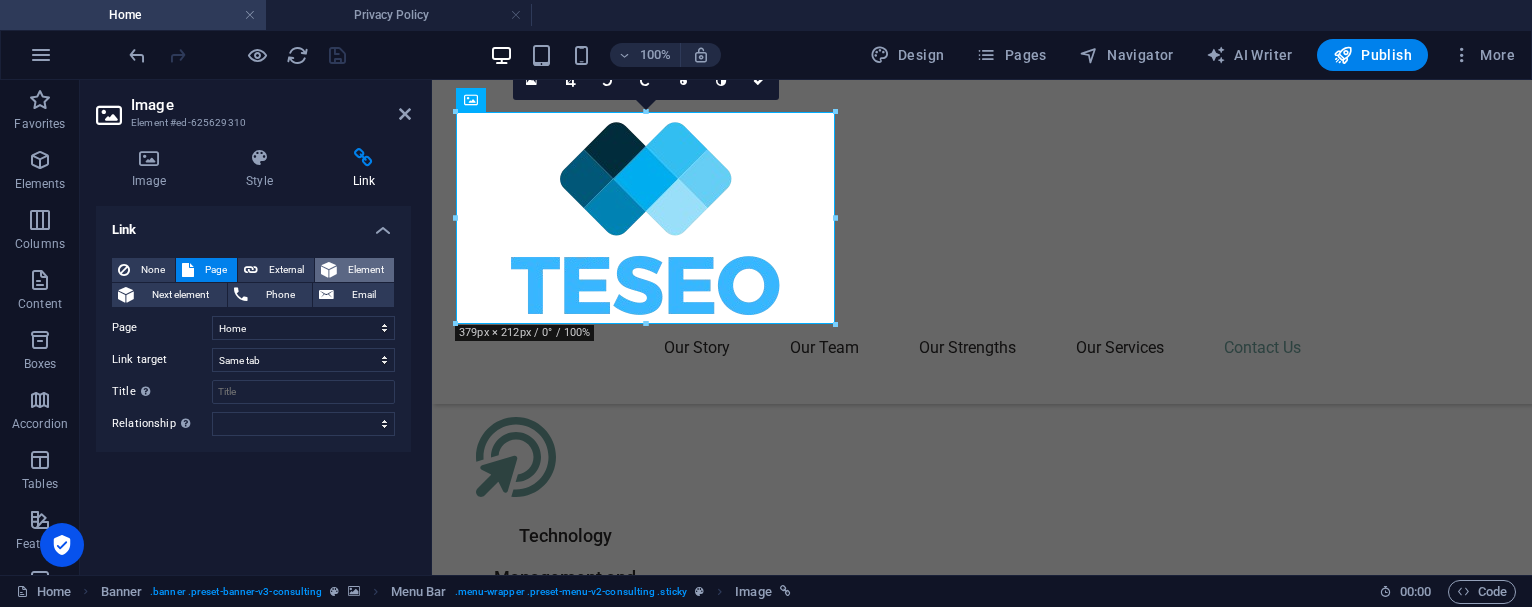 click on "Element" at bounding box center (365, 270) 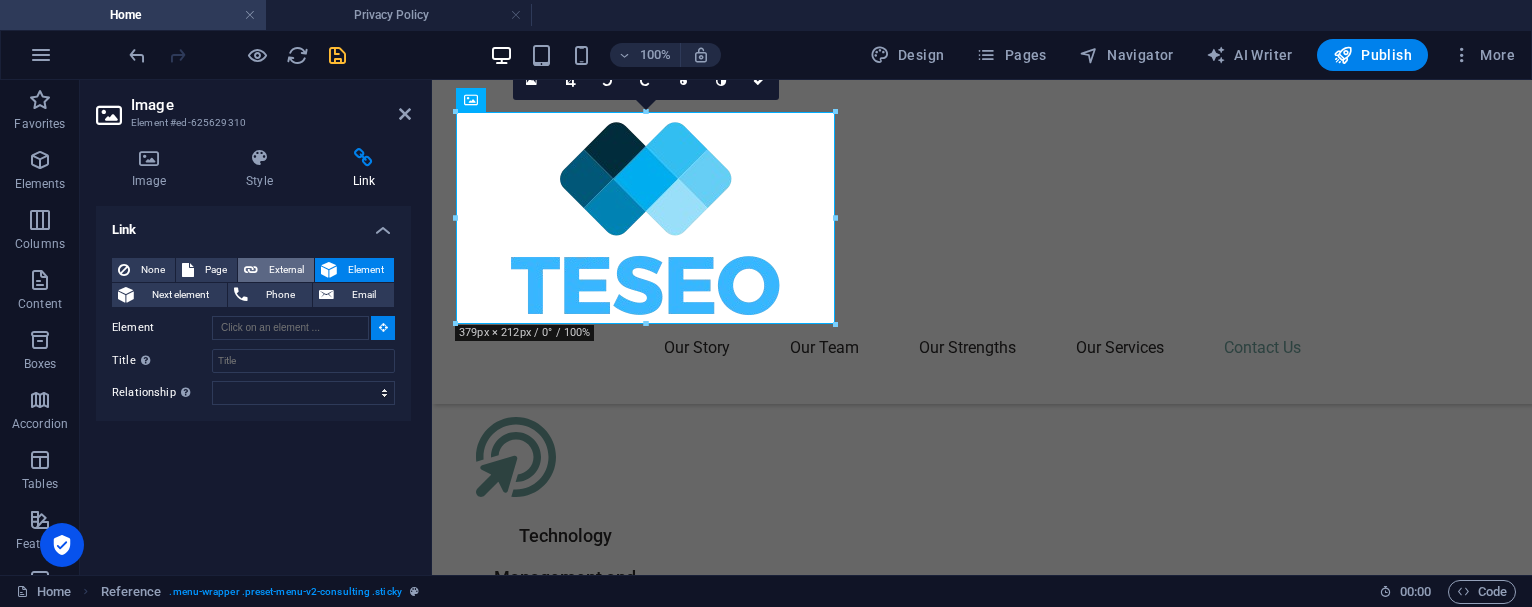 click on "External" at bounding box center (286, 270) 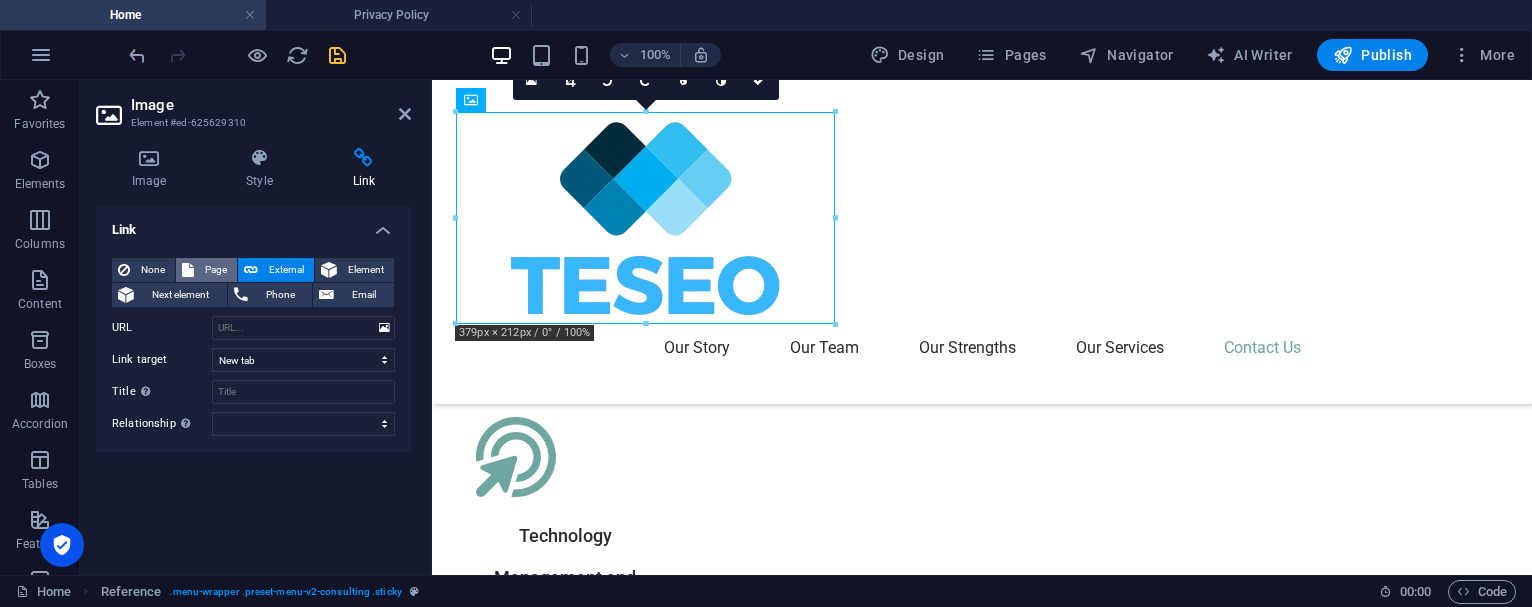 click on "Page" at bounding box center [206, 270] 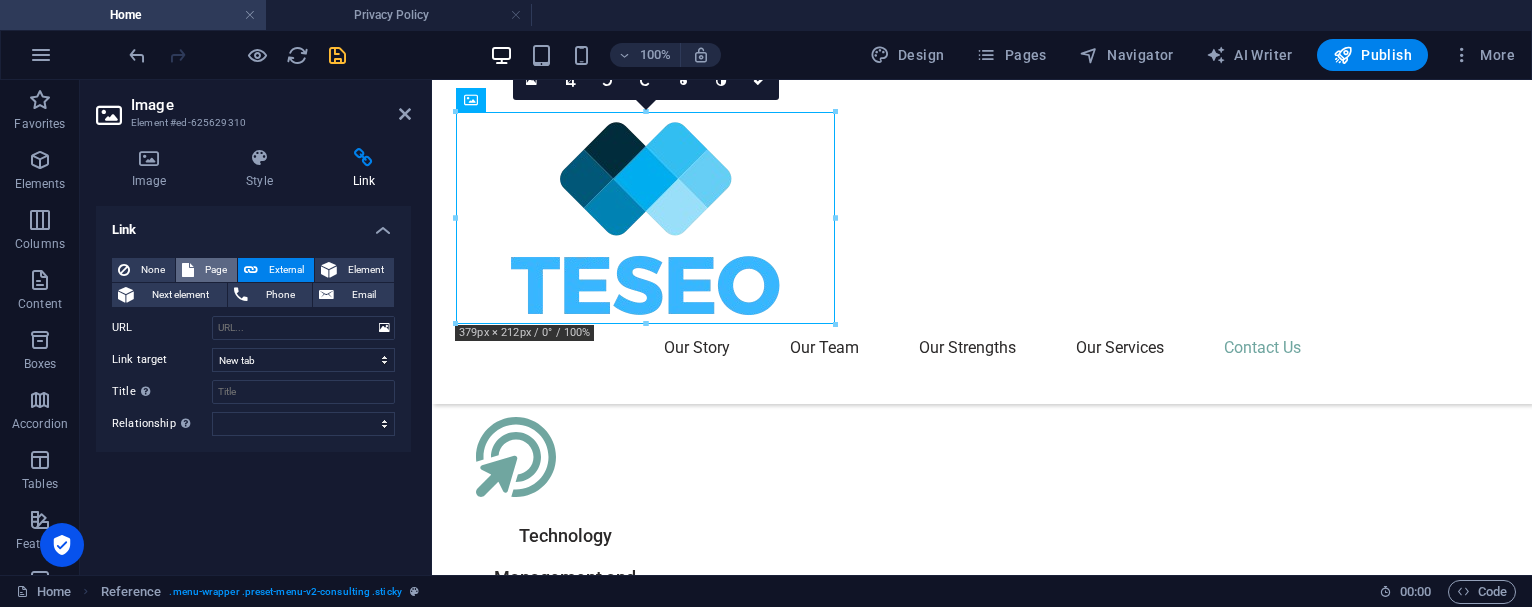 select 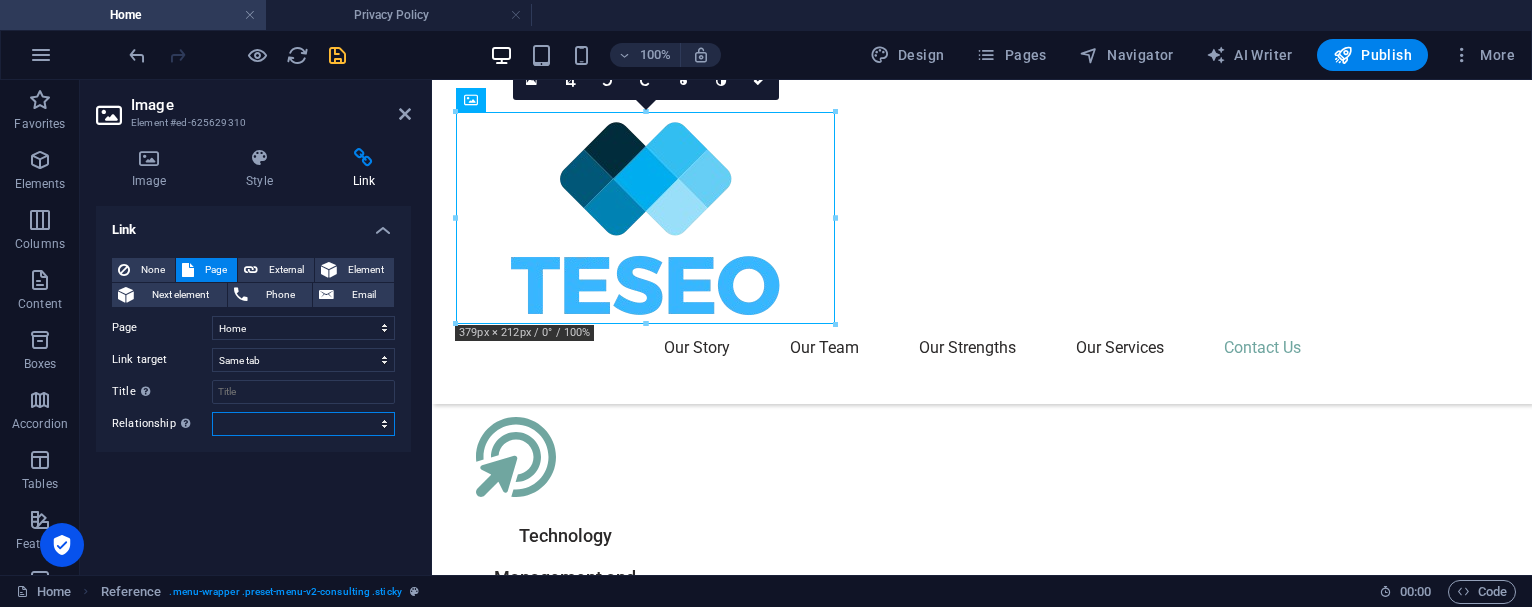 click on "alternate author bookmark external help license next nofollow noreferrer noopener prev search tag" at bounding box center (303, 424) 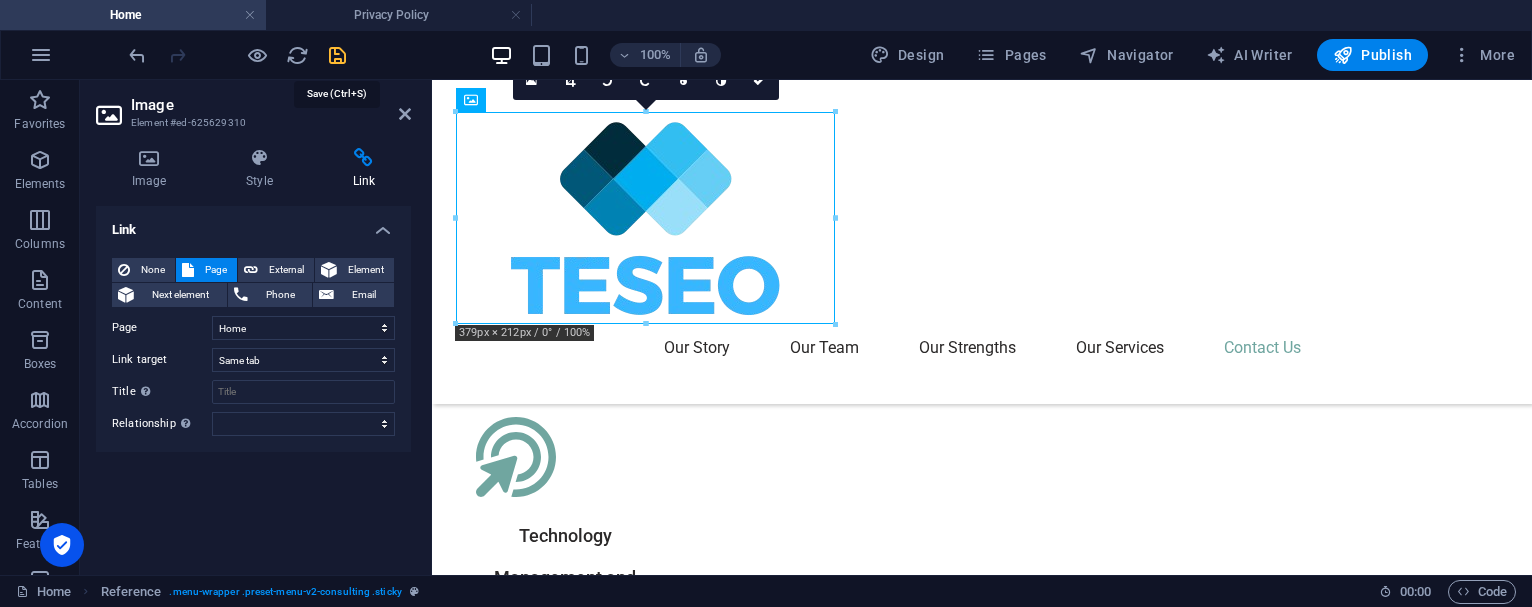 click at bounding box center (337, 55) 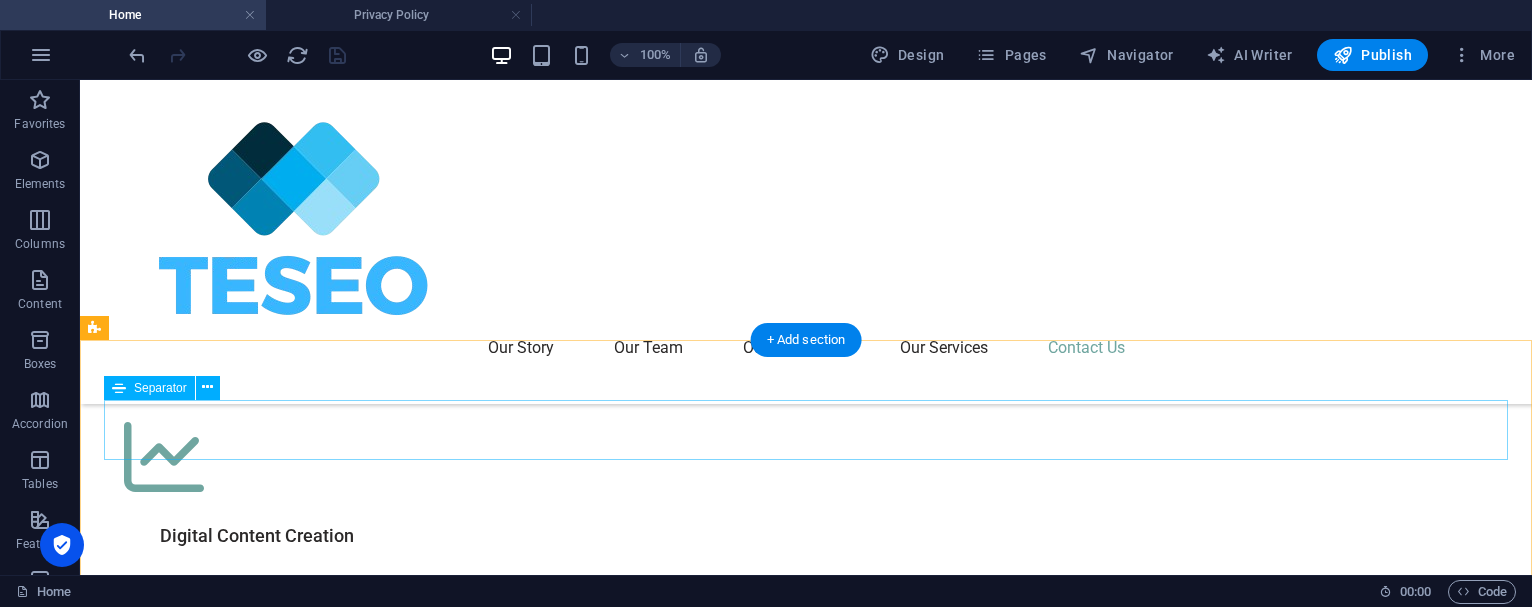 scroll, scrollTop: 7151, scrollLeft: 0, axis: vertical 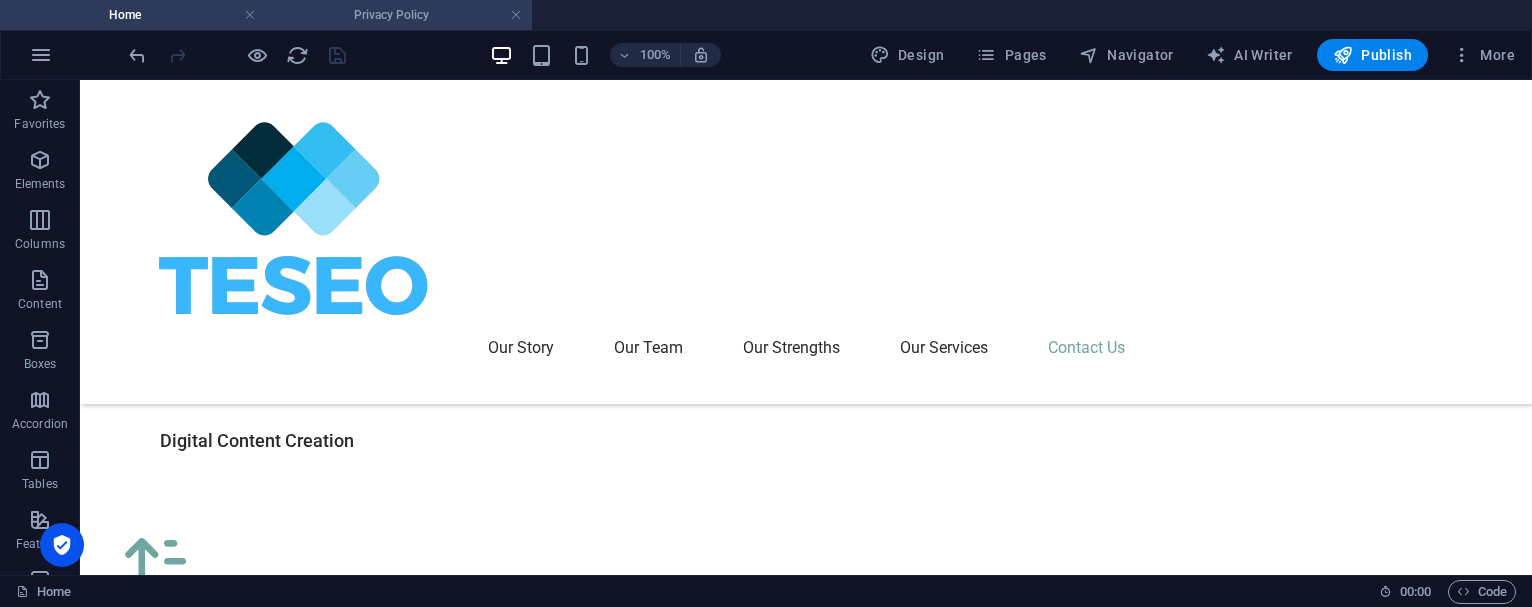 click on "Privacy Policy" at bounding box center [399, 15] 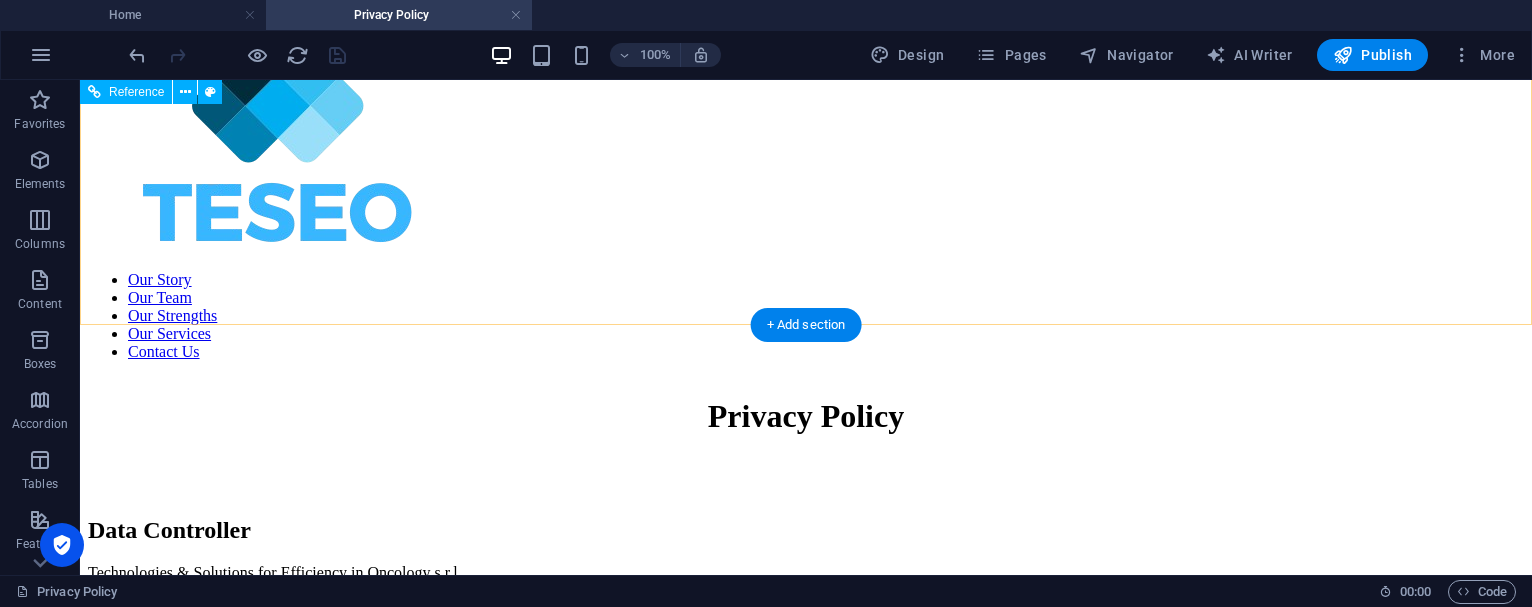 scroll, scrollTop: 0, scrollLeft: 0, axis: both 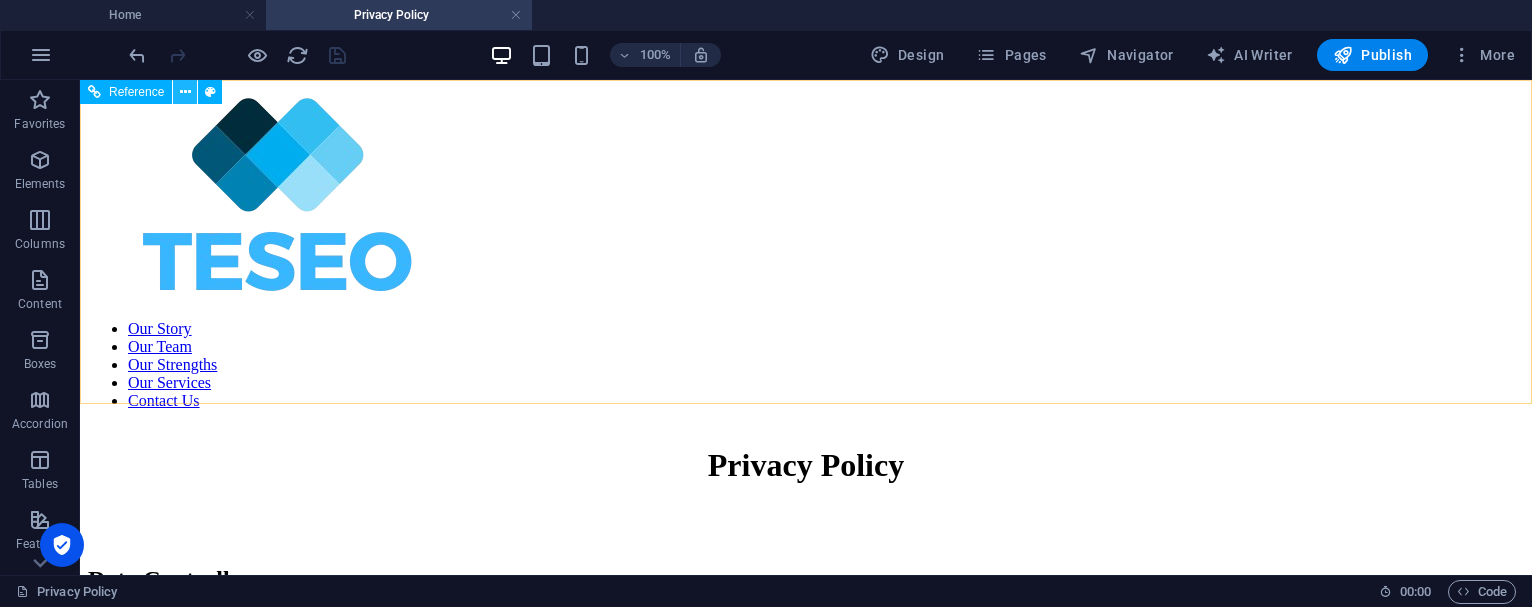 click at bounding box center [185, 92] 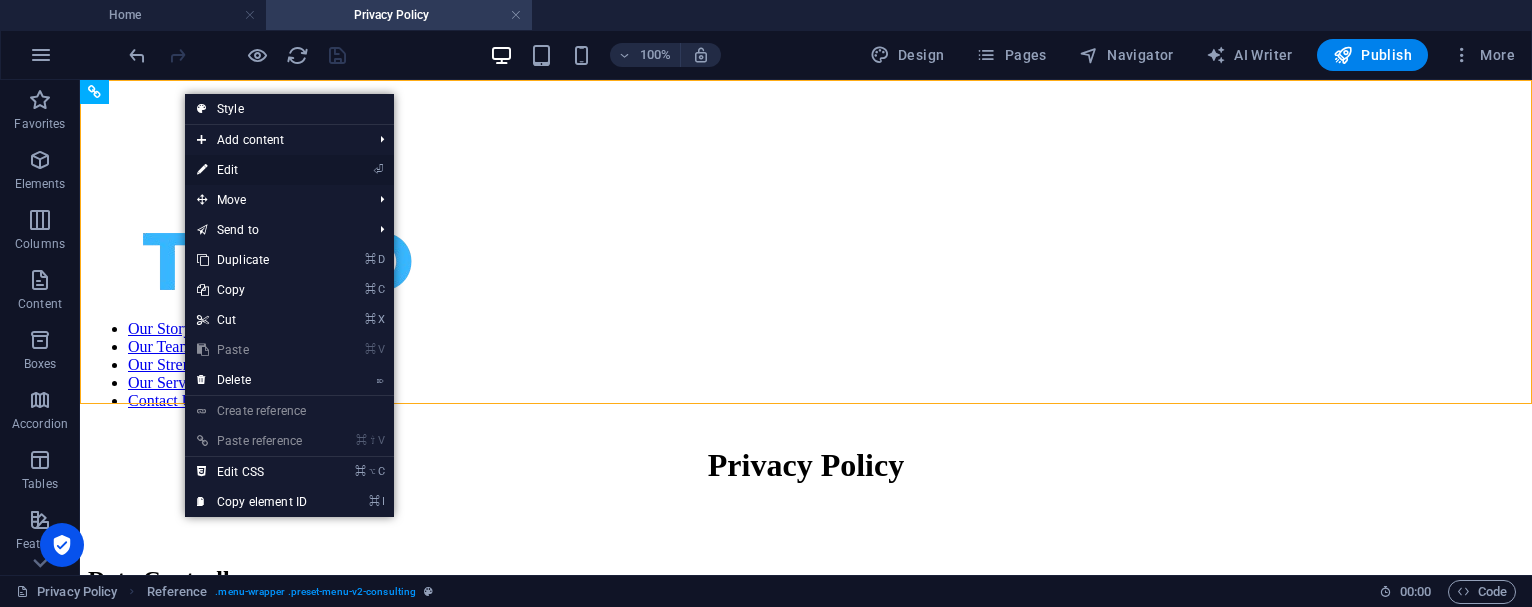click on "⏎  Edit" at bounding box center [252, 170] 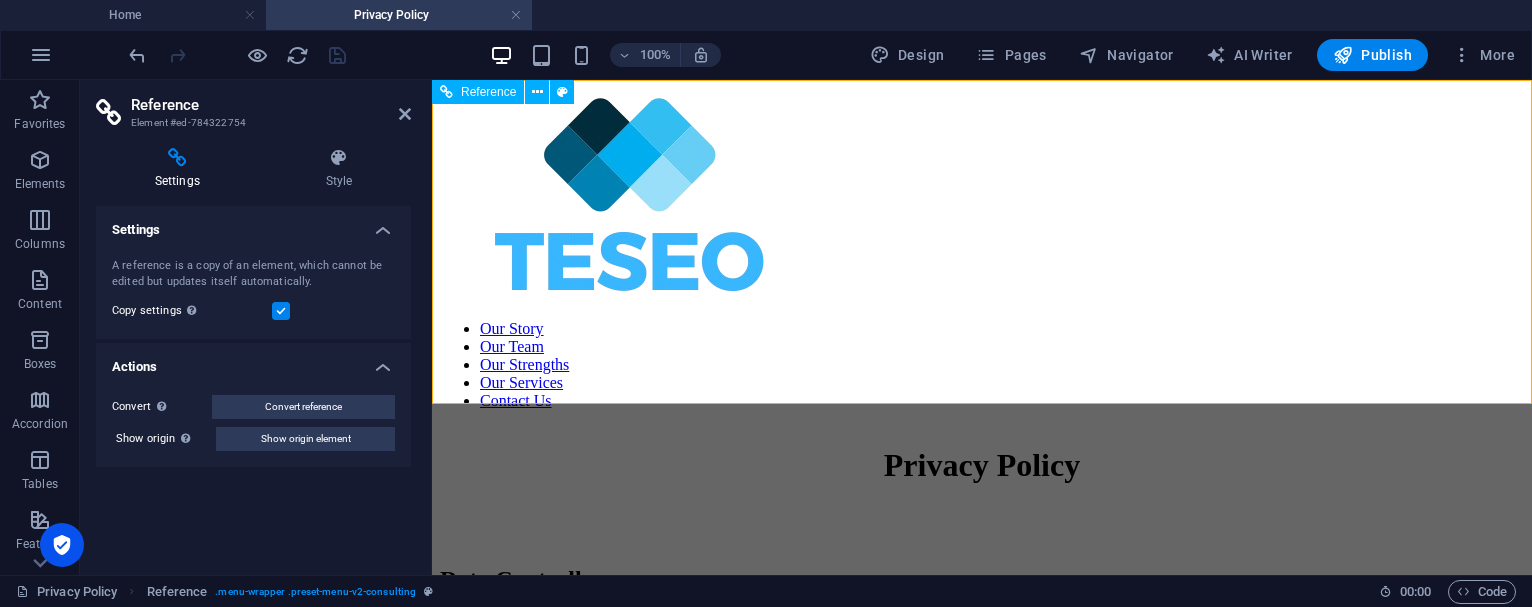 click at bounding box center [982, 196] 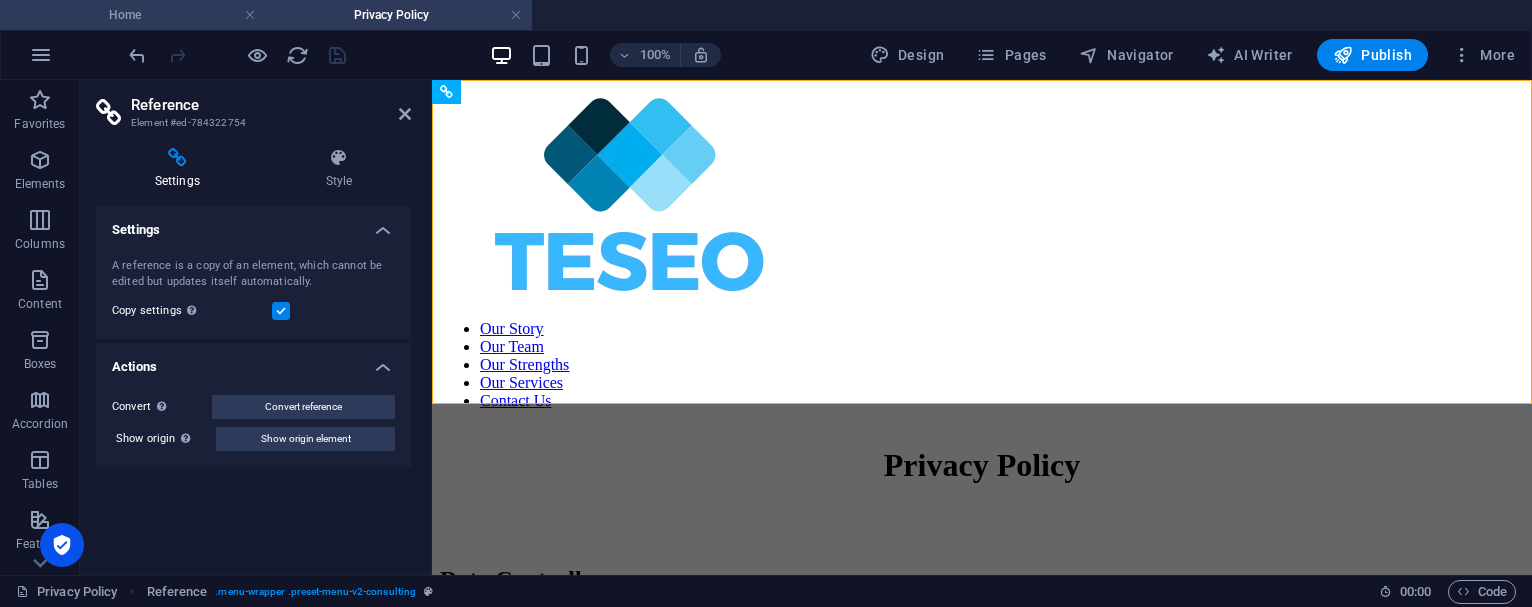 click on "Home" at bounding box center [133, 15] 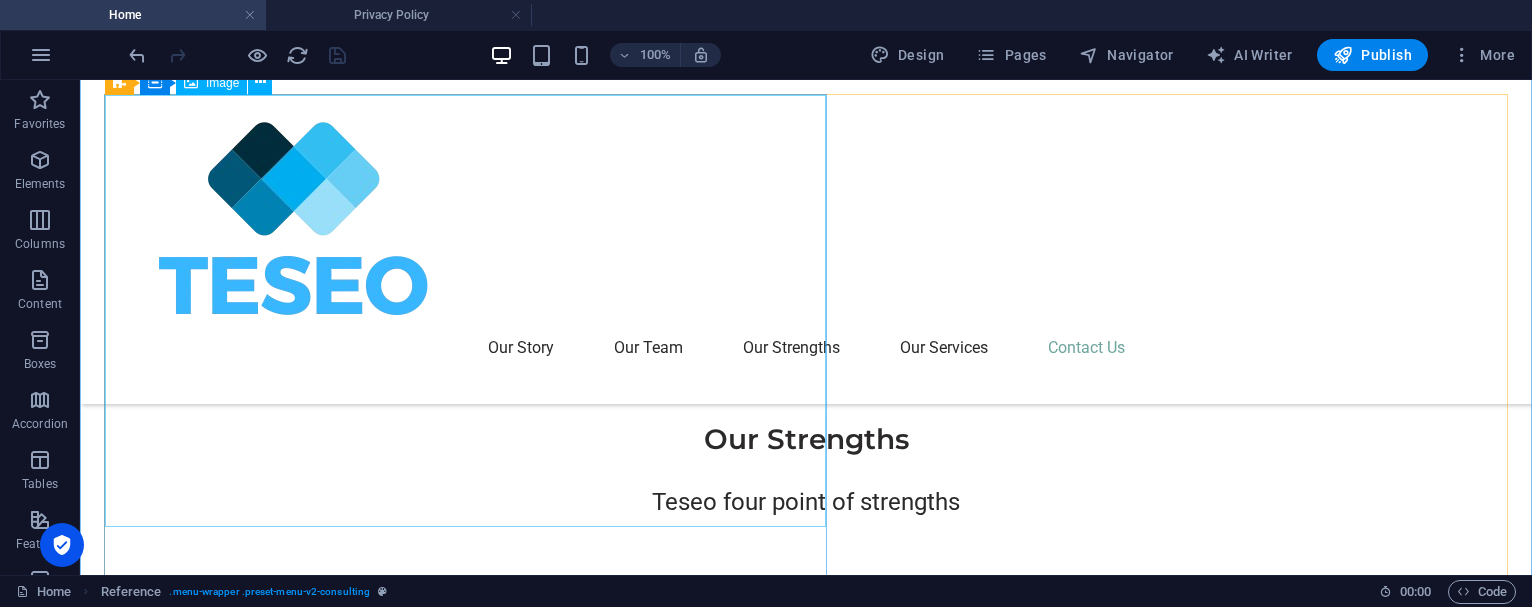 scroll, scrollTop: 7151, scrollLeft: 0, axis: vertical 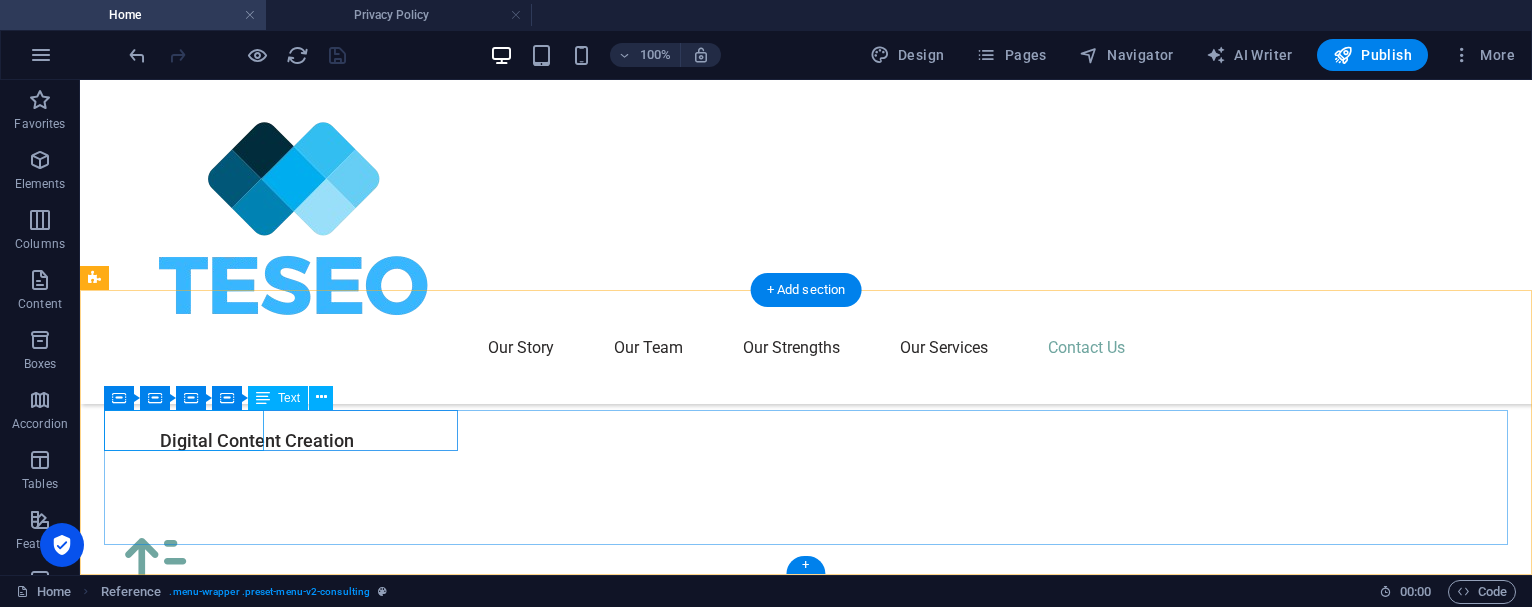 click on "Privacy Policy" at bounding box center (798, 5508) 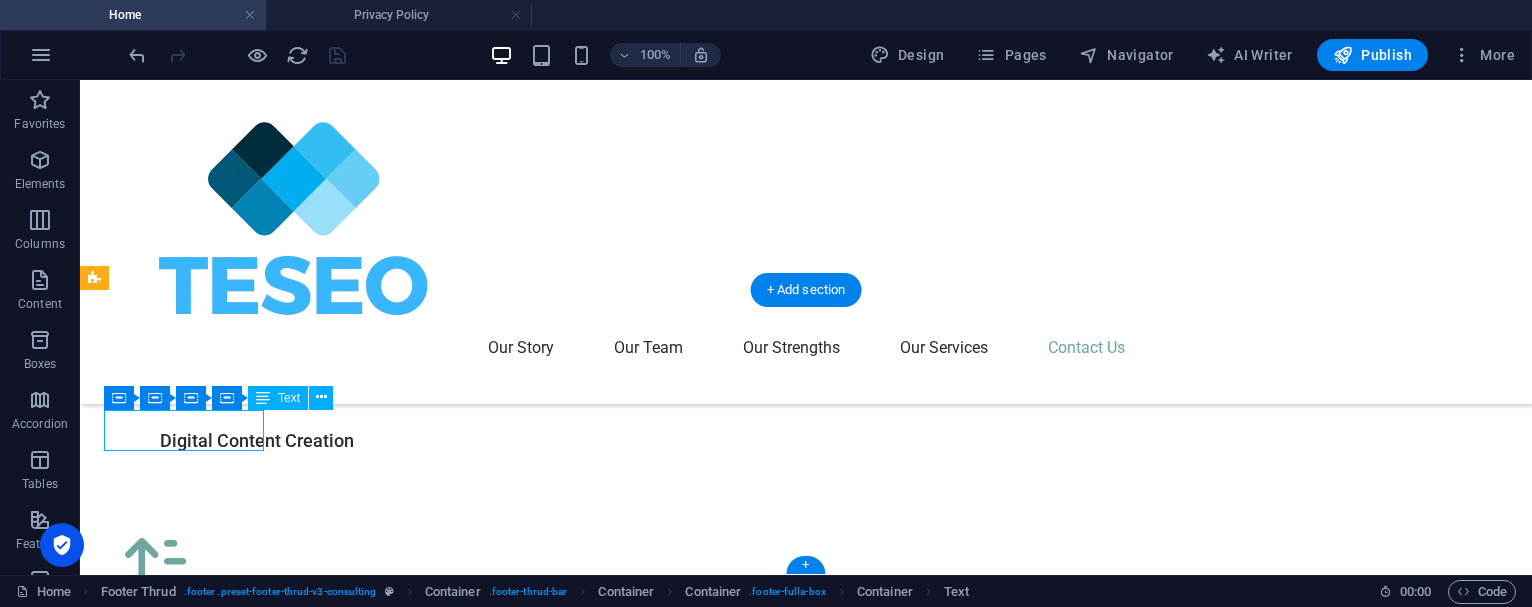 click on "Privacy Policy" at bounding box center (798, 5508) 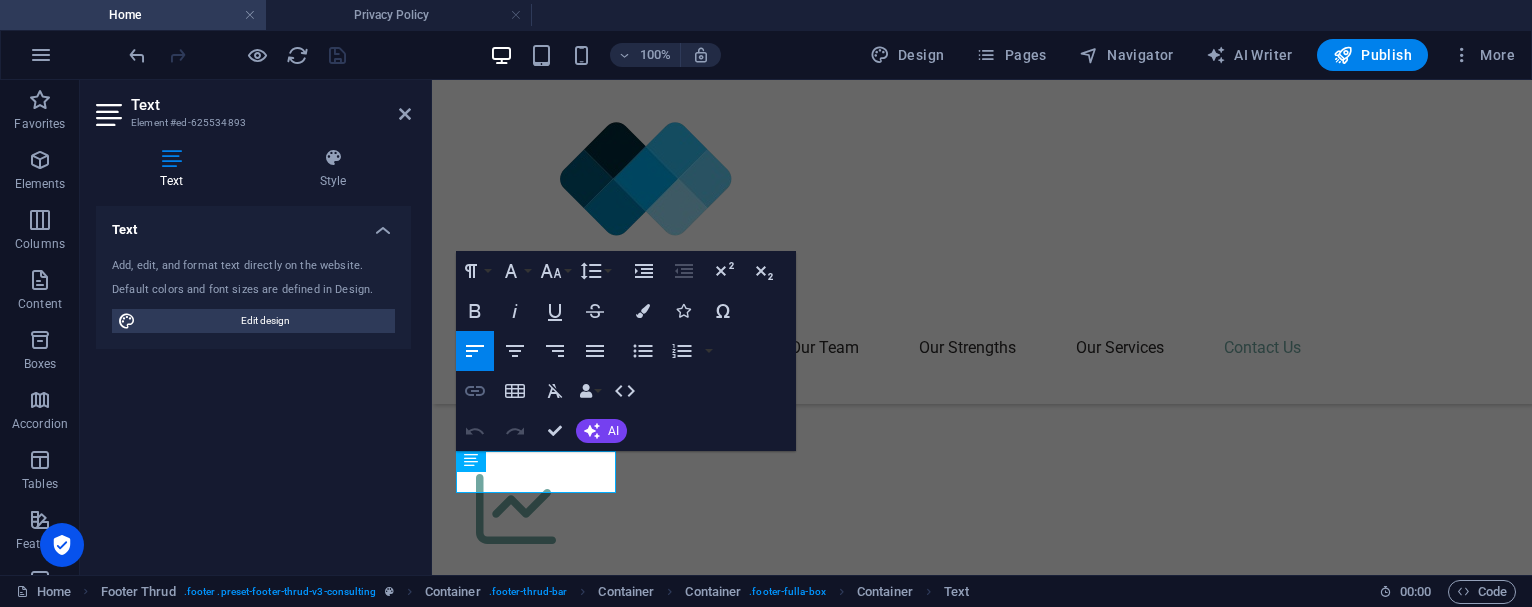 click 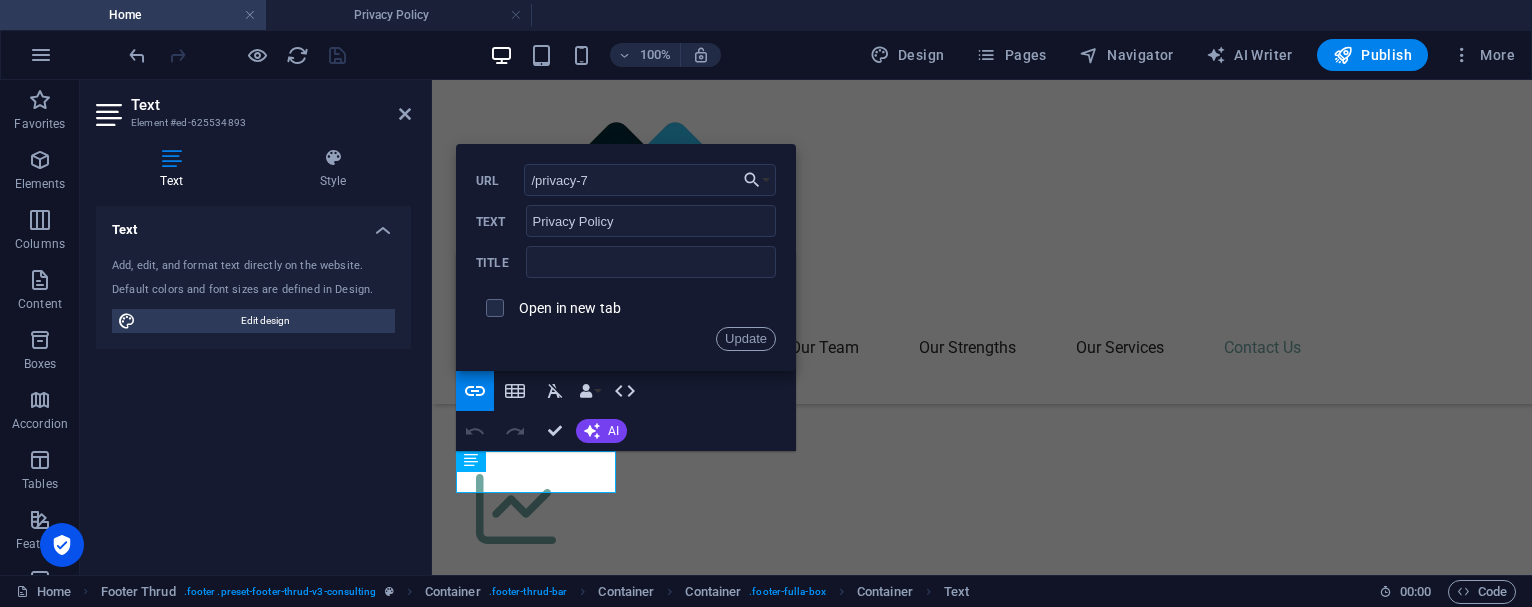 click at bounding box center [495, 308] 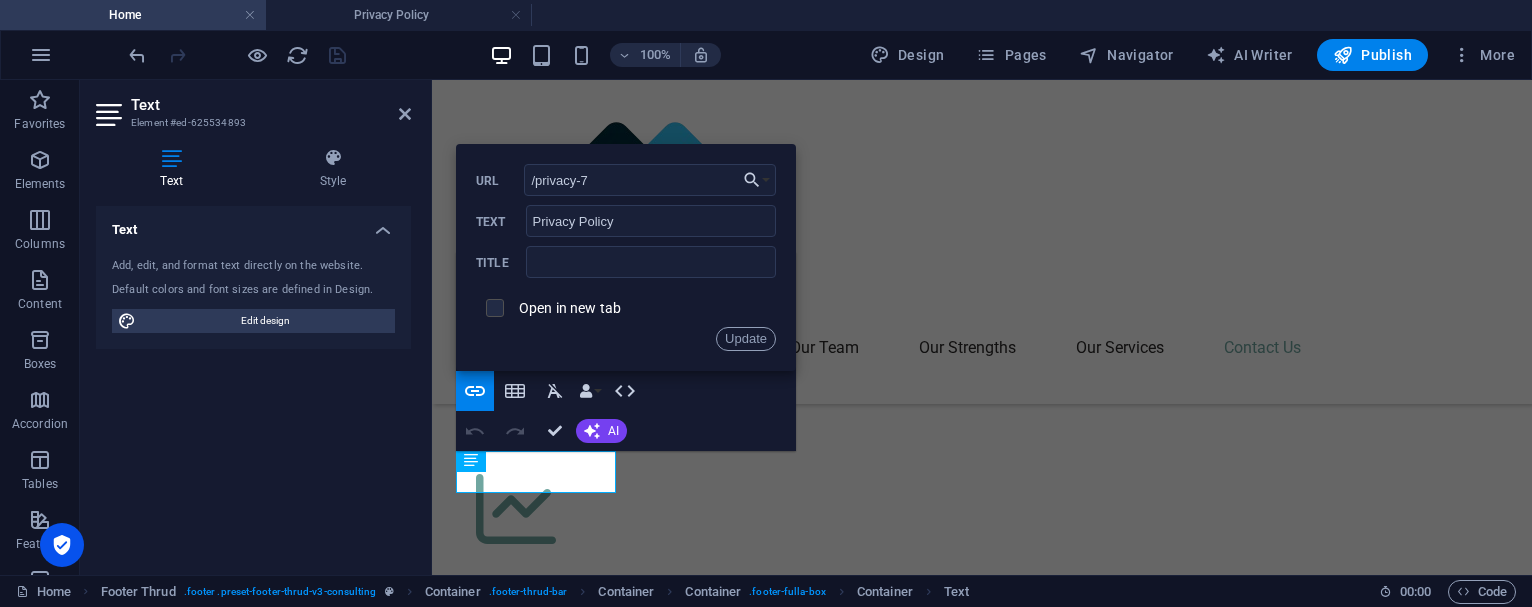 click at bounding box center (492, 305) 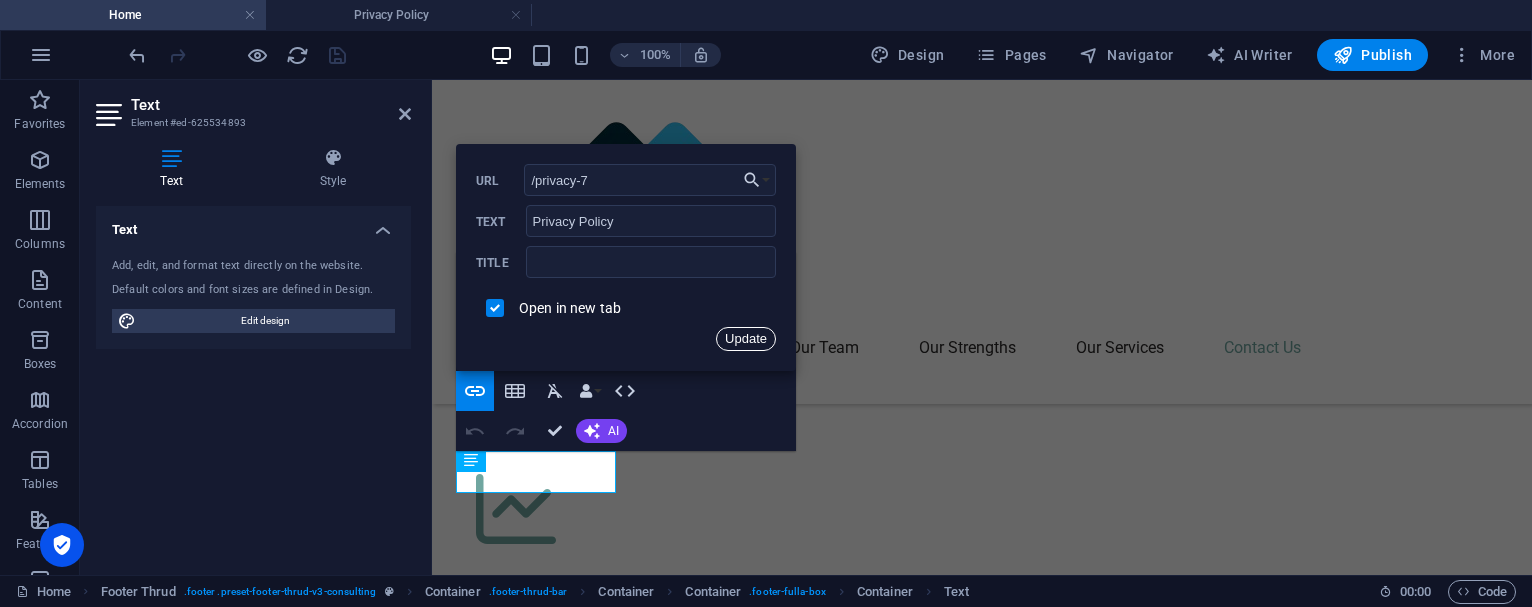 click on "Update" at bounding box center (746, 339) 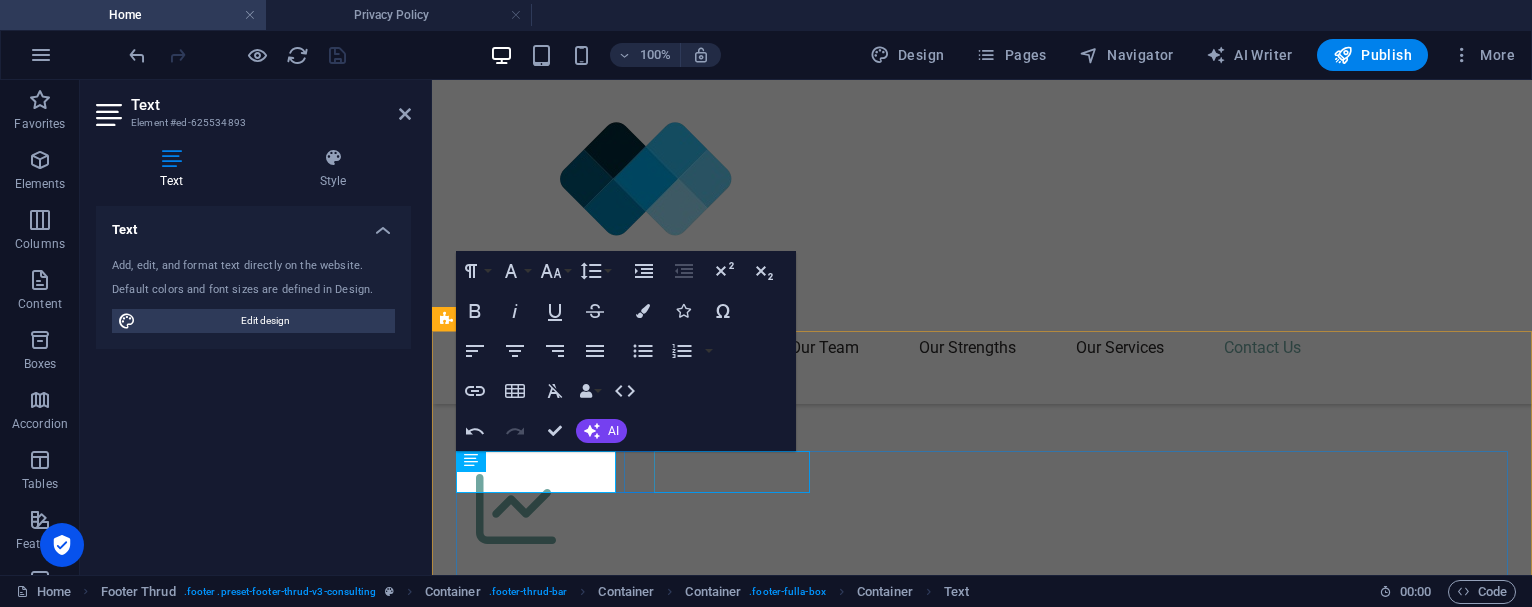 click on "Cookie Policy" at bounding box center (993, 5313) 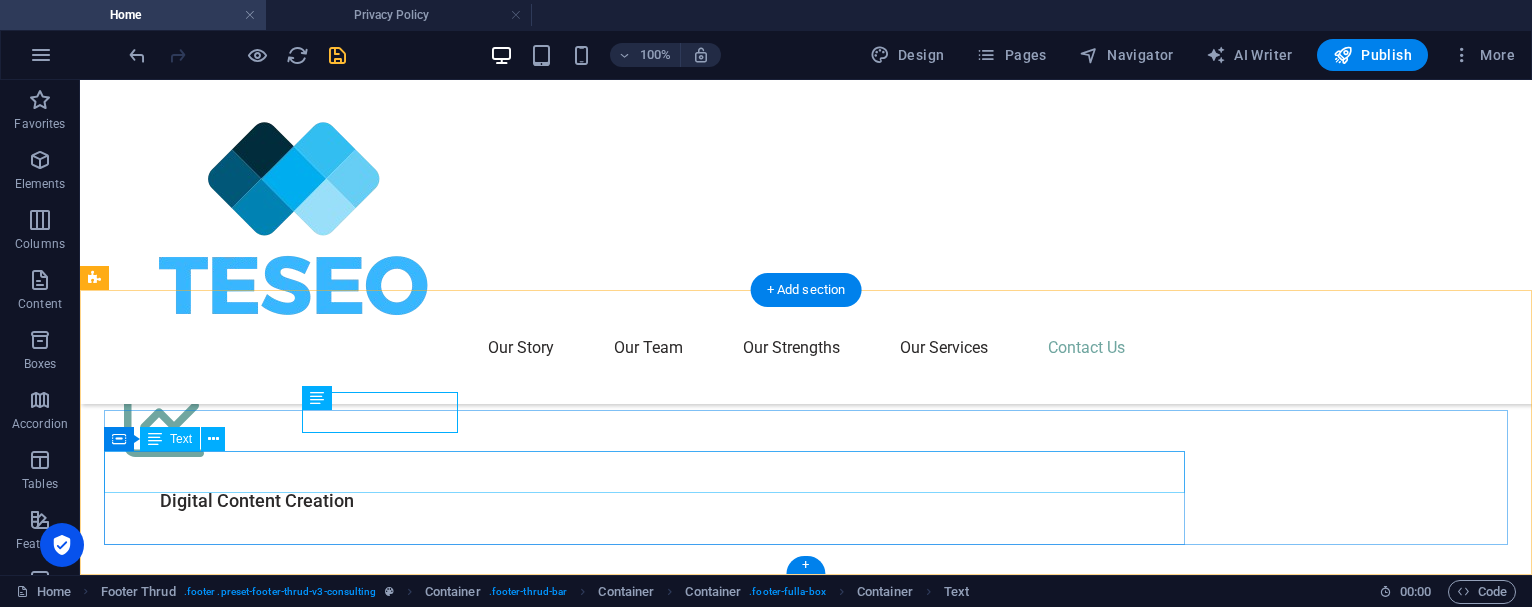 scroll, scrollTop: 7151, scrollLeft: 0, axis: vertical 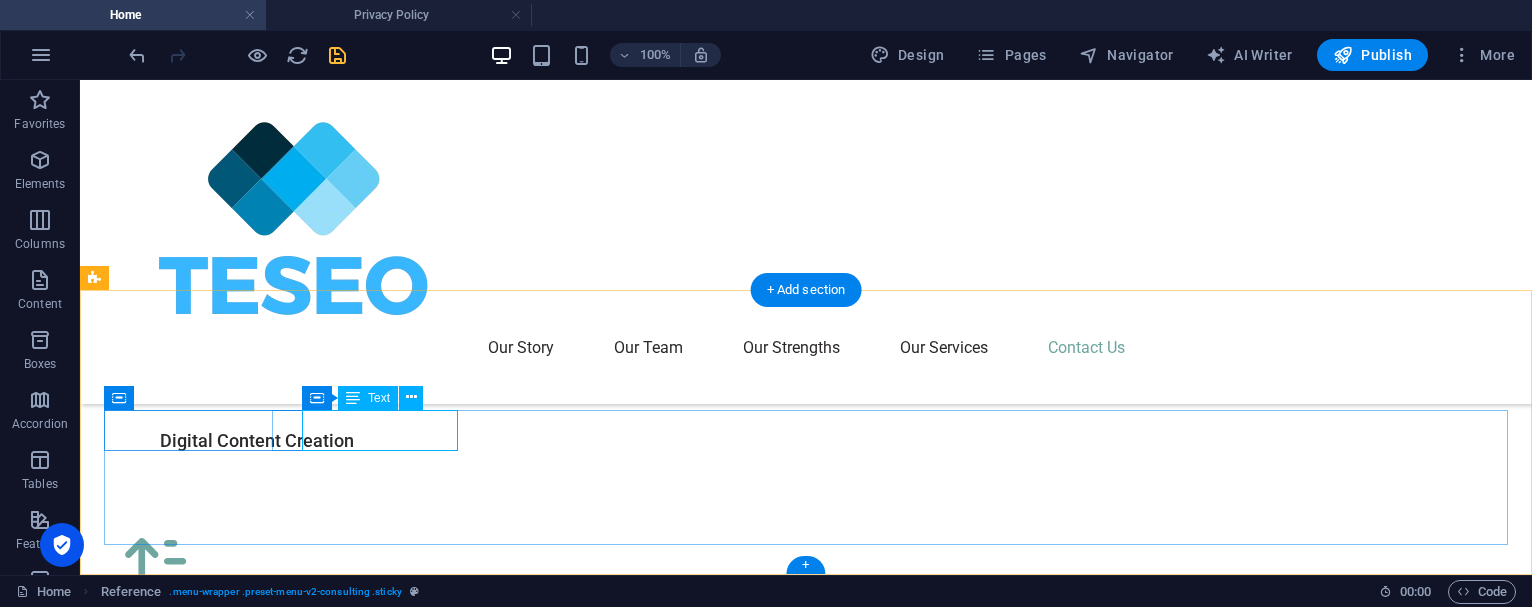 click on "Cookie Policy" at bounding box center (817, 5550) 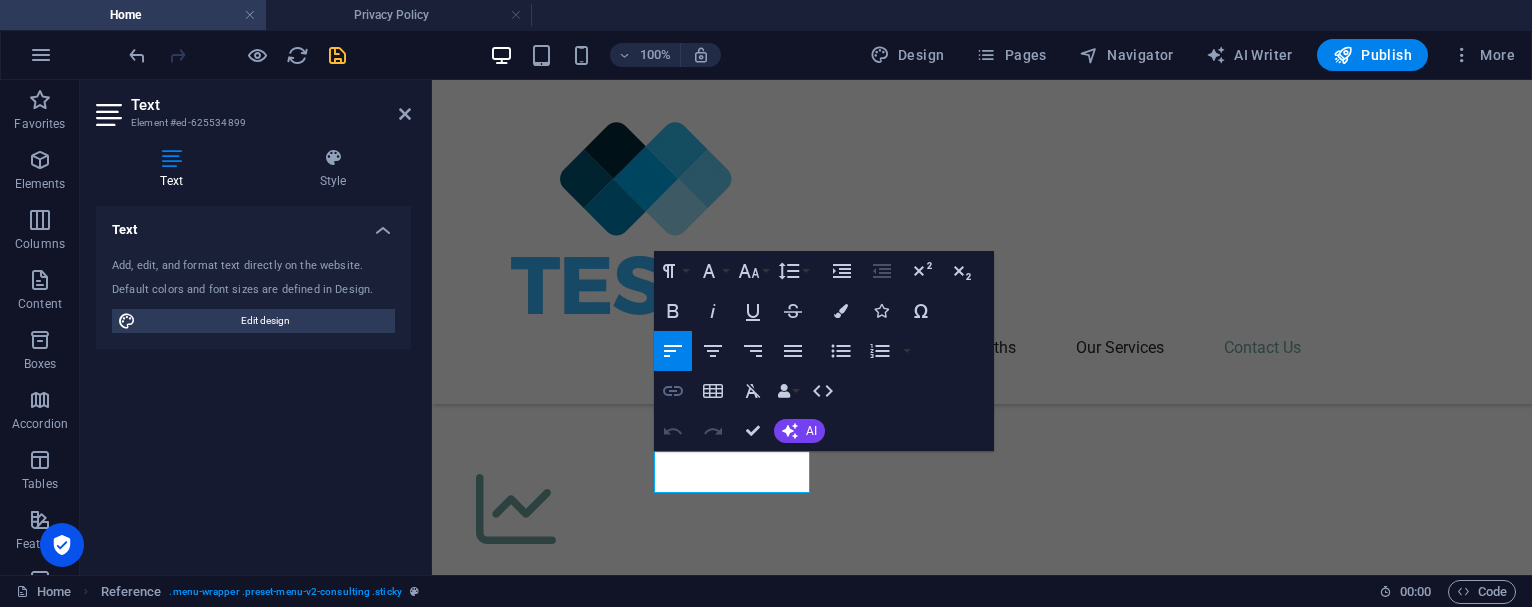 click 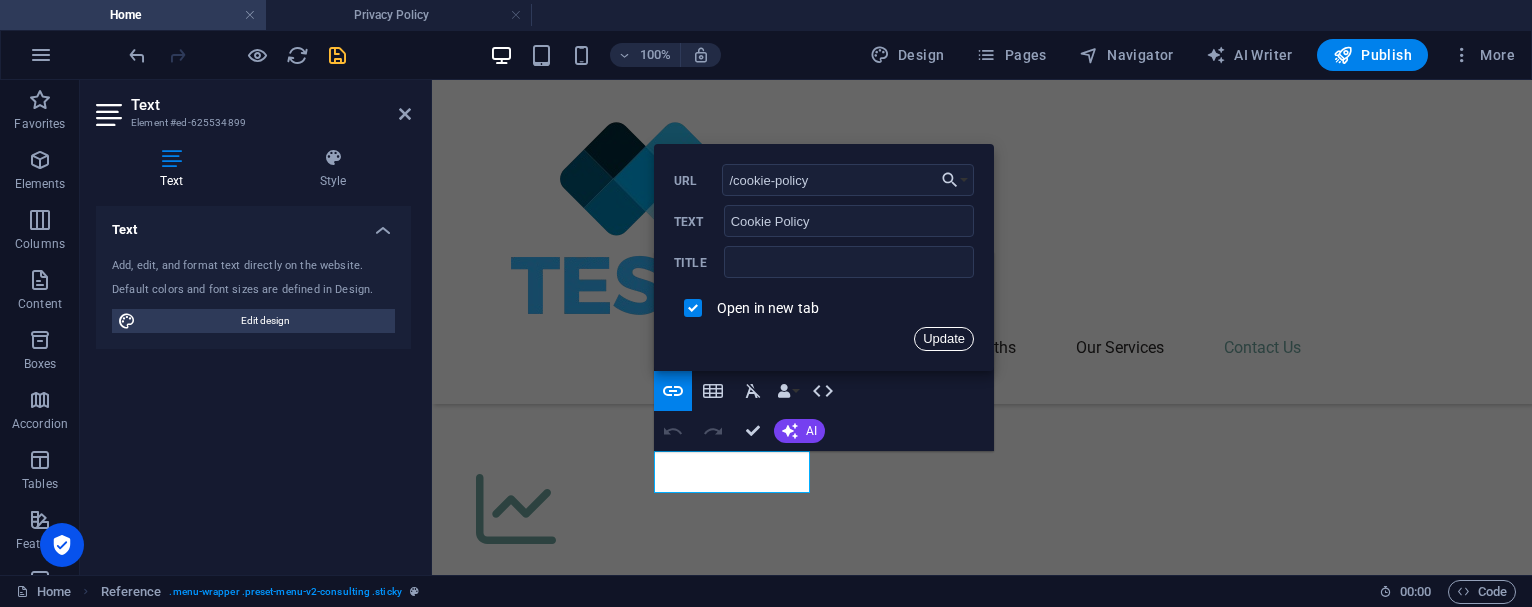 click on "Update" at bounding box center [944, 339] 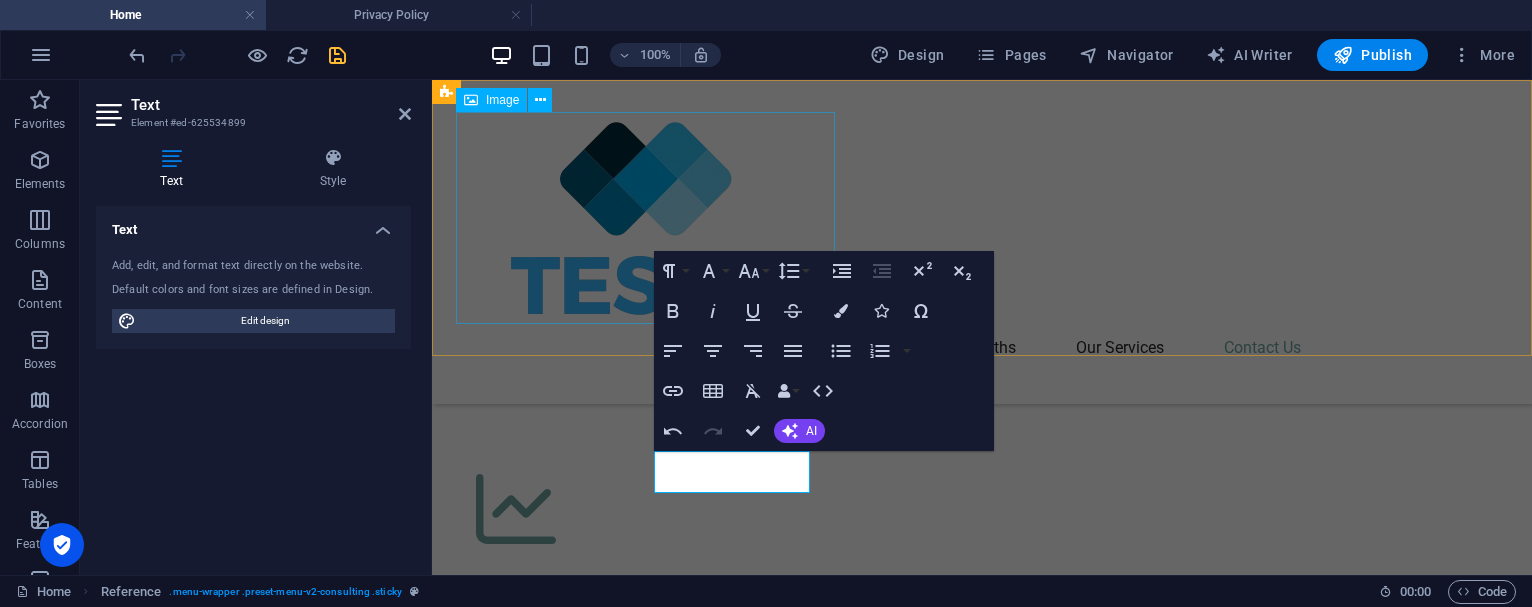 click at bounding box center (982, 218) 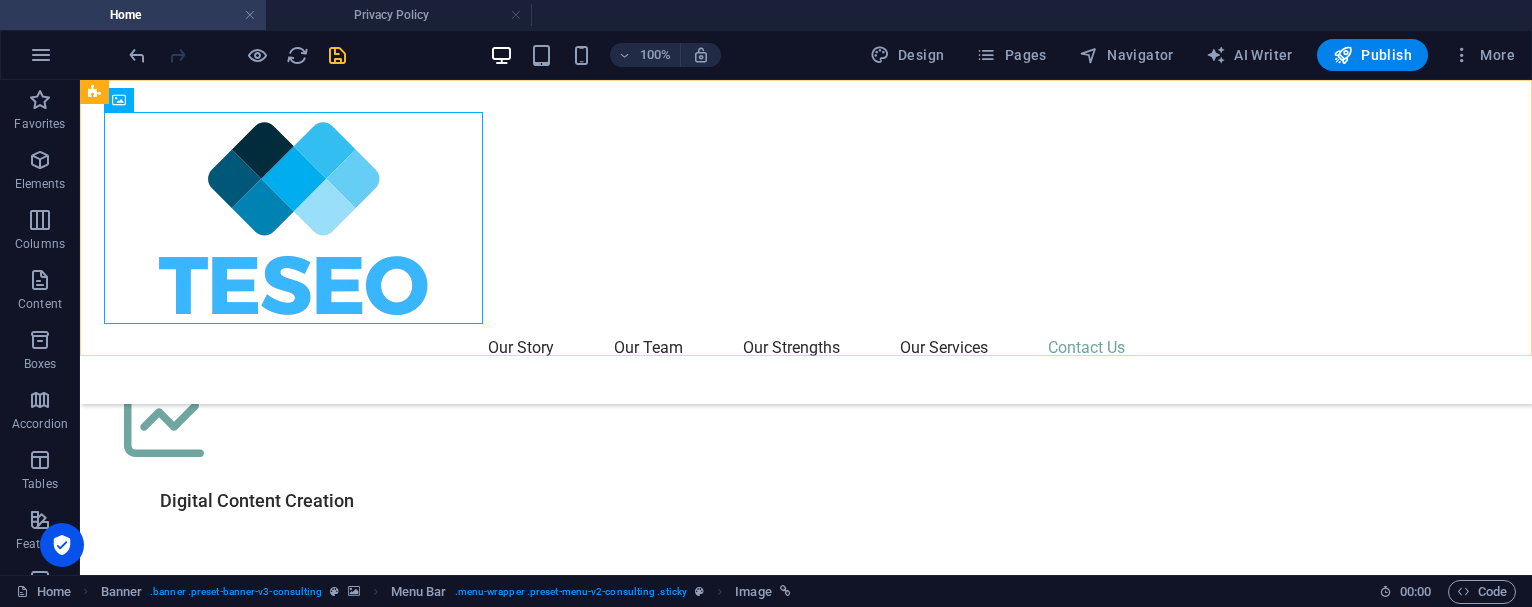 scroll, scrollTop: 7151, scrollLeft: 0, axis: vertical 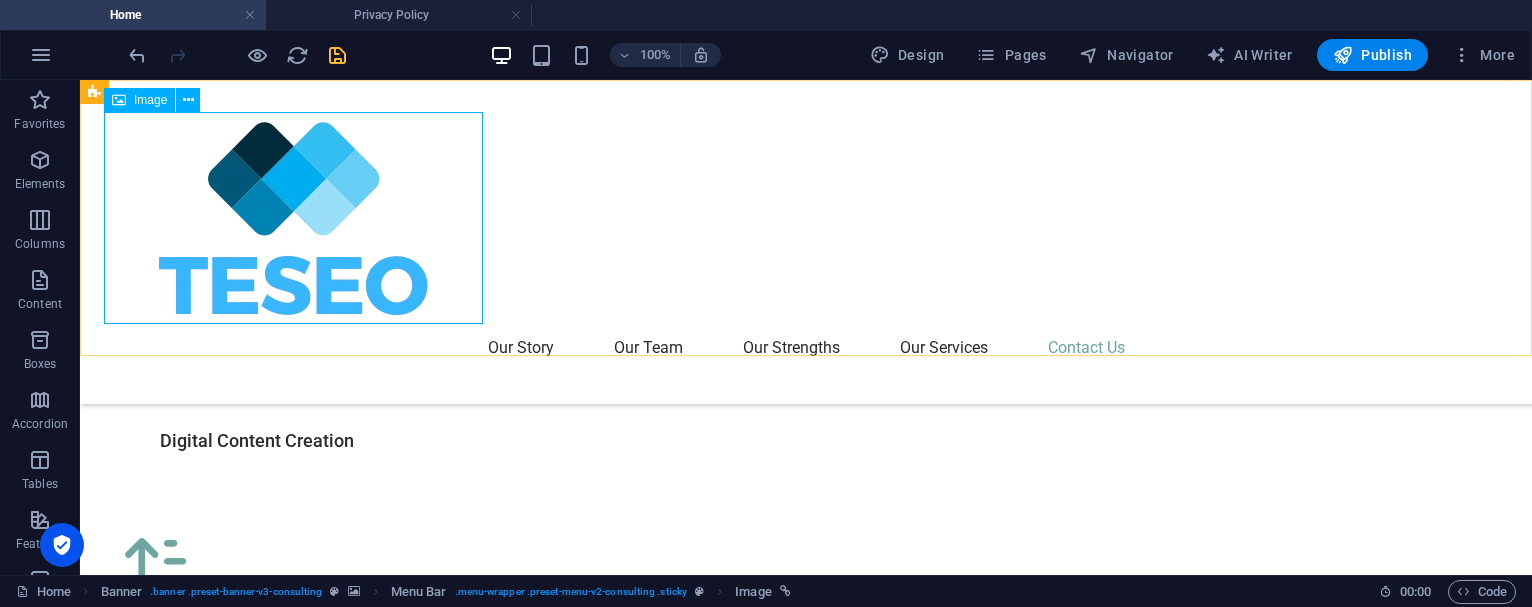 click at bounding box center (806, 218) 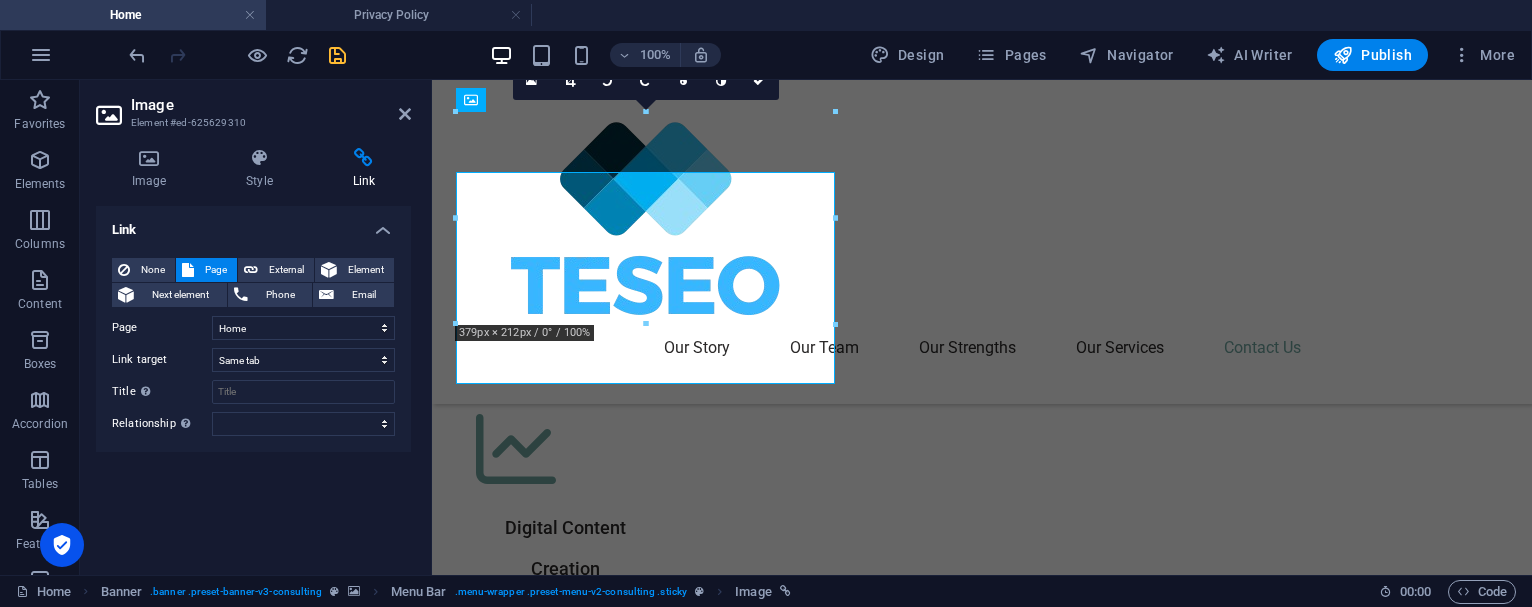 scroll, scrollTop: 7091, scrollLeft: 0, axis: vertical 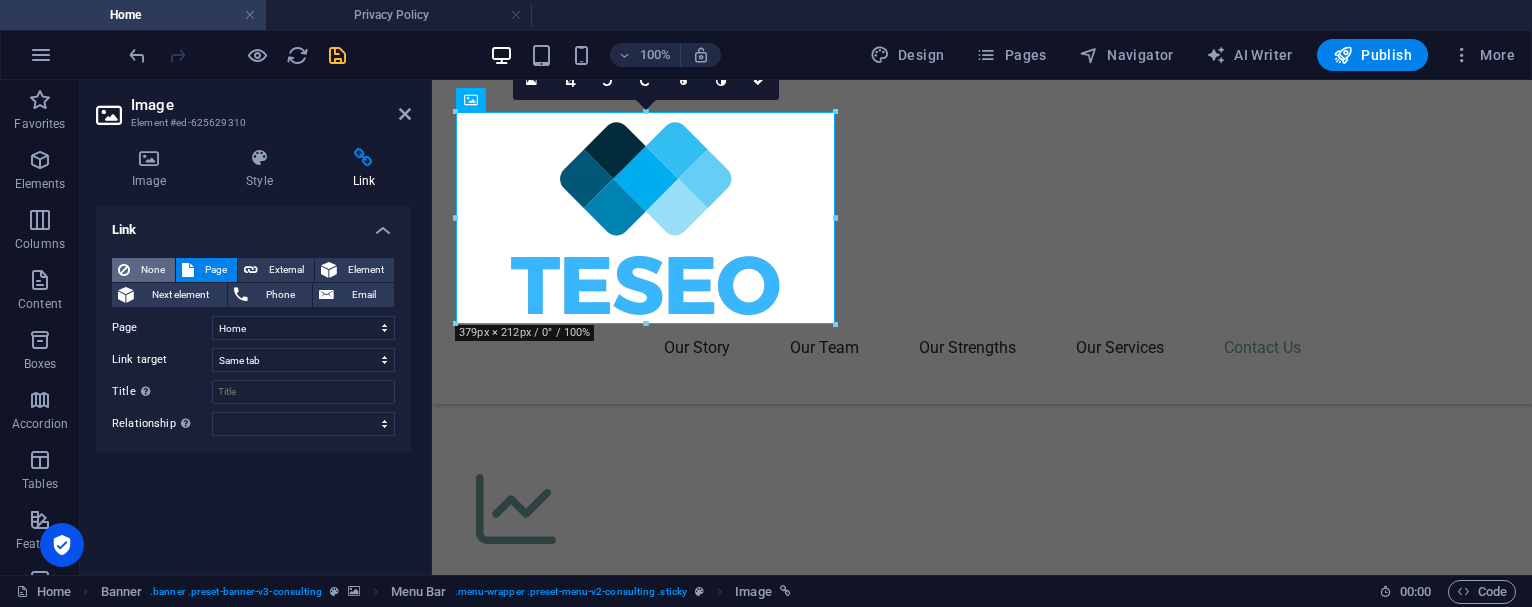 click on "None" at bounding box center [143, 270] 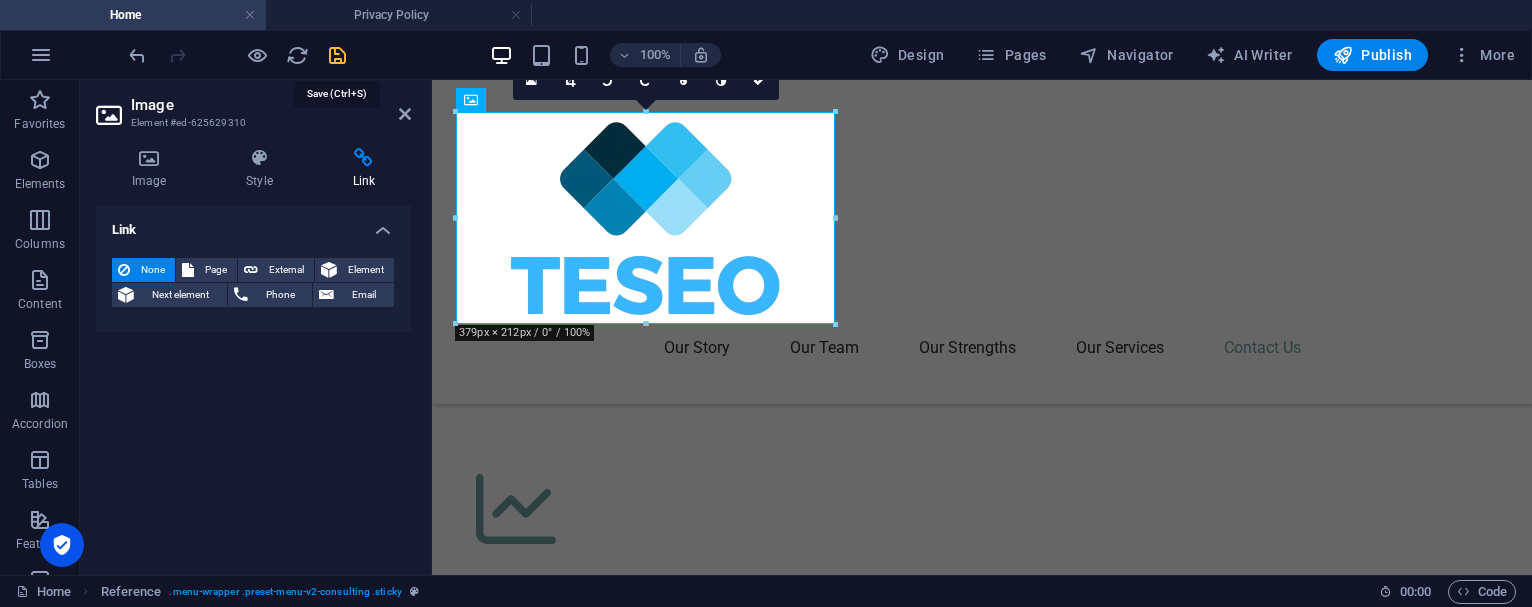 click at bounding box center [337, 55] 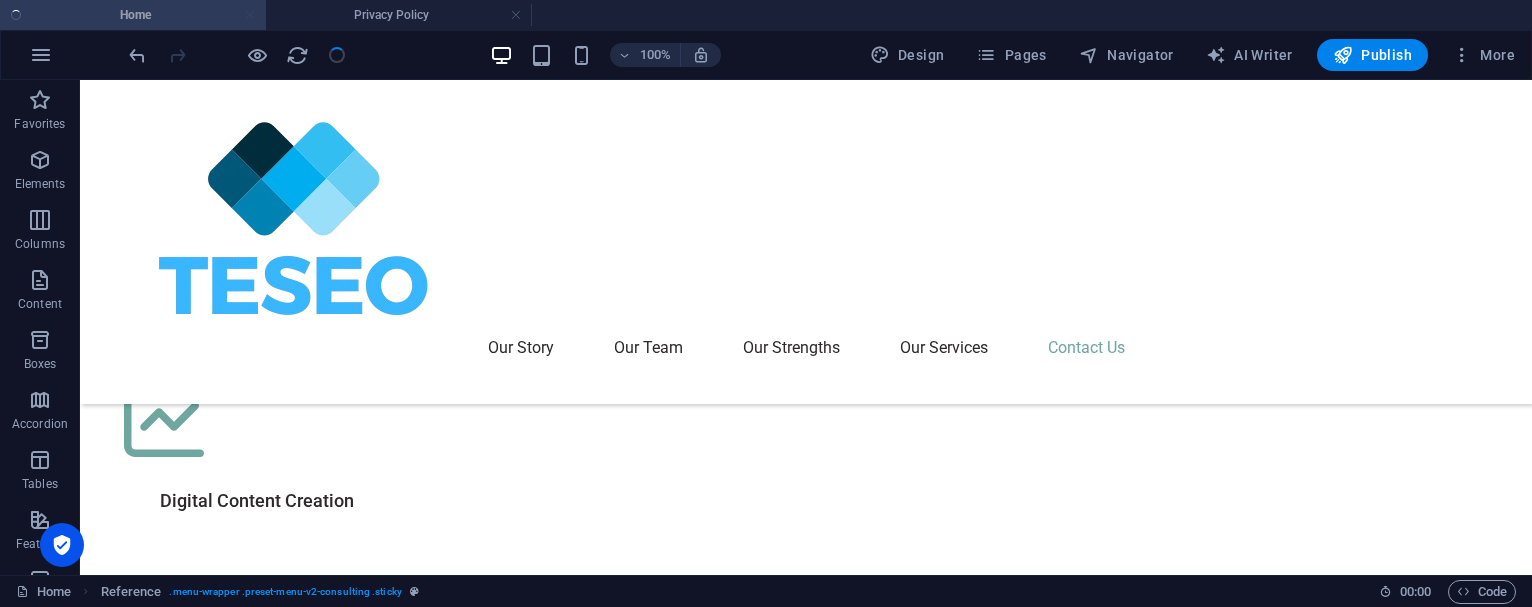 scroll, scrollTop: 7151, scrollLeft: 0, axis: vertical 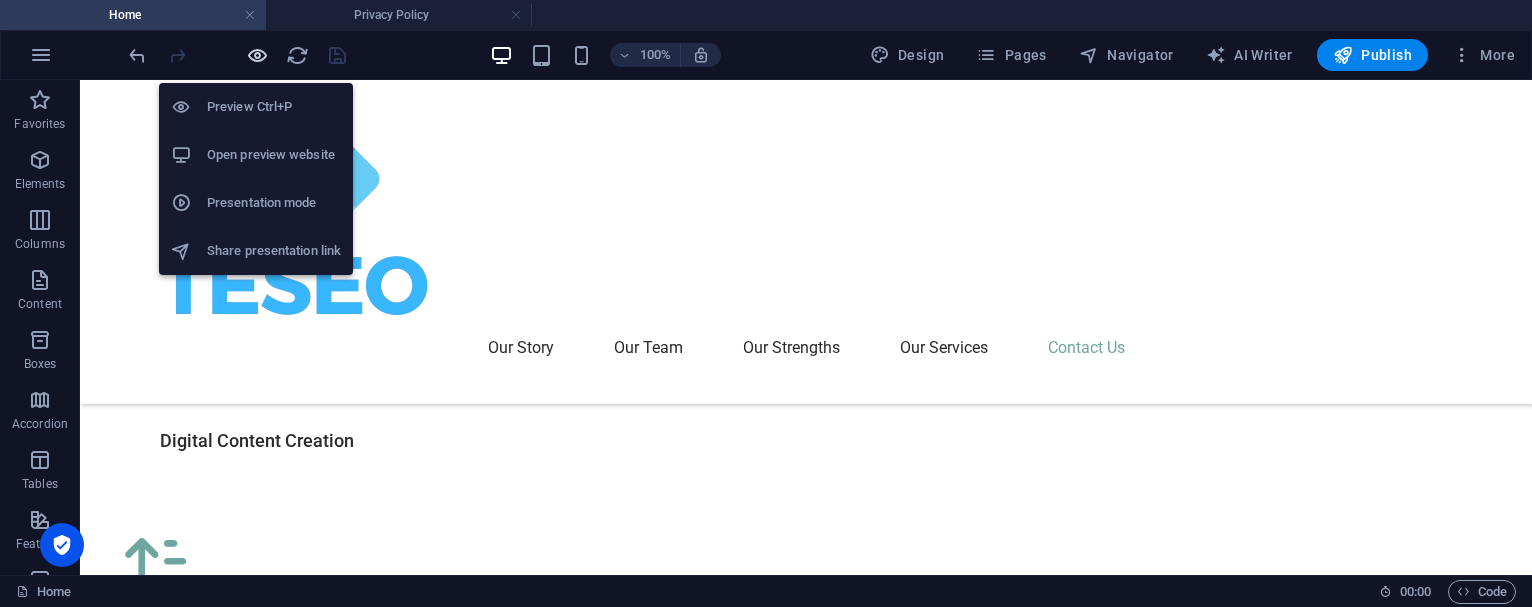 click at bounding box center (257, 55) 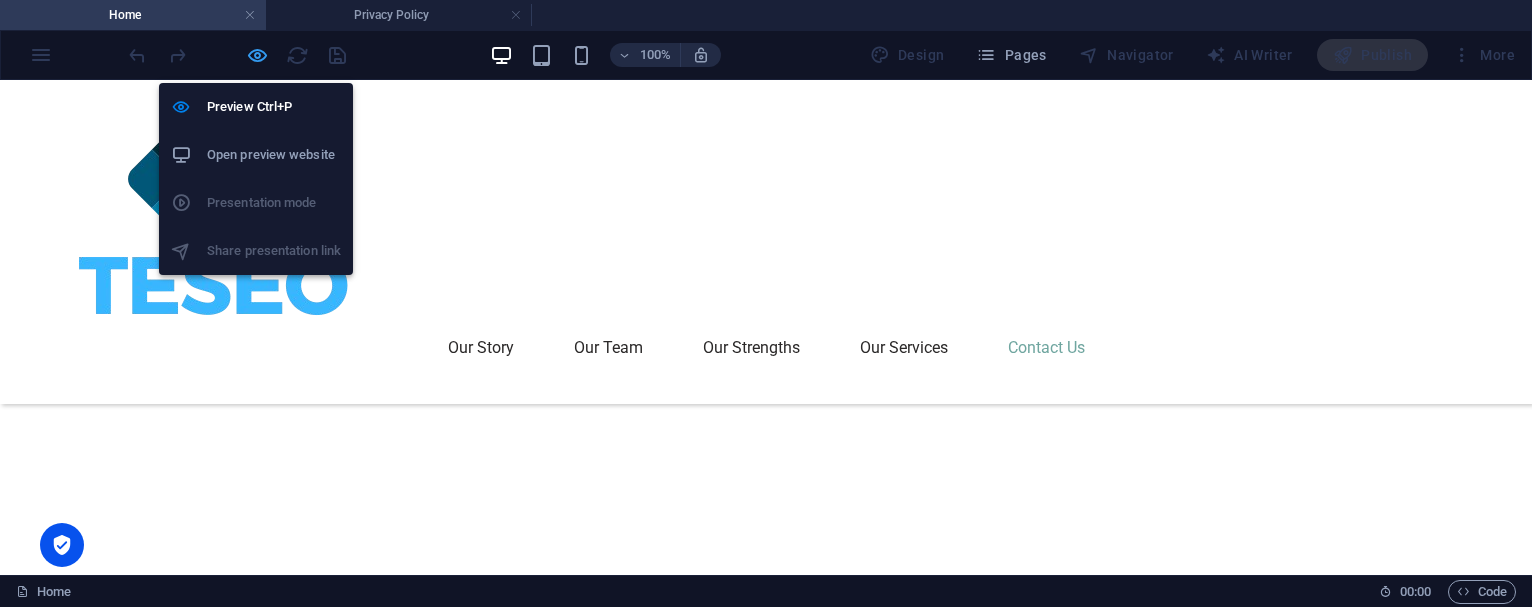 scroll, scrollTop: 6993, scrollLeft: 0, axis: vertical 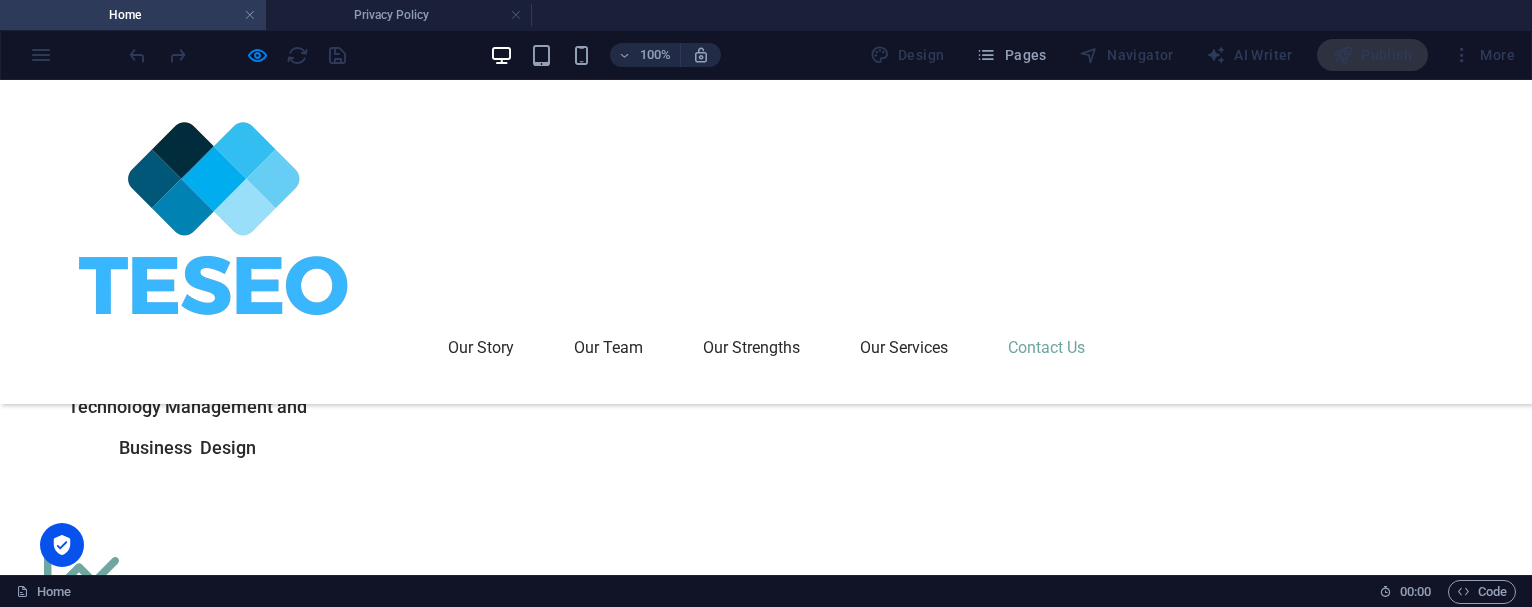 click on "Cookie Policy" at bounding box center [131, 5707] 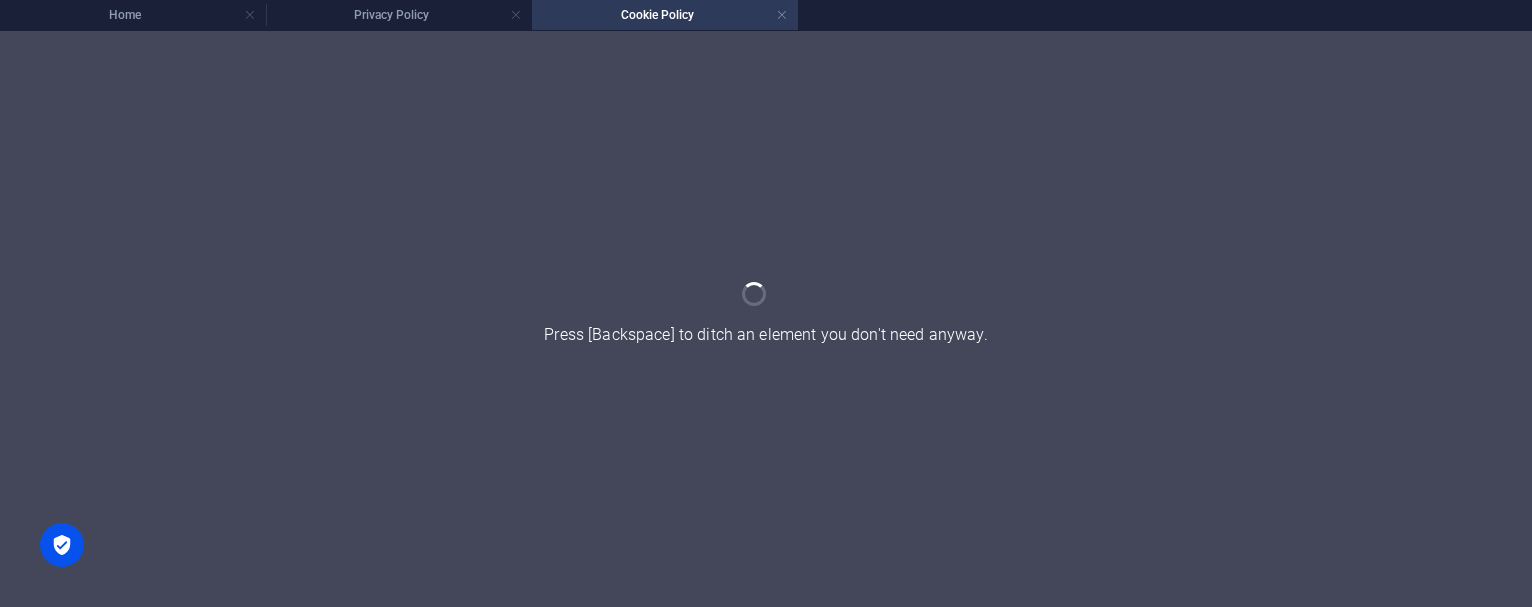 scroll, scrollTop: 0, scrollLeft: 0, axis: both 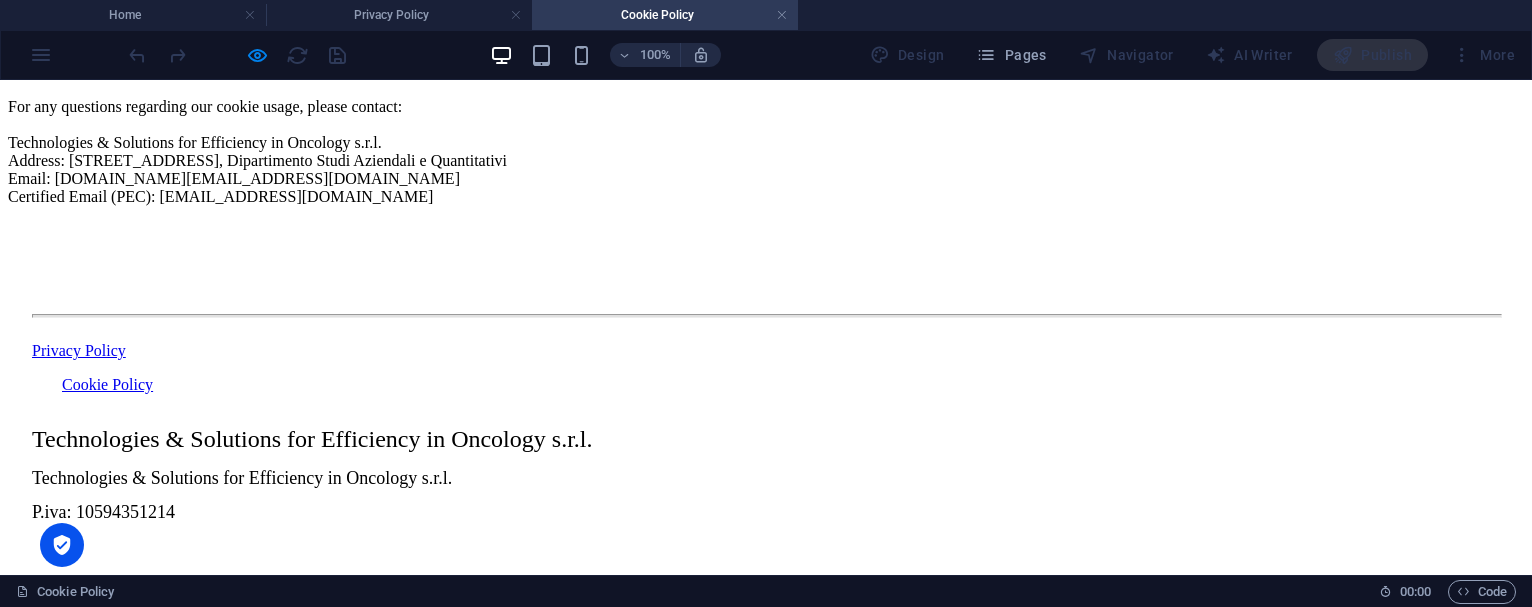 click on "Technologies & Solutions for Efficiency in Oncology s.r.l." at bounding box center (312, 439) 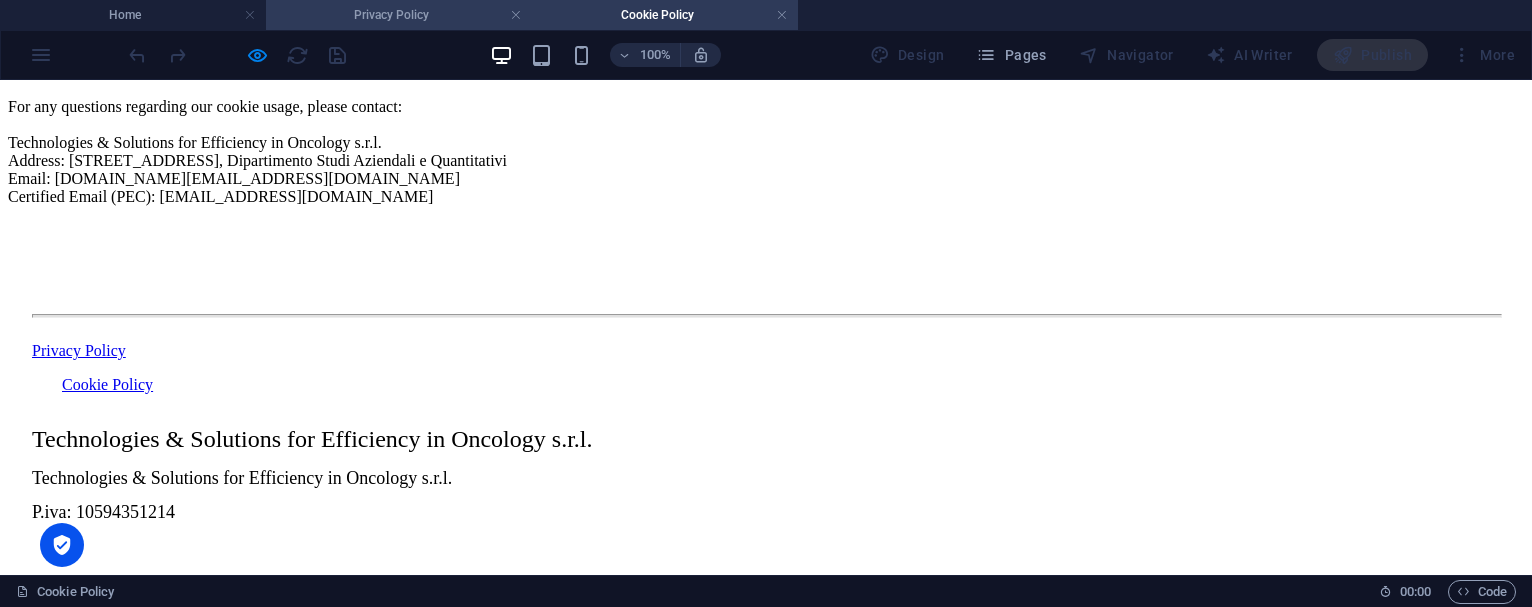 click on "Privacy Policy" at bounding box center [399, 15] 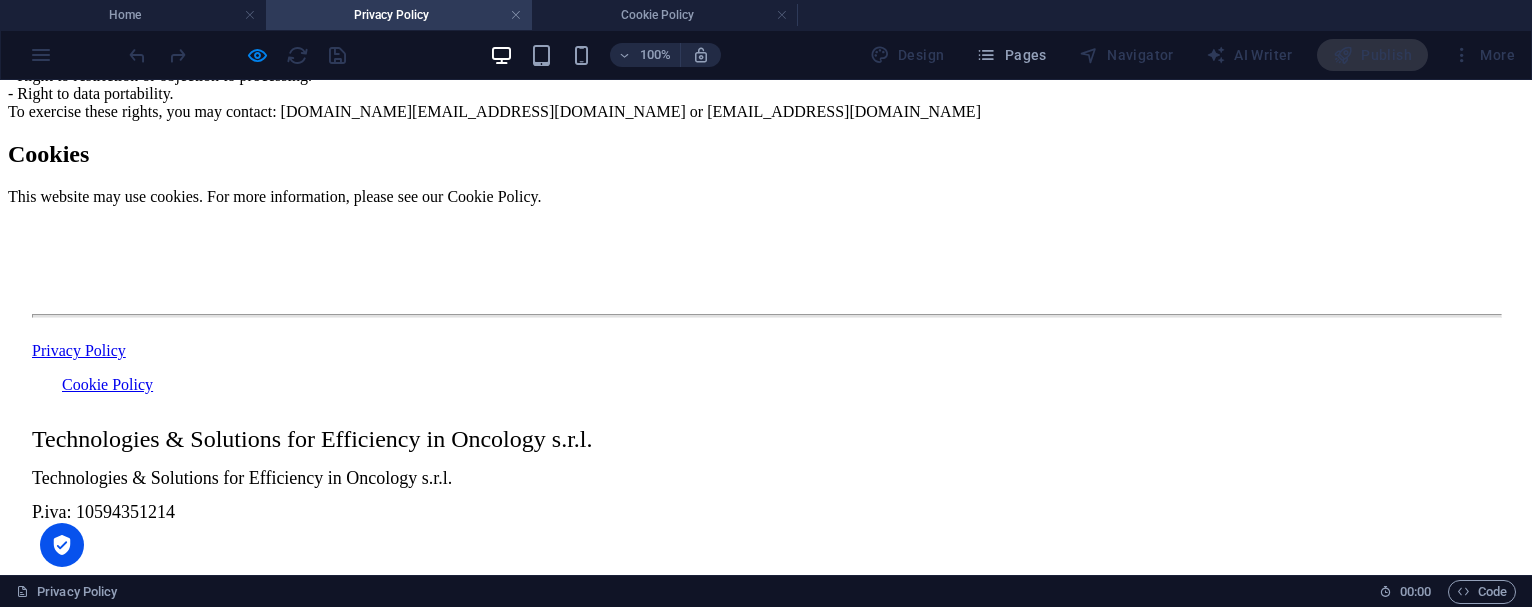 scroll, scrollTop: 1984, scrollLeft: 0, axis: vertical 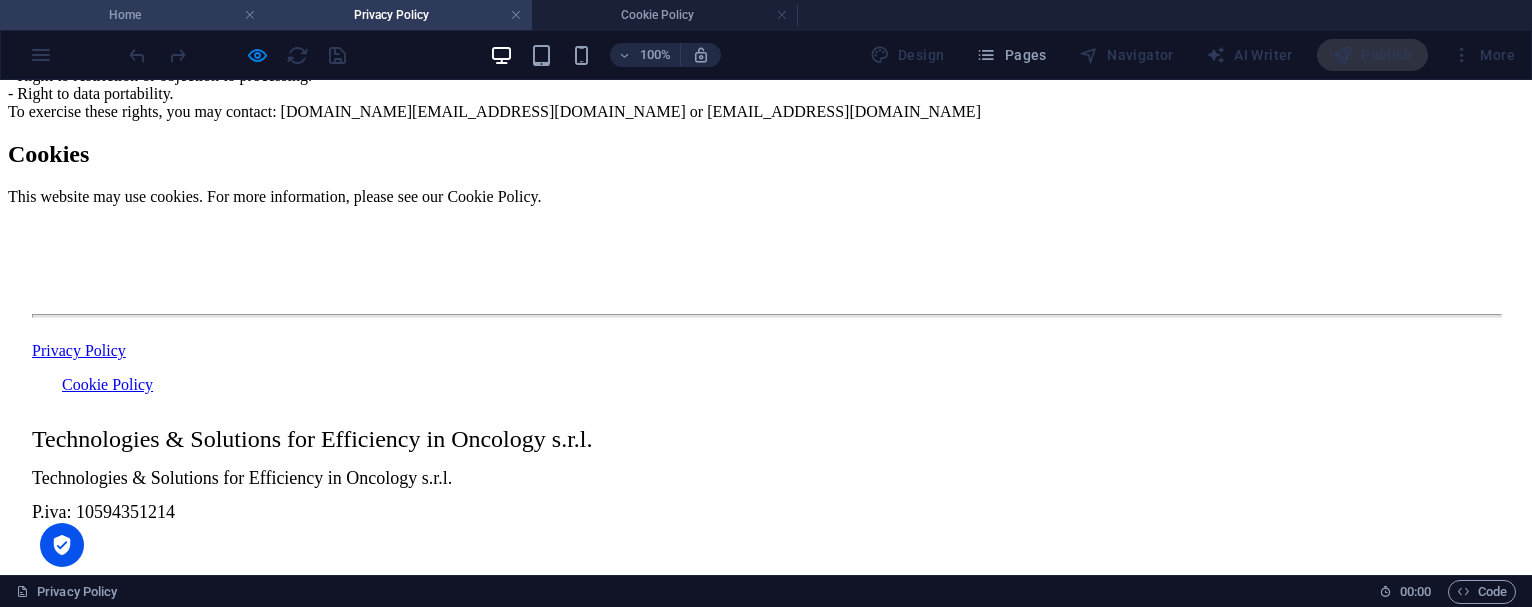 click on "Home" at bounding box center [133, 15] 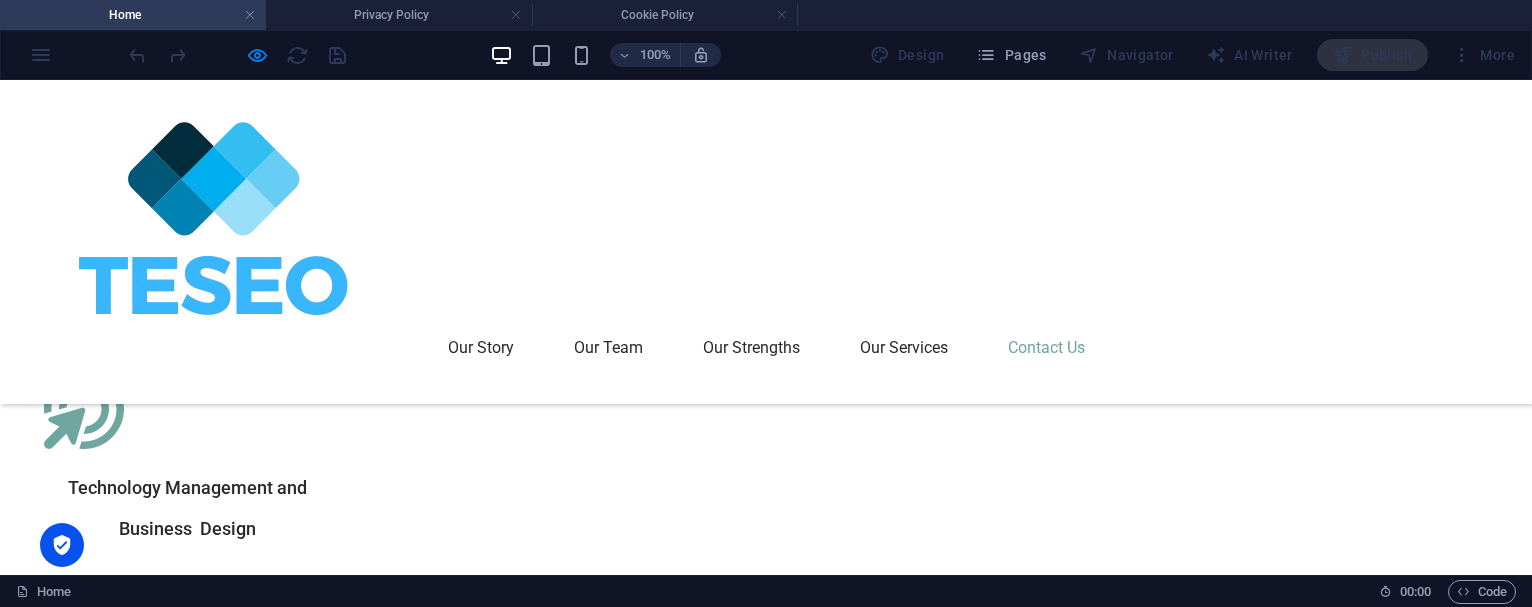 scroll, scrollTop: 6993, scrollLeft: 0, axis: vertical 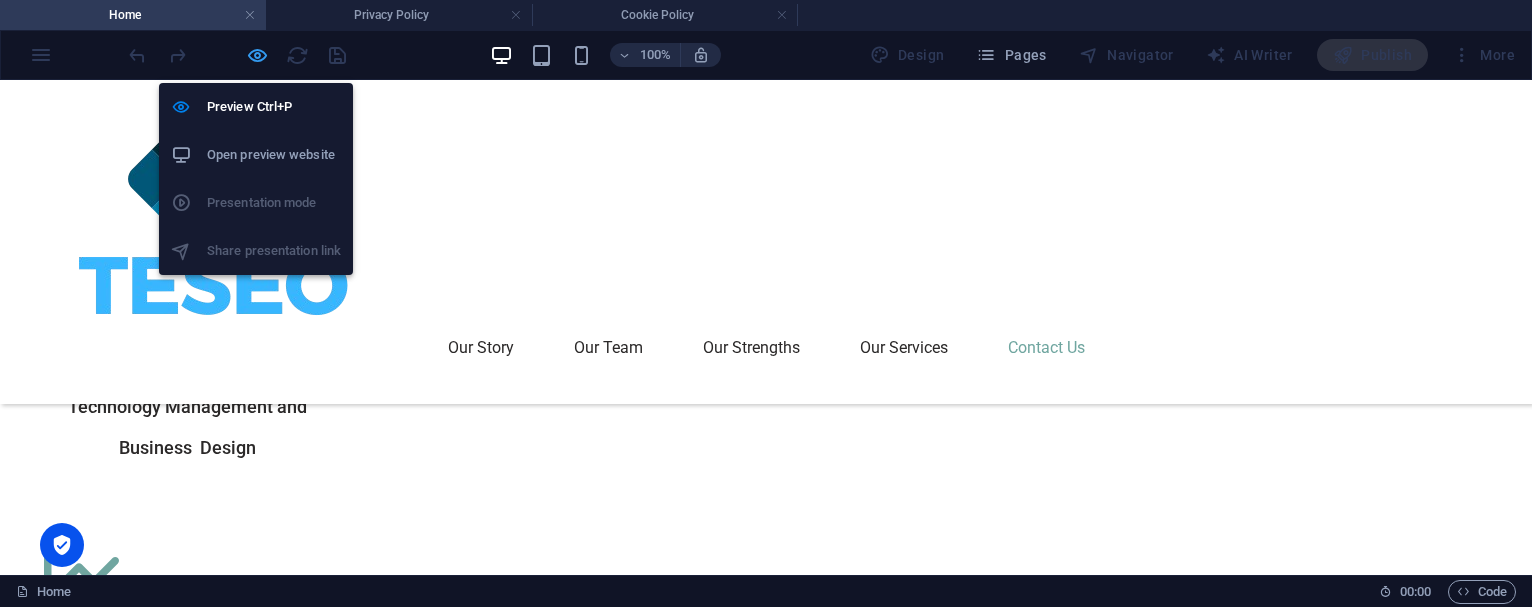 click at bounding box center (257, 55) 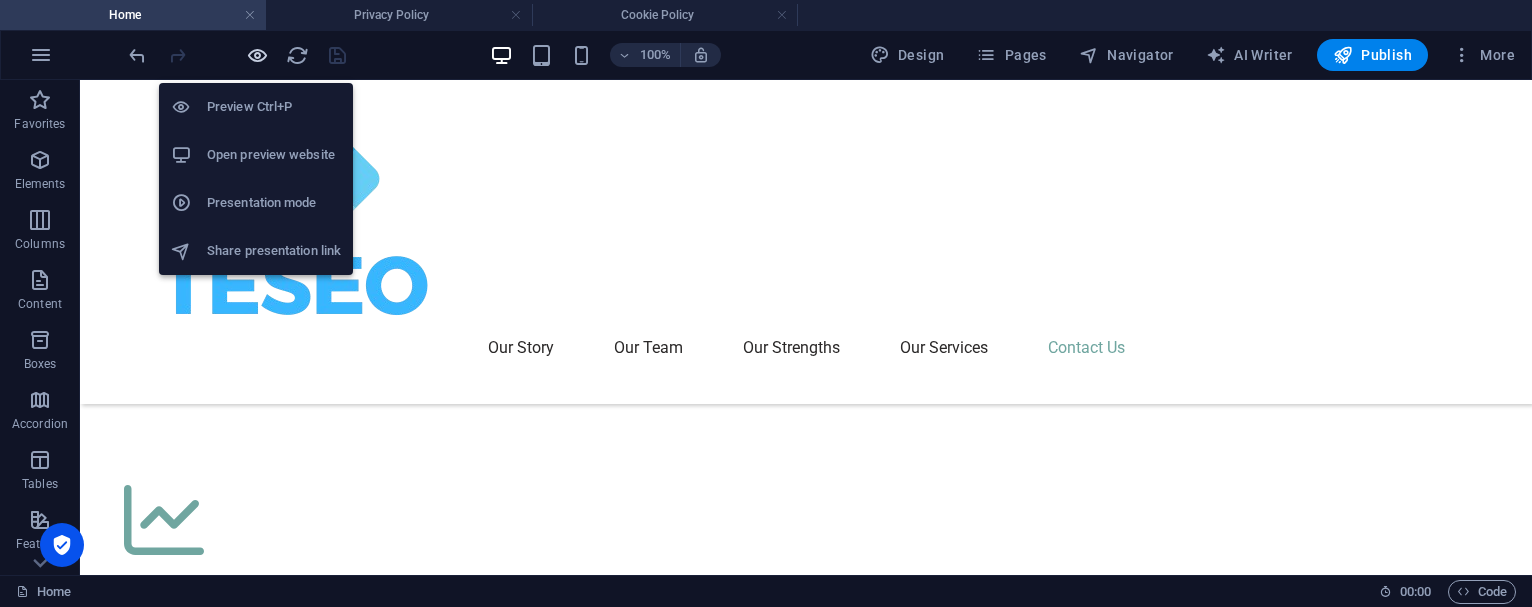 scroll, scrollTop: 7110, scrollLeft: 0, axis: vertical 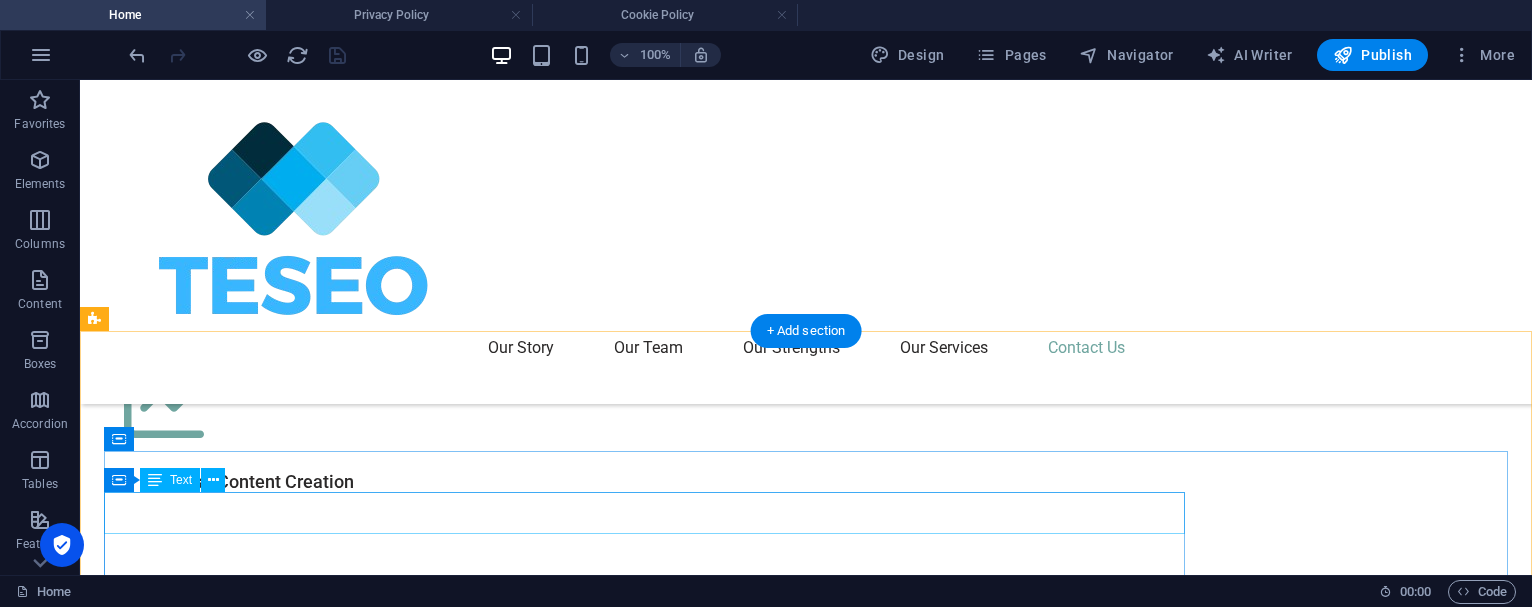 click on "Technologies & Solutions for Efficiency in Oncology s.r.l." at bounding box center (402, 5632) 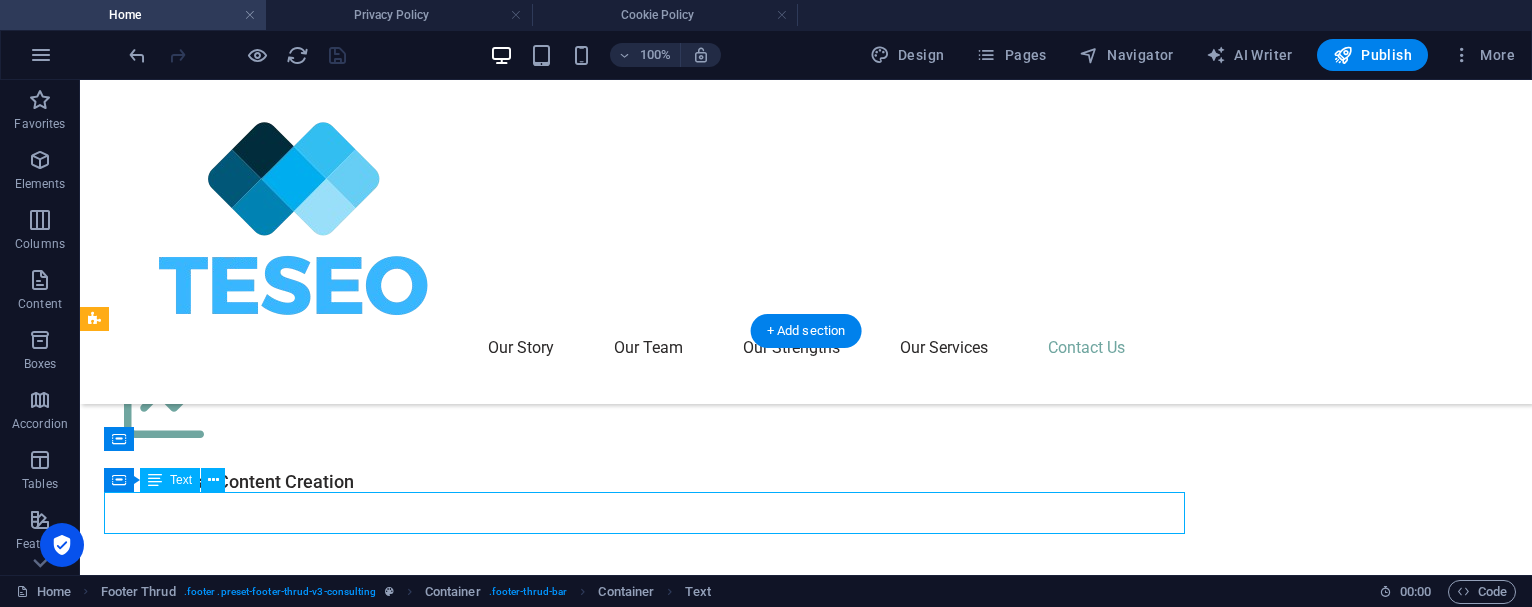 click on "Technologies & Solutions for Efficiency in Oncology s.r.l." at bounding box center [402, 5632] 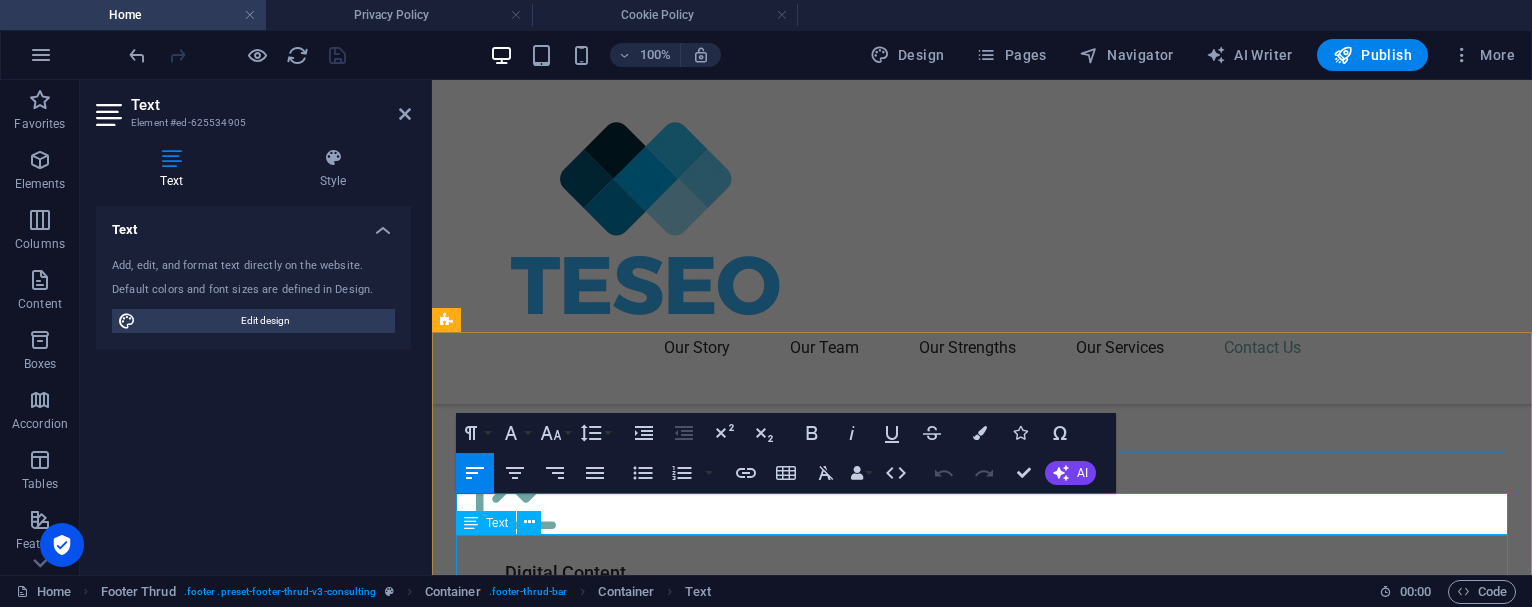 scroll, scrollTop: 7109, scrollLeft: 0, axis: vertical 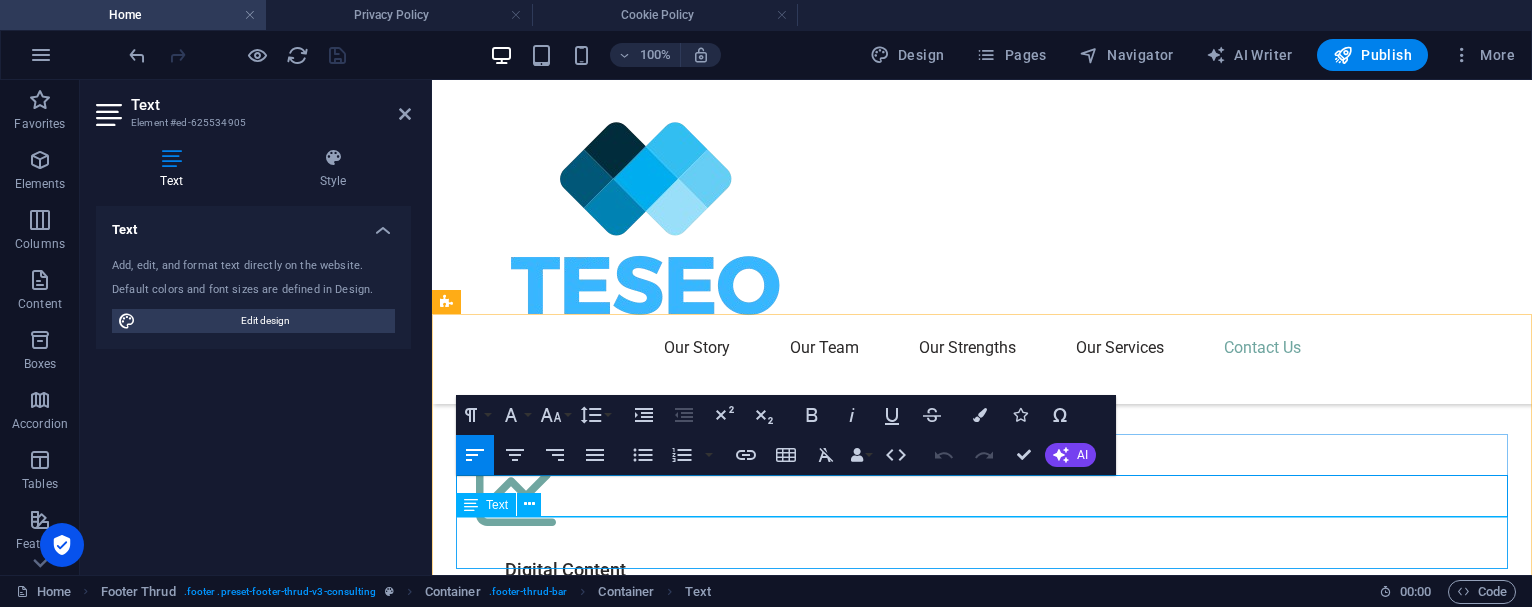 type 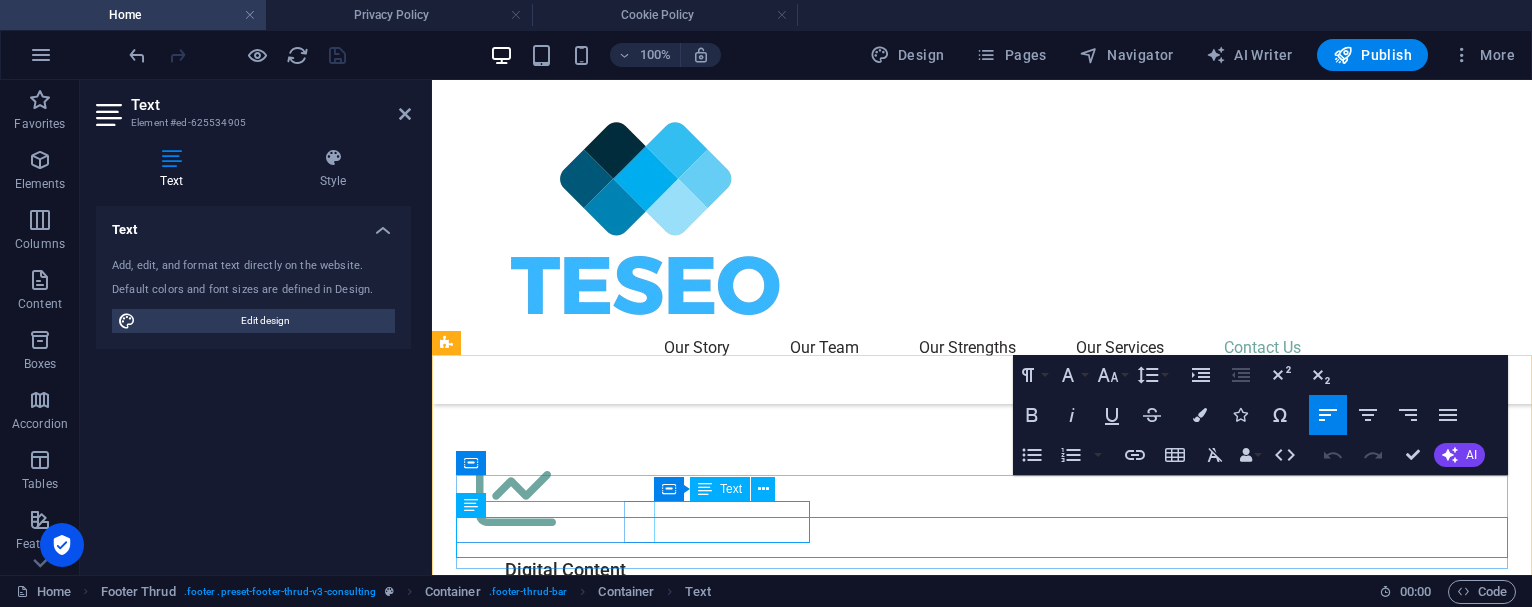 scroll, scrollTop: 7067, scrollLeft: 0, axis: vertical 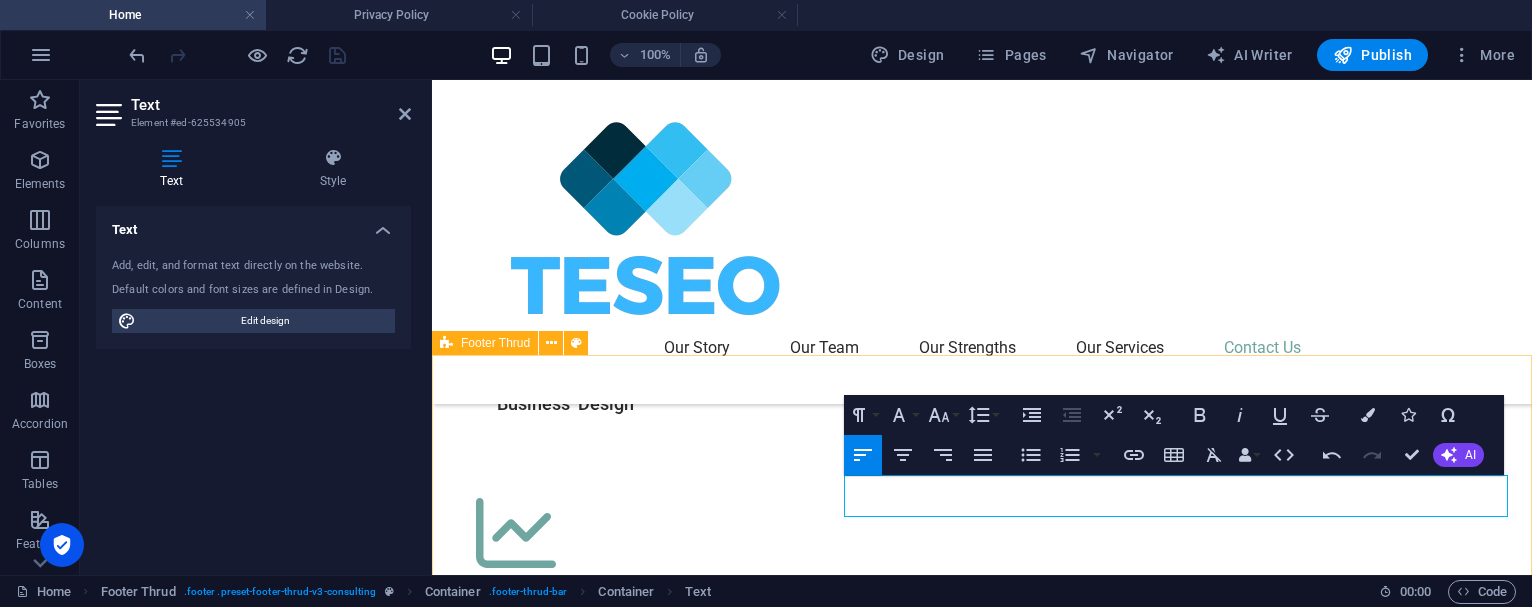 click on "Privacy Policy Cookie Policy  [DOMAIN_NAME]   Technologies & Solutions for Efficiency in Oncology s.r.l. P.iva: 10594351214" at bounding box center [982, 5317] 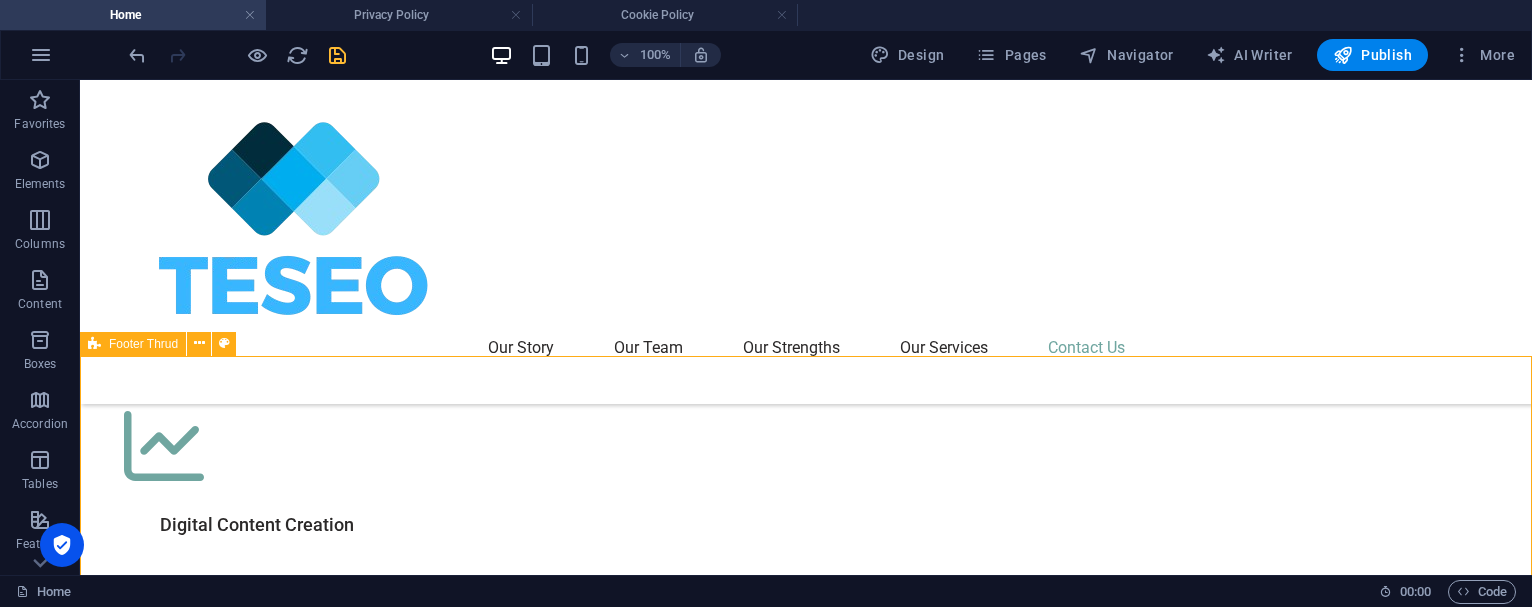 scroll, scrollTop: 7085, scrollLeft: 0, axis: vertical 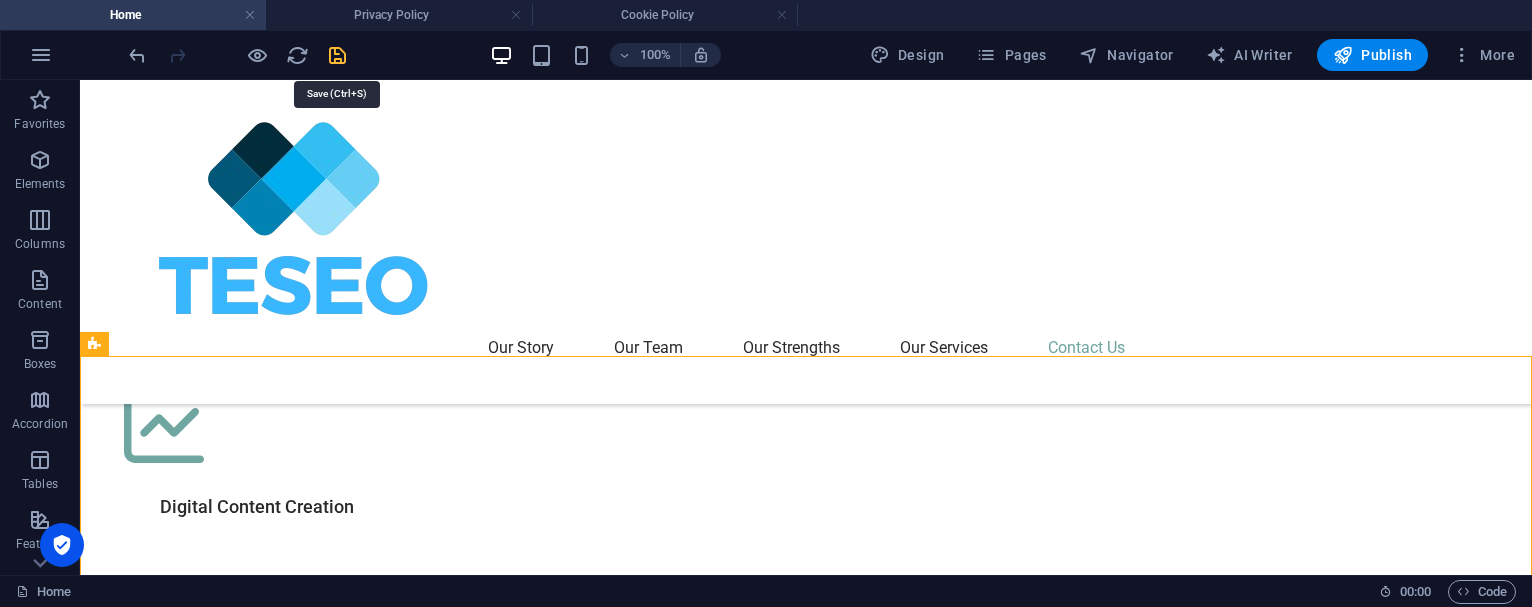 click at bounding box center (337, 55) 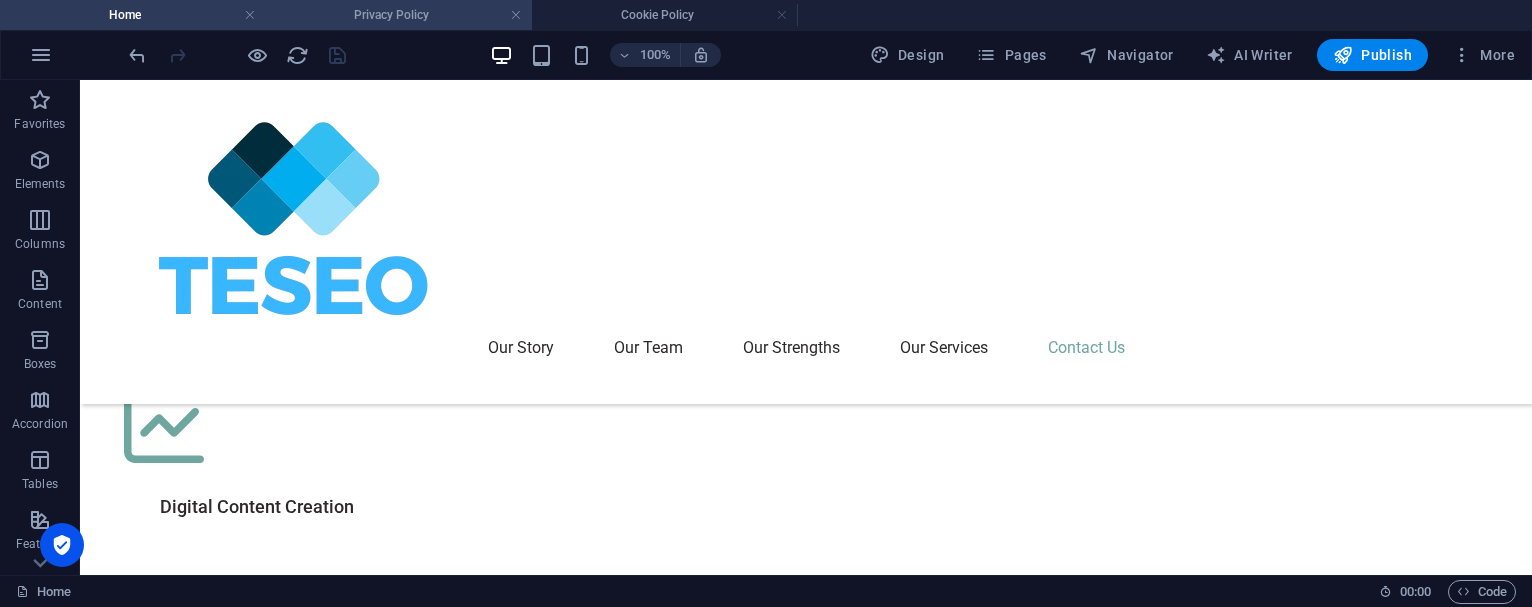 click on "Privacy Policy" at bounding box center [399, 15] 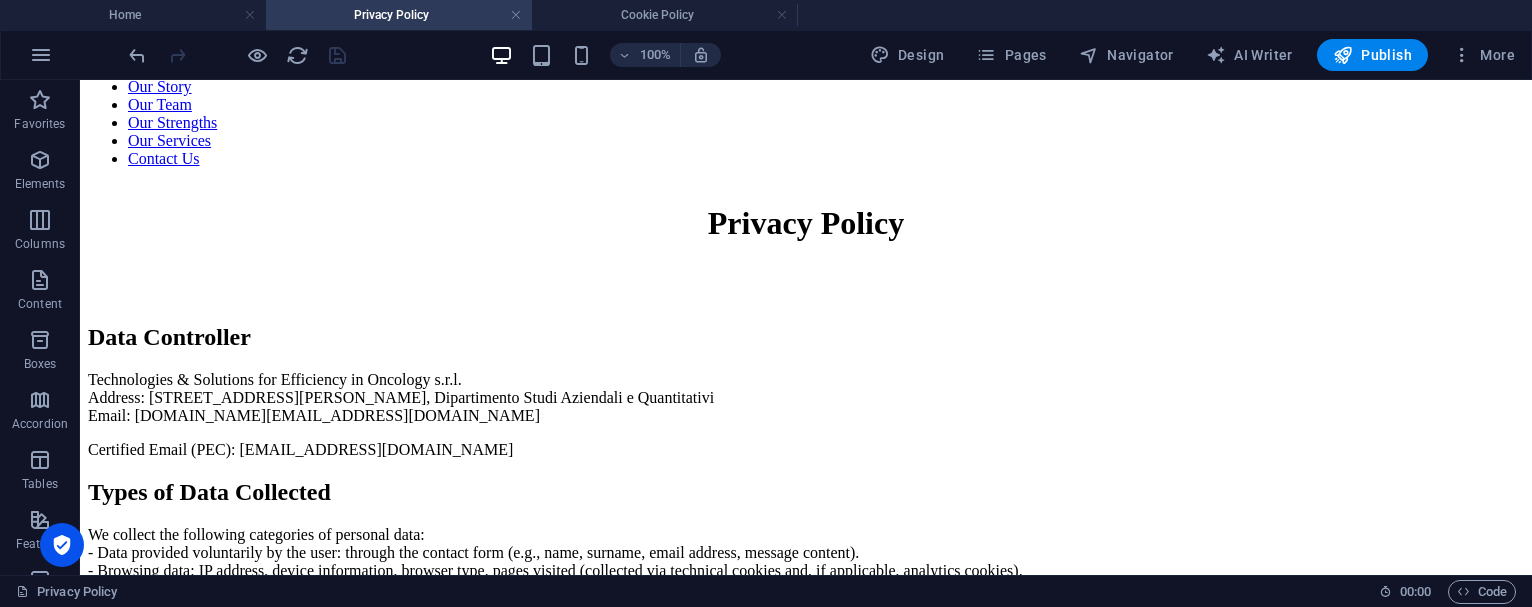scroll, scrollTop: 0, scrollLeft: 0, axis: both 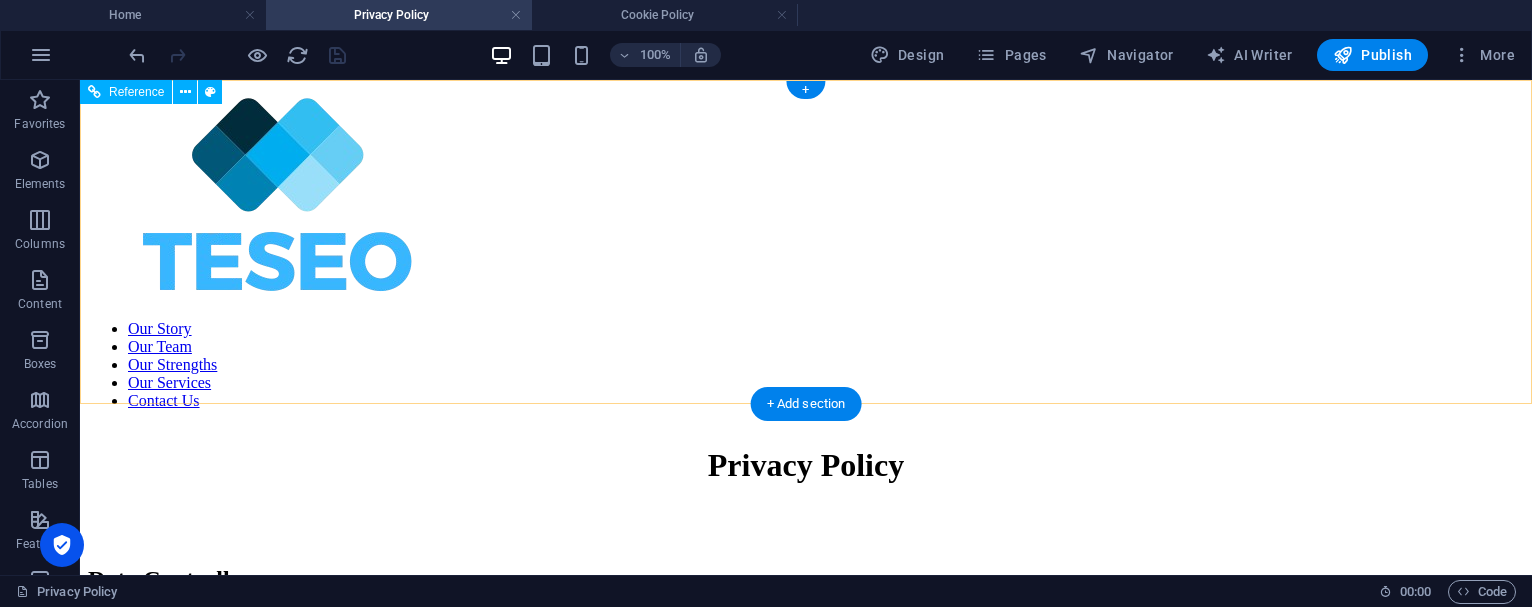 click at bounding box center [806, 196] 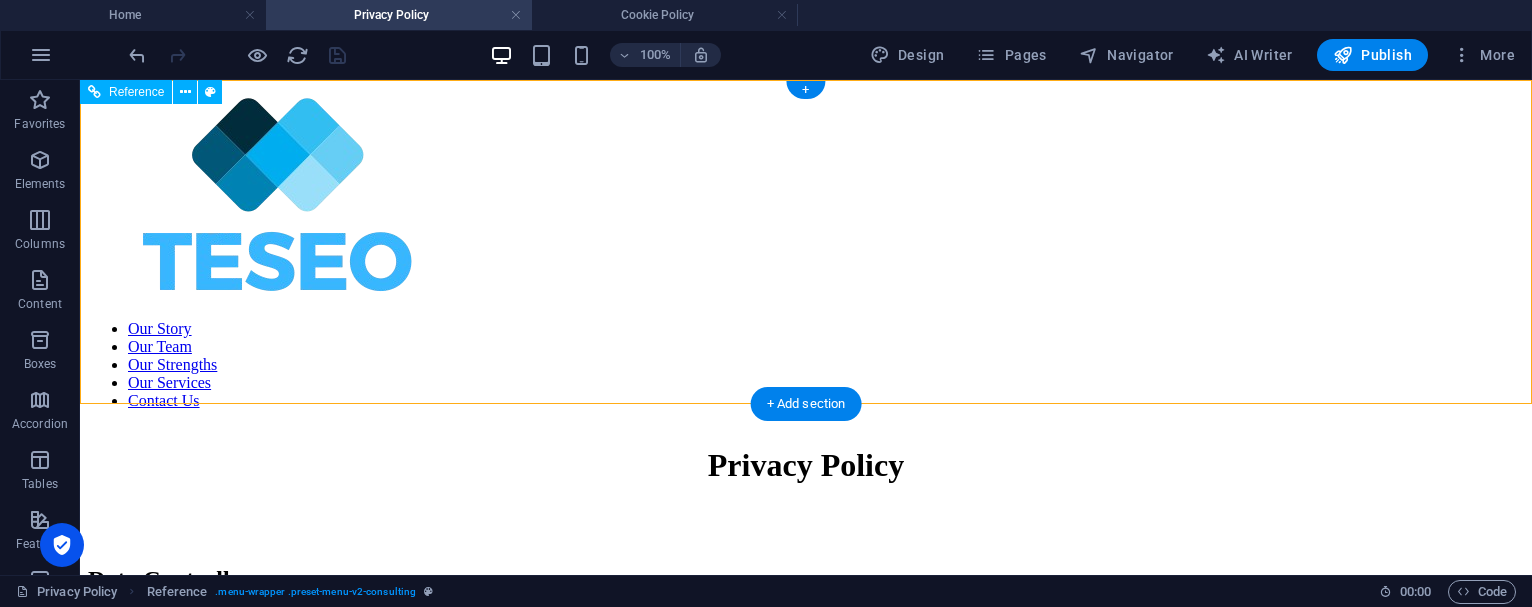 click on "Our Story Our Team Our Strengths Our Services Contact Us" at bounding box center [806, 365] 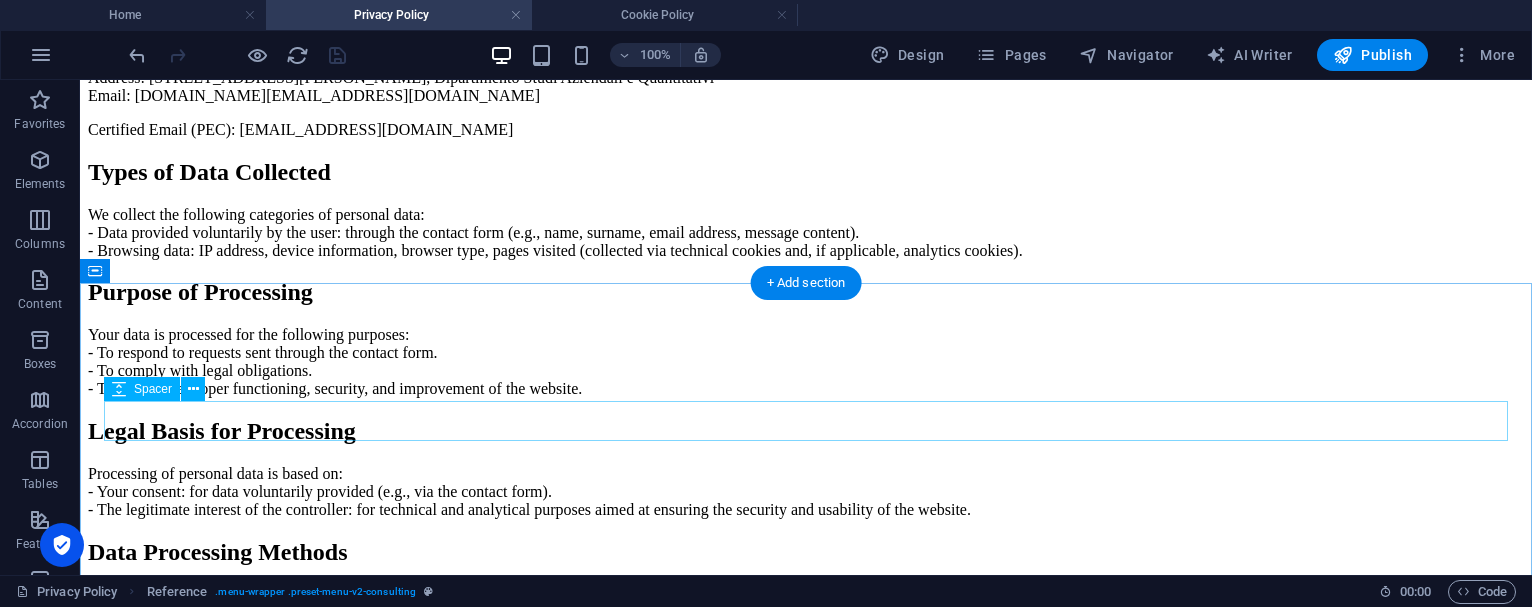 scroll, scrollTop: 0, scrollLeft: 0, axis: both 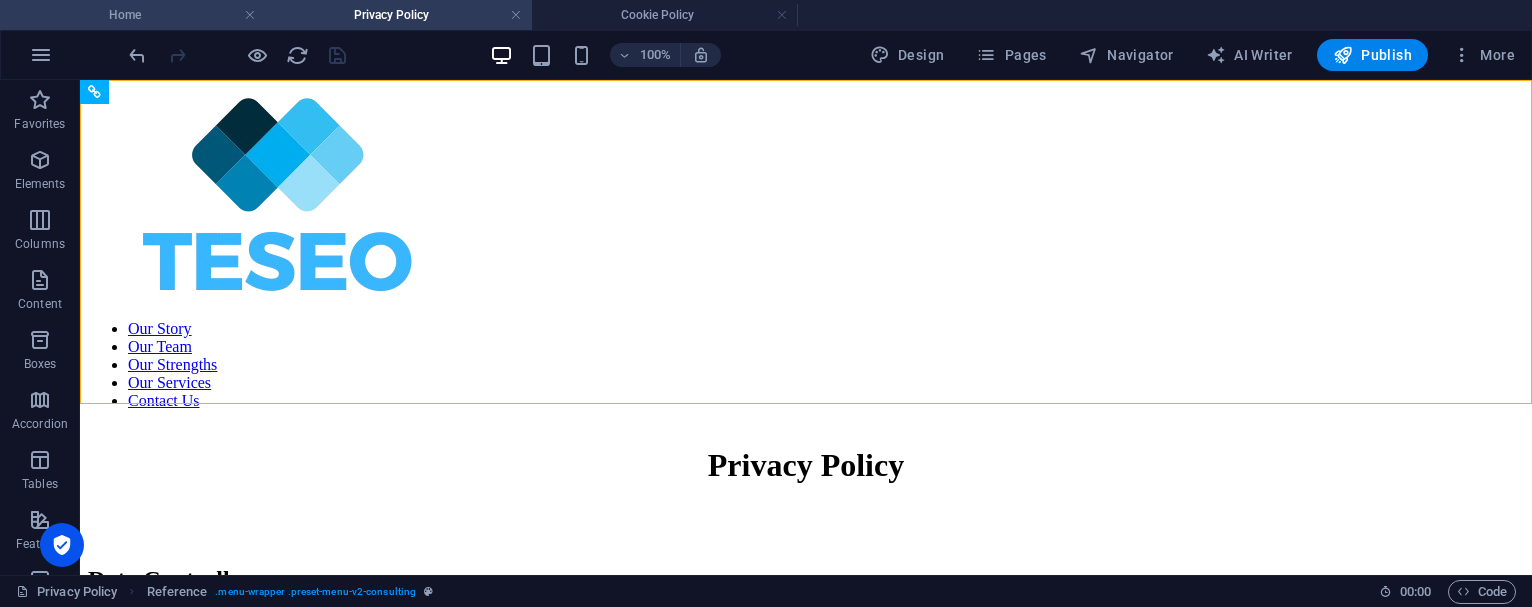 click on "Home" at bounding box center [133, 15] 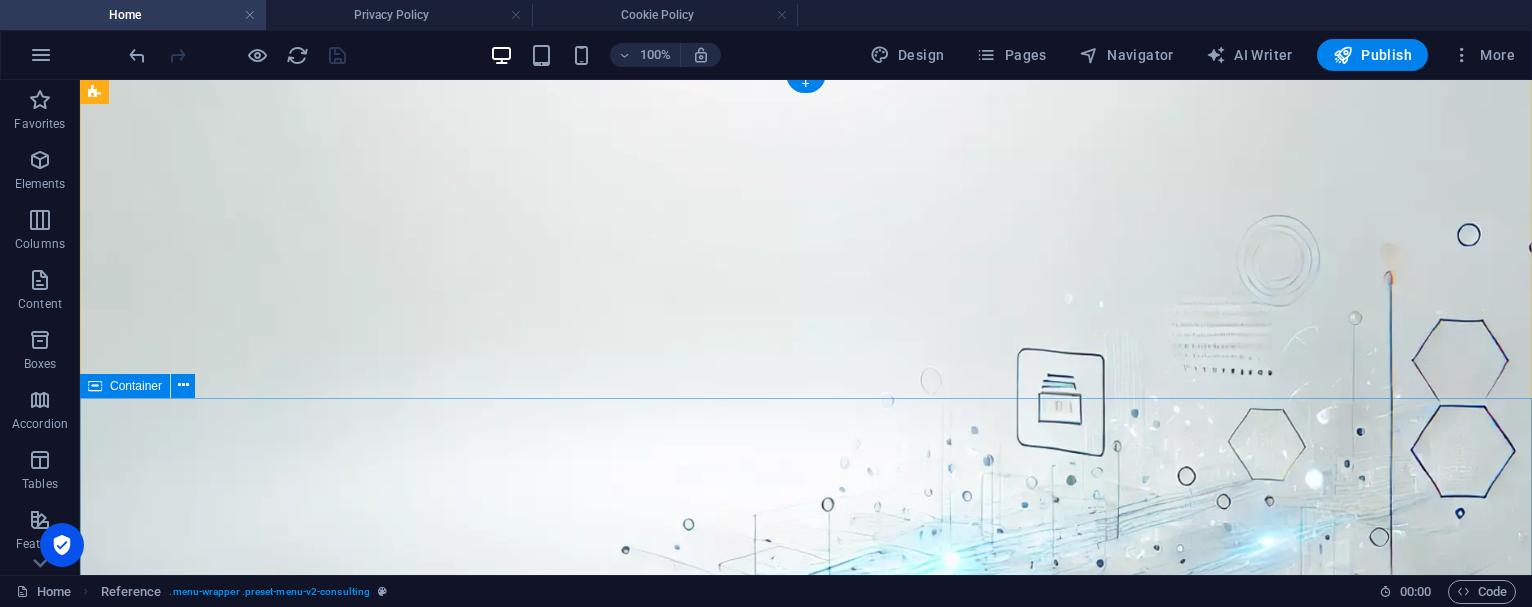 scroll, scrollTop: 0, scrollLeft: 0, axis: both 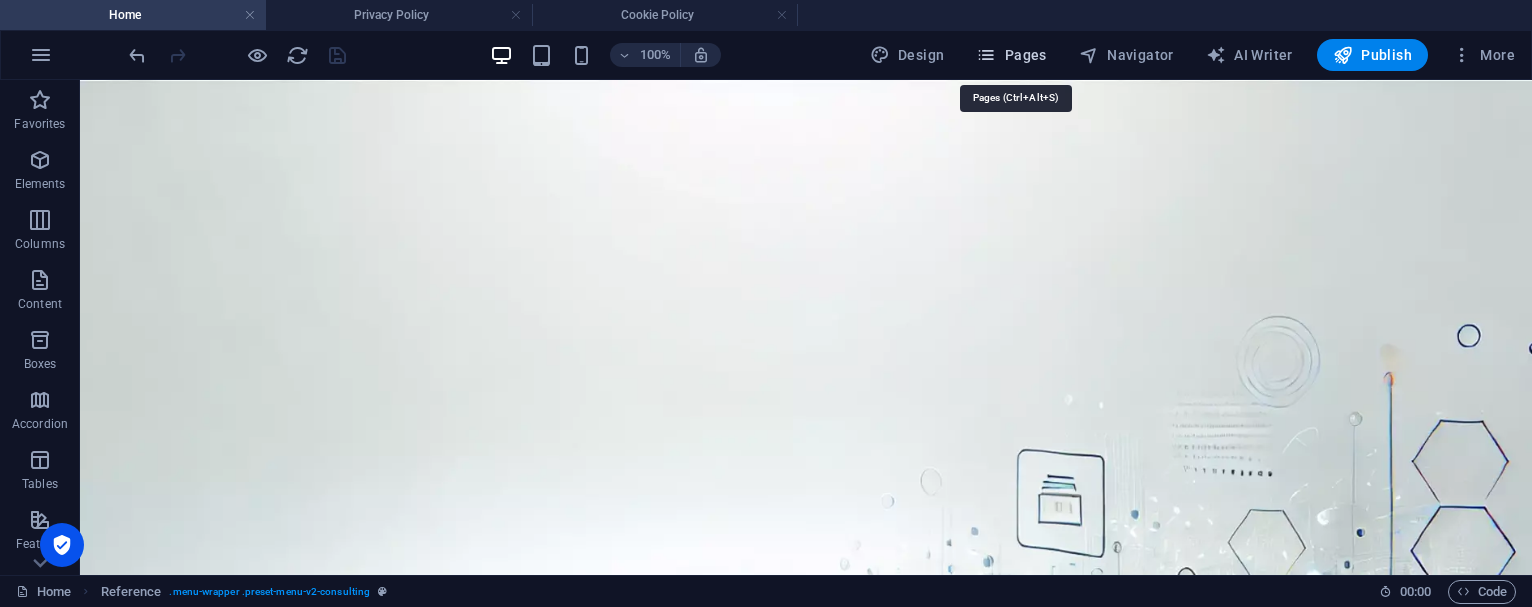 click on "Pages" at bounding box center [1011, 55] 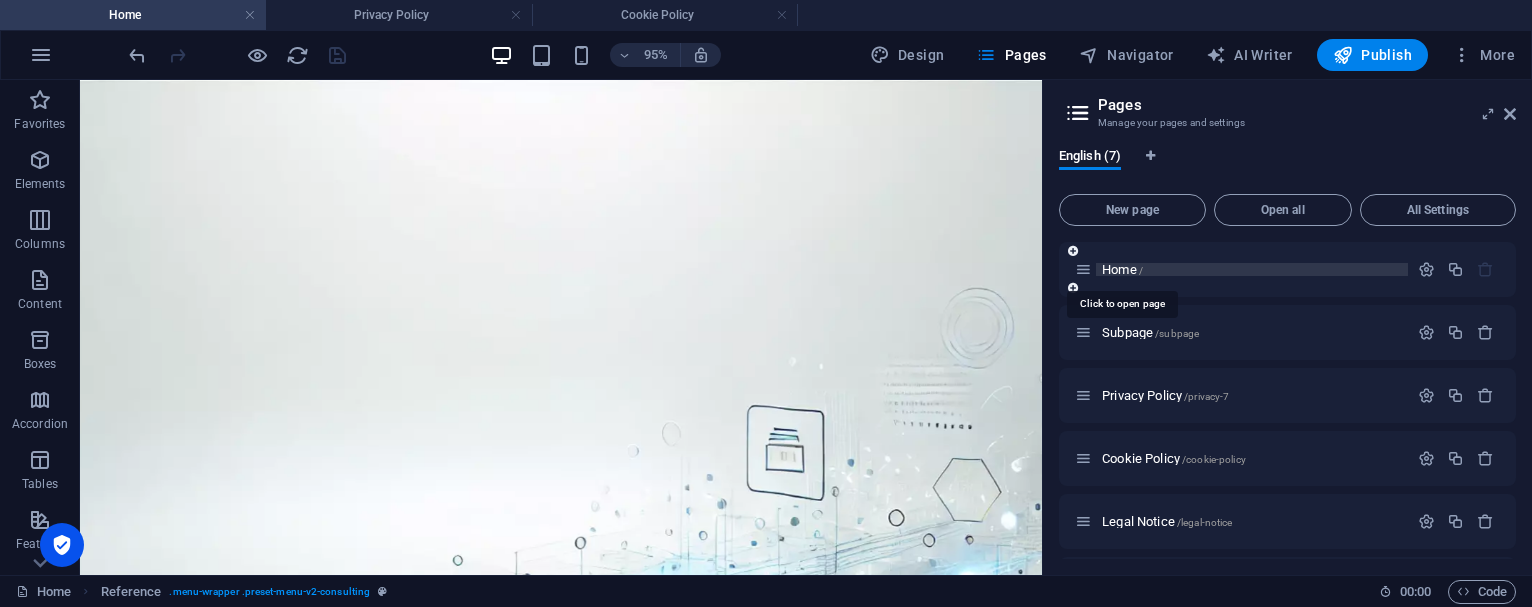 click on "/" at bounding box center [1141, 270] 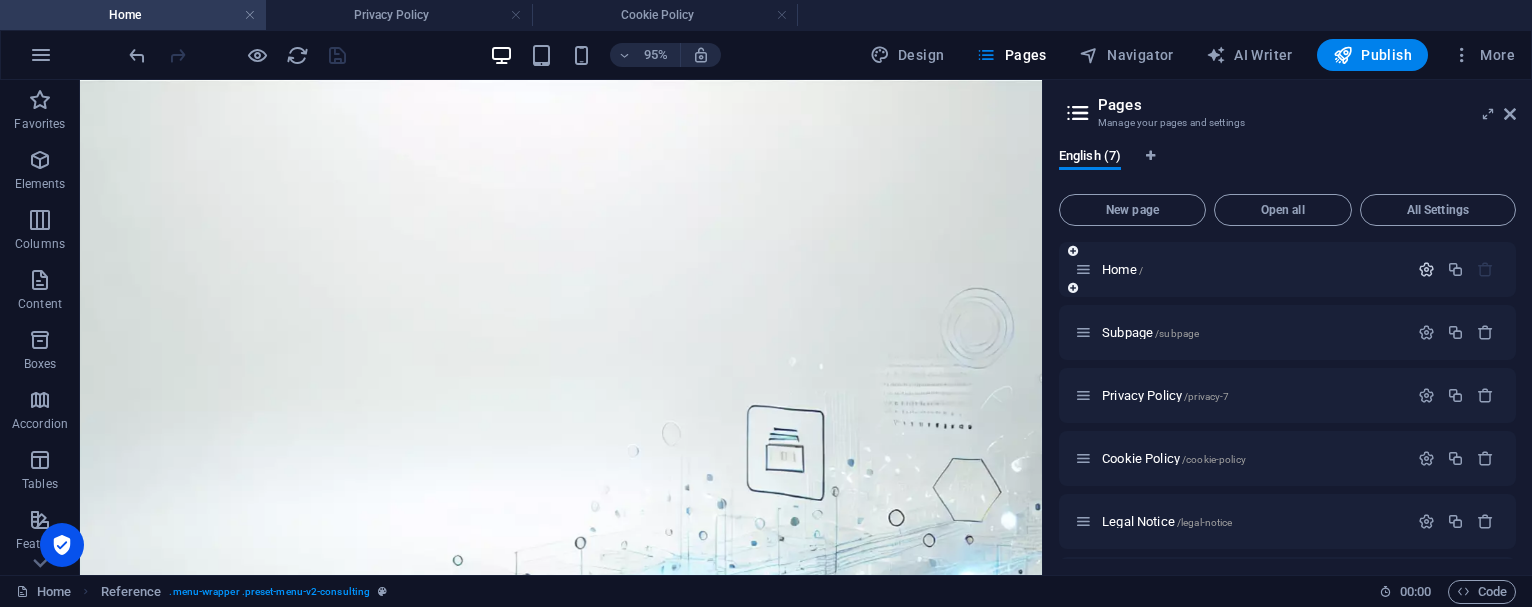 click at bounding box center [1426, 269] 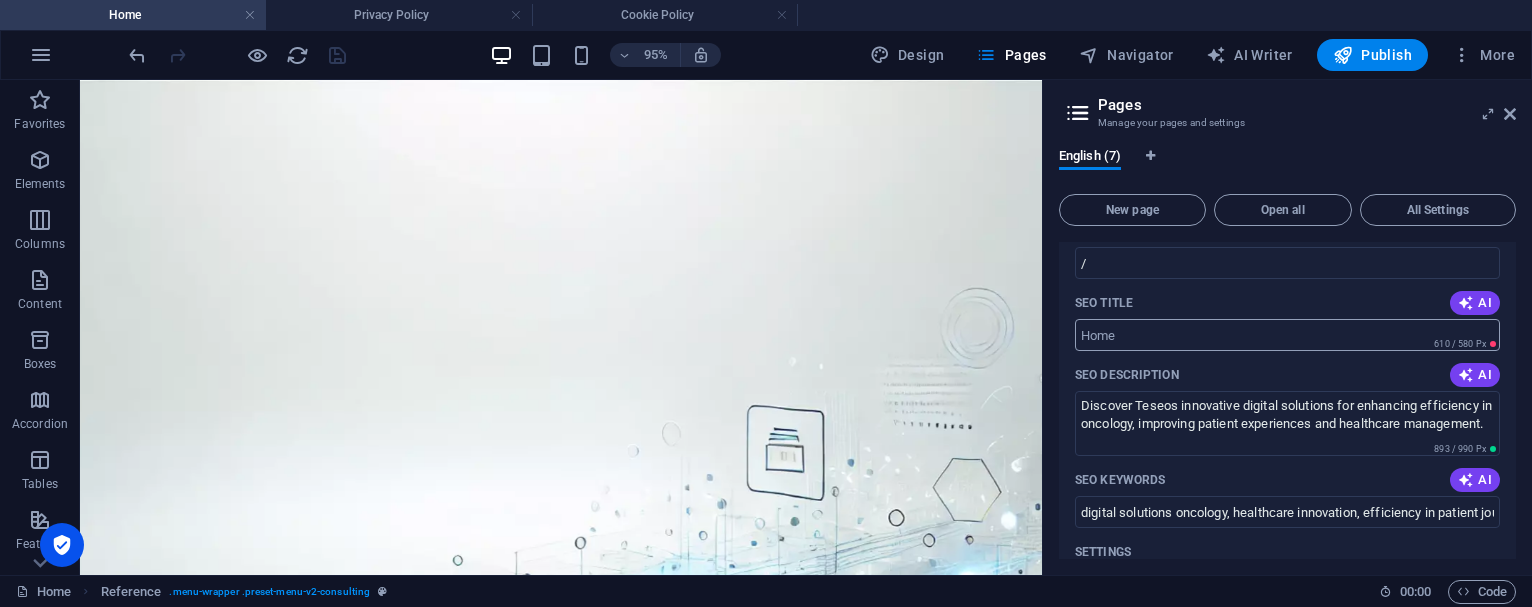 scroll, scrollTop: 153, scrollLeft: 0, axis: vertical 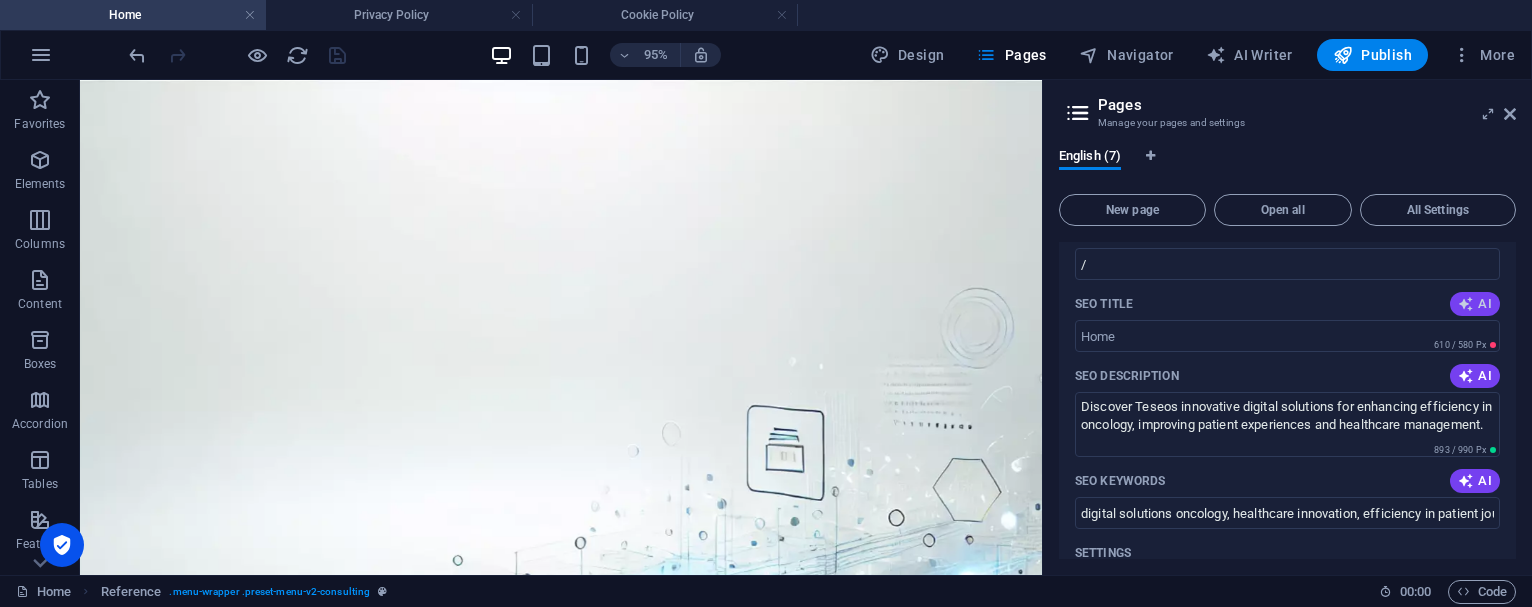 click at bounding box center (1466, 304) 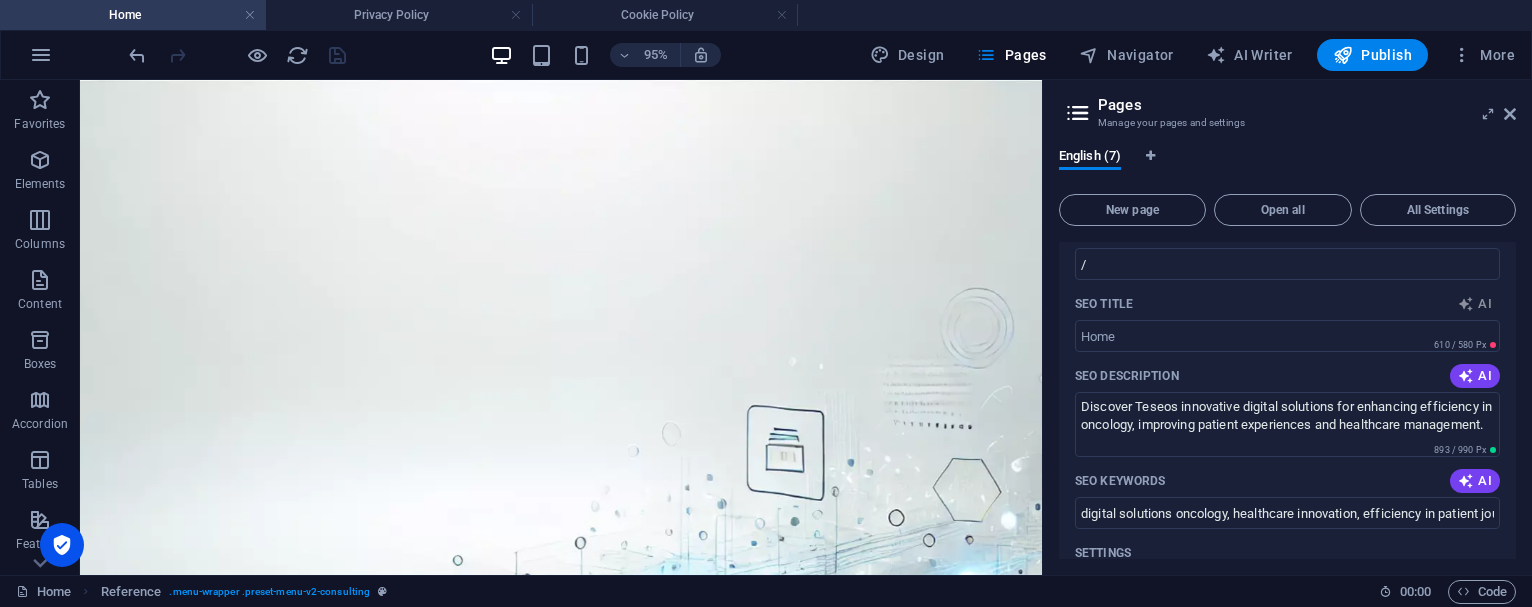 type on "Efficient Oncology Solutions" 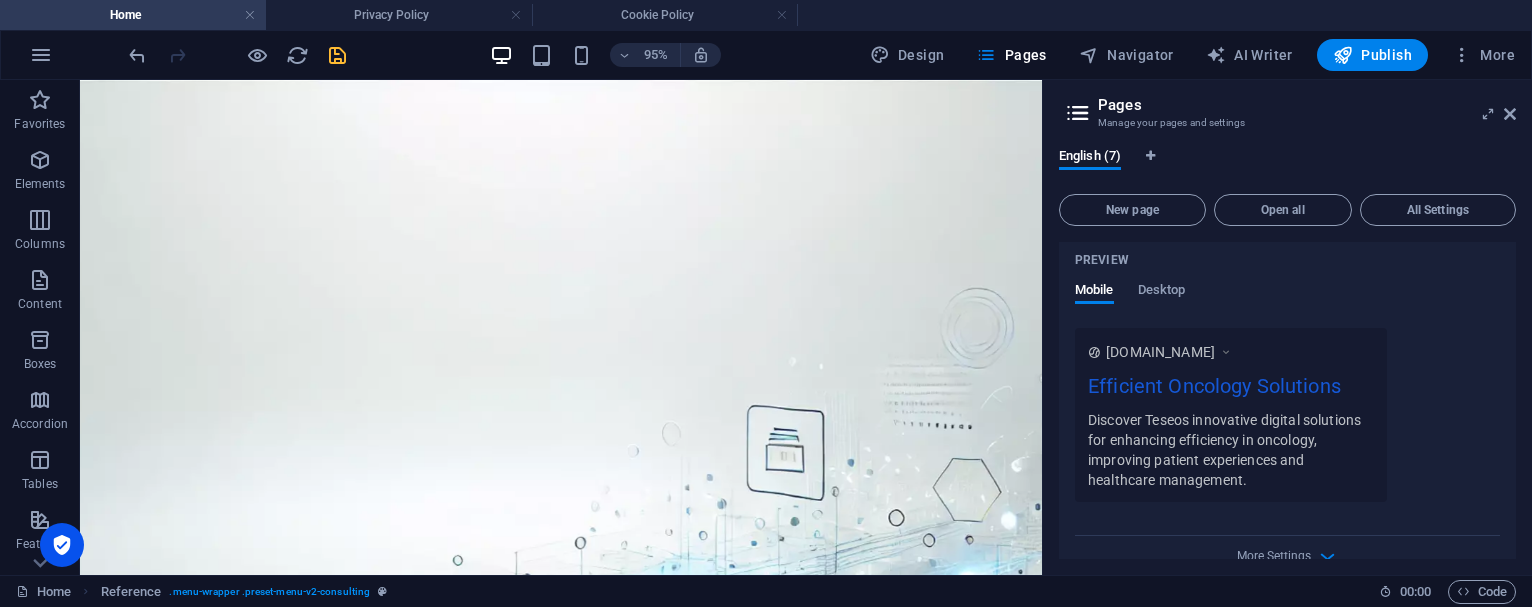 scroll, scrollTop: 510, scrollLeft: 0, axis: vertical 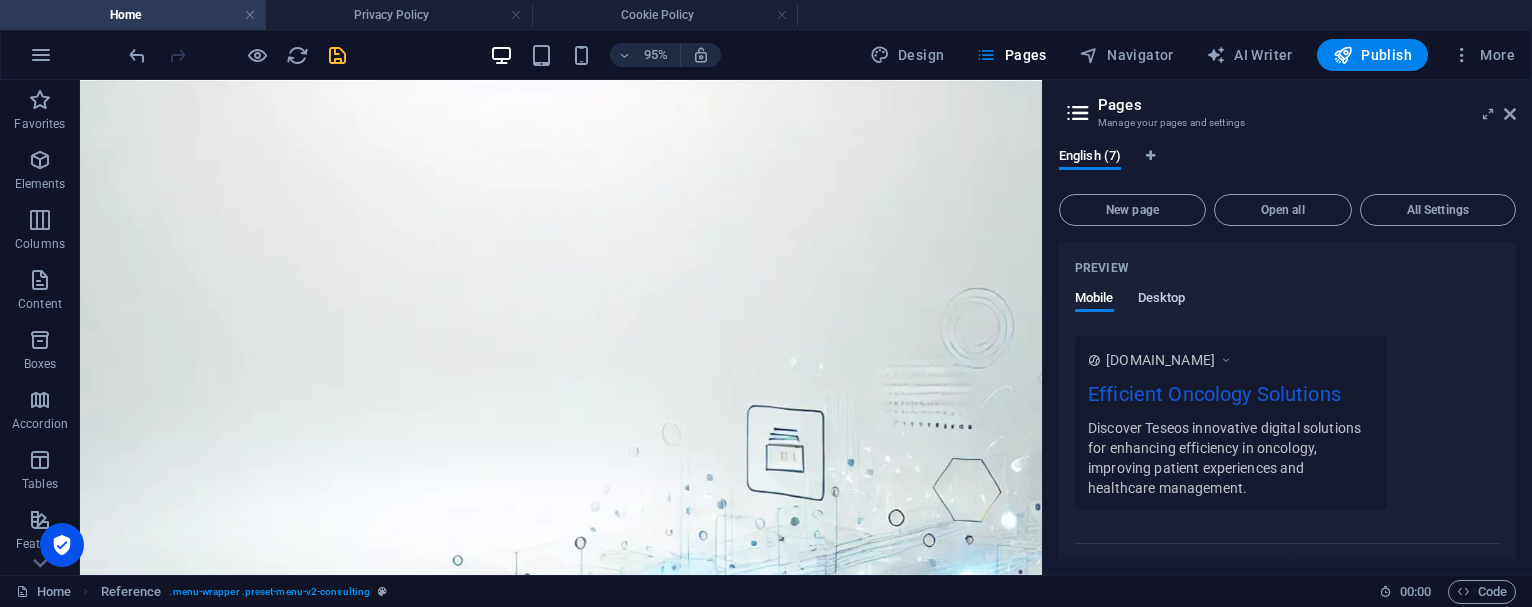 click on "Desktop" at bounding box center [1162, 300] 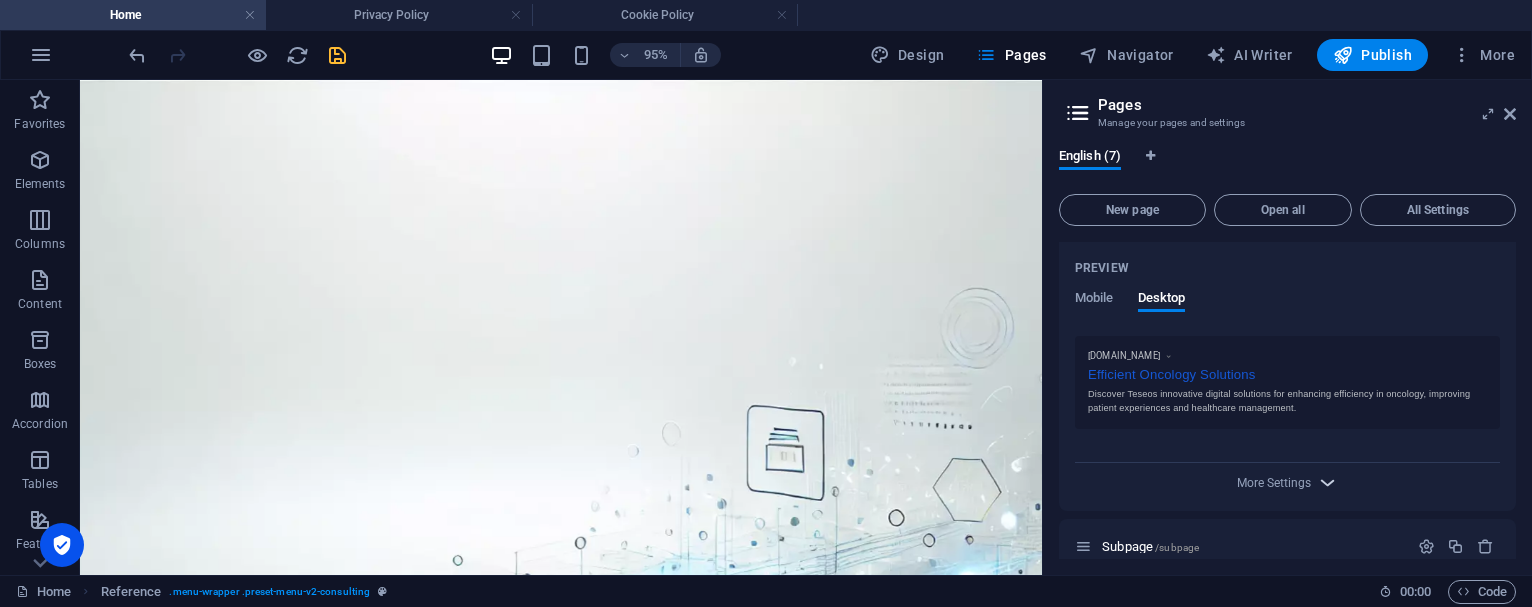 click at bounding box center (1327, 482) 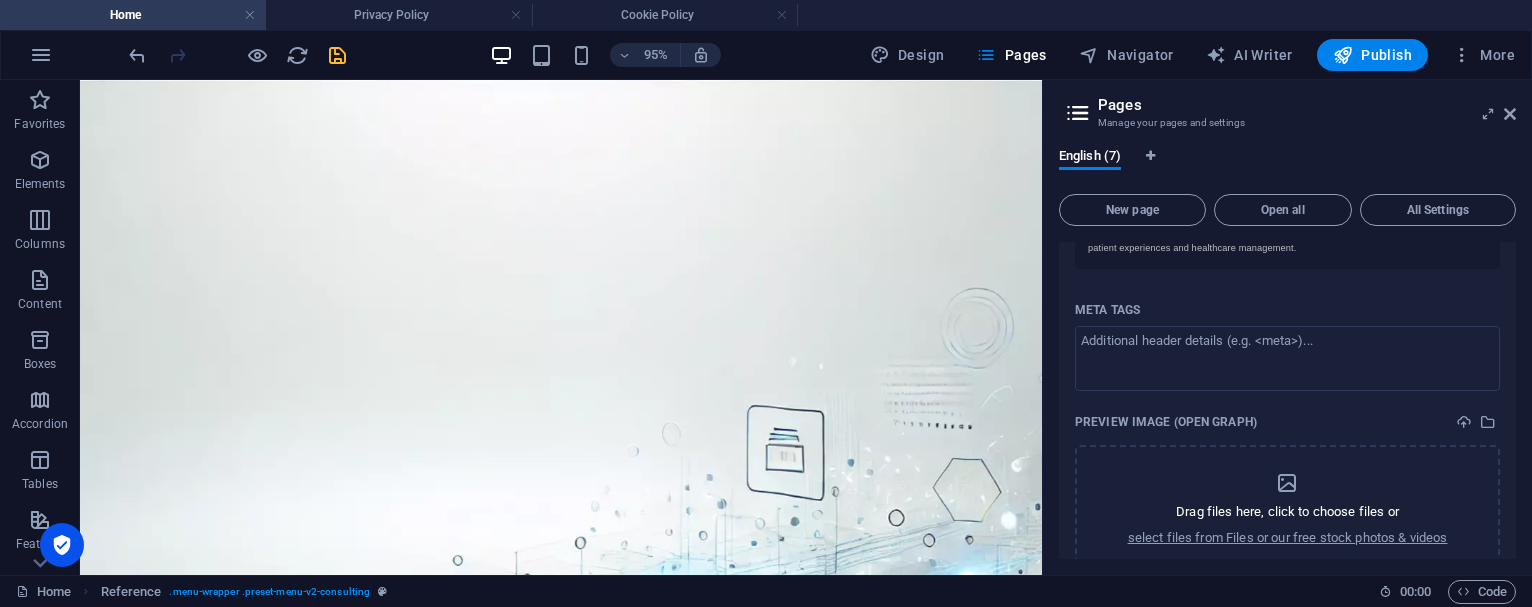 scroll, scrollTop: 674, scrollLeft: 0, axis: vertical 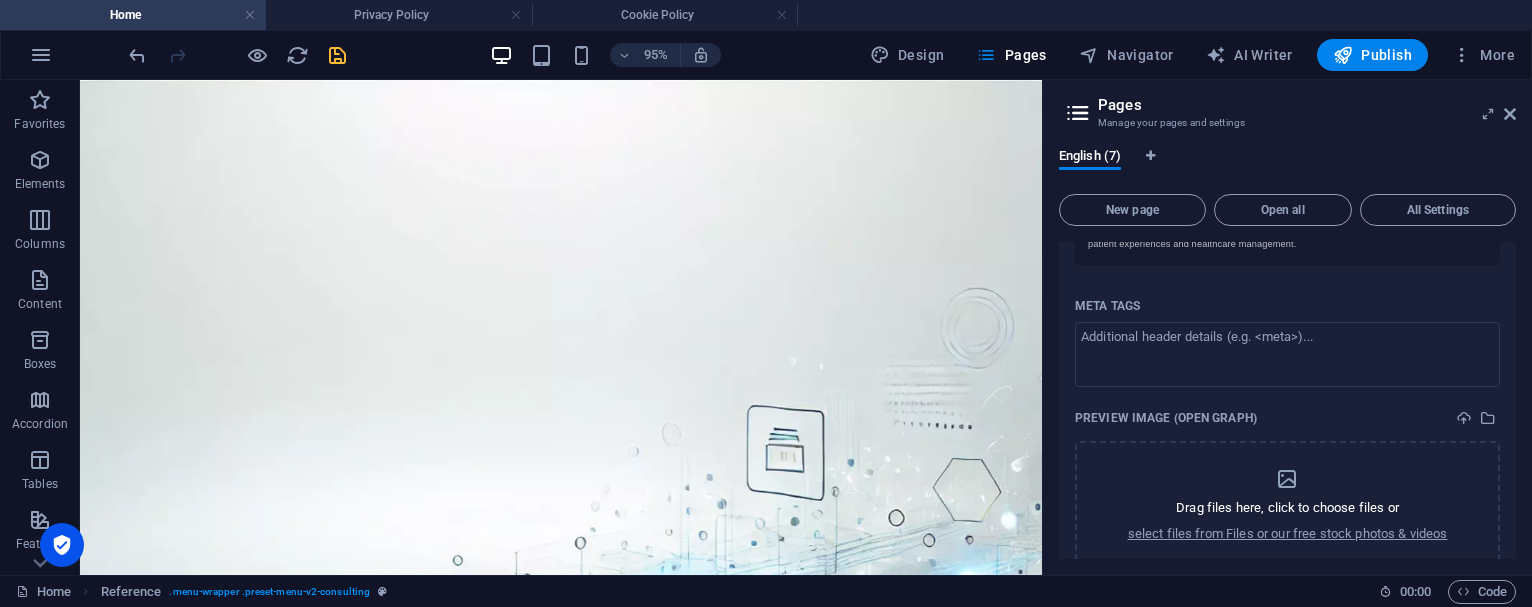 click on "Meta tags ​ Preview Image (Open Graph) Drag files here, click to choose files or select files from Files or our free stock photos & videos" at bounding box center [1287, 429] 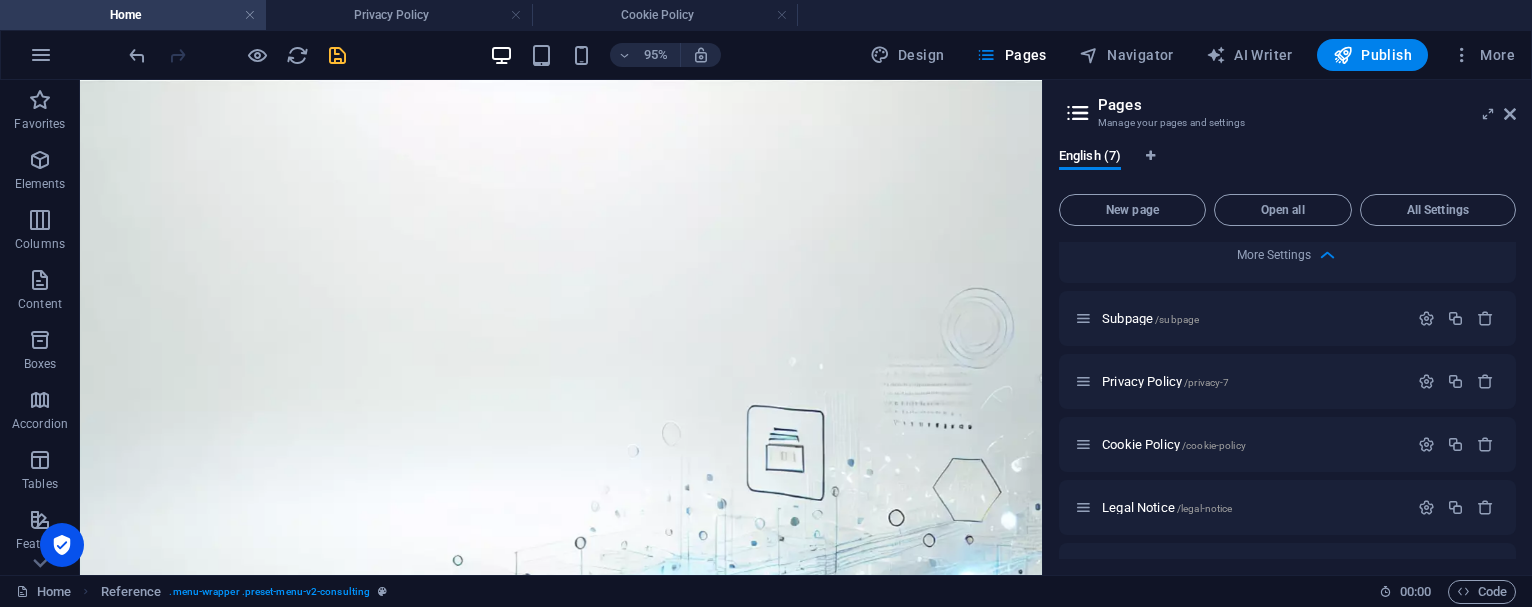 scroll, scrollTop: 1026, scrollLeft: 0, axis: vertical 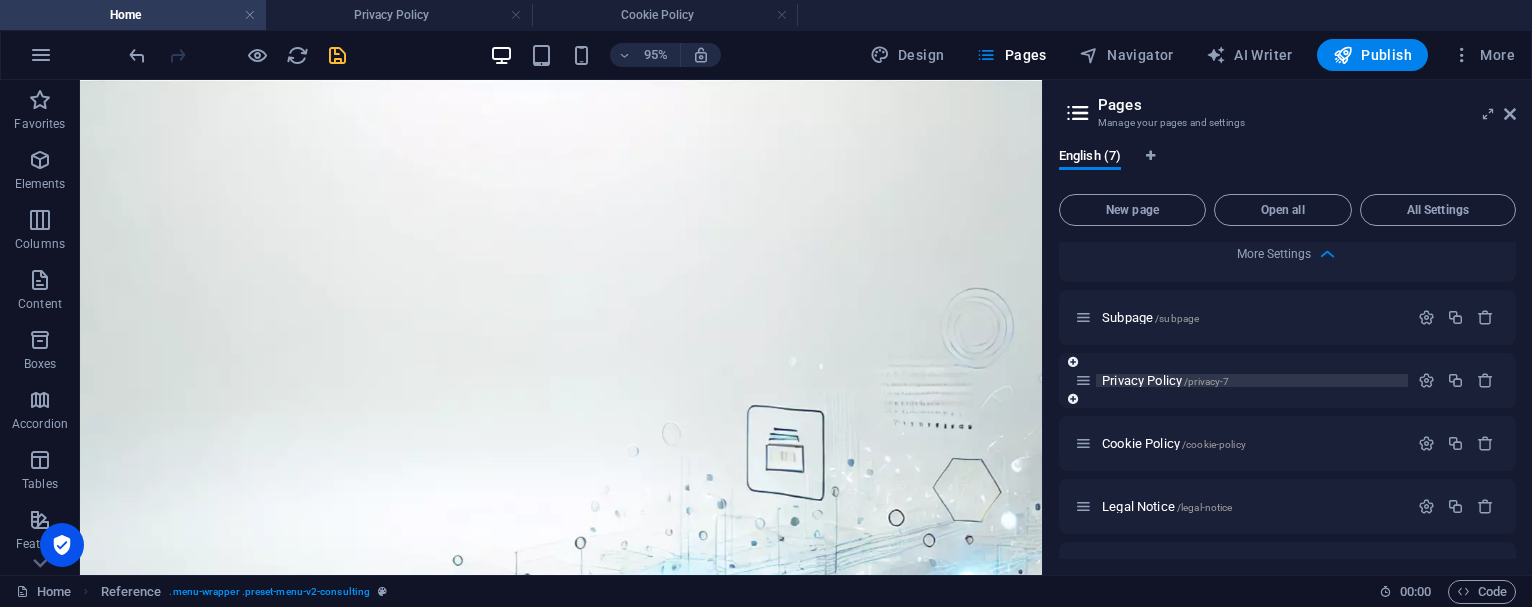 click on "Privacy Policy /privacy-7" at bounding box center [1165, 380] 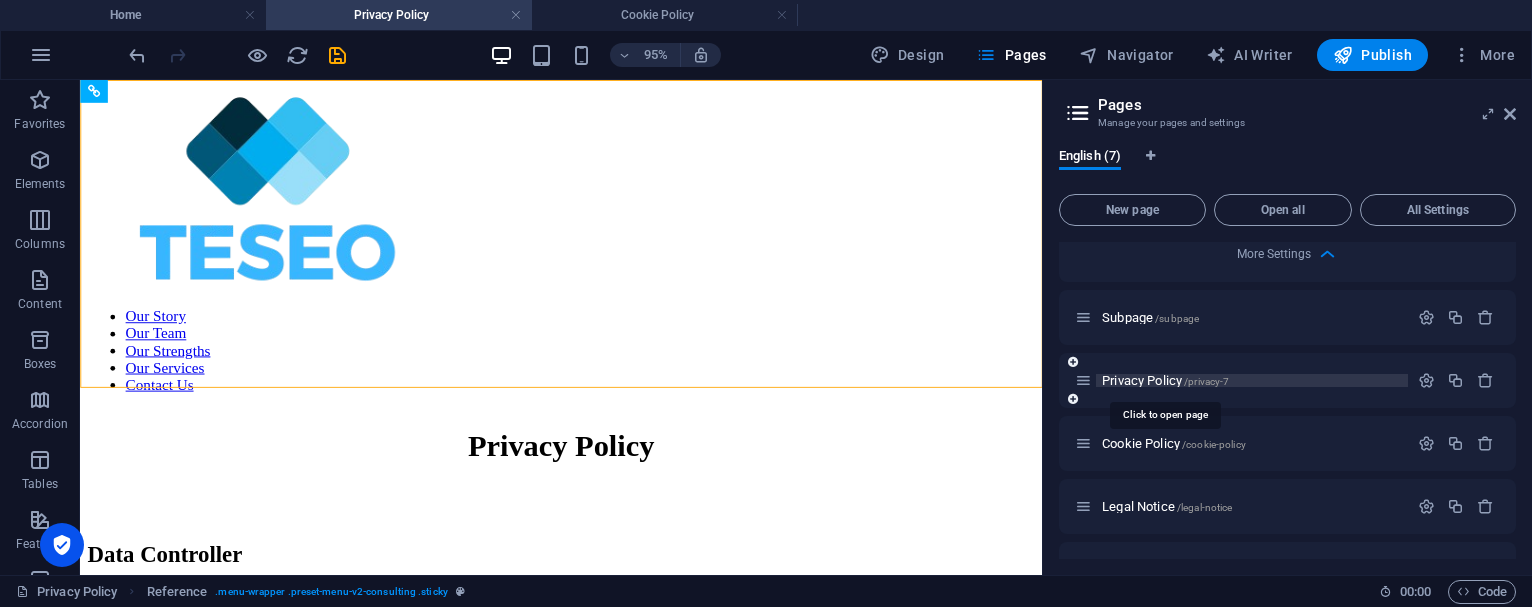 click on "Privacy Policy /privacy-7" at bounding box center (1165, 380) 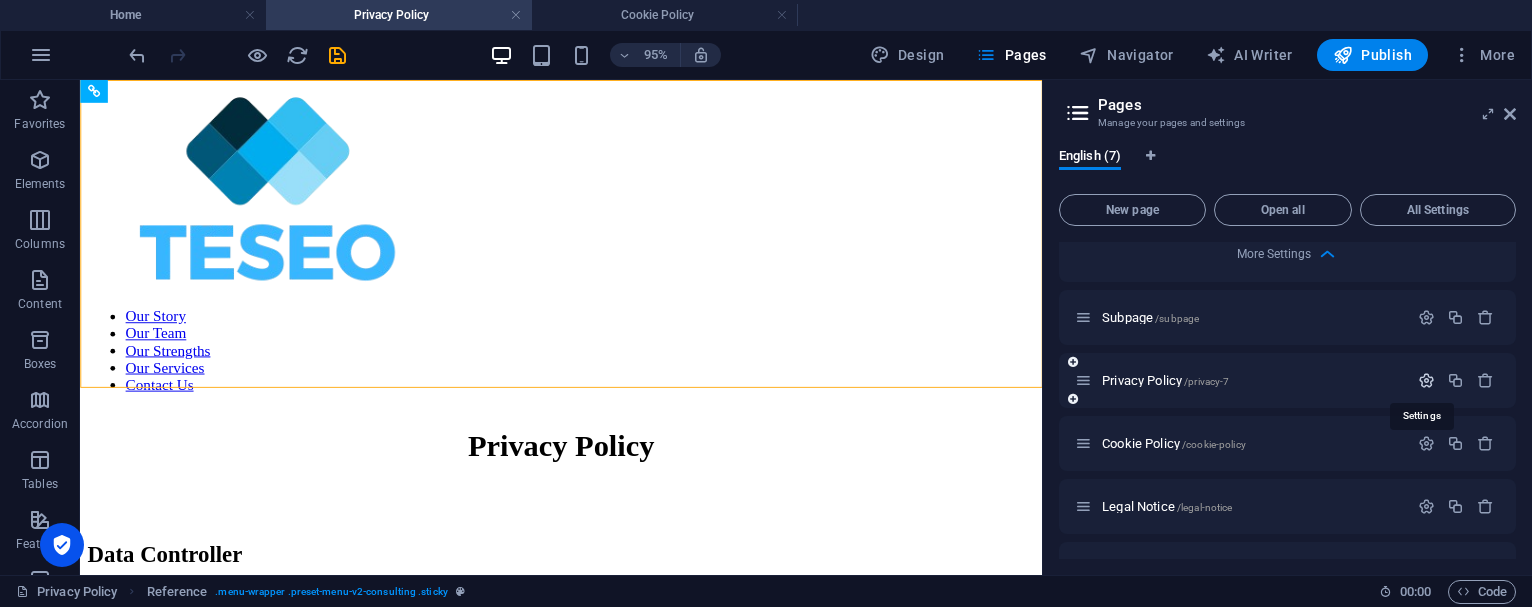 click at bounding box center [1426, 380] 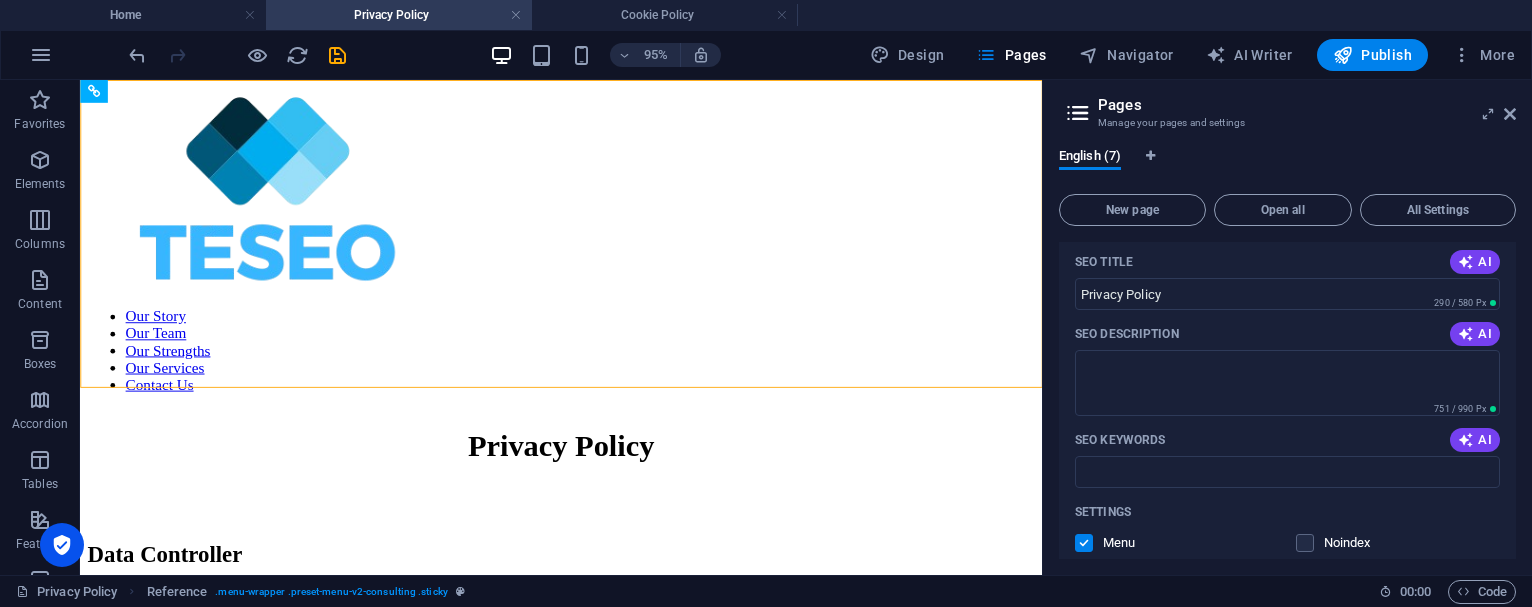 scroll, scrollTop: 1334, scrollLeft: 0, axis: vertical 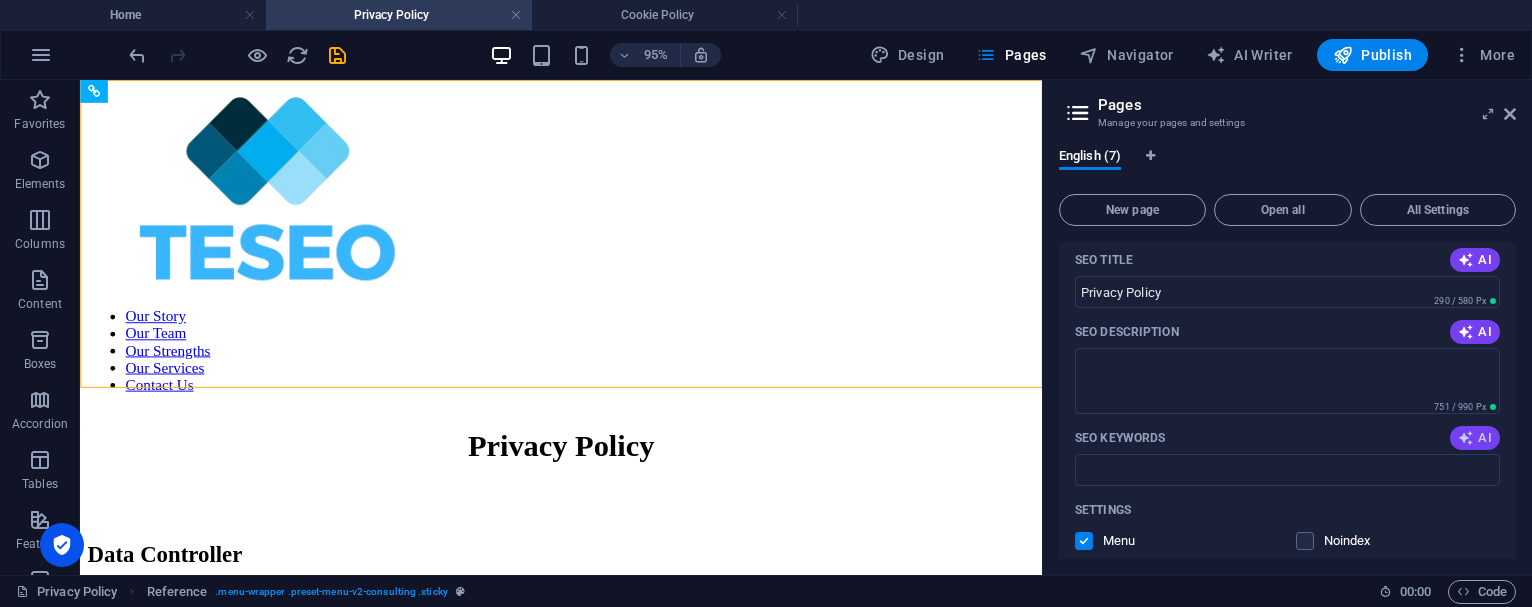 click at bounding box center [1466, 438] 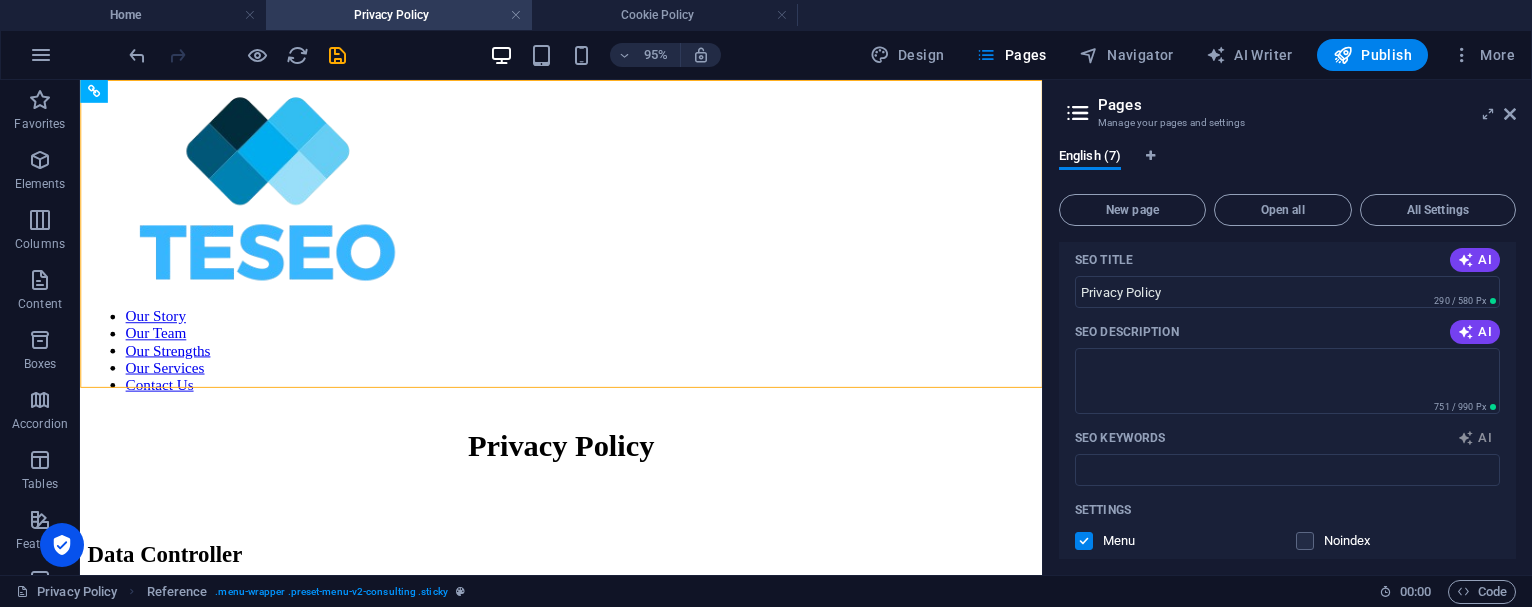 type on "privacy policy, data protection, personal data processing, GDPR compliance, cookies policy, data security" 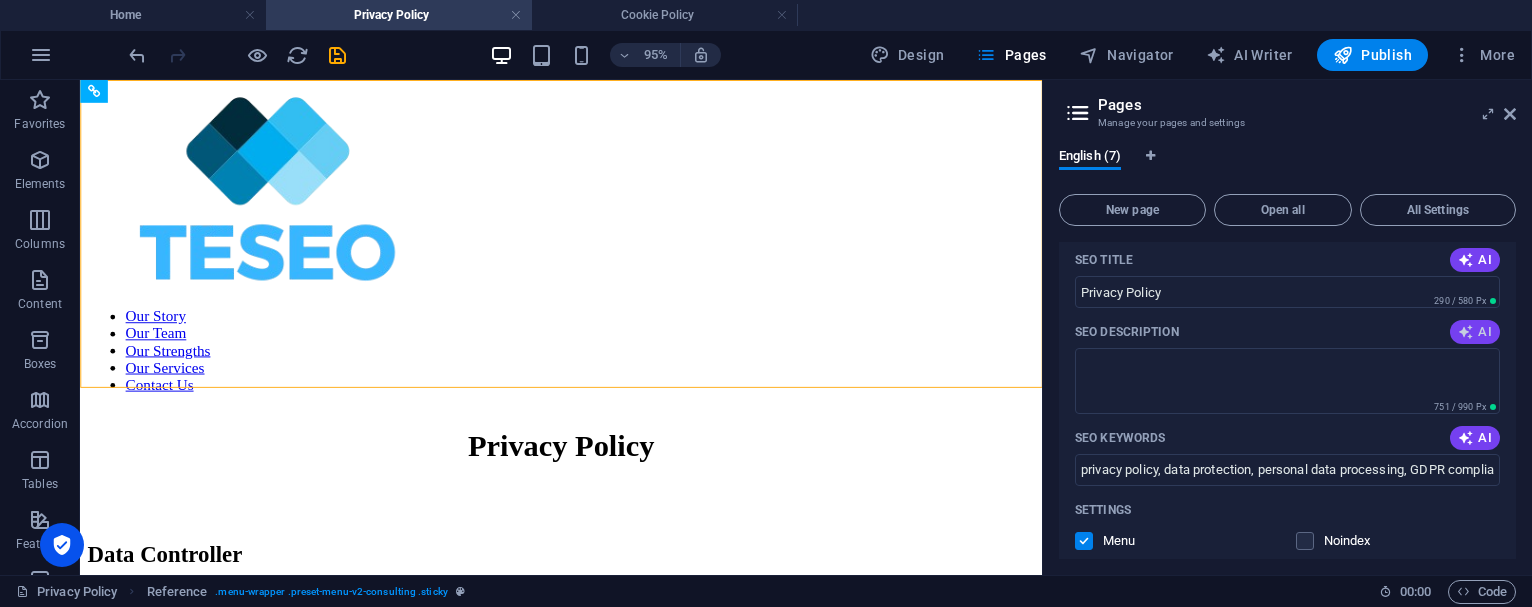 click at bounding box center (1466, 332) 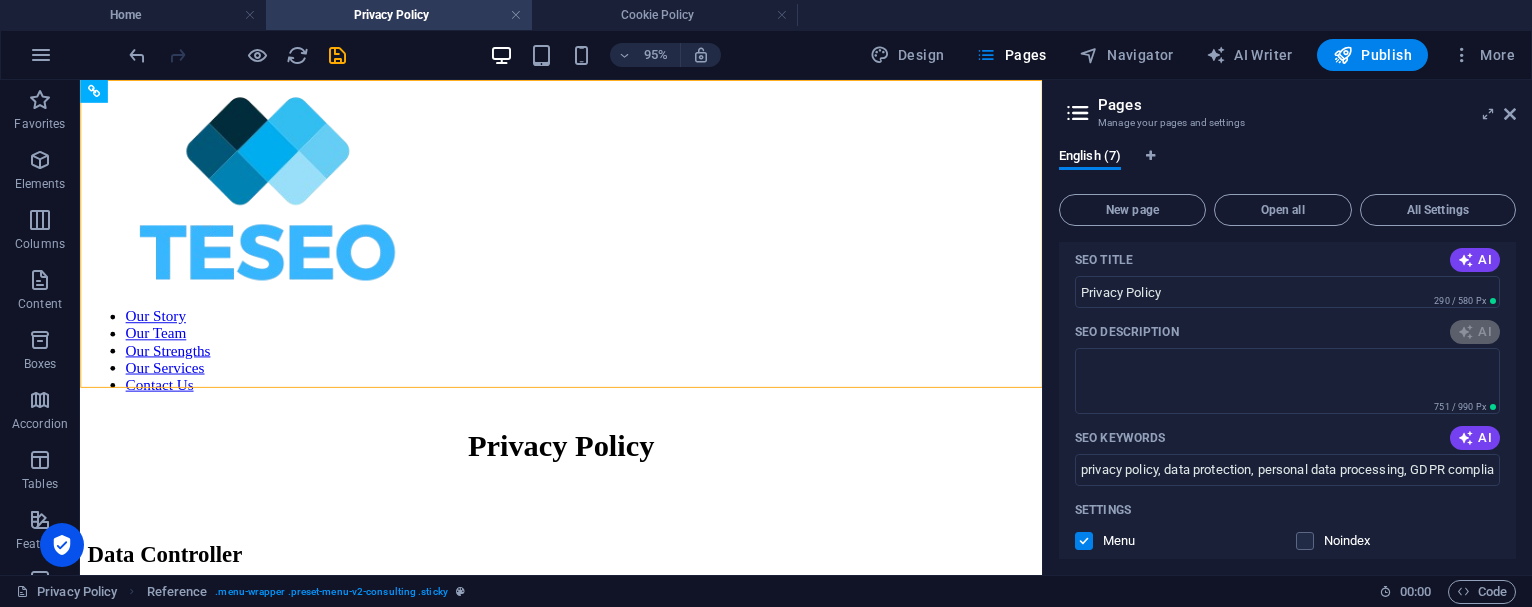 type on "Discover our Privacy Policy outlining data handling practices and your rights regarding personal information at Tseo Solutions." 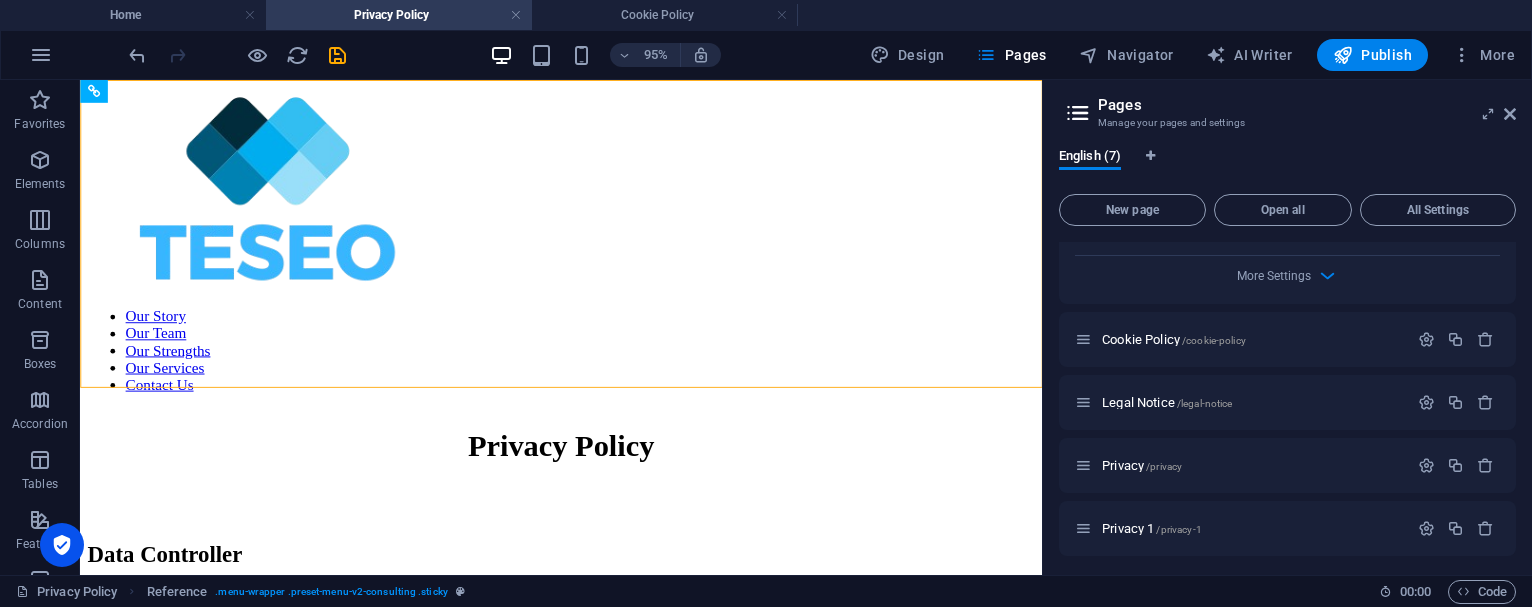 scroll, scrollTop: 1947, scrollLeft: 0, axis: vertical 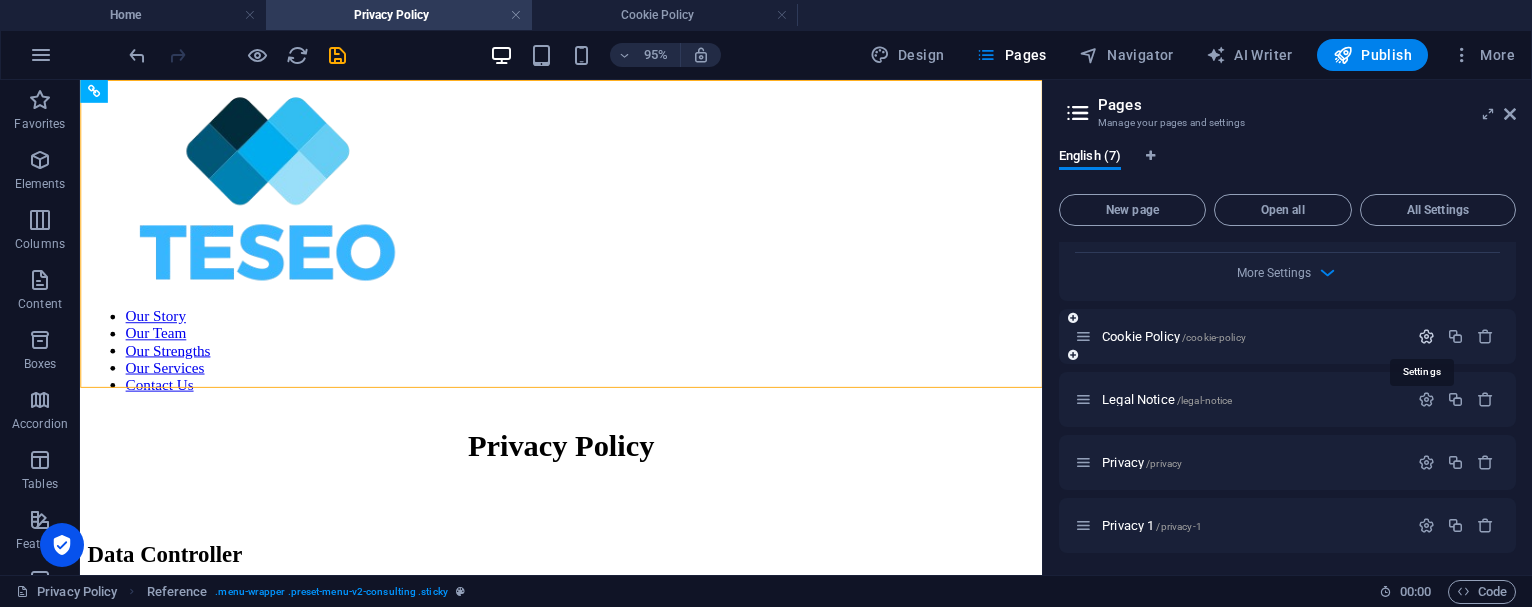 click at bounding box center [1426, 336] 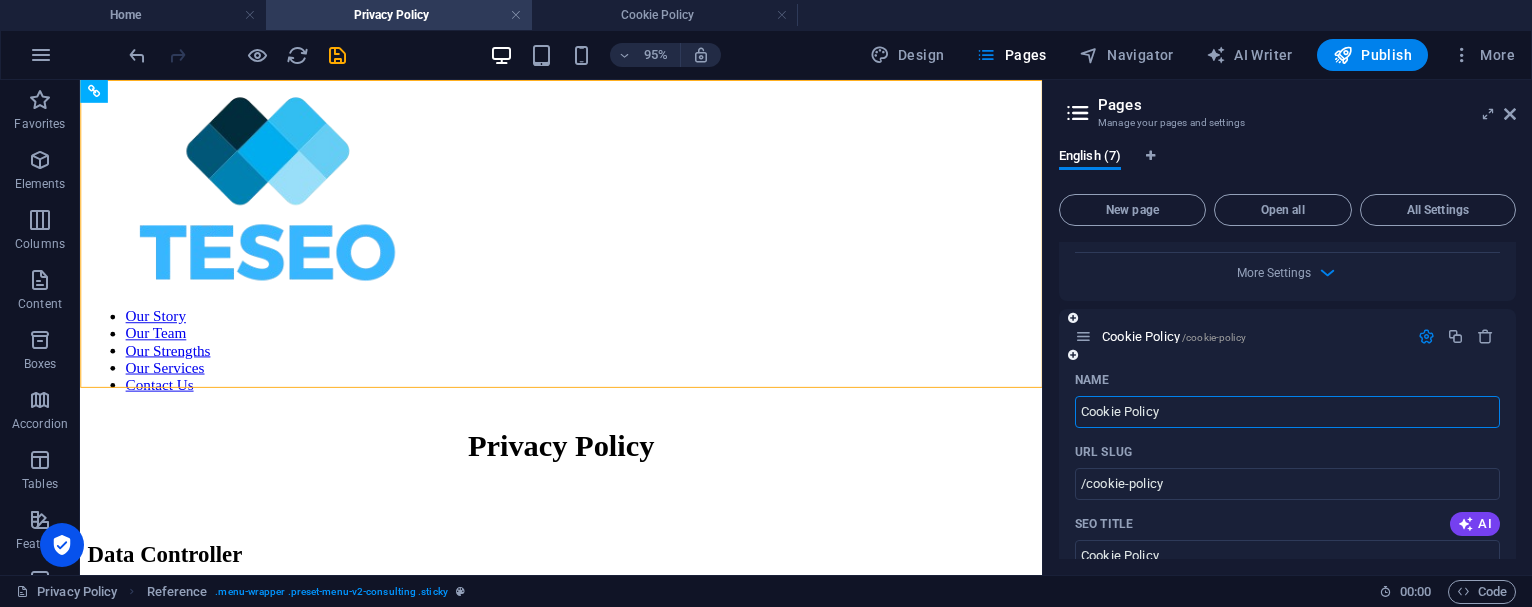 scroll, scrollTop: 1987, scrollLeft: 0, axis: vertical 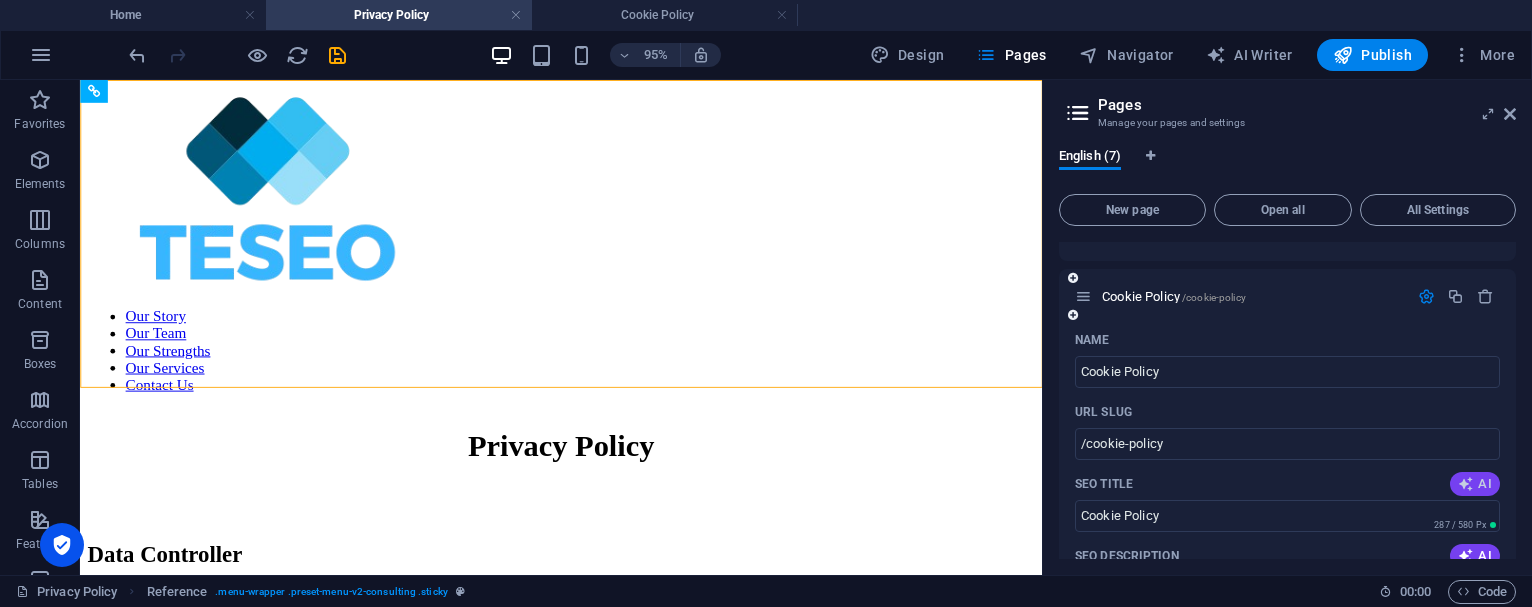 click on "AI" at bounding box center (1475, 484) 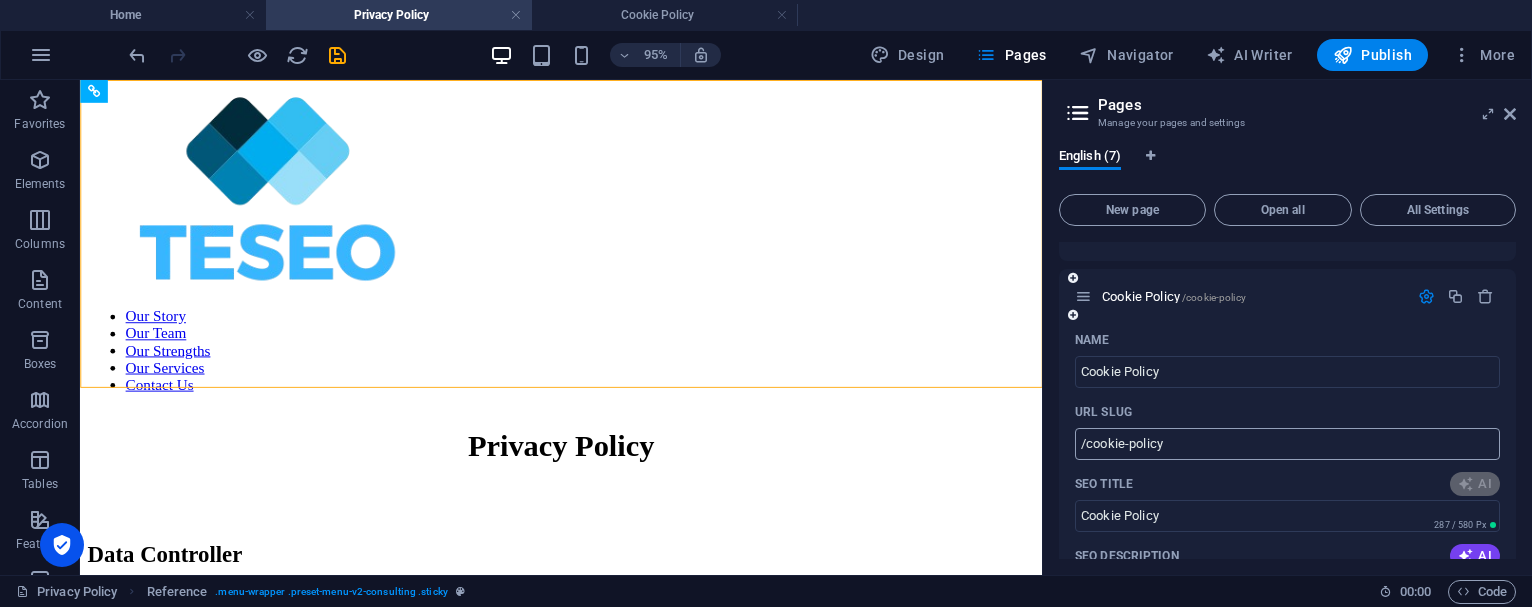 type on "Understanding Our Cookie Use" 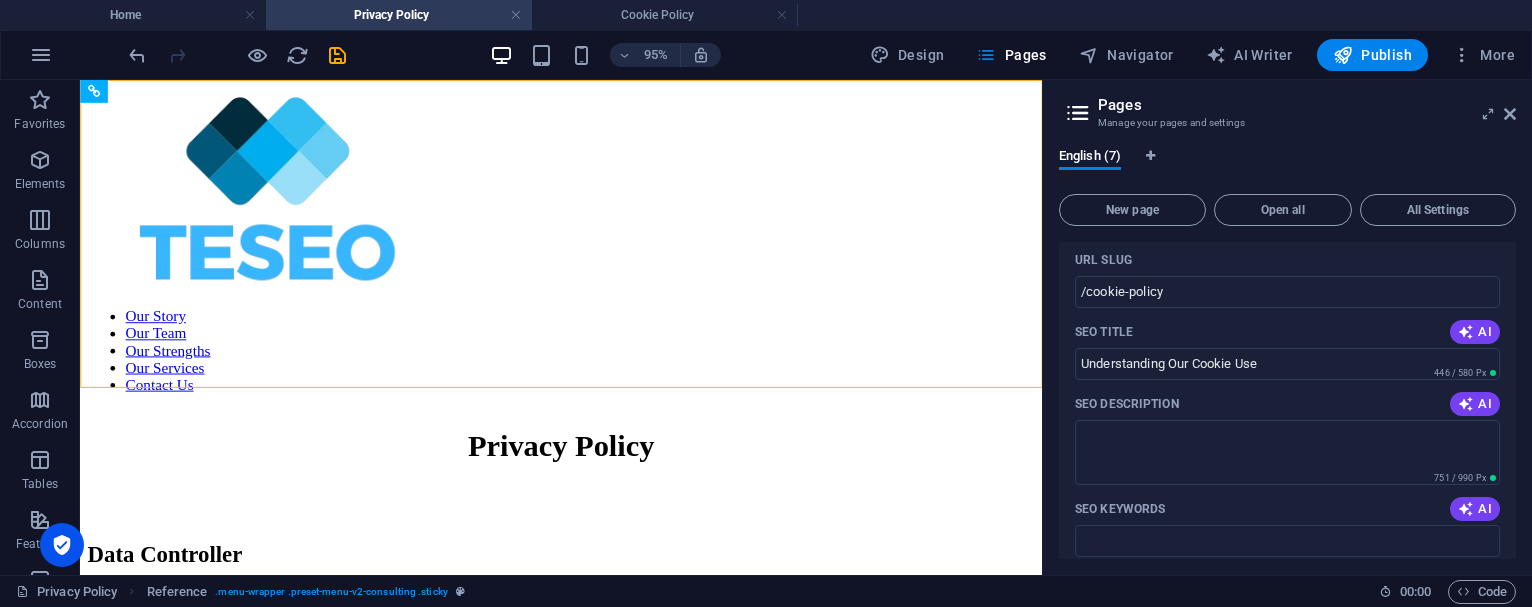 scroll, scrollTop: 2144, scrollLeft: 0, axis: vertical 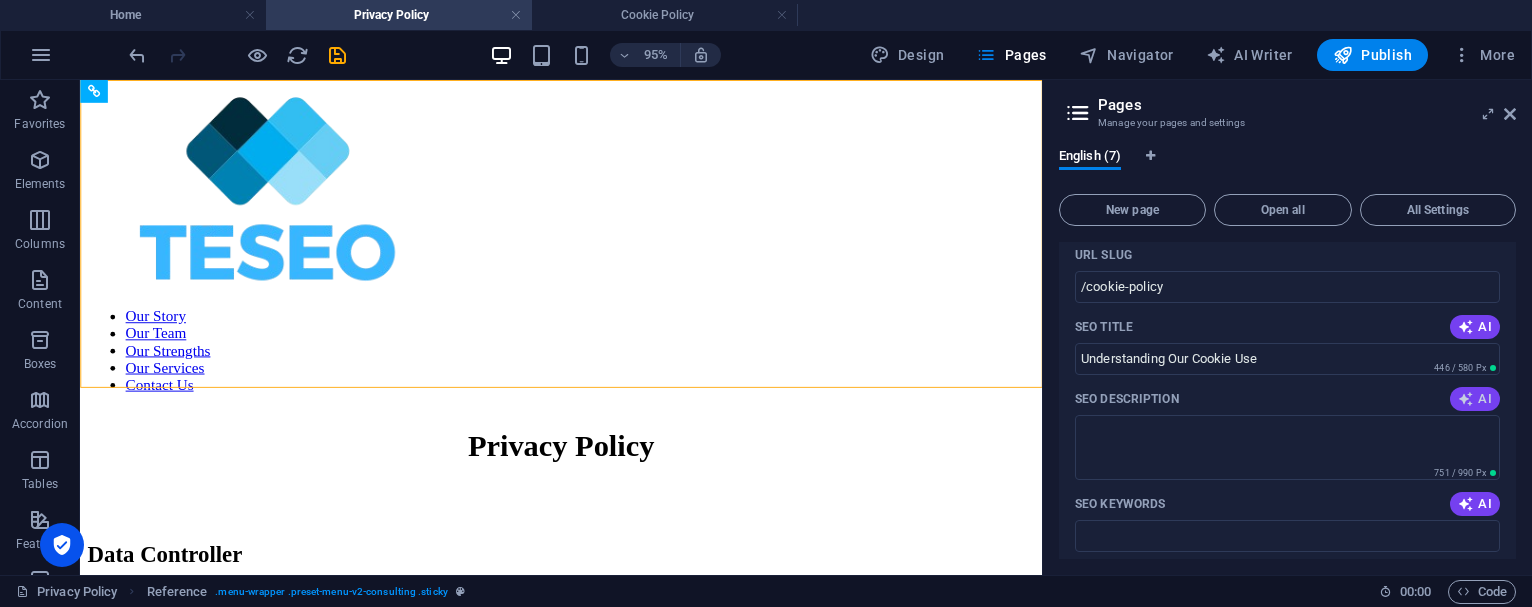 click at bounding box center [1466, 399] 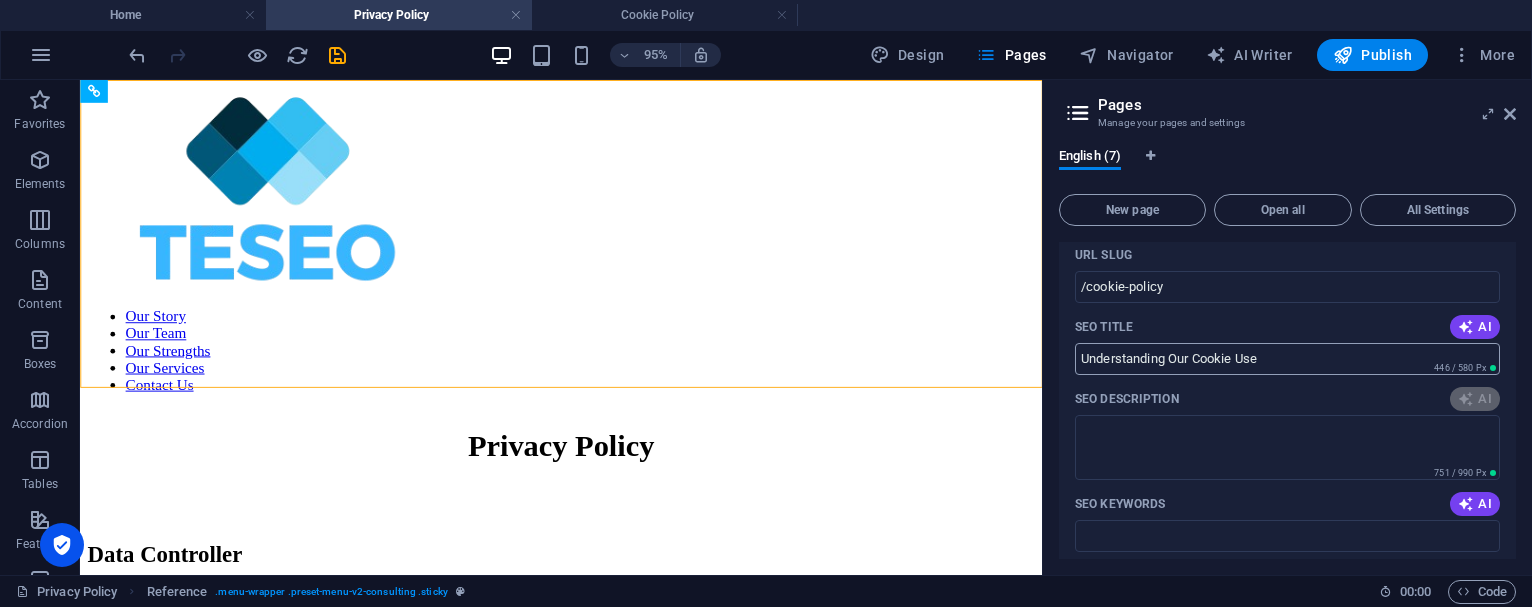 type on "Learn about our cookie policy, types of cookies used, and how to manage them for an enhanced browsing experience." 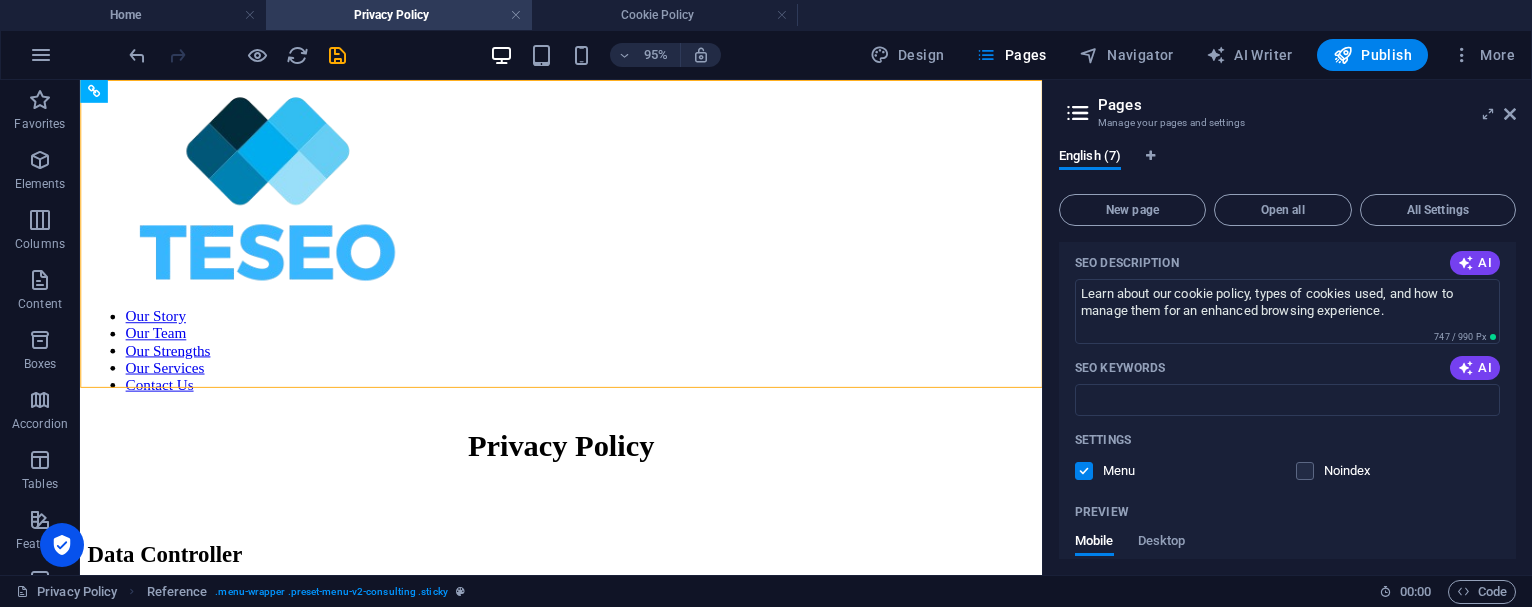 scroll, scrollTop: 2283, scrollLeft: 0, axis: vertical 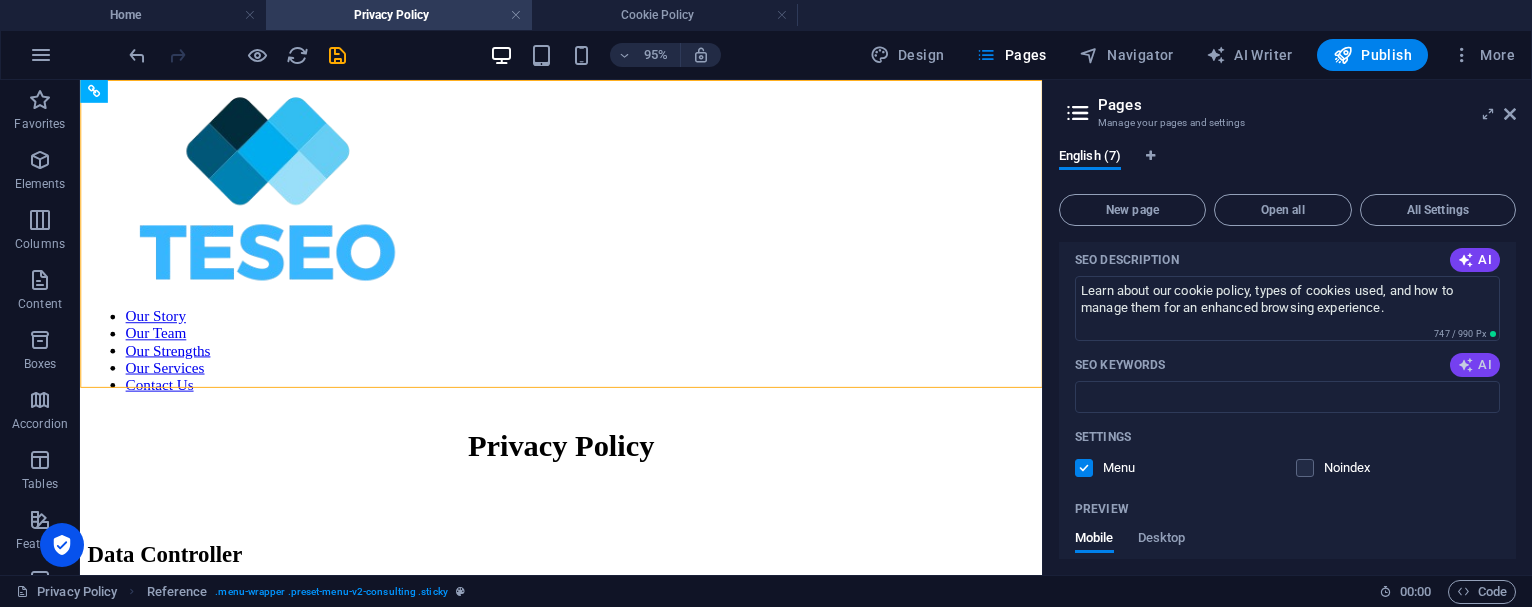 click at bounding box center [1466, 365] 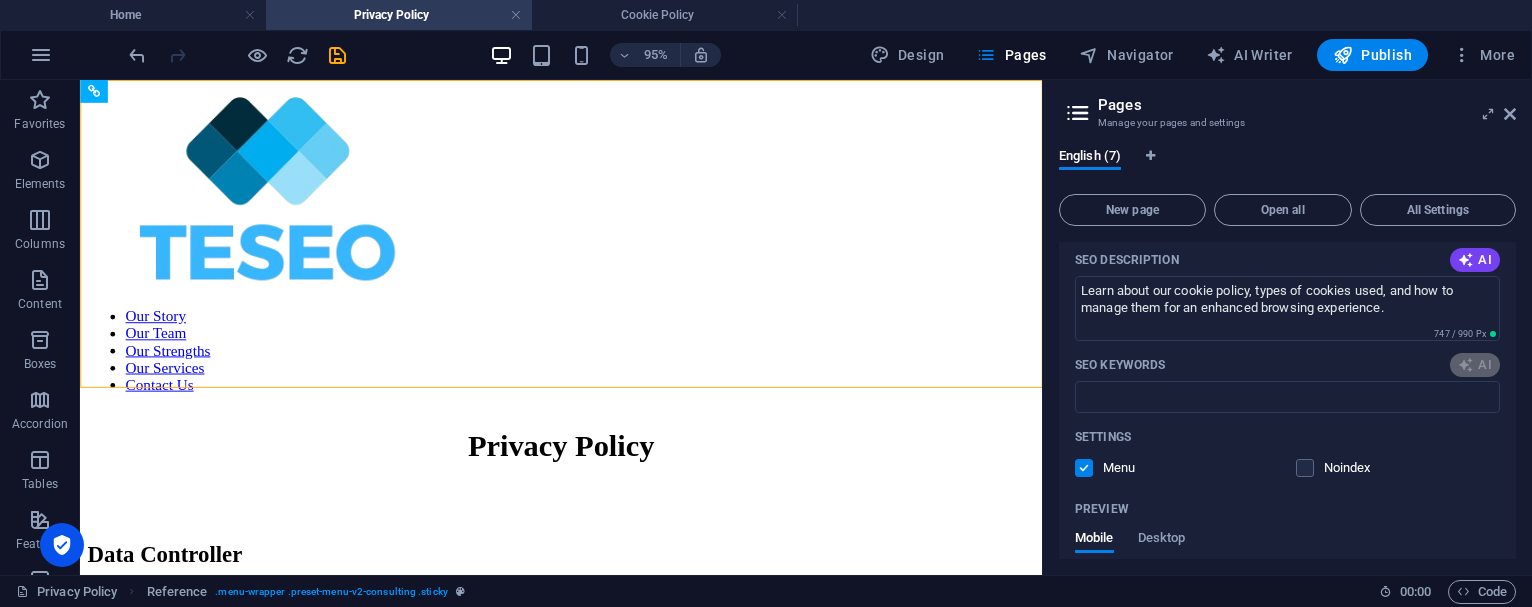 type on "cookie policy, types of cookies, managing cookies, performance cookies, third-party cookies, GDPR compliance" 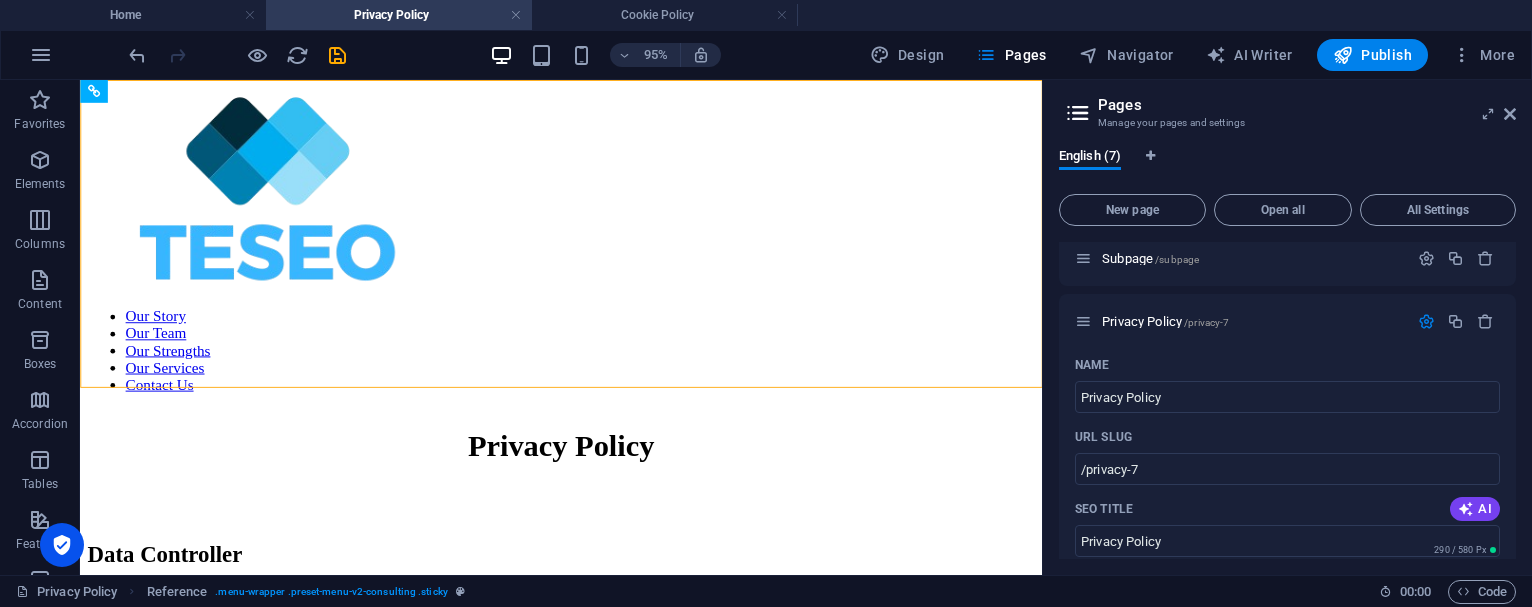 scroll, scrollTop: 1093, scrollLeft: 0, axis: vertical 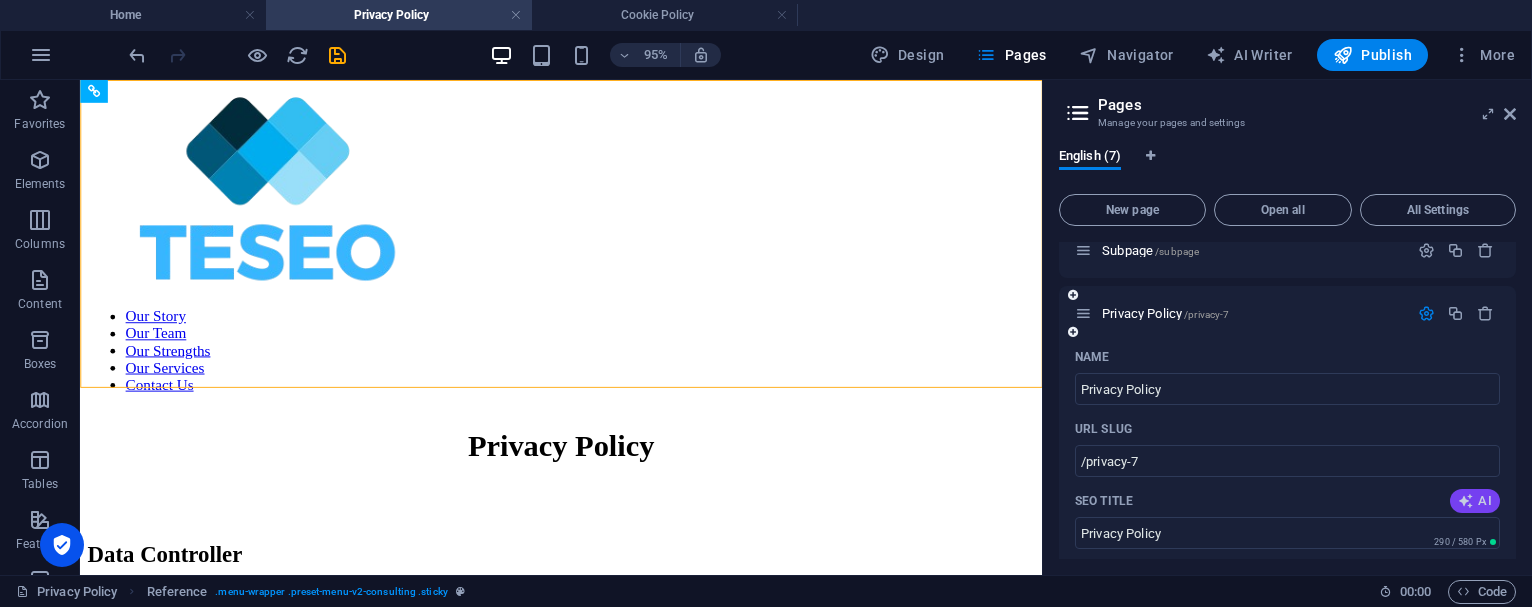 click at bounding box center (1466, 501) 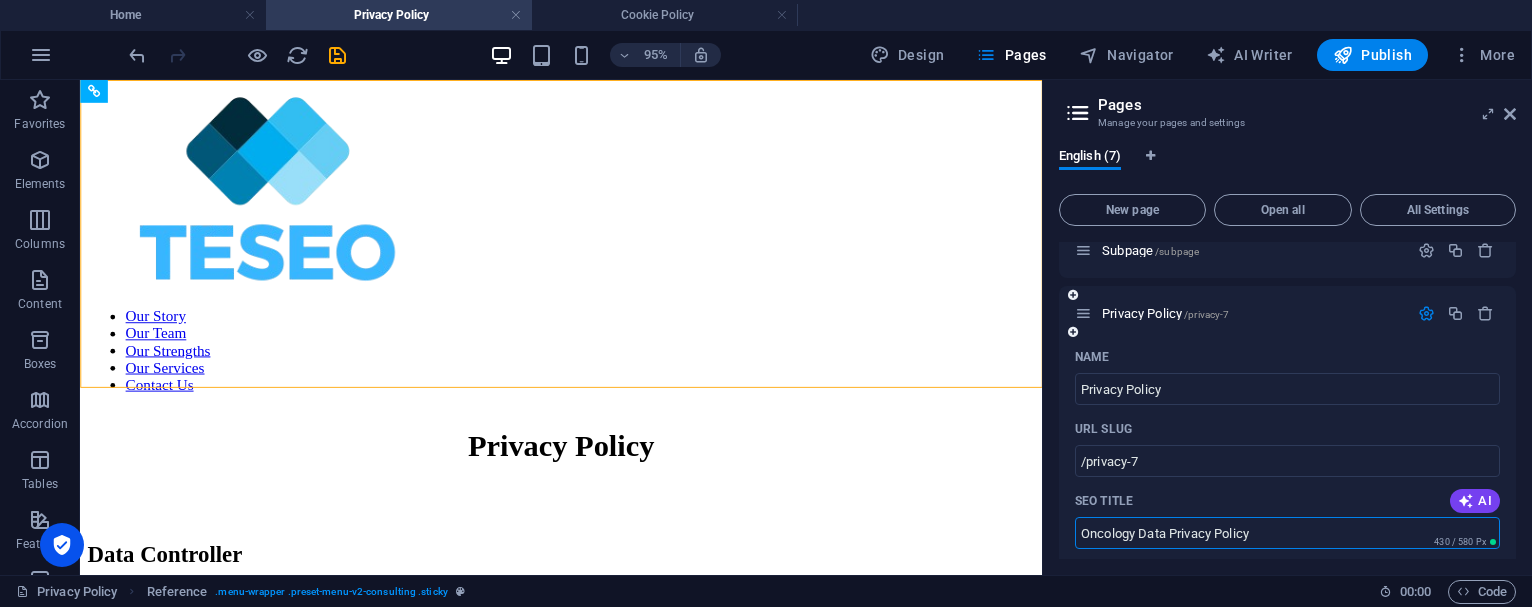 click on "Oncology Data Privacy Policy" at bounding box center (1287, 533) 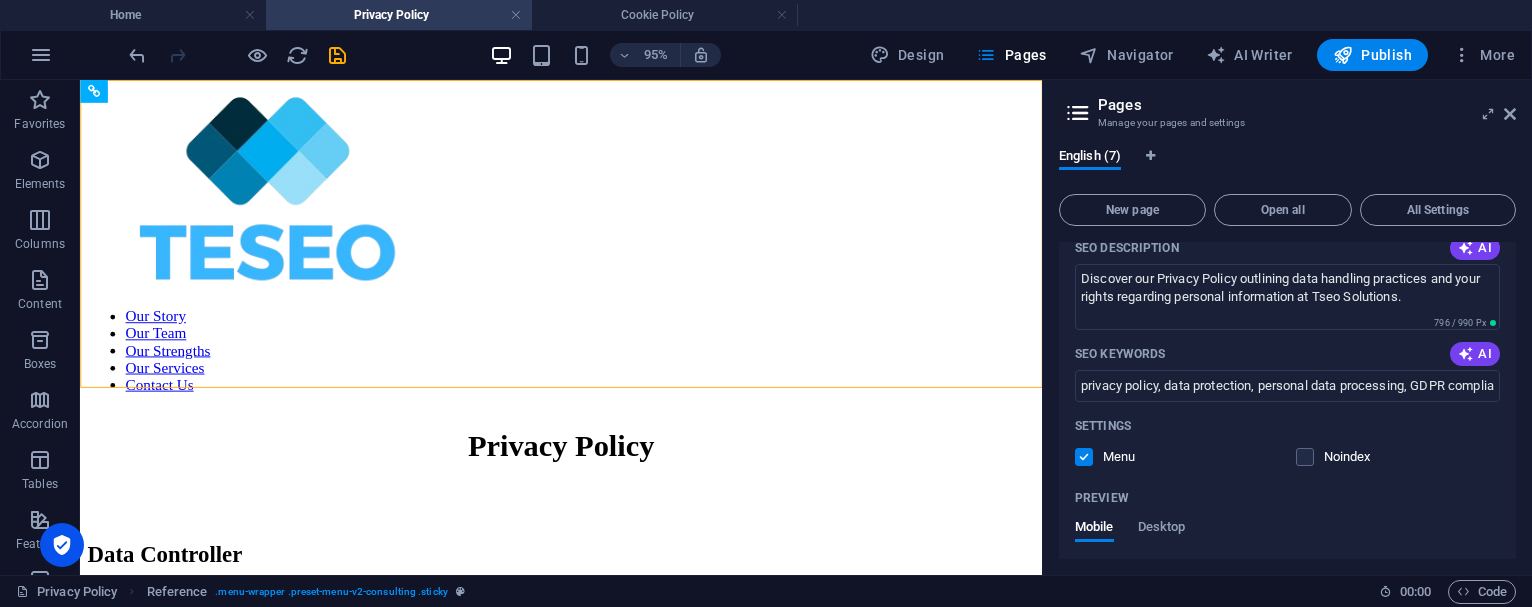 scroll, scrollTop: 1395, scrollLeft: 0, axis: vertical 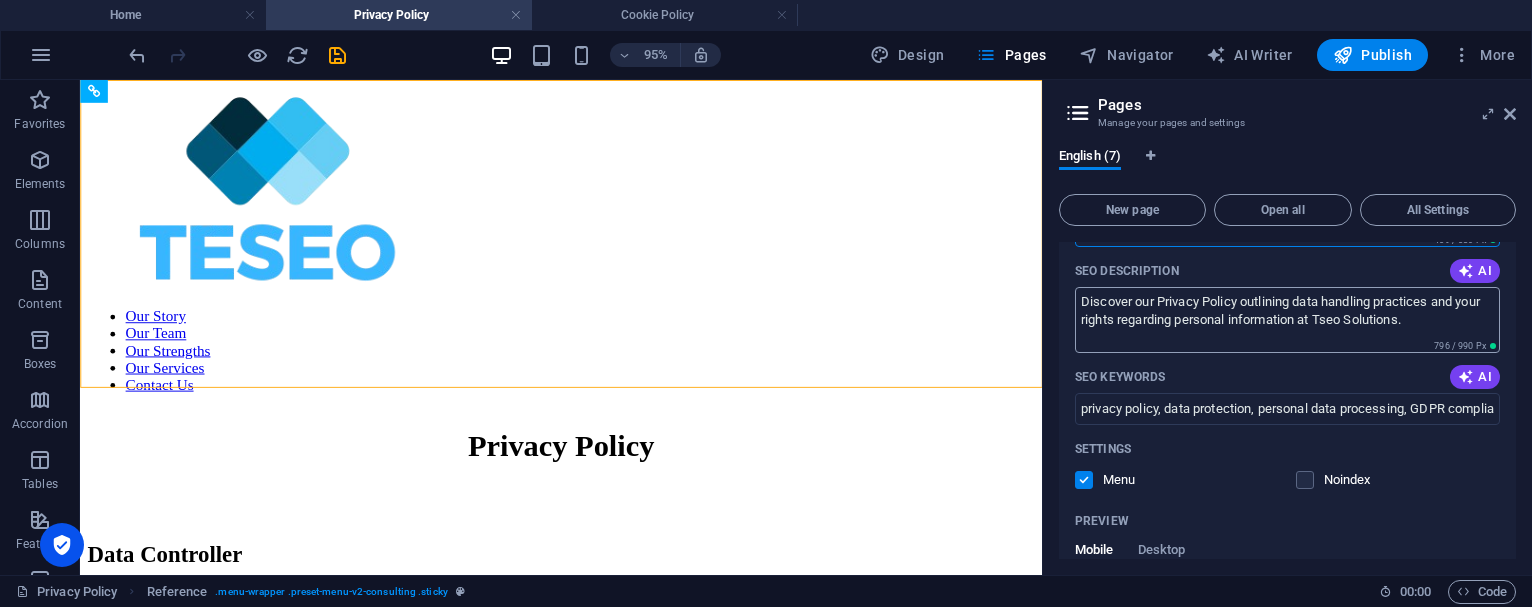 type on "Discover our Data Privacy Policy" 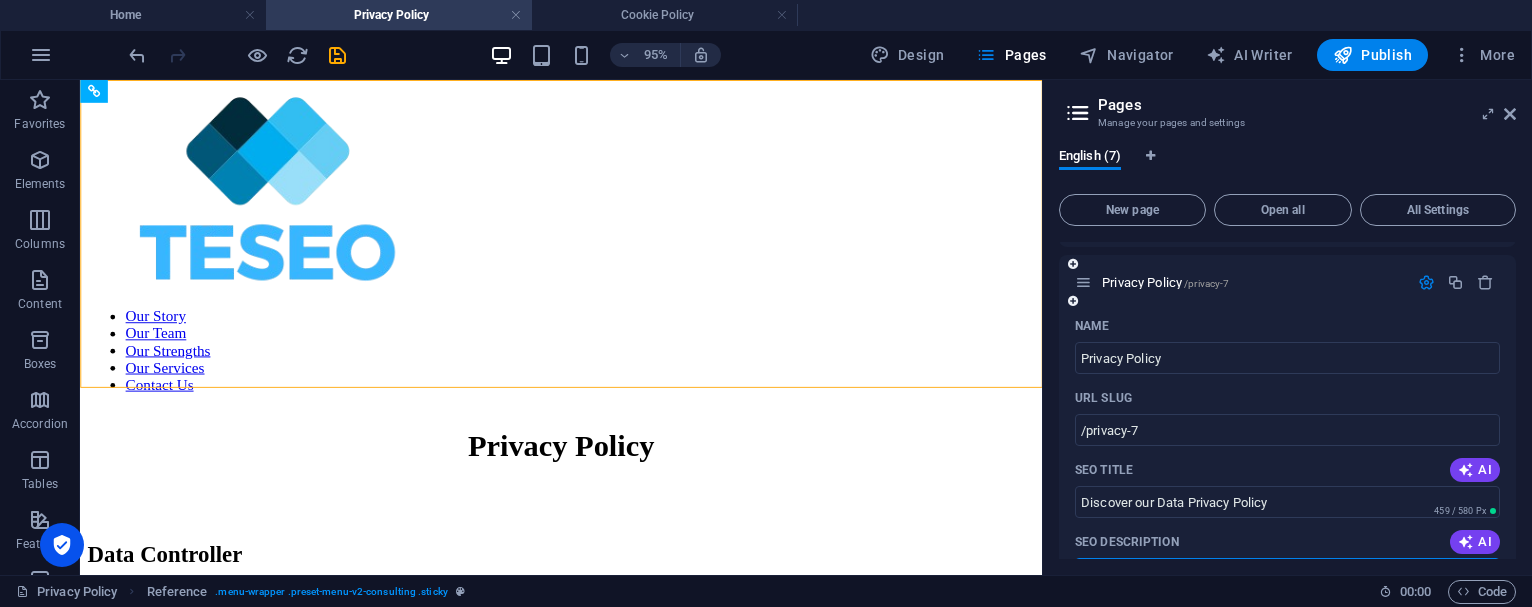 scroll, scrollTop: 1158, scrollLeft: 0, axis: vertical 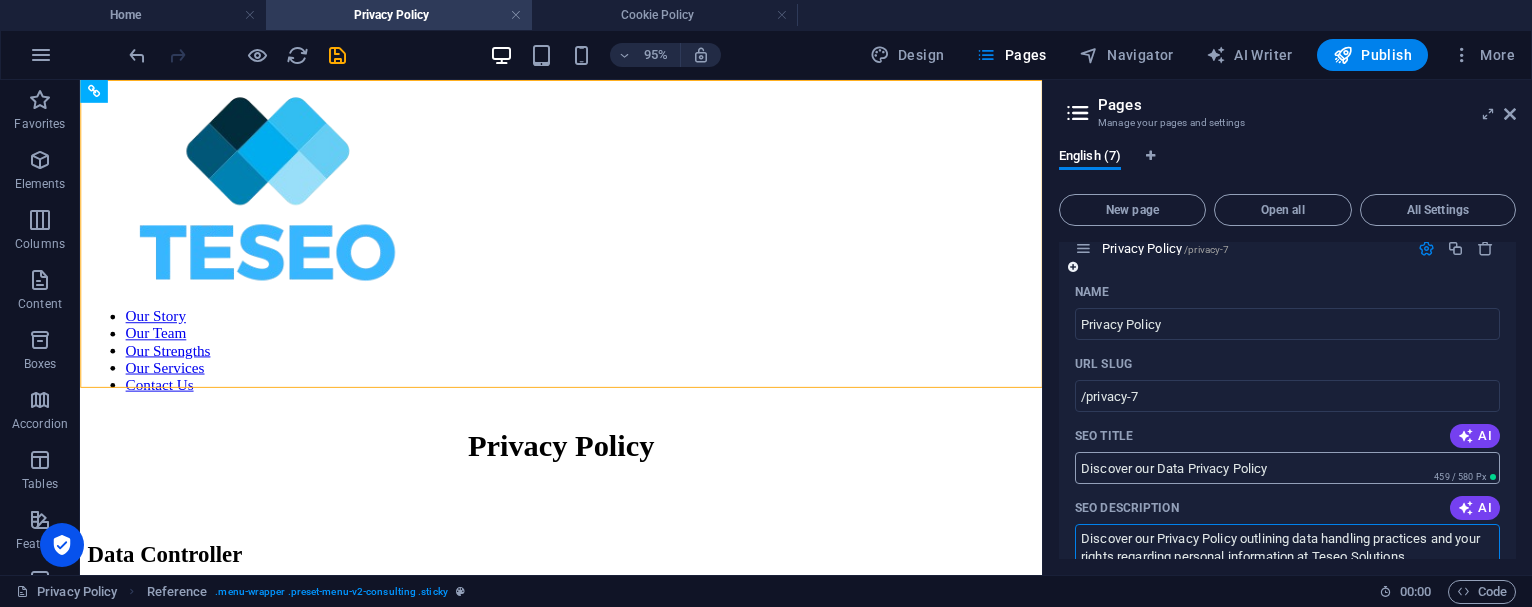 type on "Discover our Privacy Policy outlining data handling practices and your rights regarding personal information at Teseo Solutions." 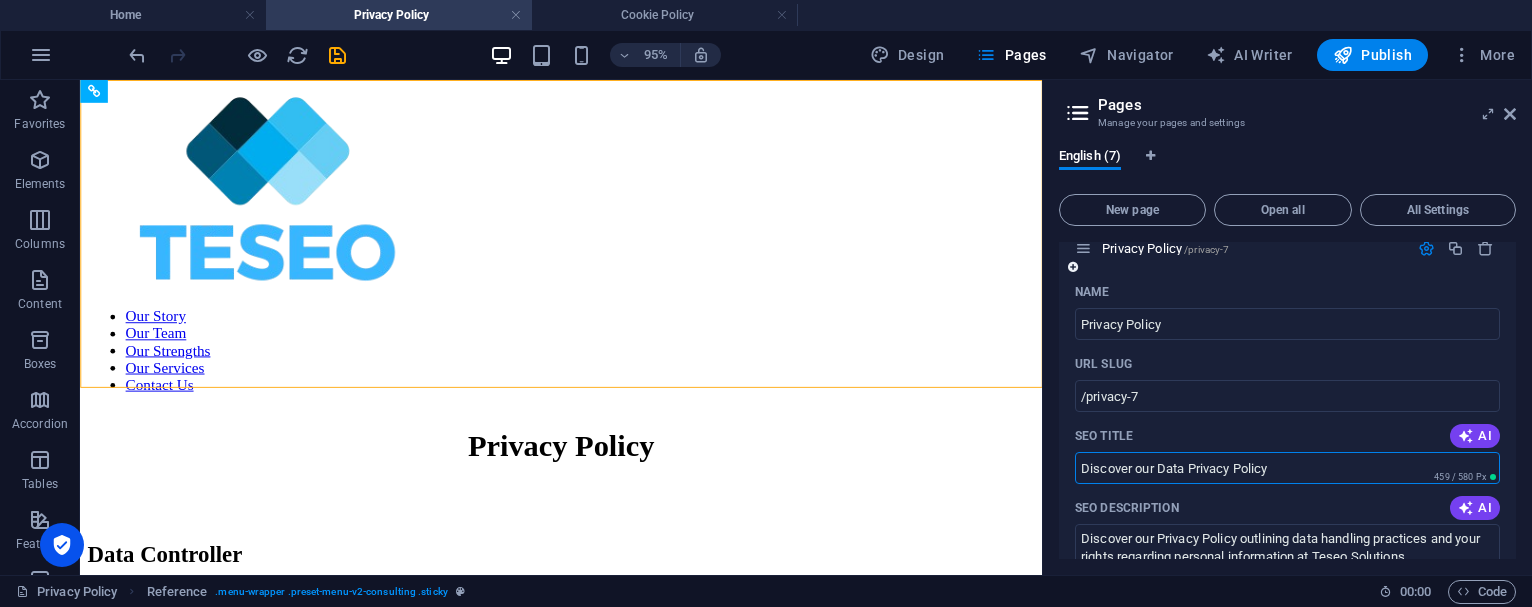 click on "Discover our Data Privacy Policy" at bounding box center (1287, 468) 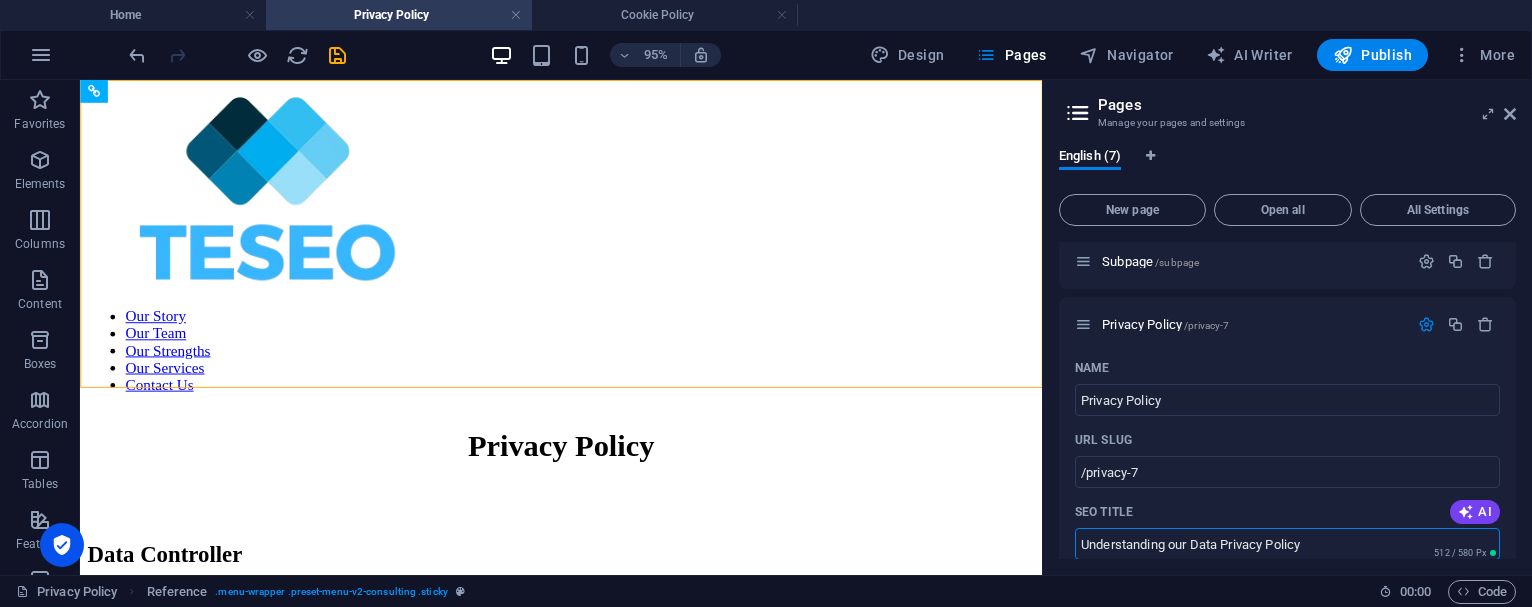 scroll, scrollTop: 1080, scrollLeft: 0, axis: vertical 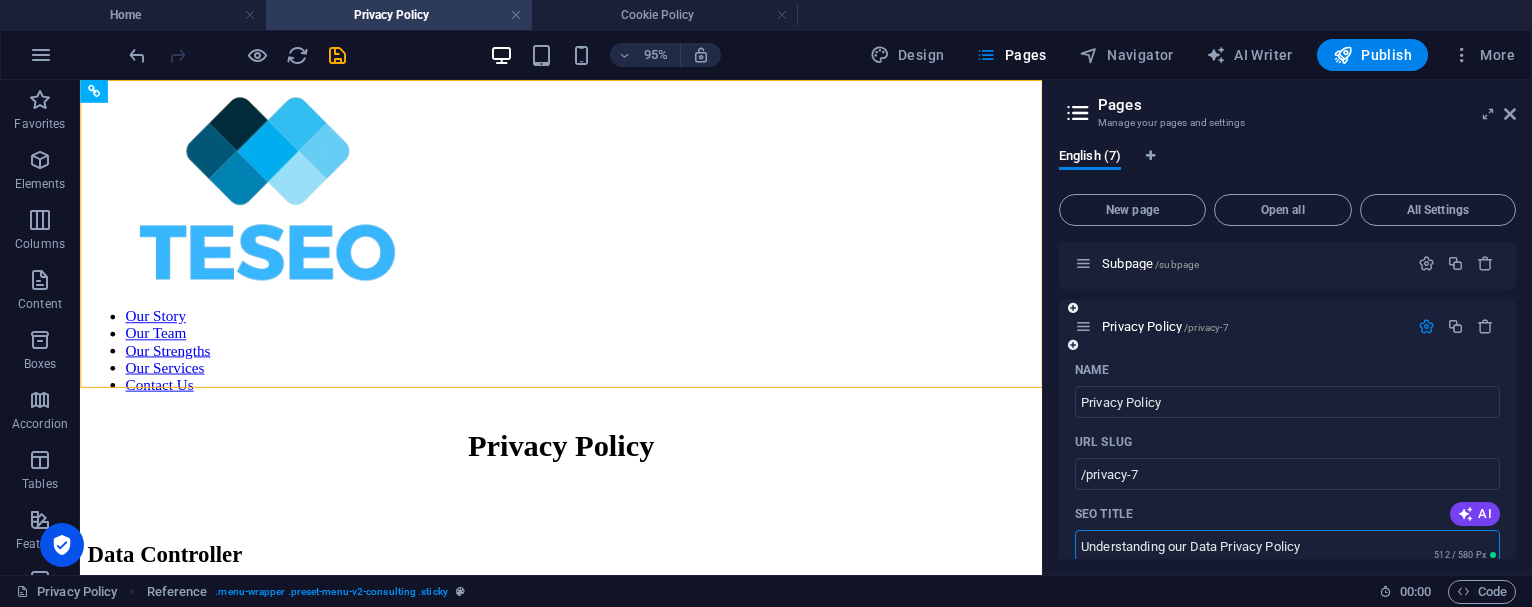 click on "Understanding our Data Privacy Policy" at bounding box center (1287, 546) 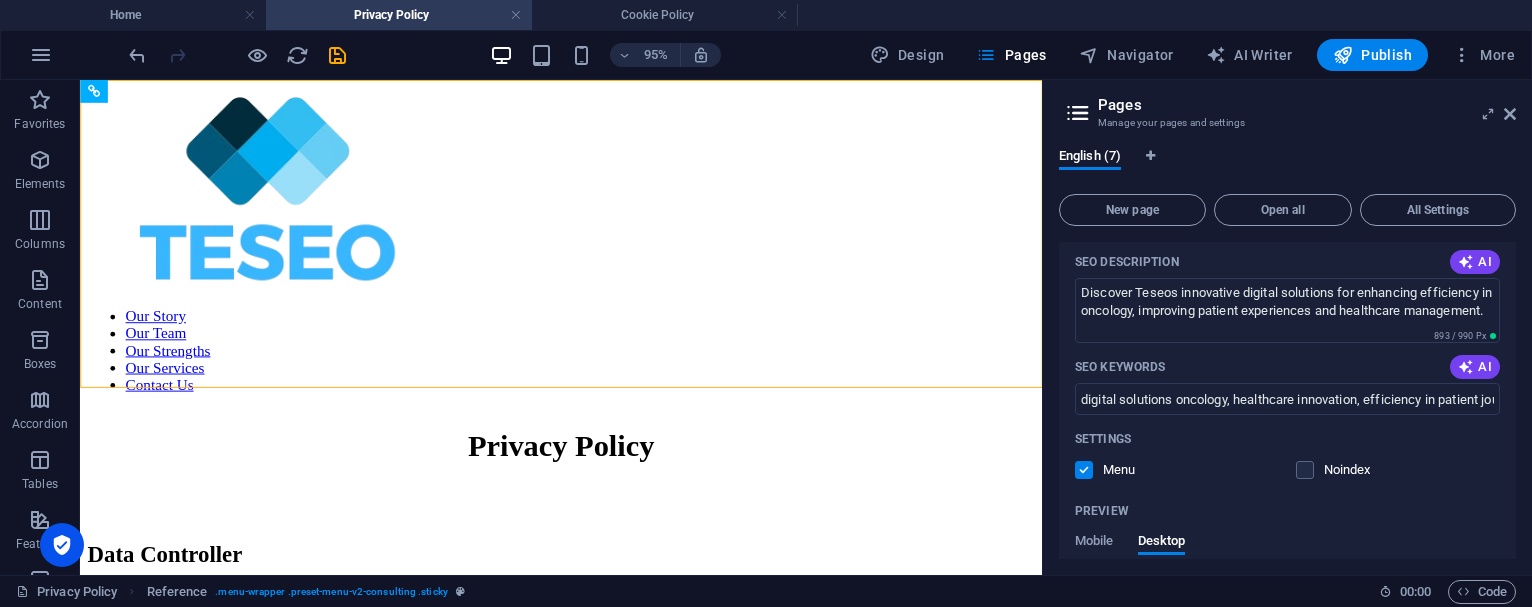 scroll, scrollTop: 265, scrollLeft: 0, axis: vertical 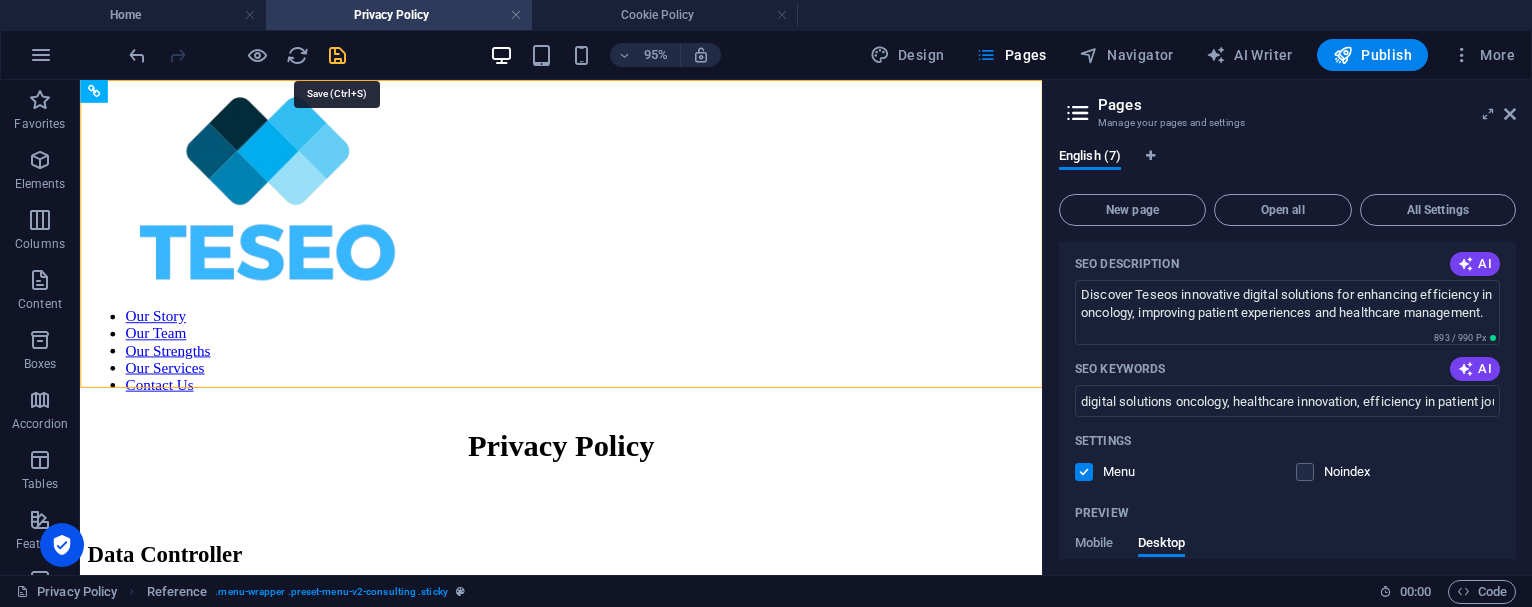 type on "Understanding Our Data Privacy Policy" 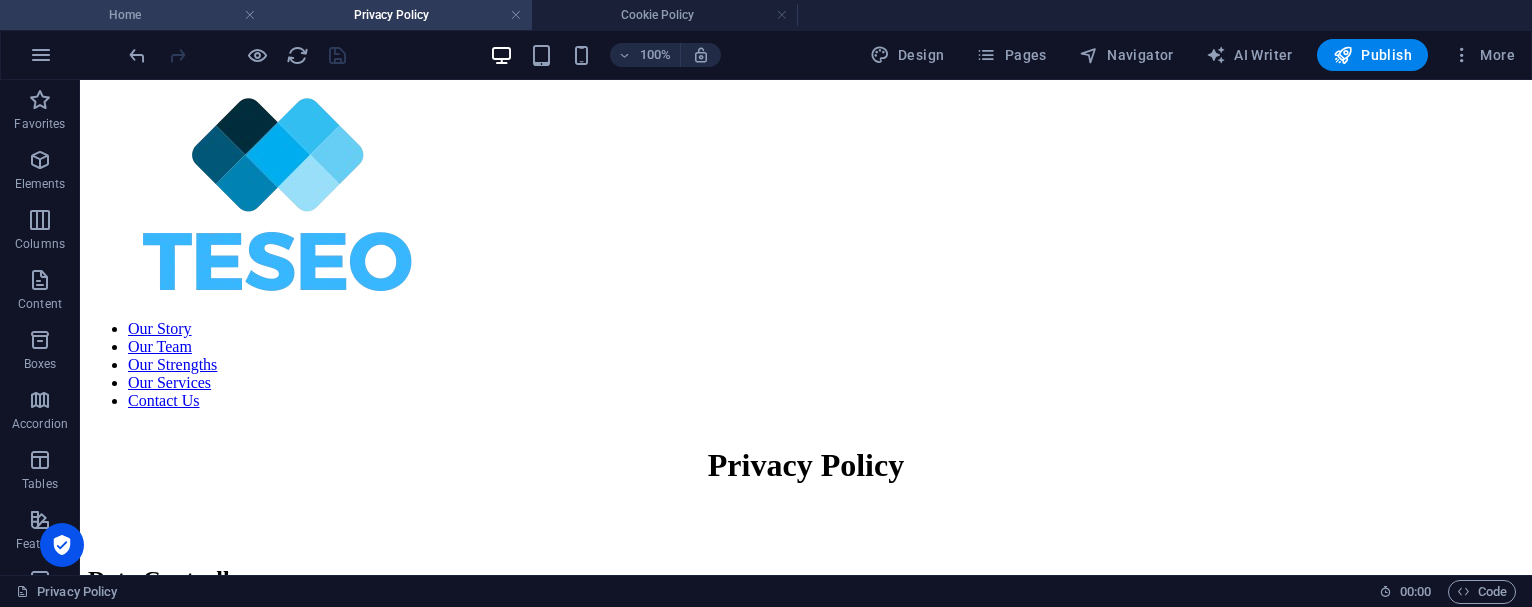 click on "Home" at bounding box center [133, 15] 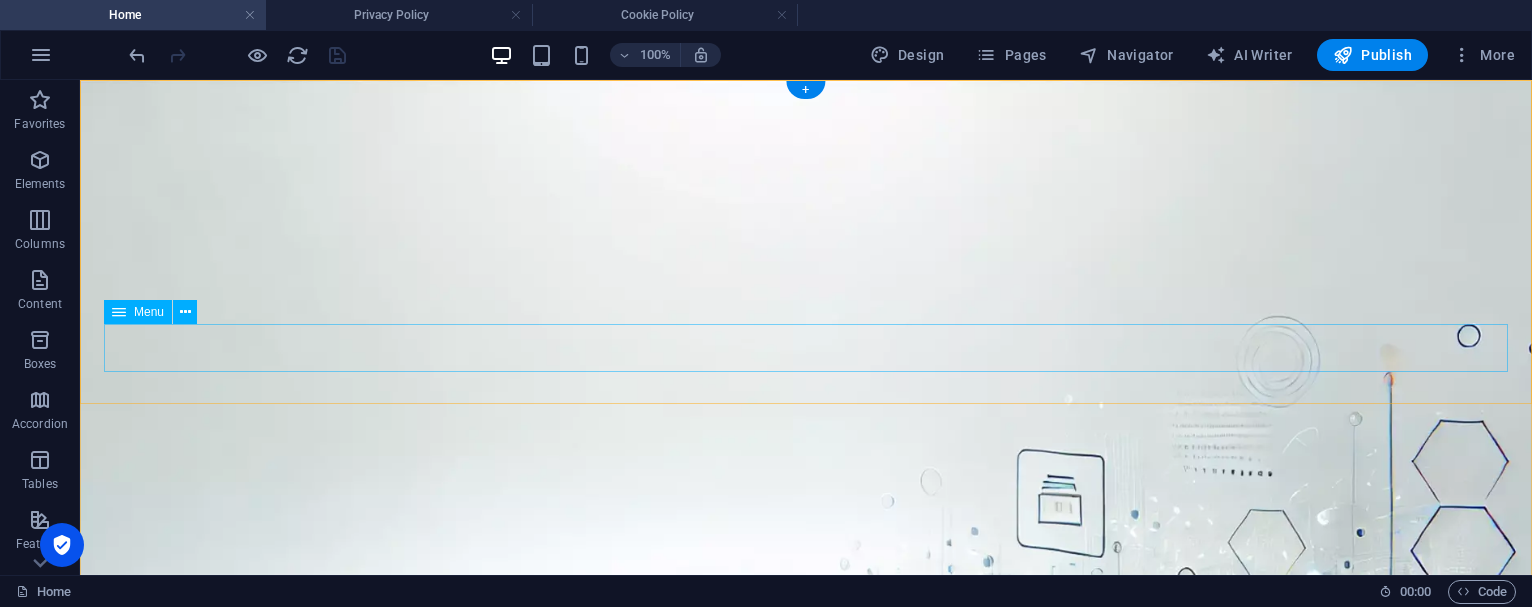 click on "Our Story Our Team Our Strengths Our Services Contact Us" at bounding box center [806, 1248] 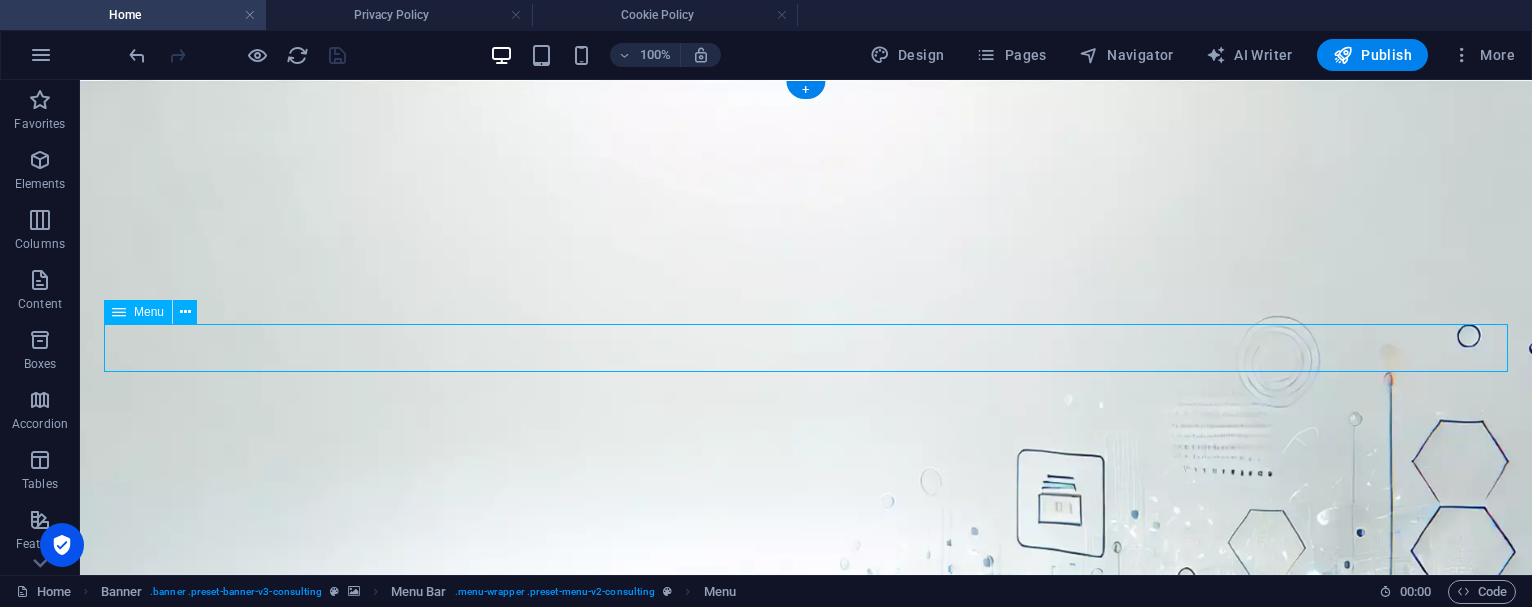 click on "Our Story Our Team Our Strengths Our Services Contact Us" at bounding box center [806, 1248] 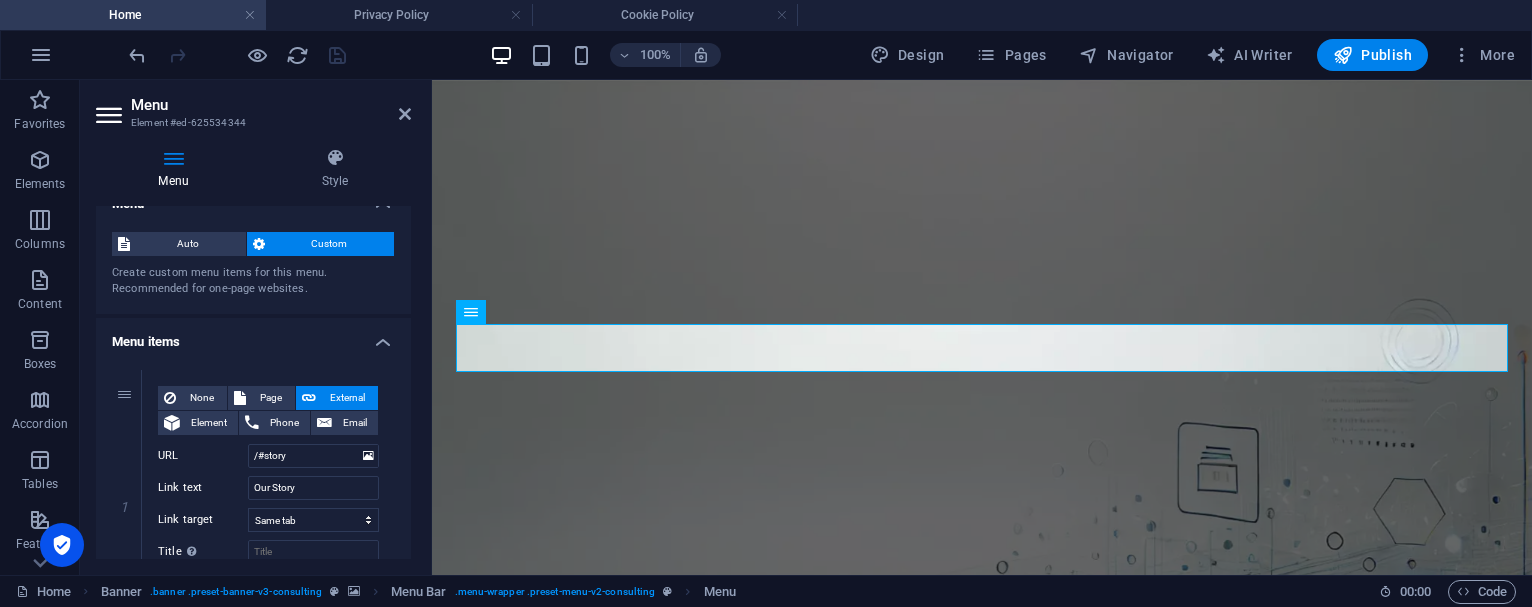 scroll, scrollTop: 0, scrollLeft: 0, axis: both 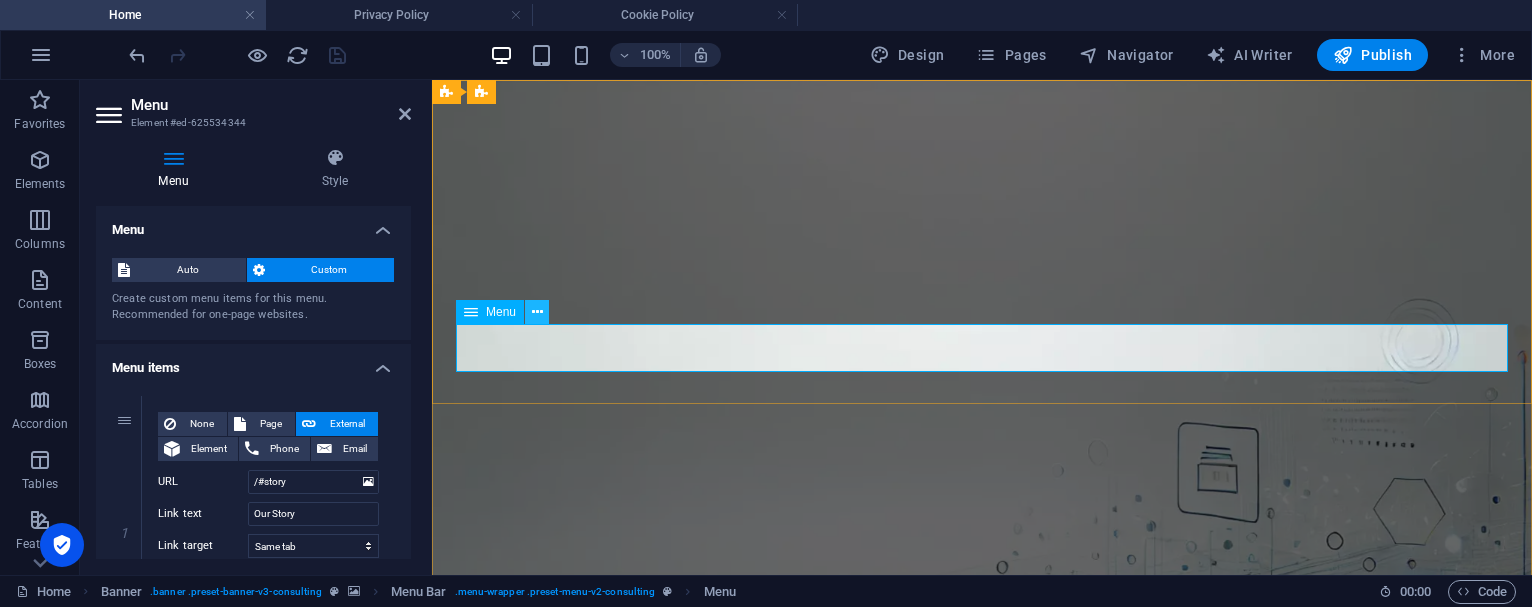 click at bounding box center (537, 312) 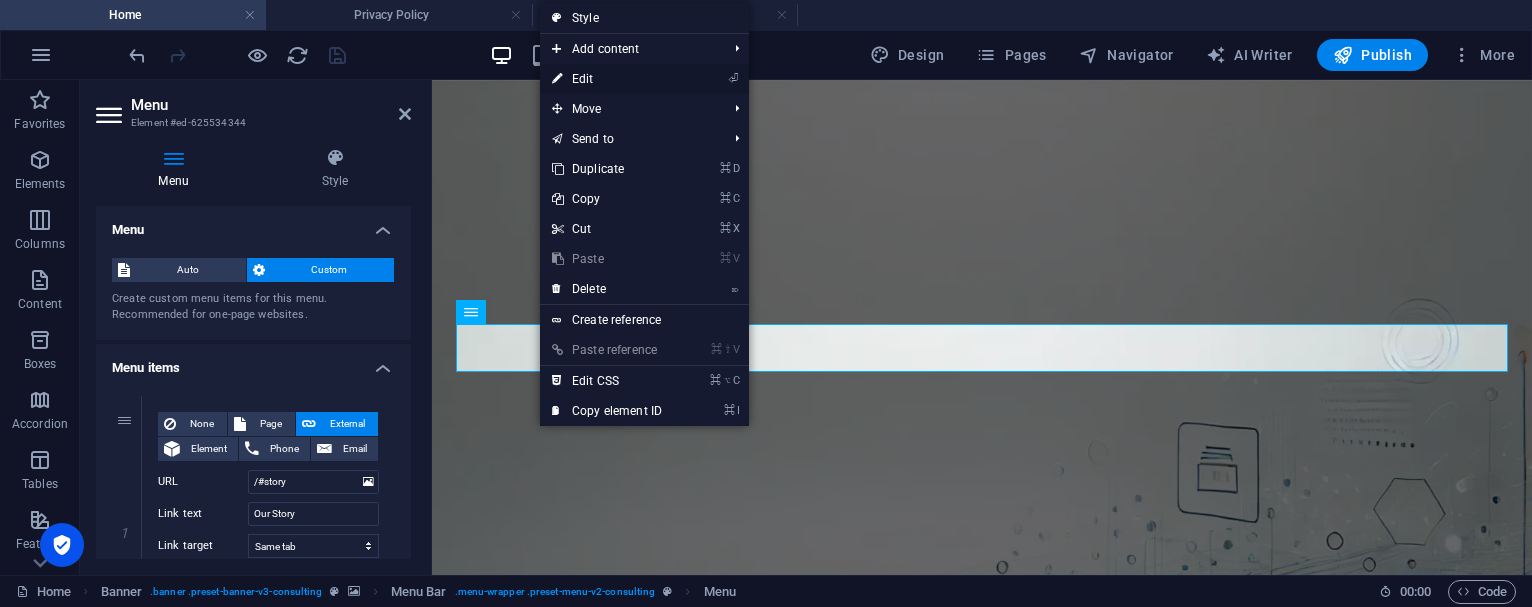 click on "⏎  Edit" at bounding box center (607, 79) 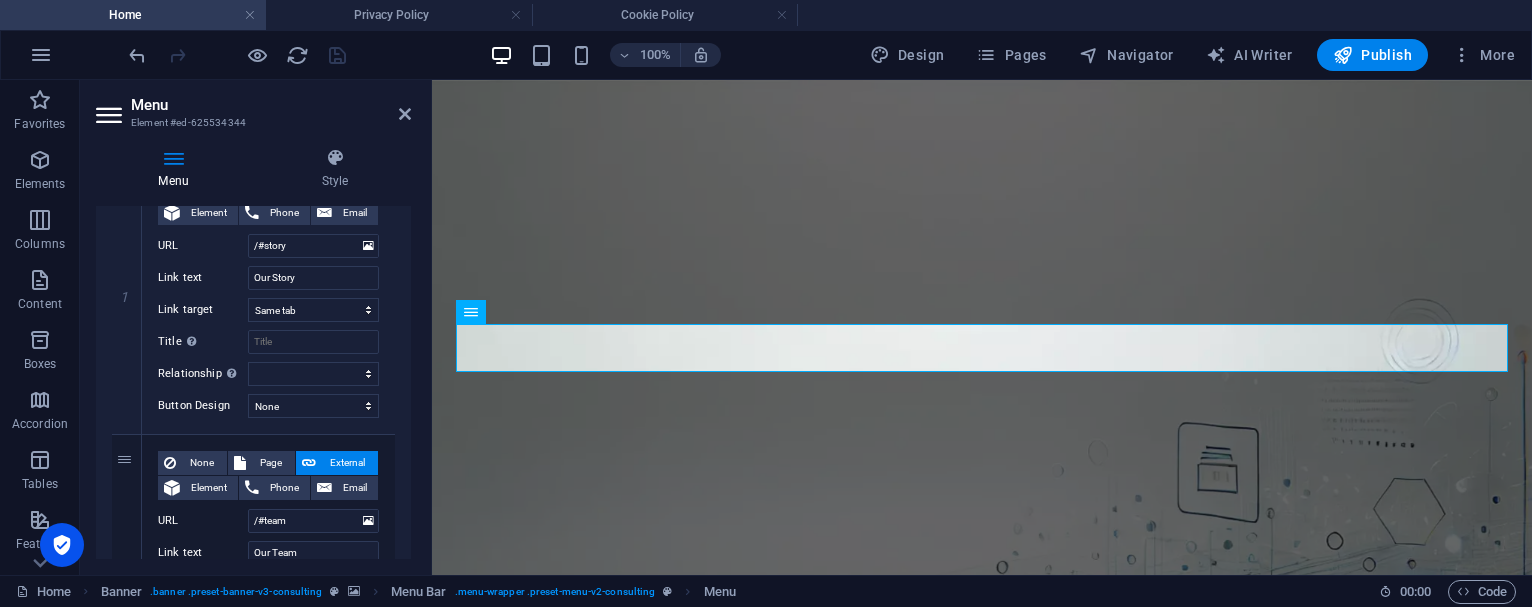 scroll, scrollTop: 105, scrollLeft: 0, axis: vertical 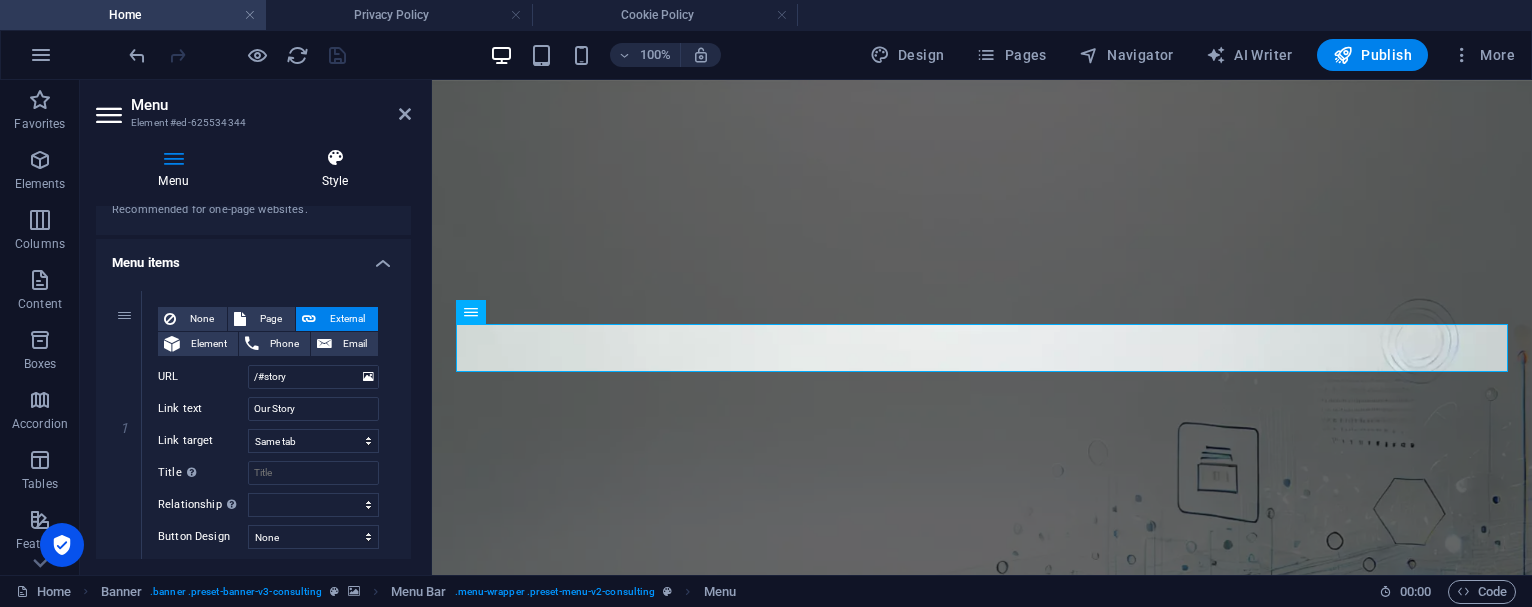 click at bounding box center [335, 158] 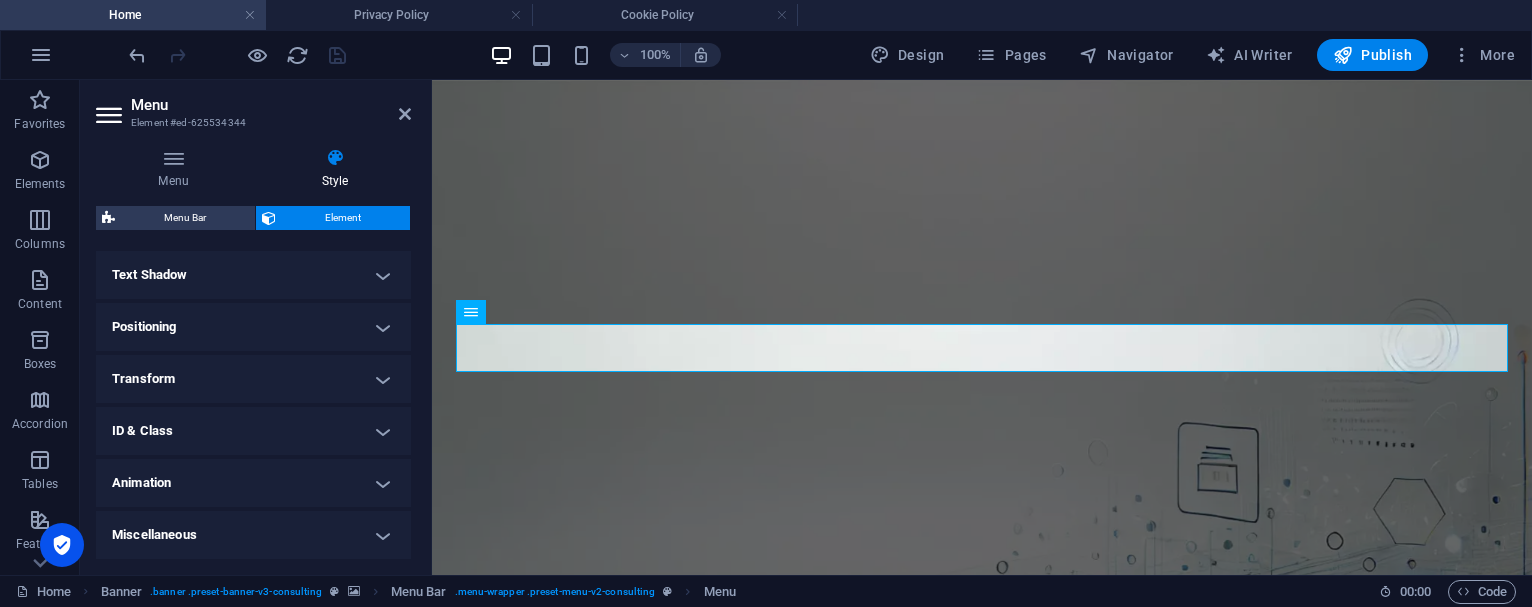 scroll, scrollTop: 0, scrollLeft: 0, axis: both 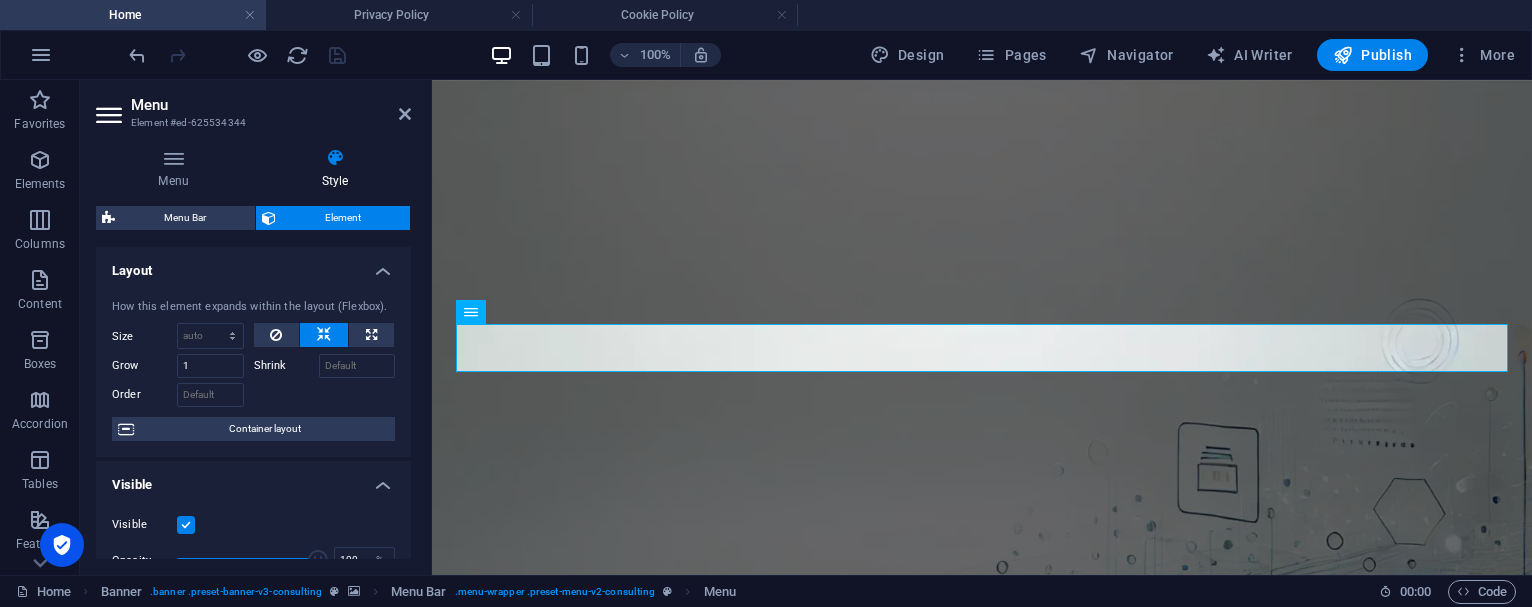 click on "Element" at bounding box center [343, 218] 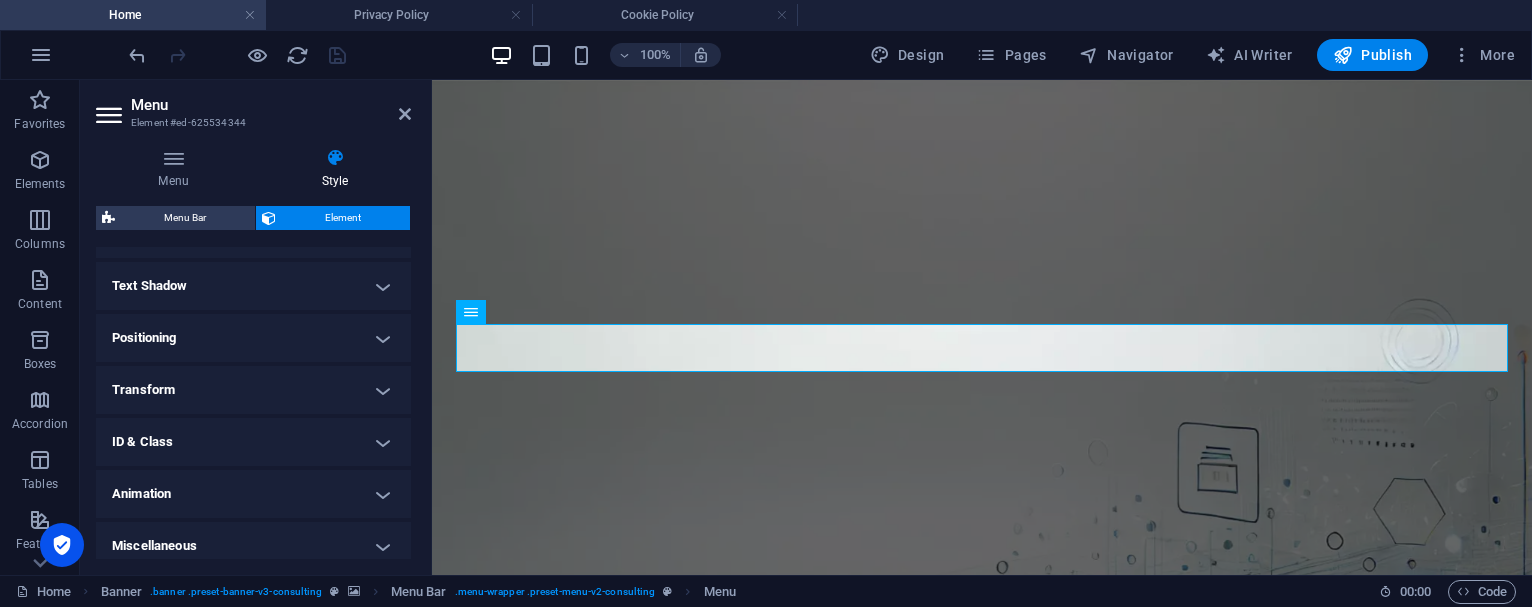 scroll, scrollTop: 533, scrollLeft: 0, axis: vertical 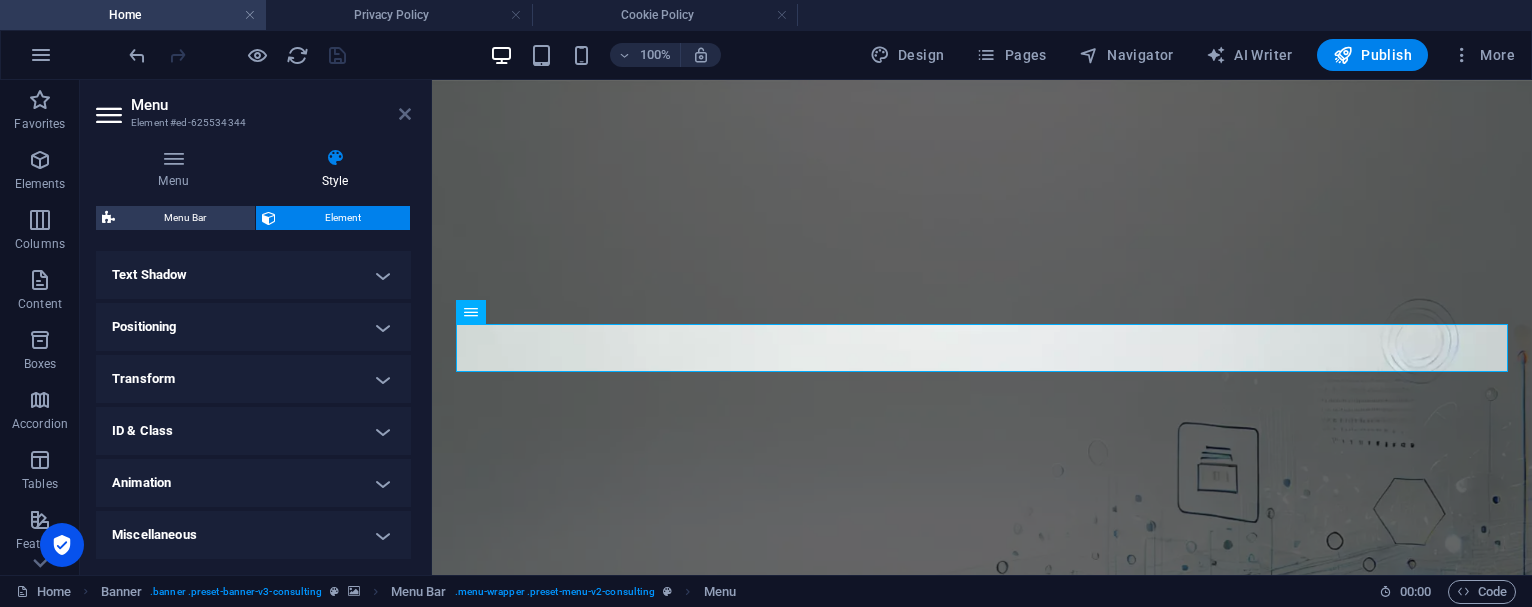 click at bounding box center (405, 114) 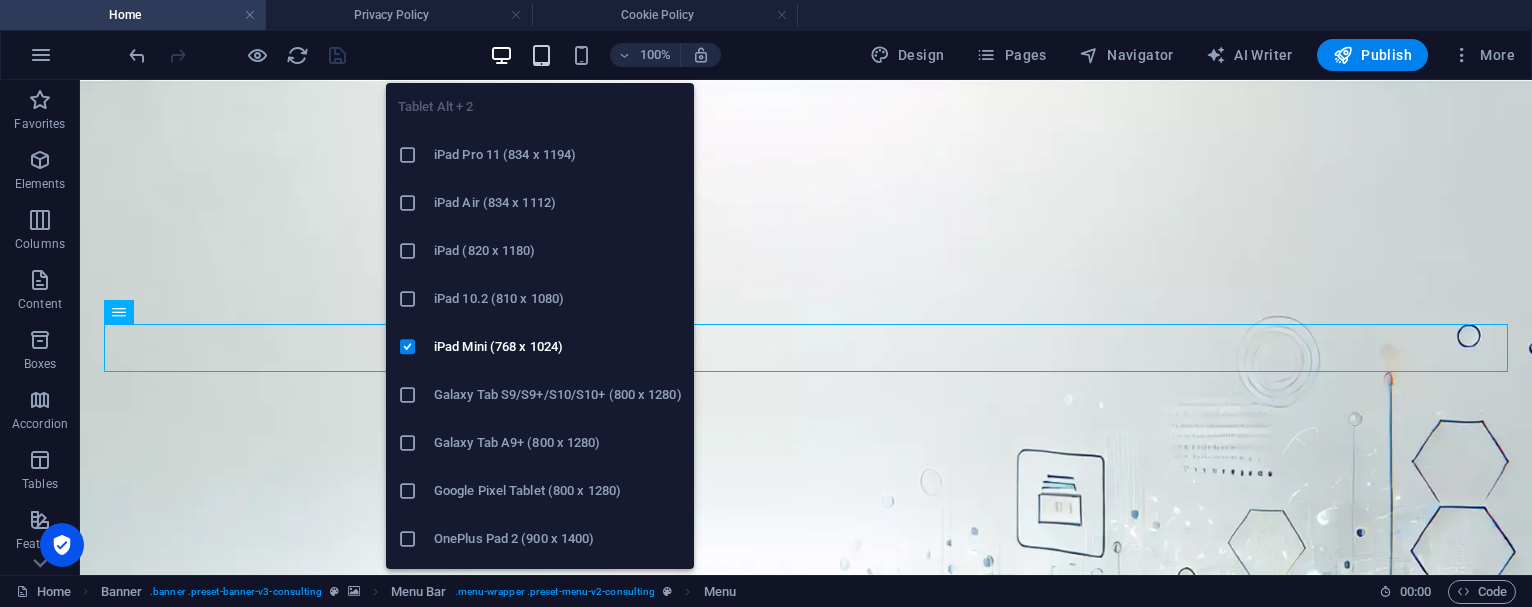 click at bounding box center (541, 55) 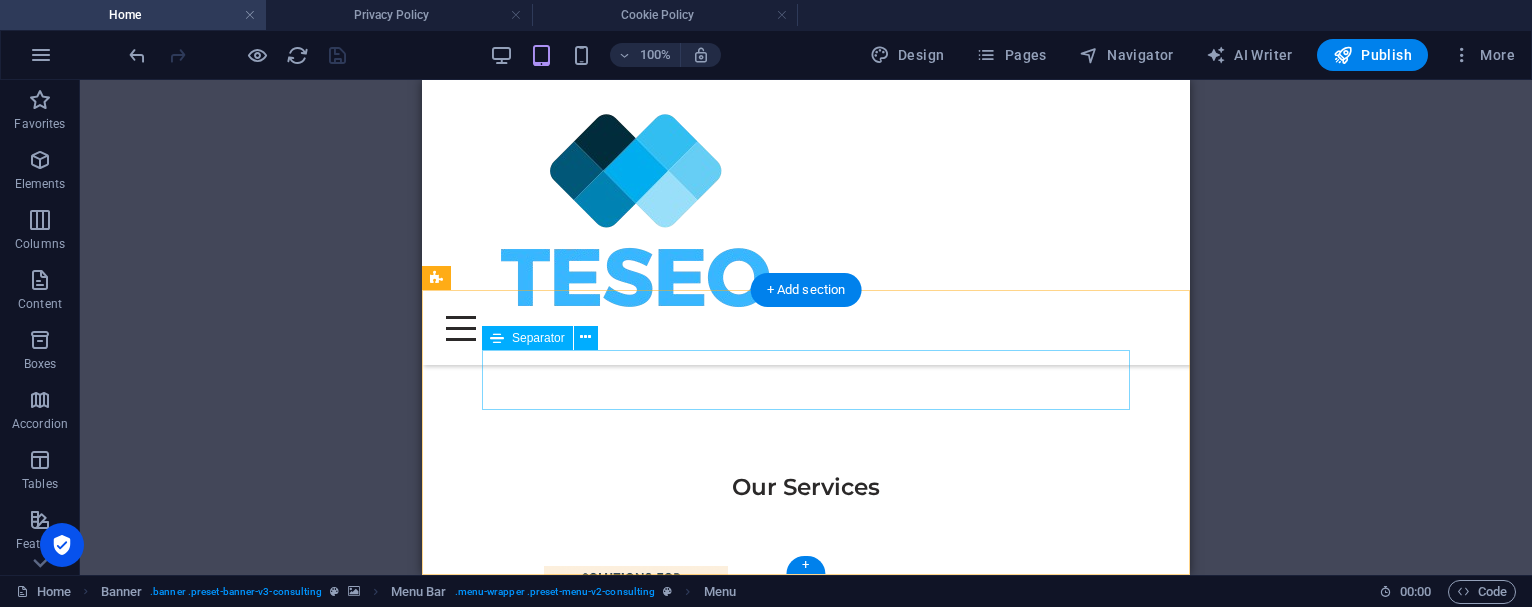 scroll, scrollTop: 7473, scrollLeft: 0, axis: vertical 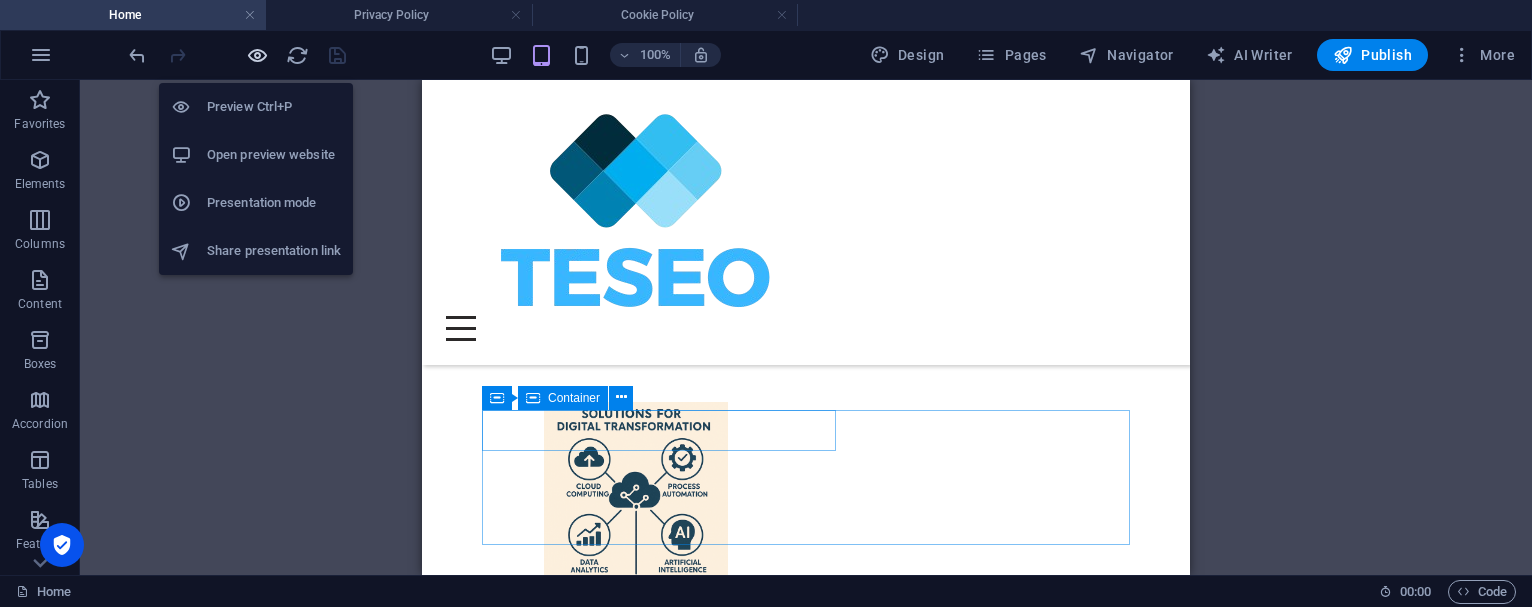 click at bounding box center (257, 55) 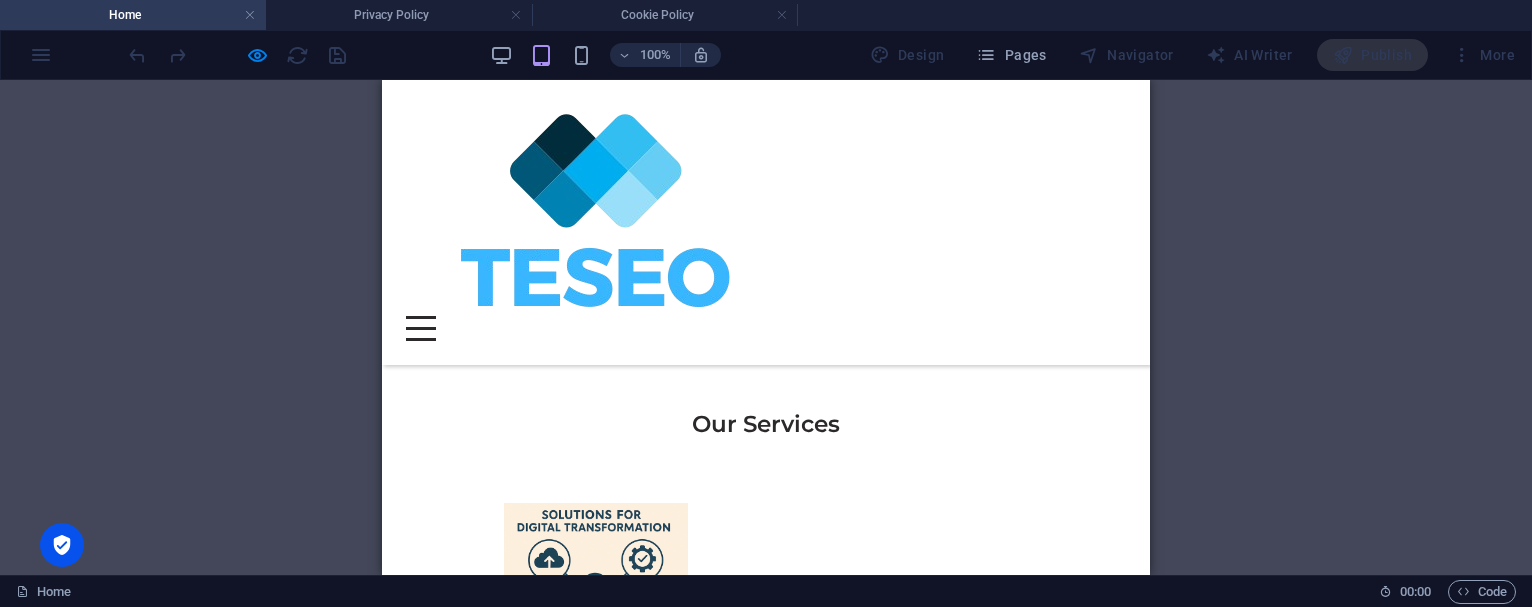 click on "Privacy Policy" at bounding box center [521, 3981] 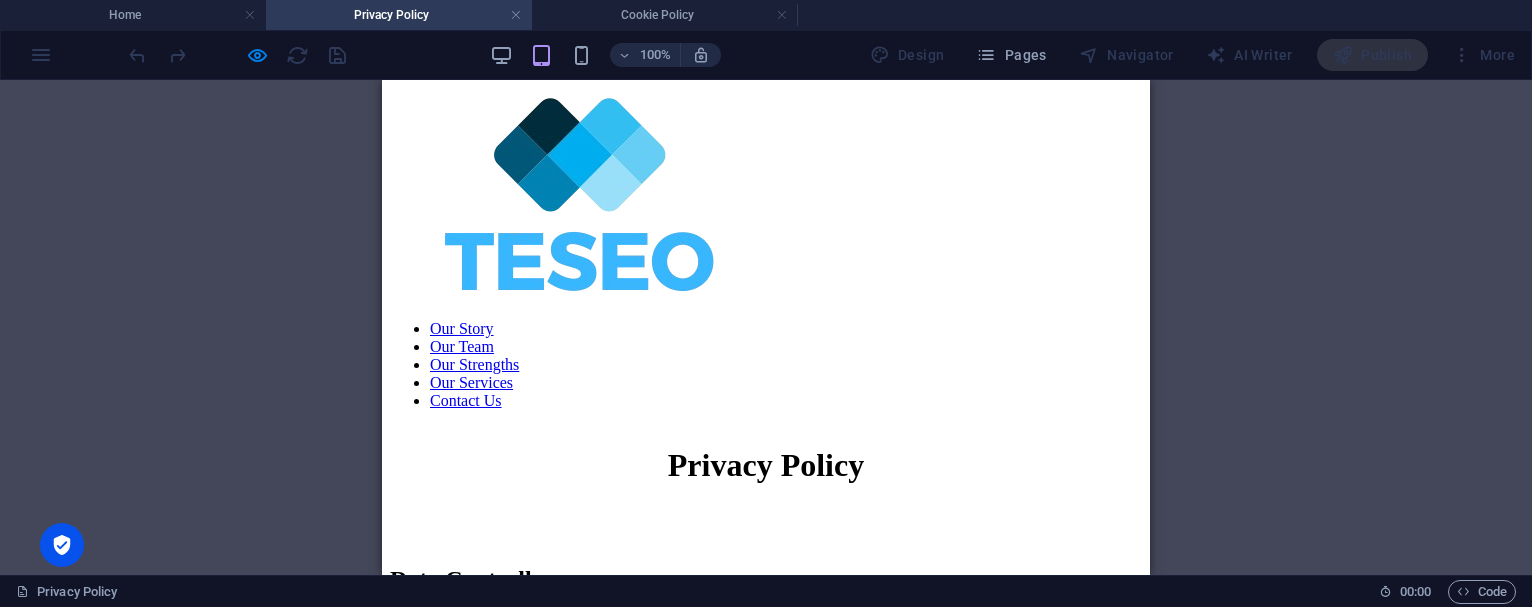 scroll, scrollTop: 0, scrollLeft: 0, axis: both 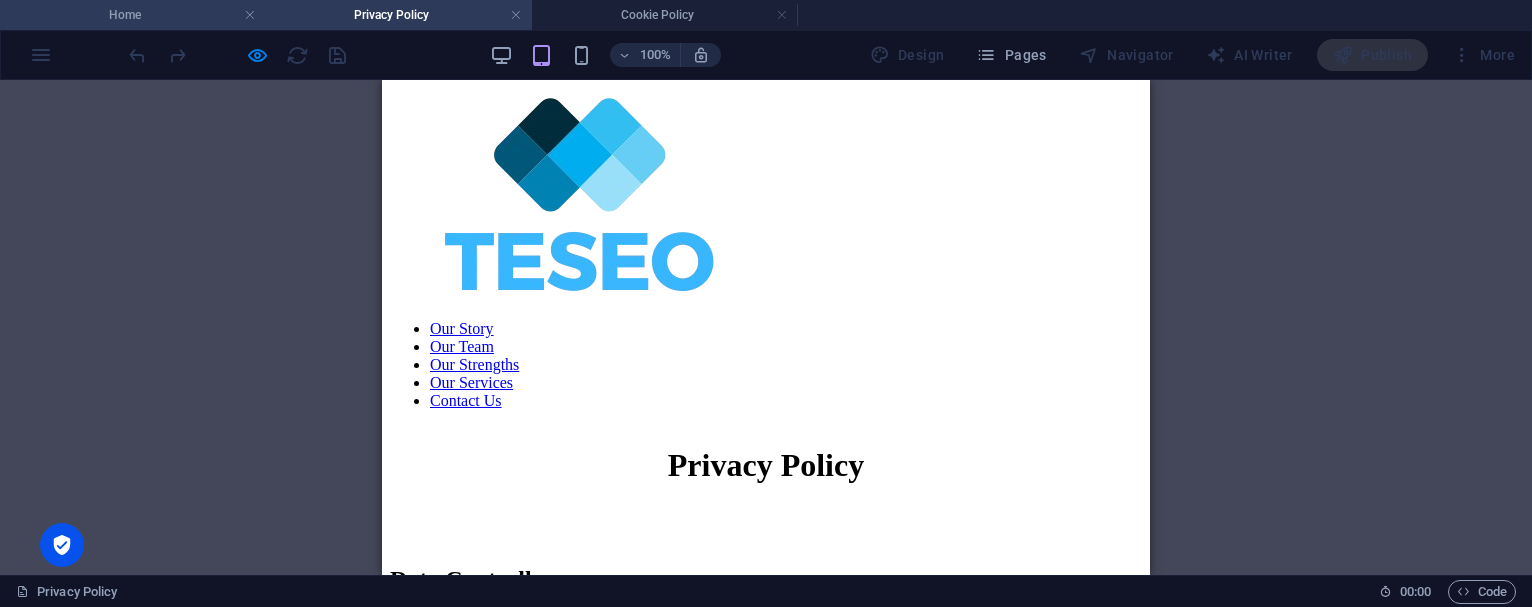 click on "Home" at bounding box center (133, 15) 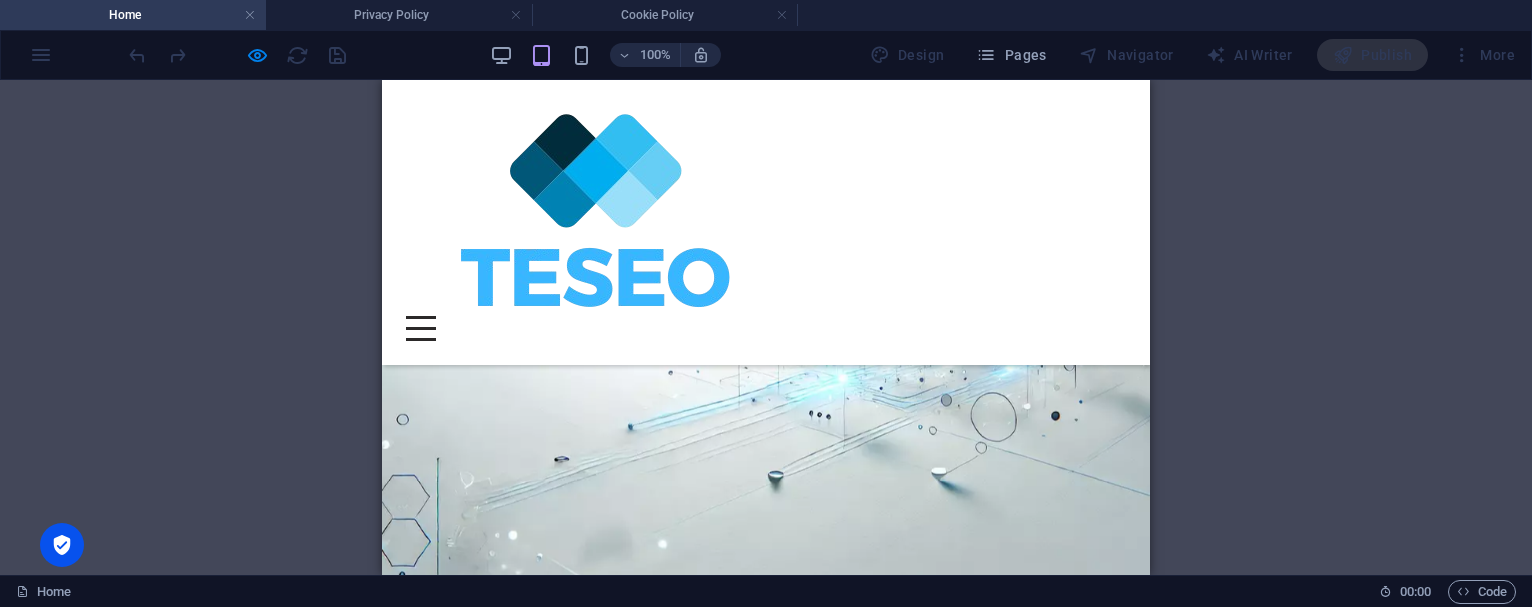 scroll, scrollTop: 7372, scrollLeft: 0, axis: vertical 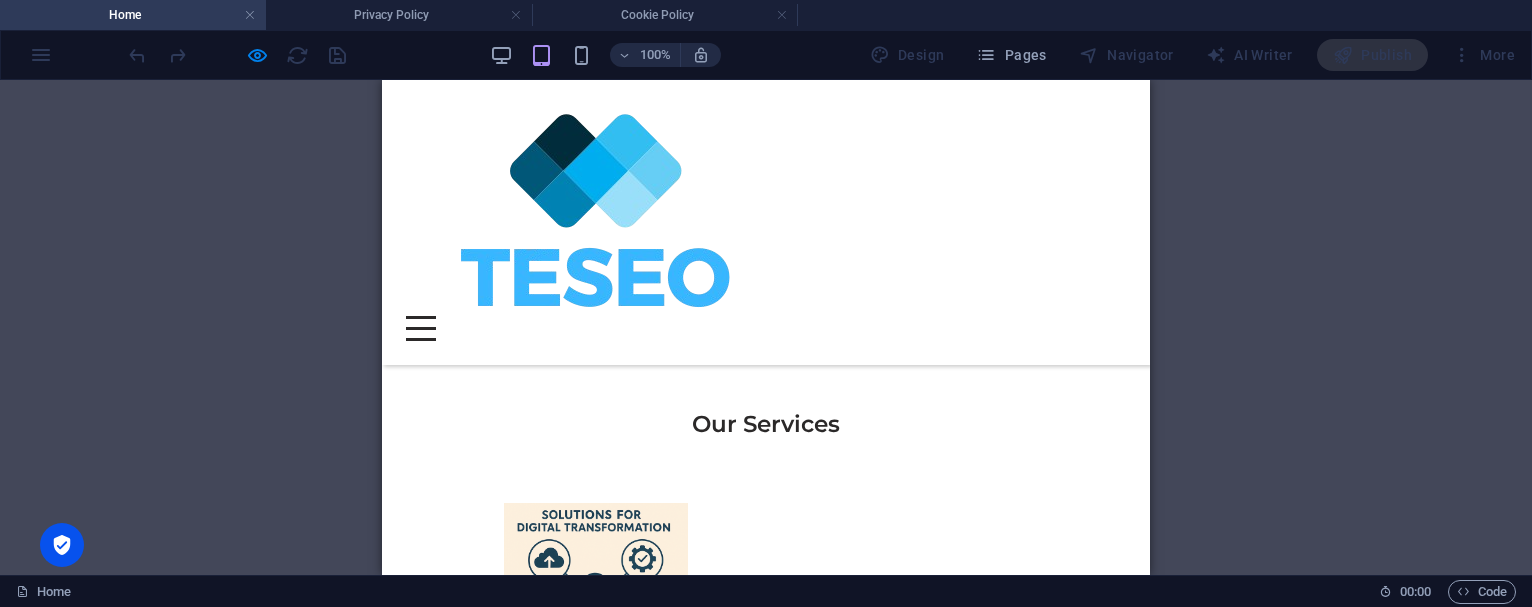 click on "Cookie Policy" at bounding box center (549, 4022) 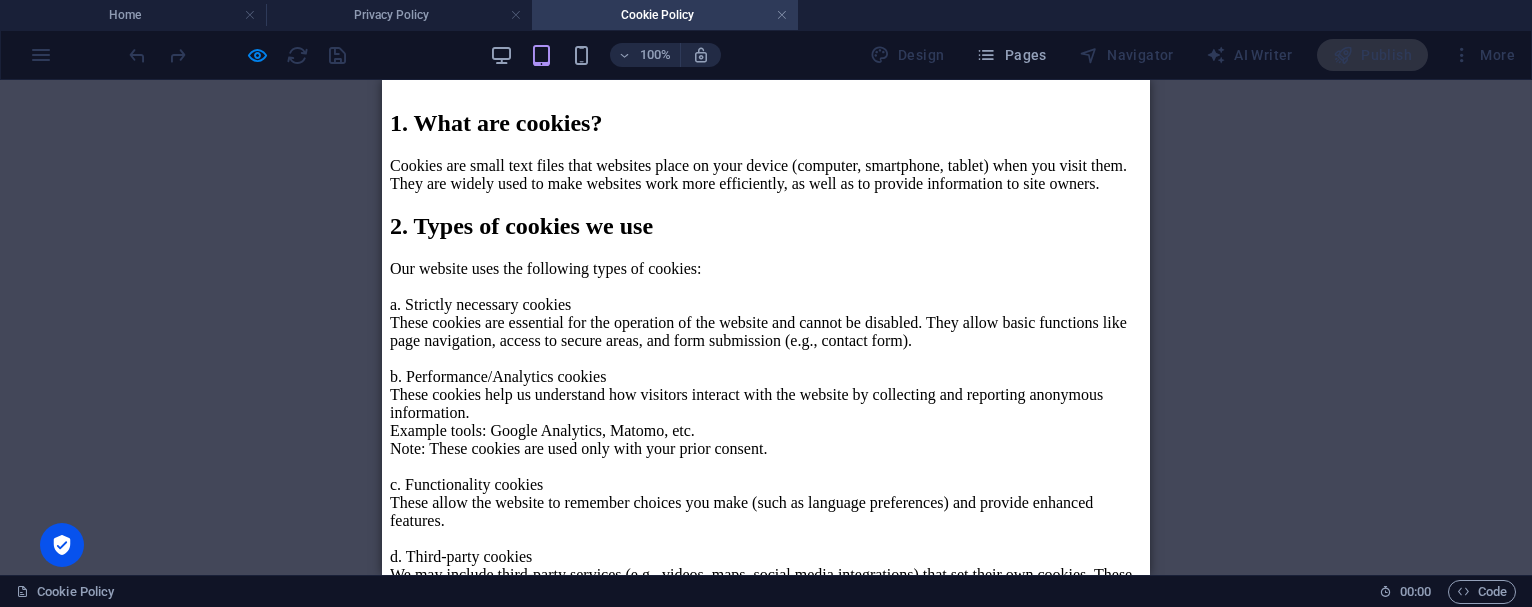 scroll, scrollTop: 0, scrollLeft: 0, axis: both 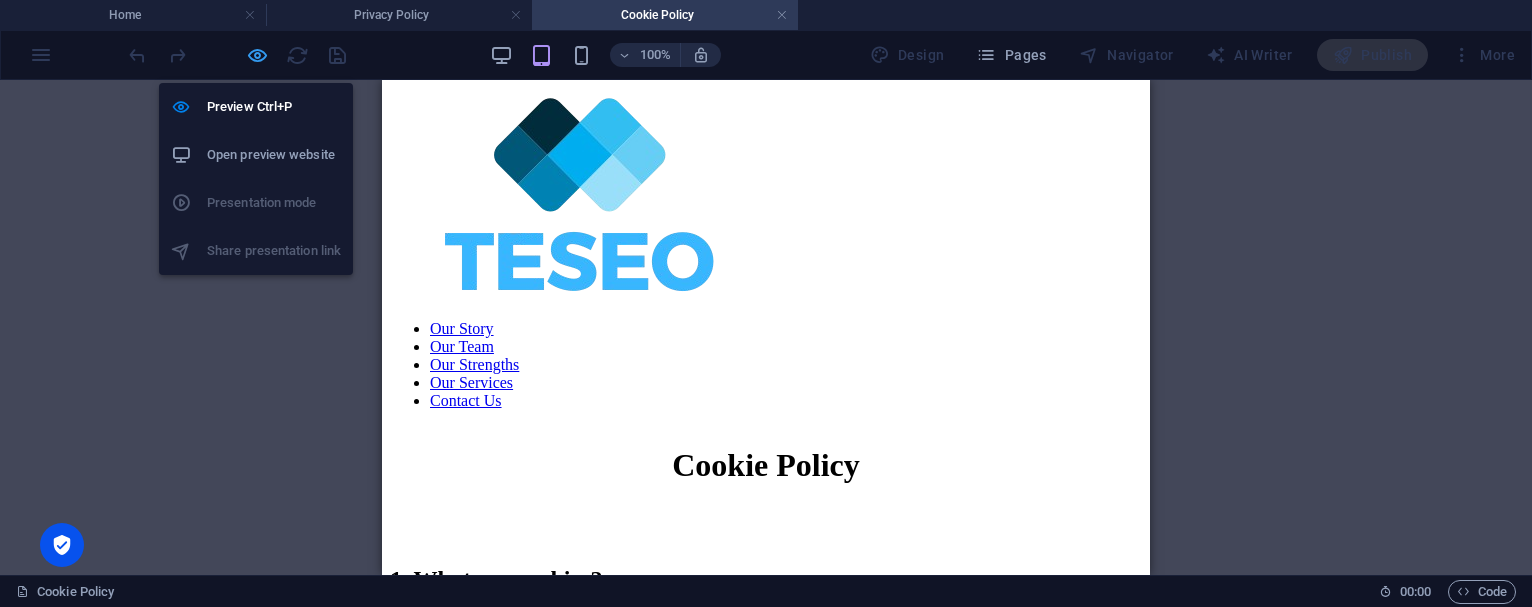 click at bounding box center (257, 55) 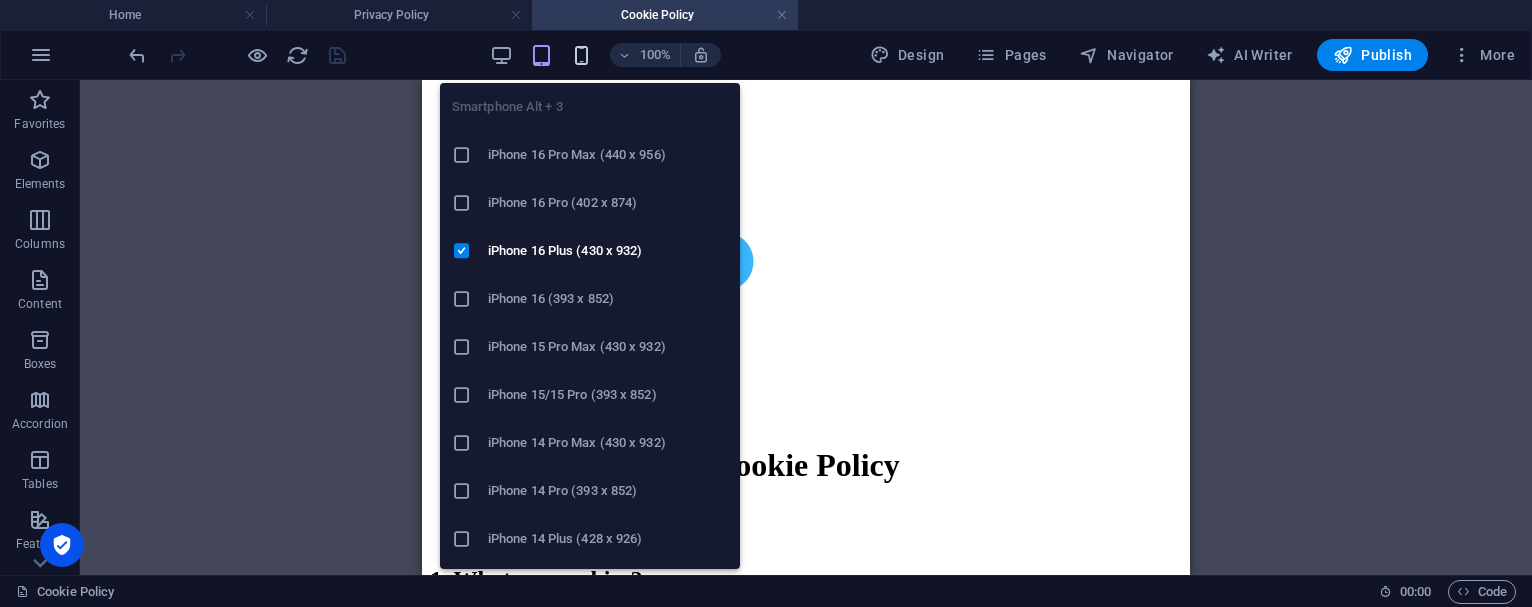 click at bounding box center (581, 55) 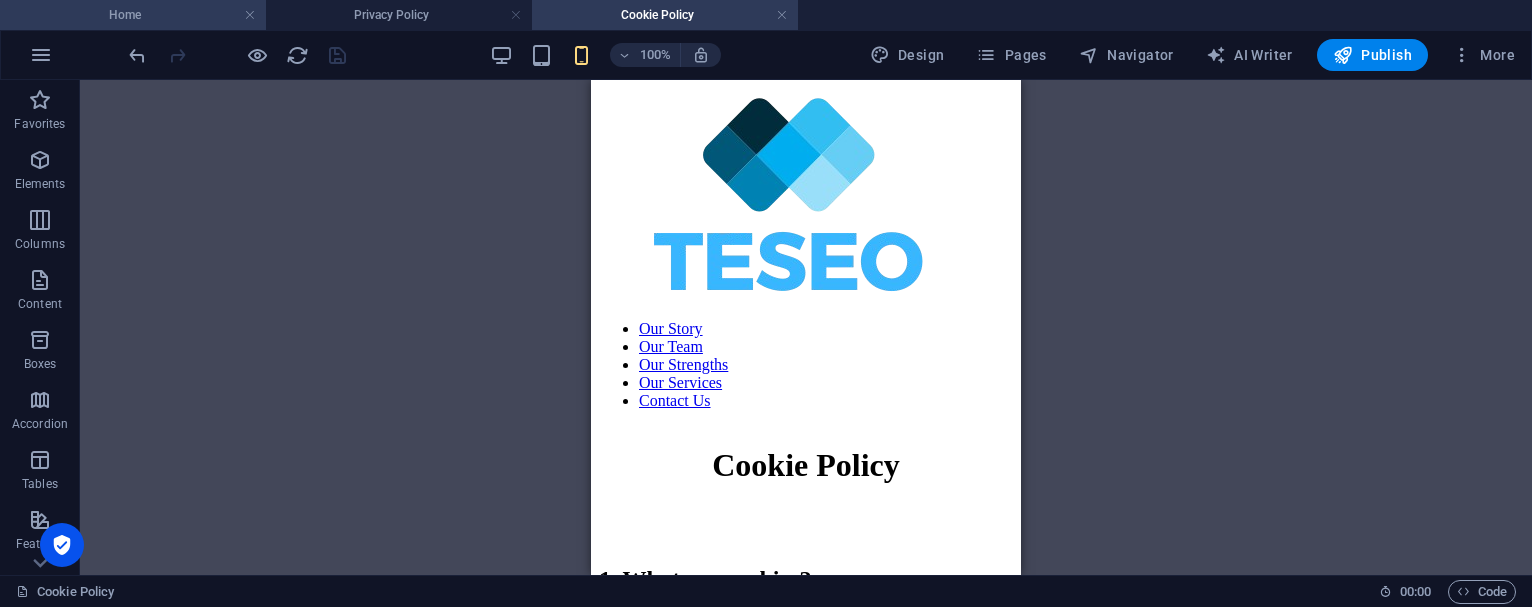 click on "Home" at bounding box center [133, 15] 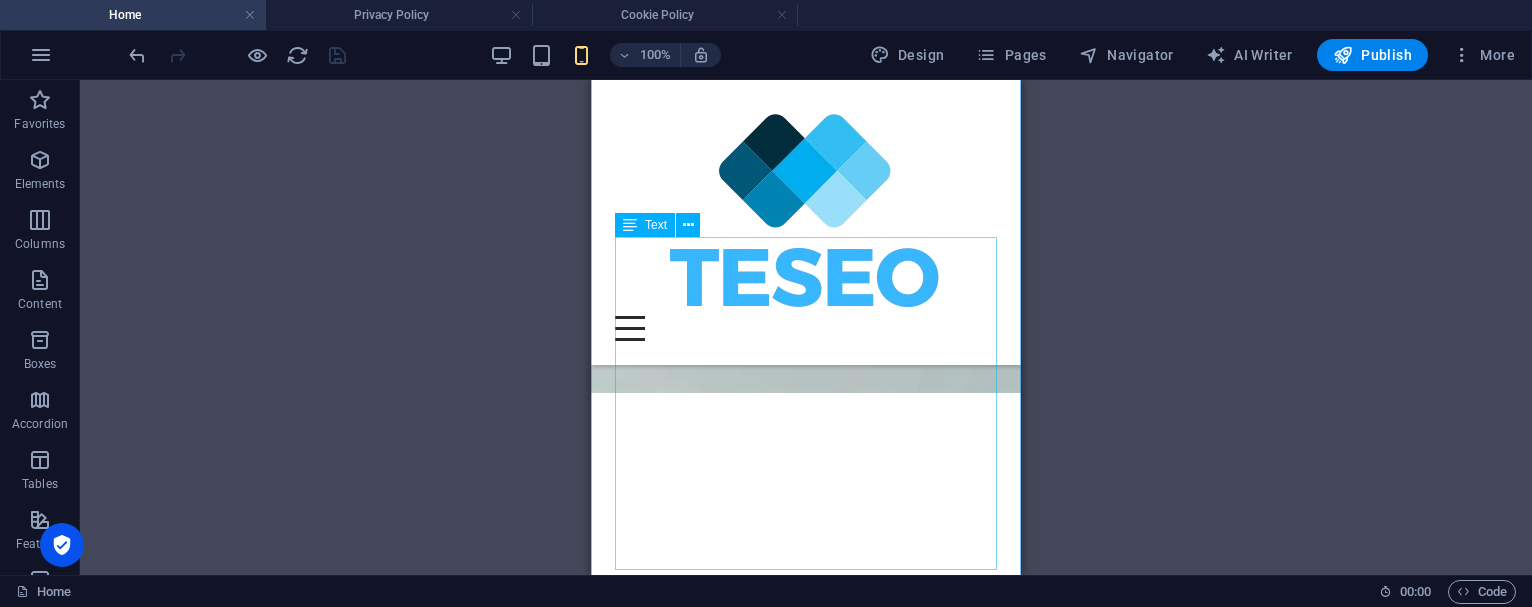 scroll, scrollTop: 0, scrollLeft: 0, axis: both 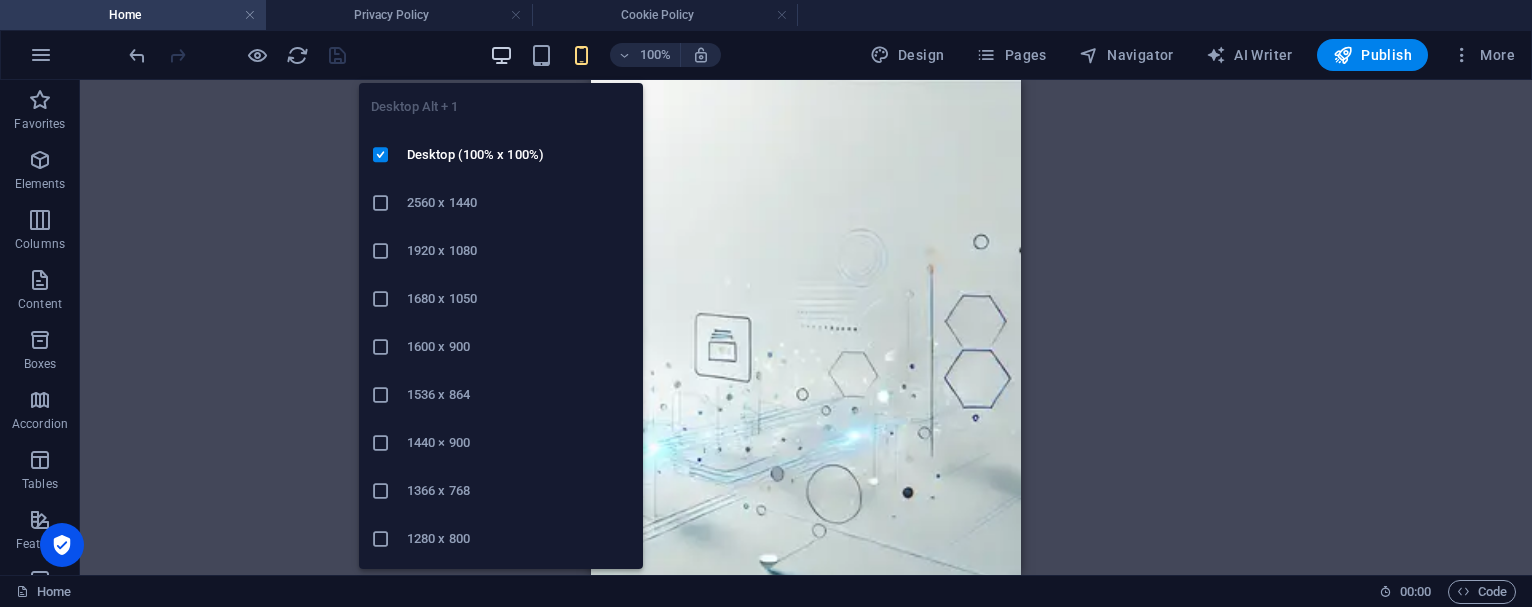 click at bounding box center (501, 55) 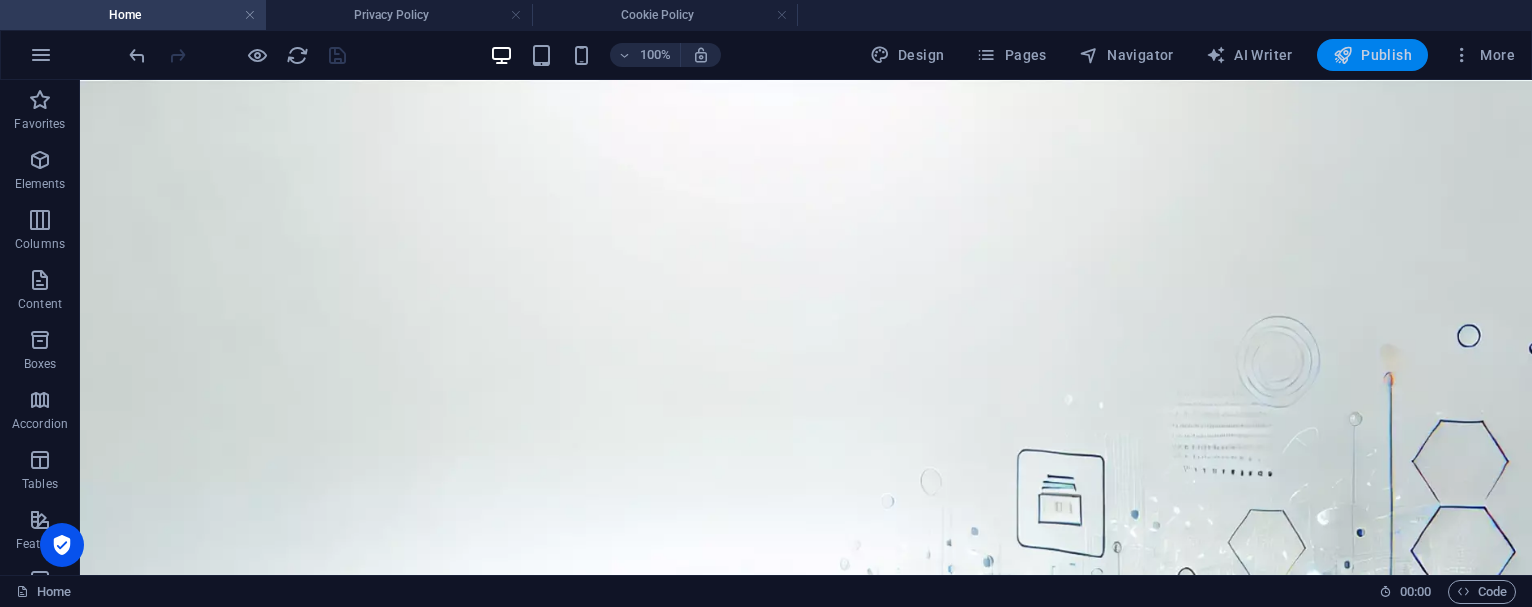 click on "Publish" at bounding box center (1372, 55) 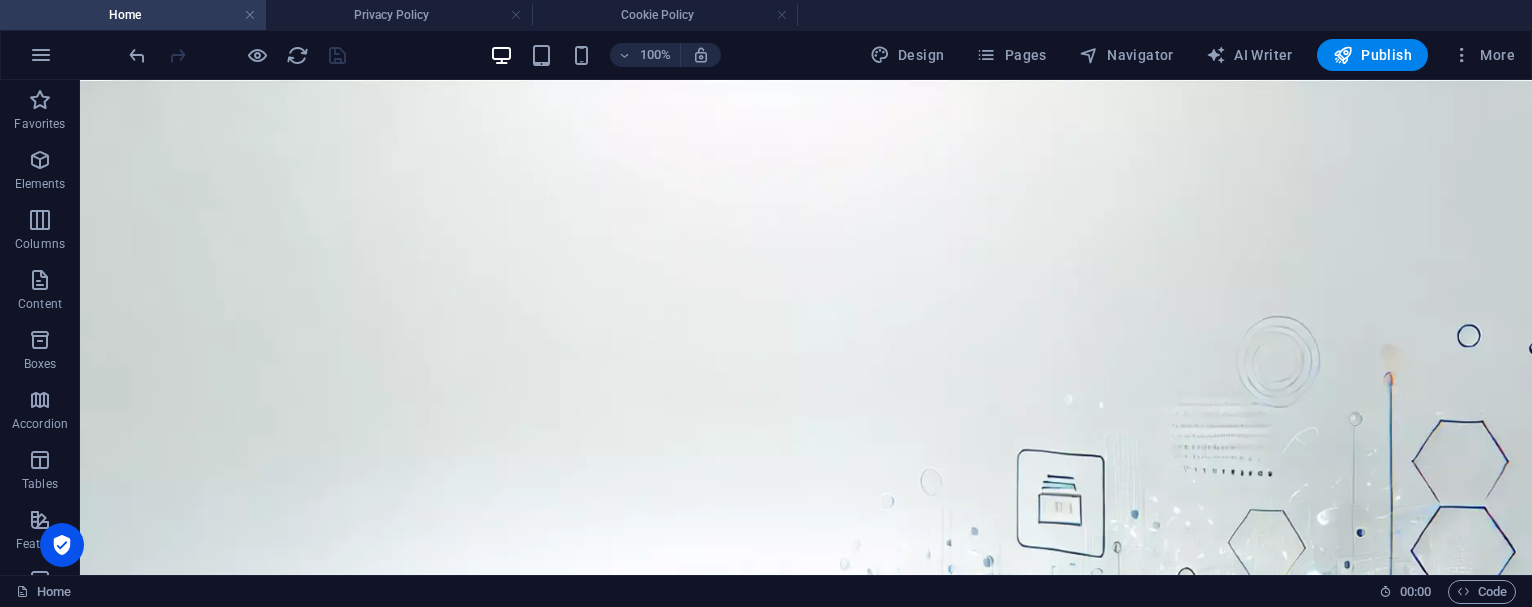 click at bounding box center [237, 55] 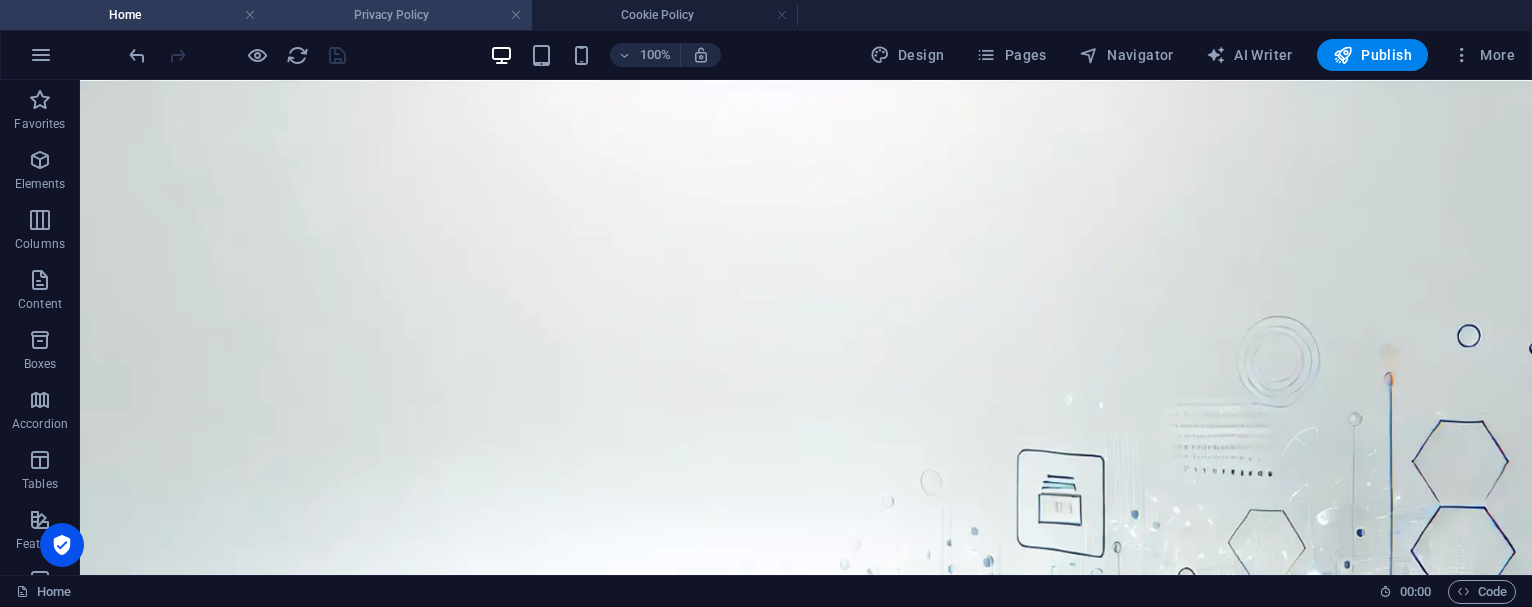 click on "Privacy Policy" at bounding box center [399, 15] 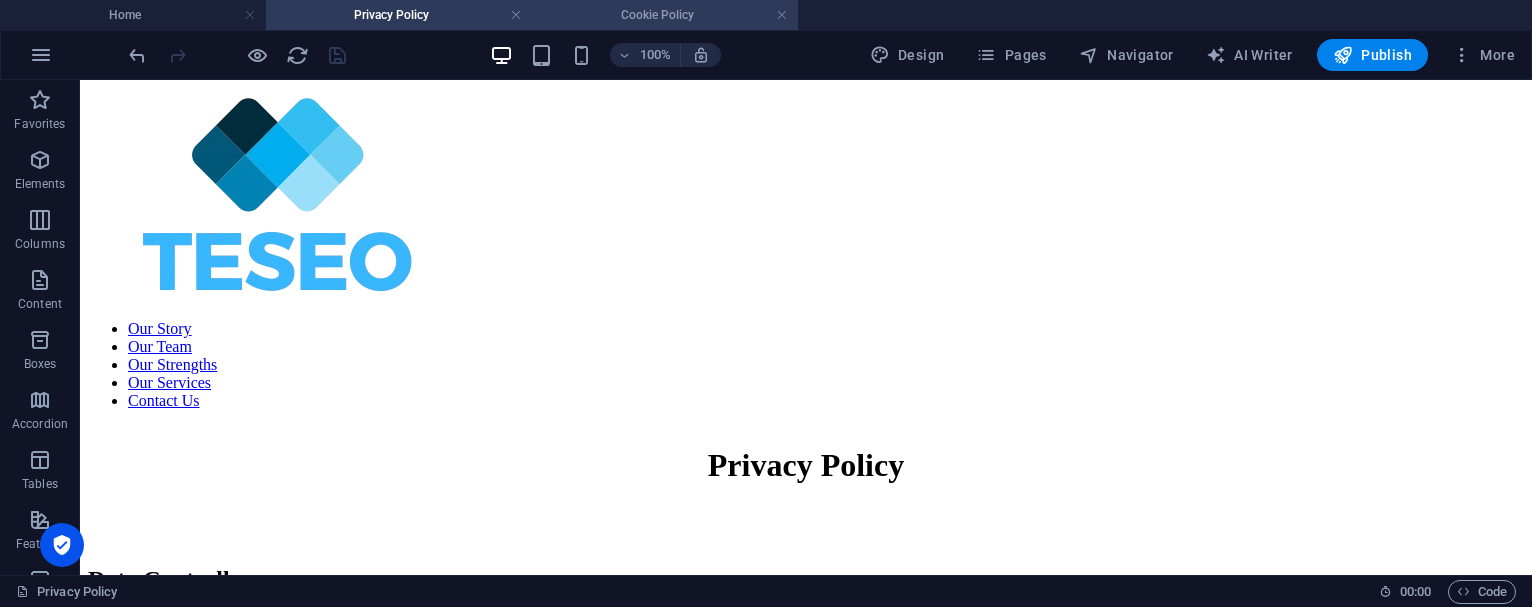 click on "Cookie Policy" at bounding box center (665, 15) 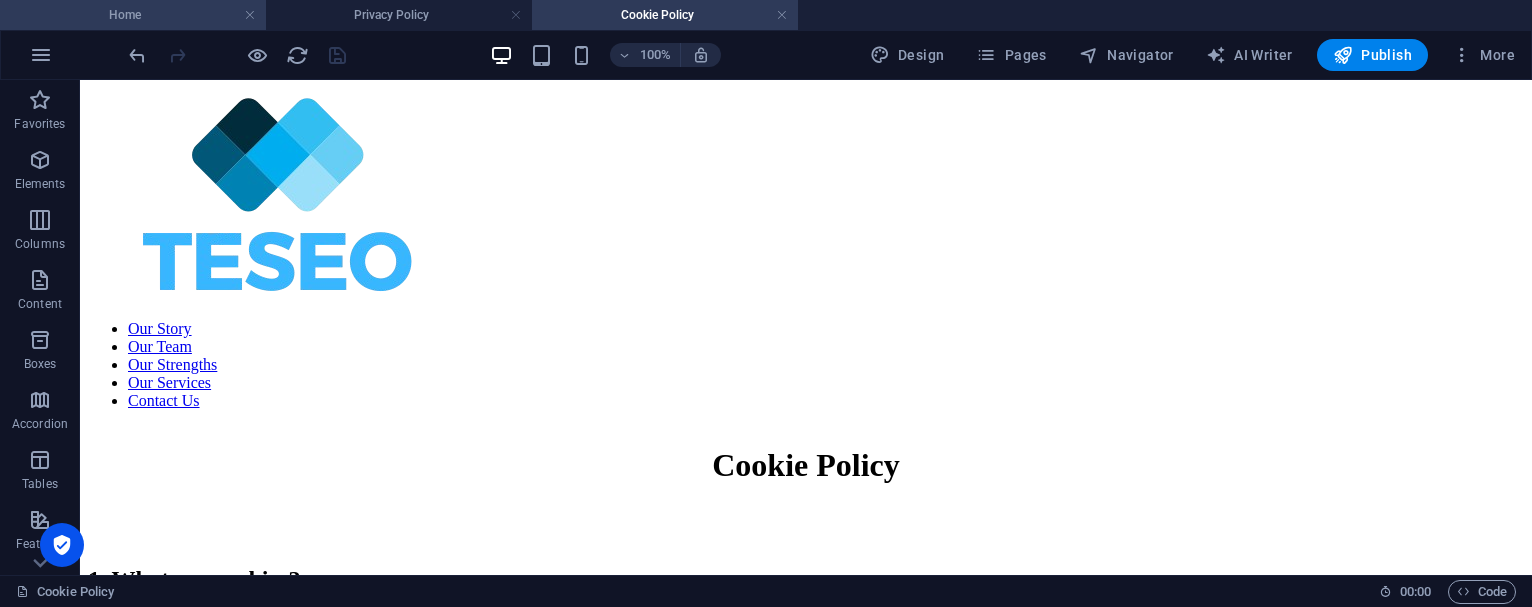 click on "Home" at bounding box center (133, 15) 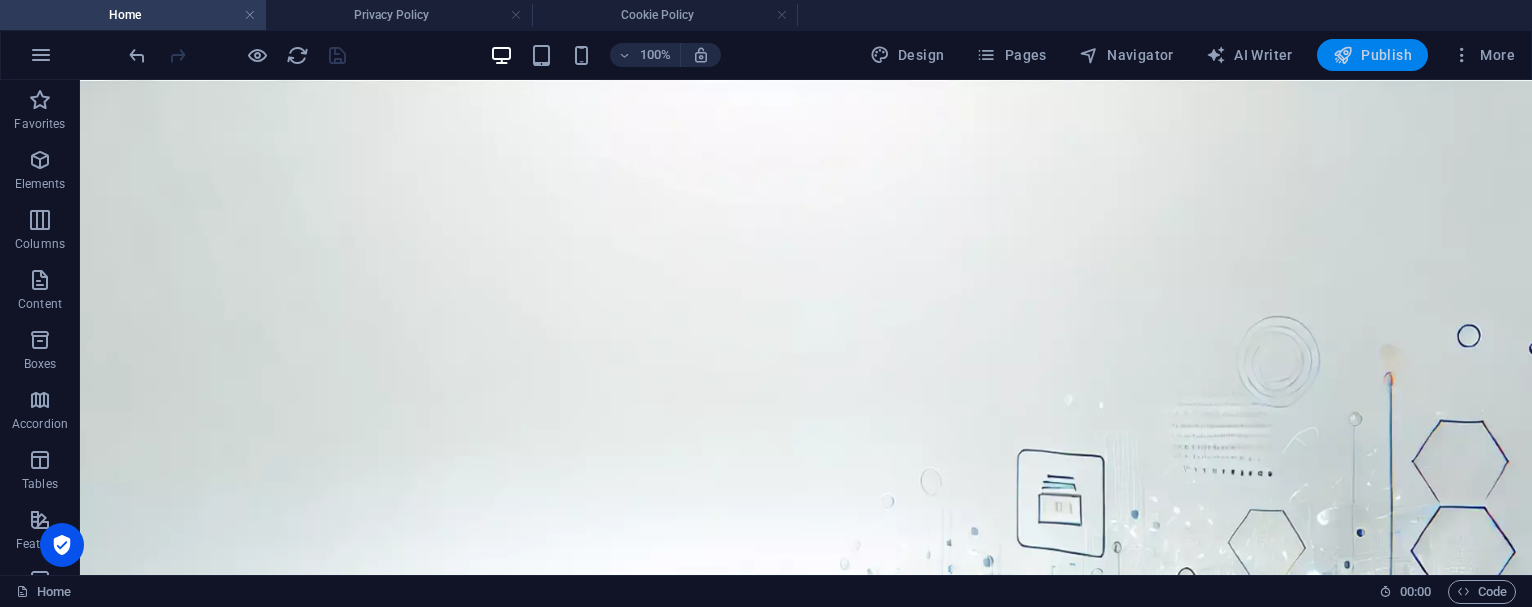 click on "Publish" at bounding box center (1372, 55) 